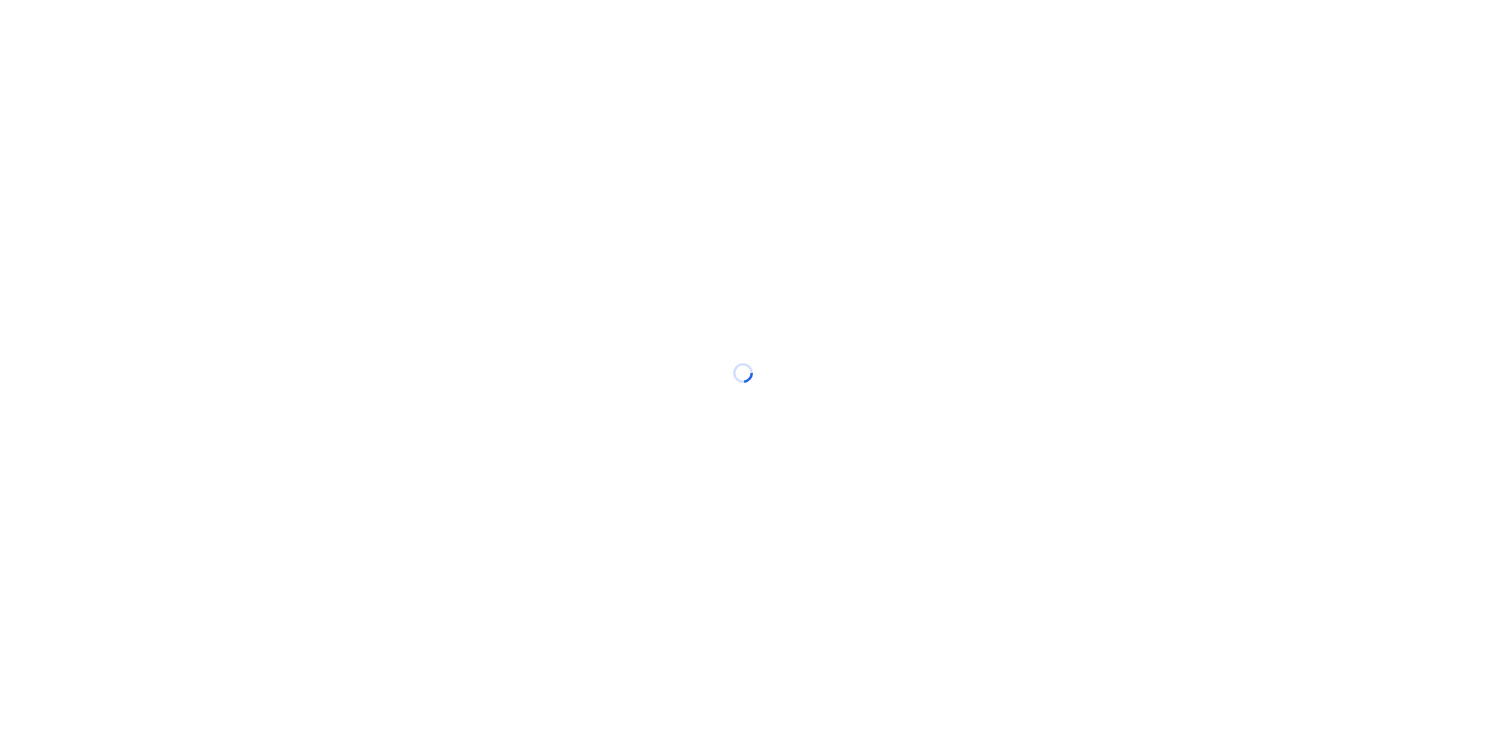 scroll, scrollTop: 0, scrollLeft: 0, axis: both 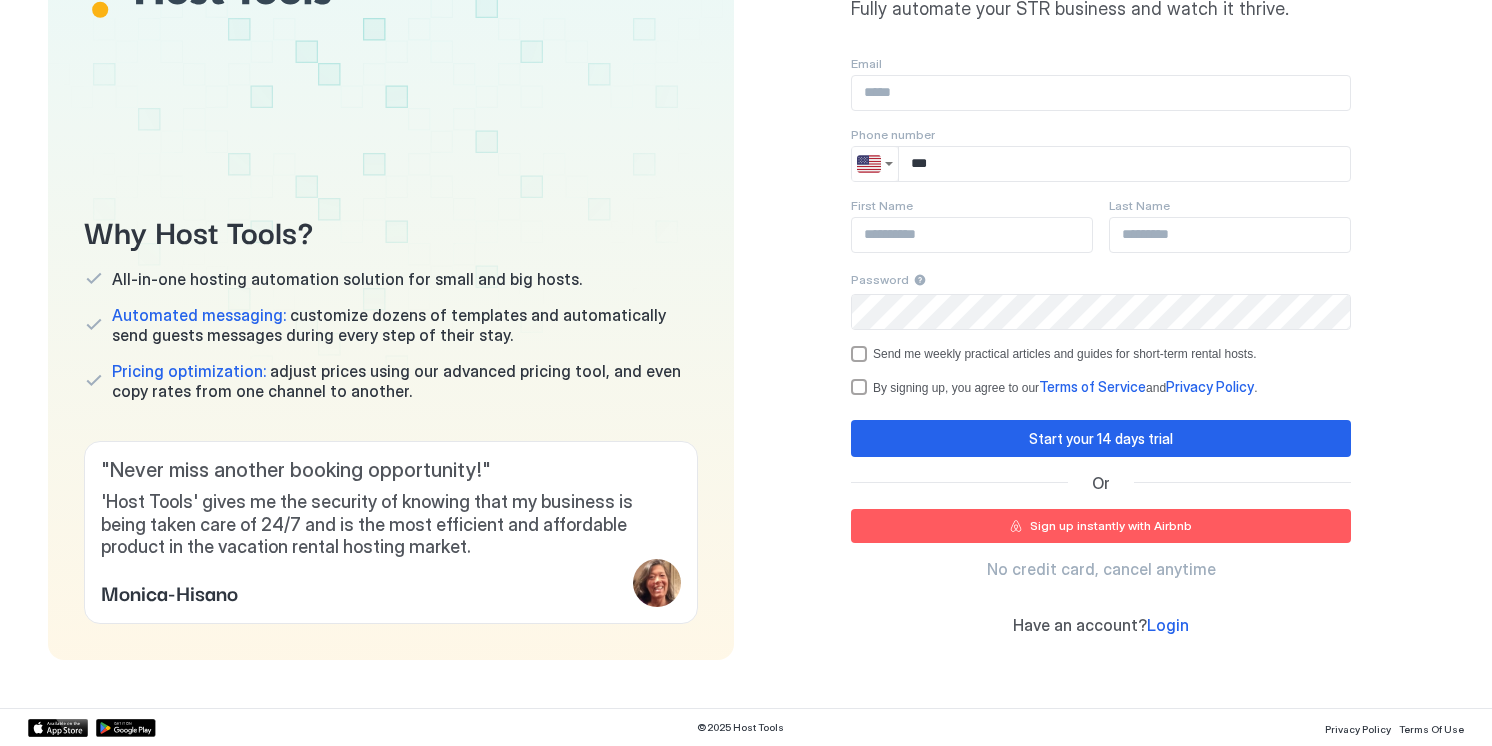 click on "Login" at bounding box center (1168, 625) 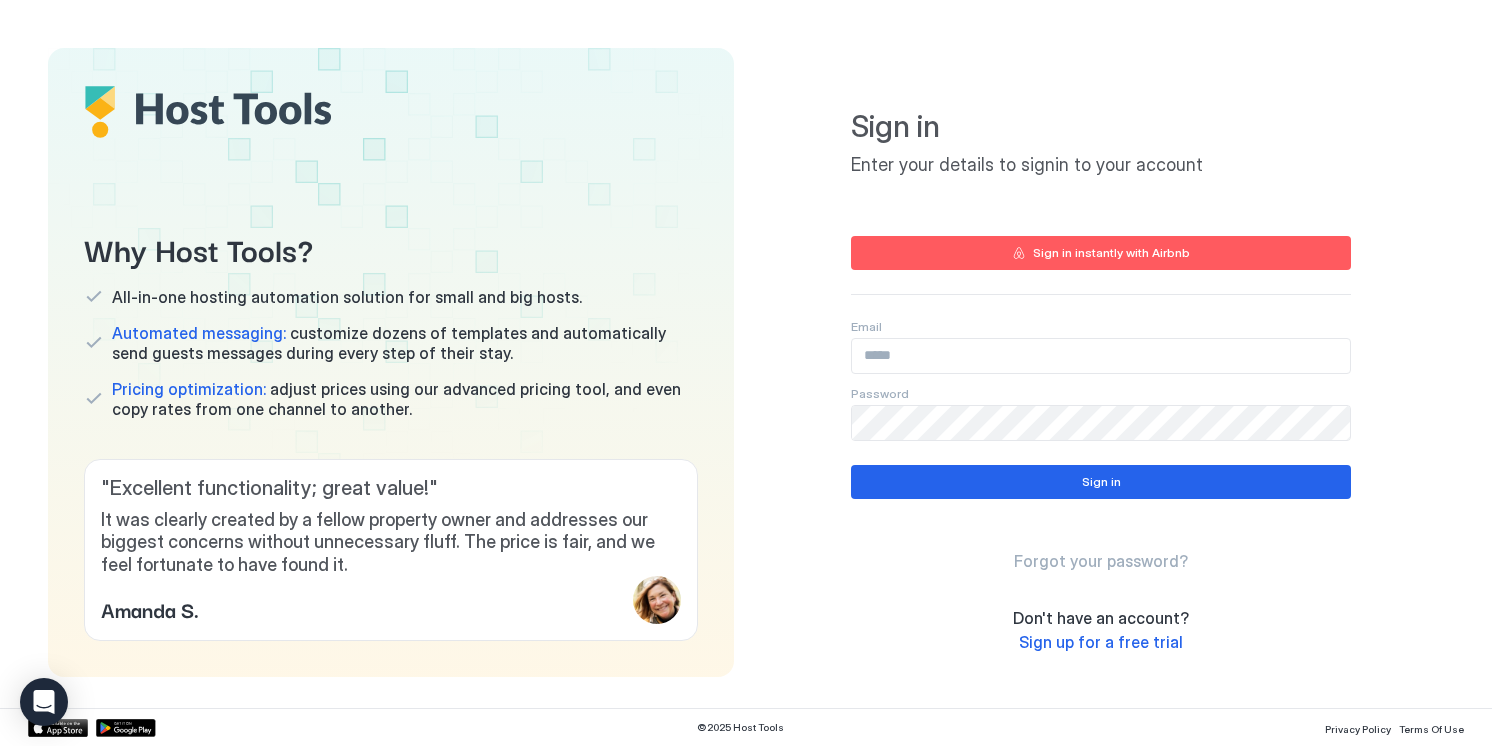 click at bounding box center (1101, 356) 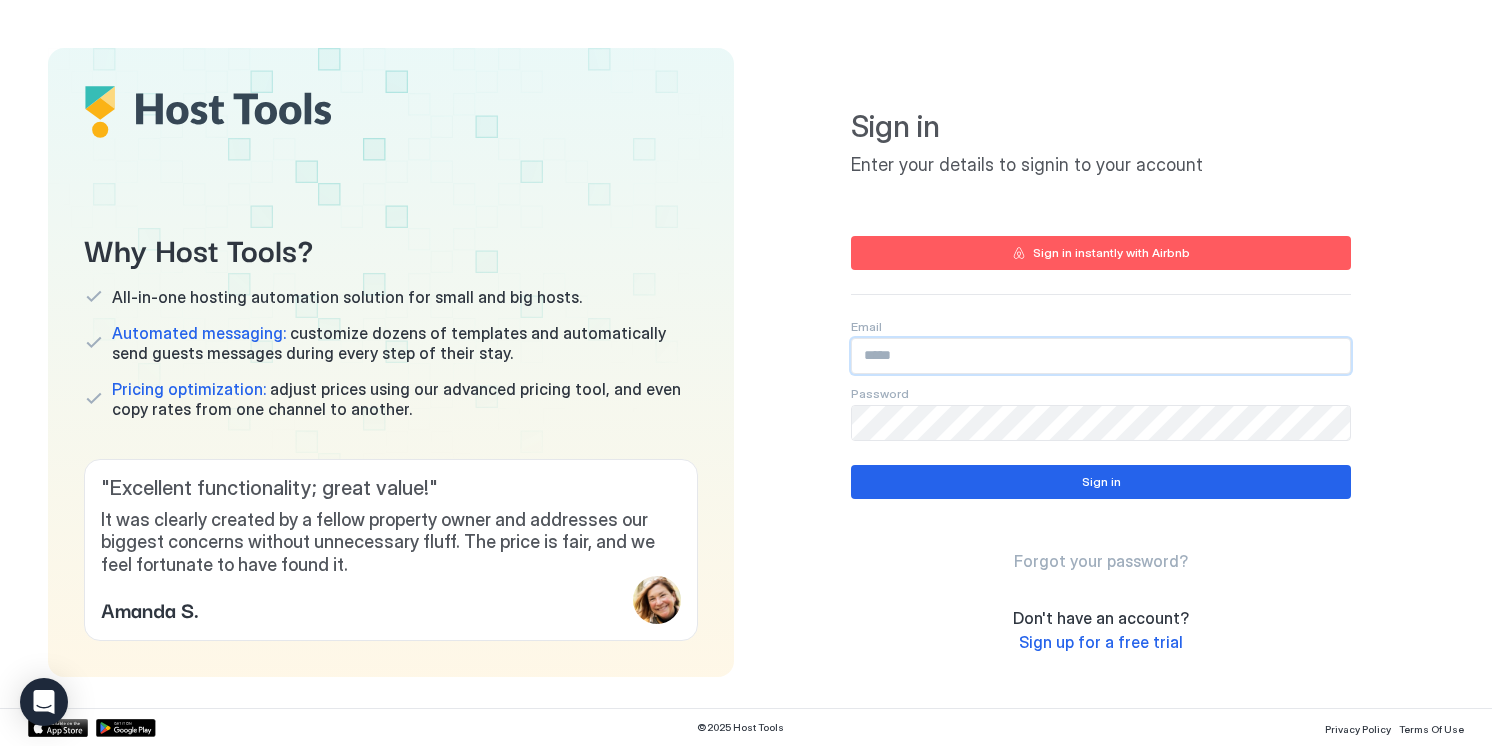 paste on "**********" 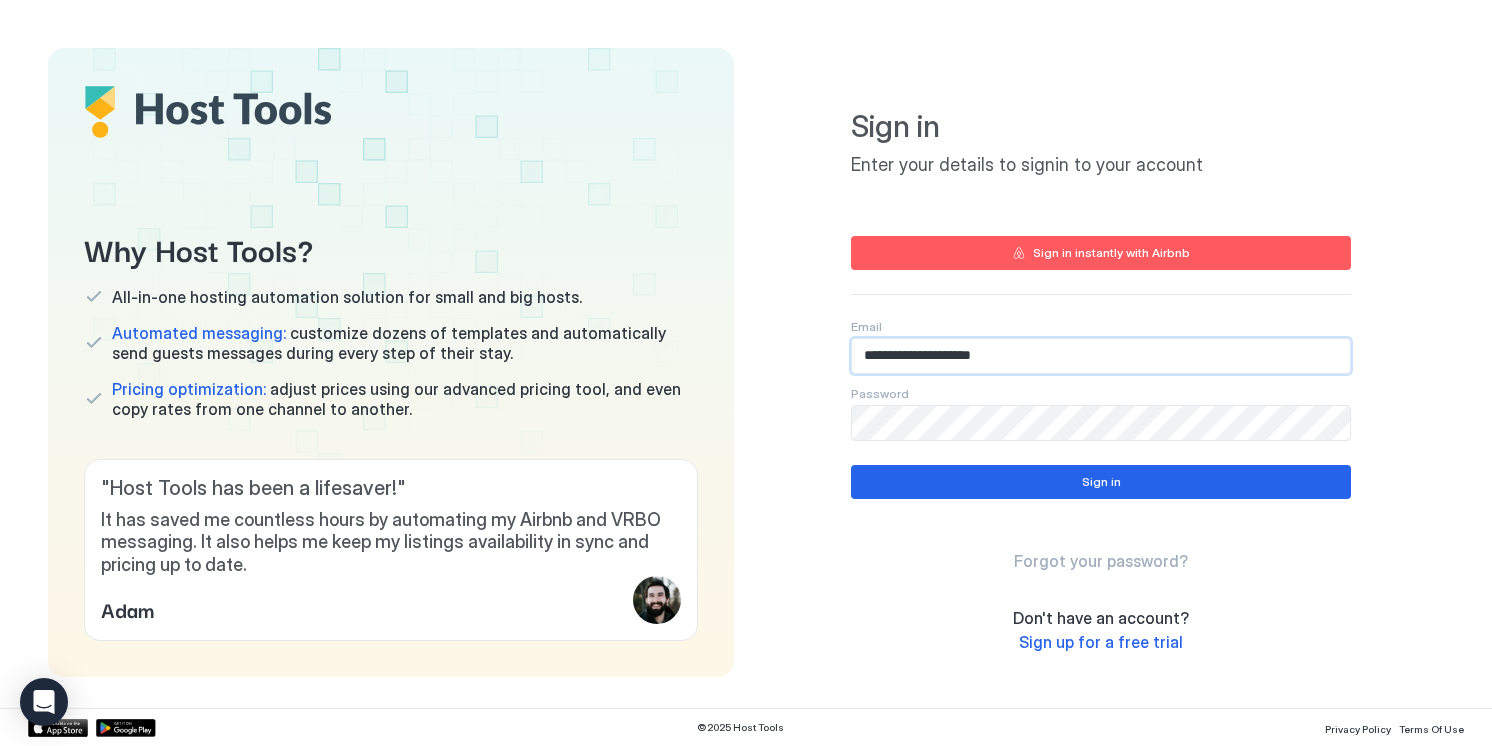 type on "**********" 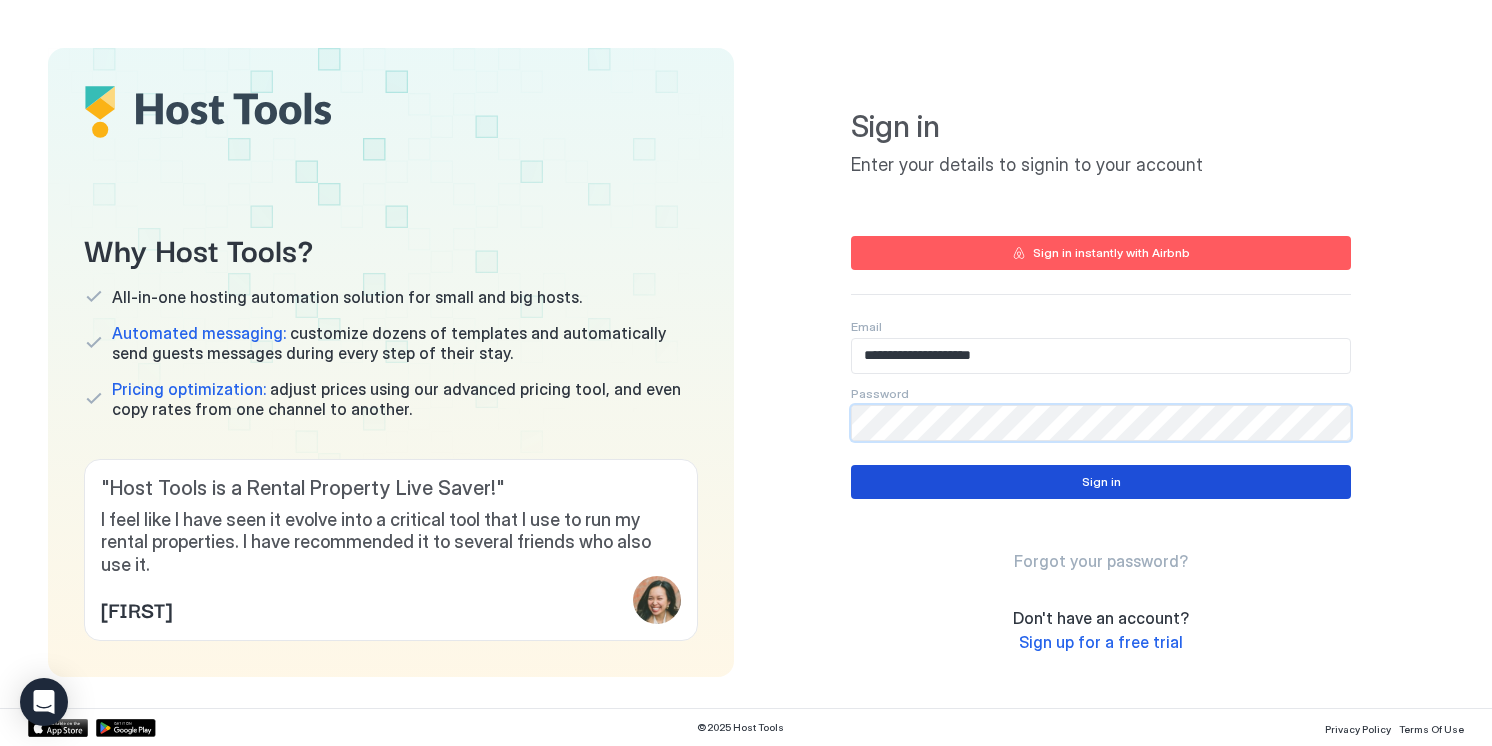 click on "Sign in" at bounding box center [1101, 482] 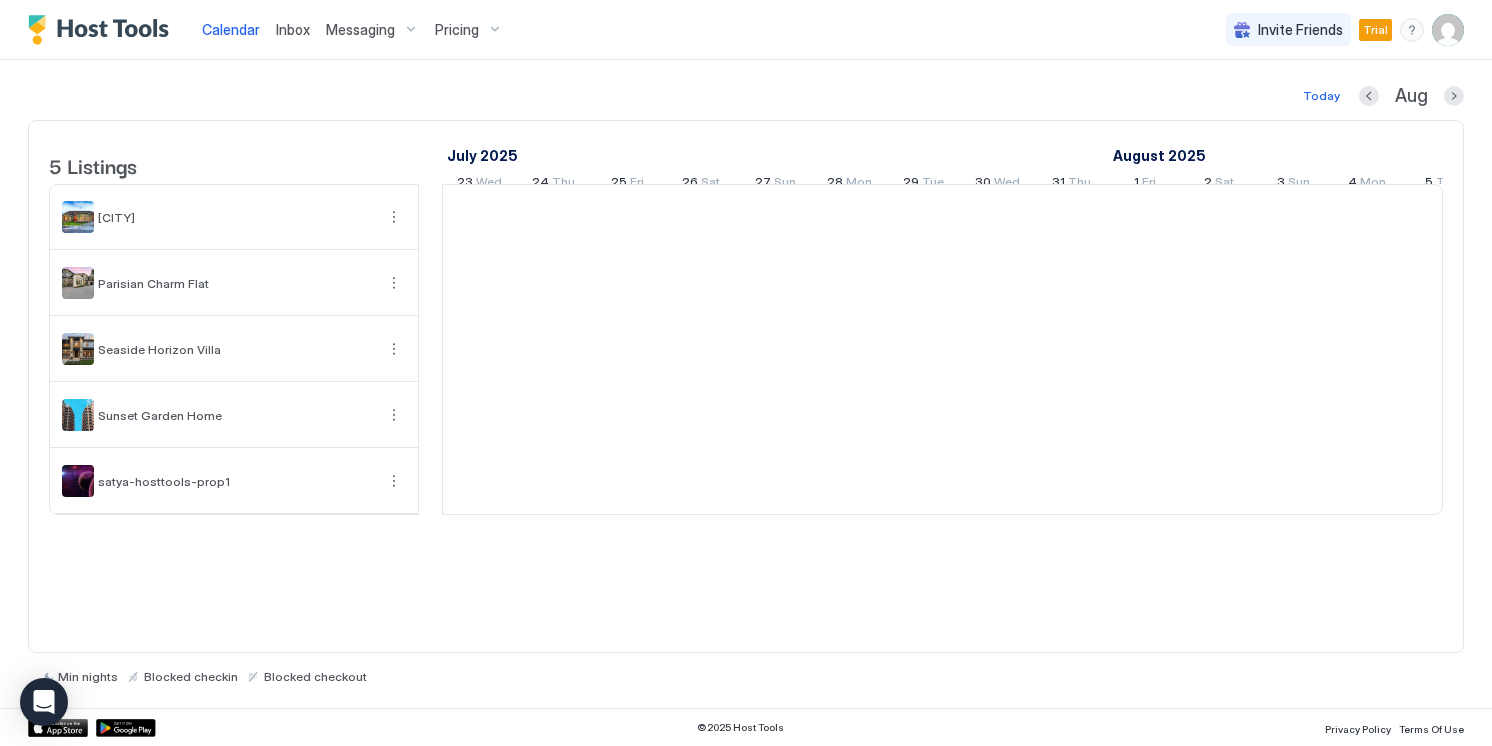 scroll, scrollTop: 0, scrollLeft: 1111, axis: horizontal 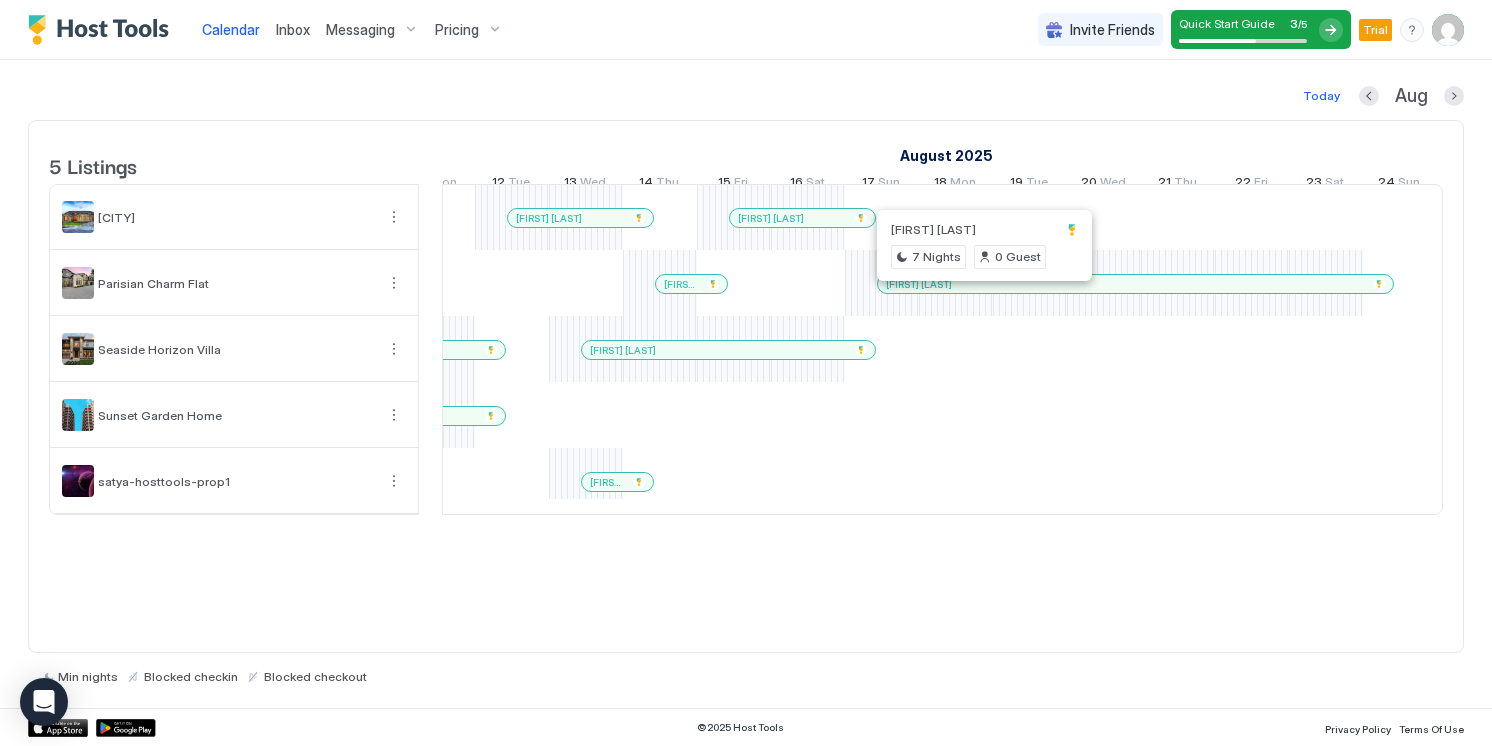 click on "Inbox" at bounding box center [293, 29] 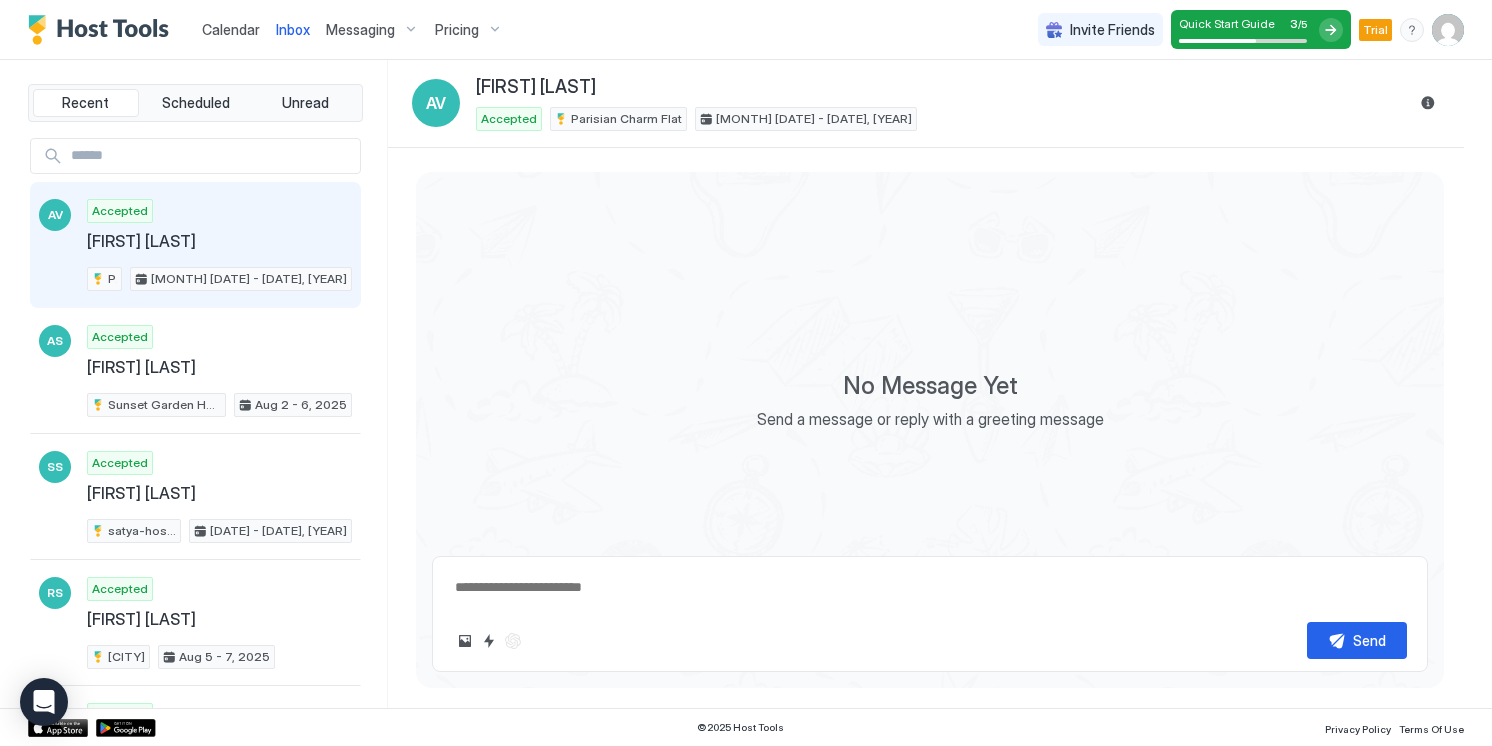 type on "*" 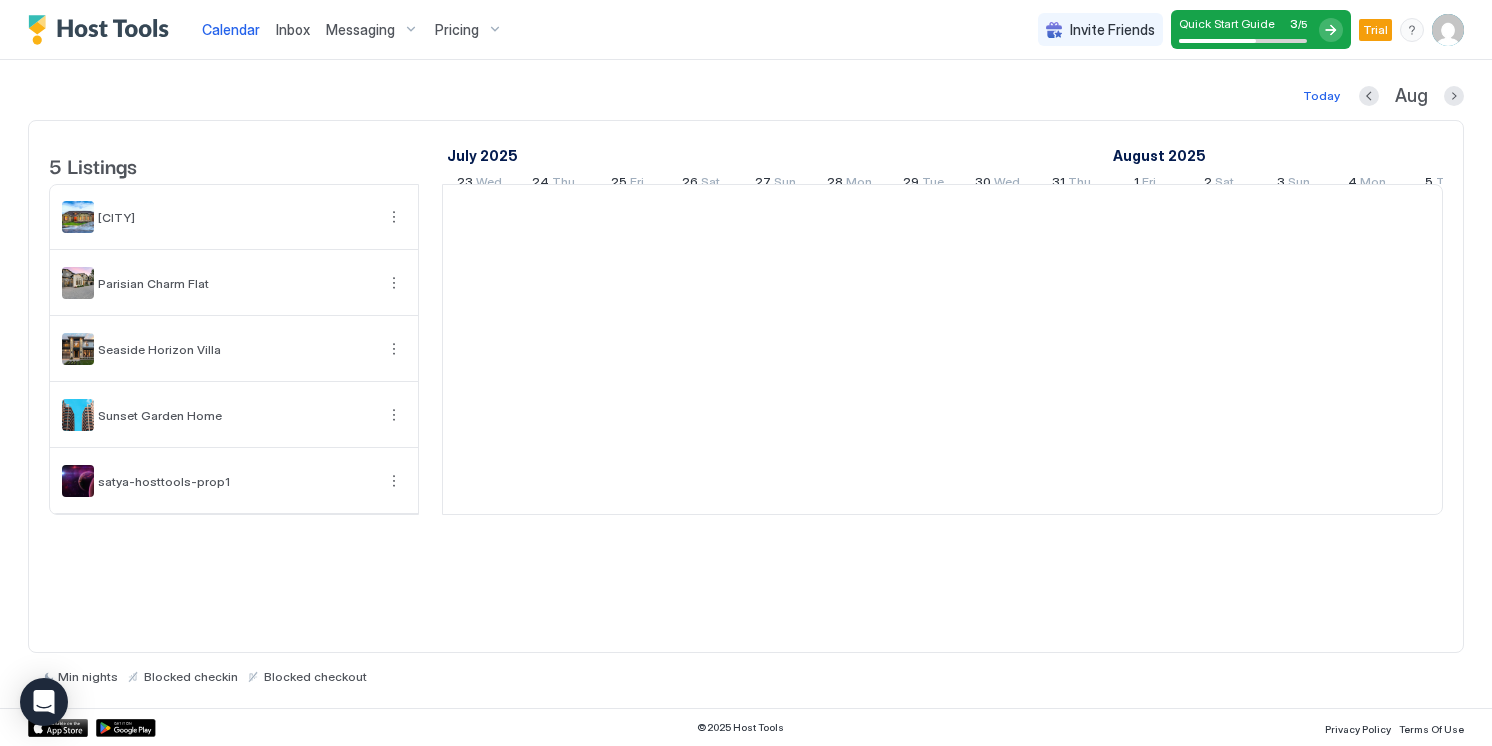 scroll, scrollTop: 0, scrollLeft: 1111, axis: horizontal 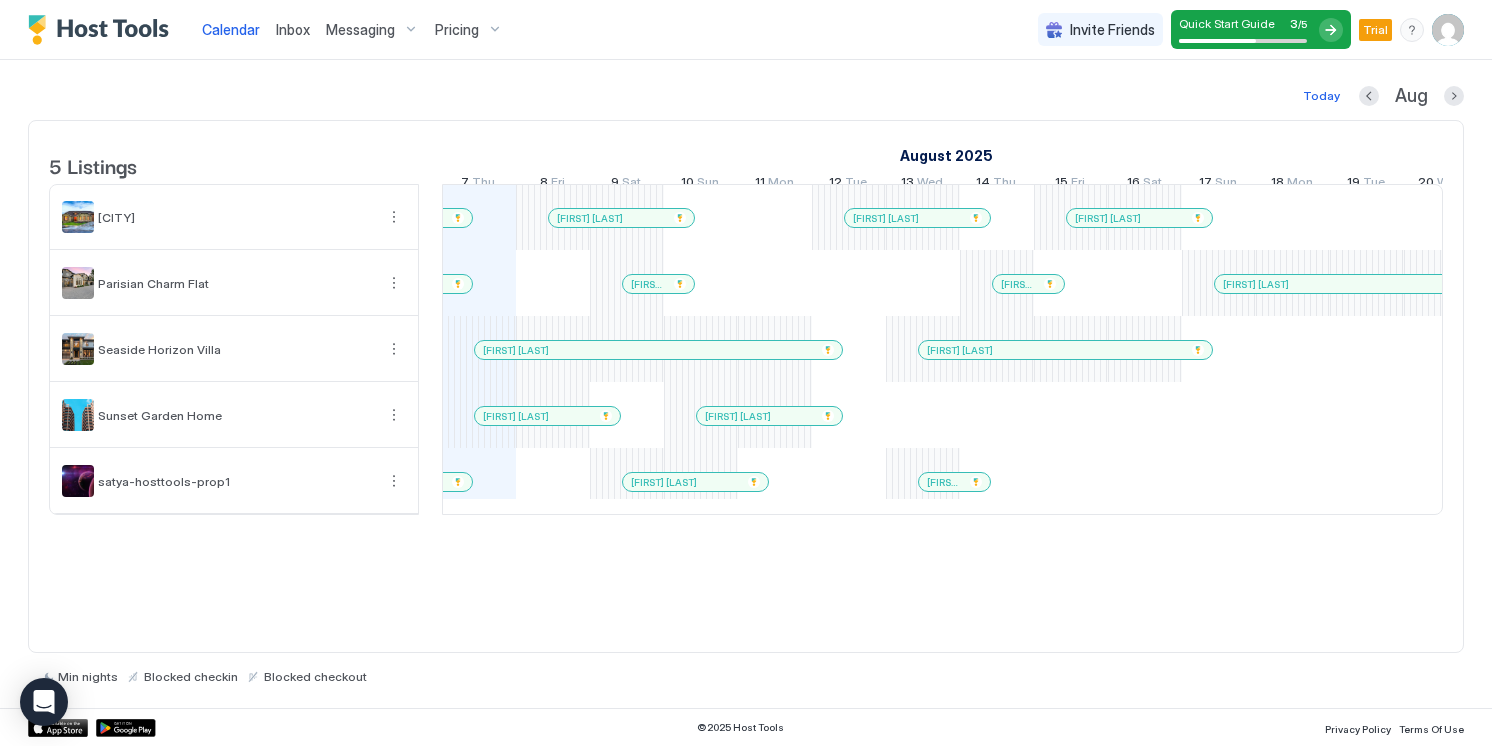 click at bounding box center [1448, 30] 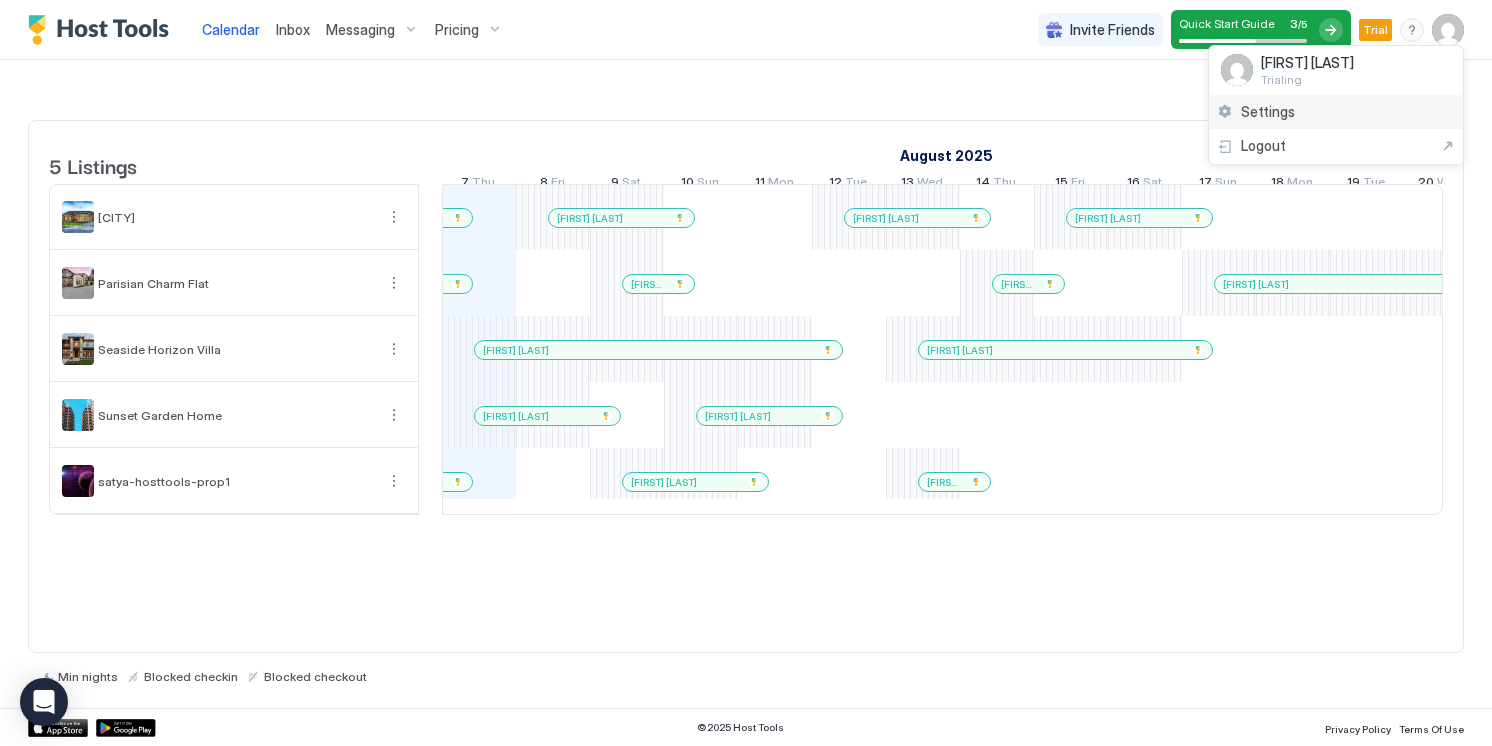 click on "Settings" at bounding box center (1268, 112) 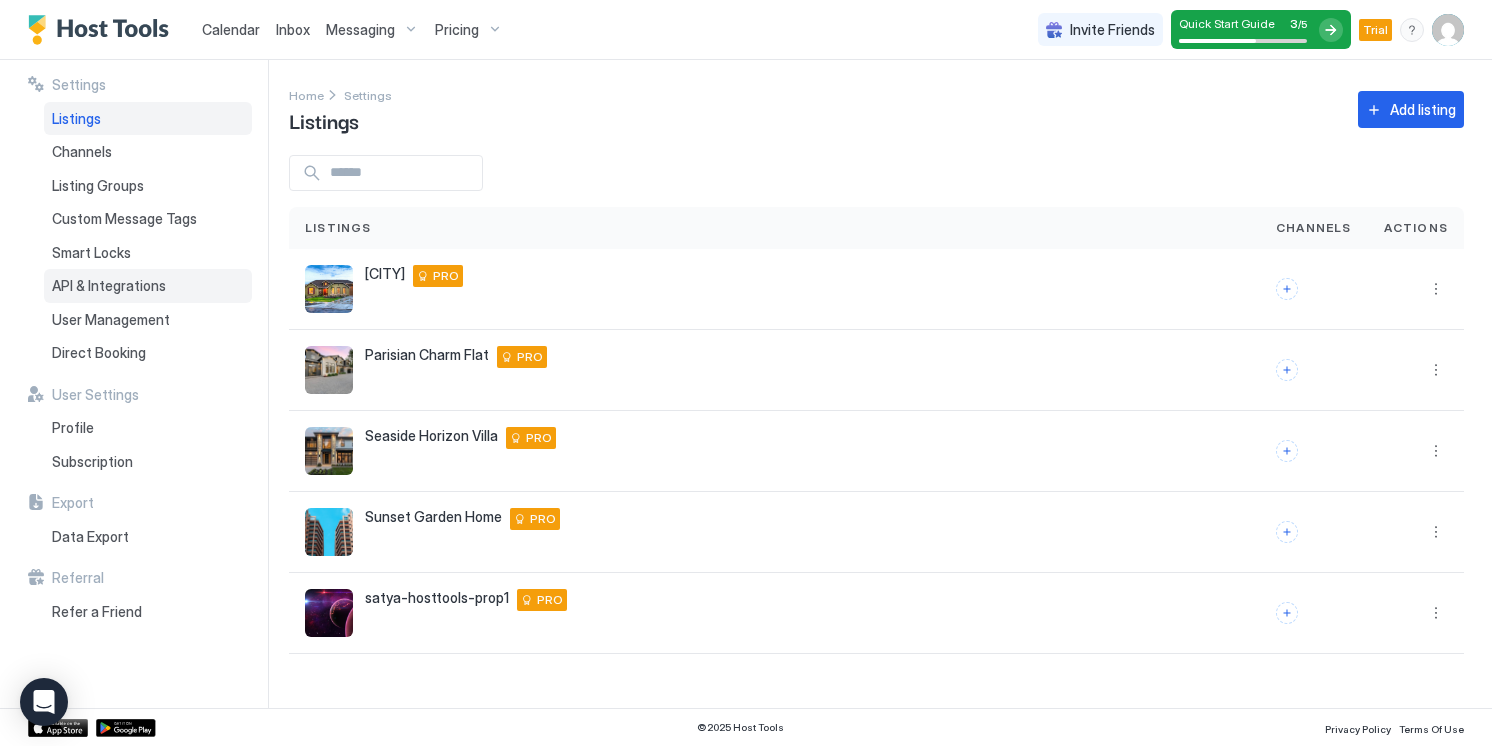 click on "API & Integrations" at bounding box center [109, 286] 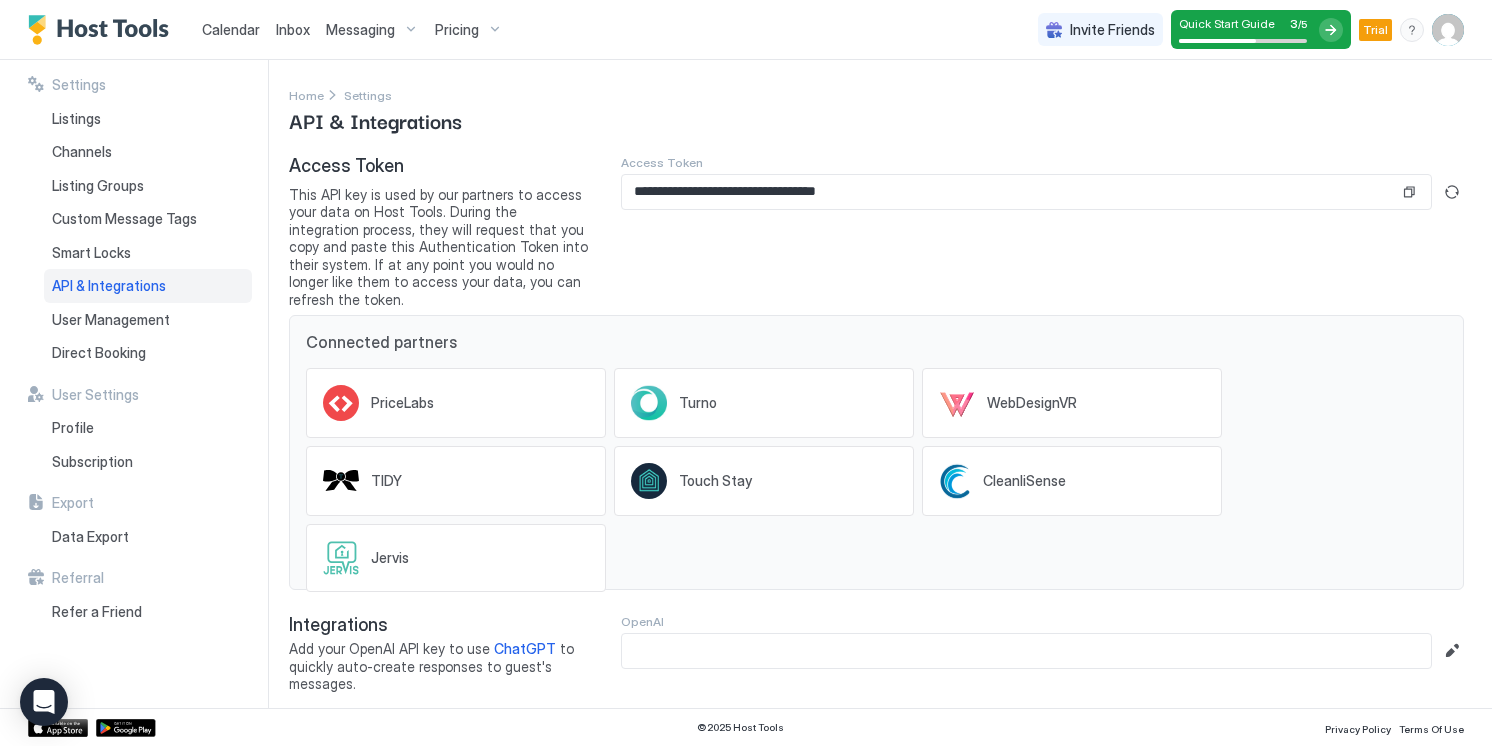 click on "**********" at bounding box center (1026, 192) 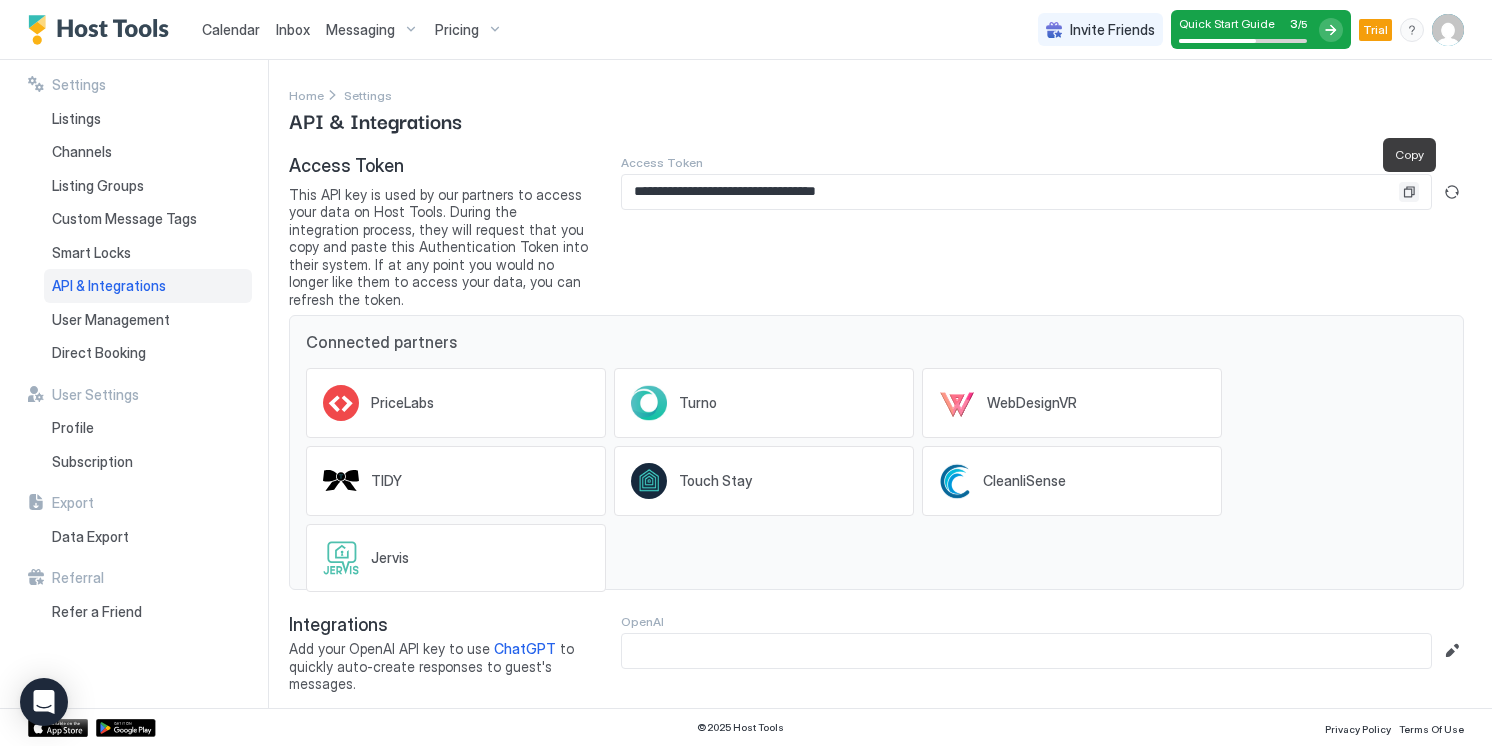 click at bounding box center [1409, 192] 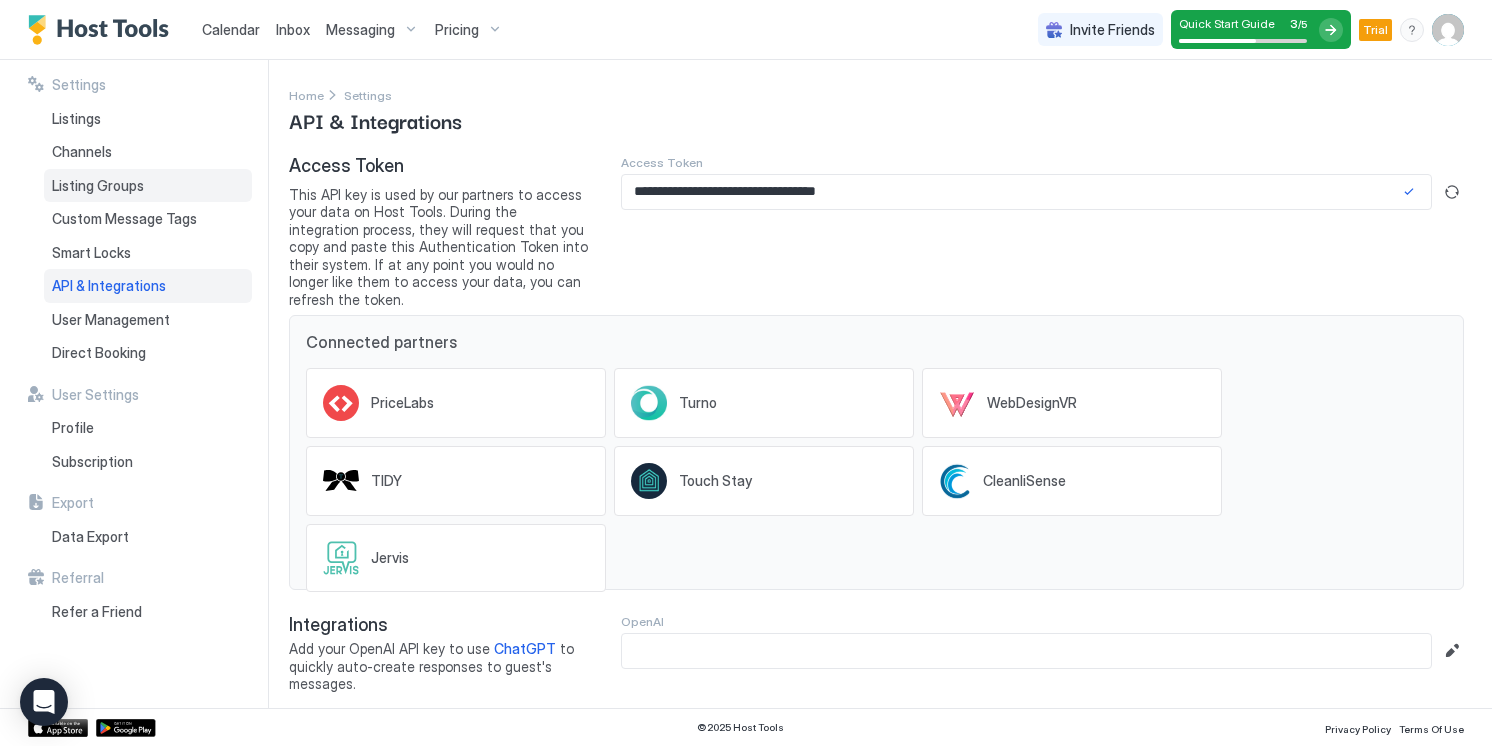 click on "Listing Groups" at bounding box center [98, 186] 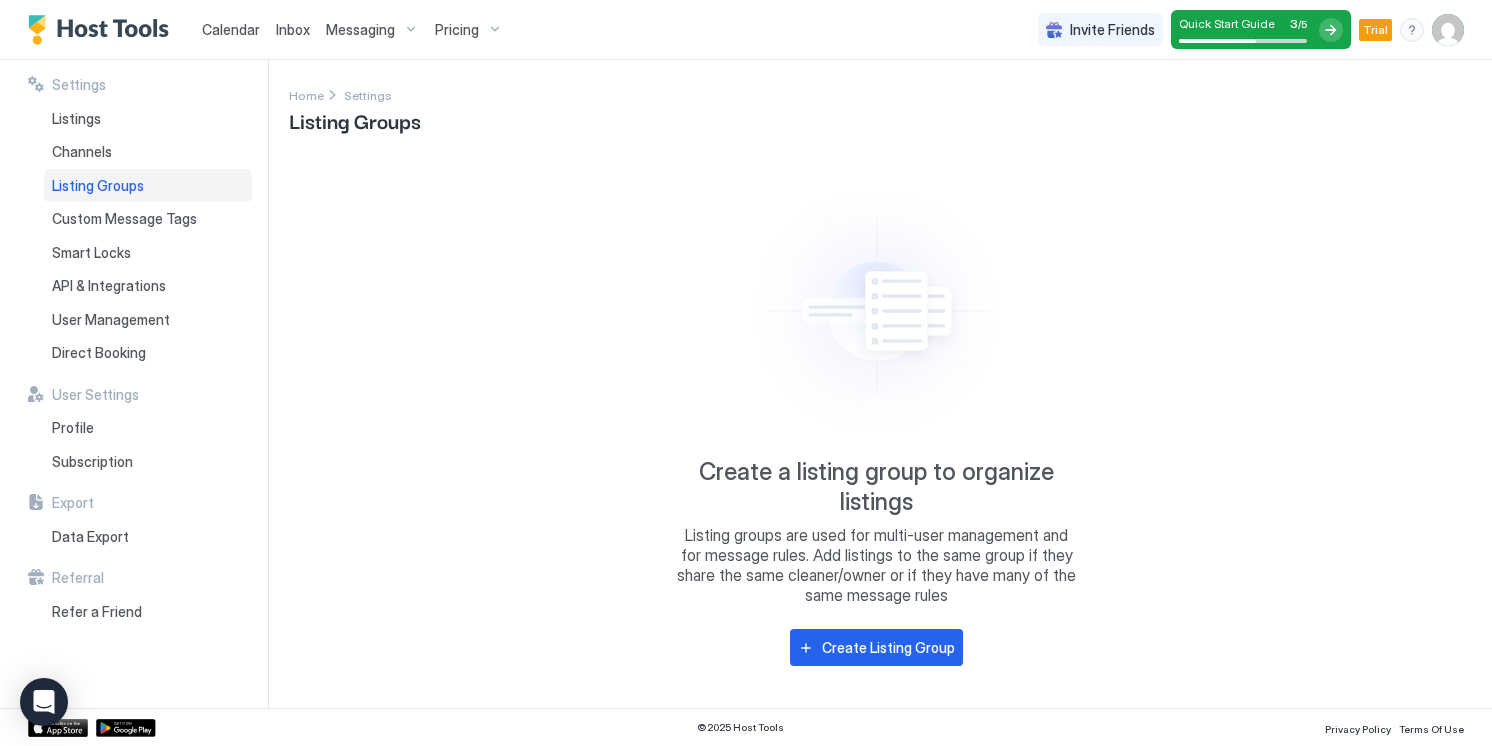 click on "Listing Groups" at bounding box center [355, 120] 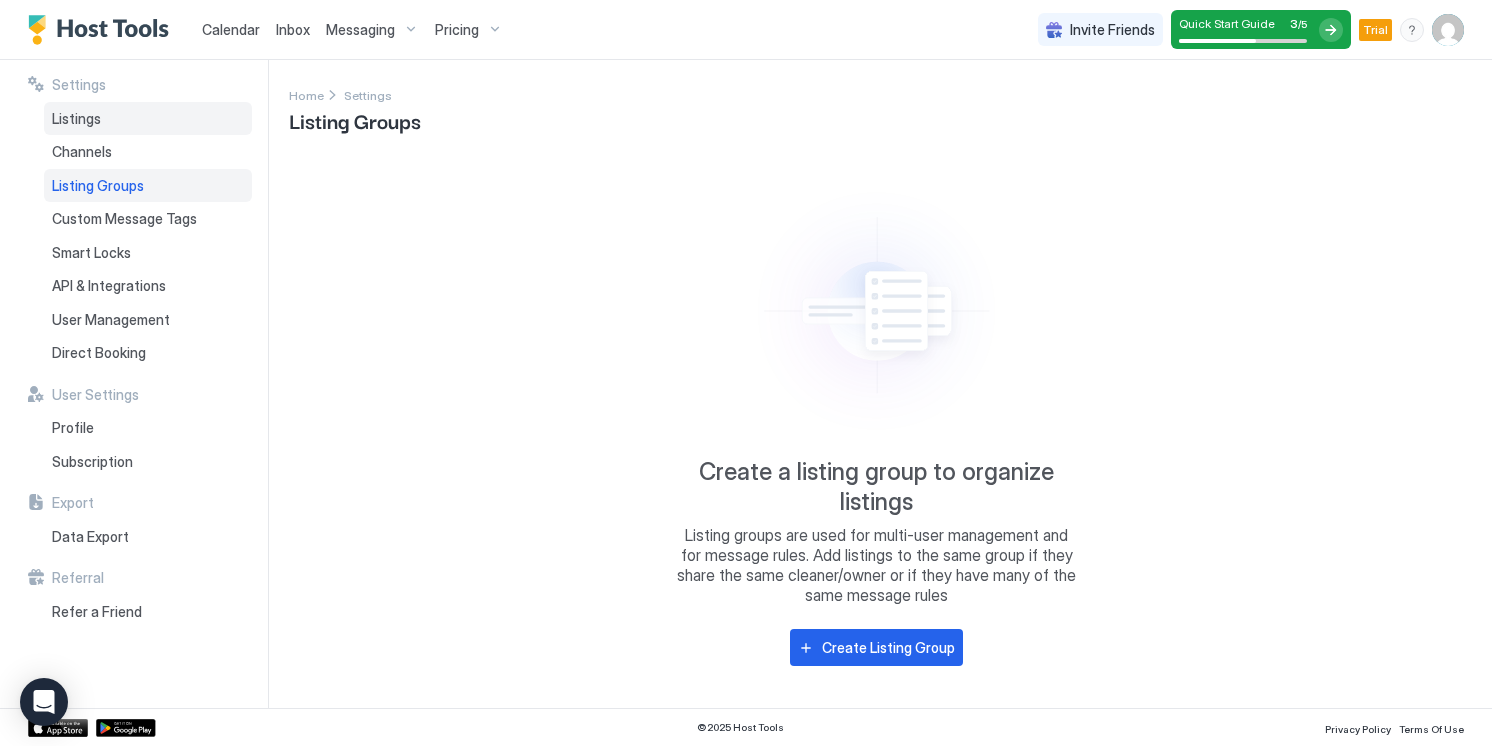 click on "Listings" at bounding box center (148, 119) 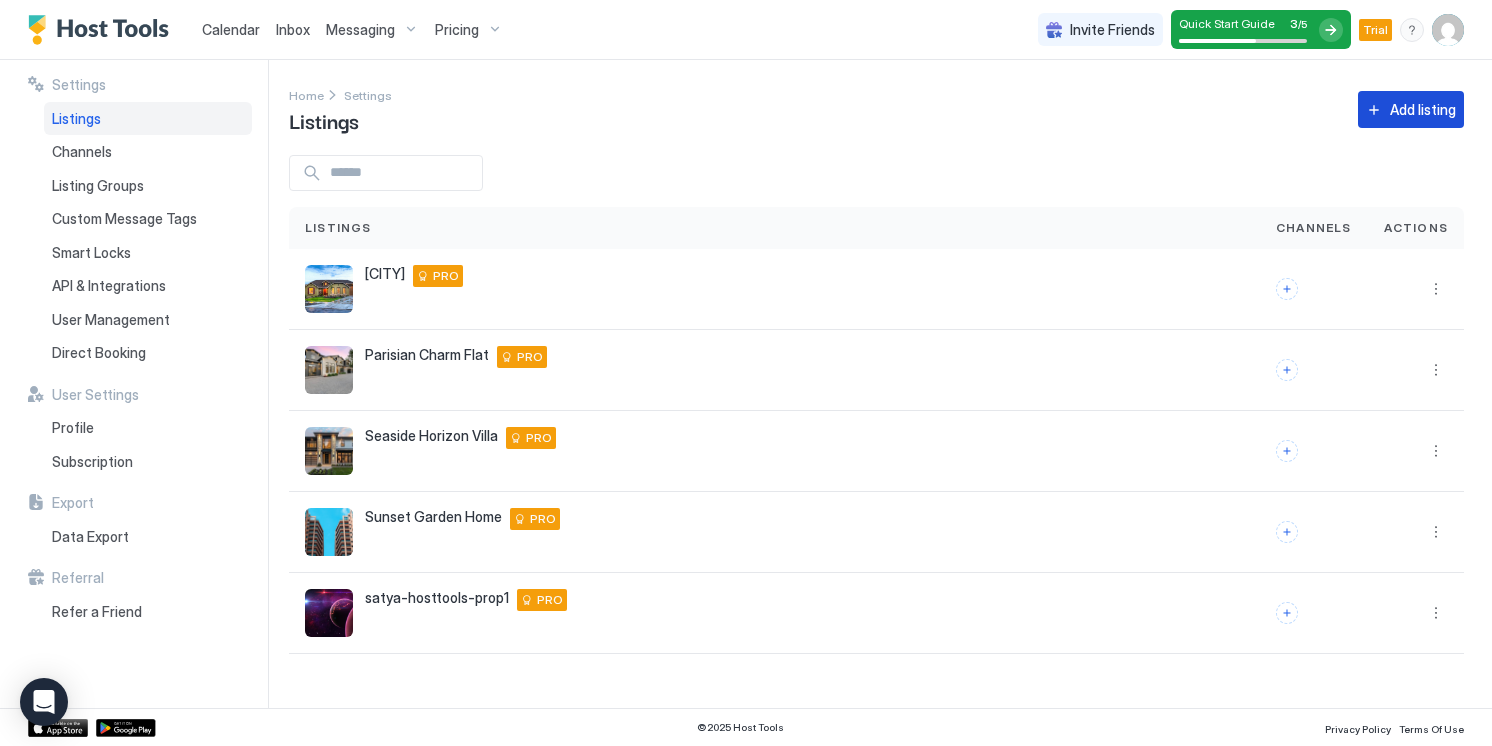 click on "Add listing" at bounding box center [1423, 109] 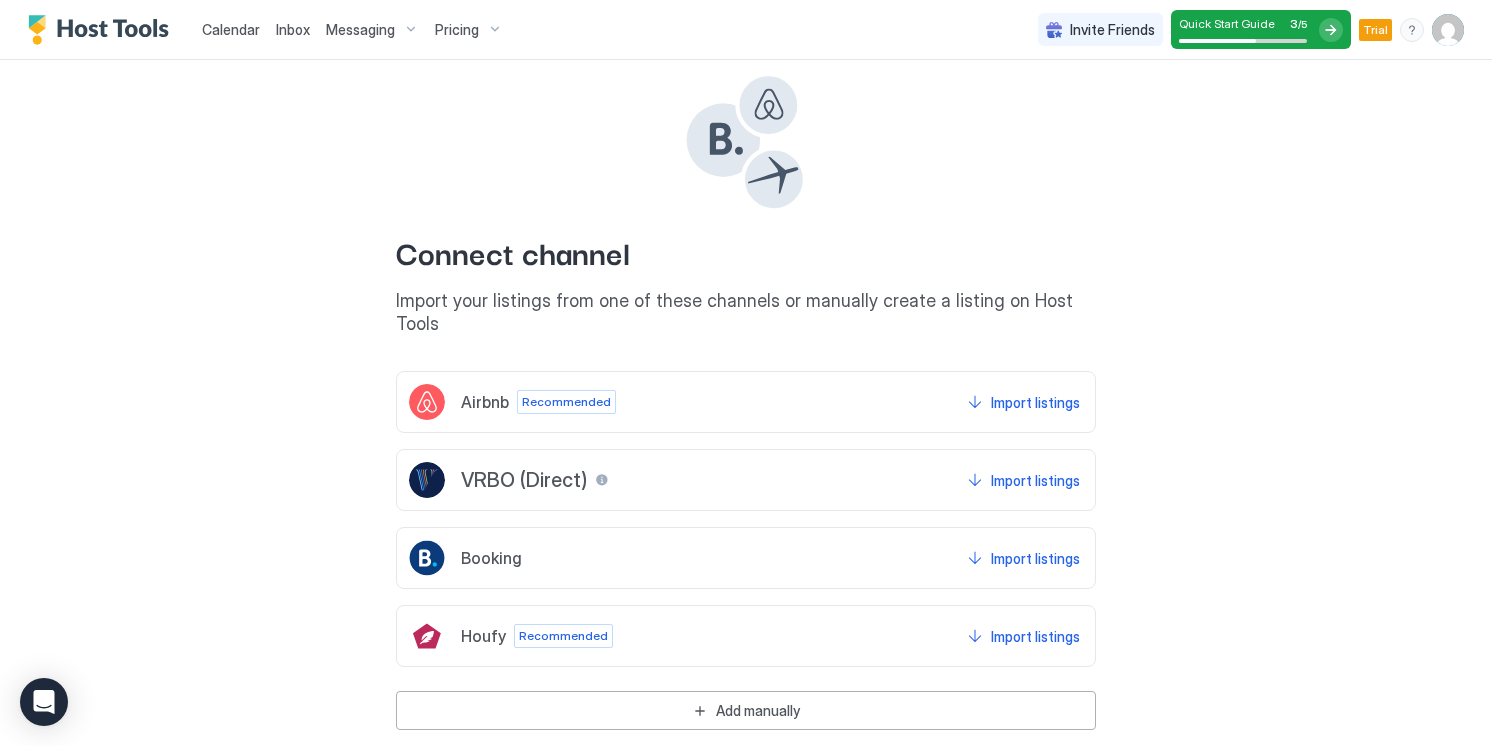 scroll, scrollTop: 43, scrollLeft: 0, axis: vertical 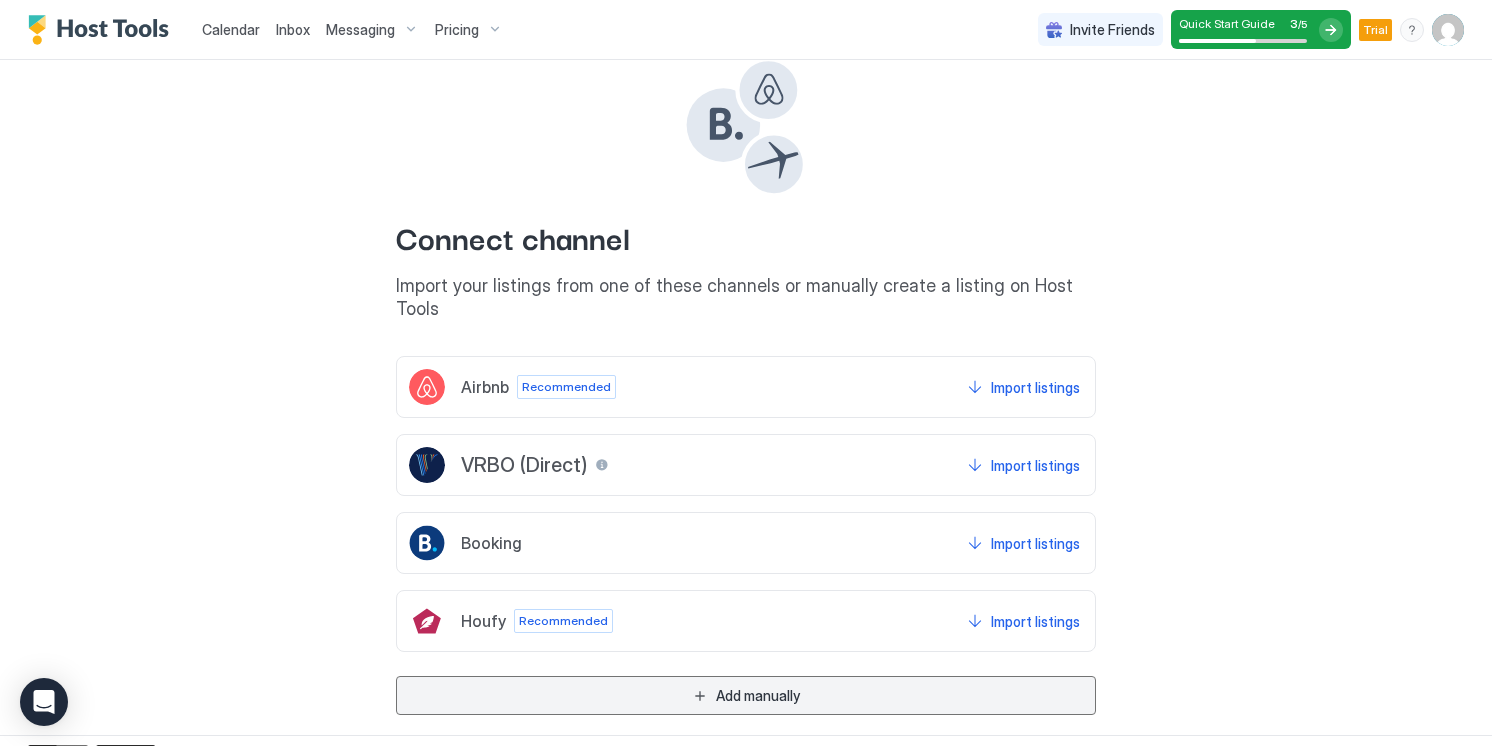 click on "Add manually" at bounding box center (746, 695) 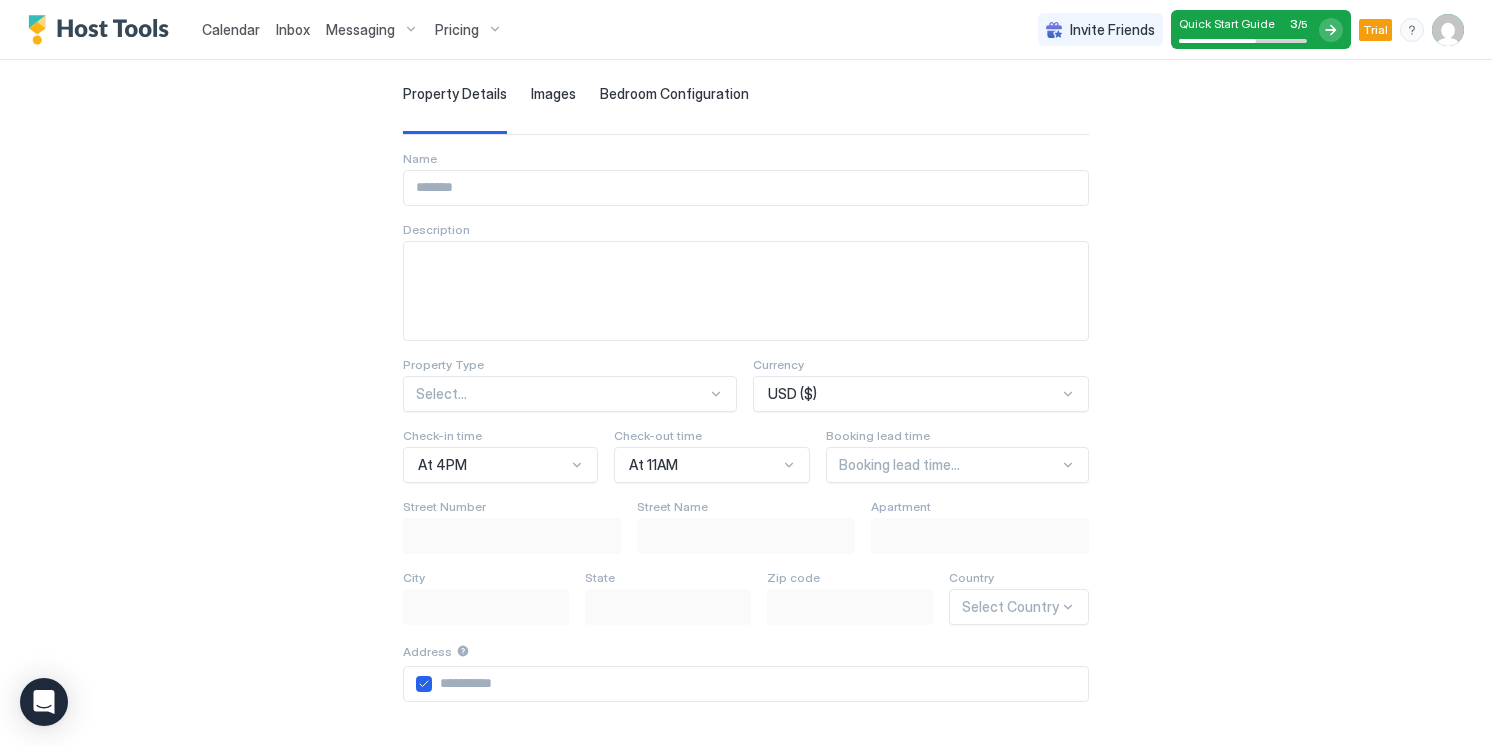 scroll, scrollTop: 0, scrollLeft: 0, axis: both 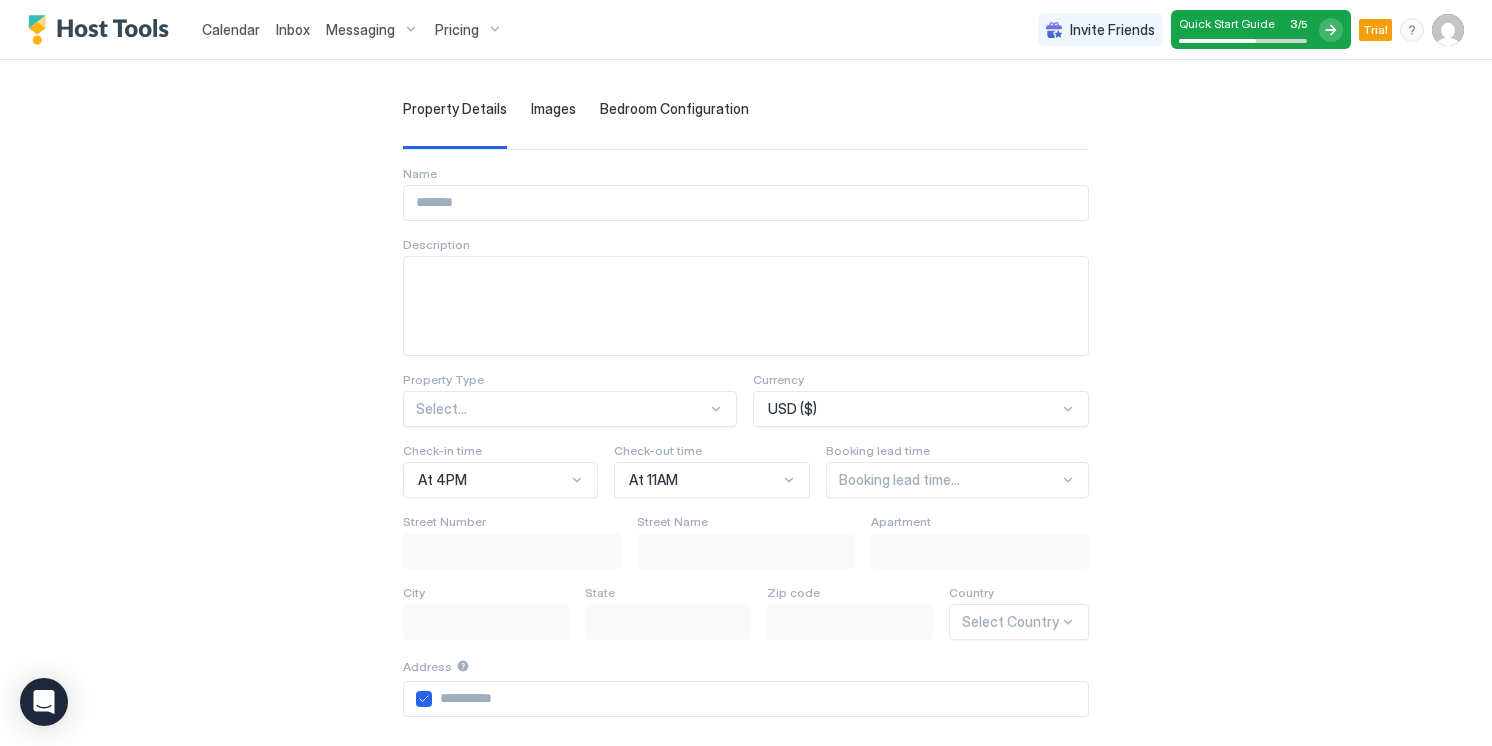 click at bounding box center [746, 203] 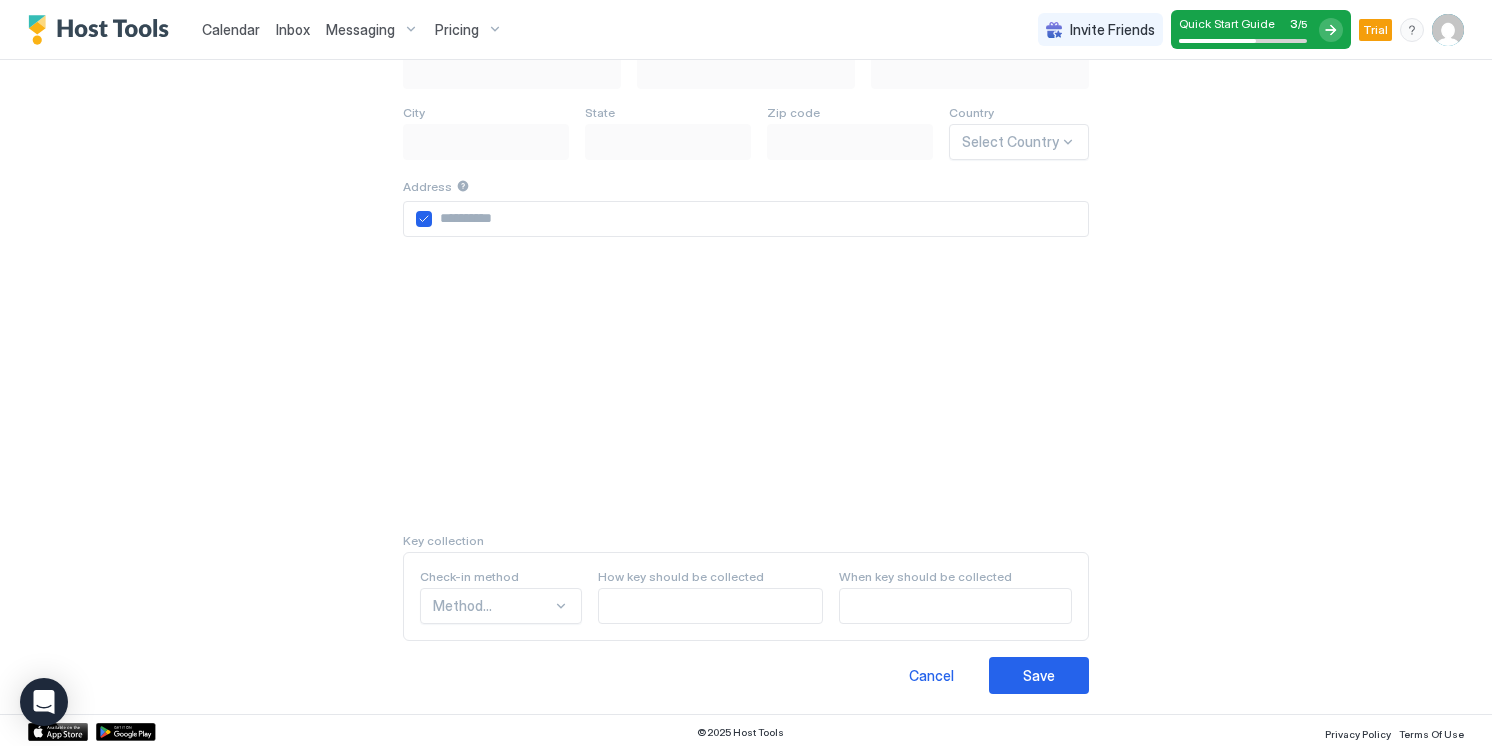 scroll, scrollTop: 480, scrollLeft: 0, axis: vertical 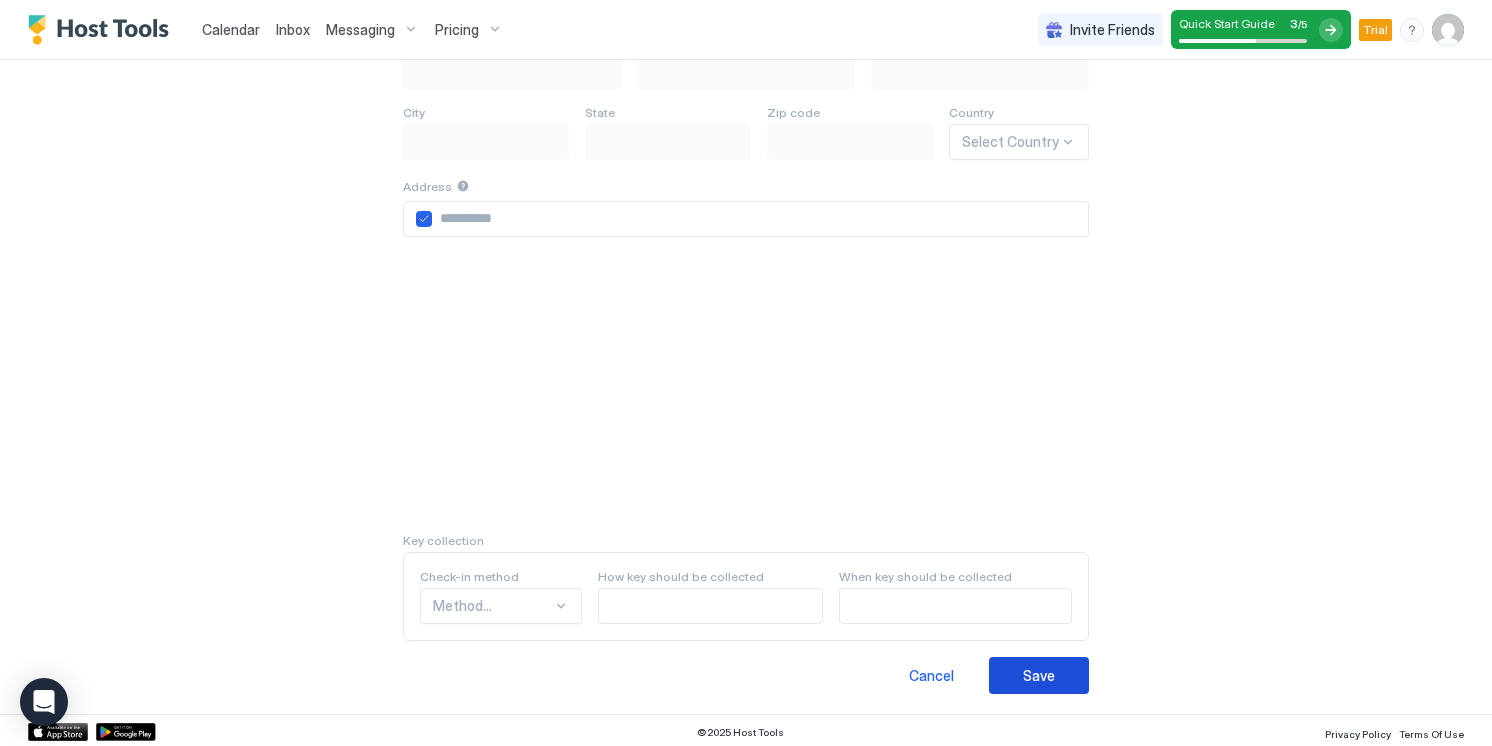 type on "**********" 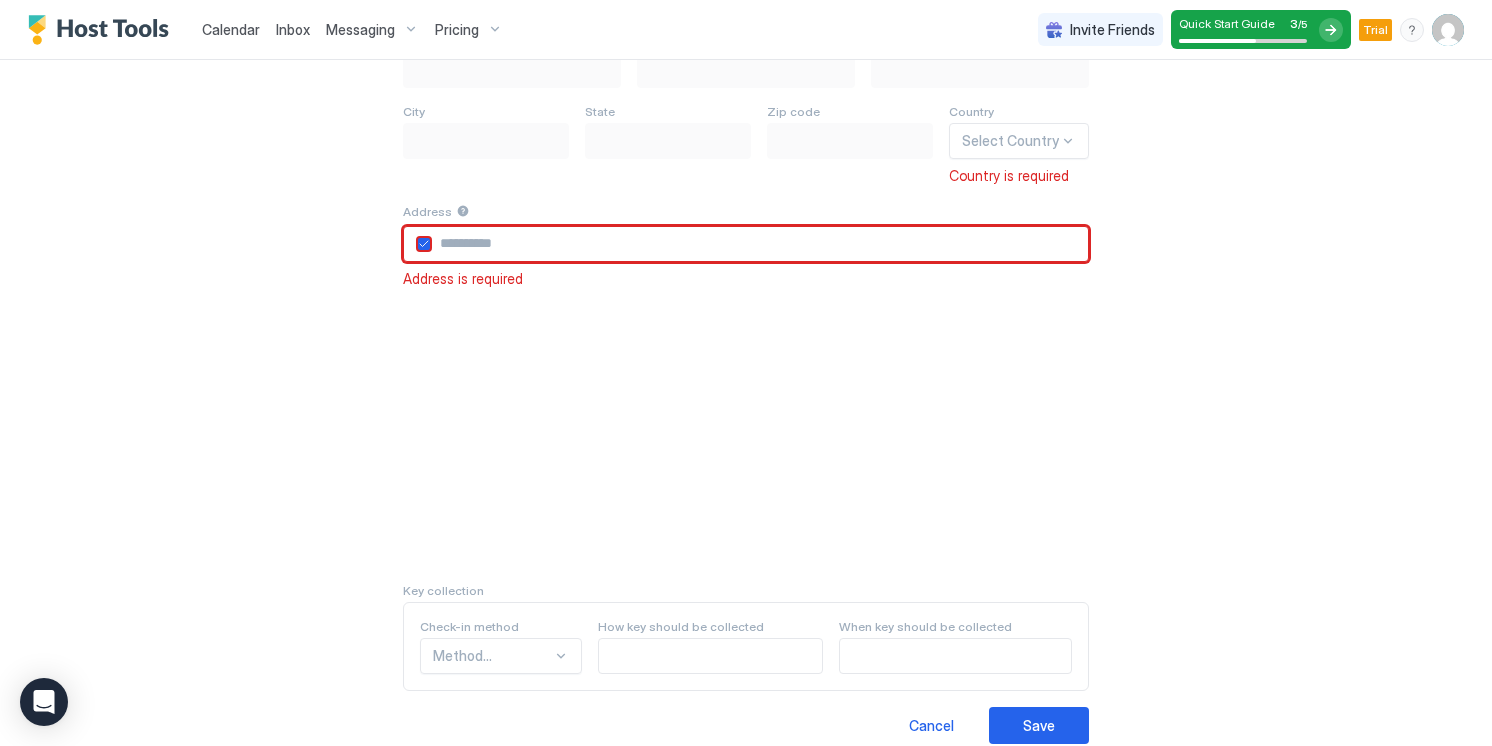 scroll, scrollTop: 0, scrollLeft: 0, axis: both 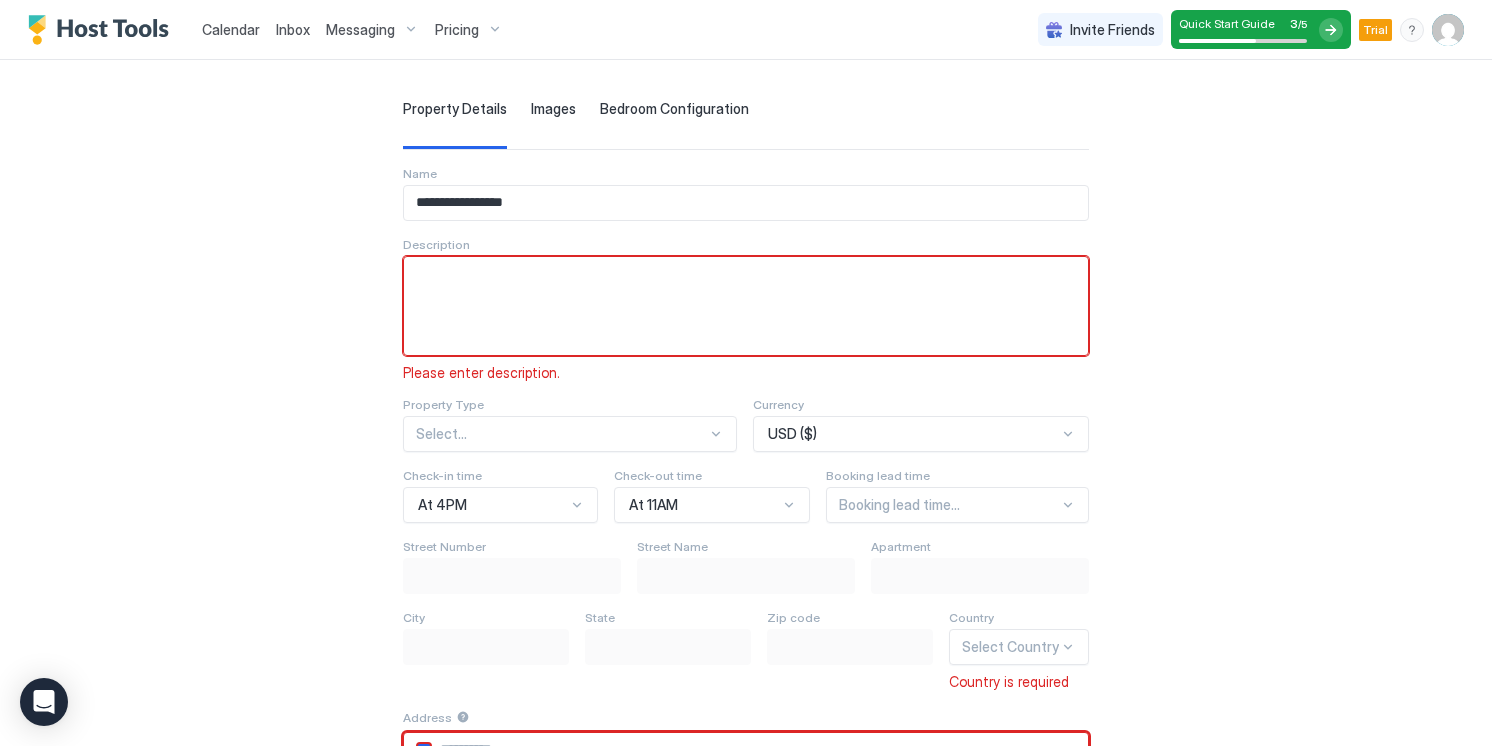 click at bounding box center (746, 306) 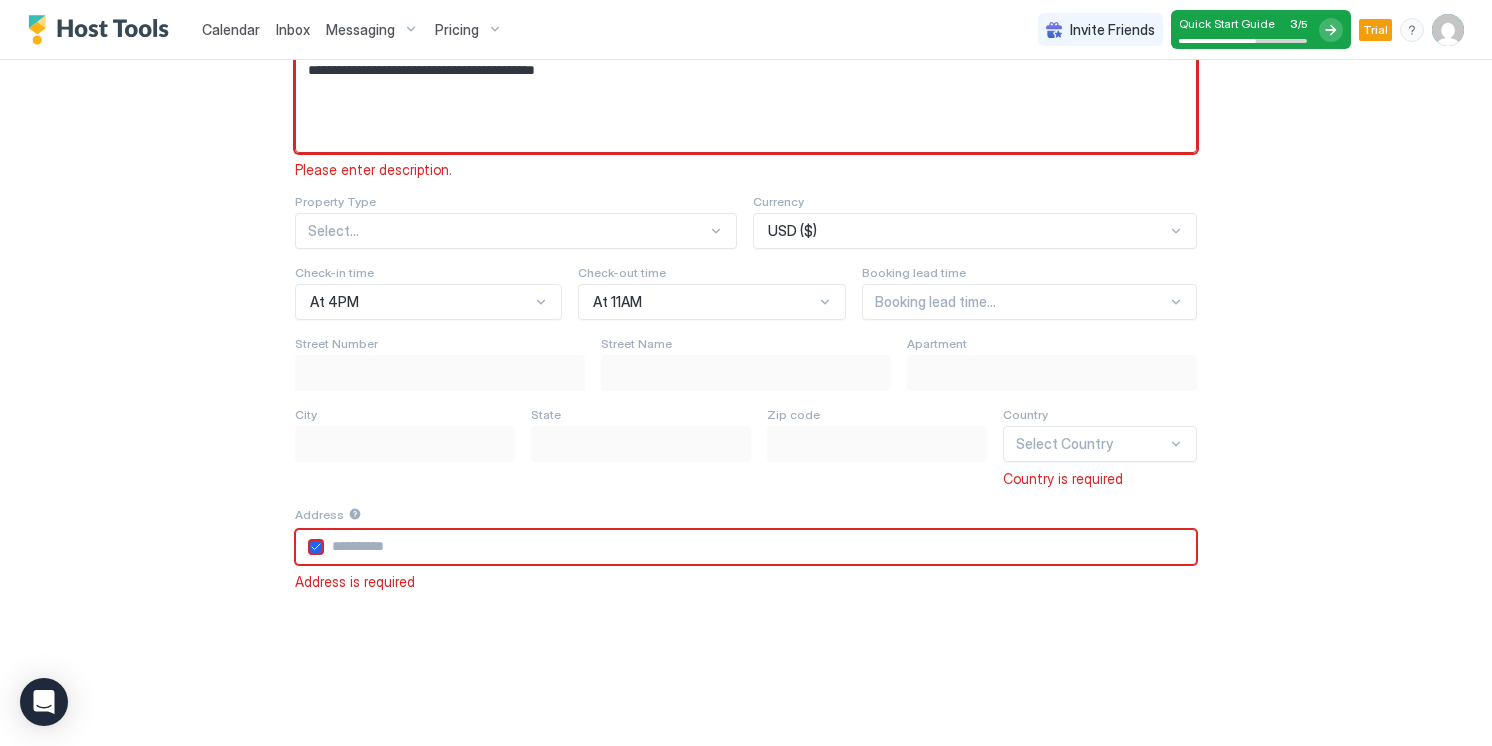 scroll, scrollTop: 557, scrollLeft: 0, axis: vertical 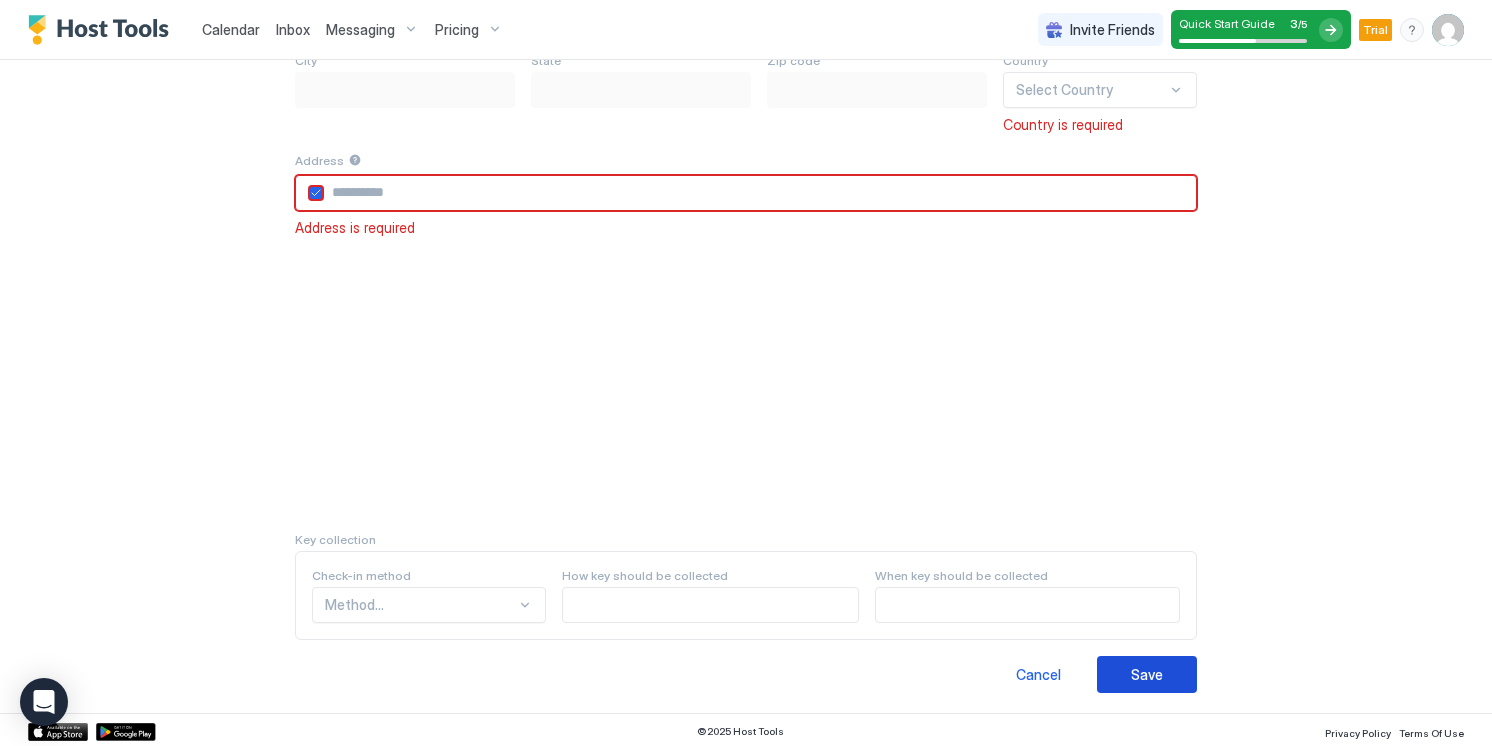 type on "**********" 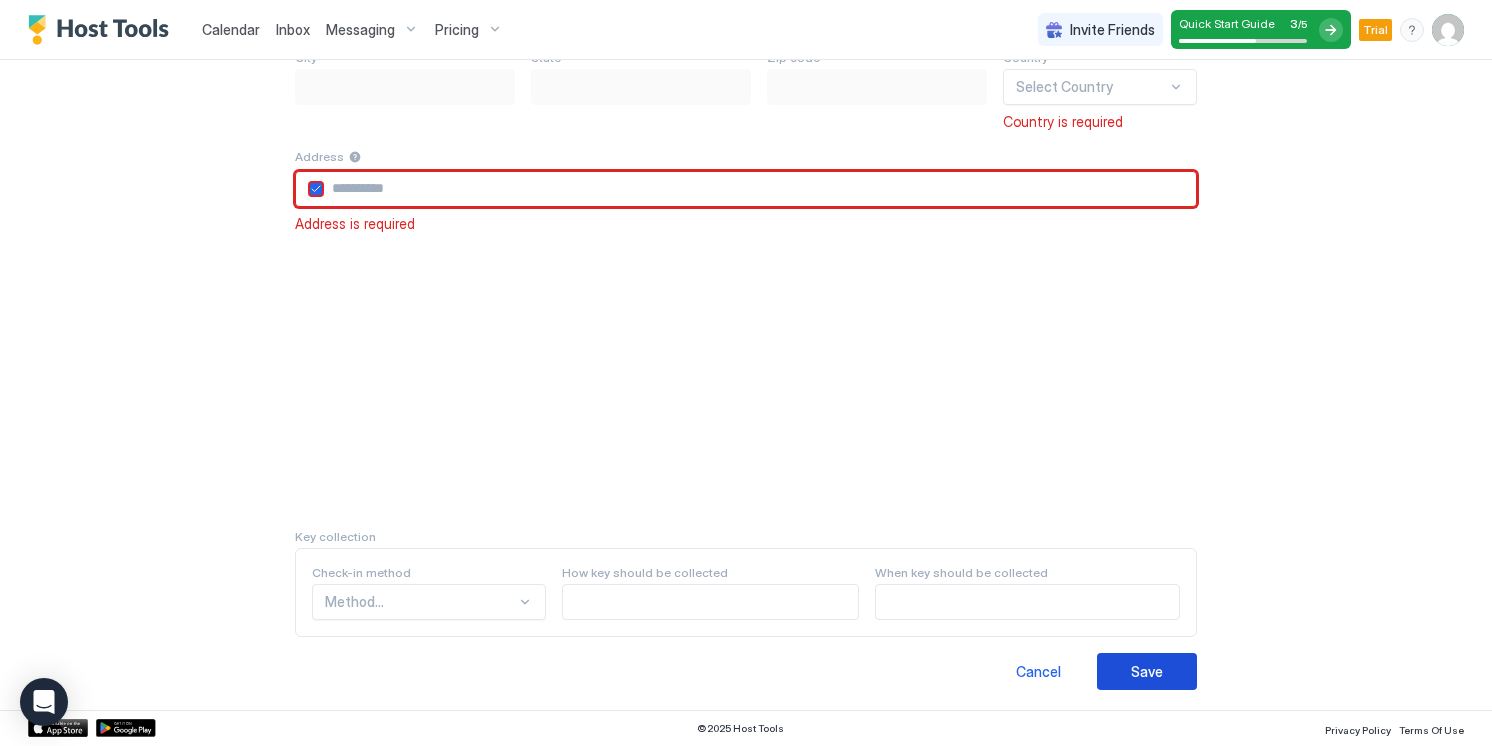 scroll, scrollTop: 210, scrollLeft: 0, axis: vertical 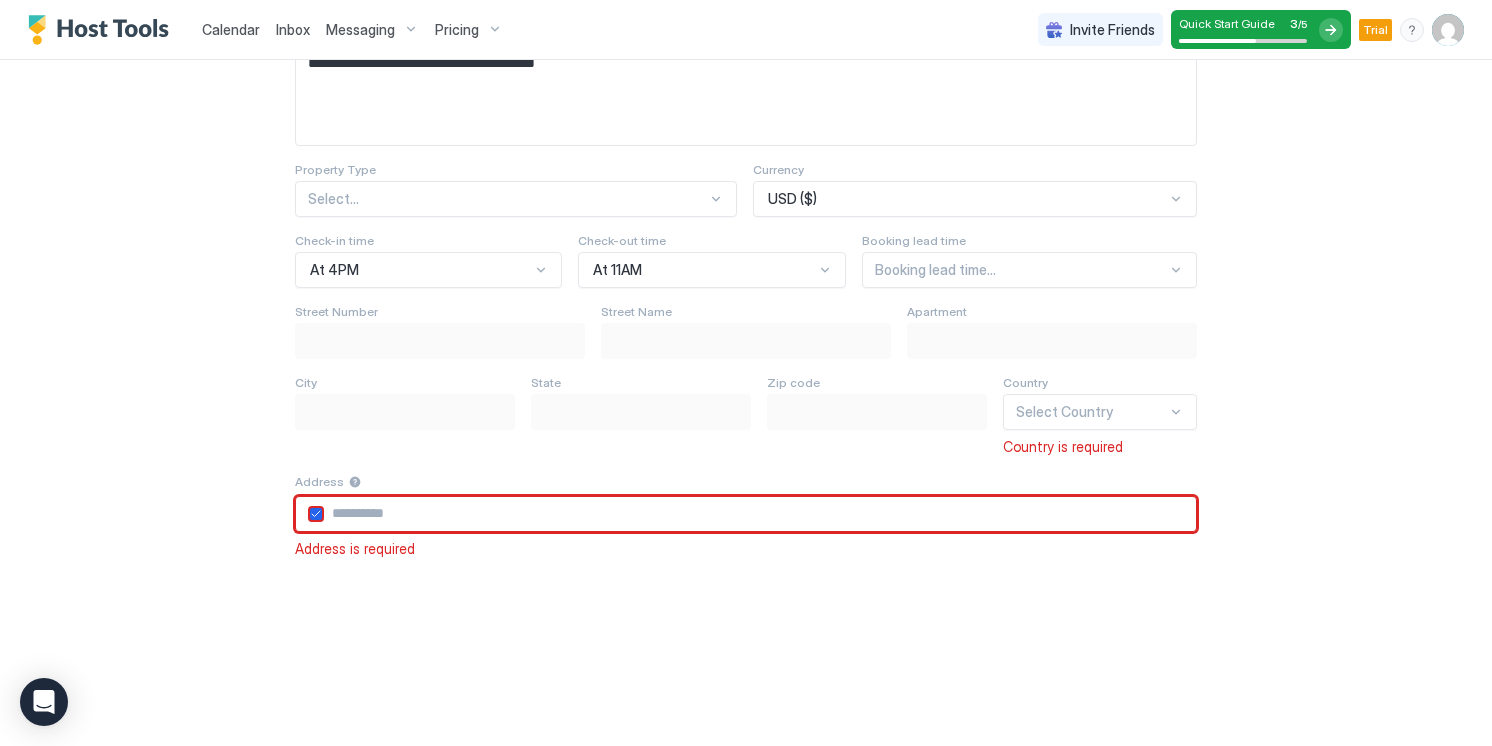 click at bounding box center (760, 514) 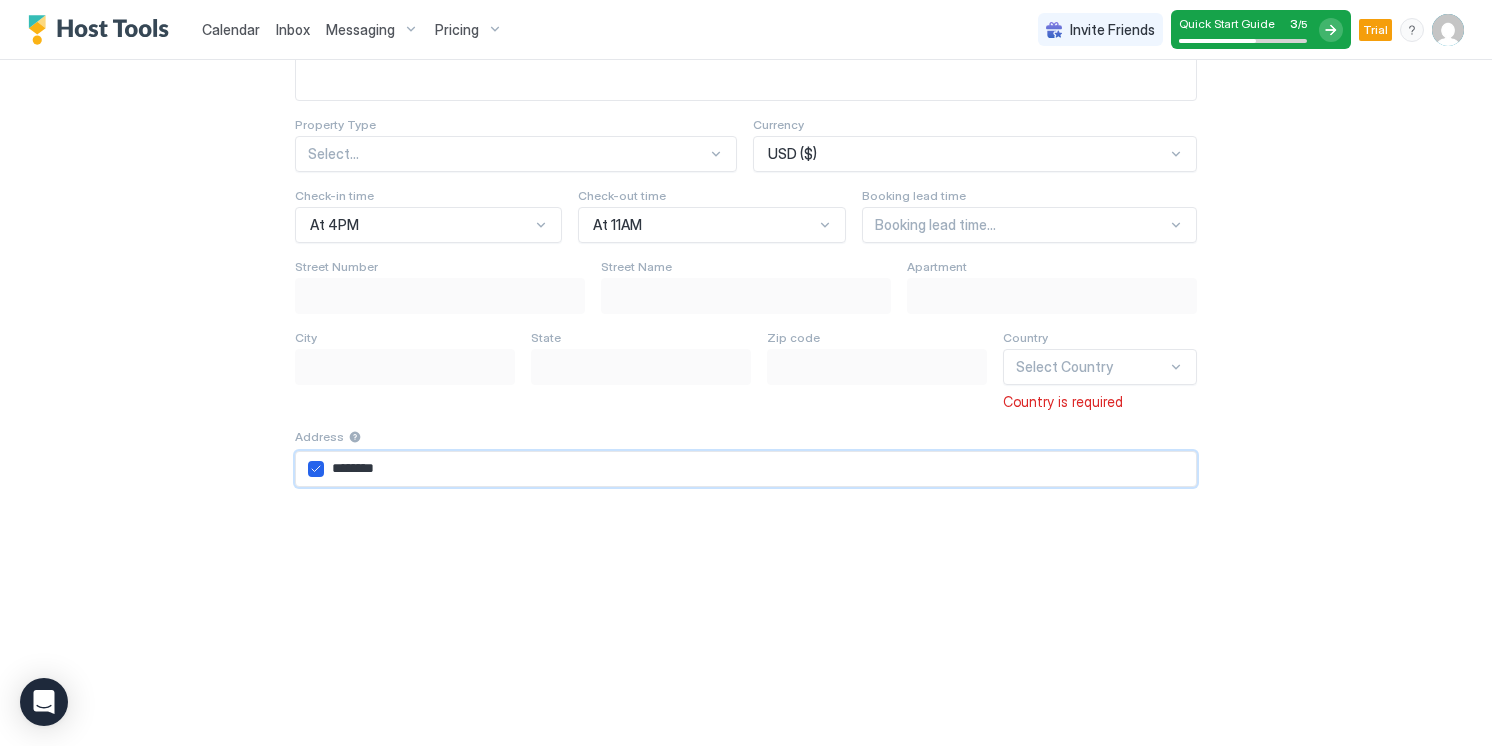 scroll, scrollTop: 330, scrollLeft: 0, axis: vertical 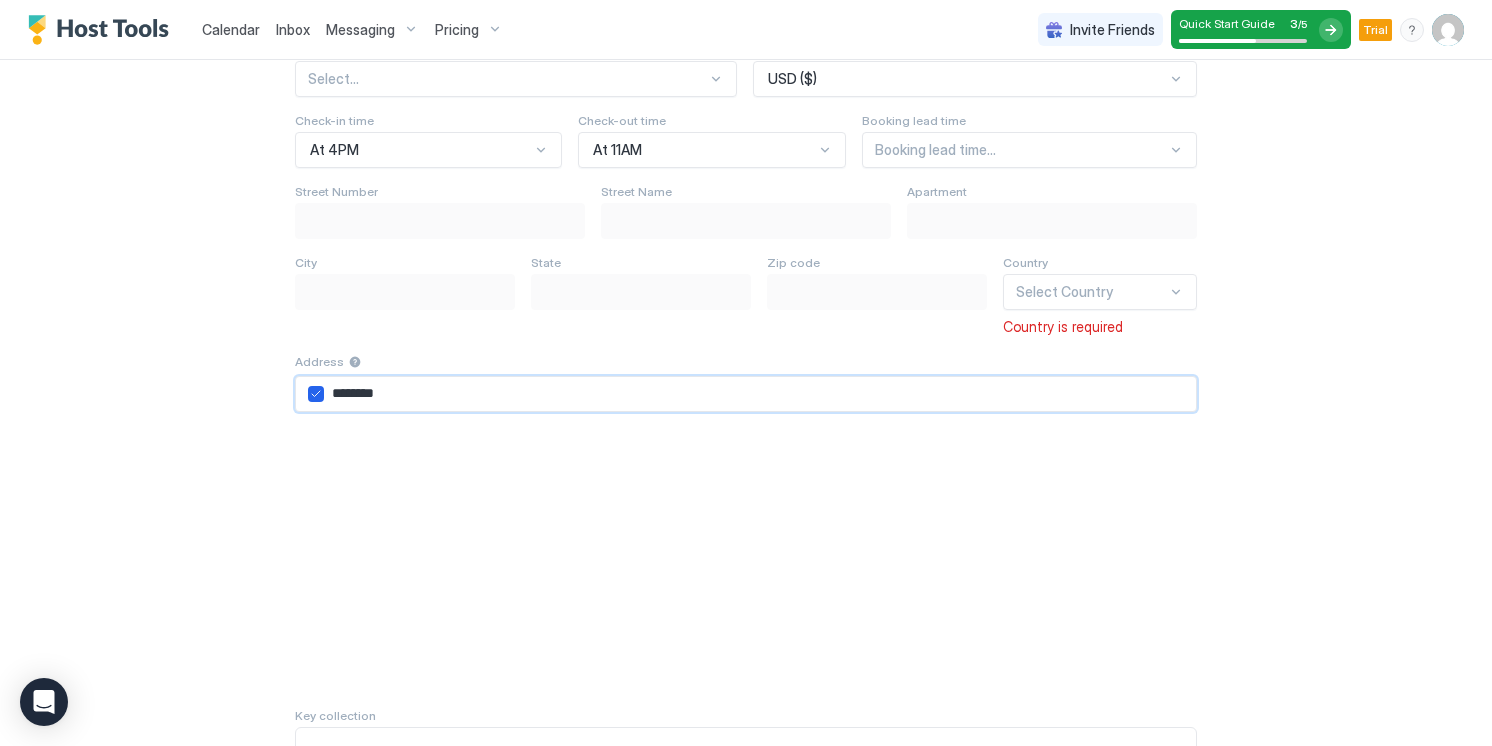 type on "********" 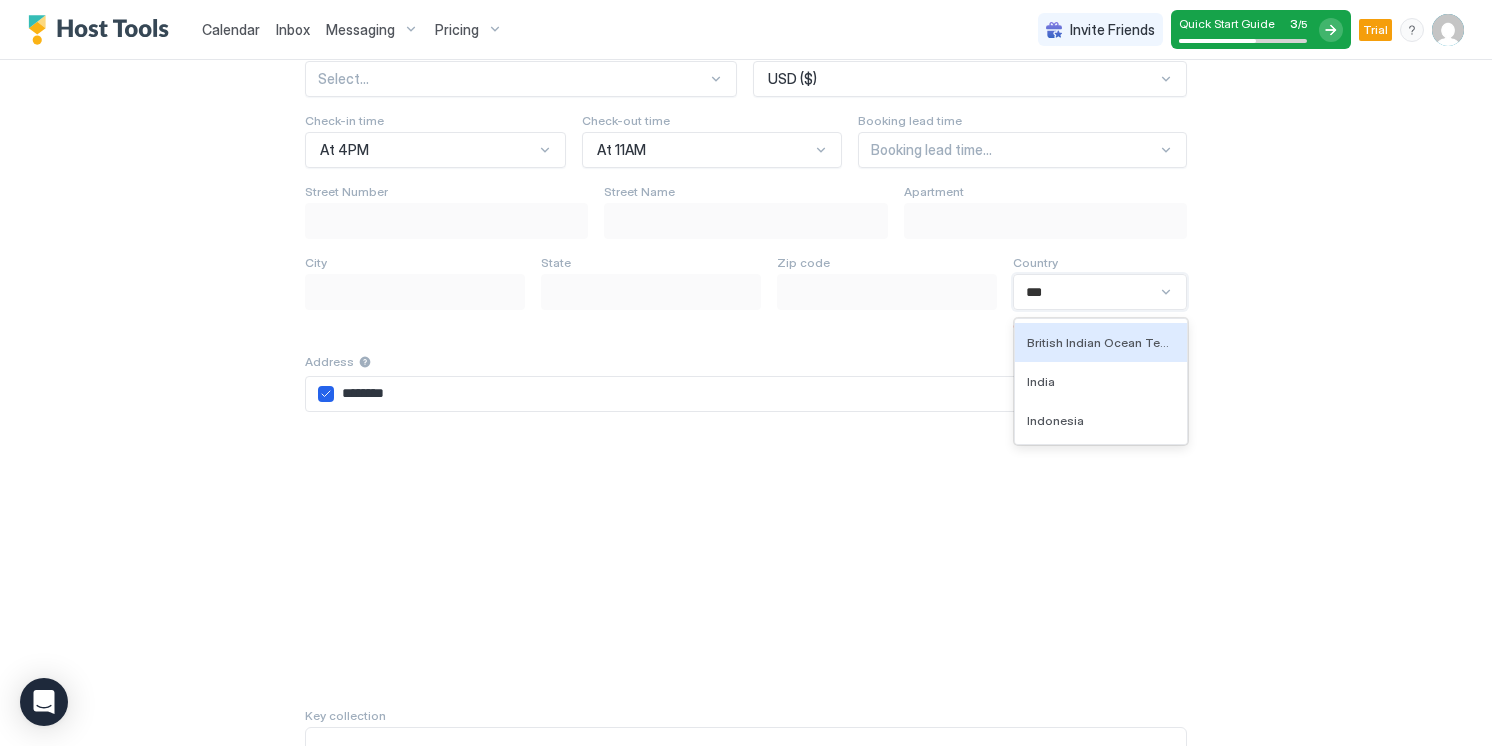 type on "****" 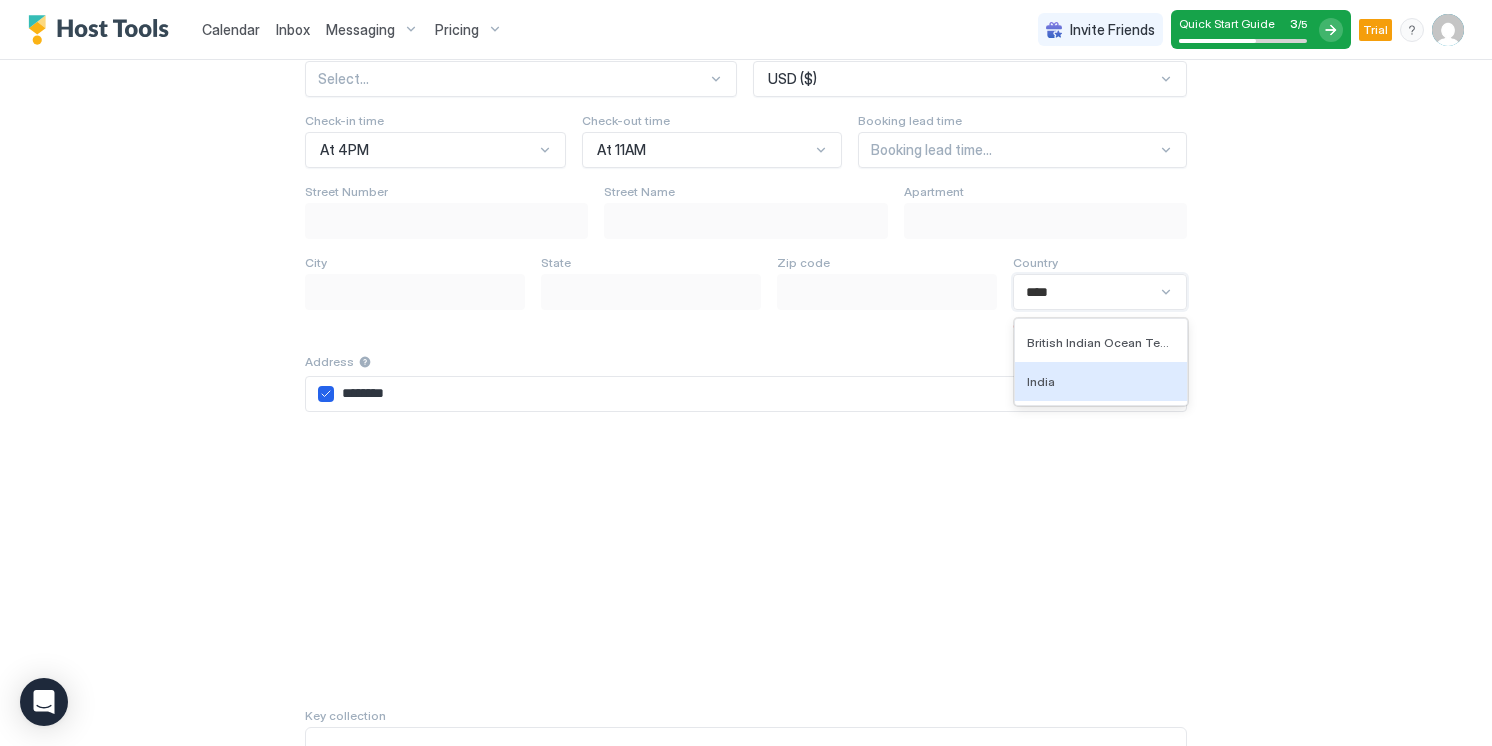 type 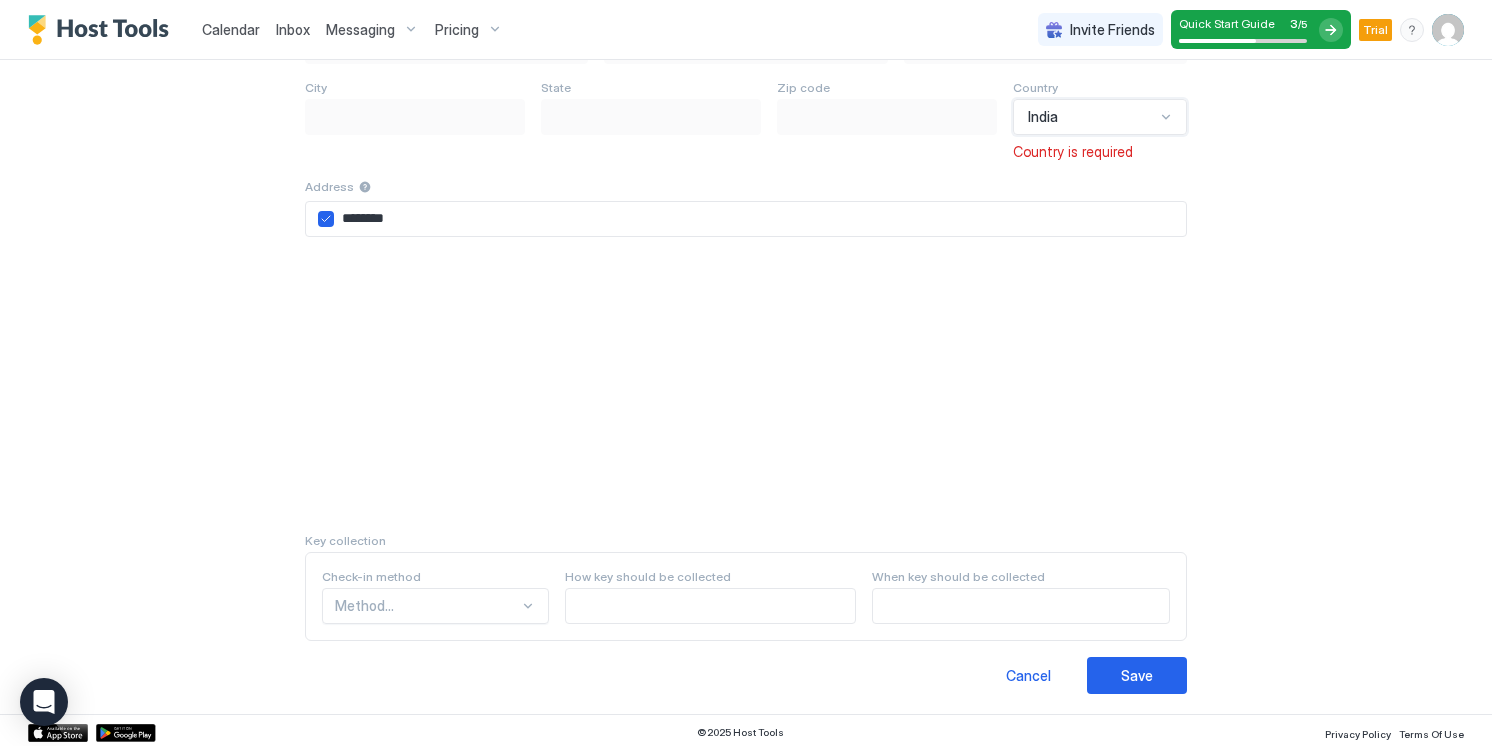 scroll, scrollTop: 506, scrollLeft: 0, axis: vertical 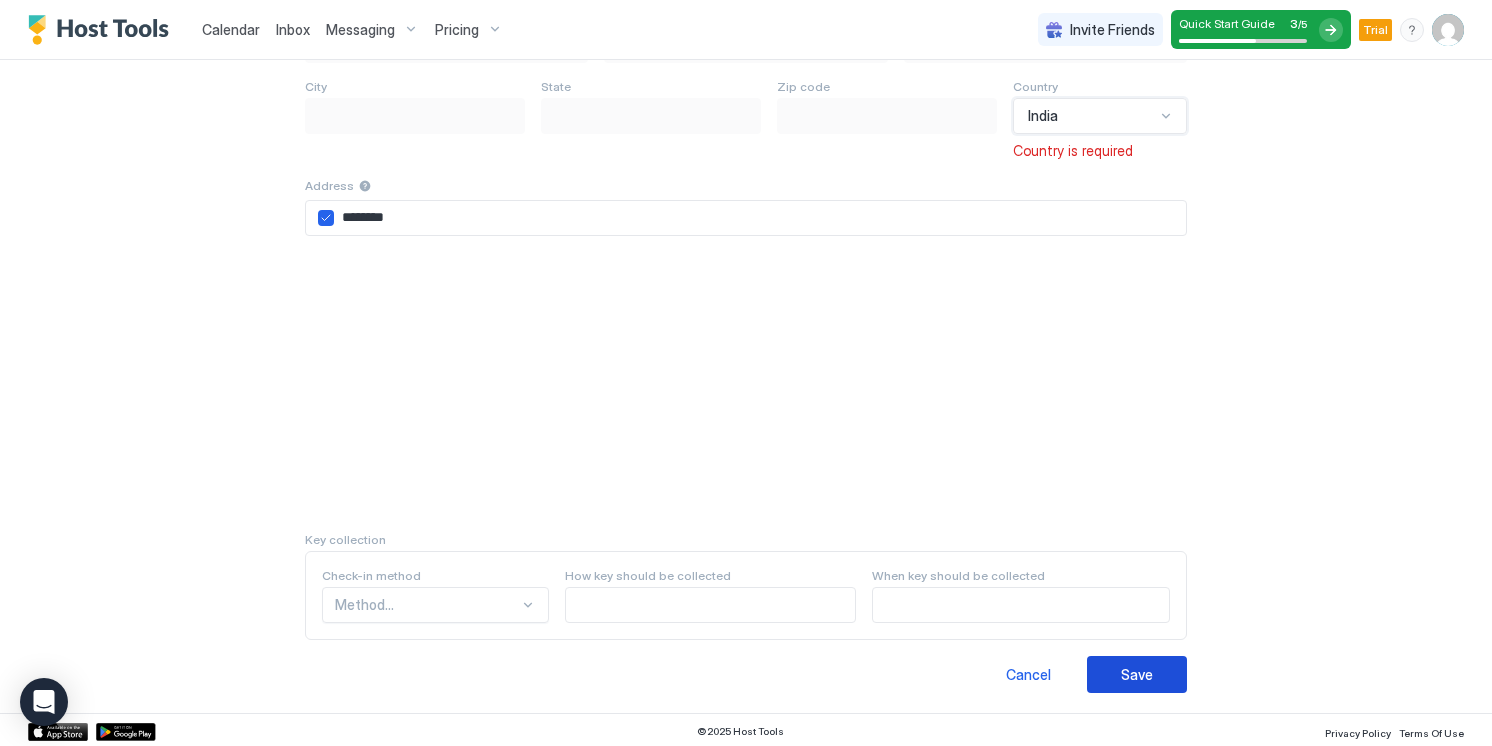 click on "Save" at bounding box center [1137, 674] 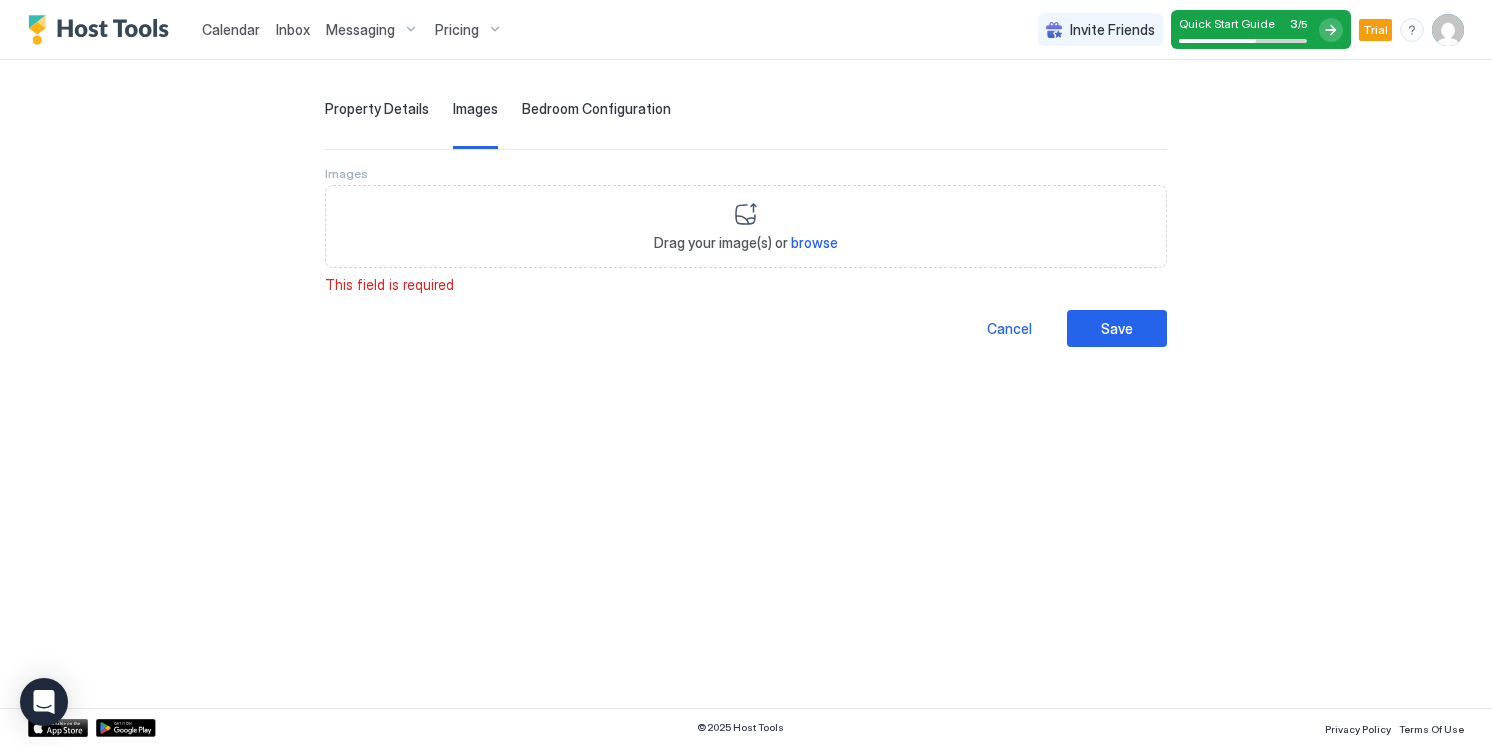 scroll, scrollTop: 0, scrollLeft: 0, axis: both 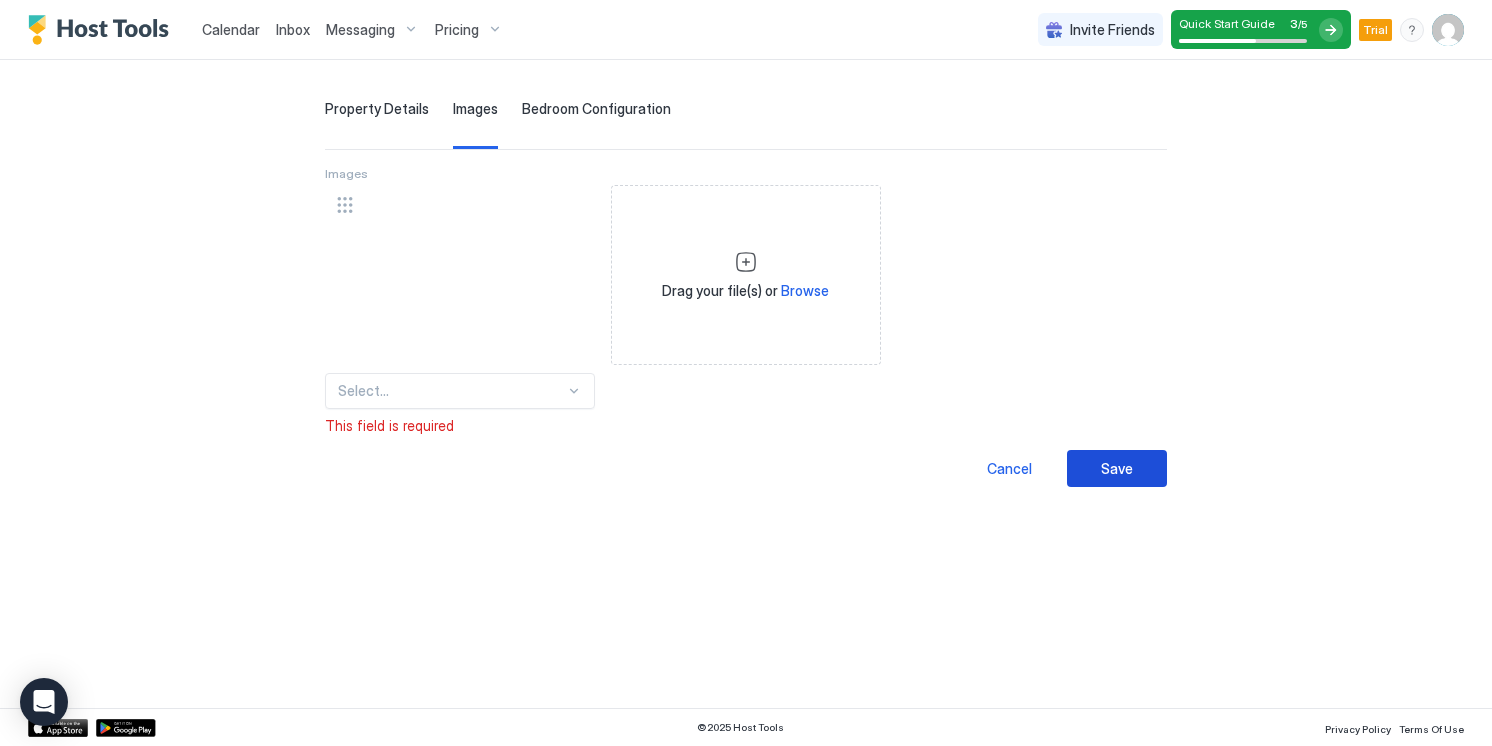 click on "Save" at bounding box center (1117, 468) 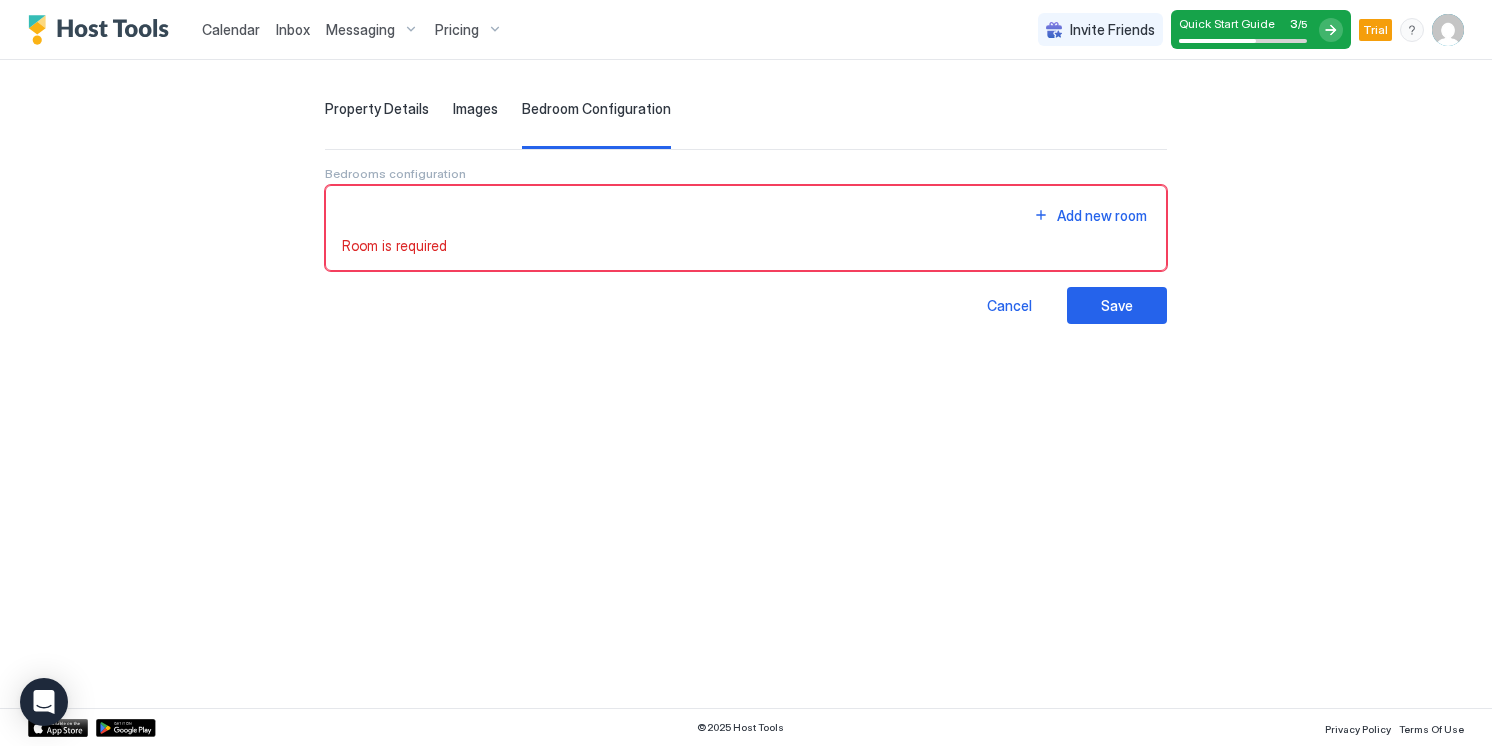 click on "Add new room" at bounding box center [746, 215] 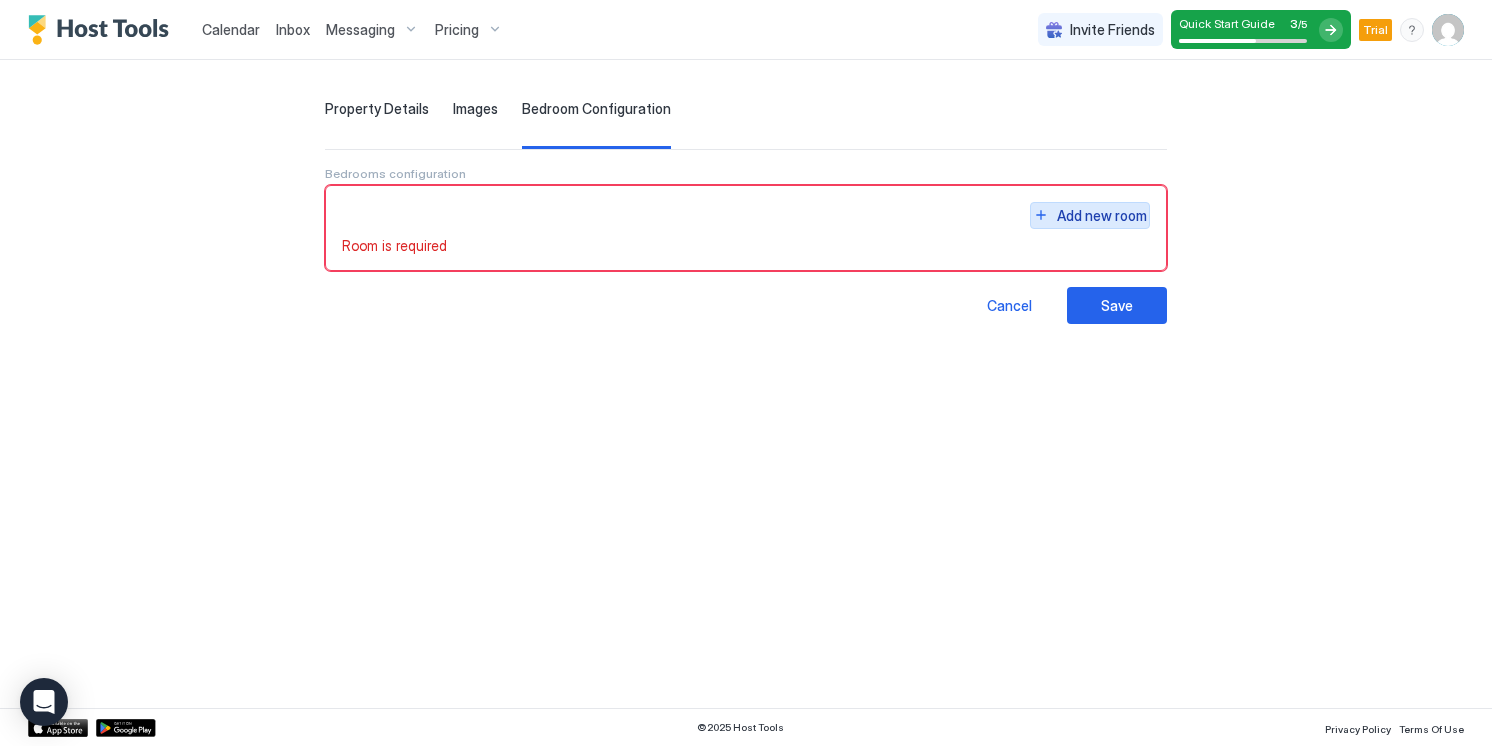 click on "Add new room" at bounding box center [1102, 215] 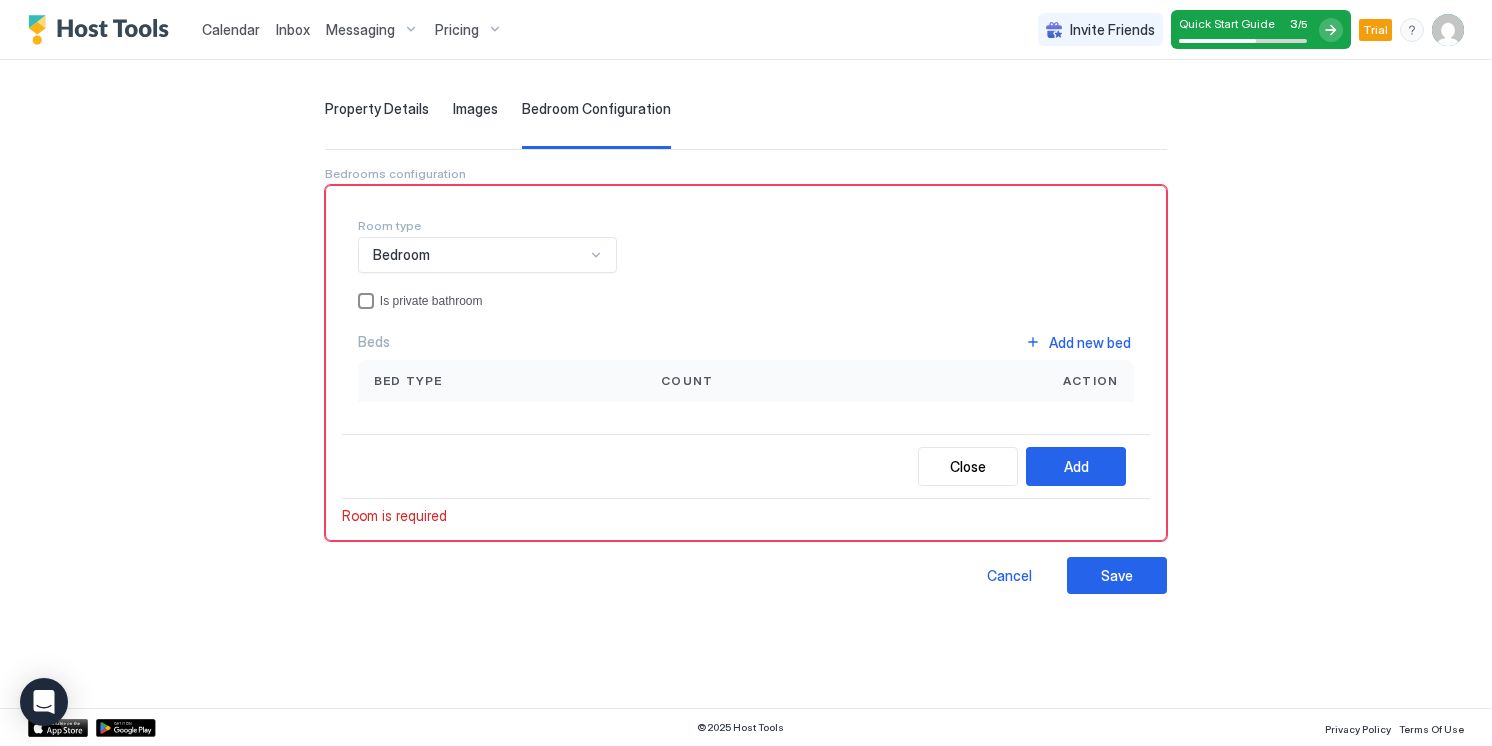 click at bounding box center [366, 301] 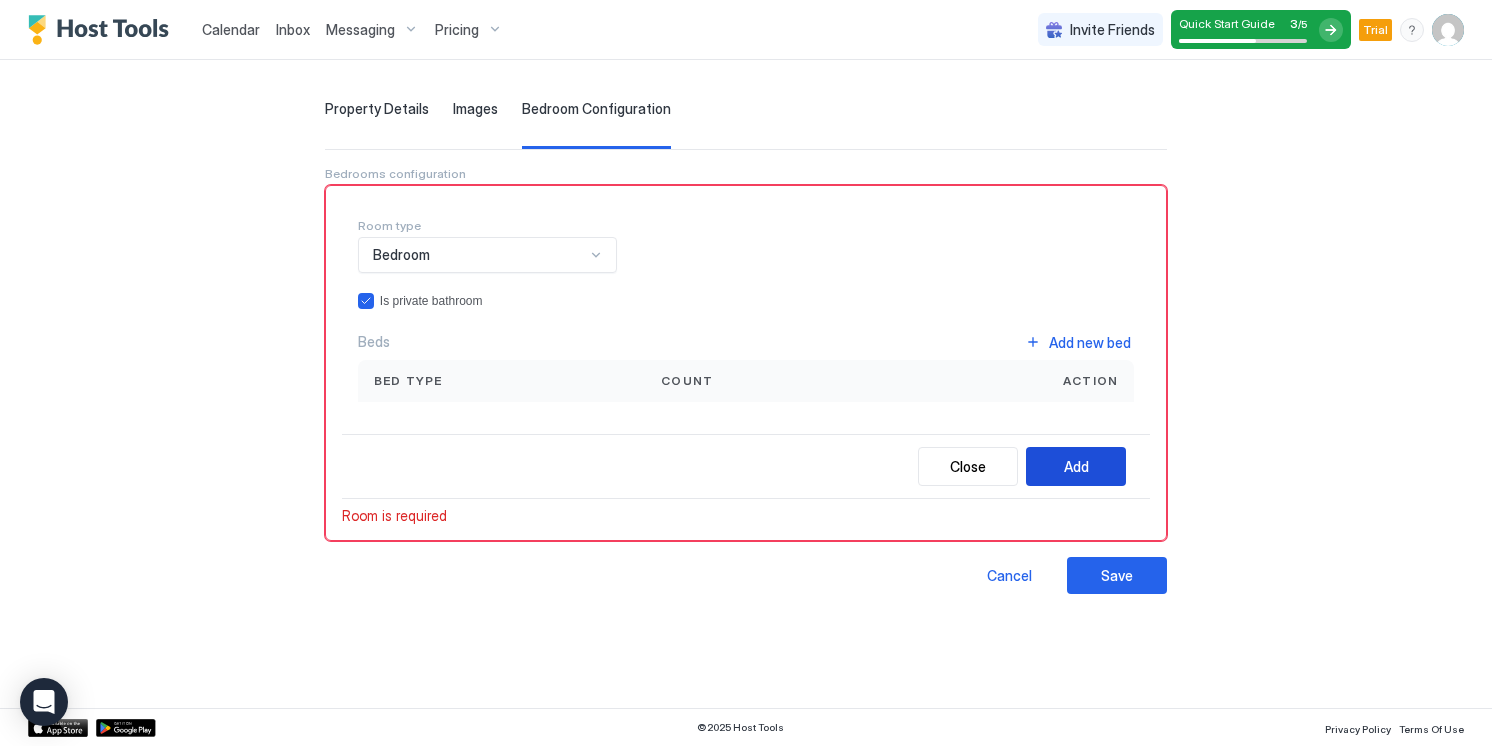 click on "Add" at bounding box center (1076, 466) 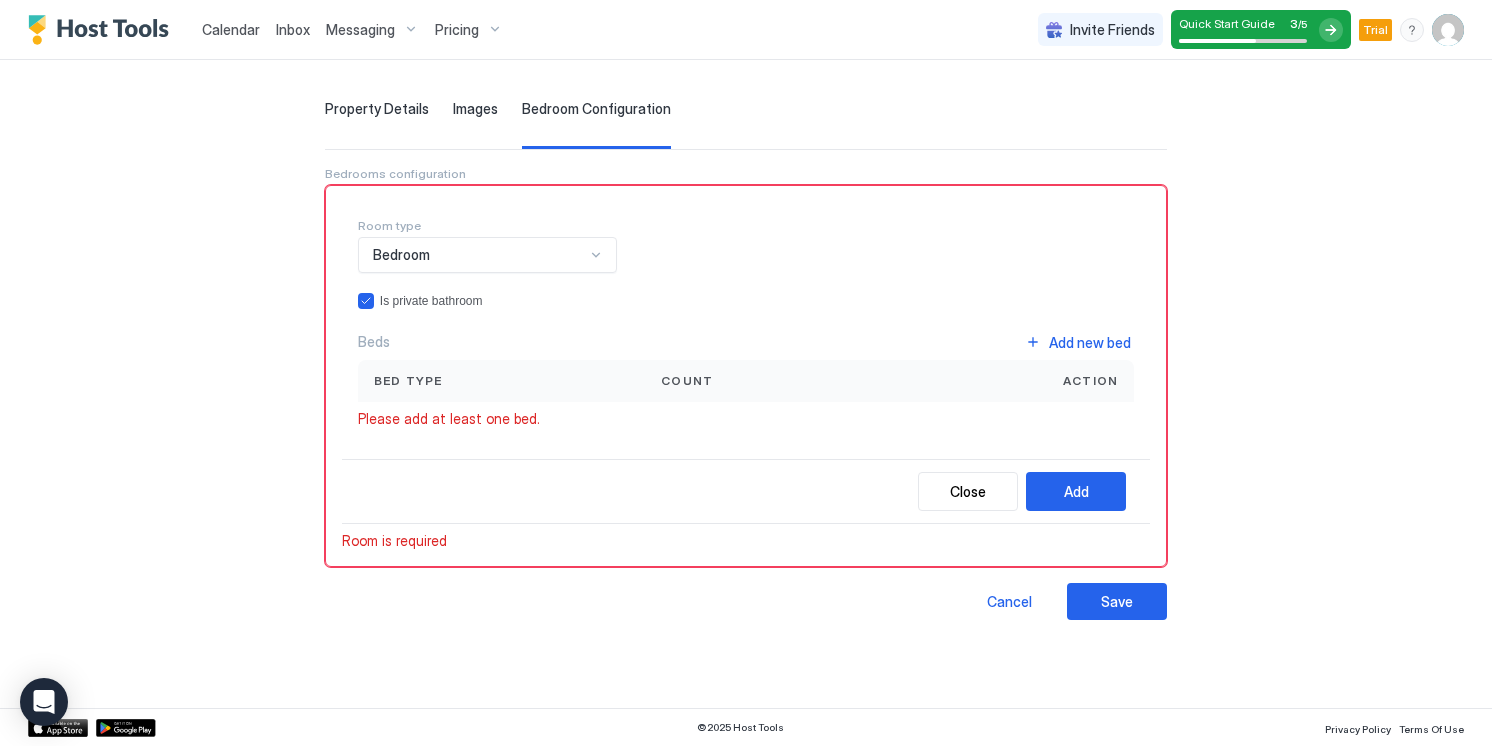 click on "Bed type" at bounding box center [408, 381] 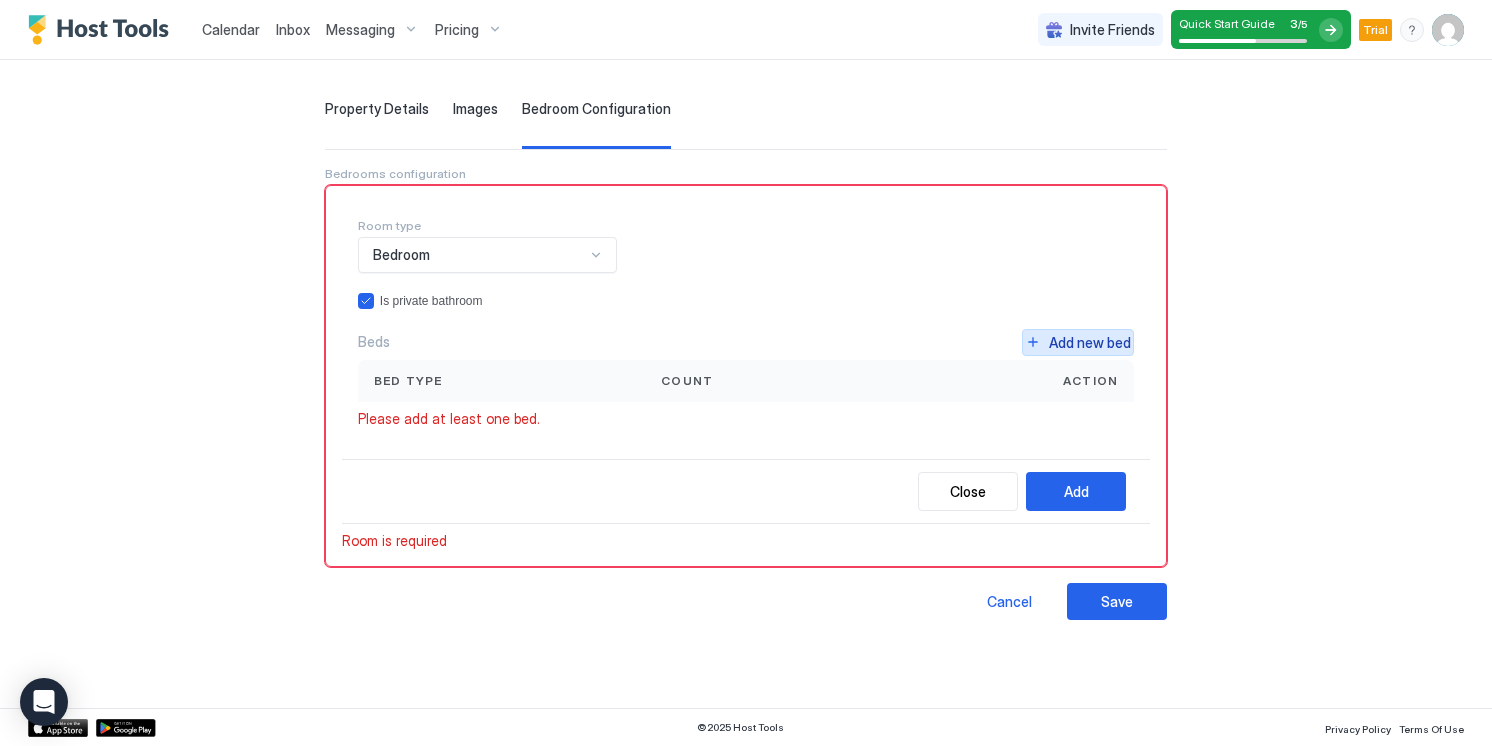 click on "Add new bed" at bounding box center (1090, 342) 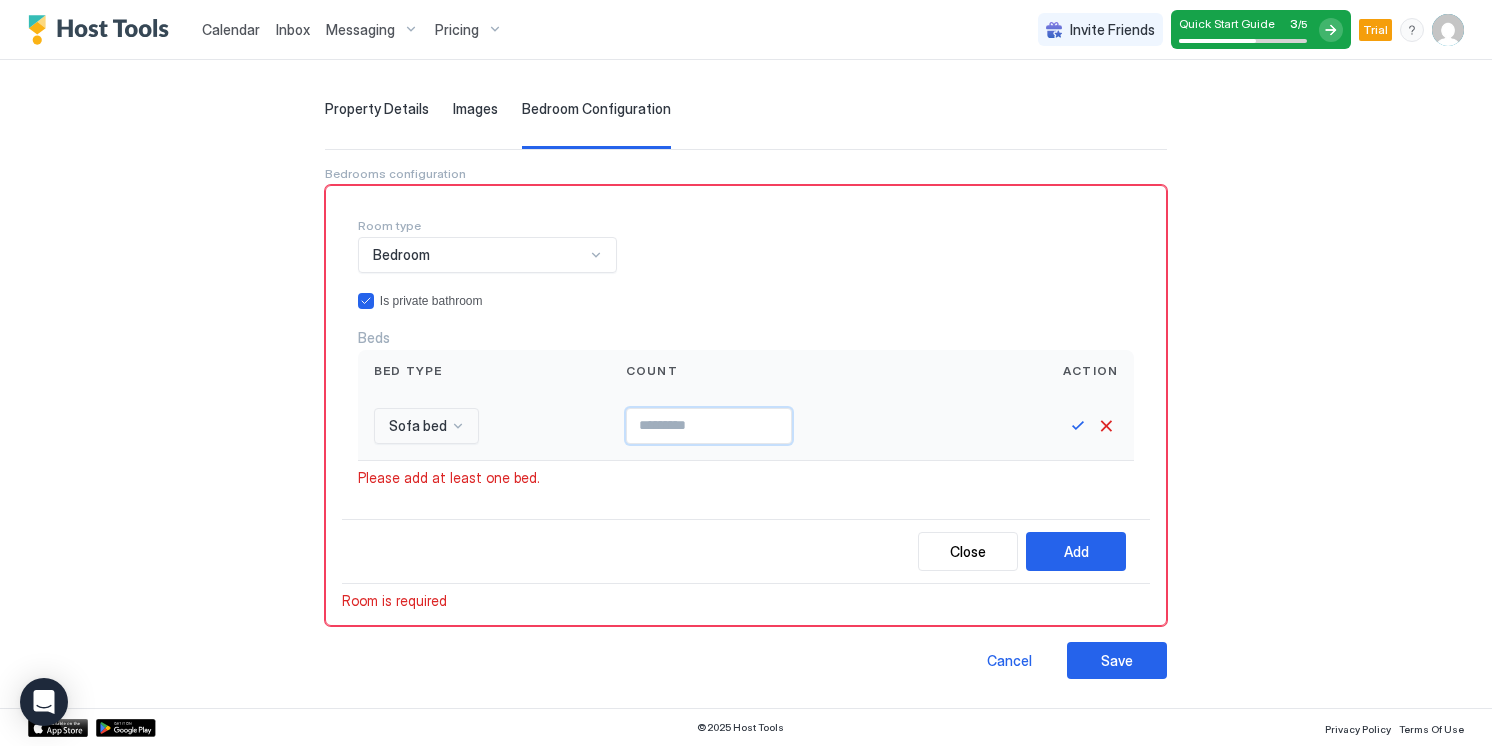 click at bounding box center (709, 426) 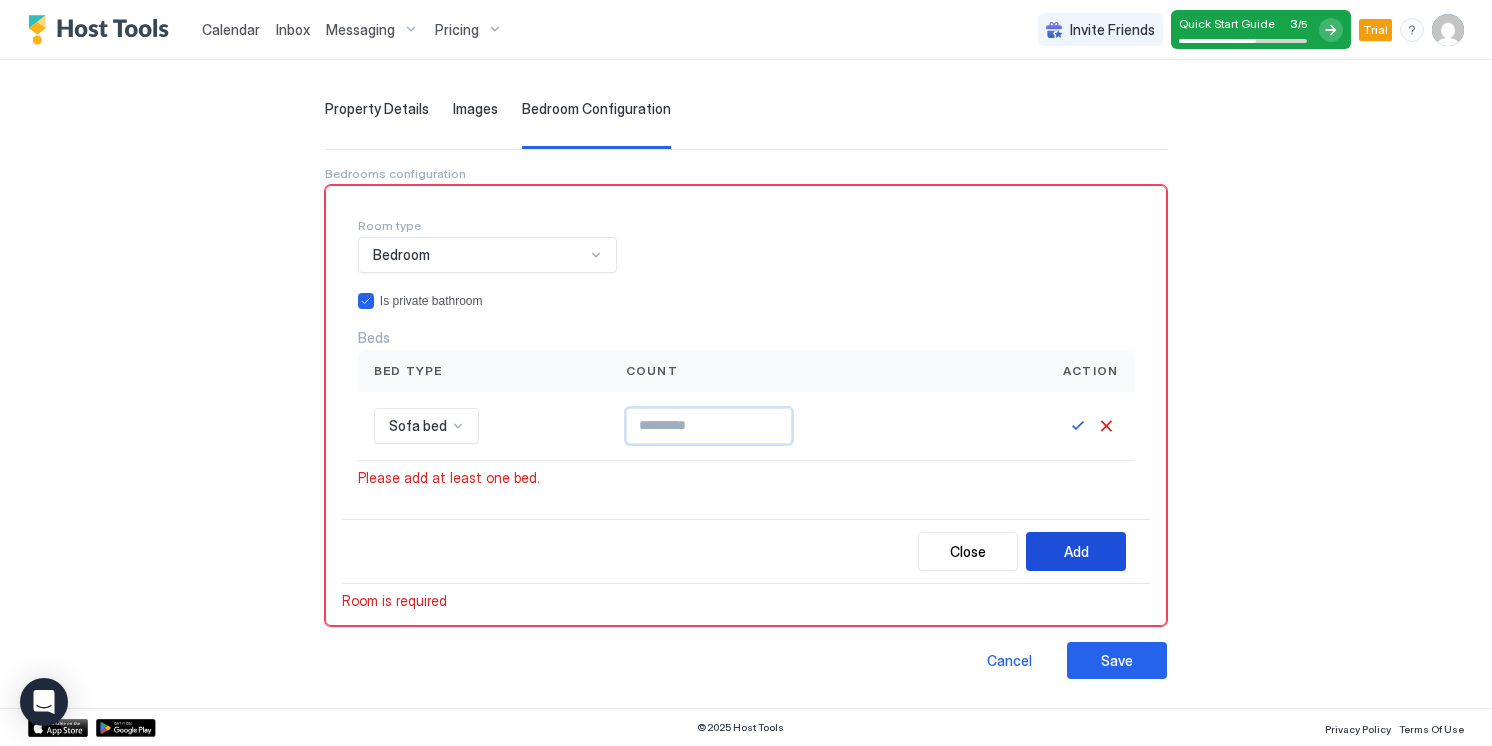 type on "*" 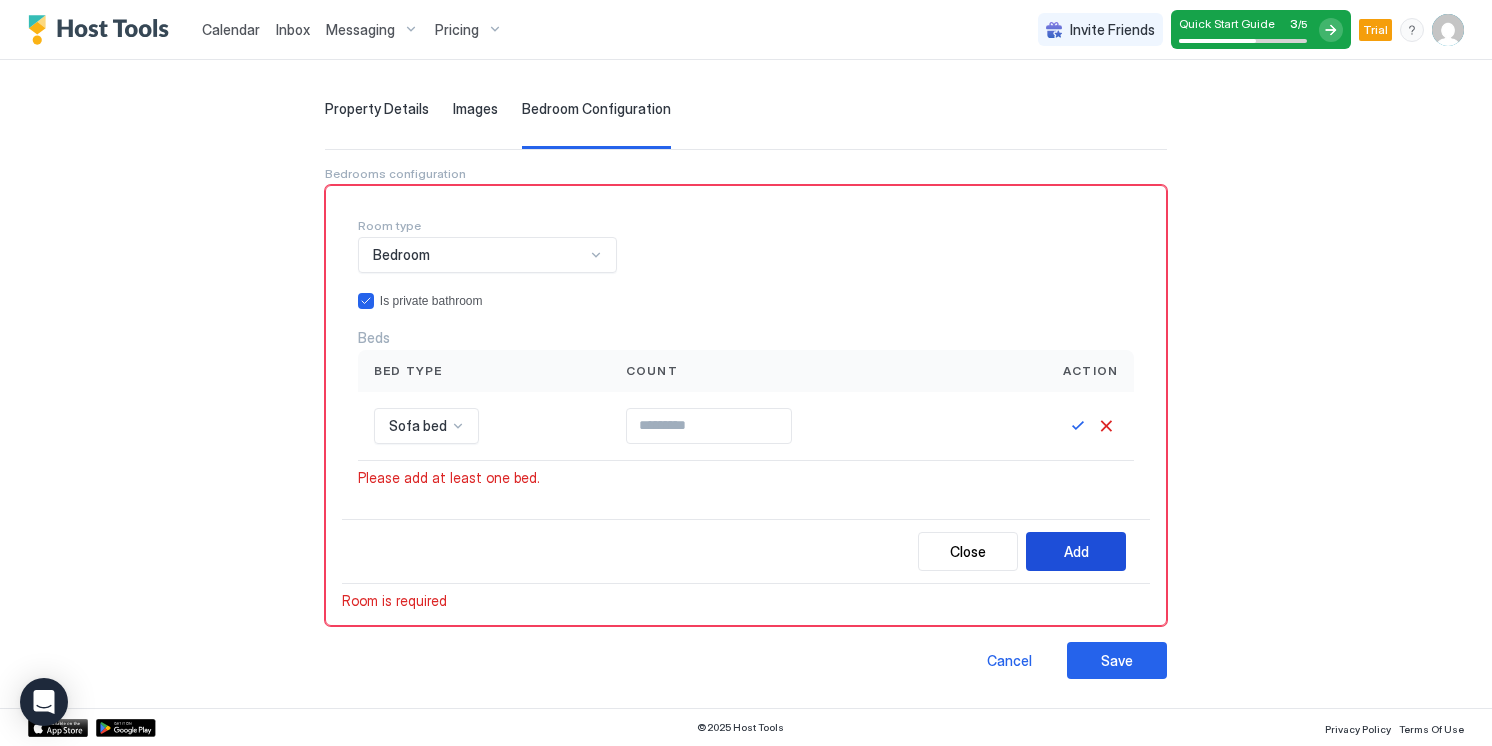 click on "Add" at bounding box center [1076, 551] 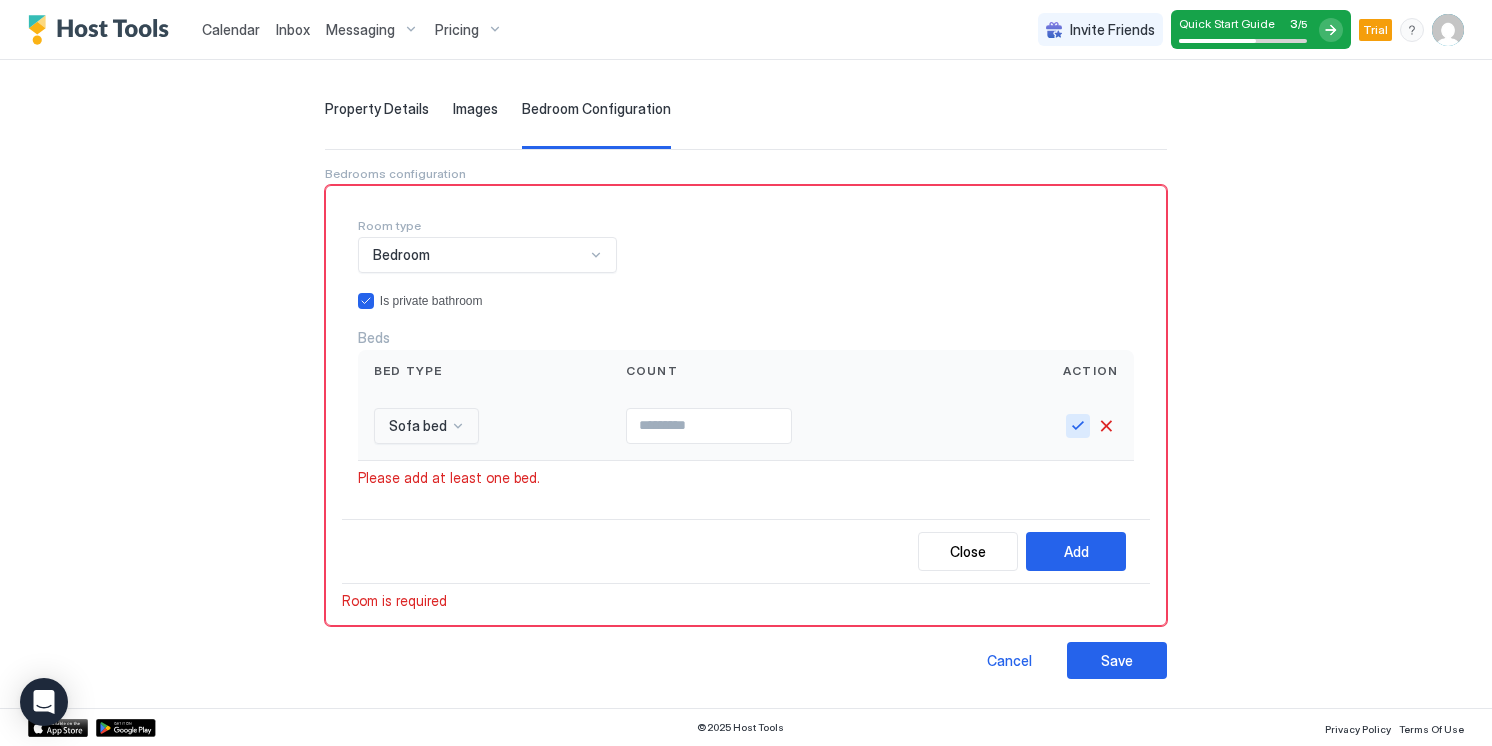 click at bounding box center (1078, 426) 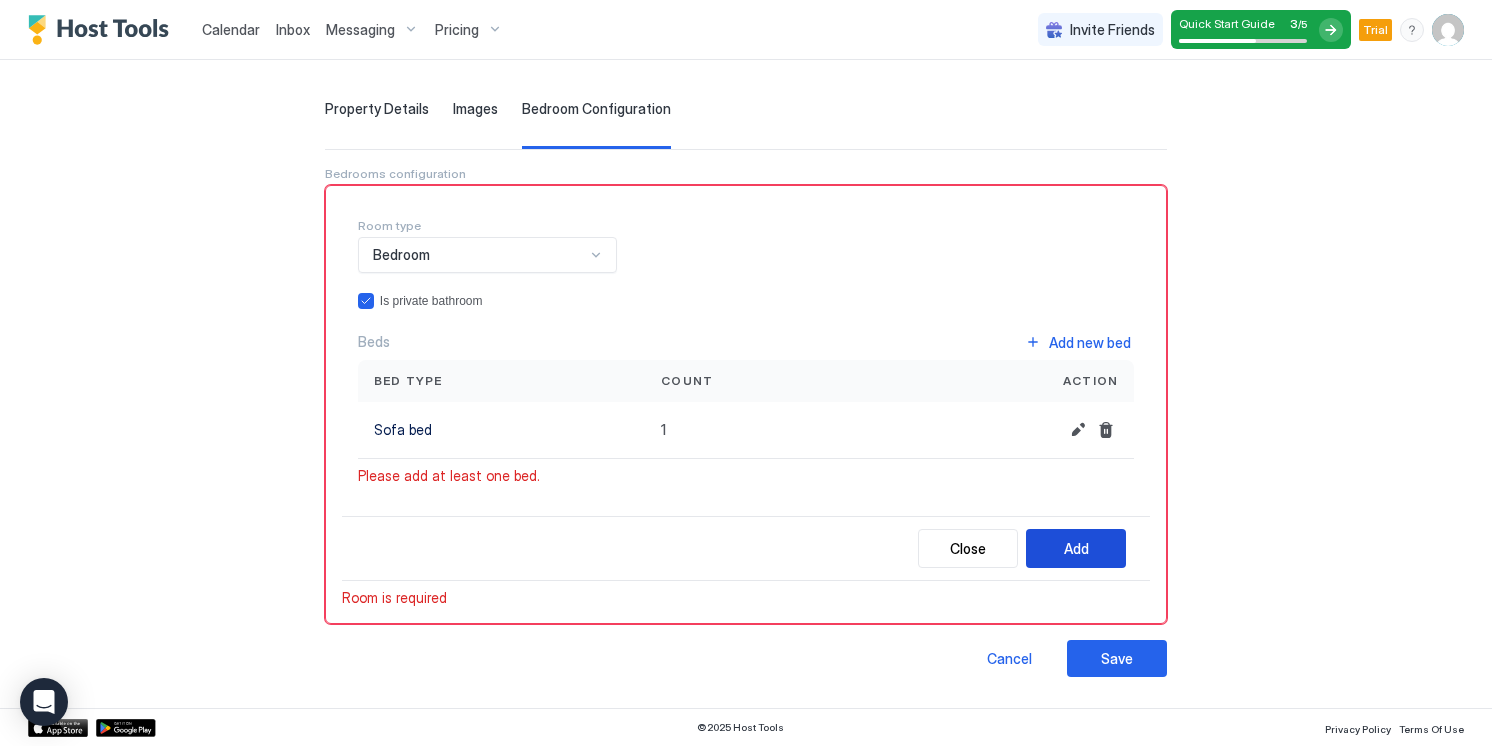 click on "Add" at bounding box center (1076, 548) 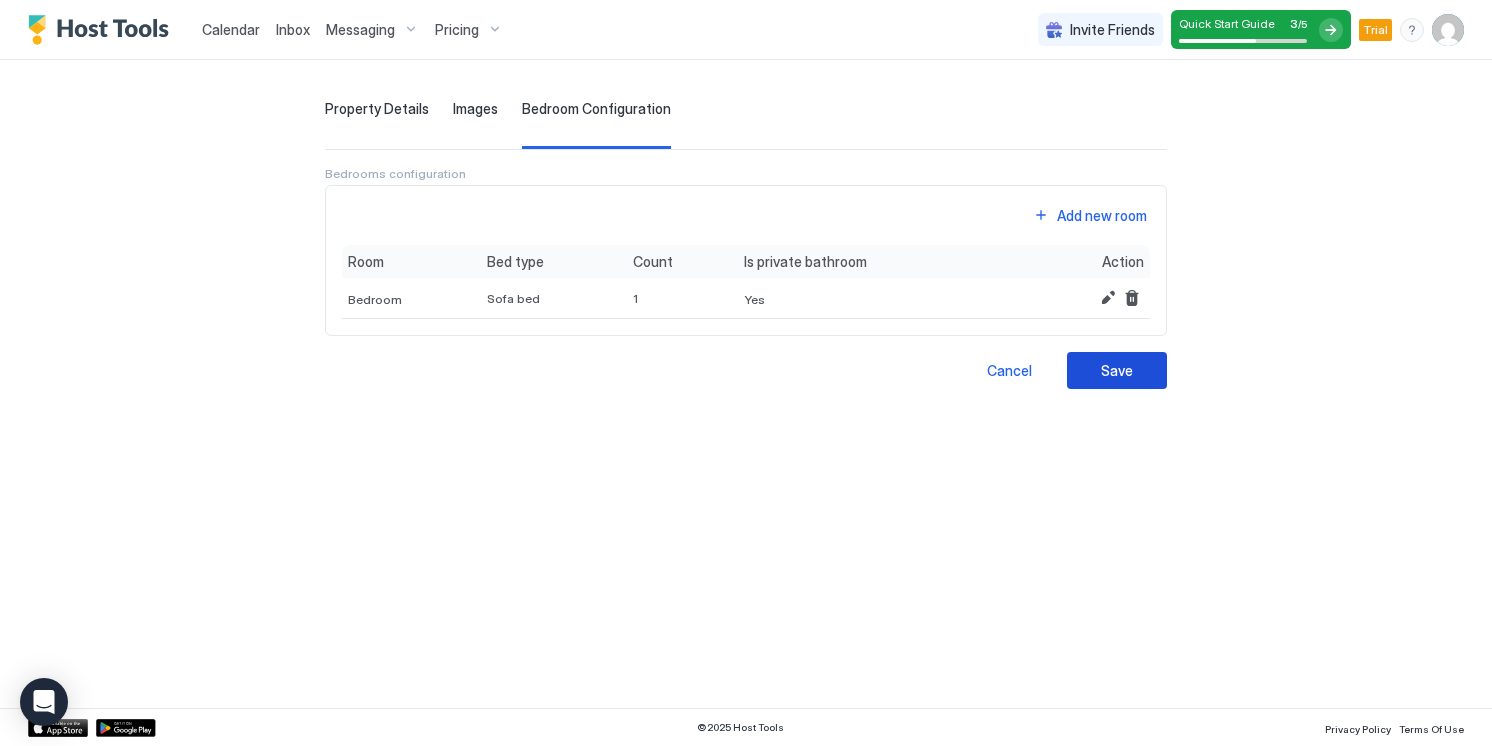 click on "Save" at bounding box center (1117, 370) 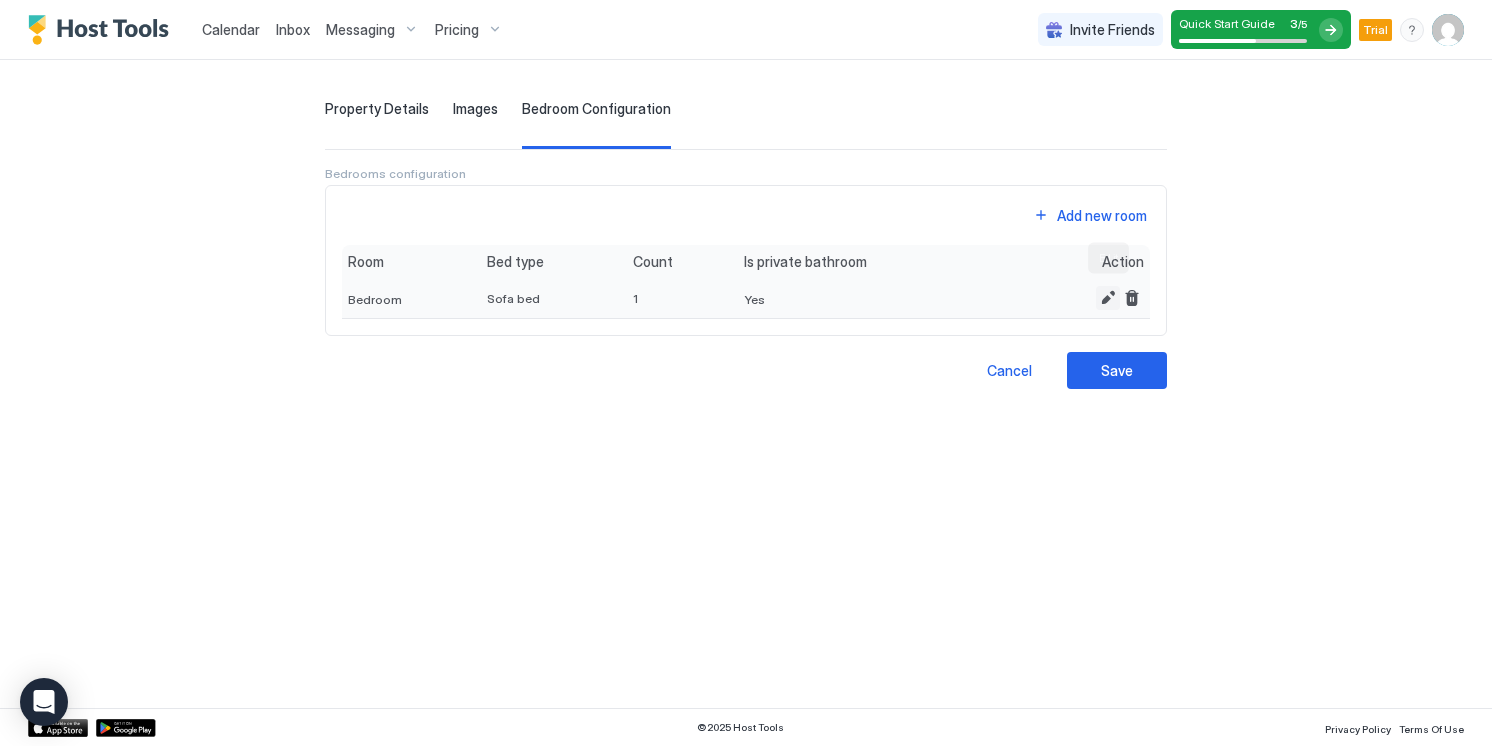 click at bounding box center [1108, 298] 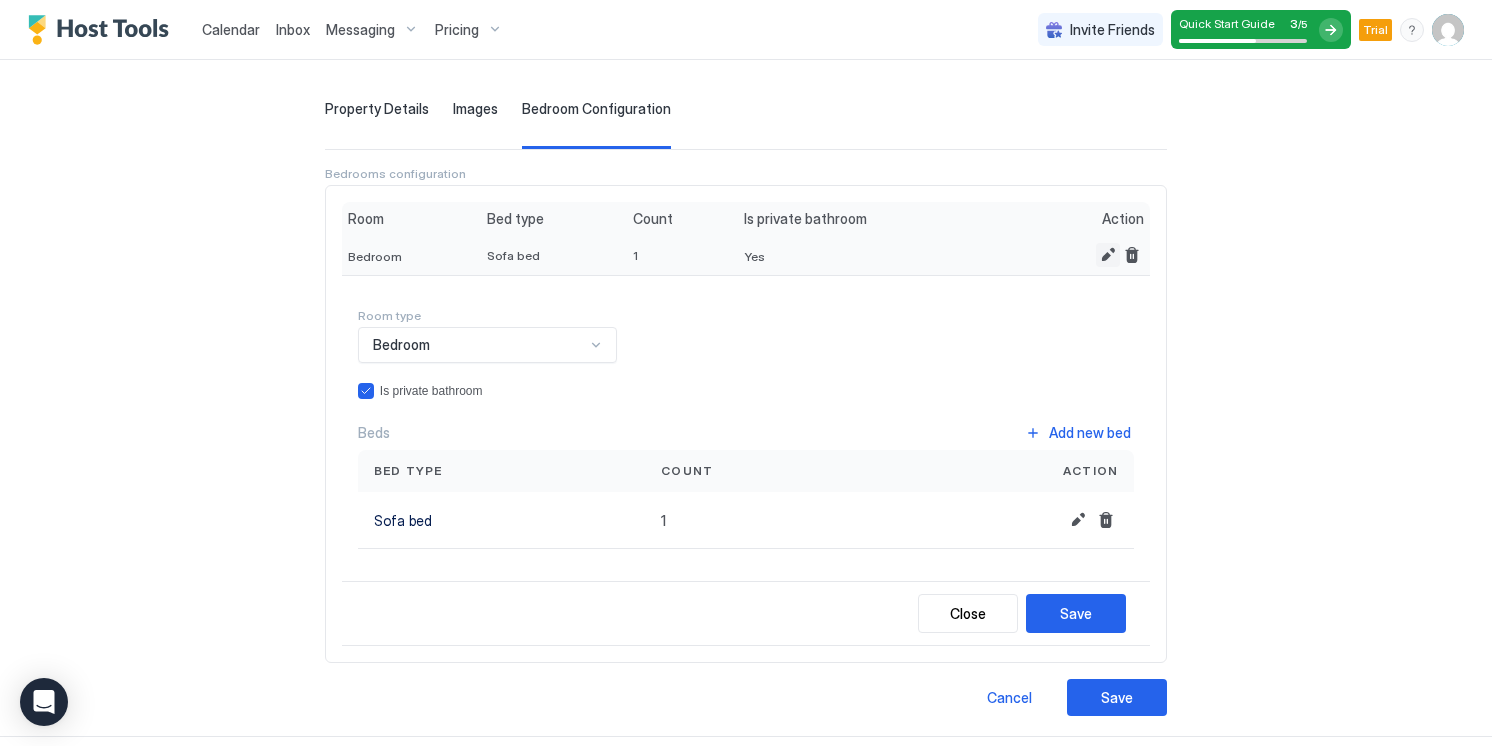 click at bounding box center (1108, 255) 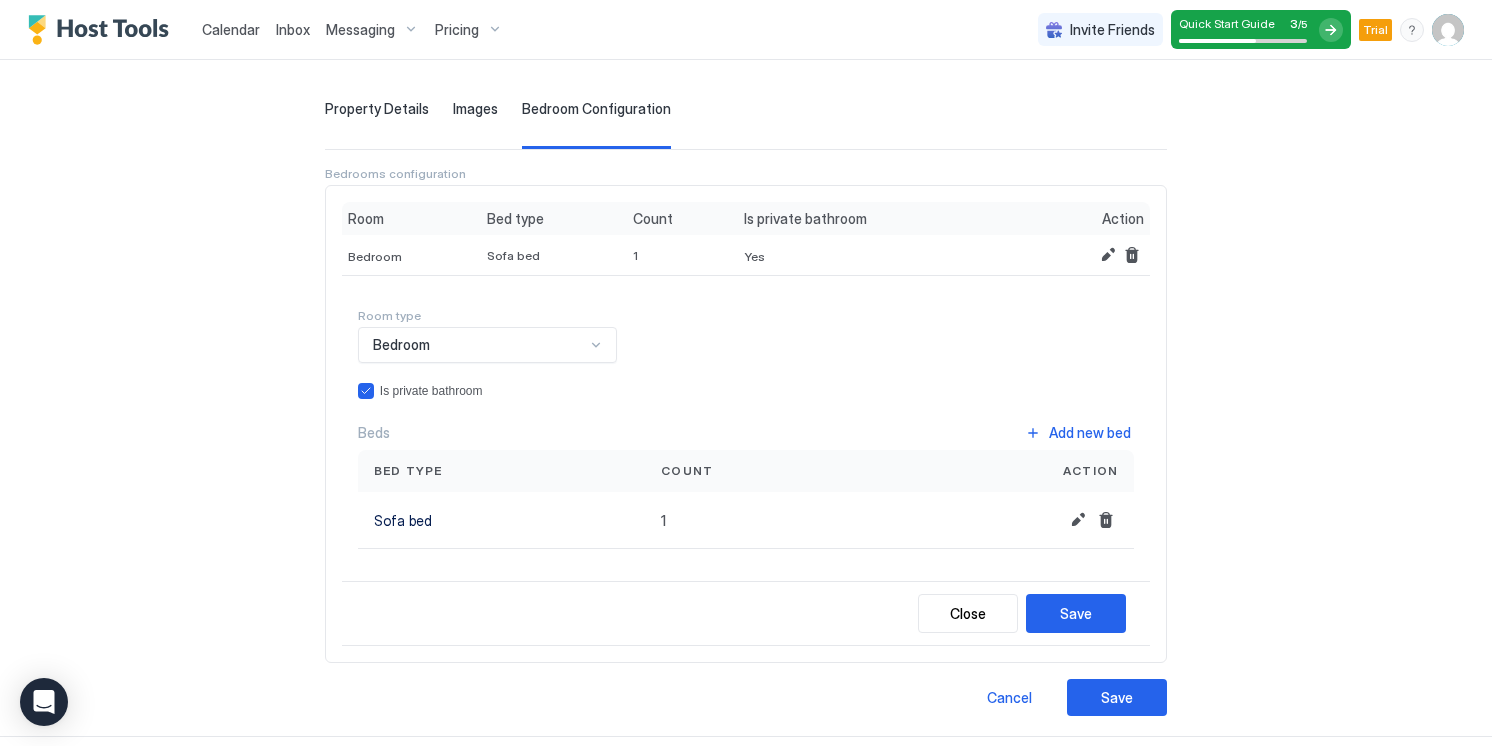 click on "Images" at bounding box center [475, 109] 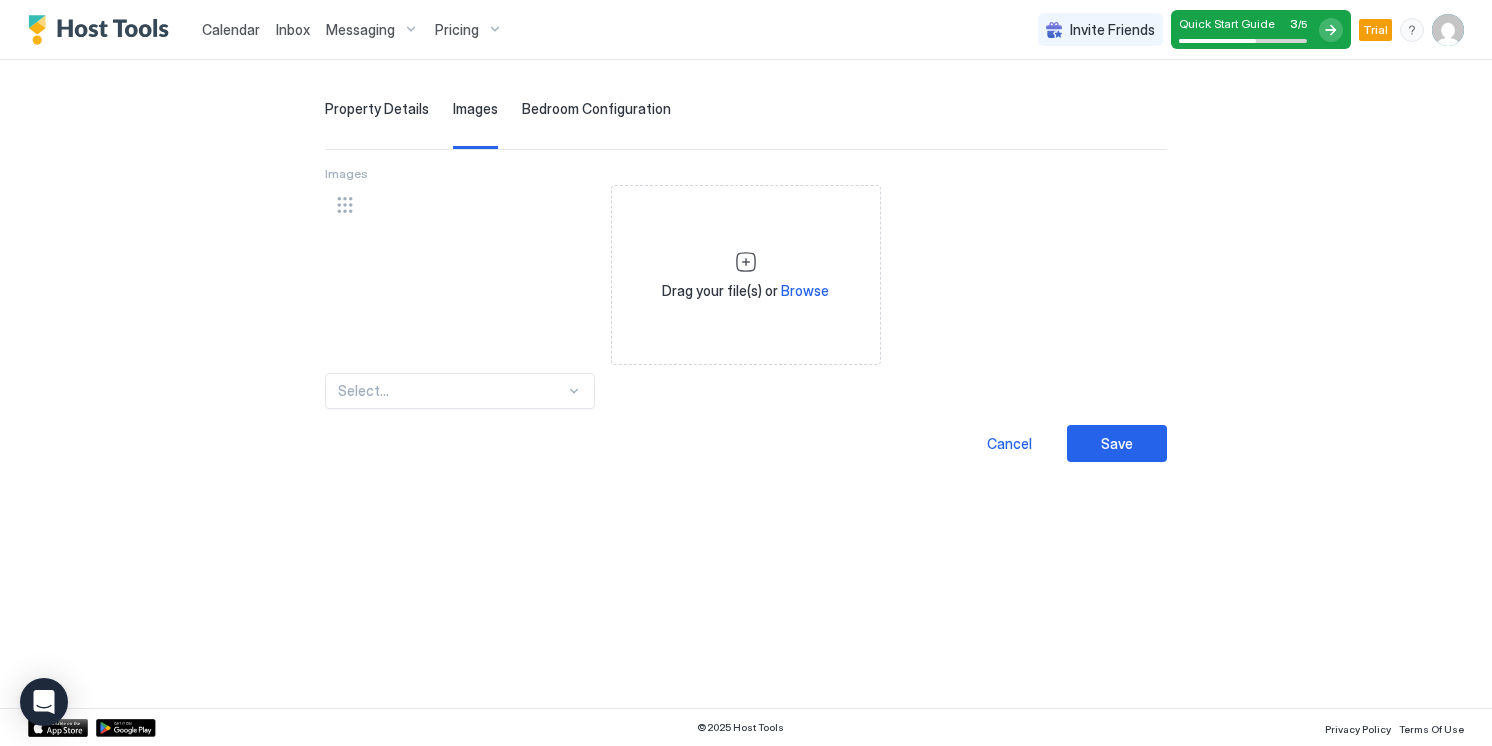 click on "Property Details" at bounding box center (377, 109) 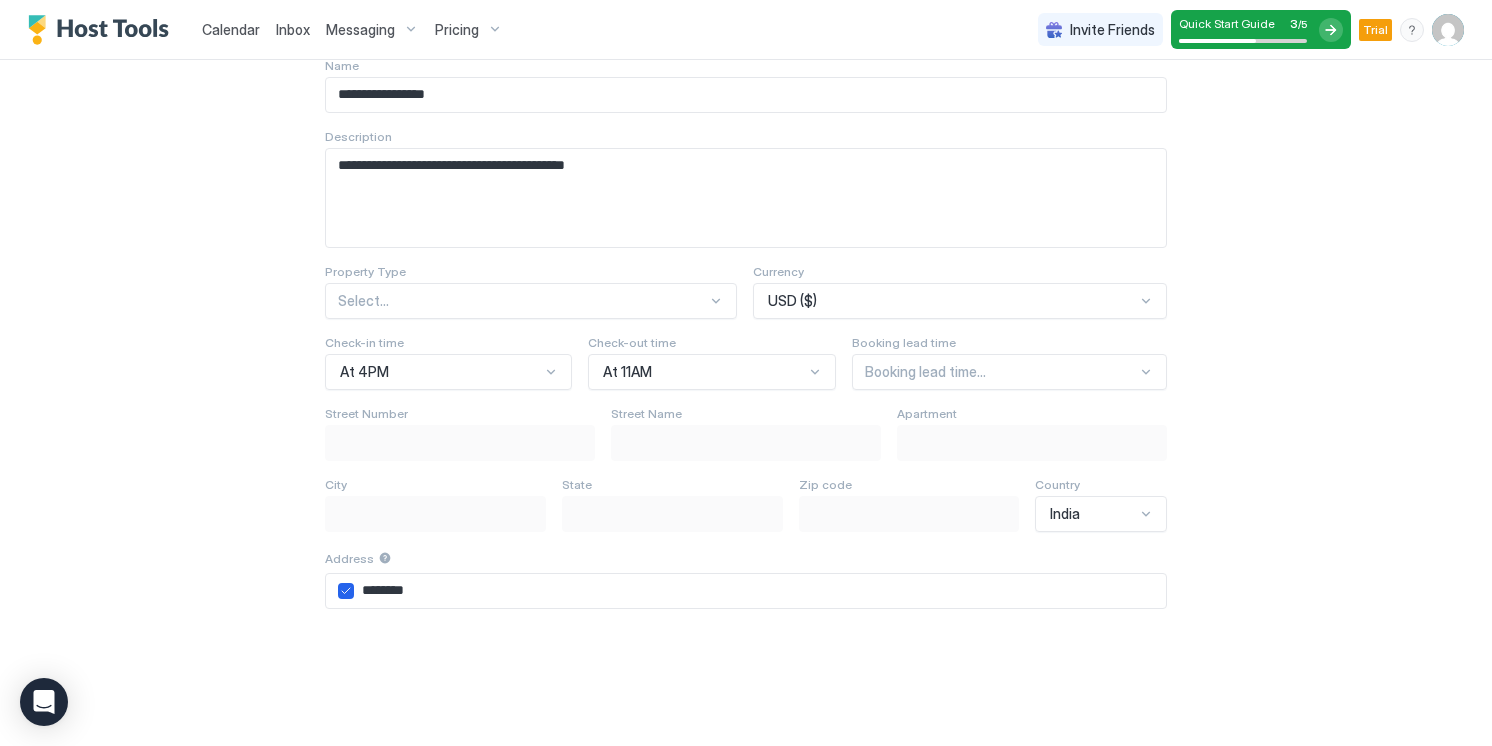 scroll, scrollTop: 240, scrollLeft: 0, axis: vertical 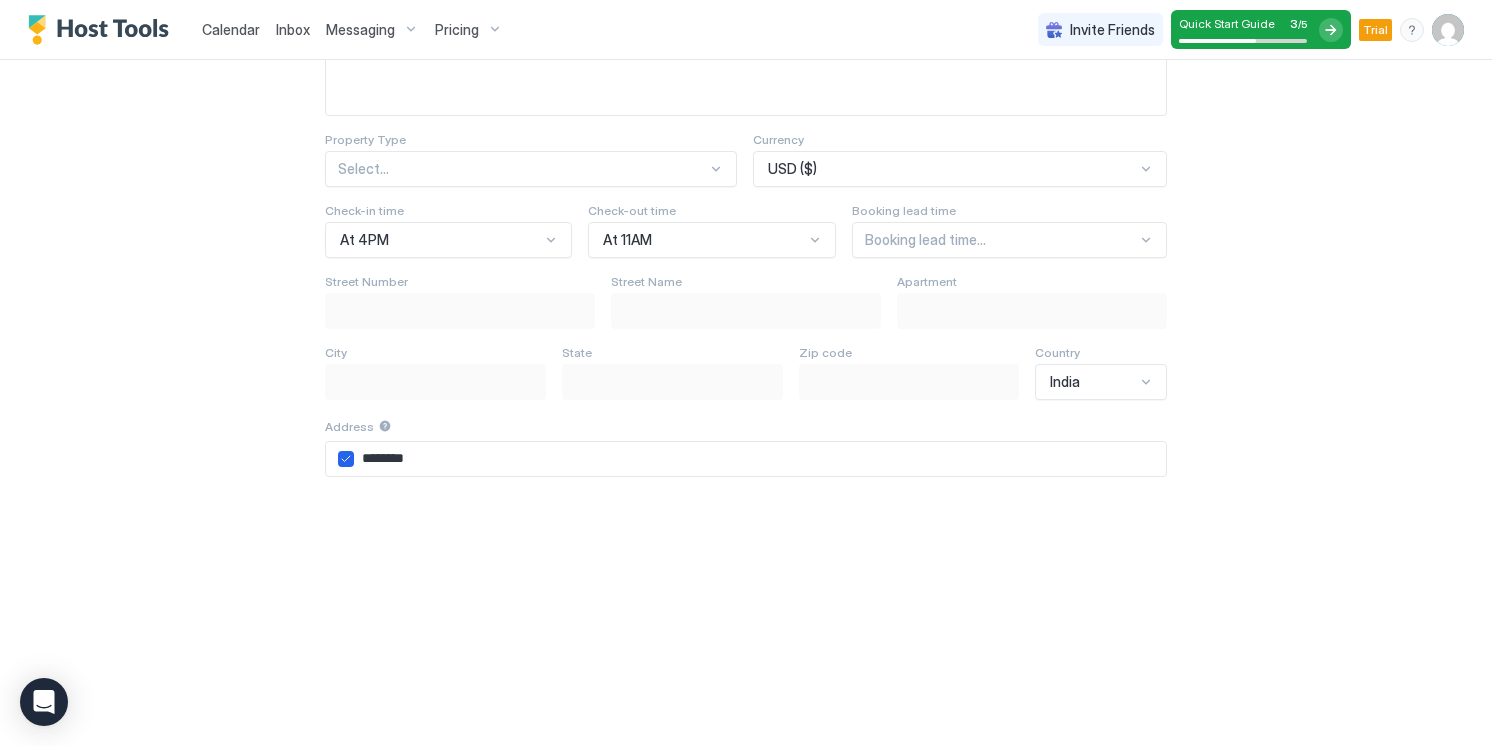click at bounding box center [1001, 240] 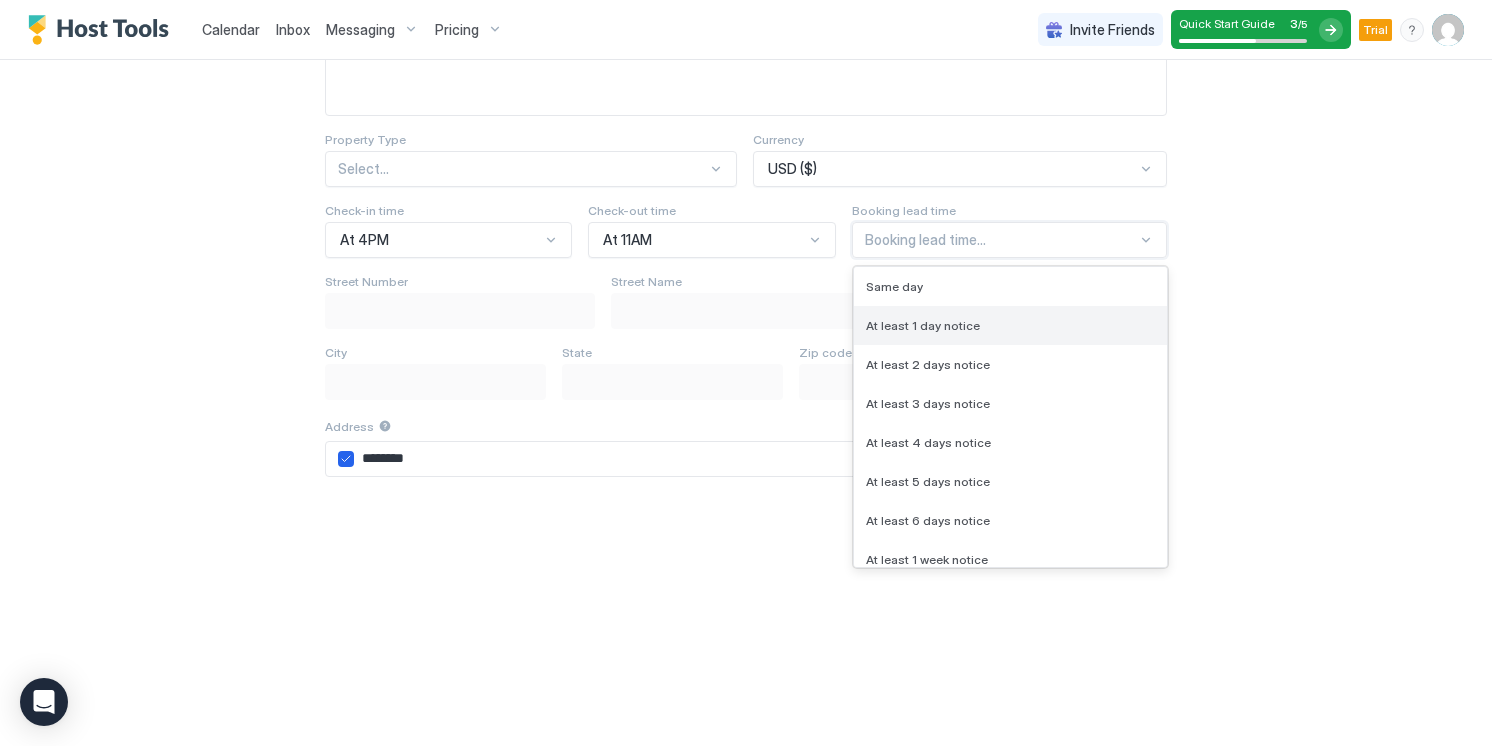 click on "At least 1 day notice" at bounding box center [923, 325] 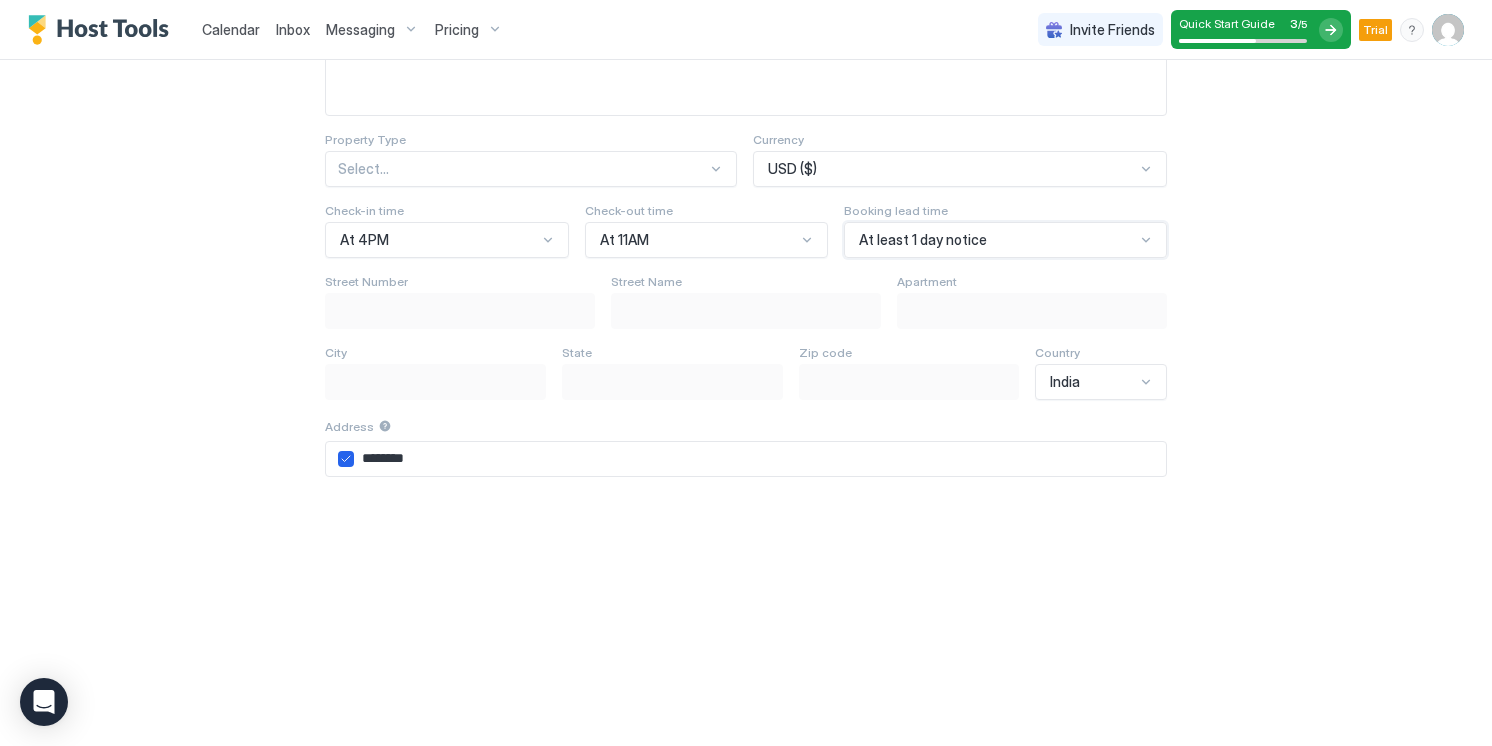click on "At least 1 day notice" at bounding box center (1005, 240) 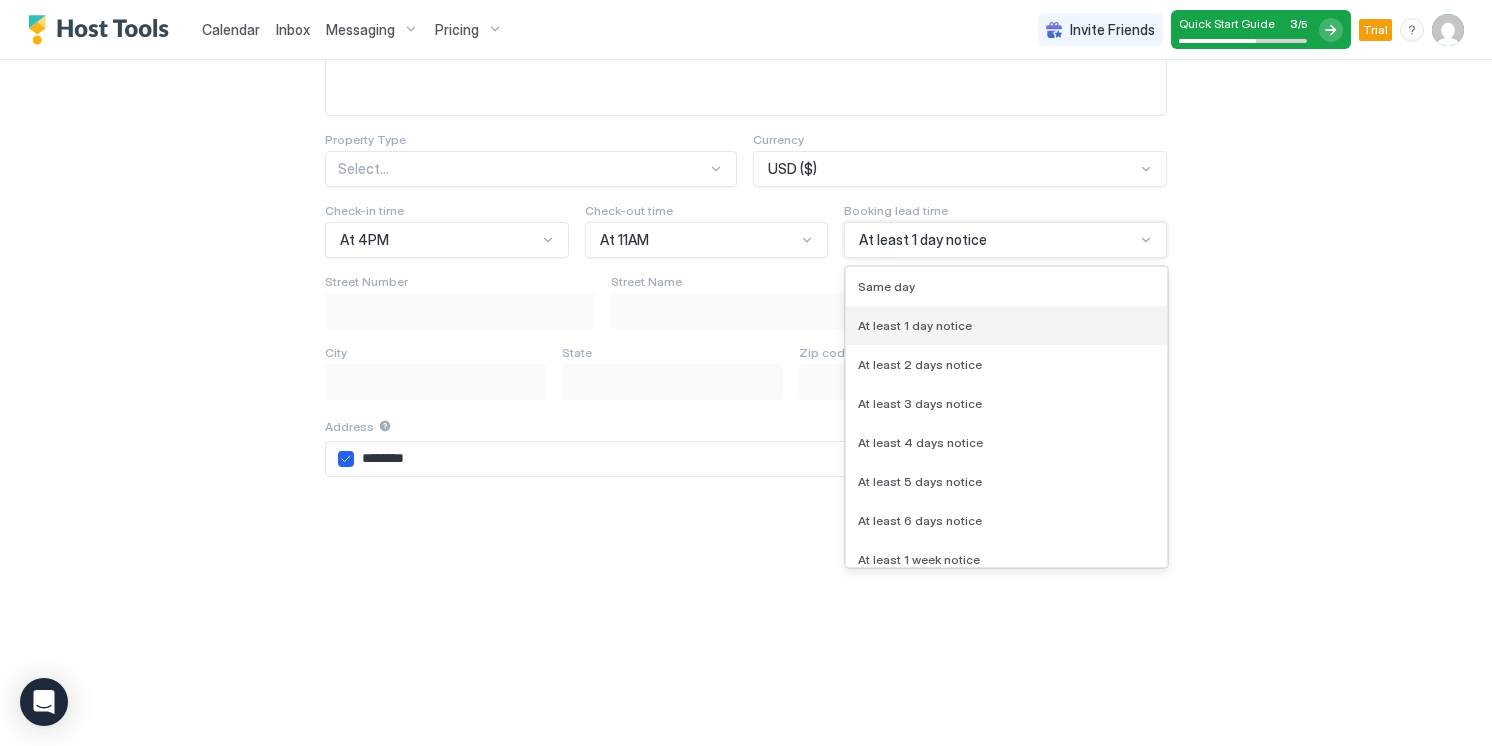 click on "At least 1 day notice" at bounding box center [1006, 325] 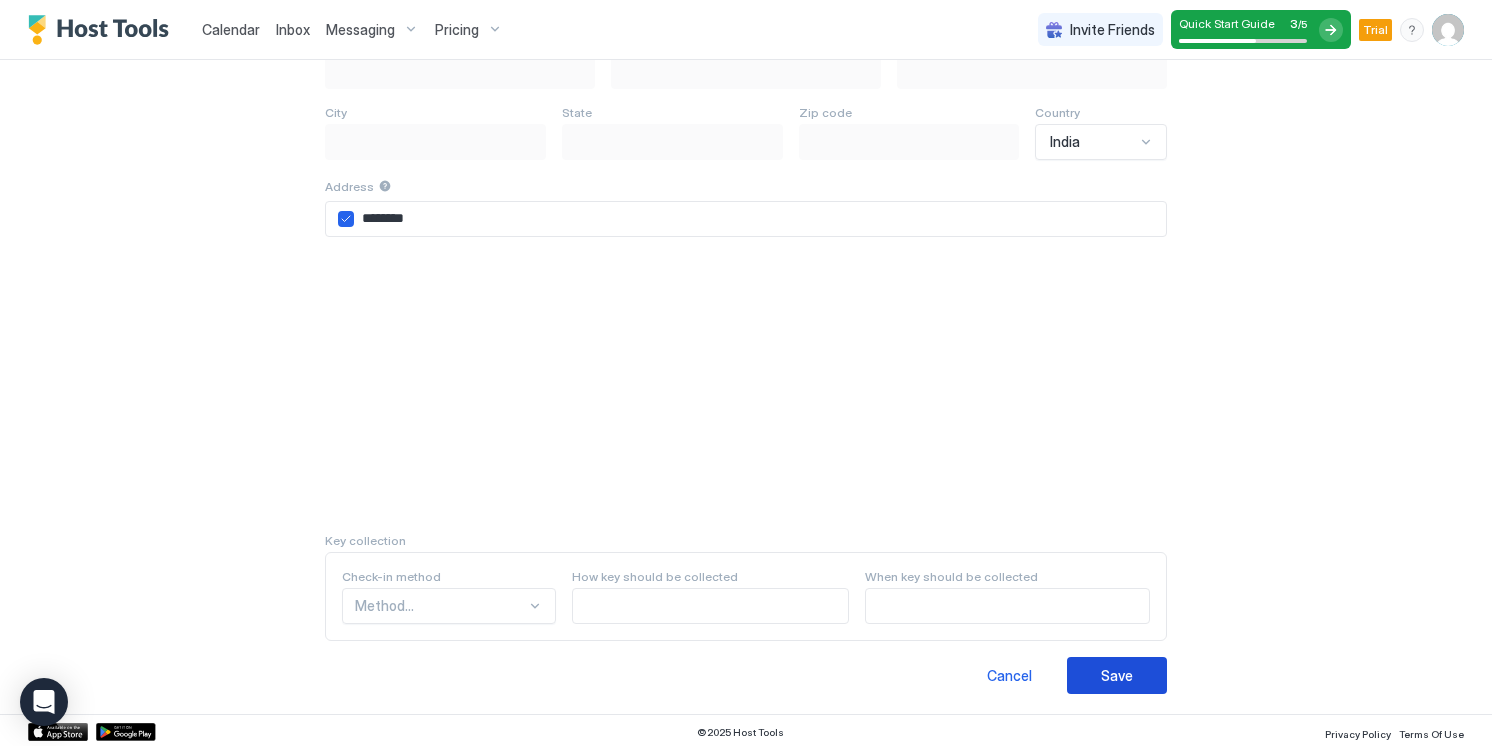 click on "Save" at bounding box center [1117, 675] 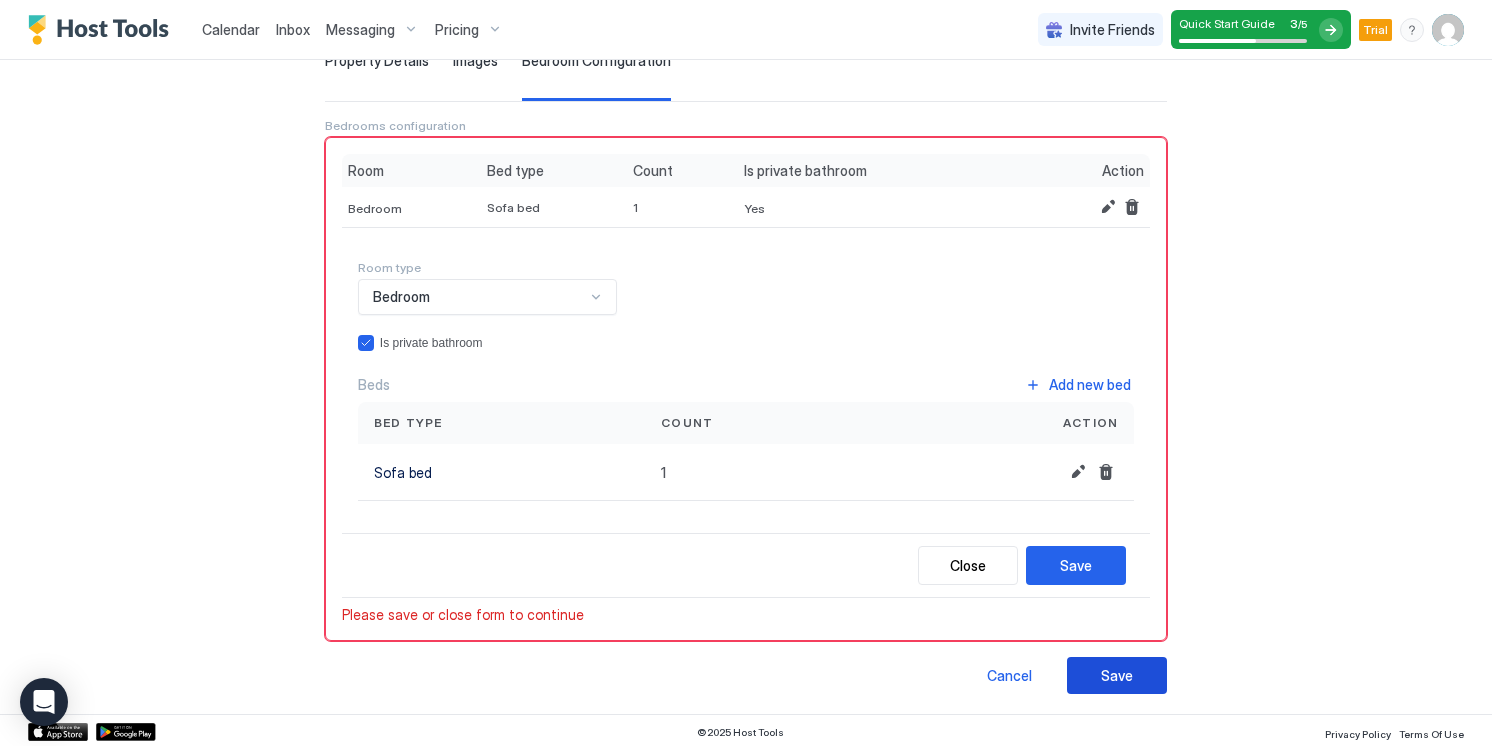 scroll, scrollTop: 0, scrollLeft: 0, axis: both 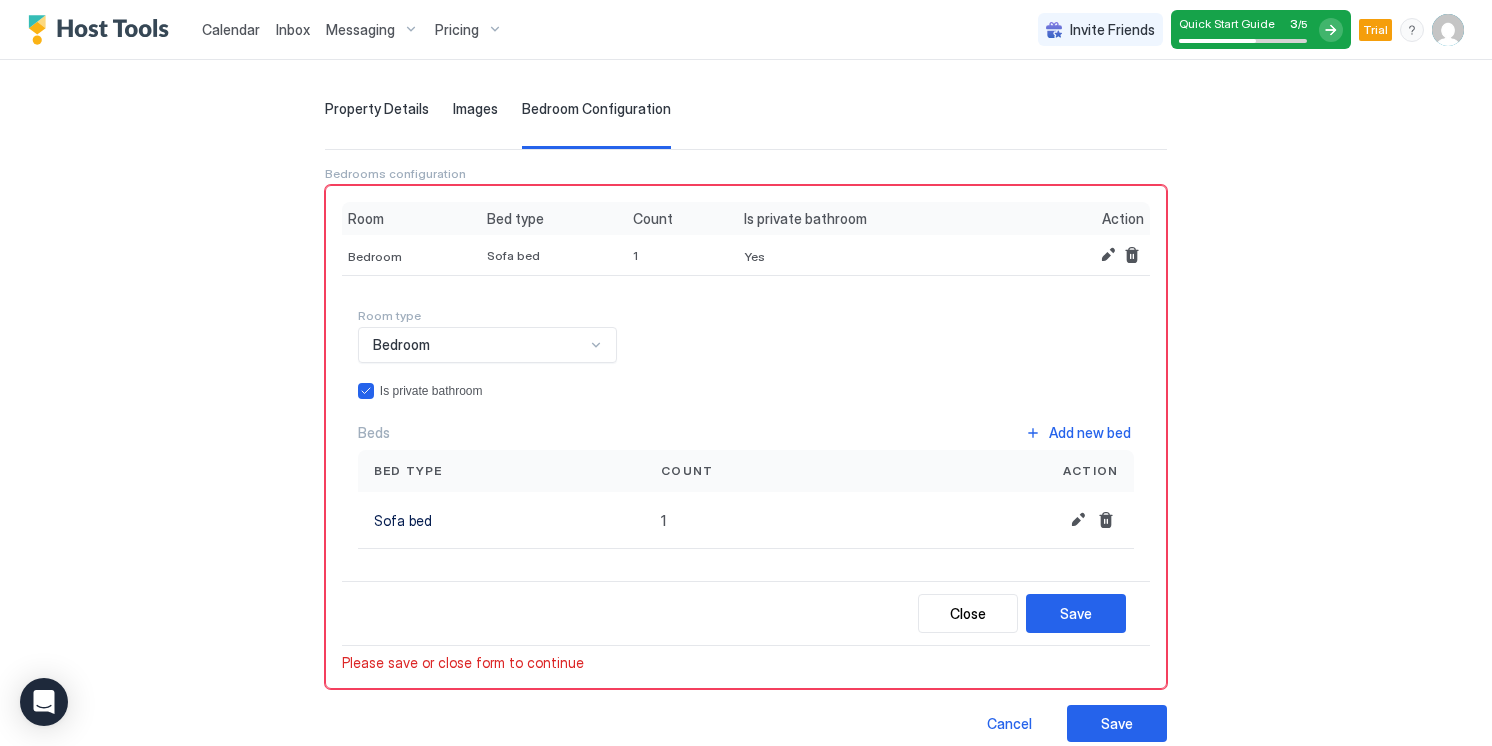 click on "Close Save" at bounding box center (746, 613) 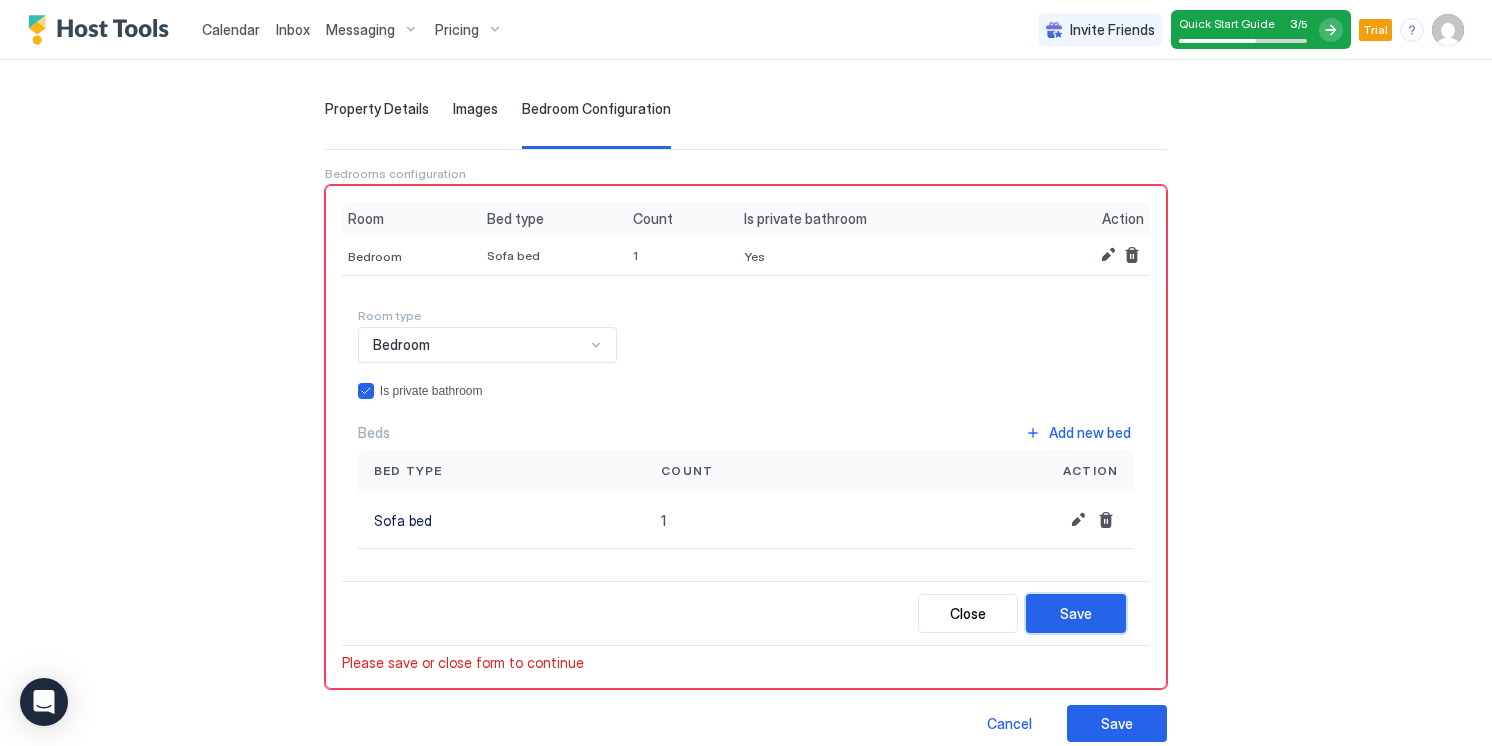 click on "Save" at bounding box center [1076, 613] 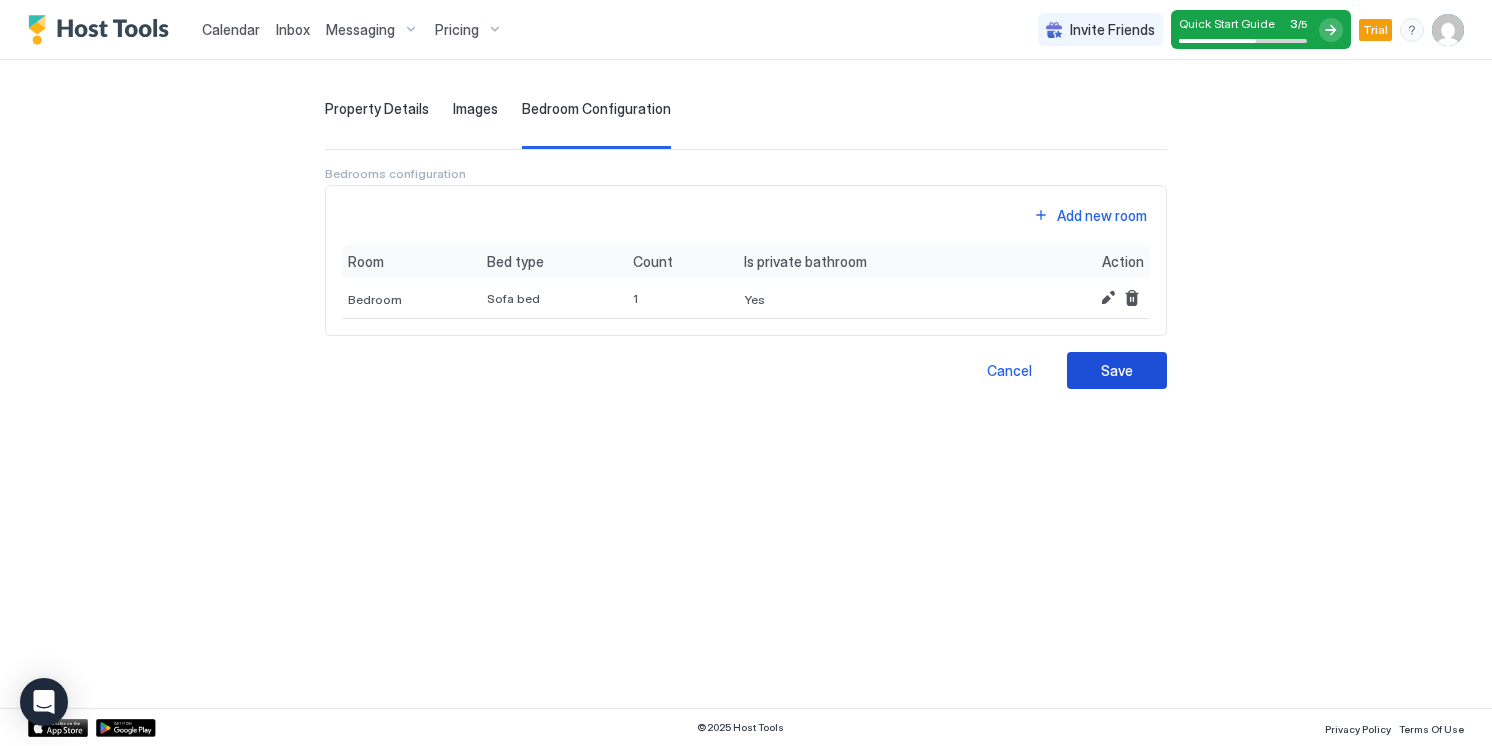 click on "Save" at bounding box center [1117, 370] 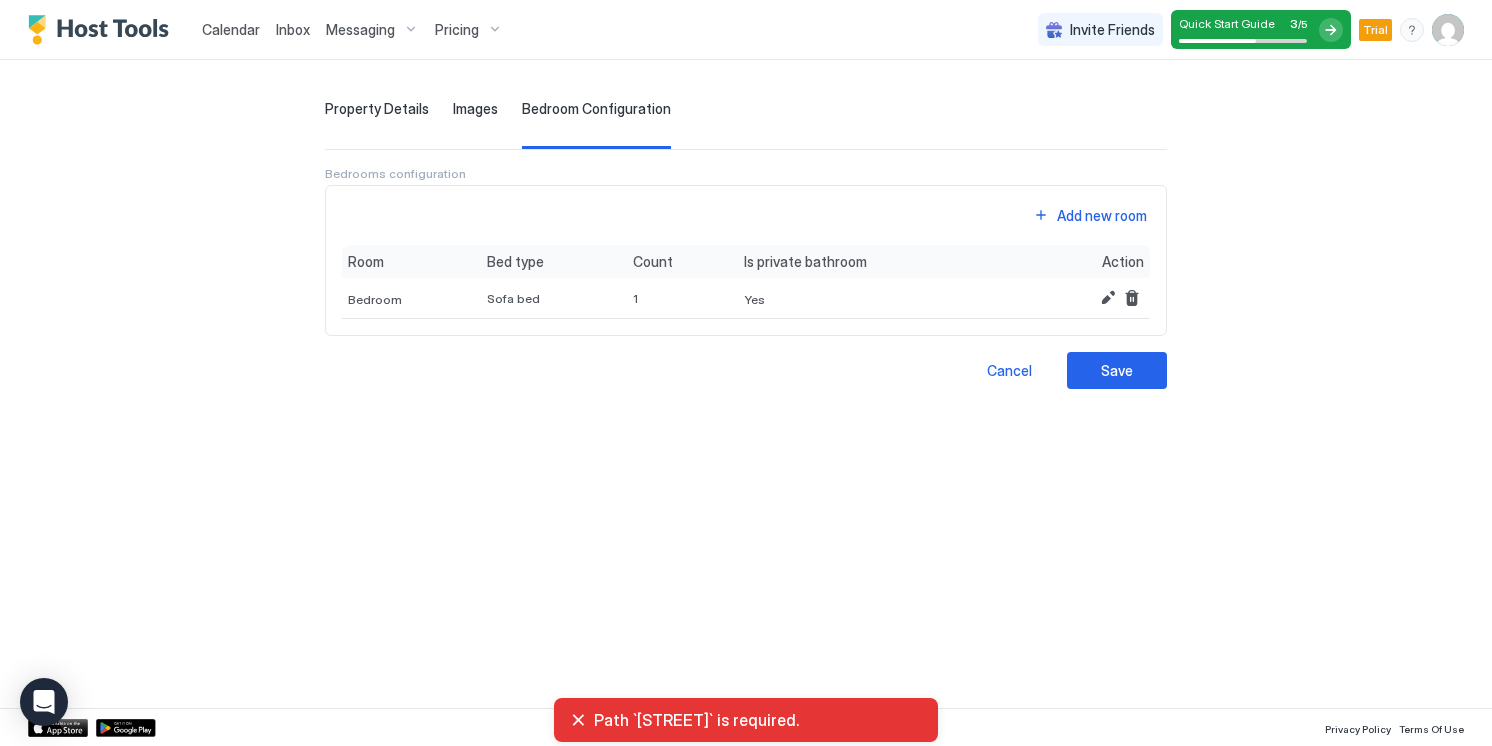 click on "Calendar" at bounding box center [231, 29] 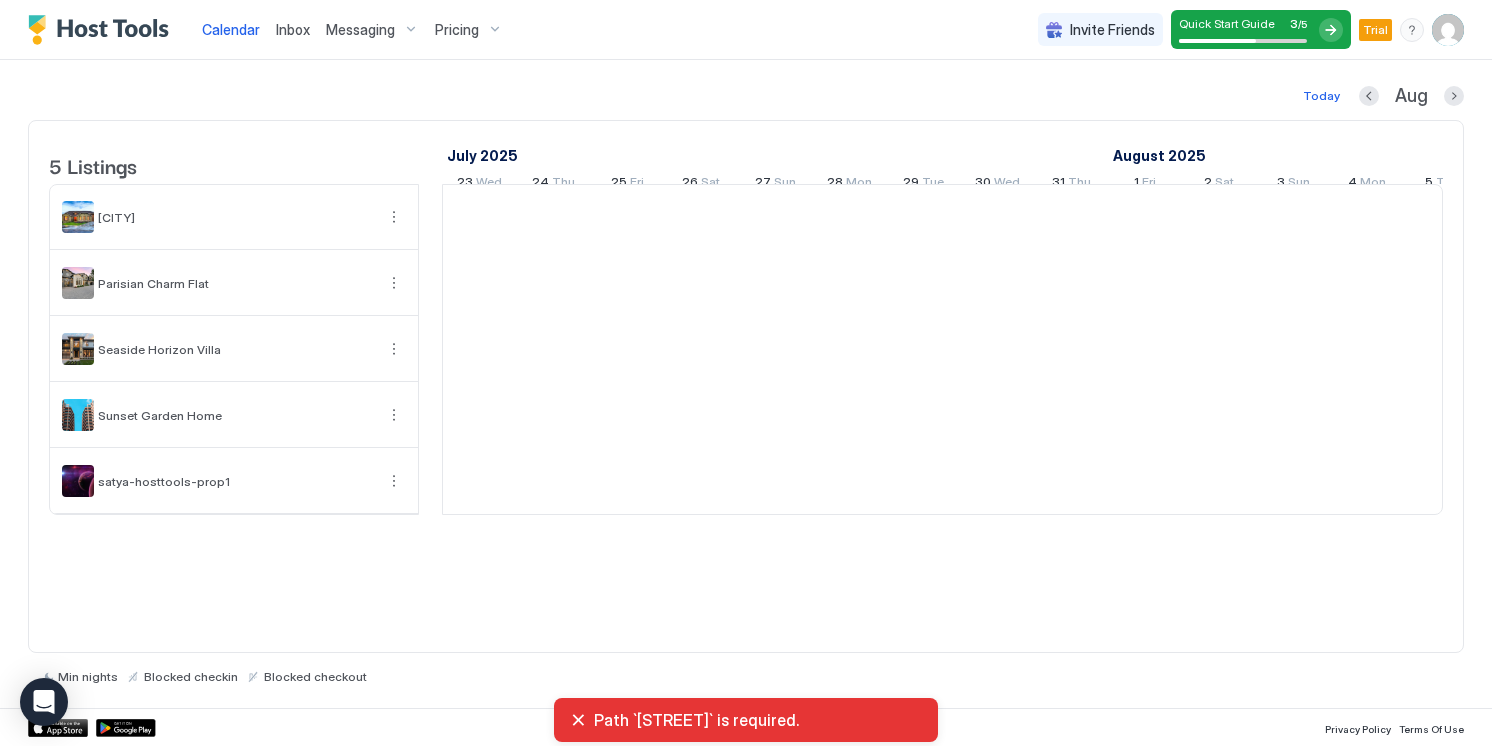 scroll, scrollTop: 0, scrollLeft: 1111, axis: horizontal 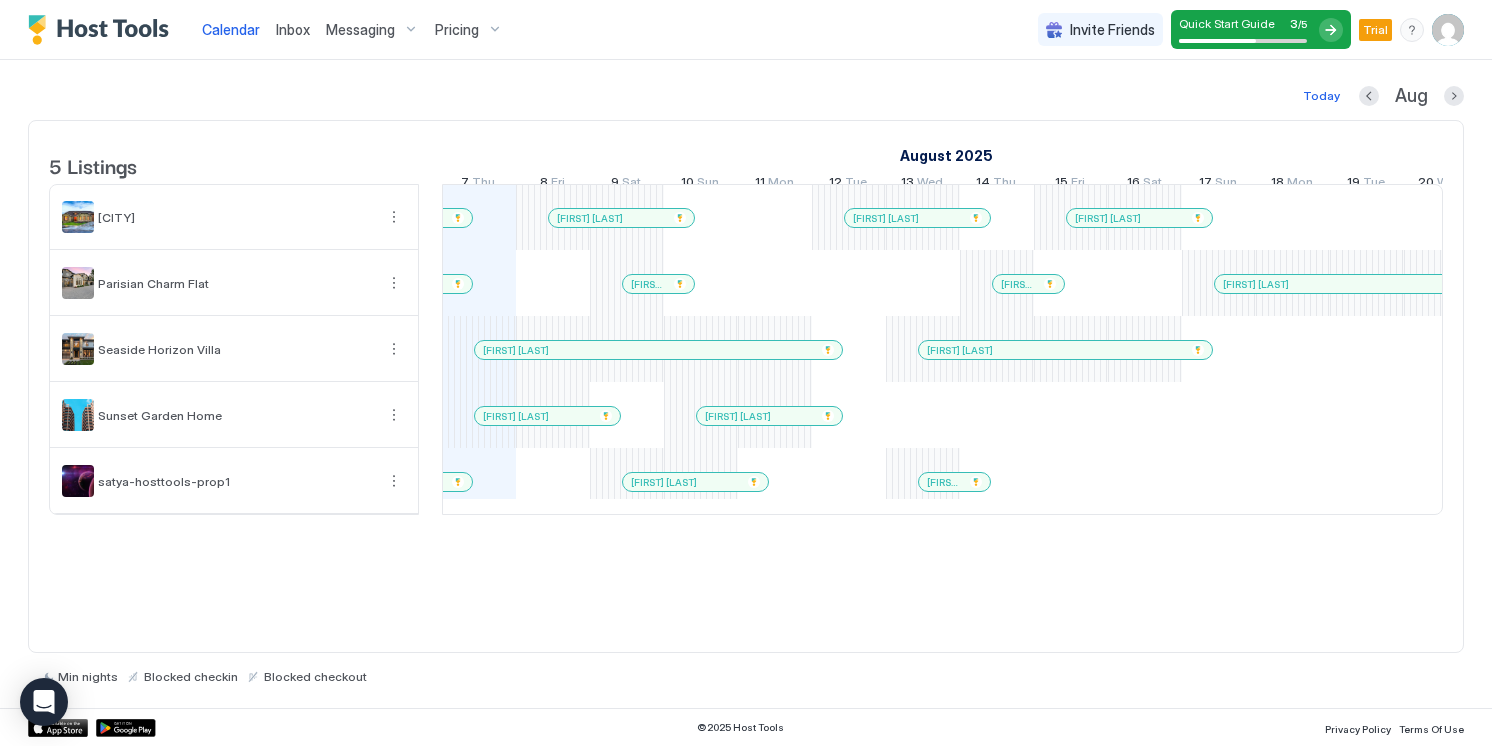 click on "Messaging" at bounding box center (360, 30) 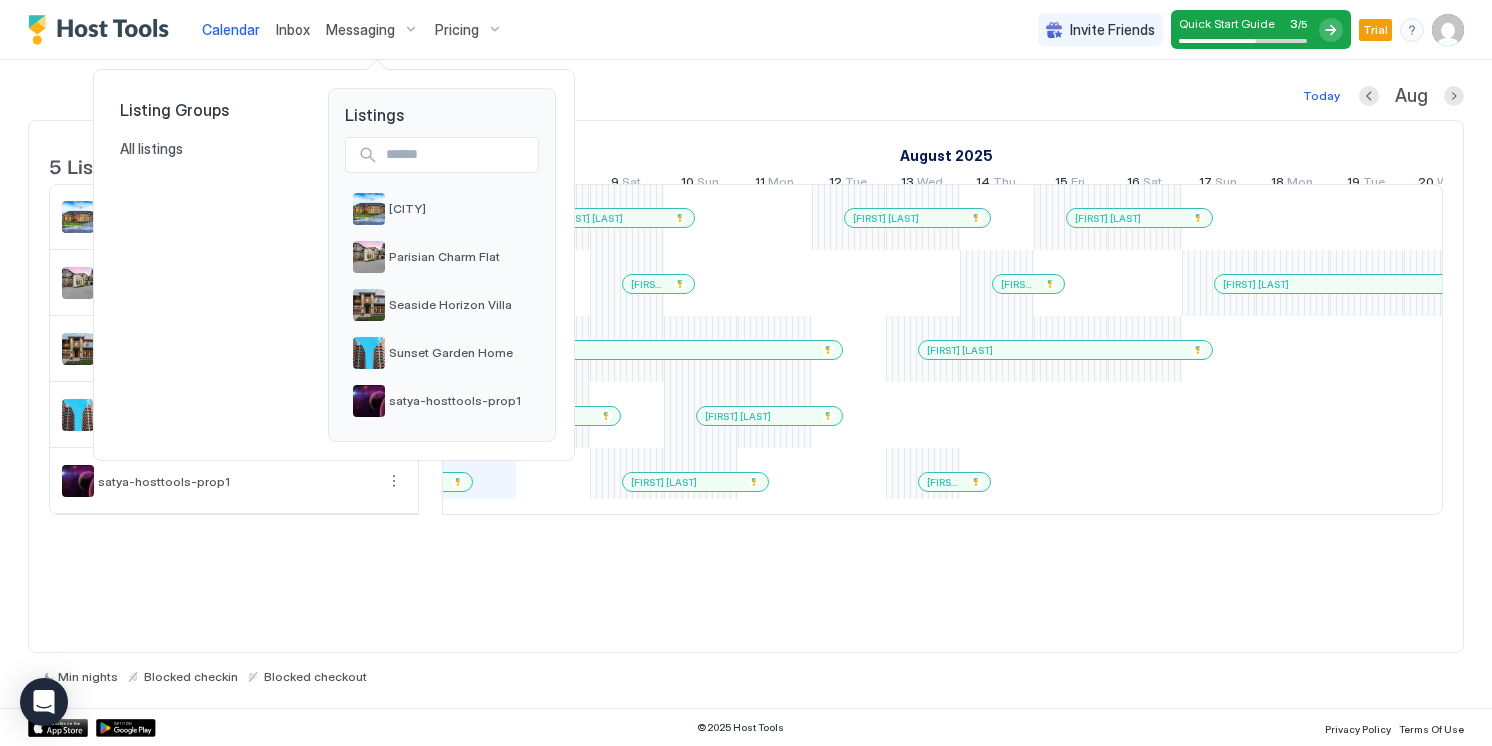 click at bounding box center (746, 373) 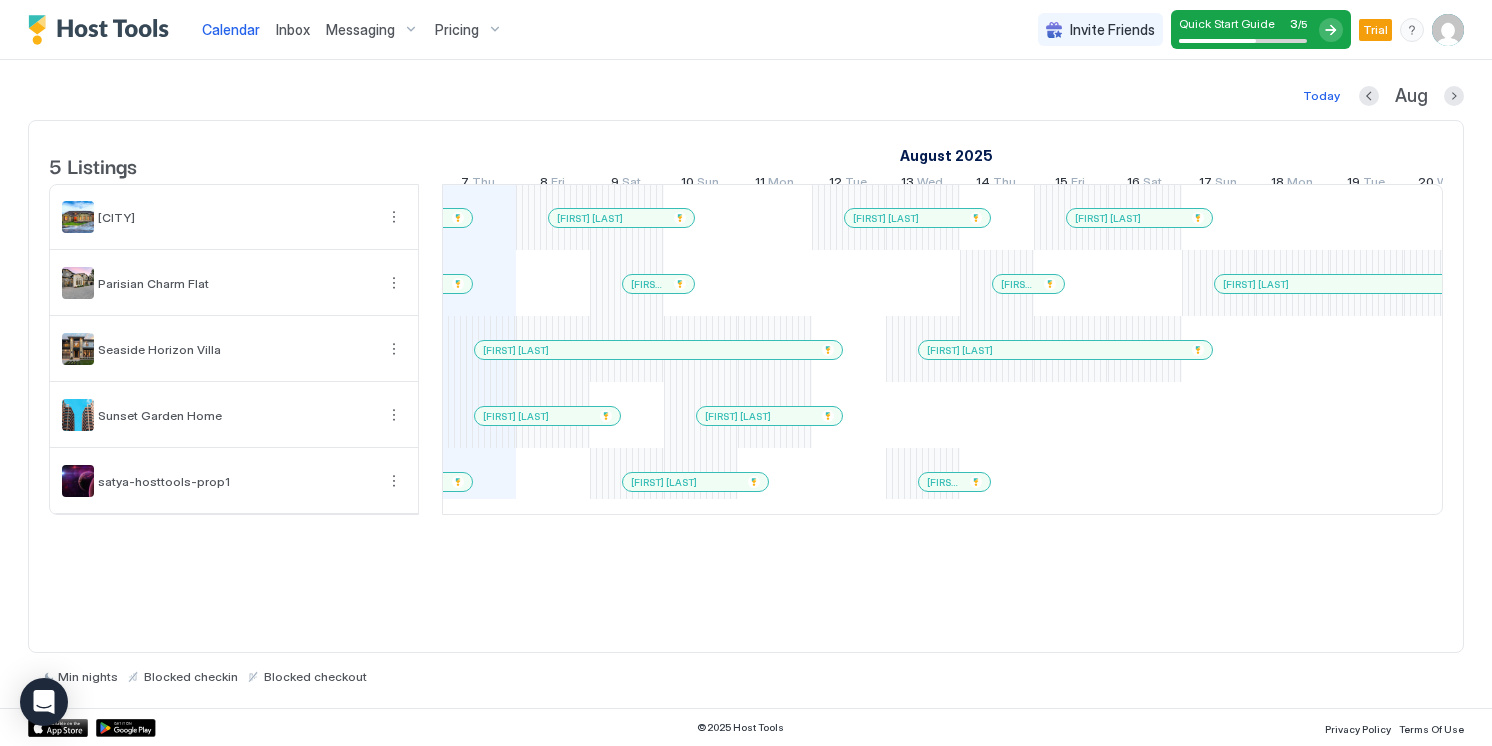 click on "Calendar" at bounding box center [231, 29] 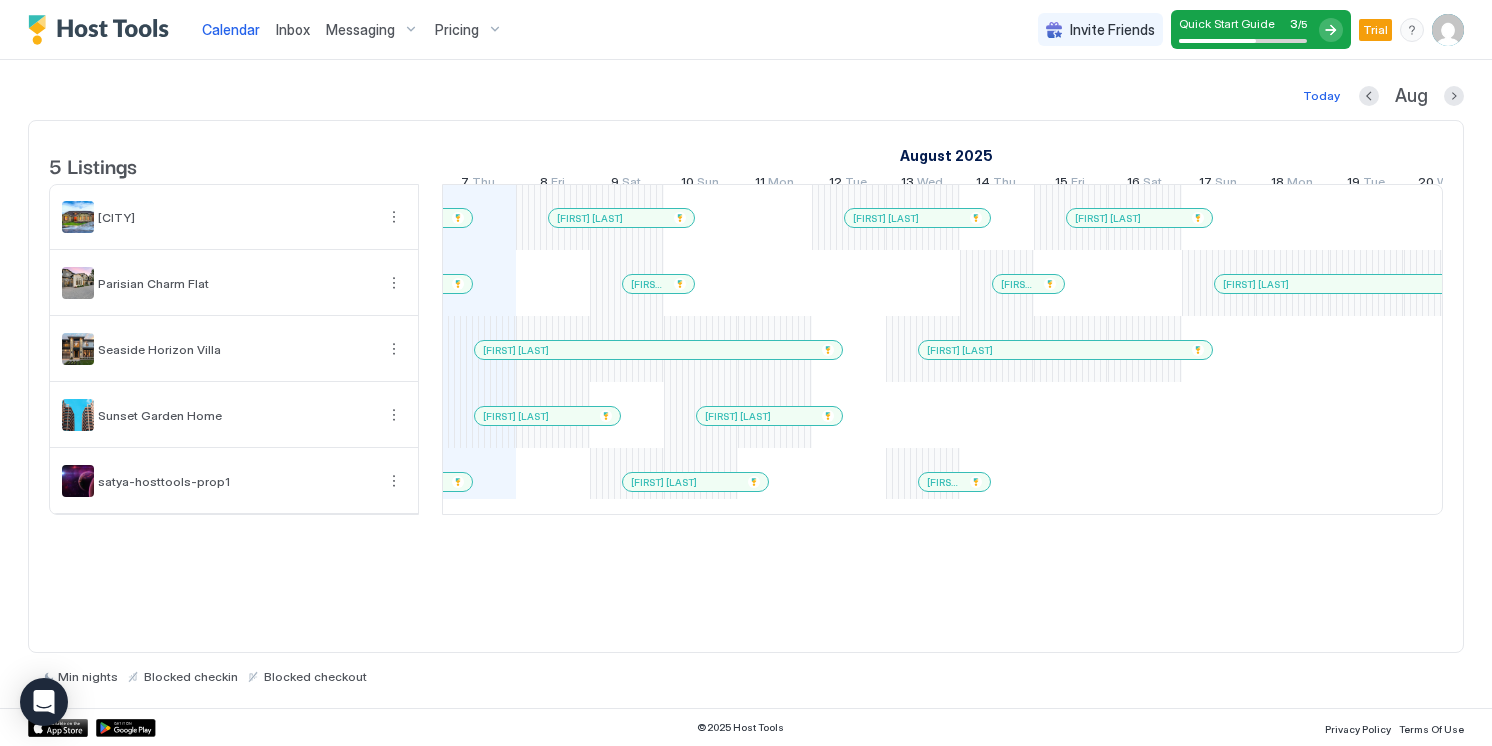 click on "Calendar" at bounding box center (231, 29) 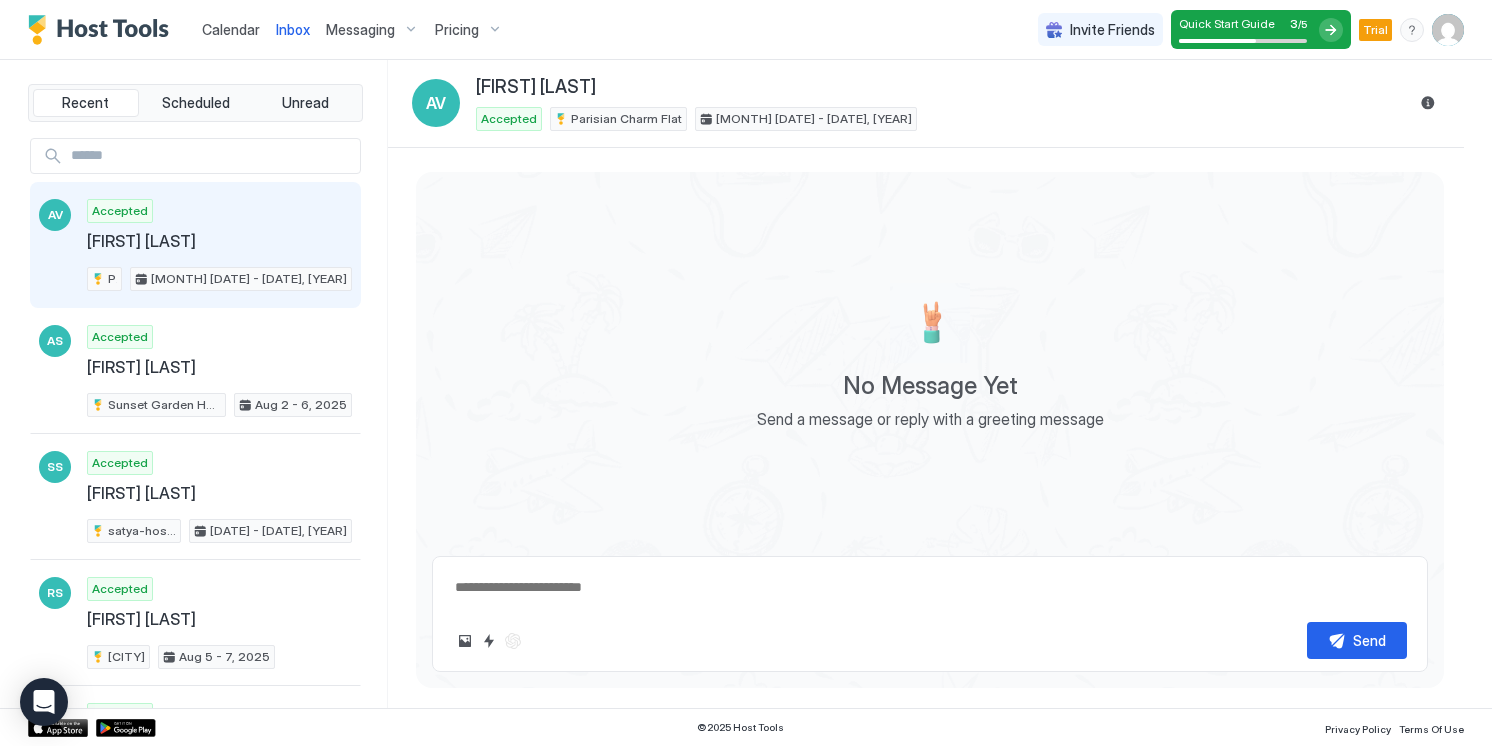 click on "Calendar" at bounding box center [231, 29] 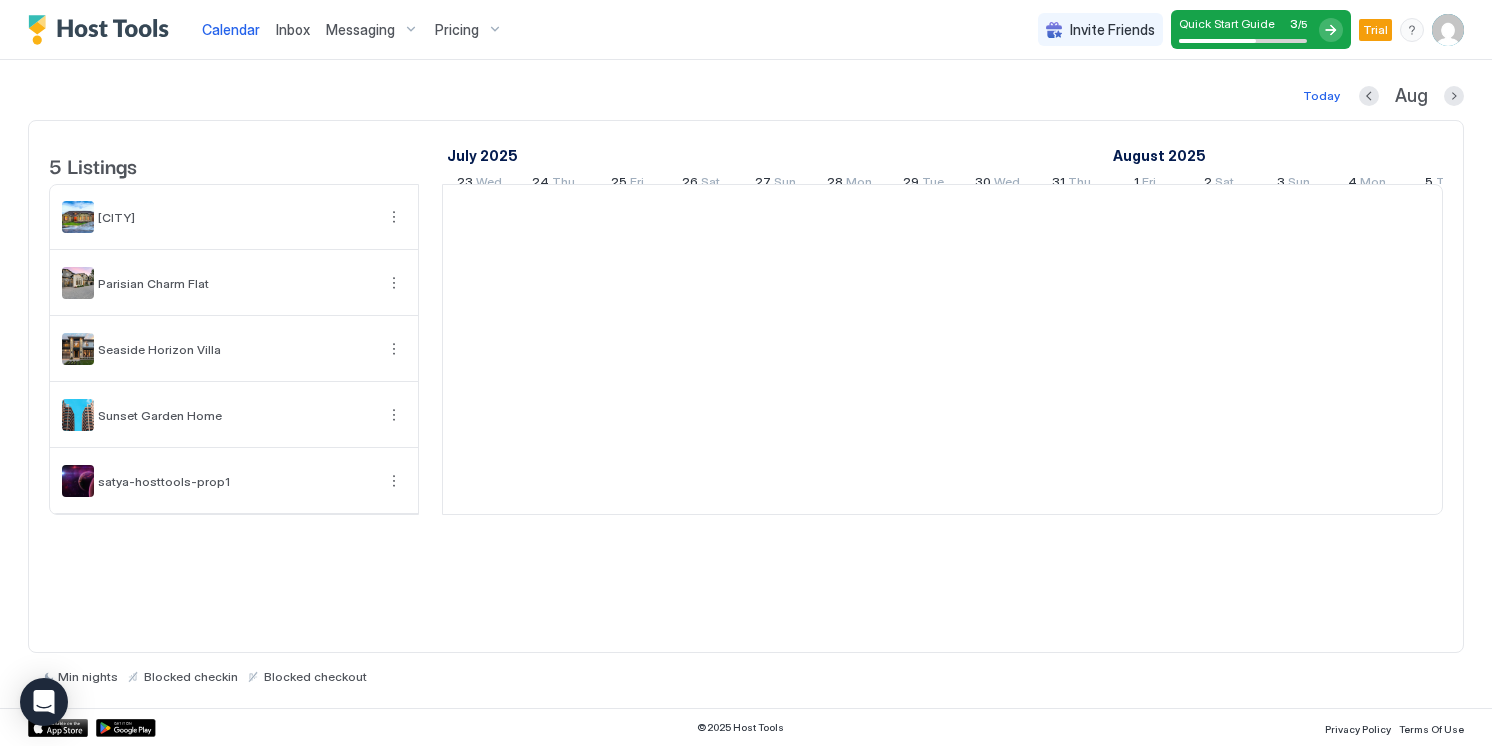 scroll, scrollTop: 0, scrollLeft: 1111, axis: horizontal 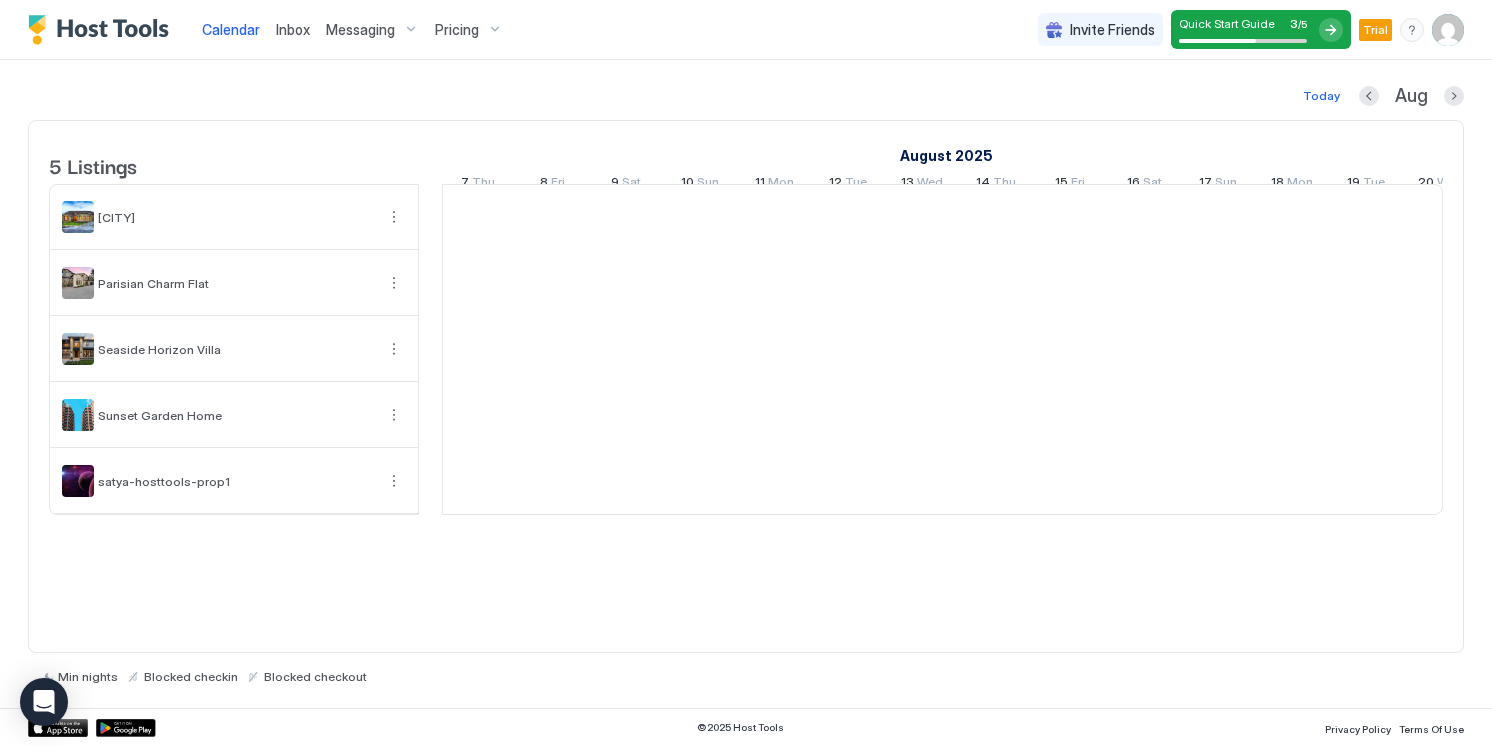 click on "Messaging" at bounding box center (372, 30) 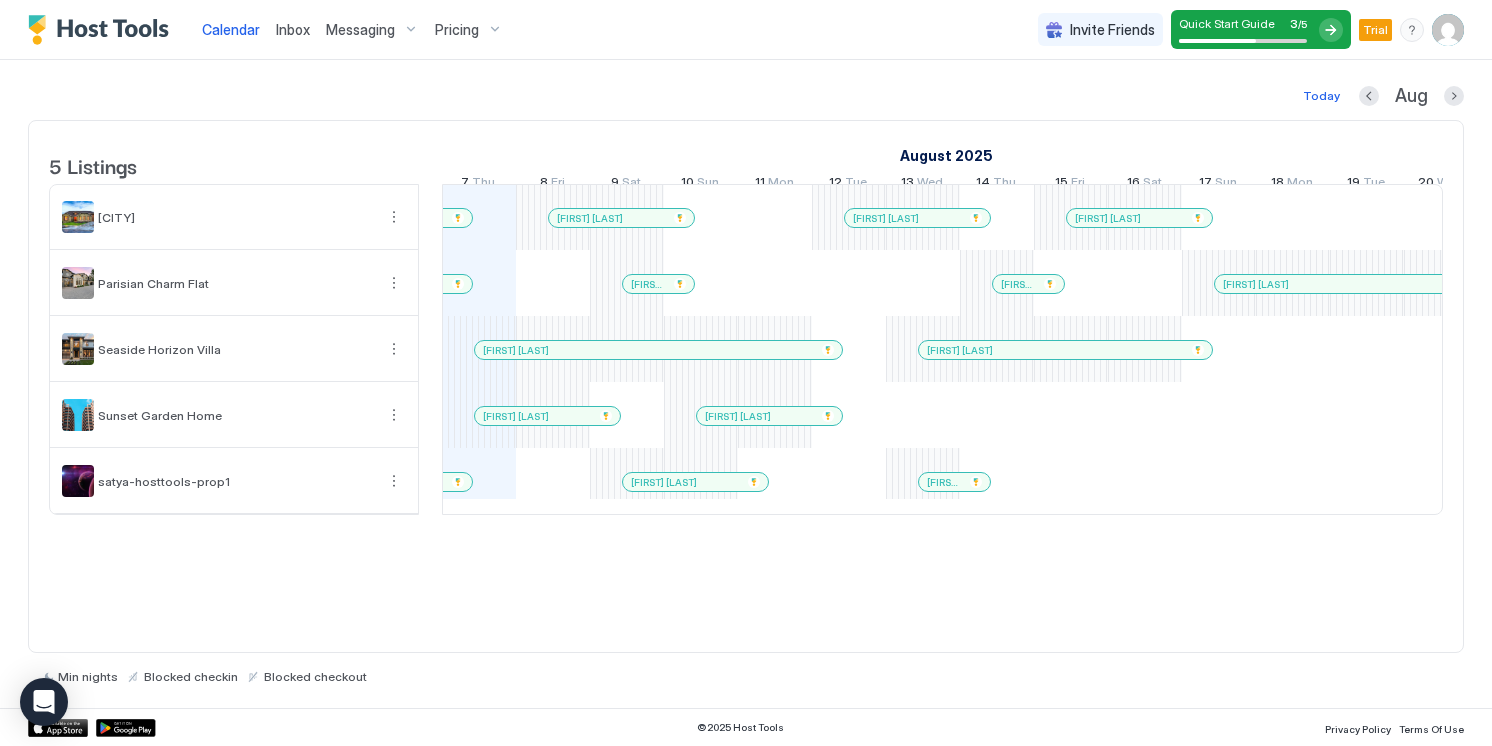 click at bounding box center [746, 373] 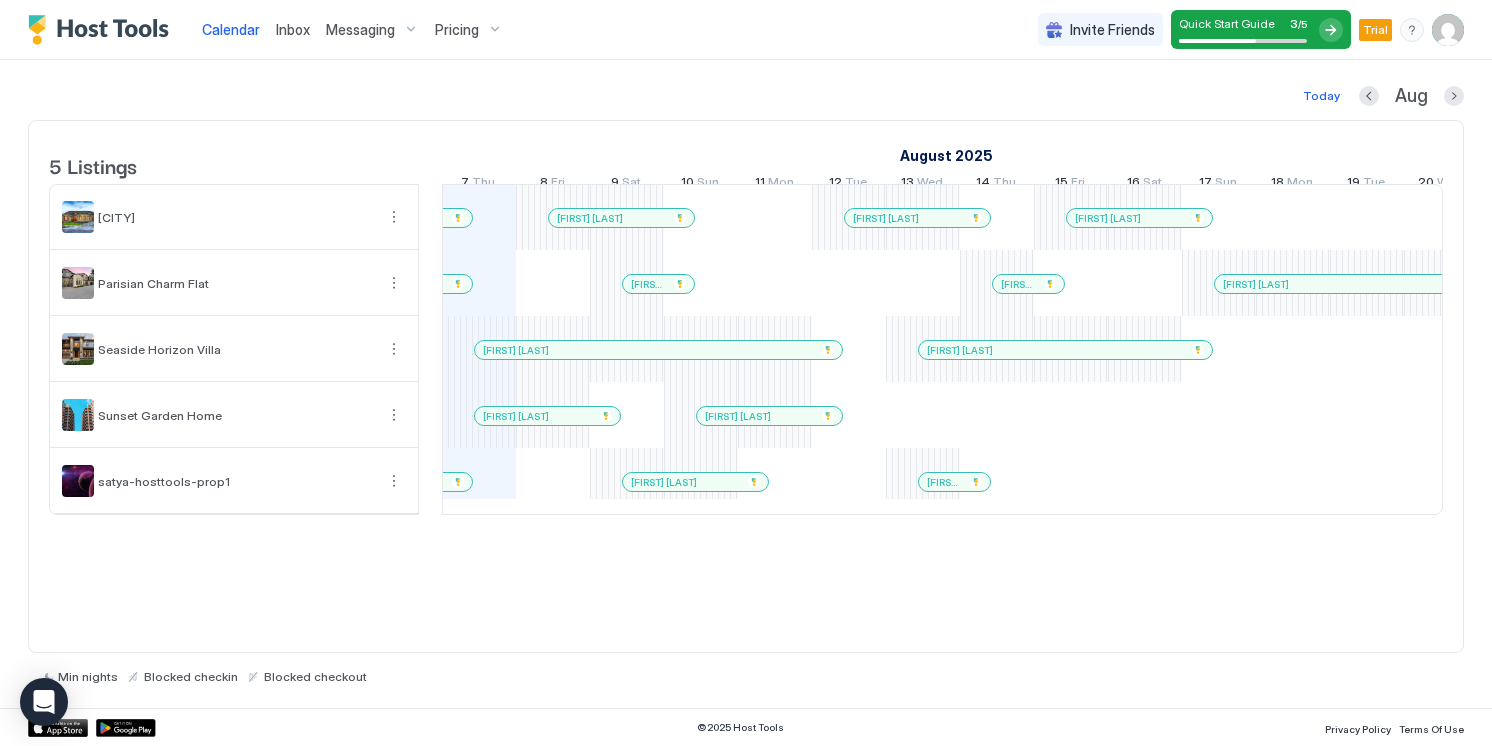 click on "Inbox" at bounding box center (293, 29) 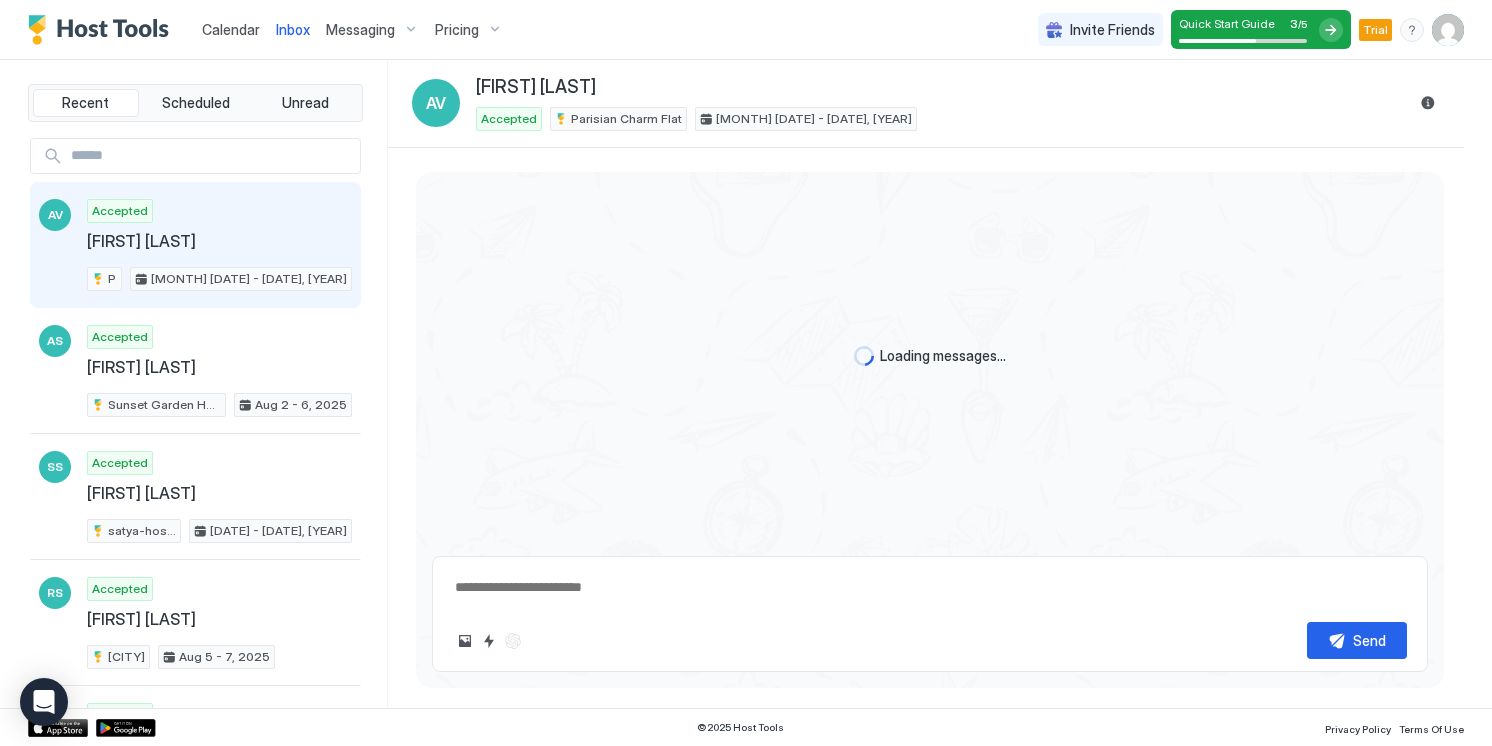 type on "*" 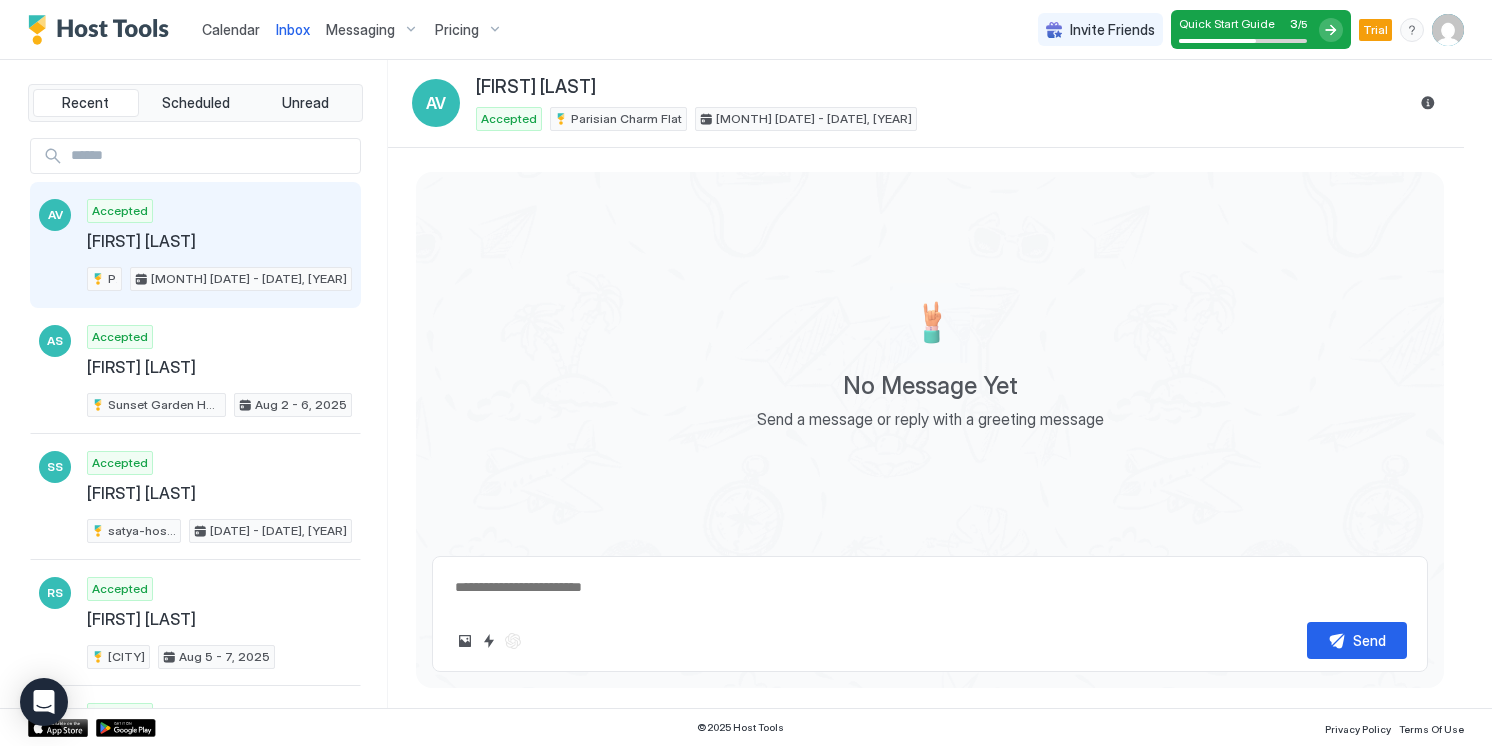click on "Calendar" at bounding box center [231, 29] 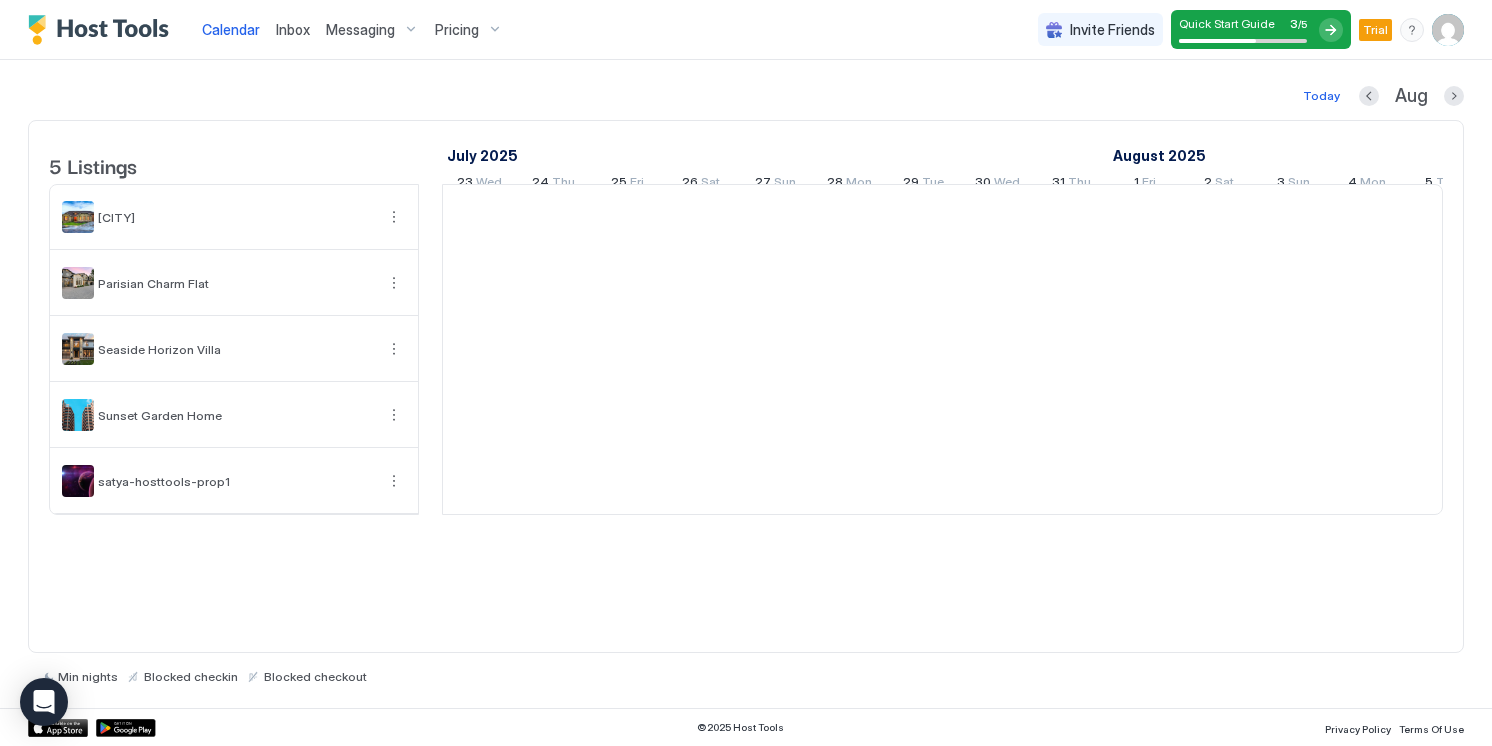 scroll, scrollTop: 0, scrollLeft: 1111, axis: horizontal 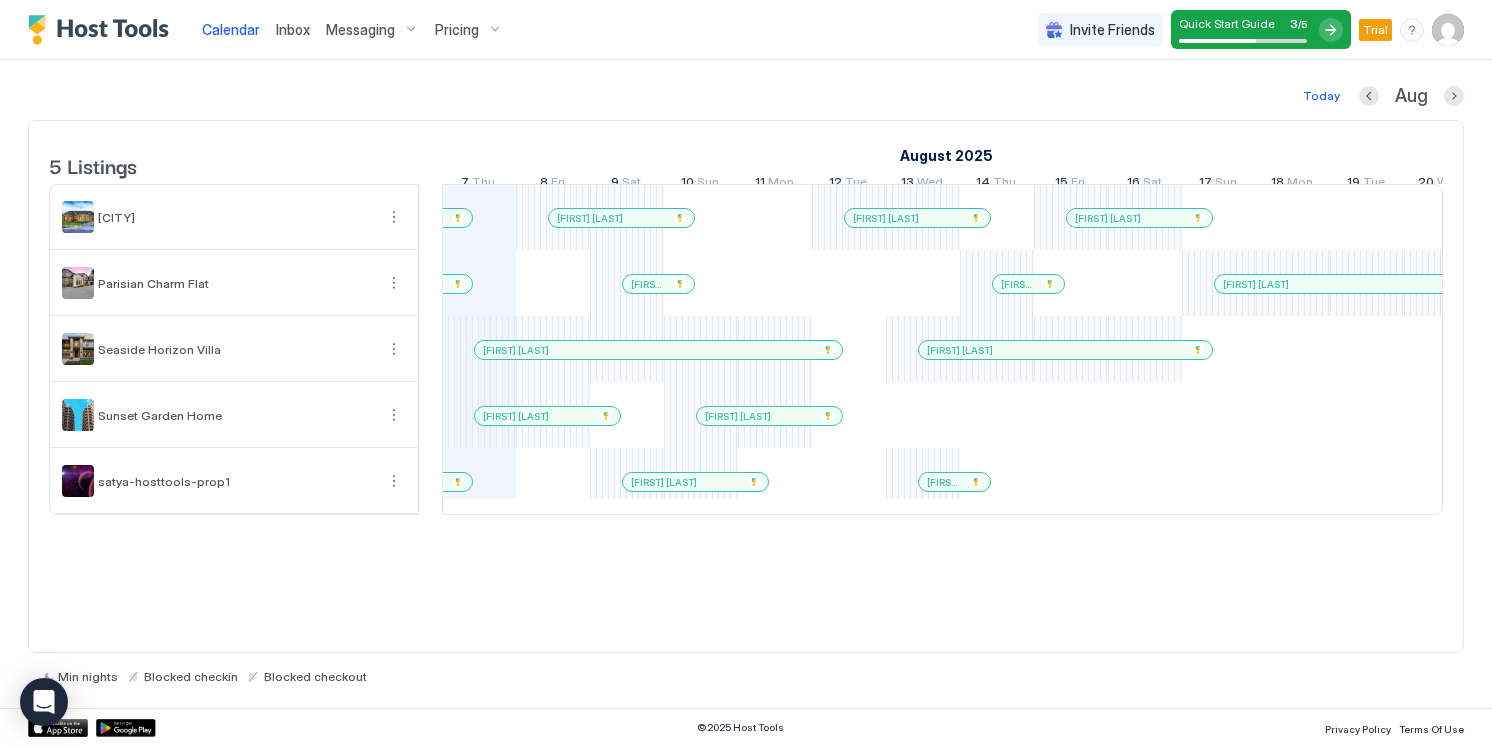 click at bounding box center [1448, 30] 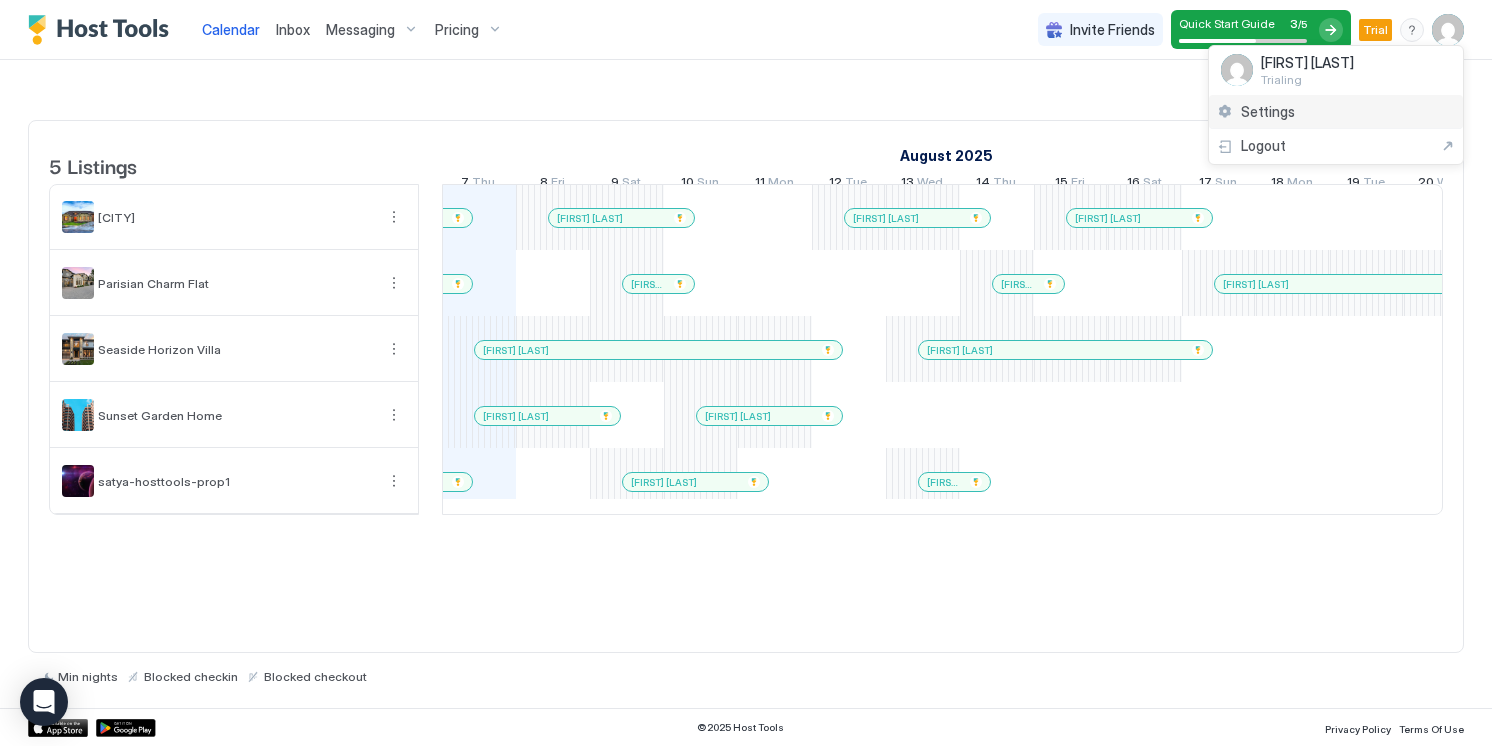 click on "Settings" at bounding box center [1336, 112] 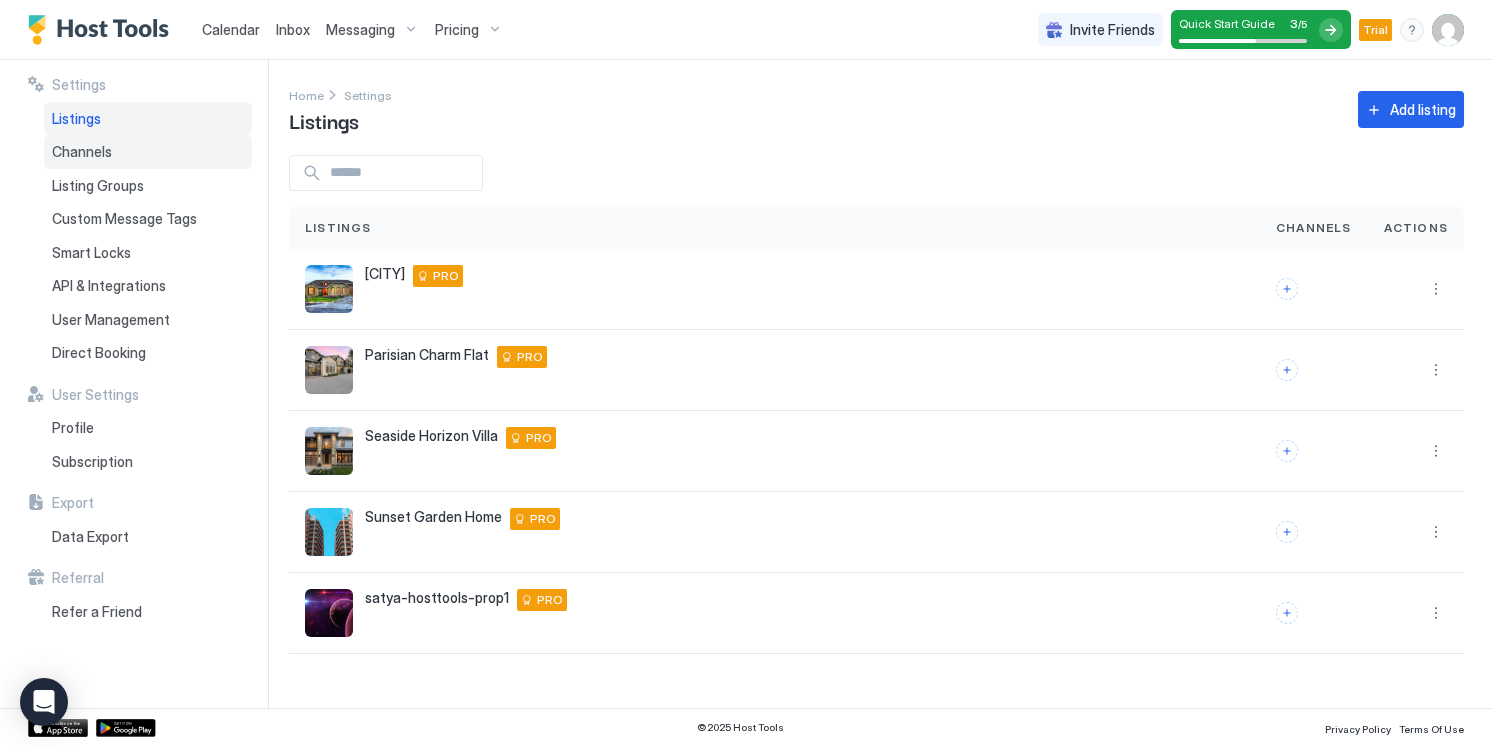 click on "Channels" at bounding box center (148, 152) 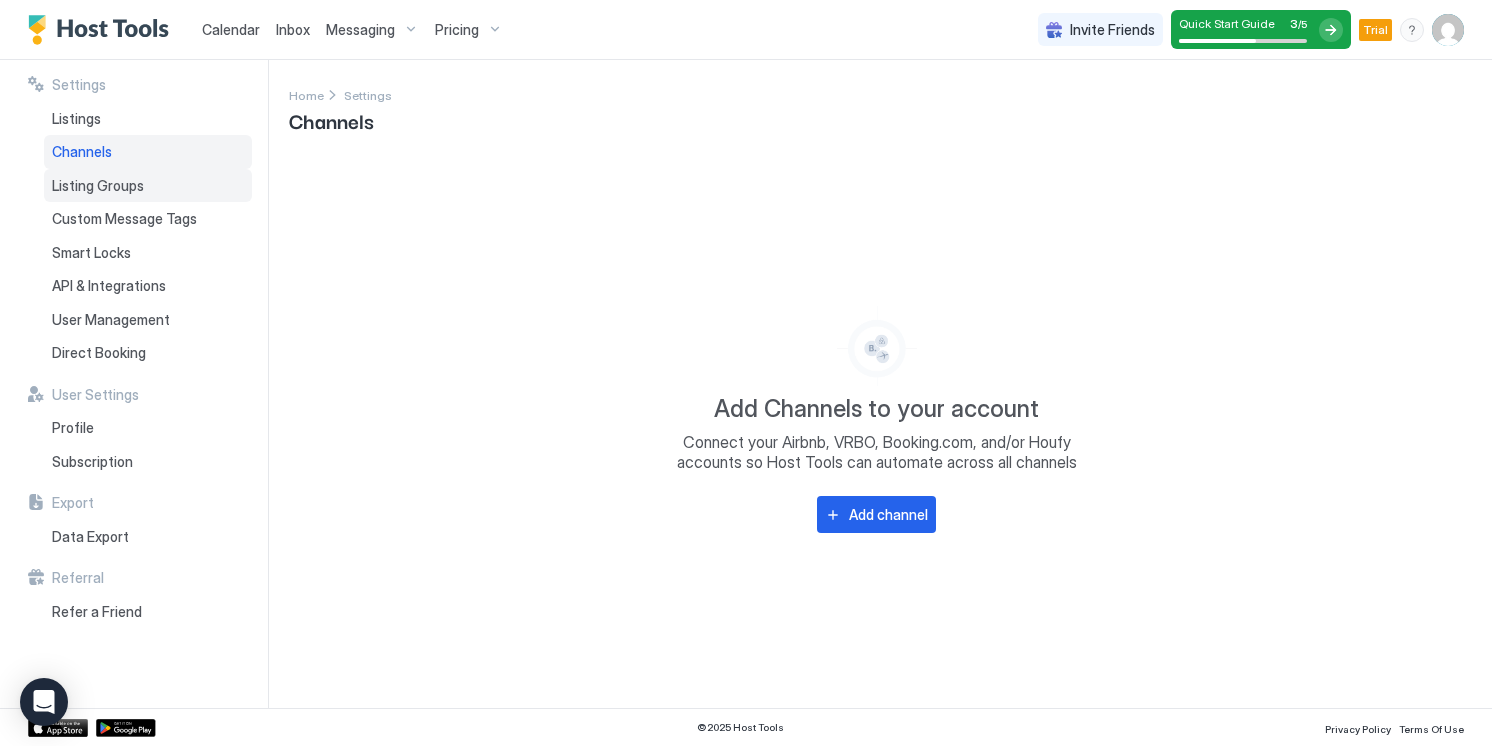 click on "Listing Groups" at bounding box center [98, 186] 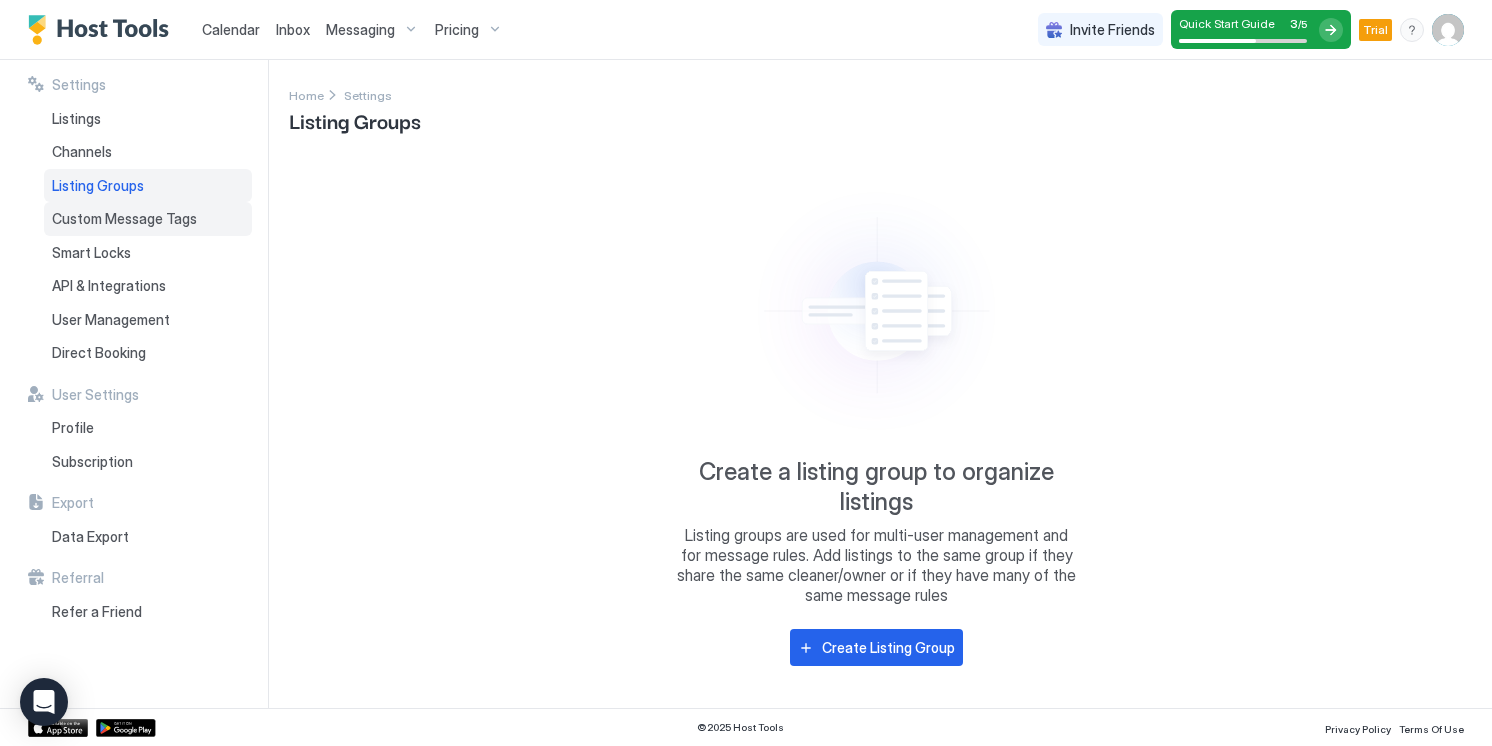 click on "Custom Message Tags" at bounding box center [124, 219] 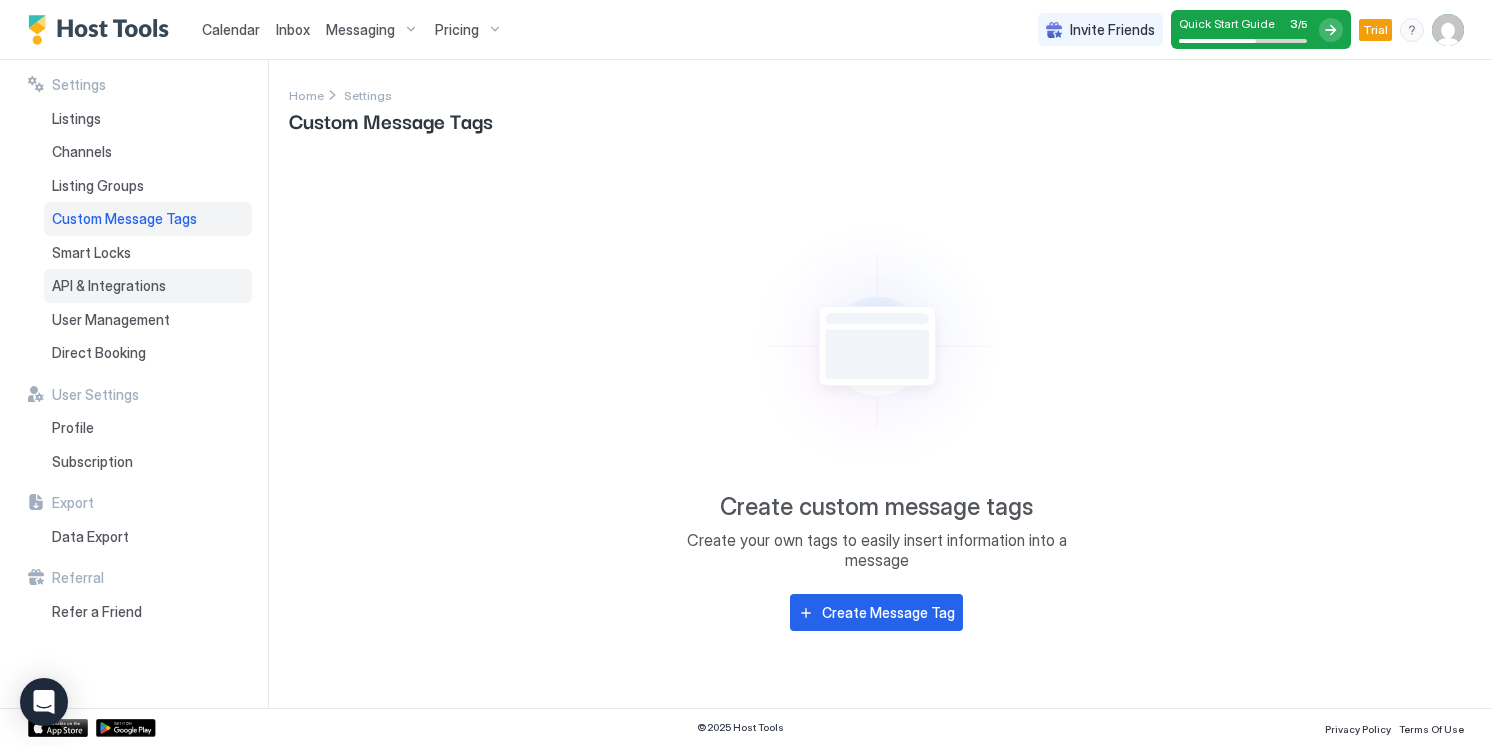 click on "API & Integrations" at bounding box center [109, 286] 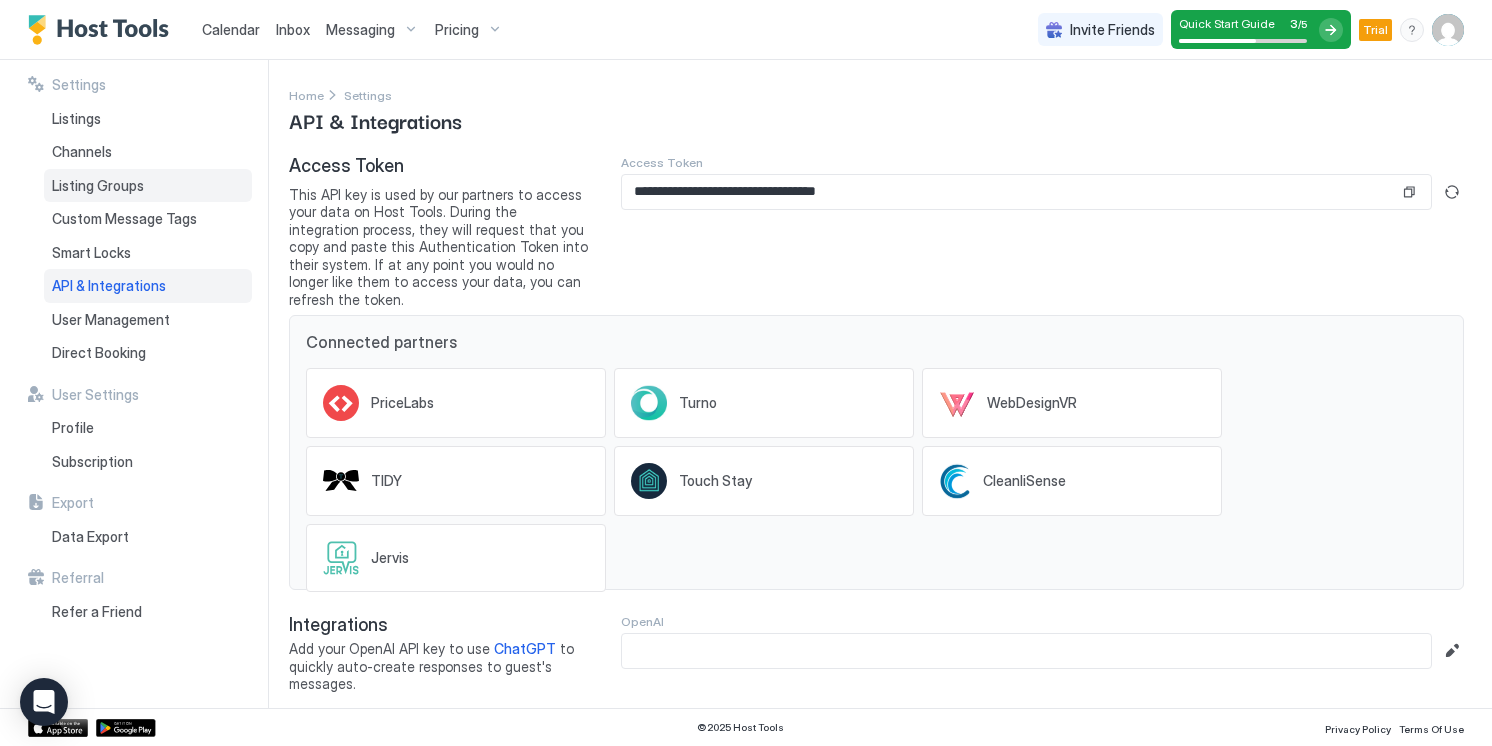 click on "Listing Groups" at bounding box center [148, 186] 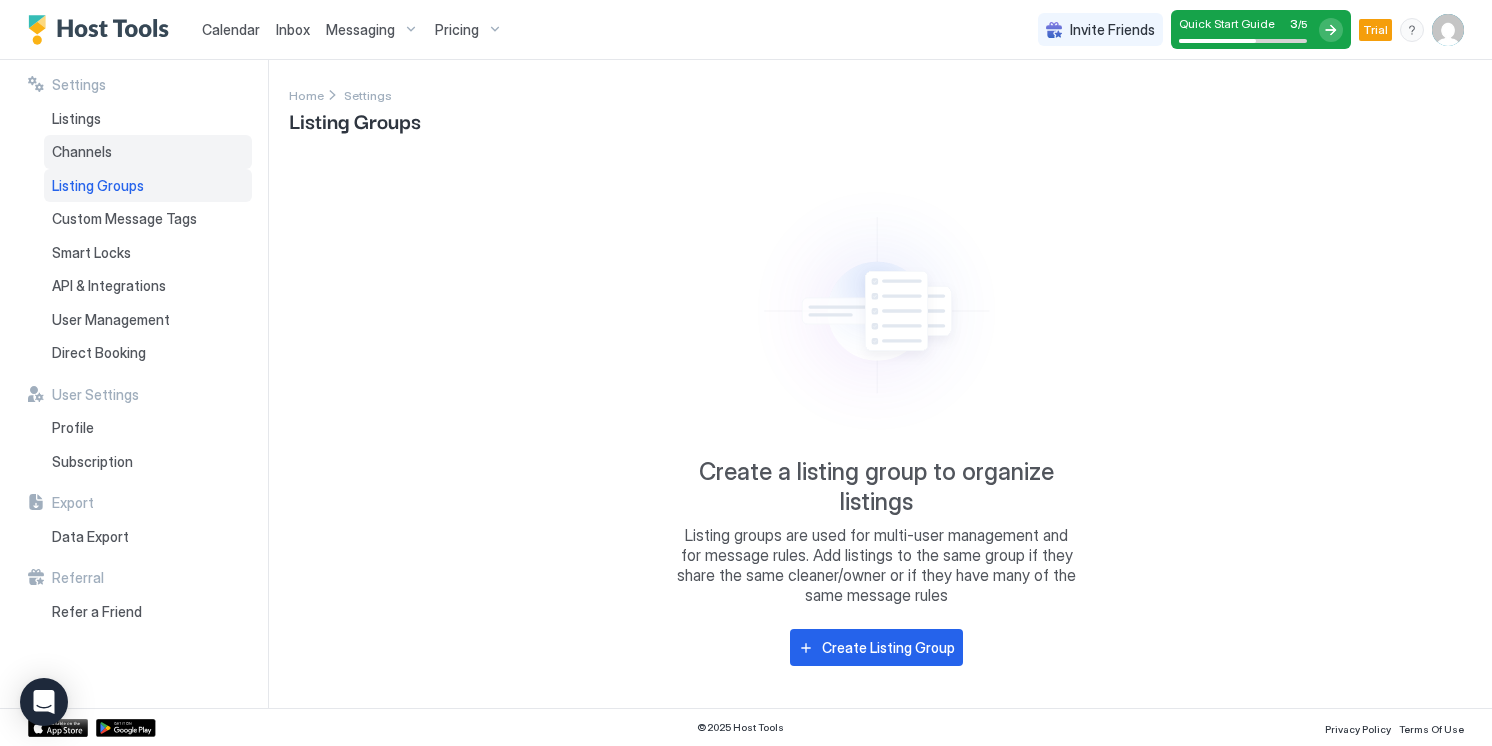 click on "Channels" at bounding box center [148, 152] 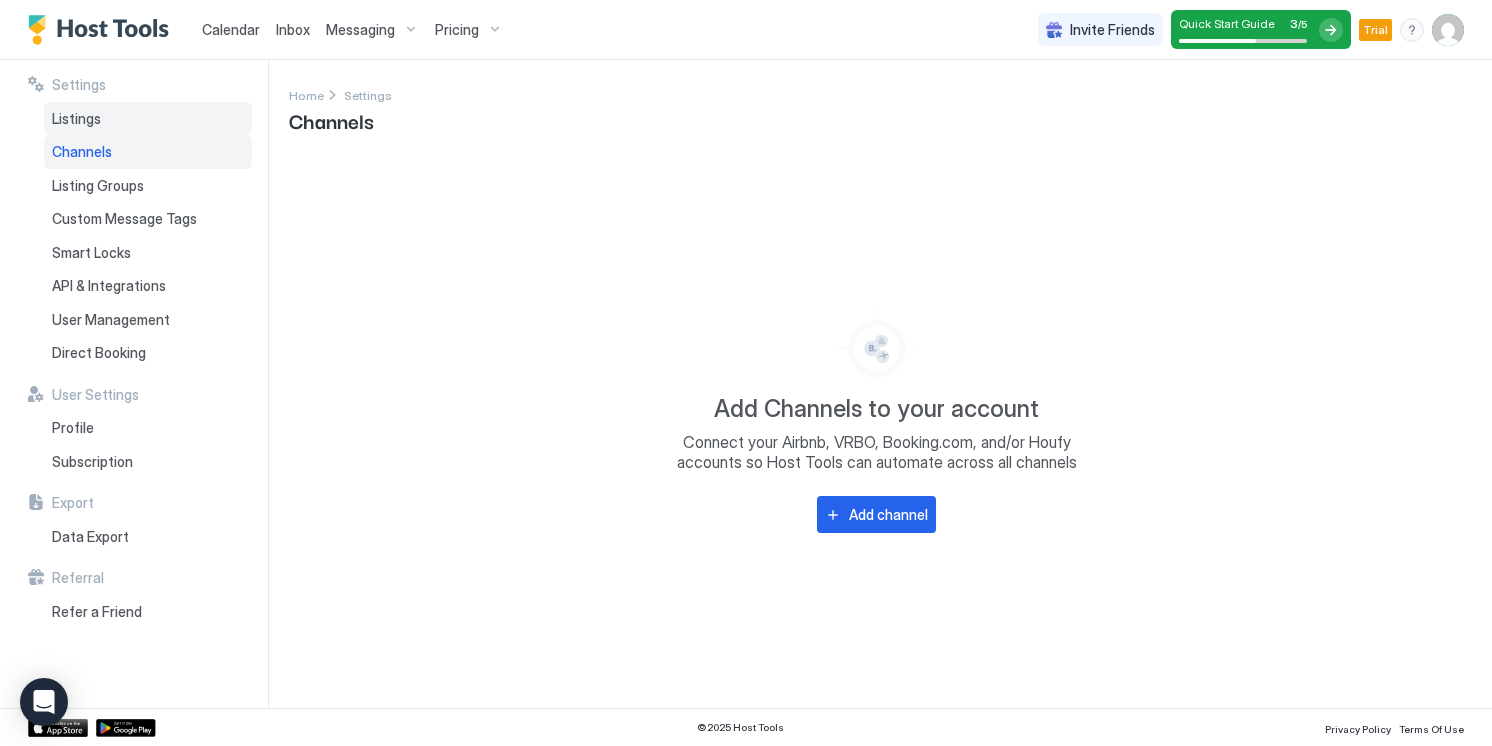 click on "Listings" at bounding box center (148, 119) 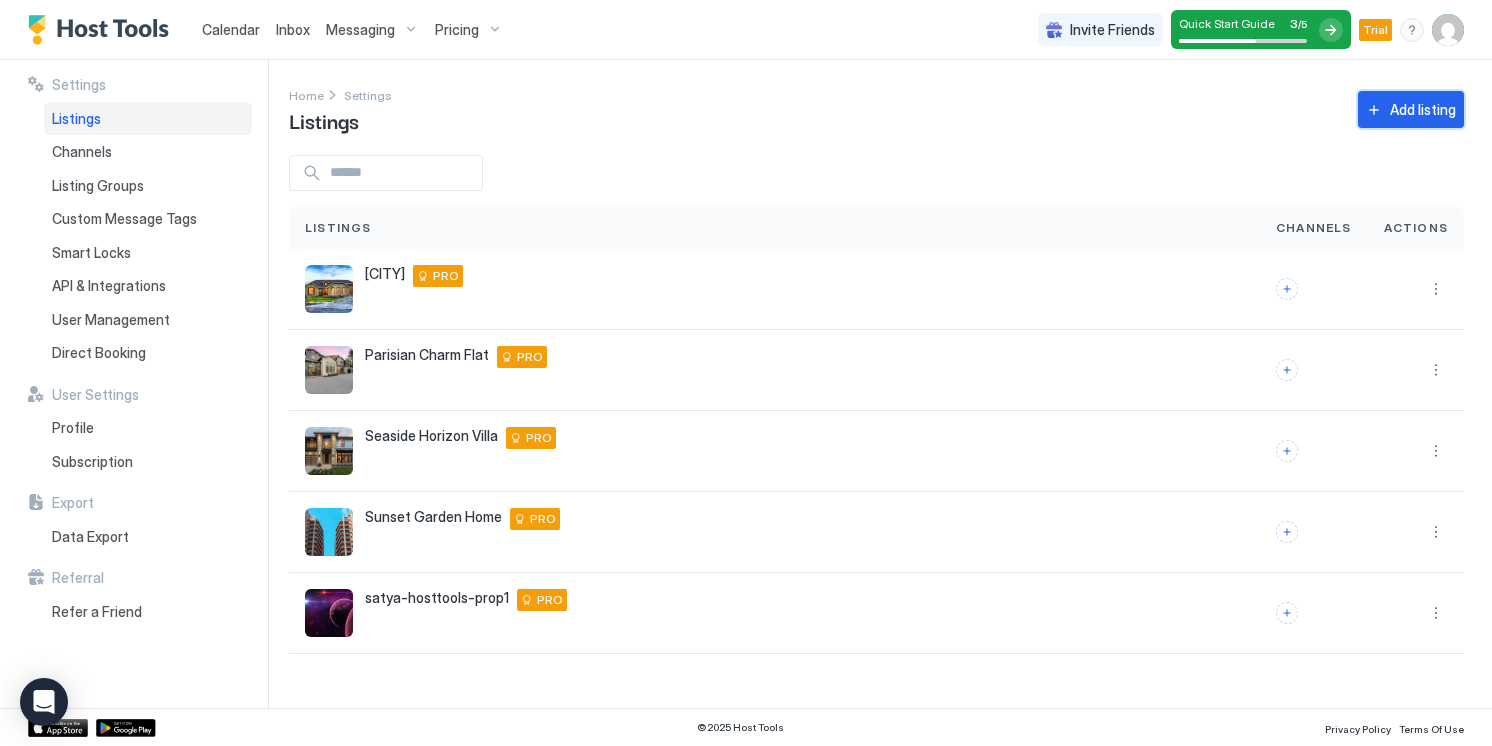 click on "Add listing" at bounding box center [1423, 109] 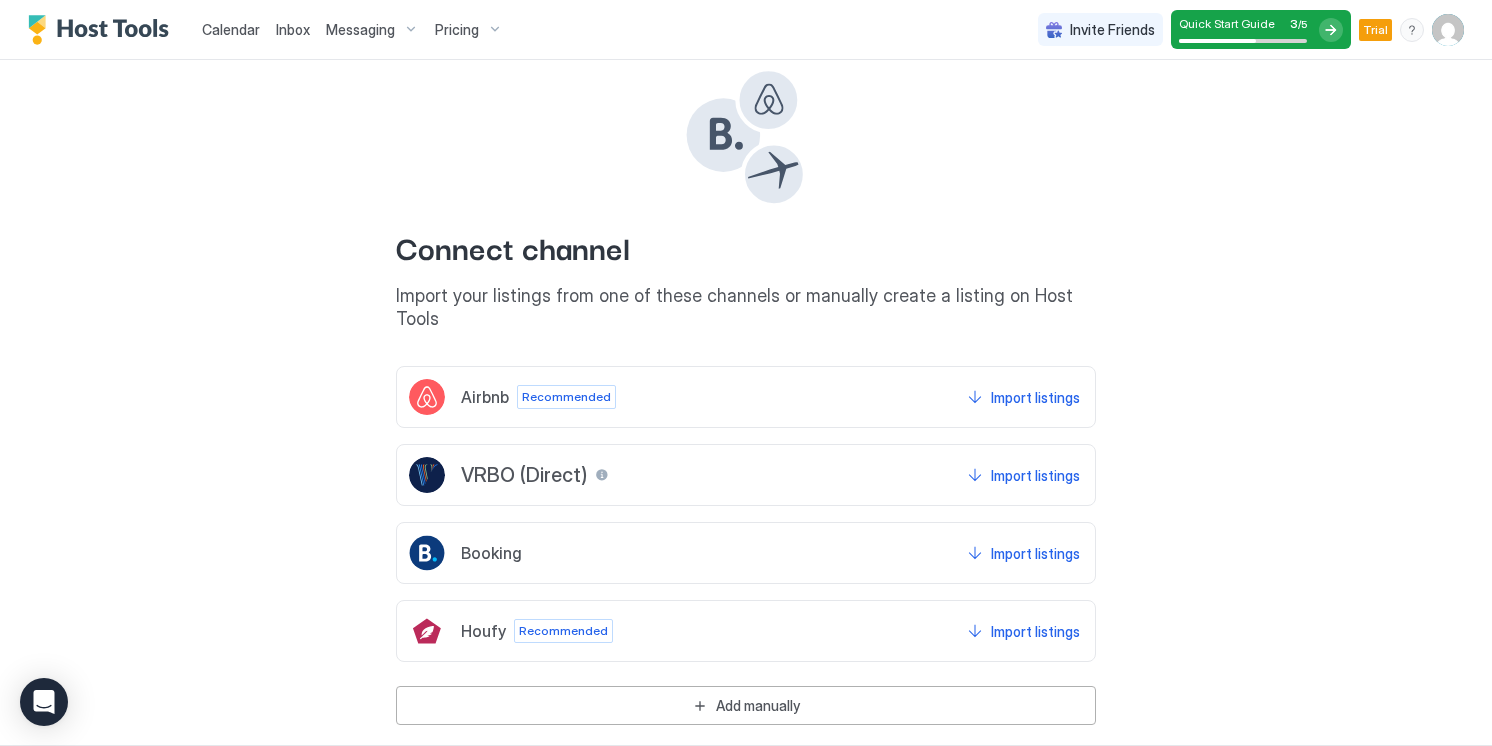 scroll, scrollTop: 43, scrollLeft: 0, axis: vertical 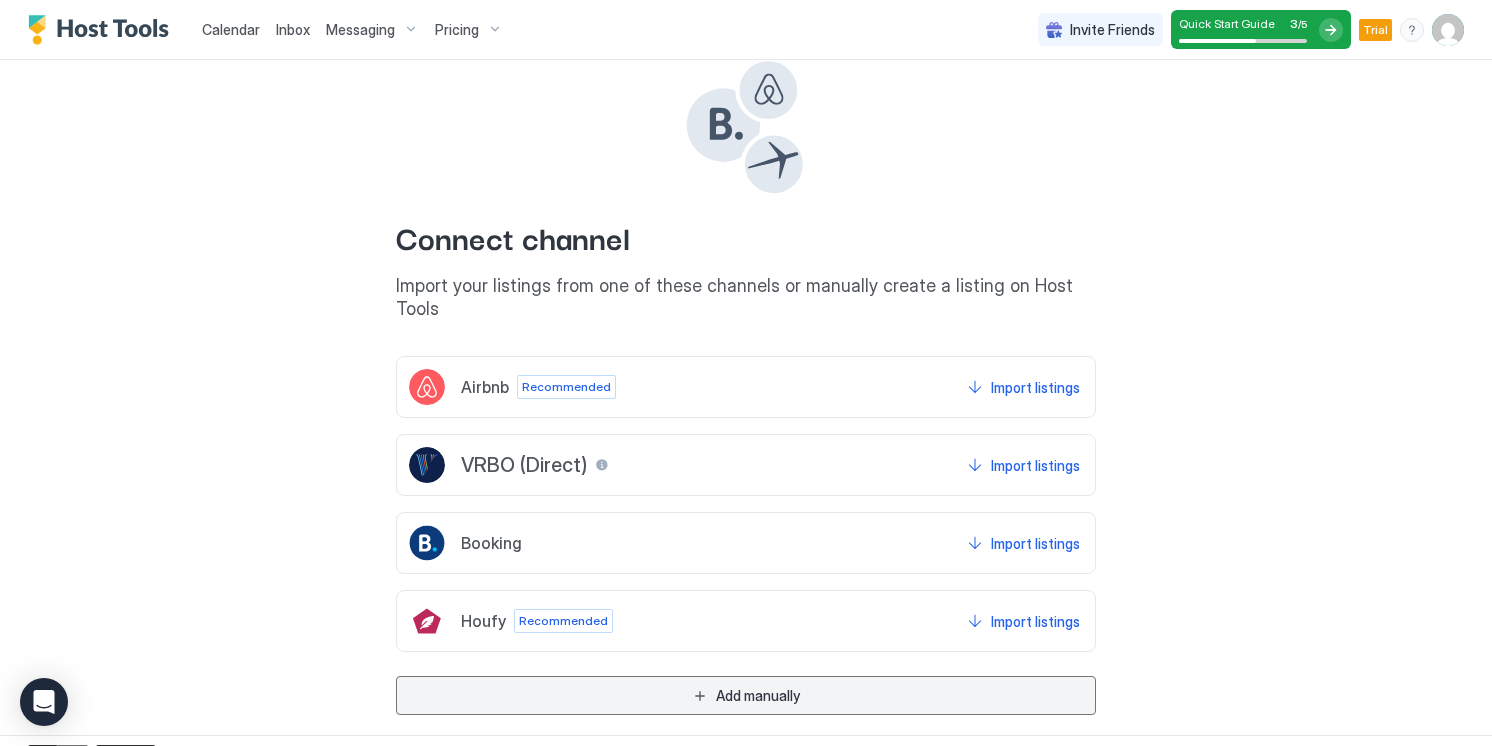 click on "Add manually" at bounding box center (758, 695) 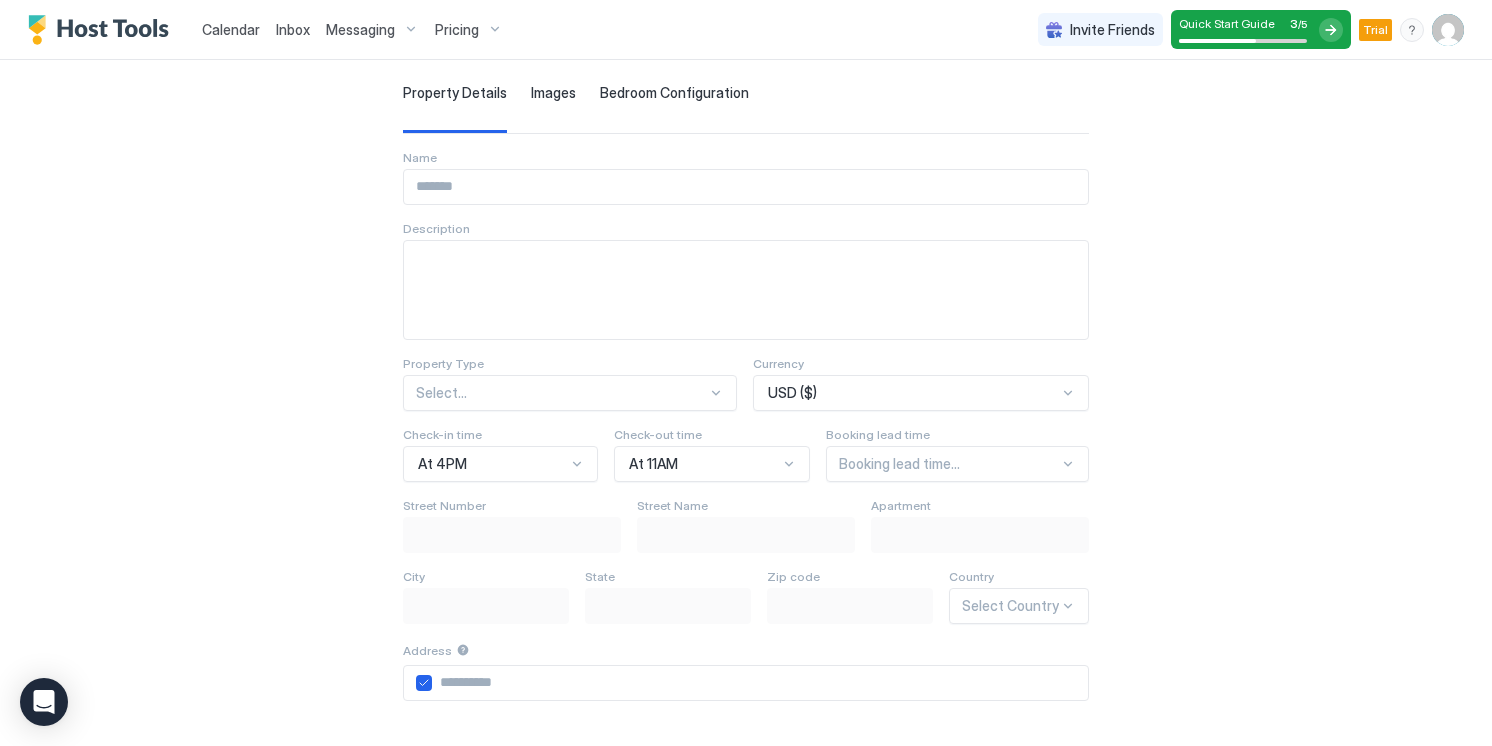 scroll, scrollTop: 0, scrollLeft: 0, axis: both 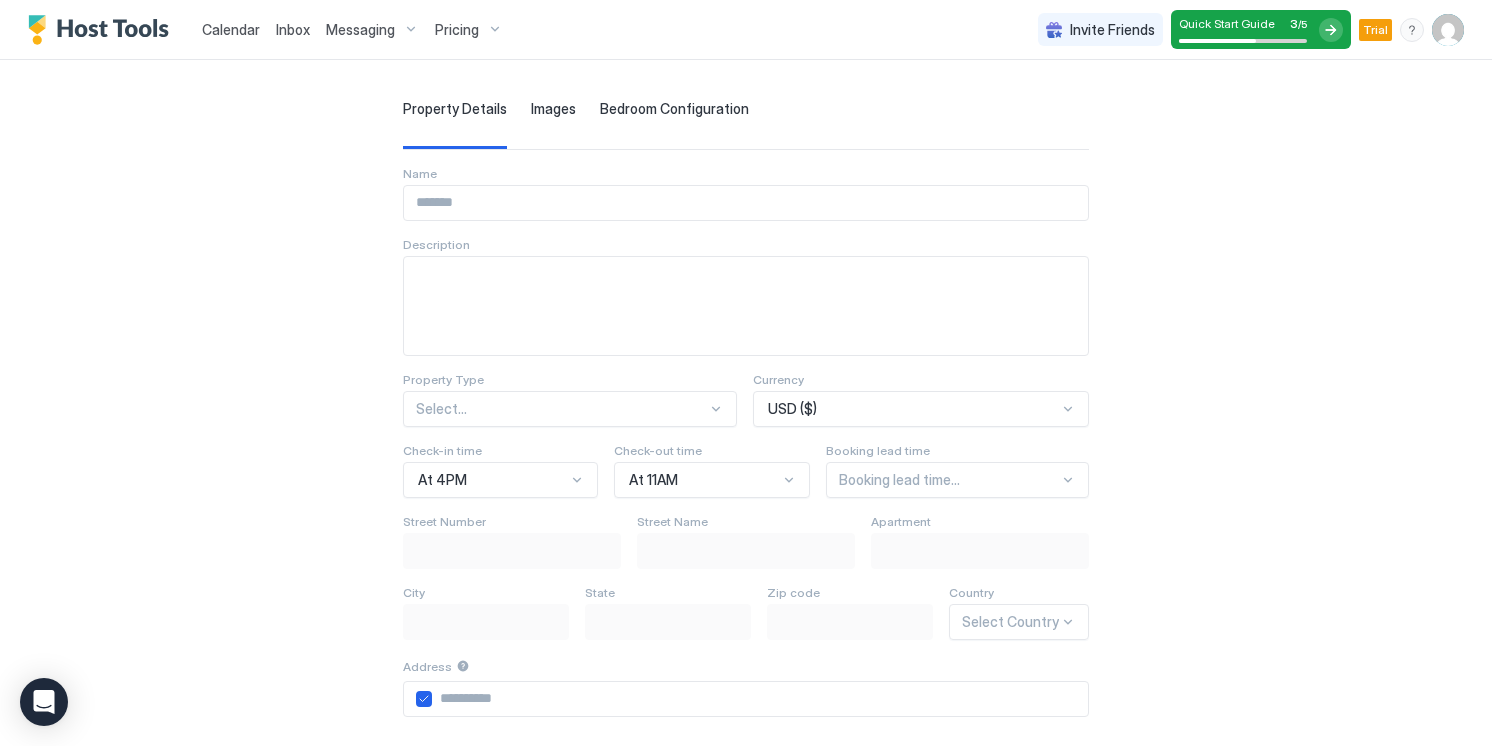 click at bounding box center [746, 203] 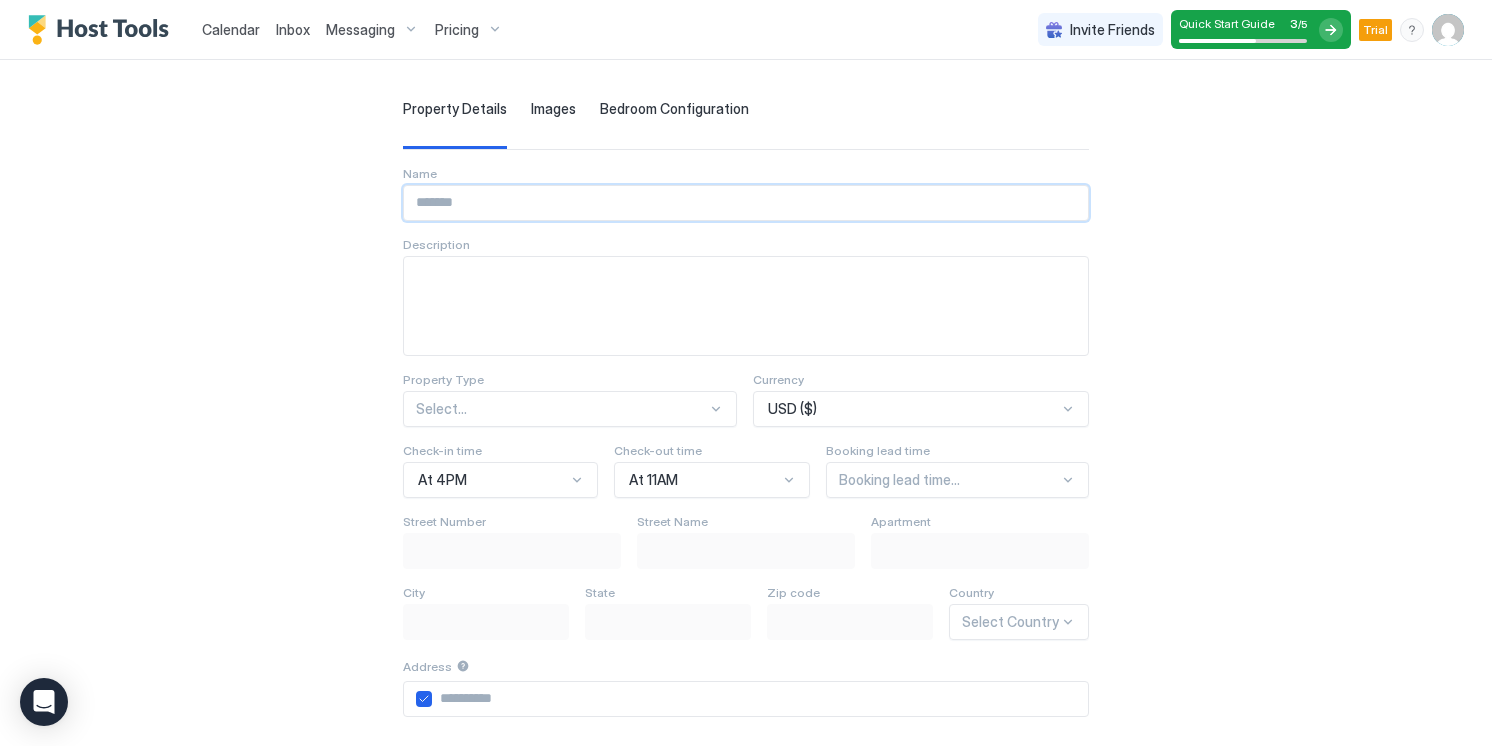 type on "**********" 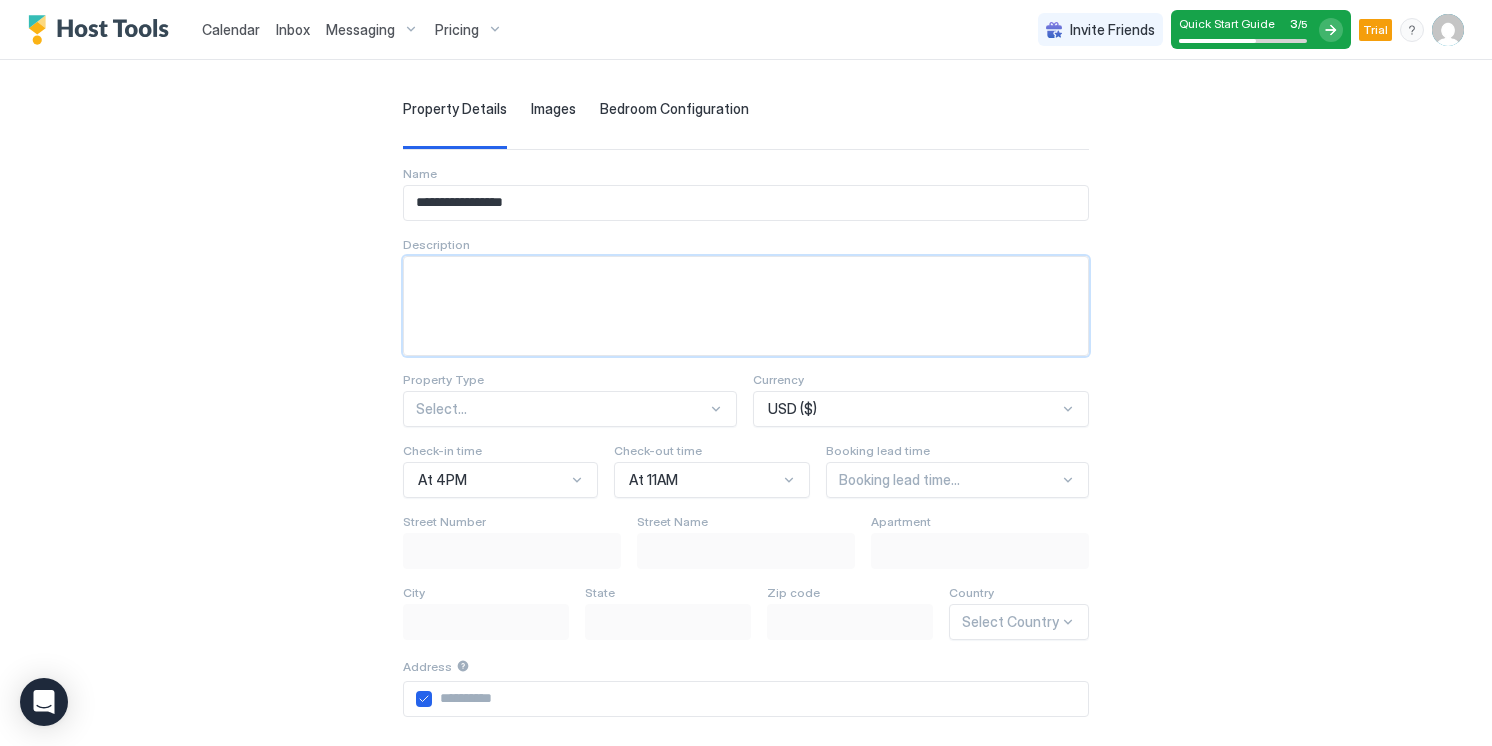 click at bounding box center [746, 306] 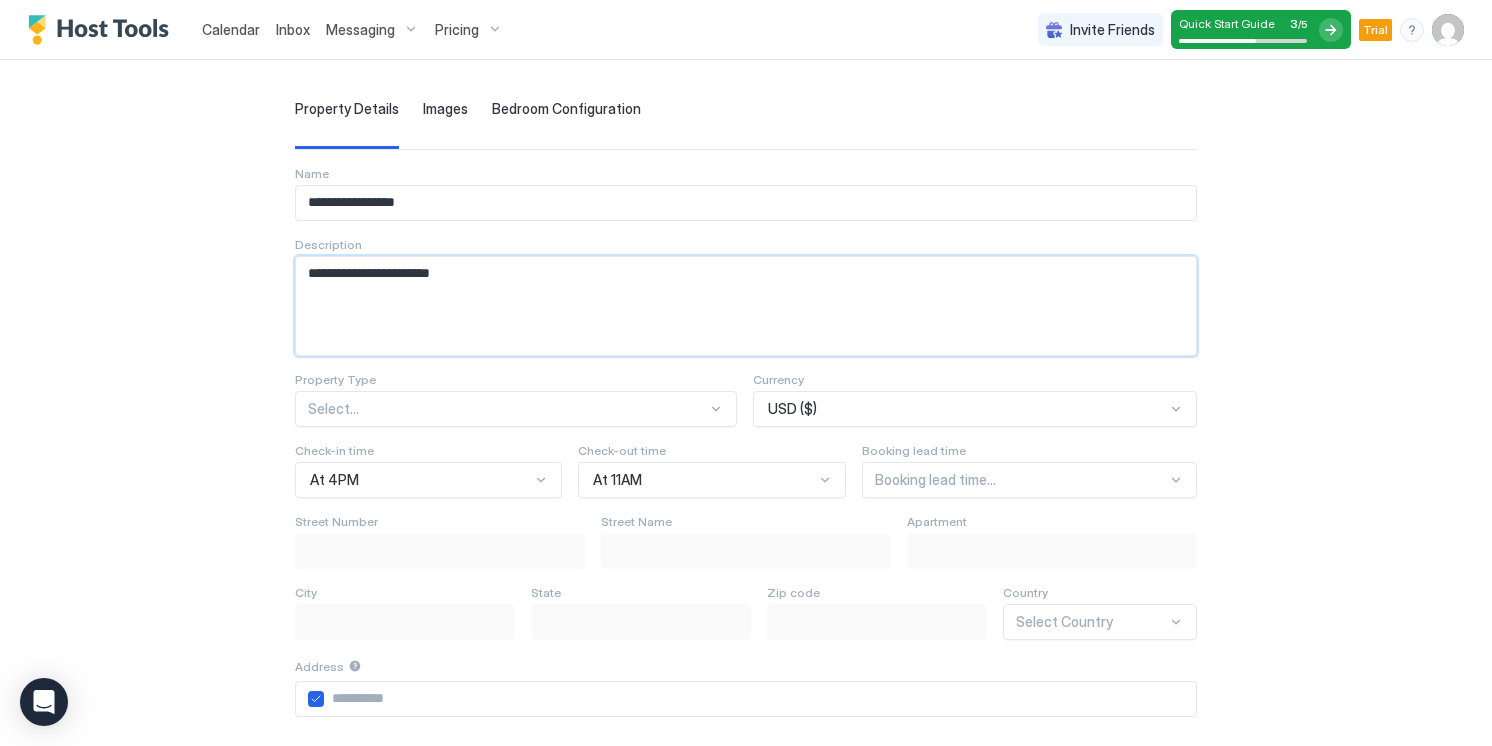 type on "**********" 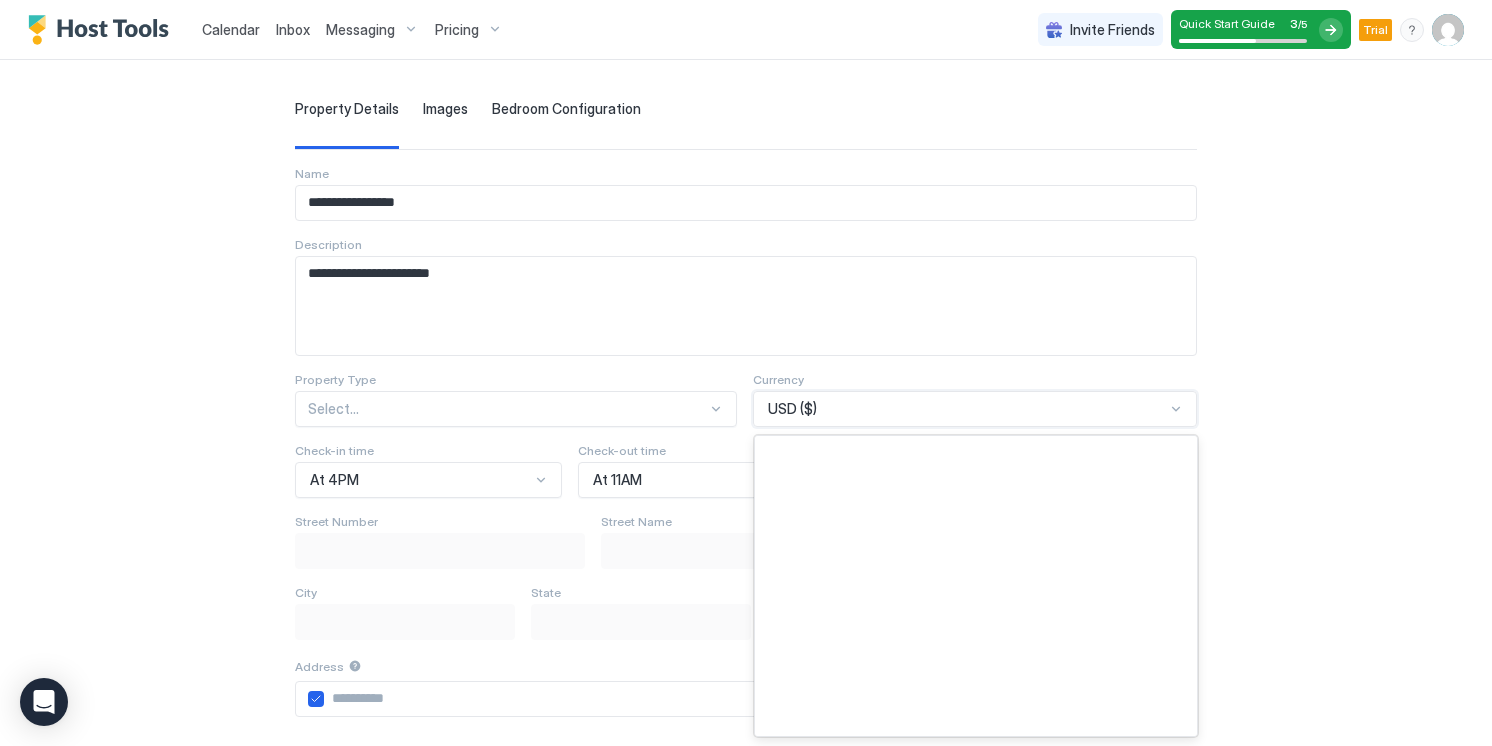 scroll, scrollTop: 5510, scrollLeft: 0, axis: vertical 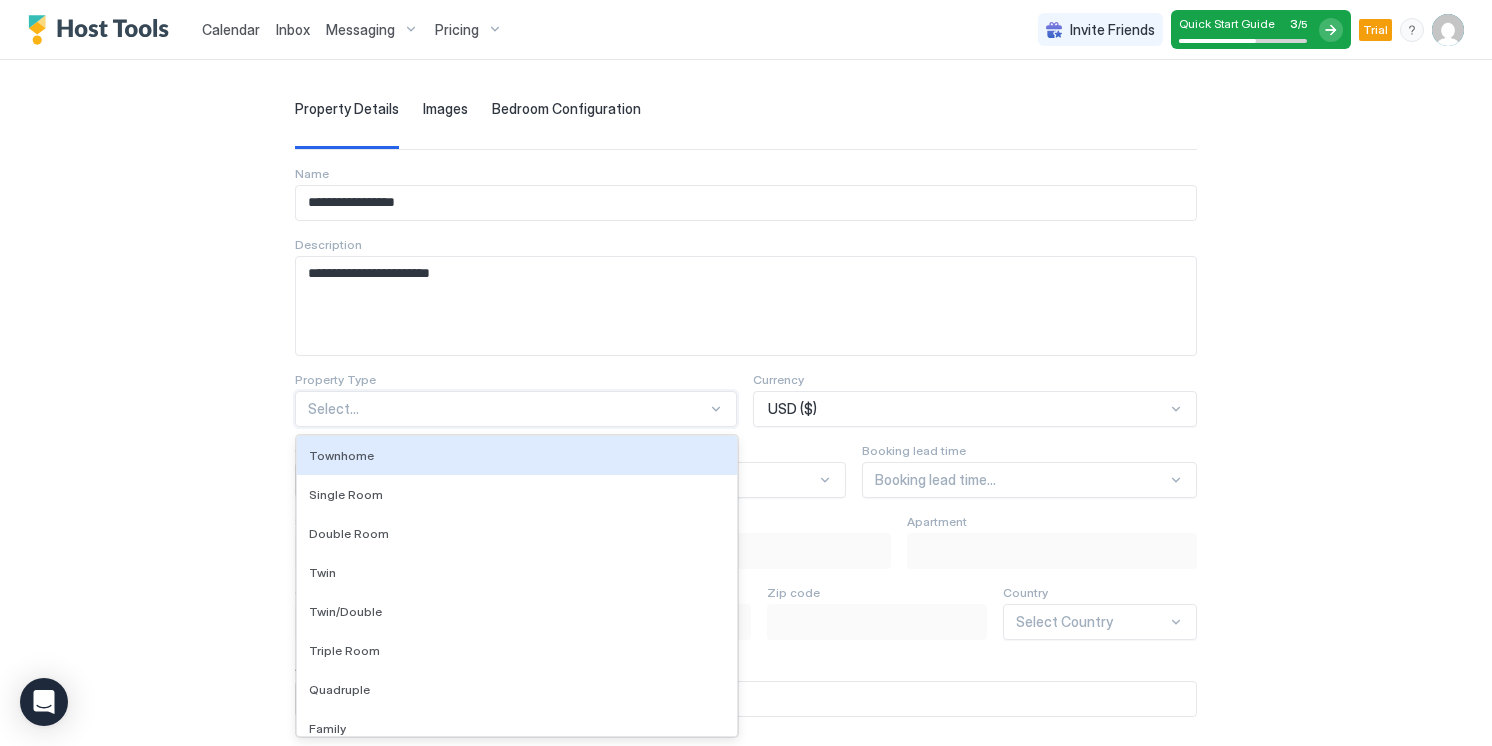 click on "Select..." at bounding box center [516, 409] 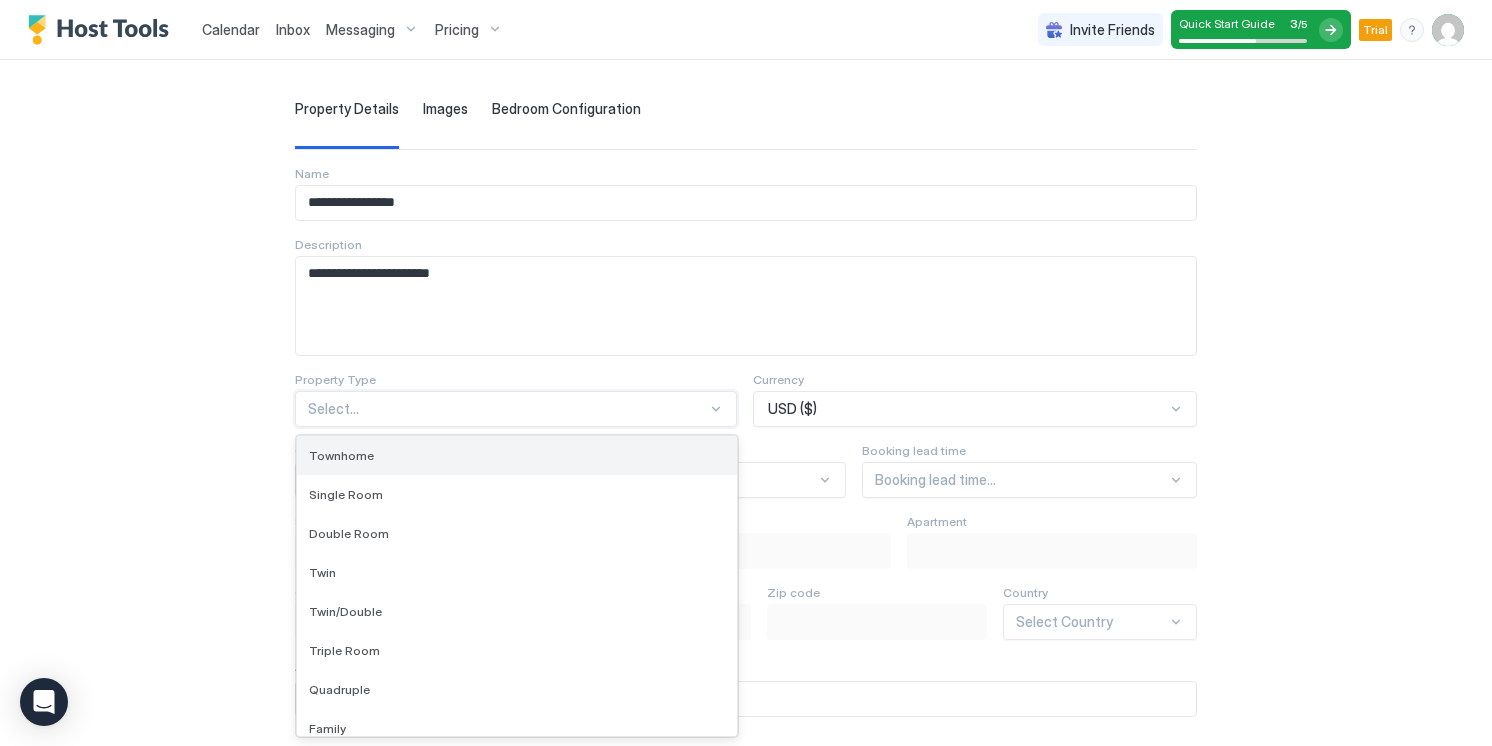 click on "Townhome" at bounding box center [517, 455] 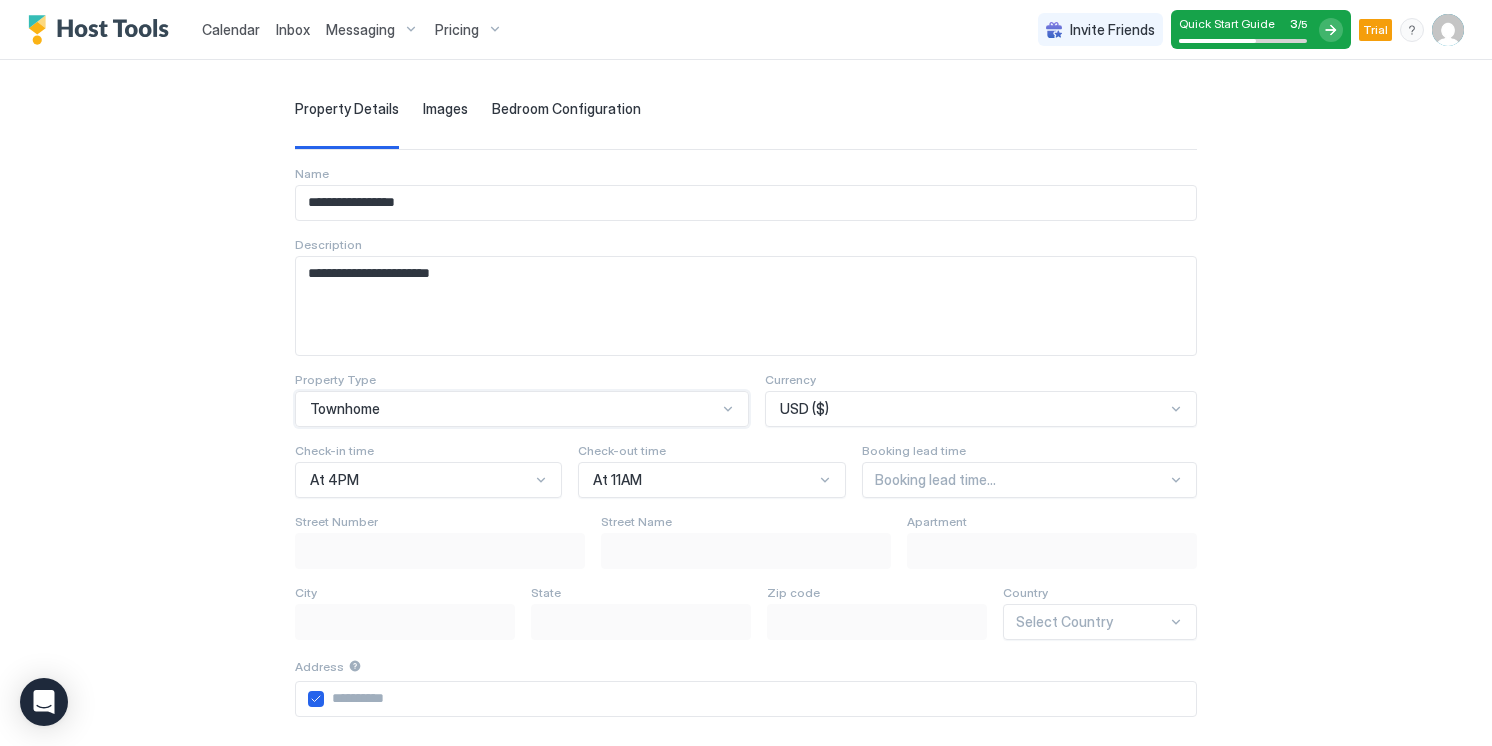 click on "Townhome" at bounding box center [513, 409] 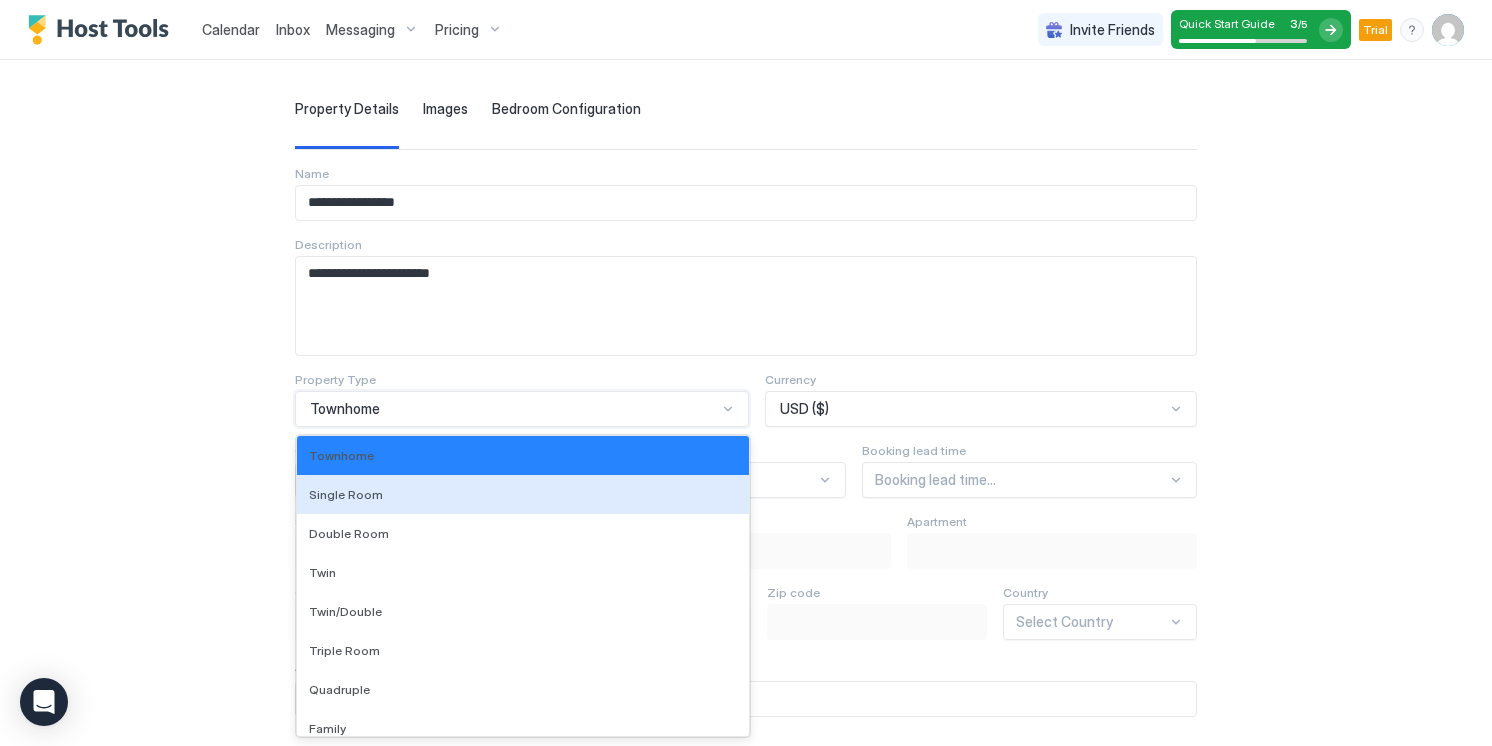 click on "Single Room" at bounding box center (522, 494) 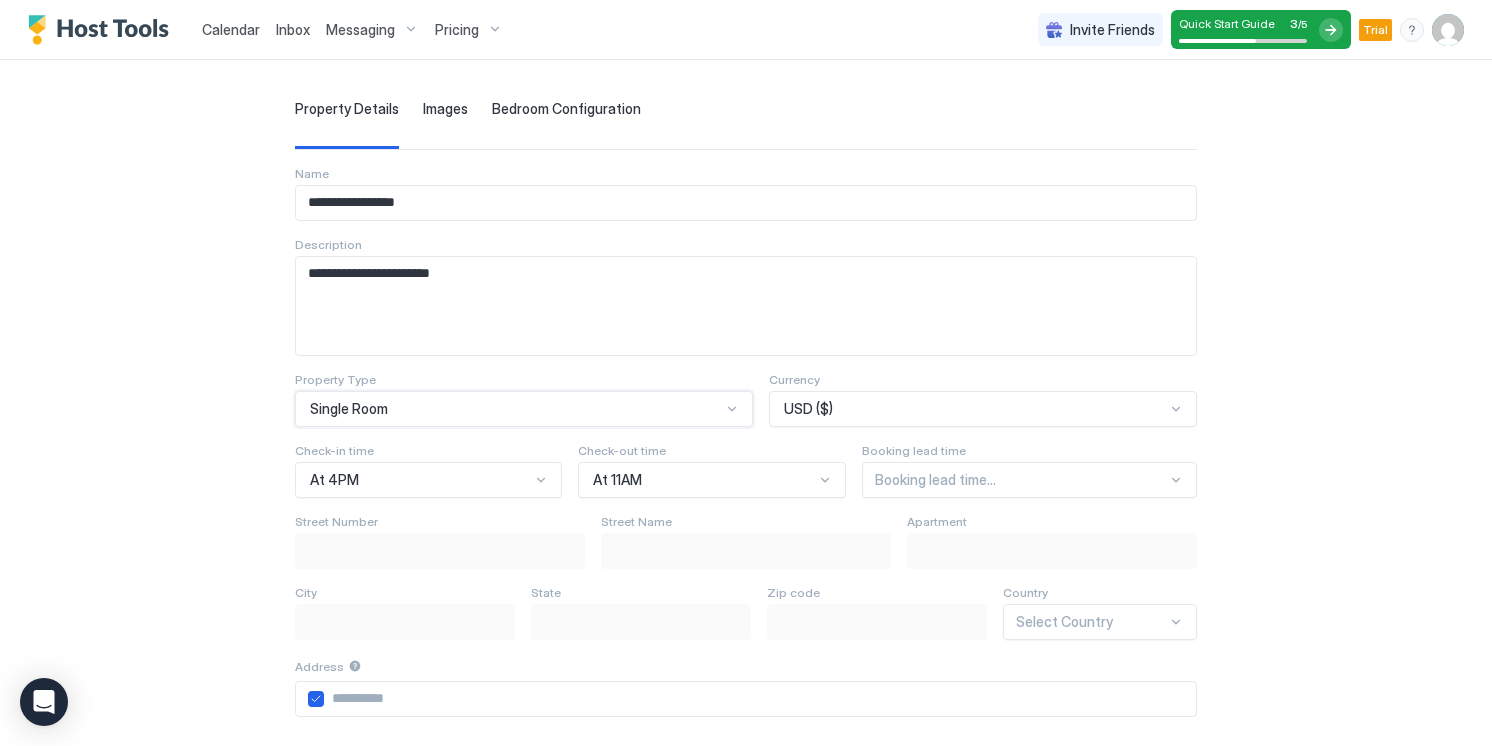 click on "USD ($)" at bounding box center (974, 409) 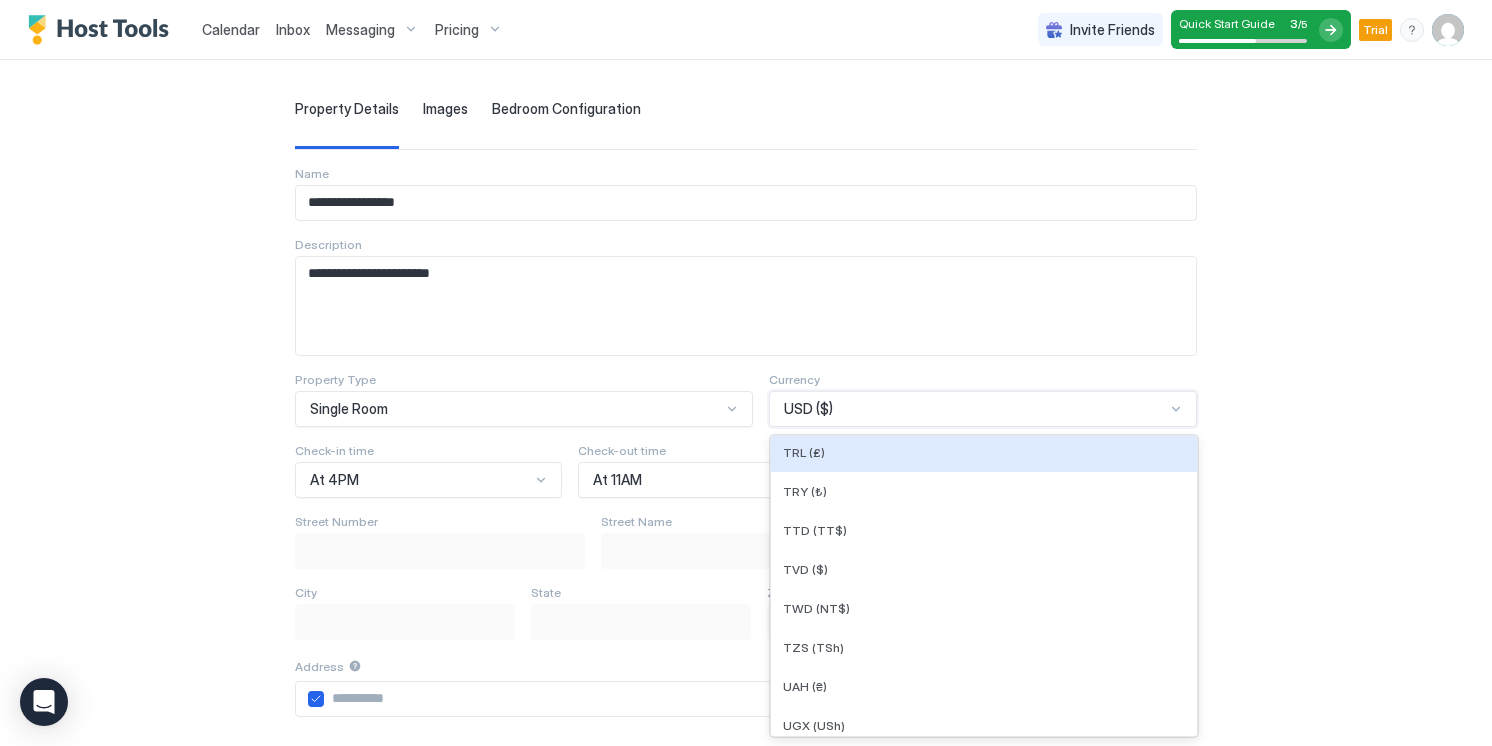 scroll, scrollTop: 5503, scrollLeft: 0, axis: vertical 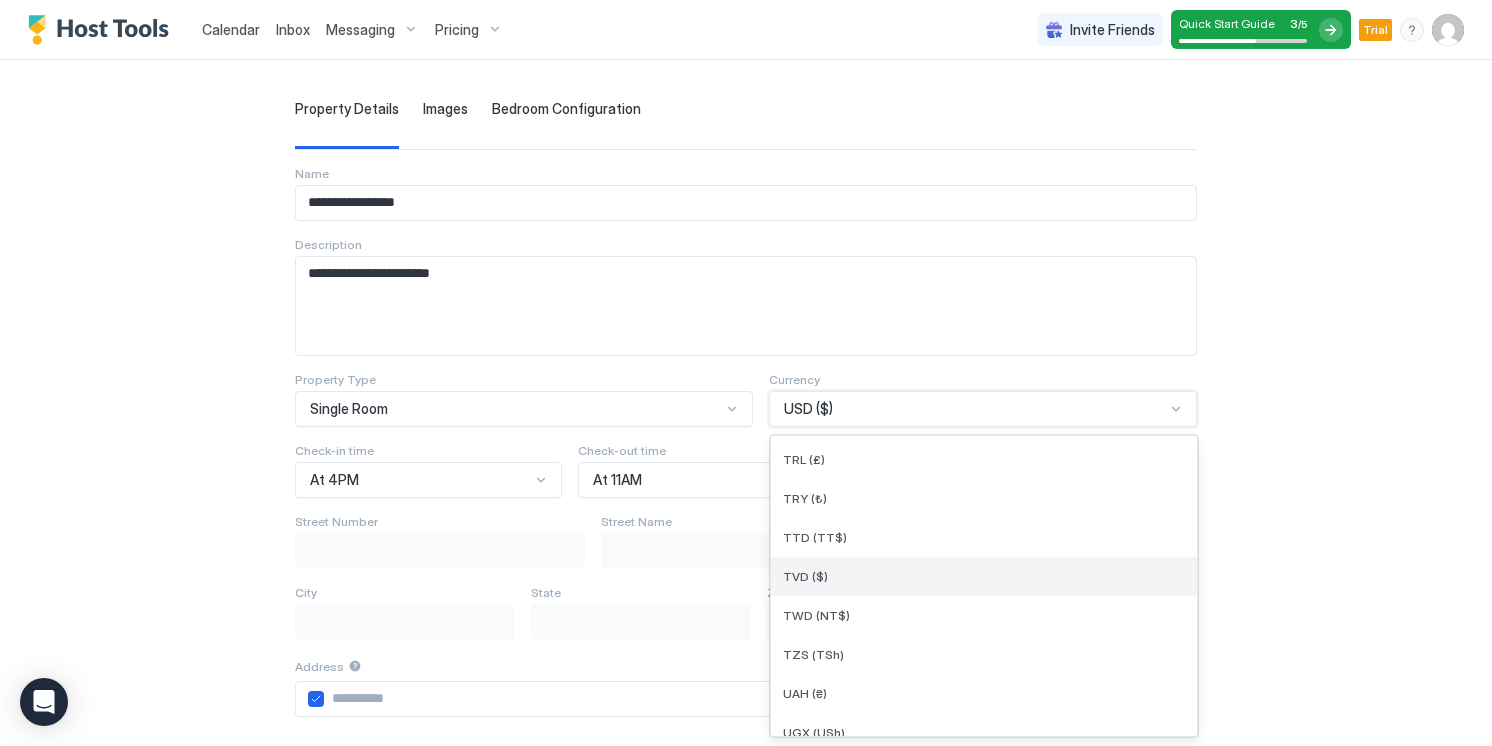 type on "*" 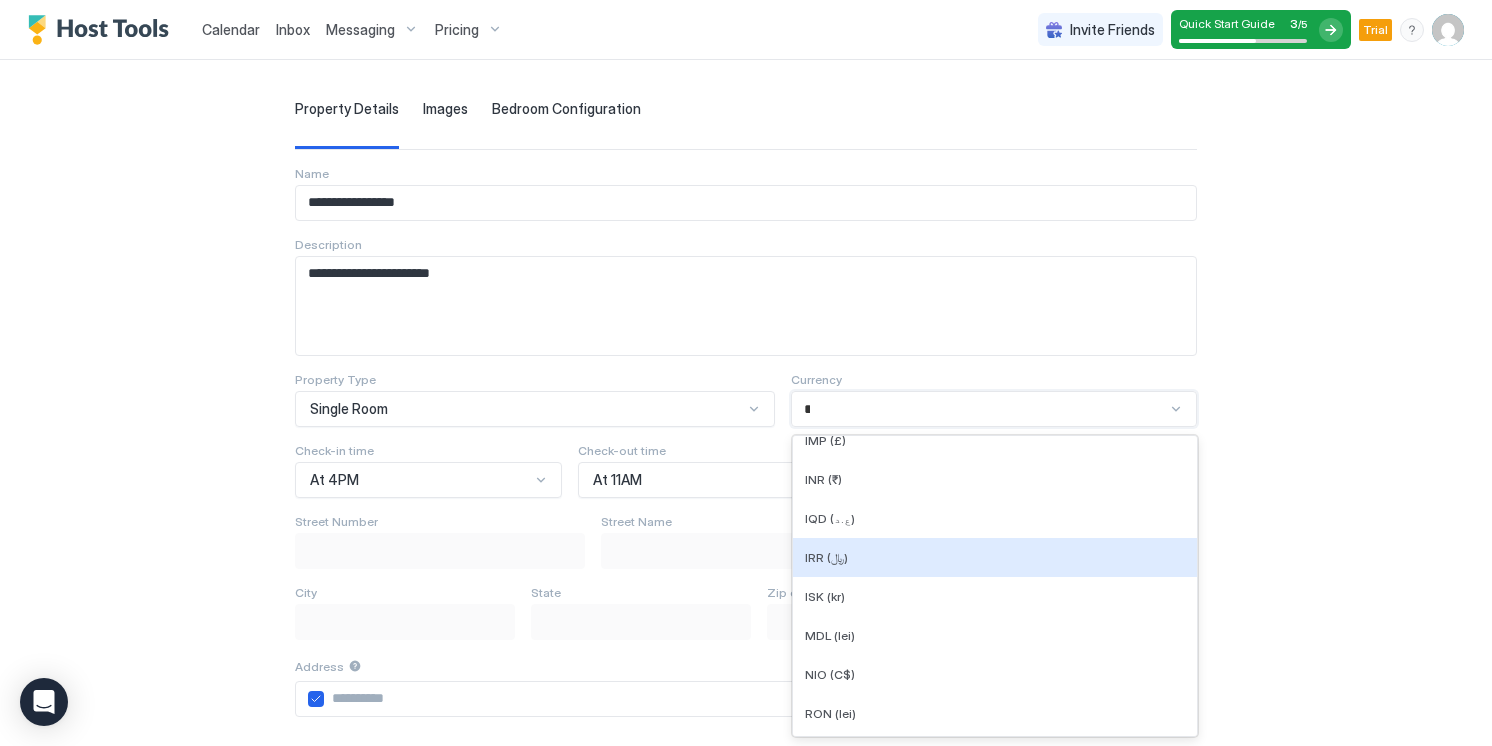 scroll, scrollTop: 155, scrollLeft: 0, axis: vertical 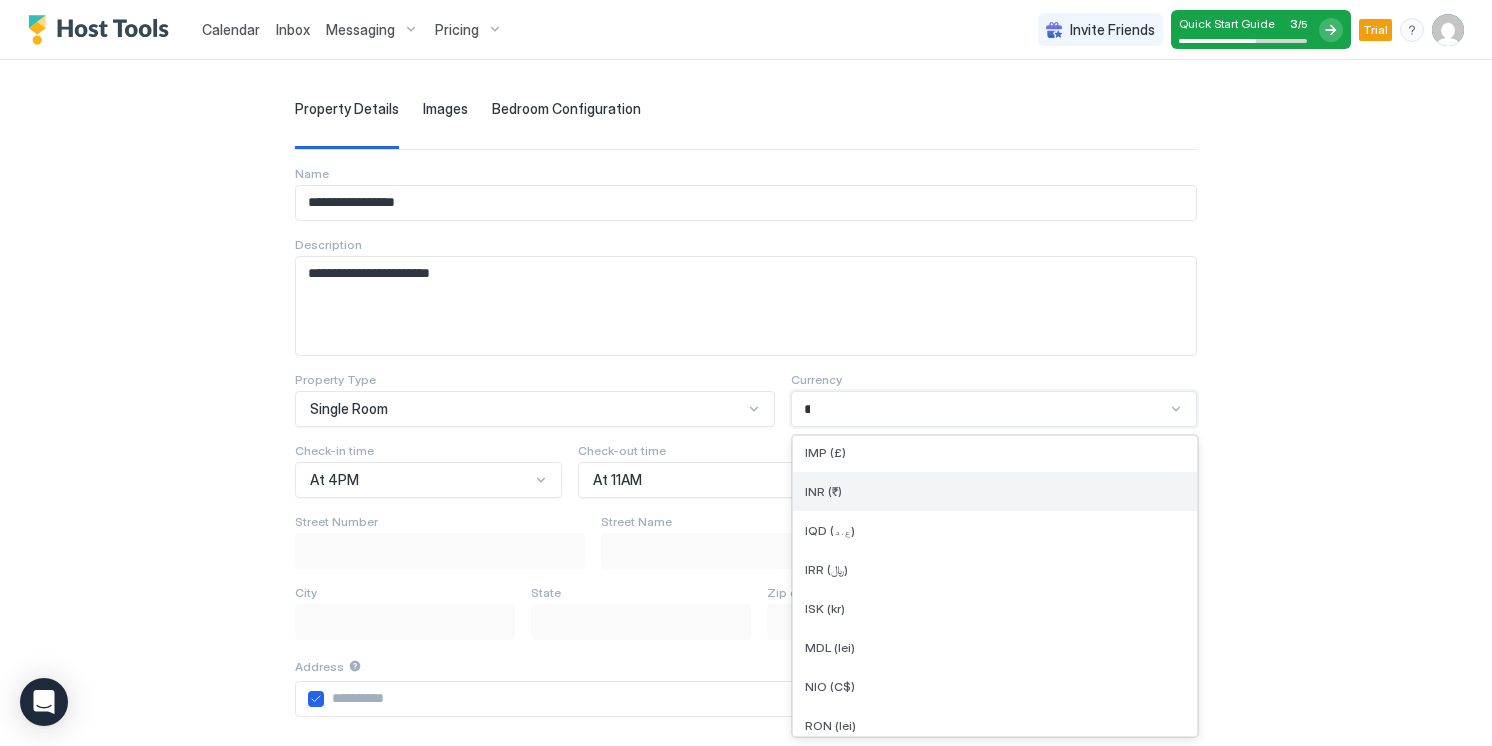 click on "INR (₹)" at bounding box center (995, 491) 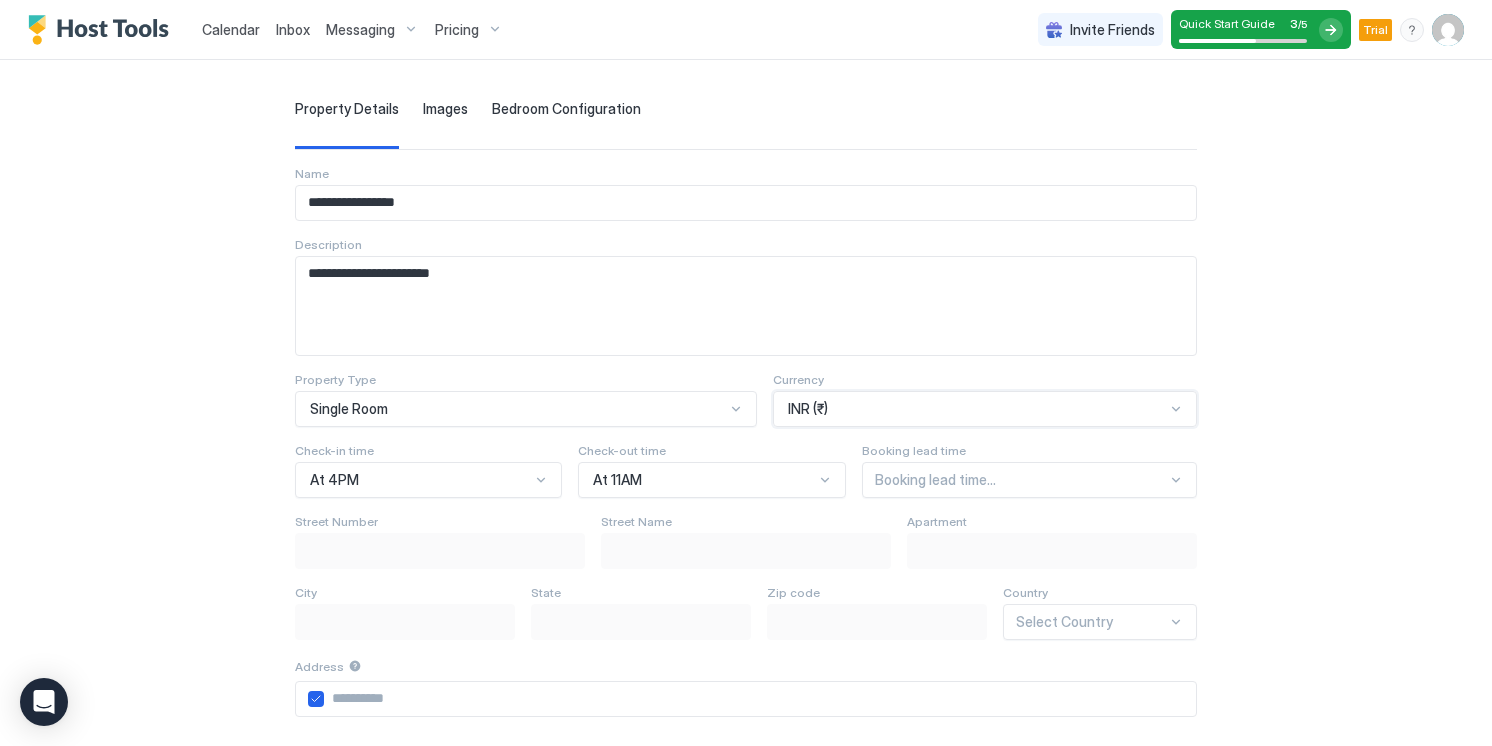 click on "Booking lead time..." at bounding box center (1029, 480) 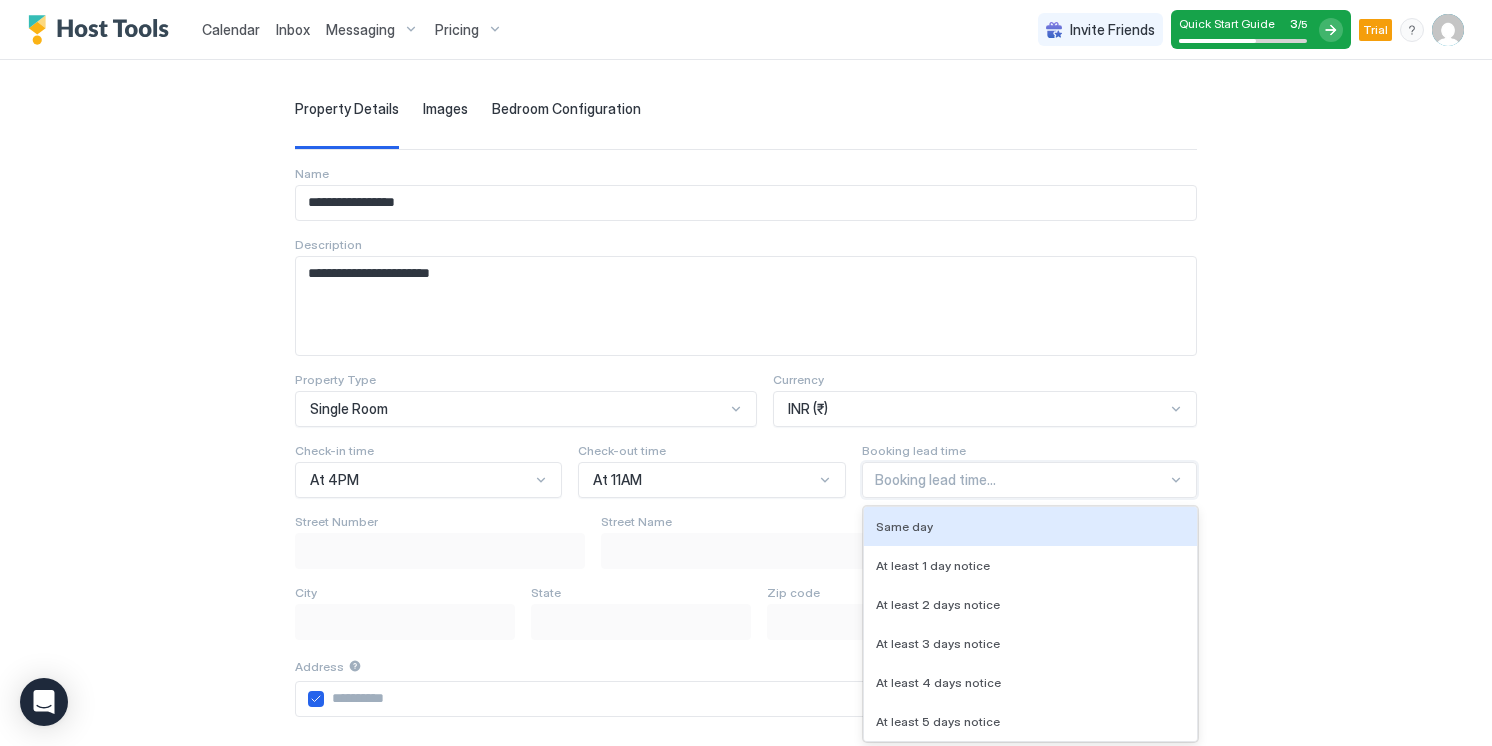 scroll, scrollTop: 67, scrollLeft: 0, axis: vertical 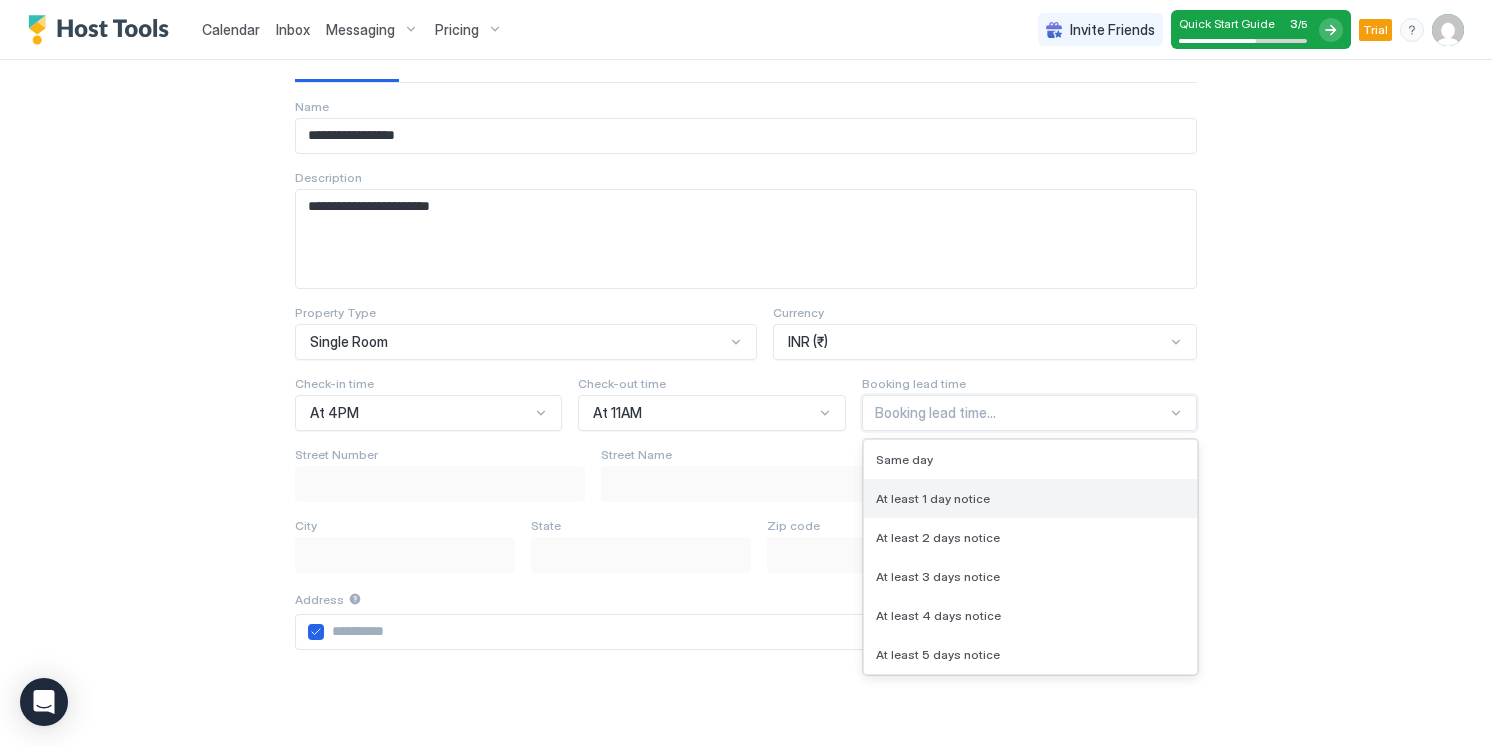 click on "At least 1 day notice" at bounding box center [1030, 498] 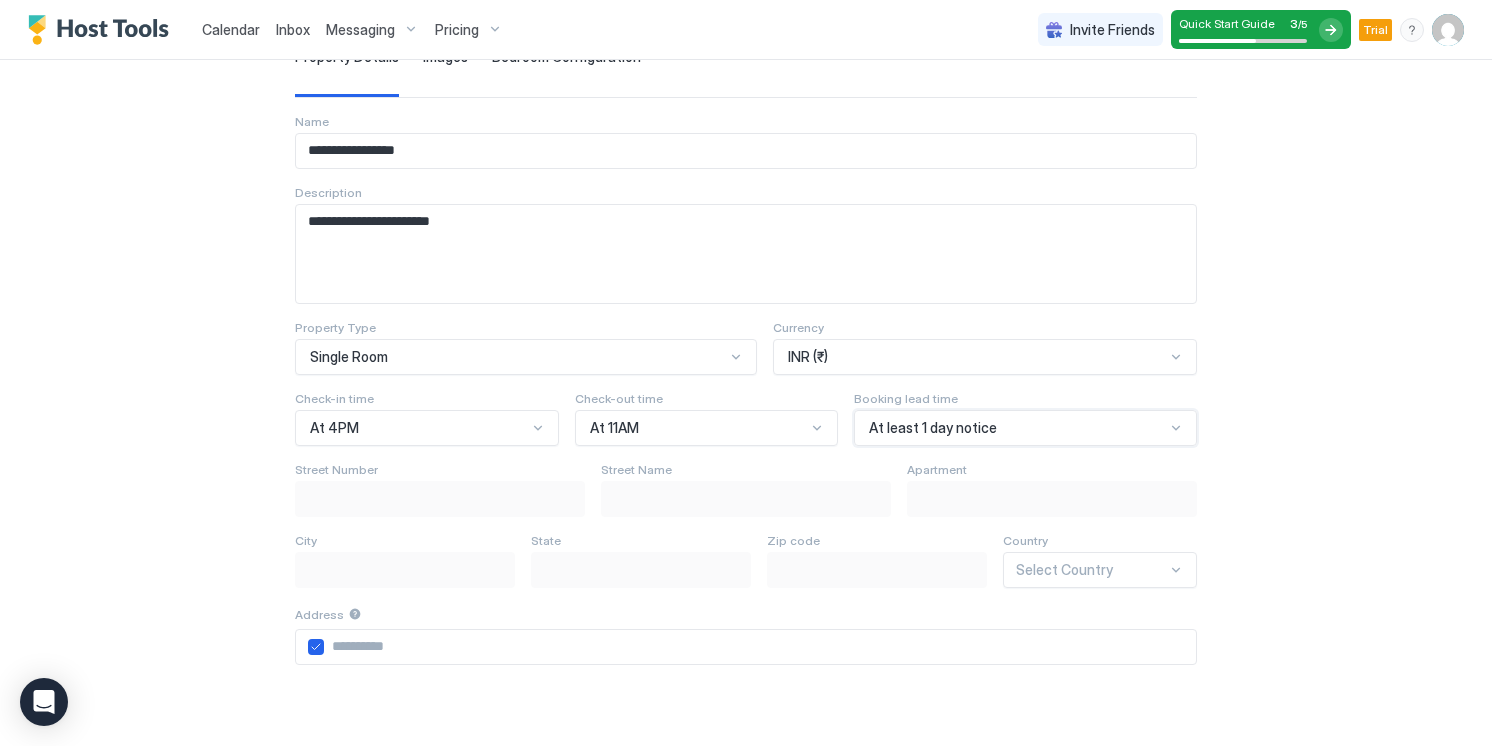 scroll, scrollTop: 240, scrollLeft: 0, axis: vertical 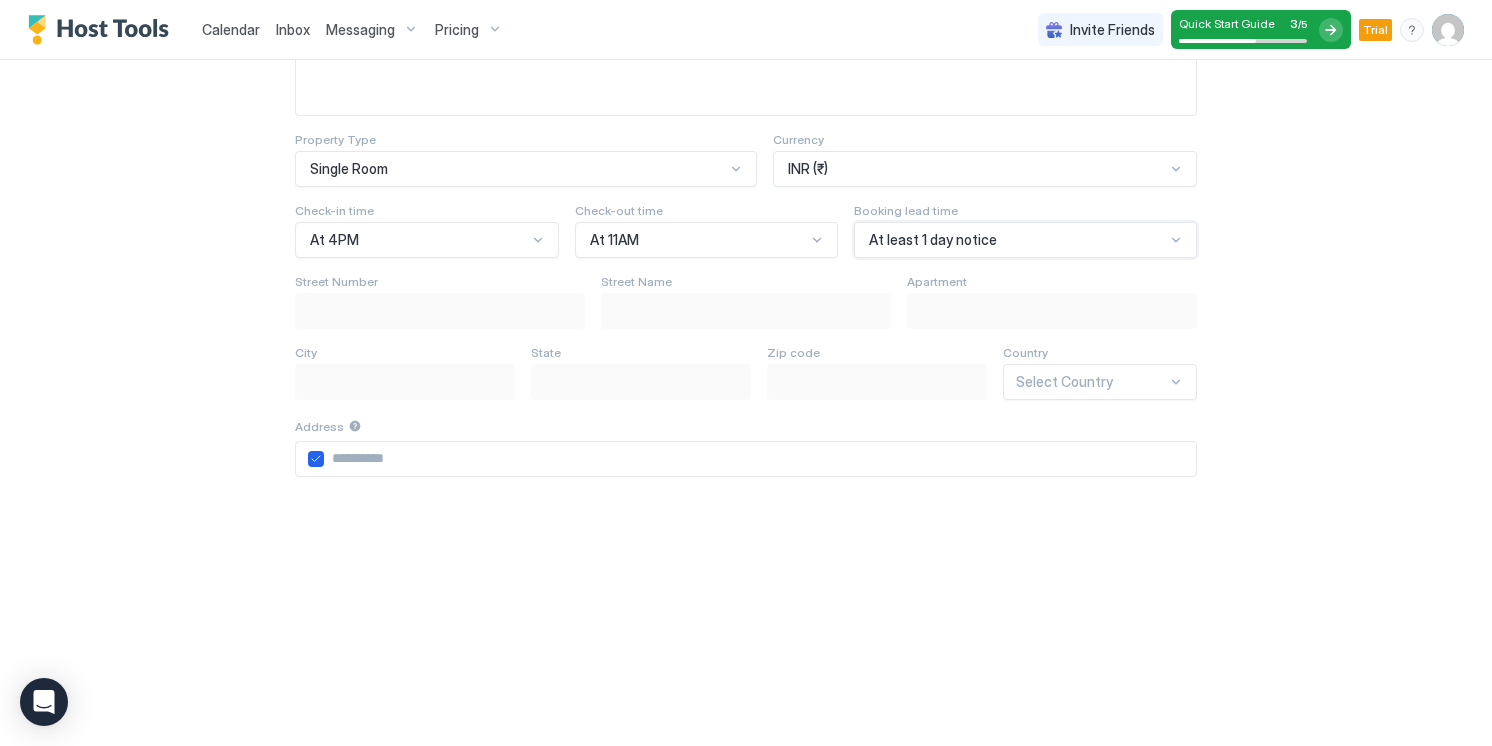 click at bounding box center [1091, 382] 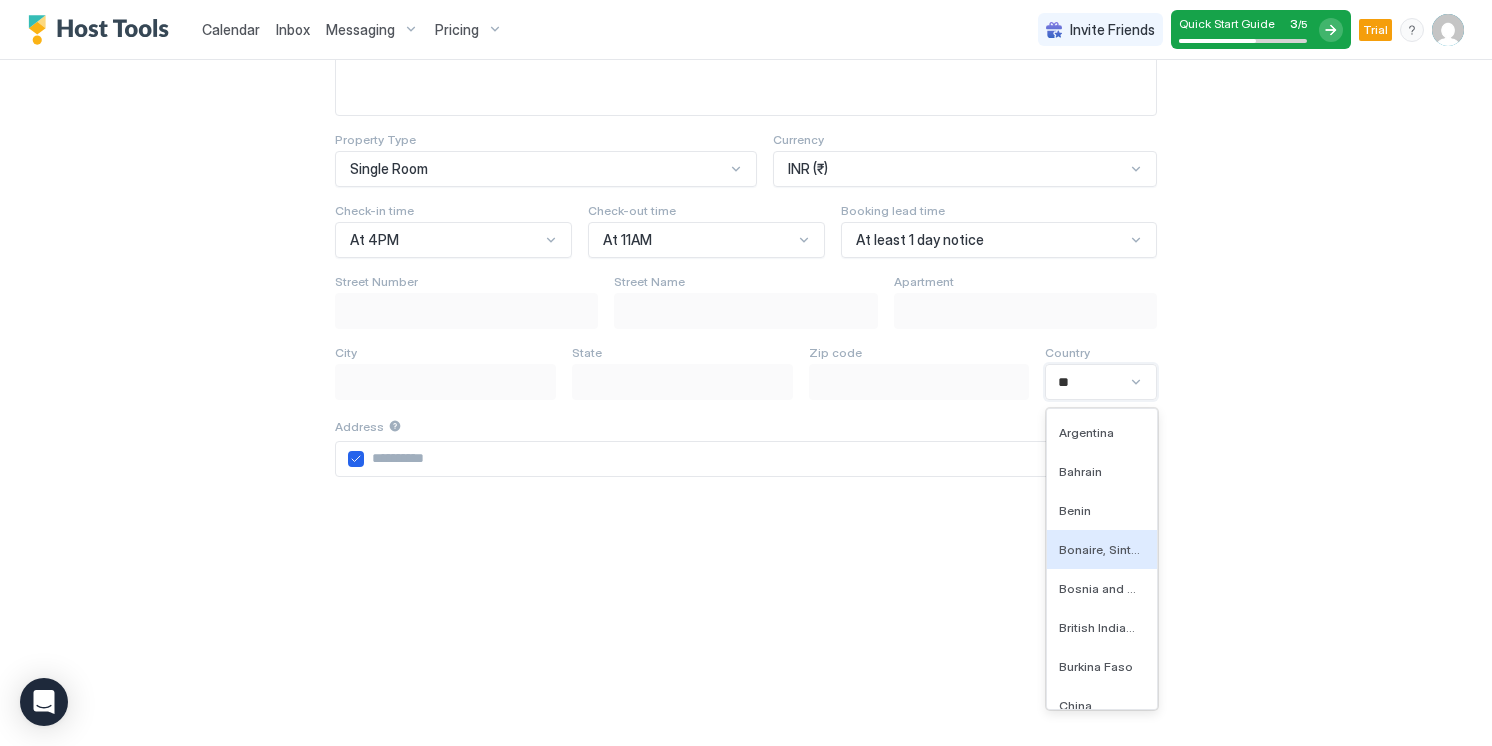 type on "***" 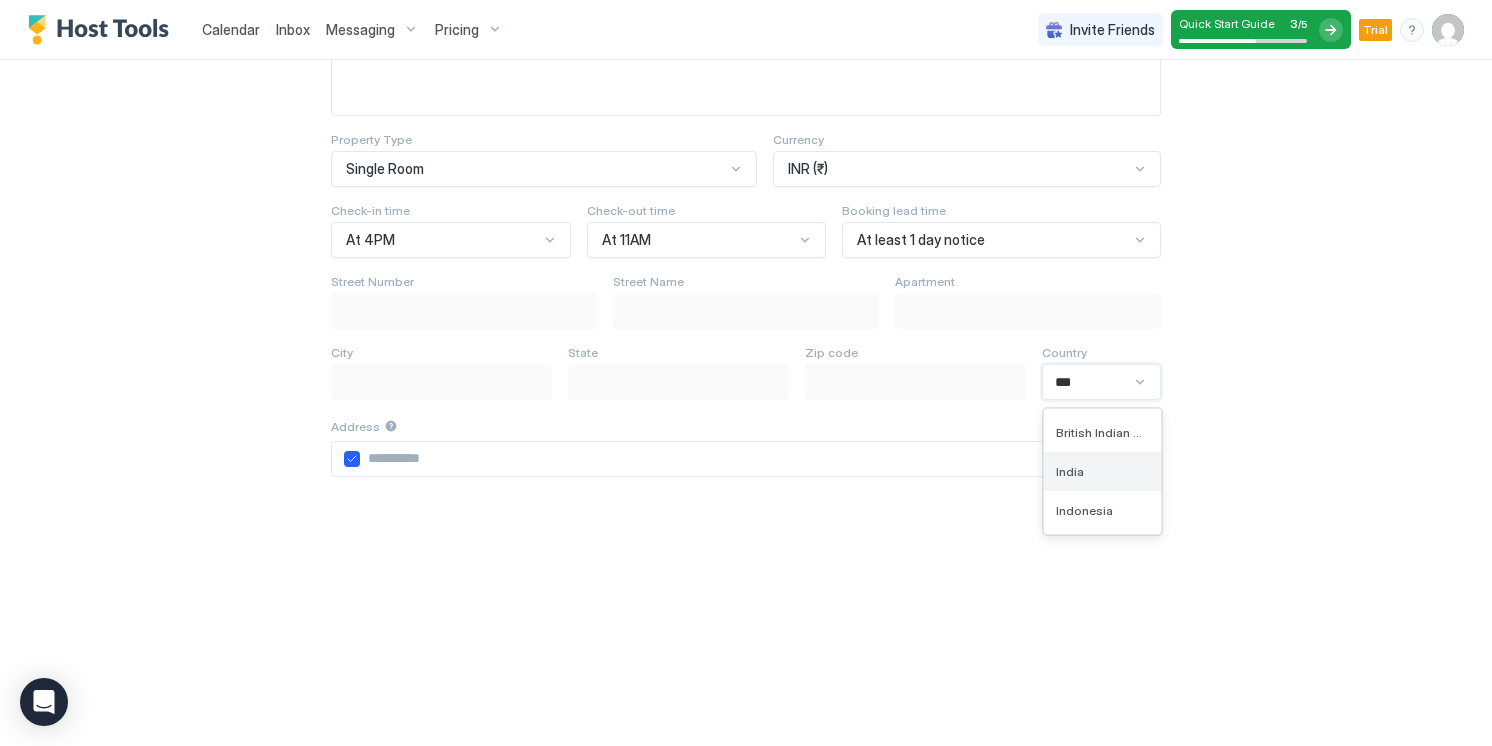 click on "India" at bounding box center (1103, 471) 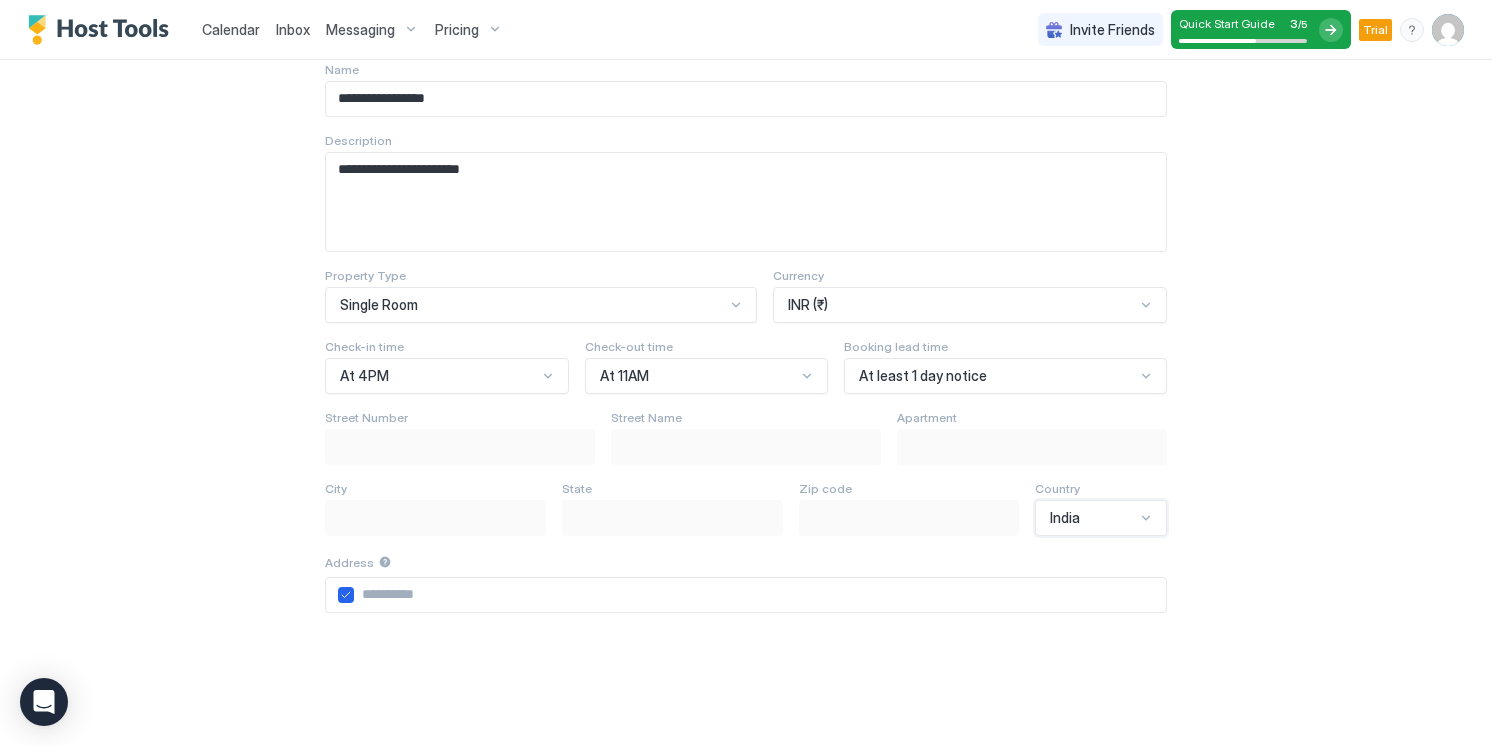 scroll, scrollTop: 240, scrollLeft: 0, axis: vertical 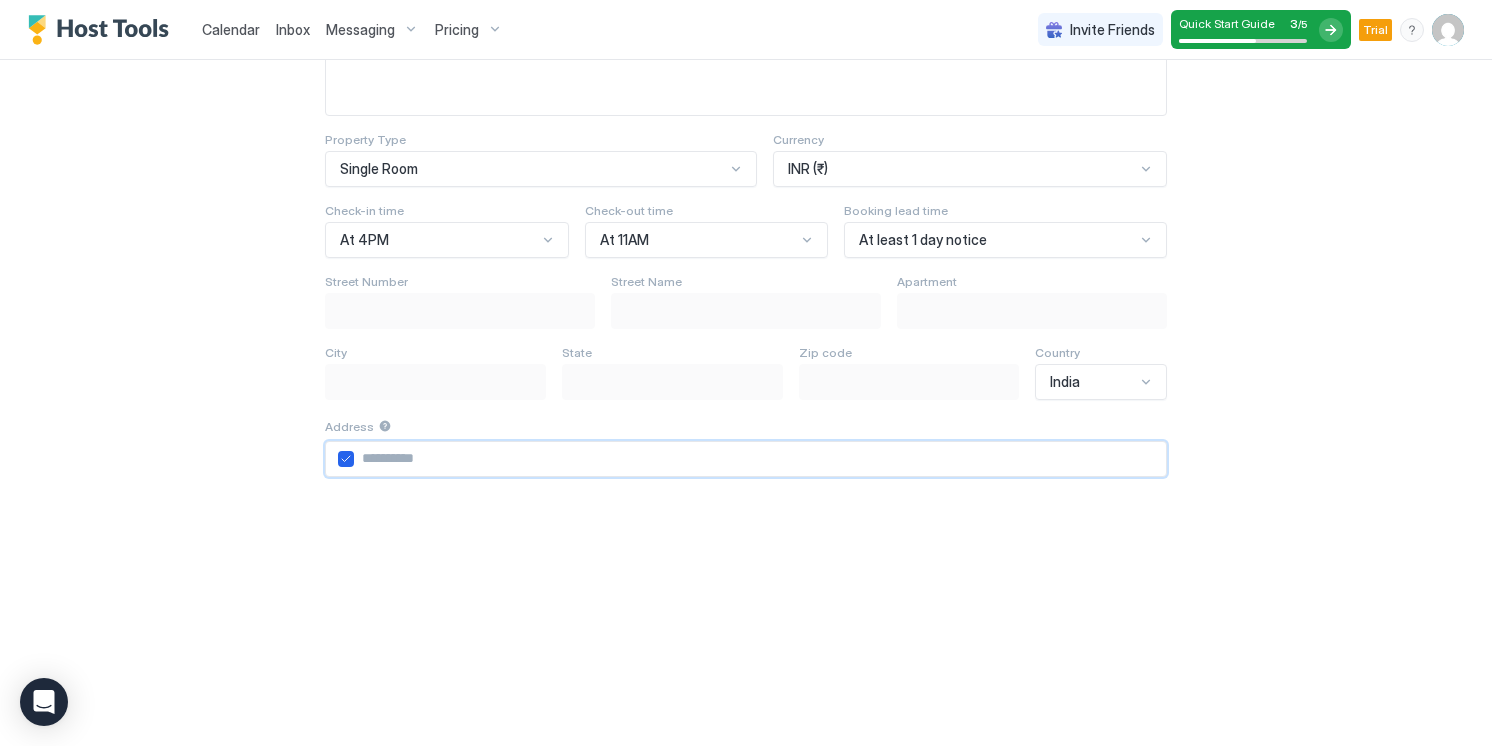 click at bounding box center (760, 459) 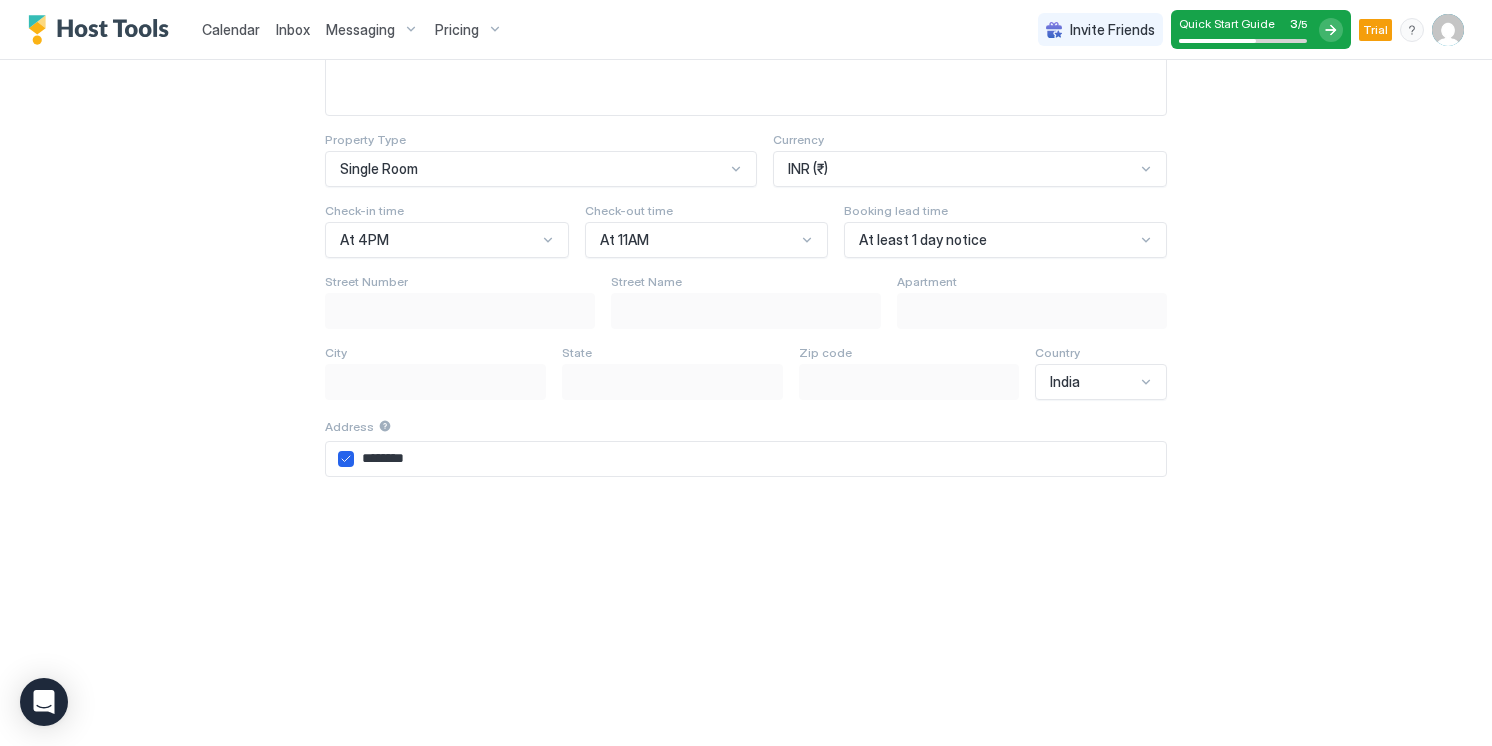 click on "Street Number Street Name Apartment" at bounding box center (746, 301) 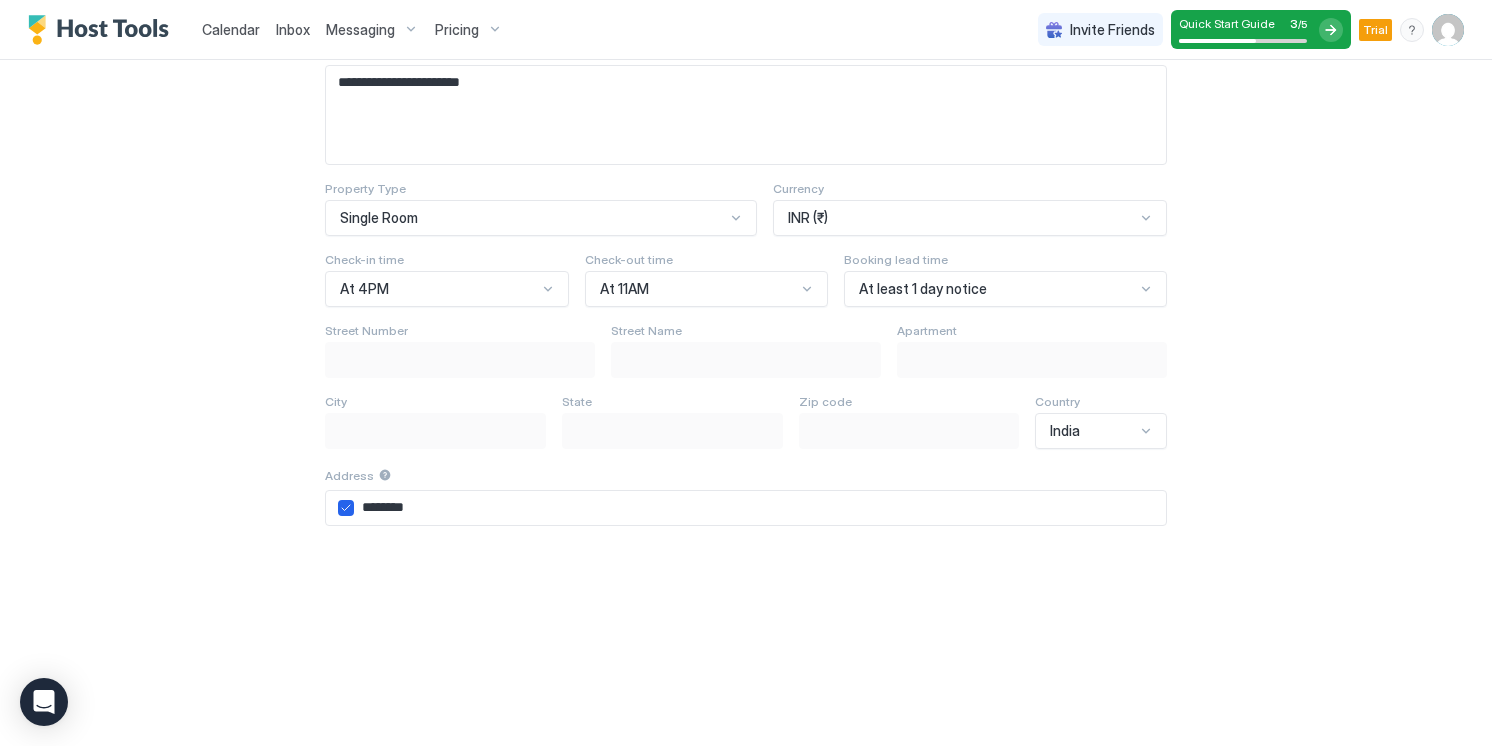 scroll, scrollTop: 480, scrollLeft: 0, axis: vertical 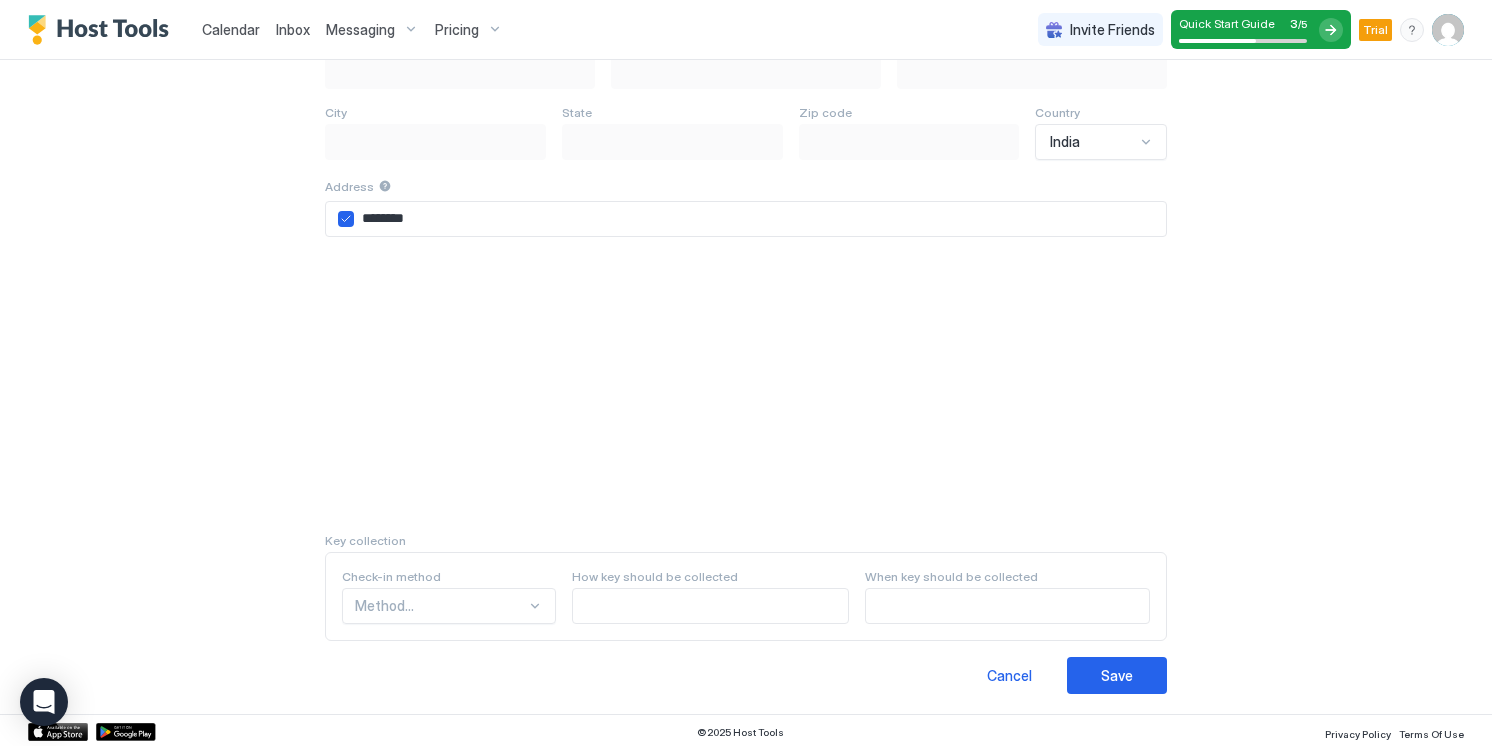 click on "Method..." at bounding box center [449, 606] 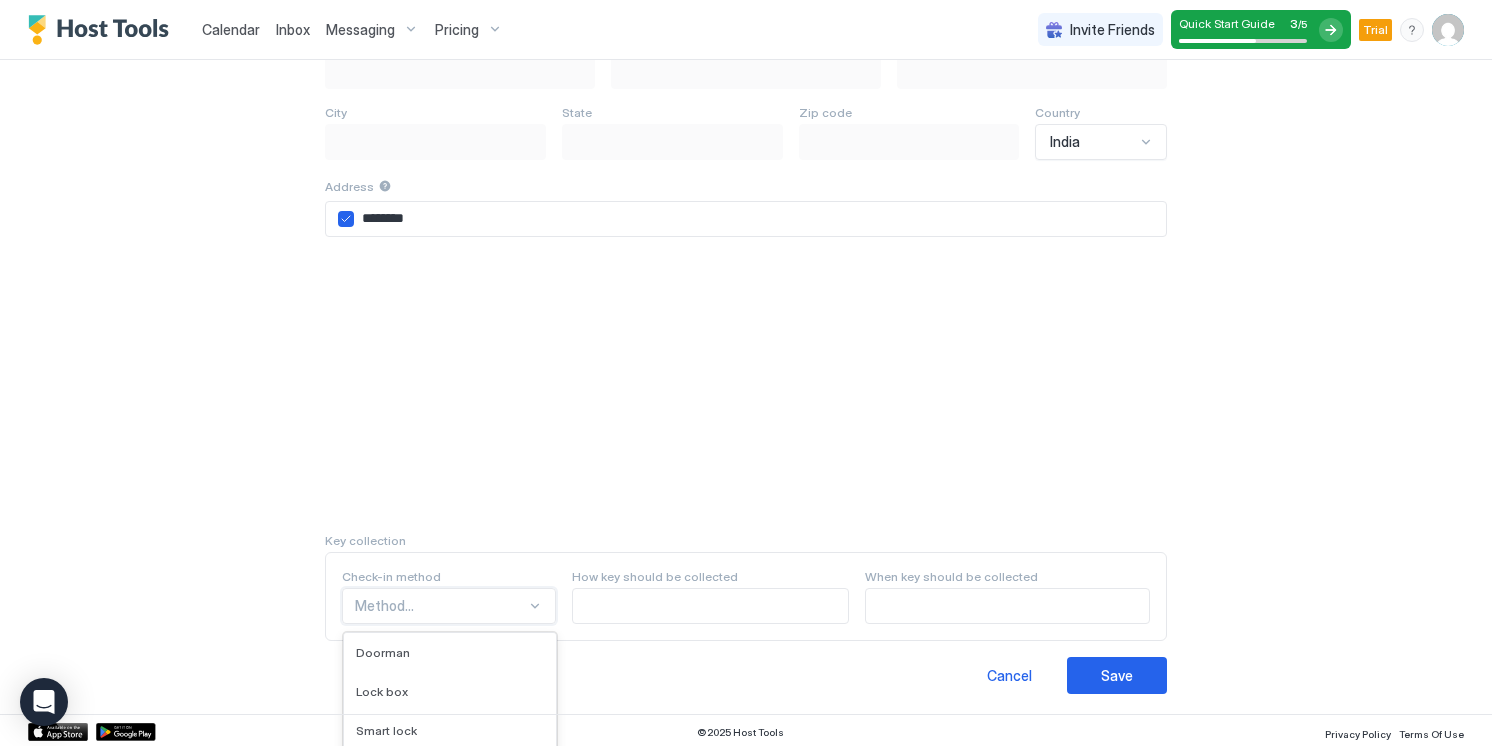 scroll, scrollTop: 664, scrollLeft: 0, axis: vertical 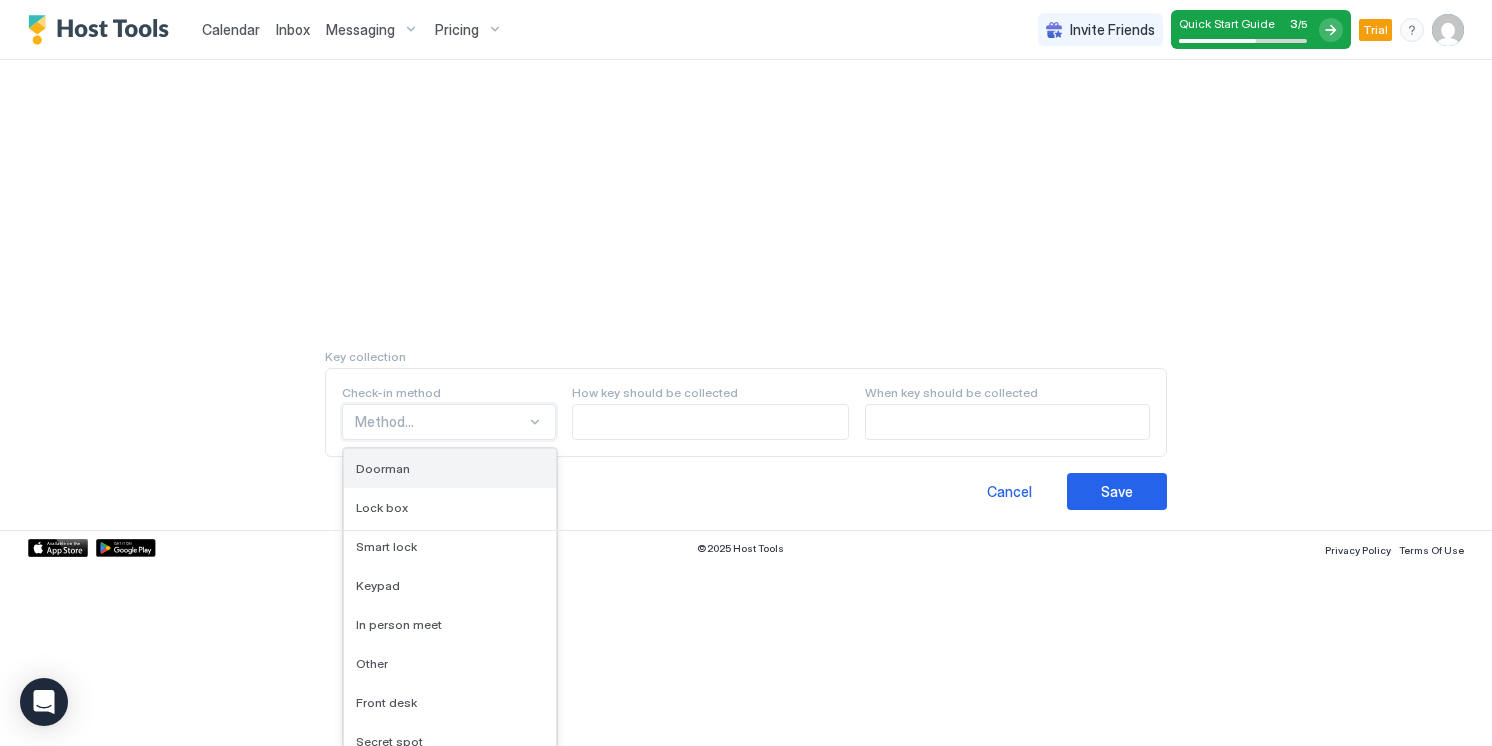click on "Doorman" at bounding box center [383, 468] 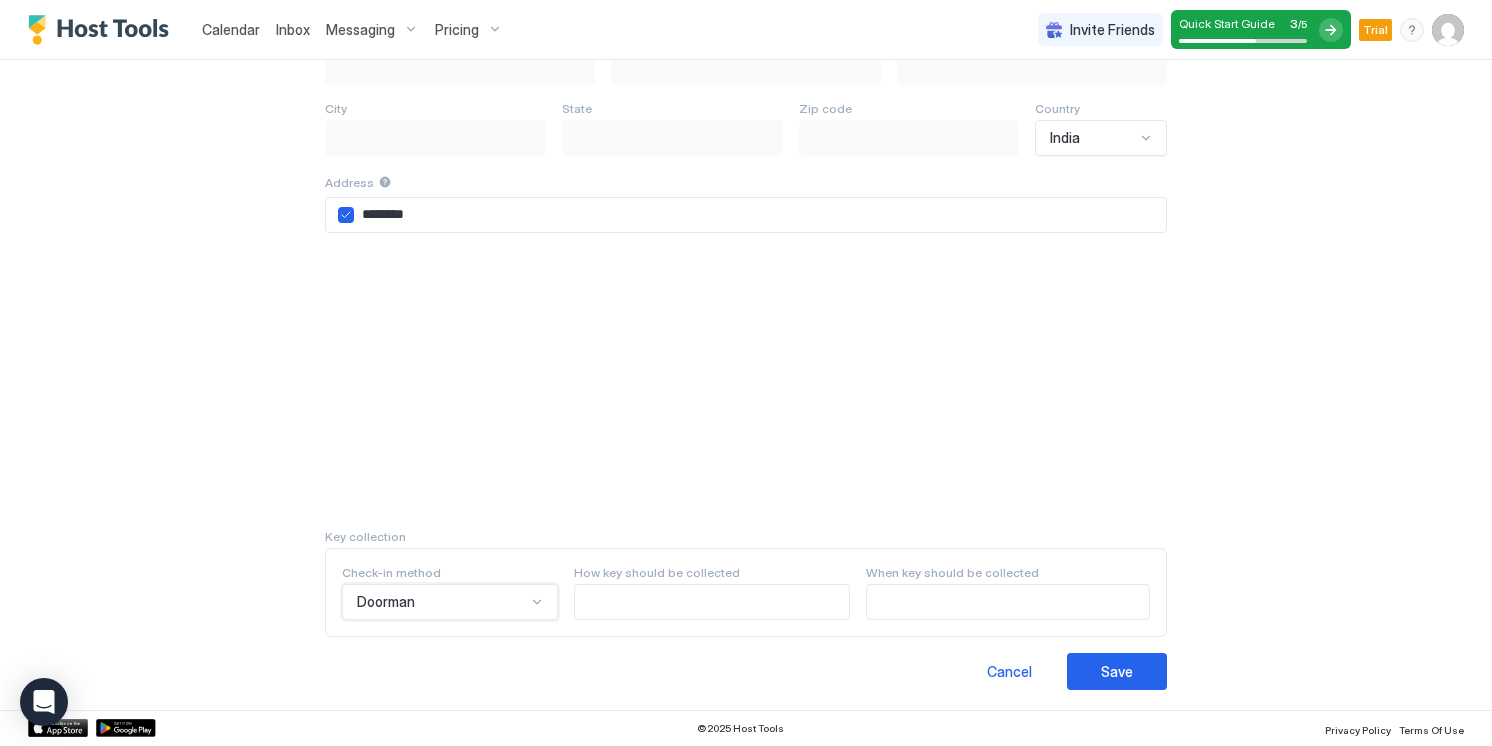 scroll, scrollTop: 480, scrollLeft: 0, axis: vertical 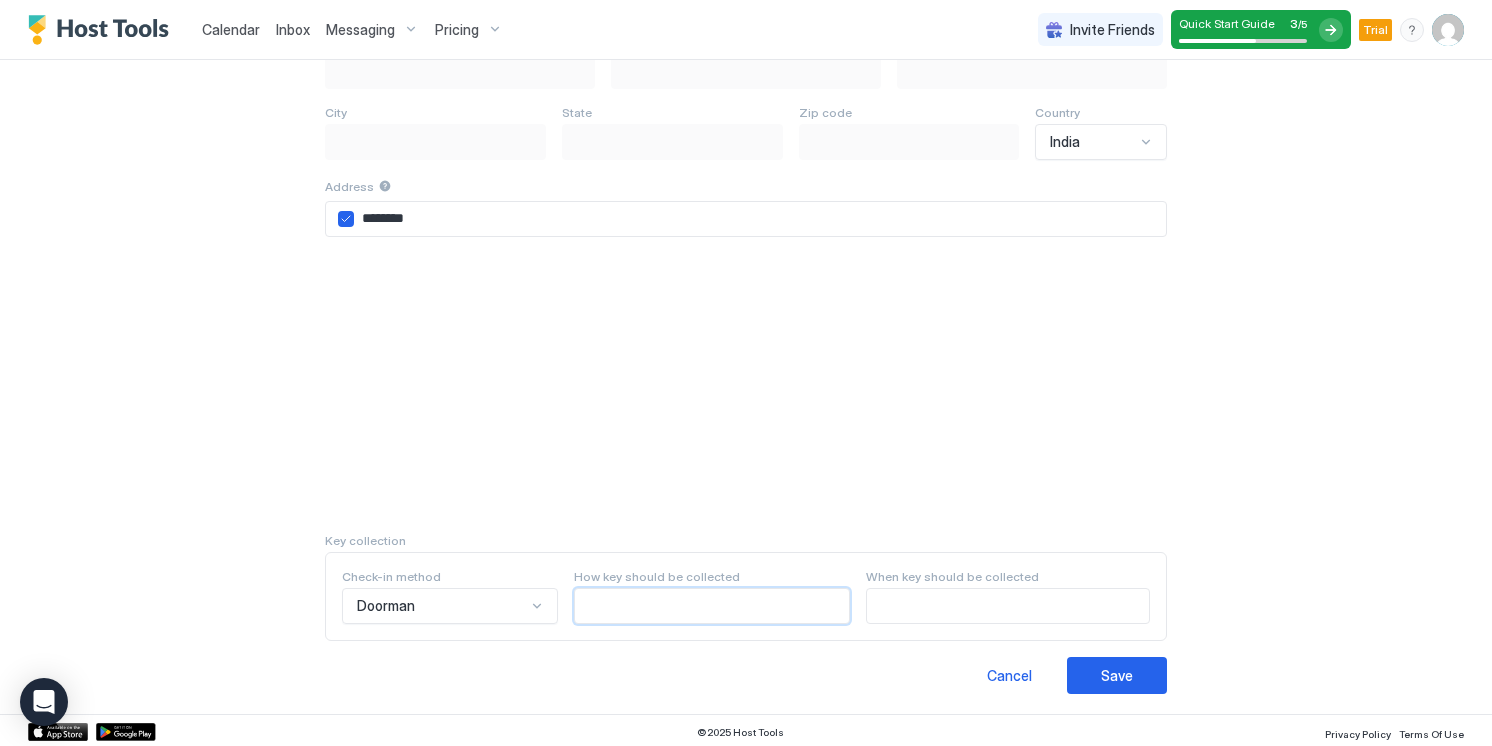 click at bounding box center [712, 606] 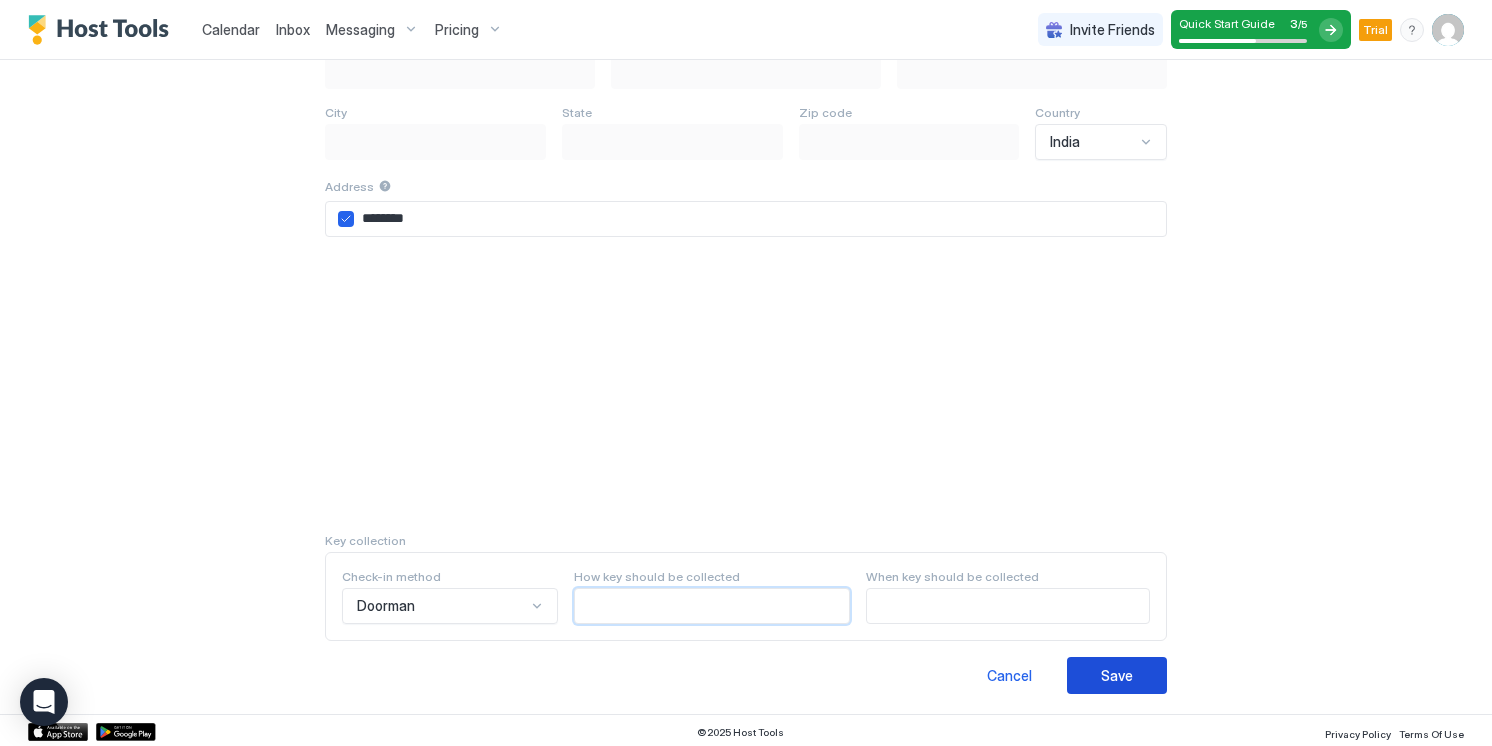 click on "Save" at bounding box center [1117, 675] 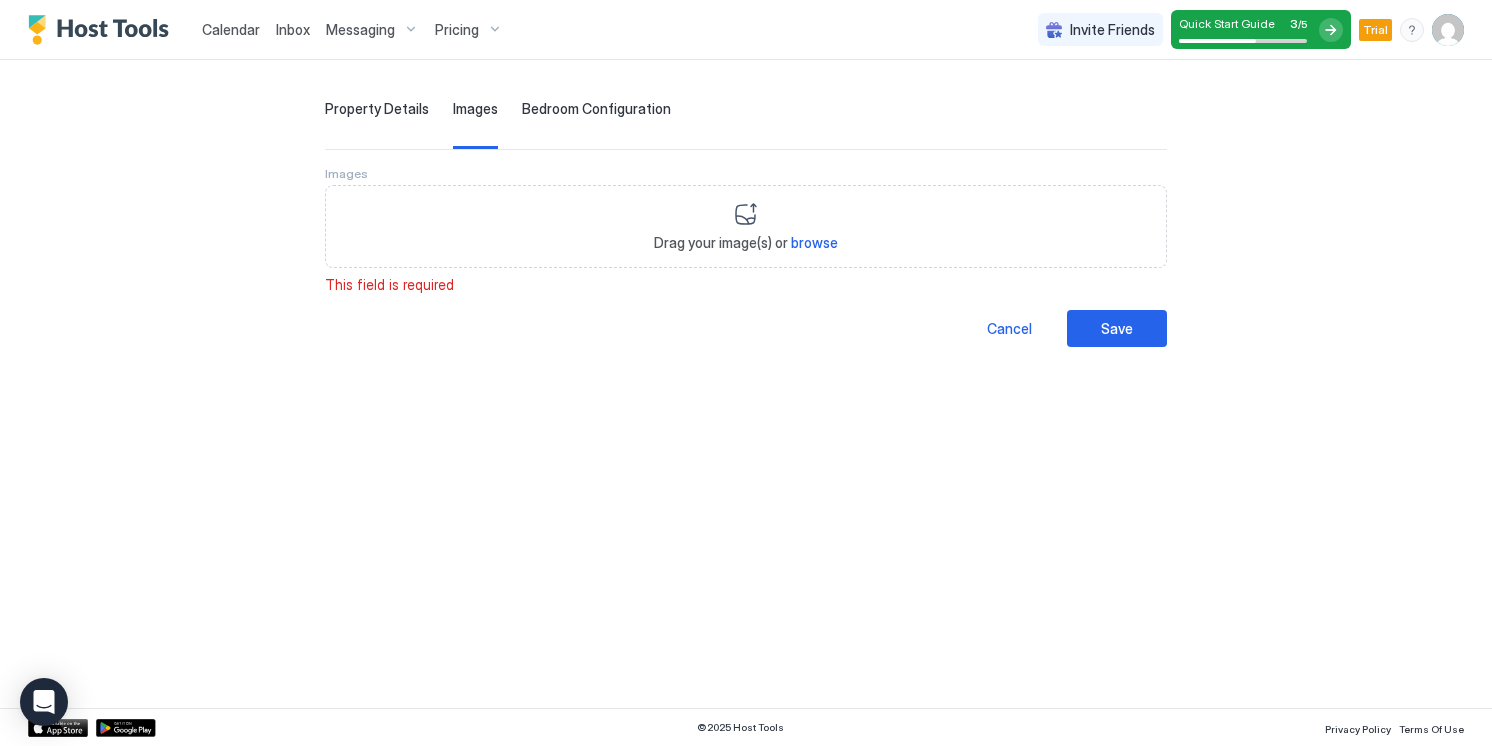 scroll, scrollTop: 0, scrollLeft: 0, axis: both 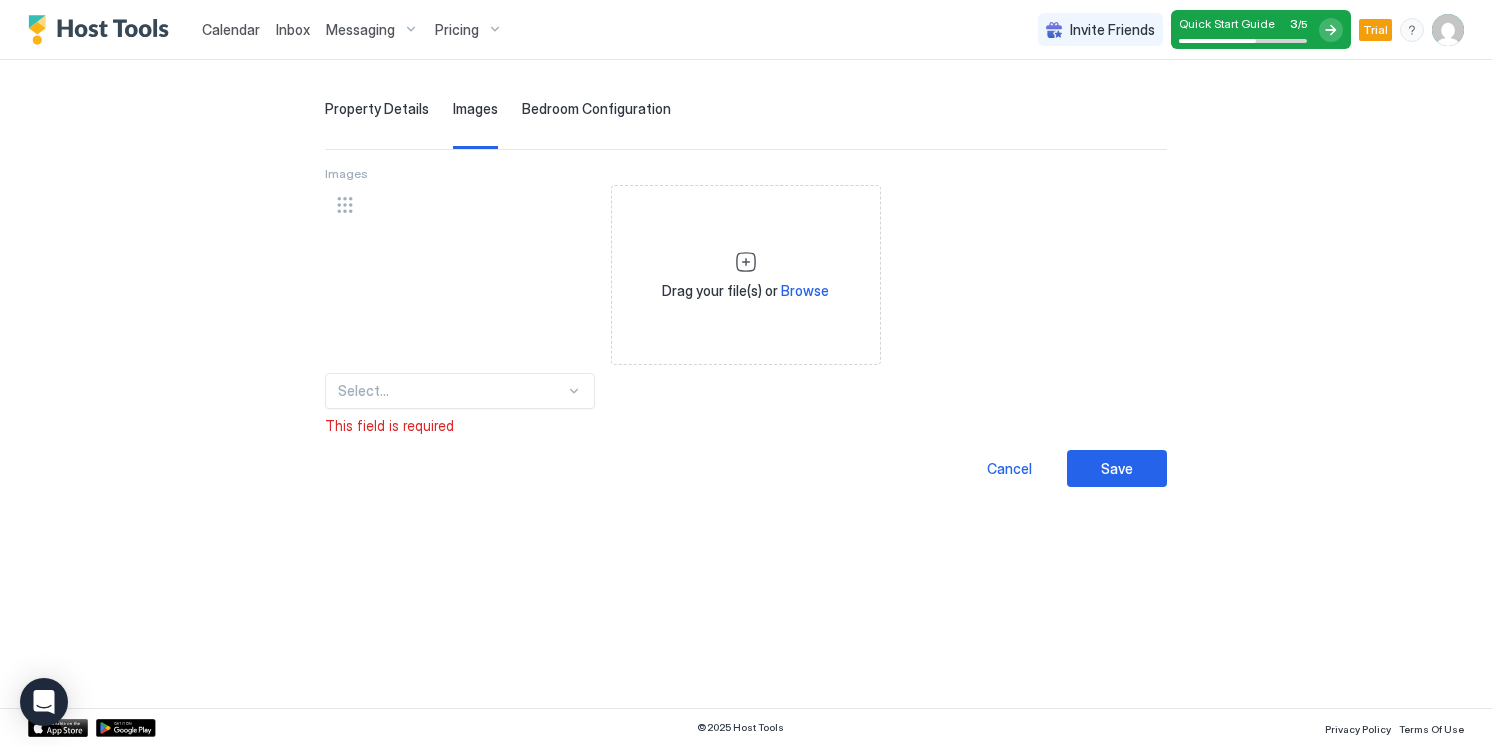 click on "Select..." at bounding box center (460, 391) 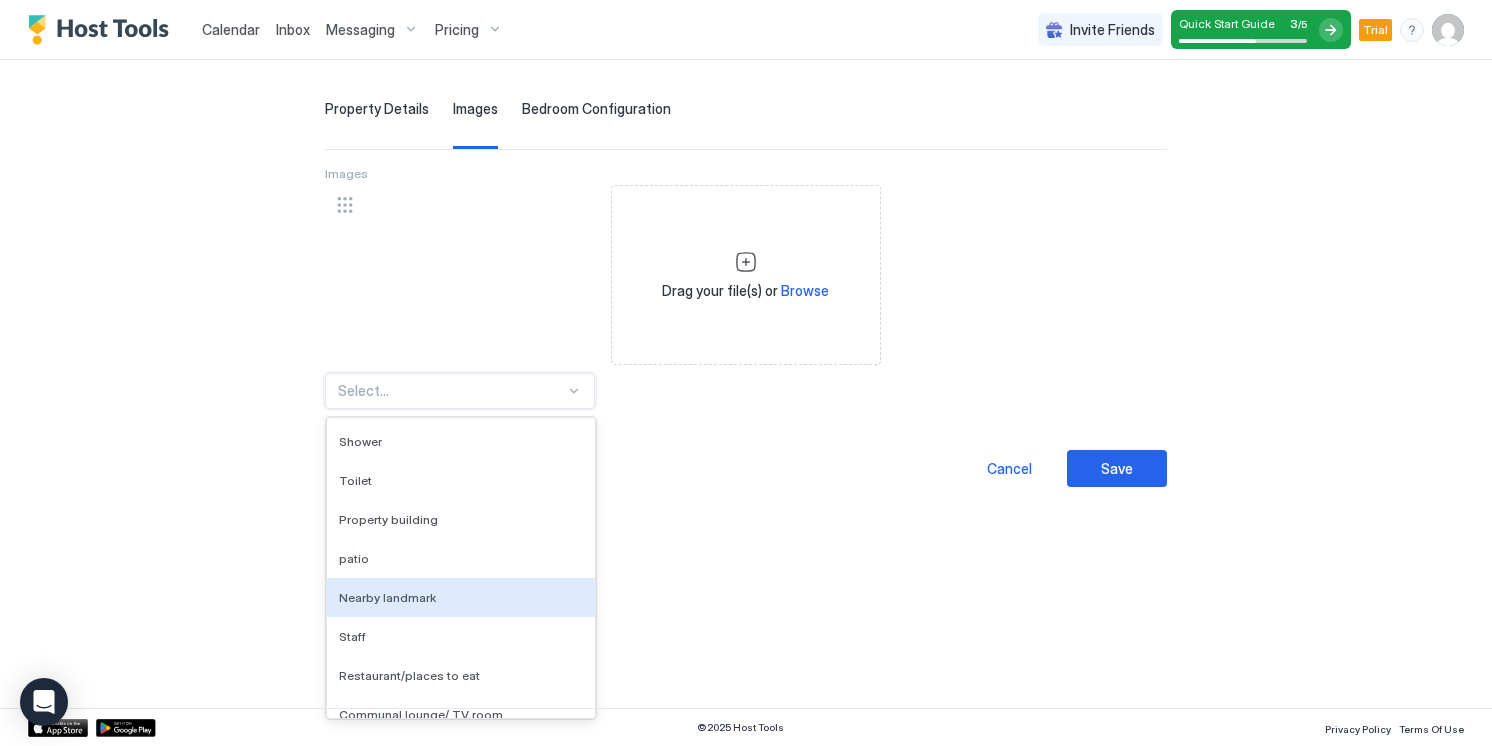 click on "Nearby landmark" at bounding box center (461, 597) 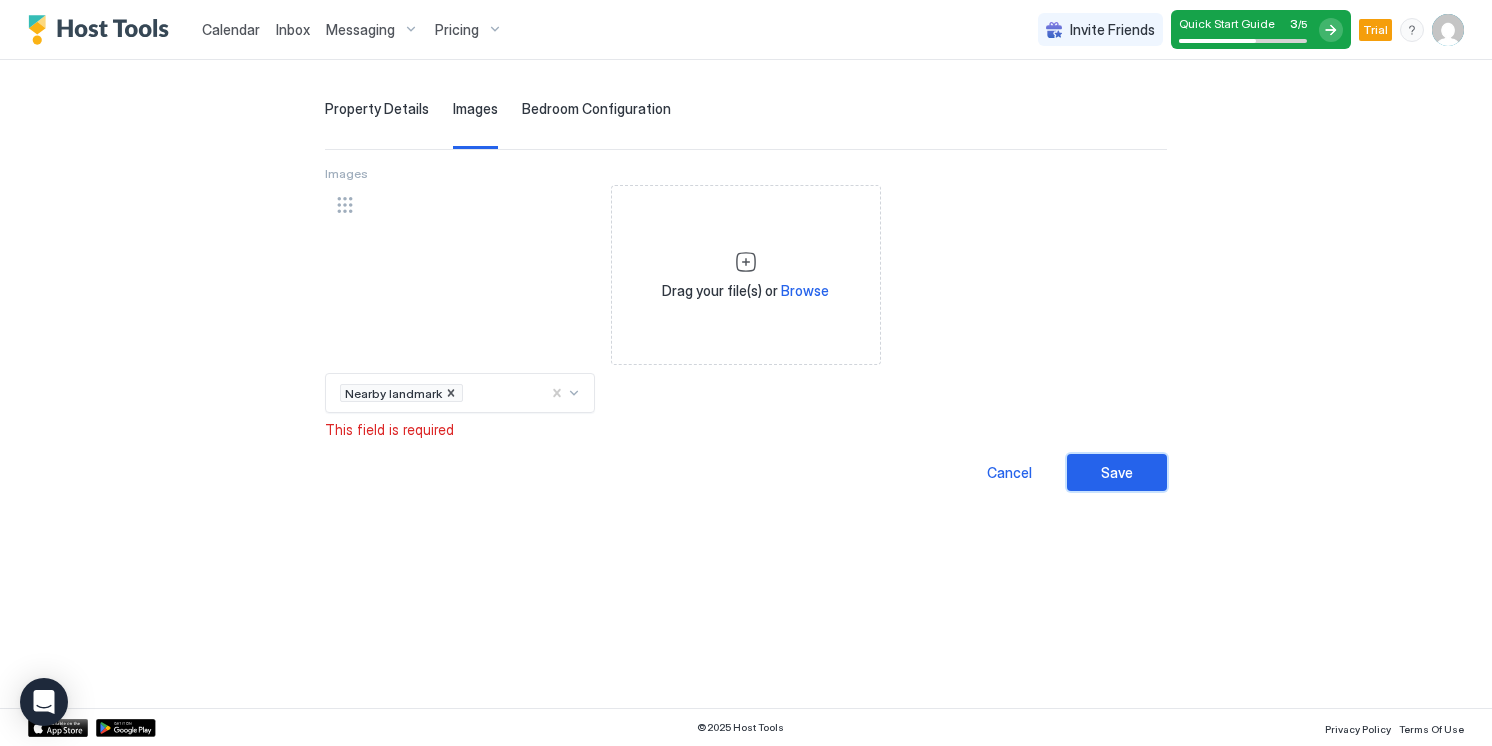 click on "Save" at bounding box center [1117, 472] 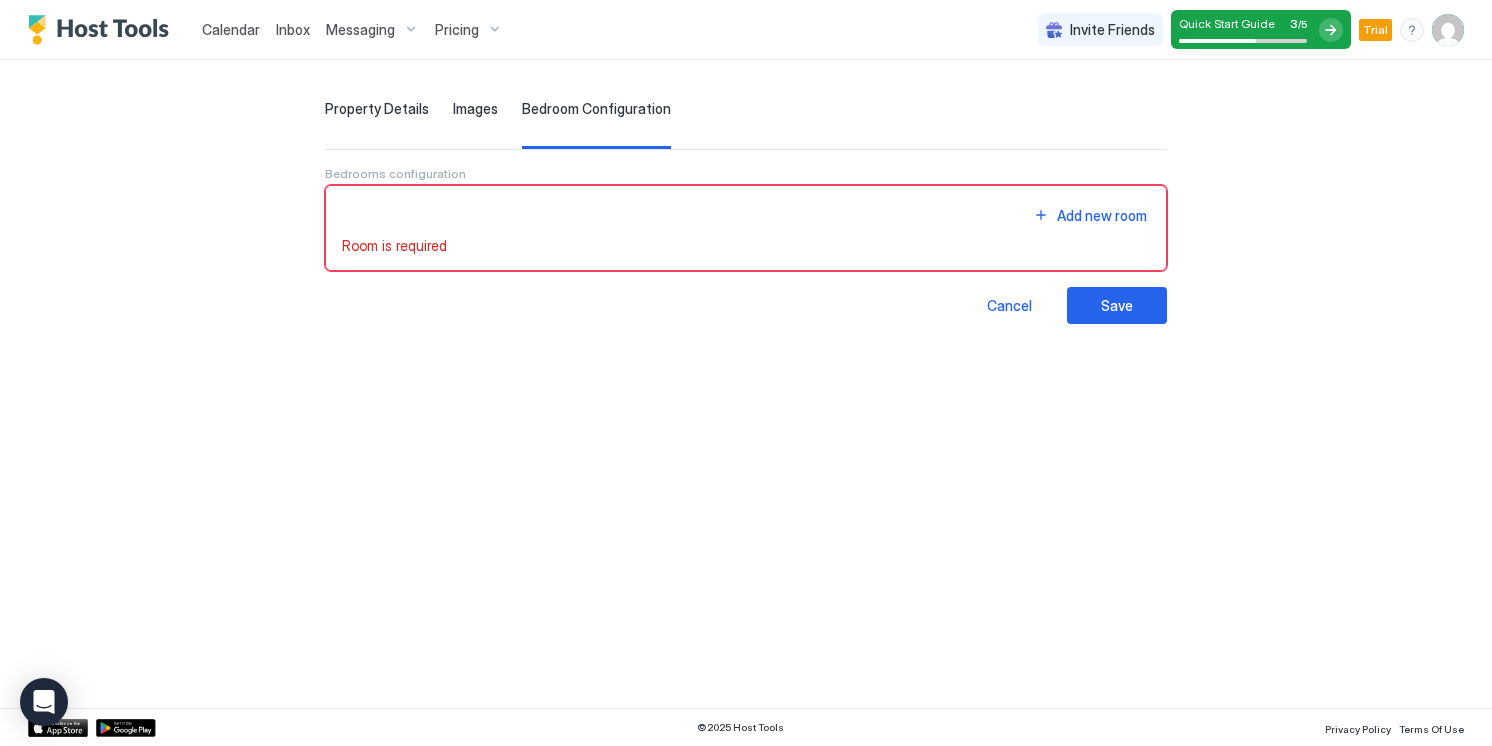 click on "Add new room" at bounding box center [746, 215] 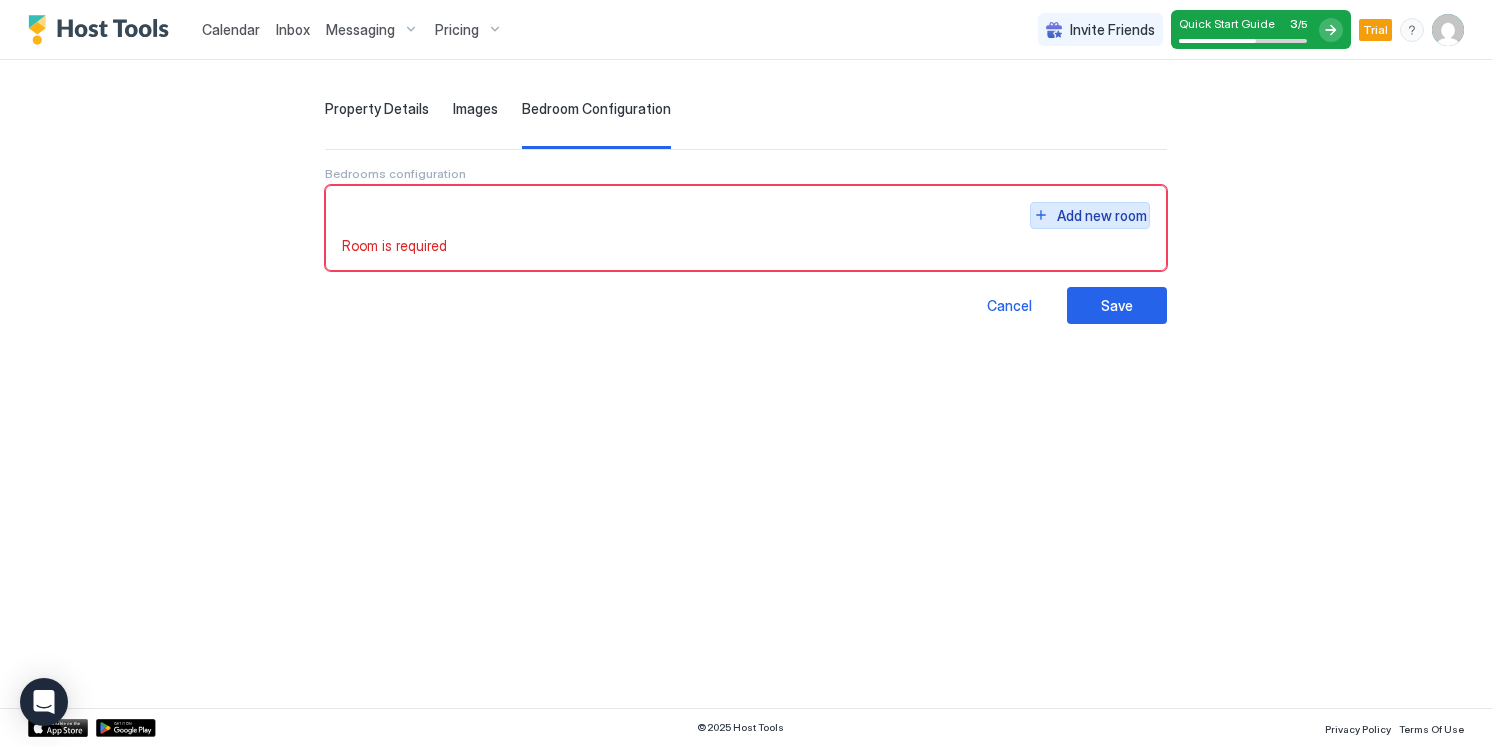 click on "Add new room" at bounding box center (1102, 215) 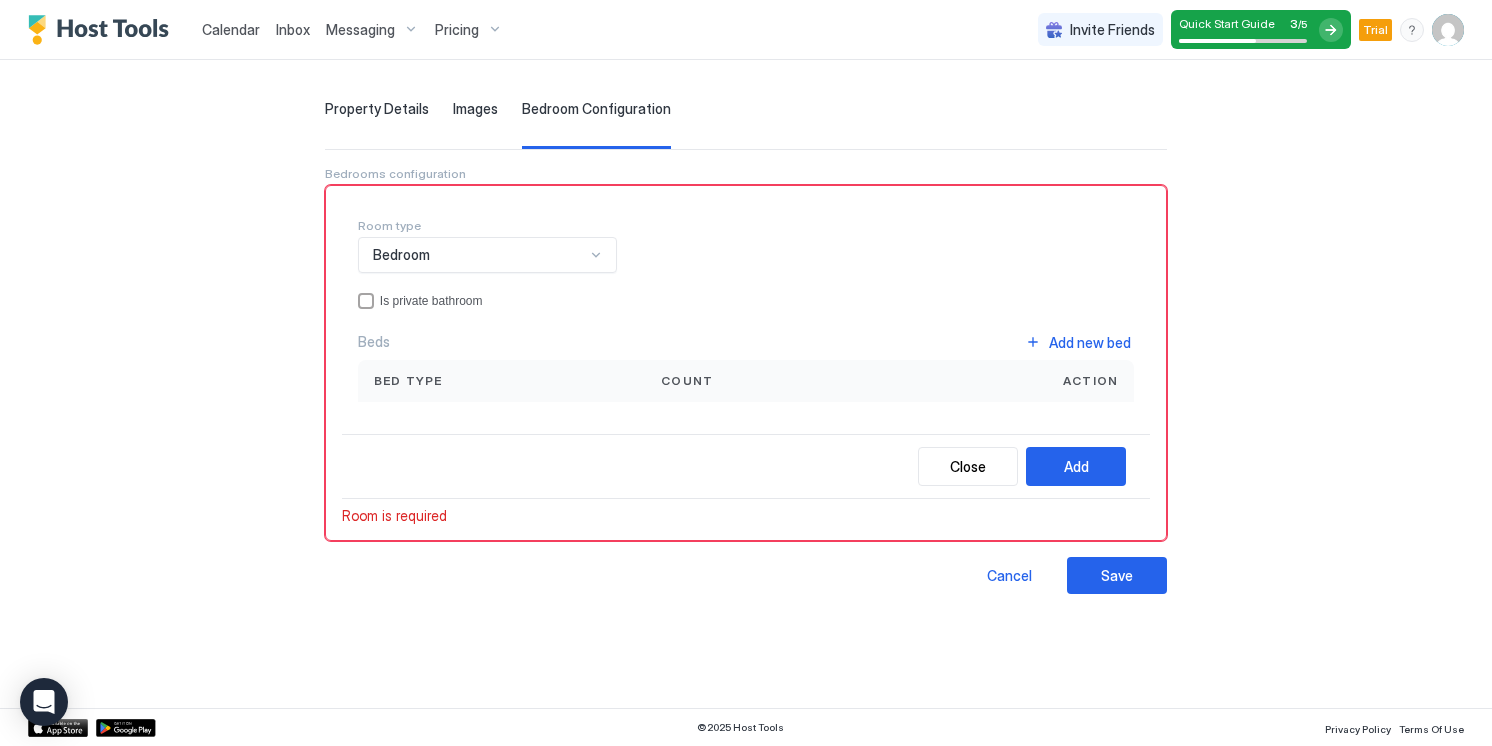 click on "Room type" at bounding box center [487, 225] 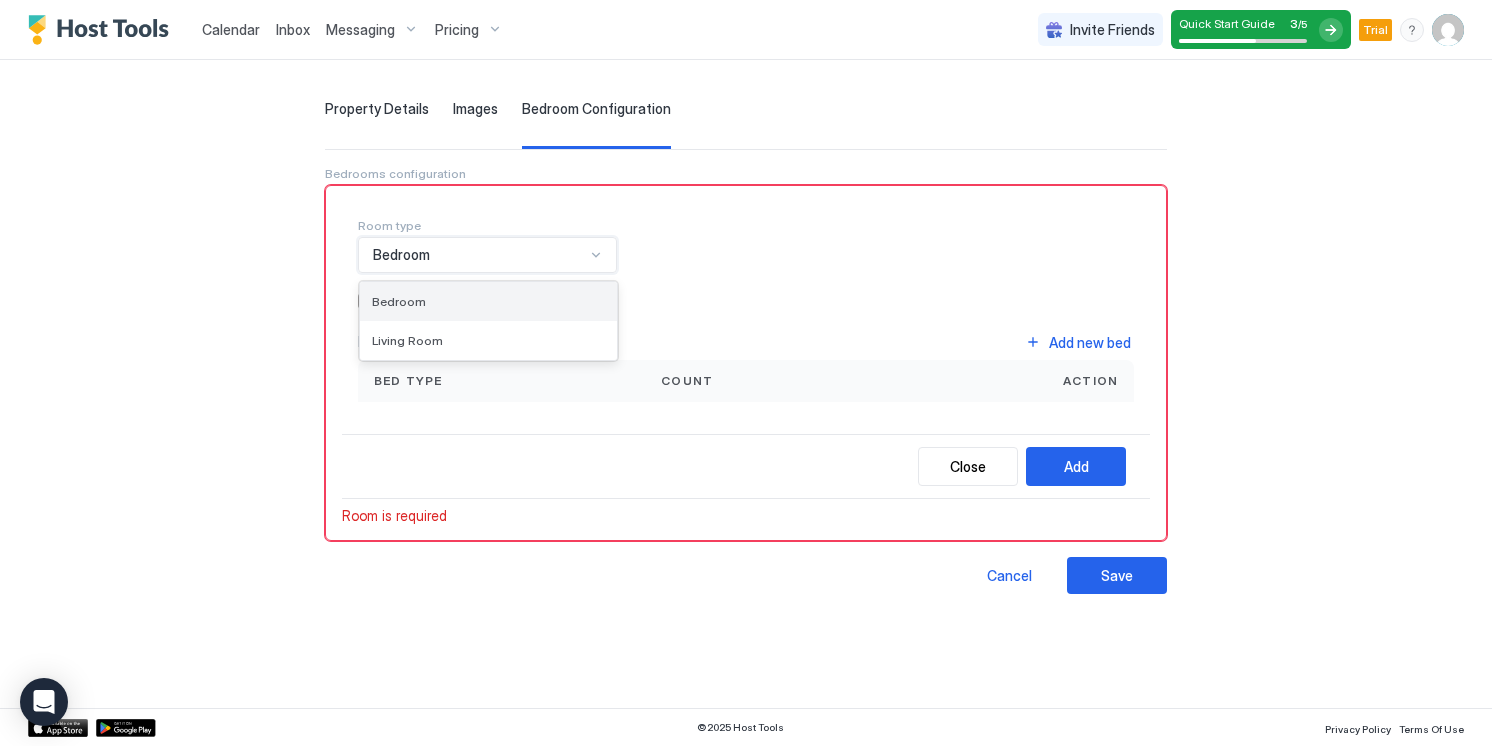 click on "Bedroom" at bounding box center [488, 301] 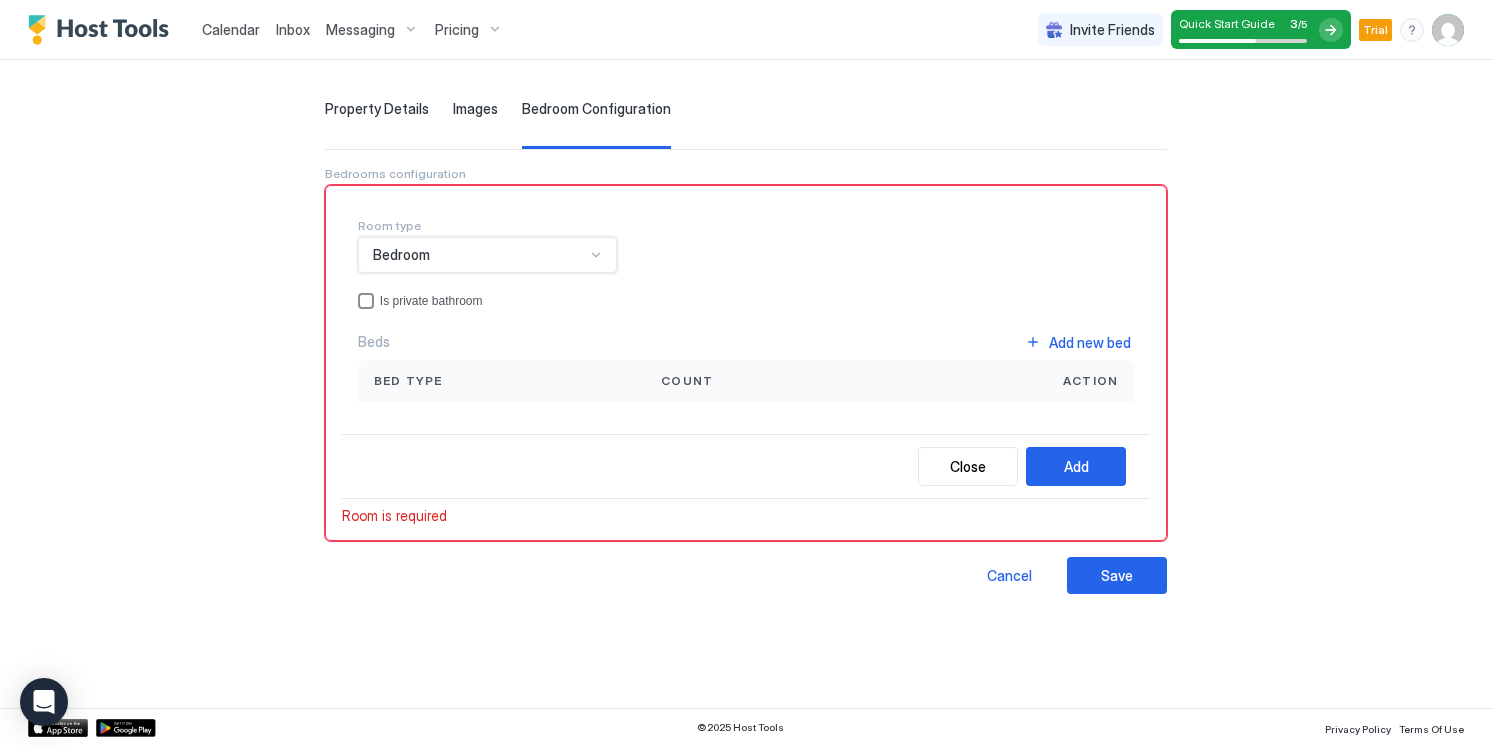 click at bounding box center [366, 301] 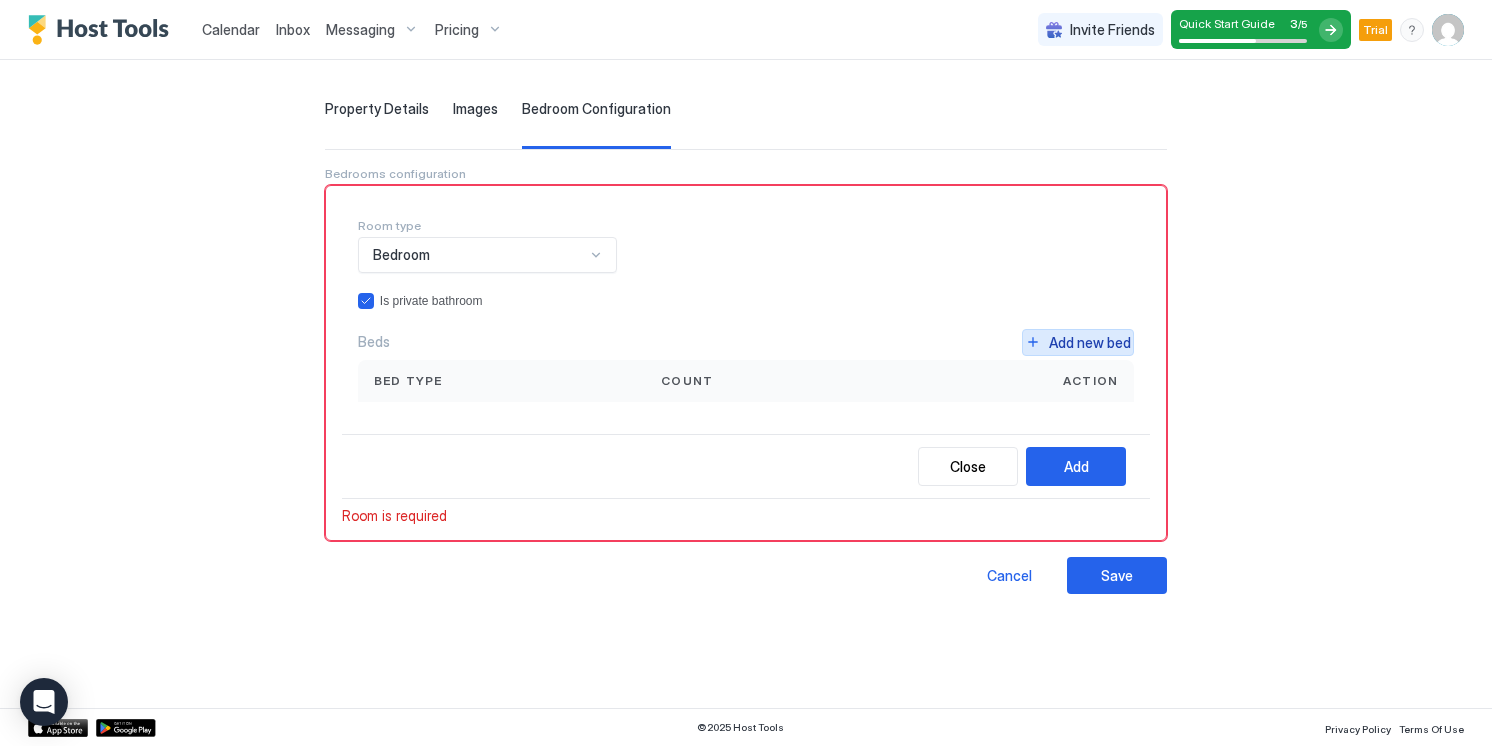 click on "Add new bed" at bounding box center [1090, 342] 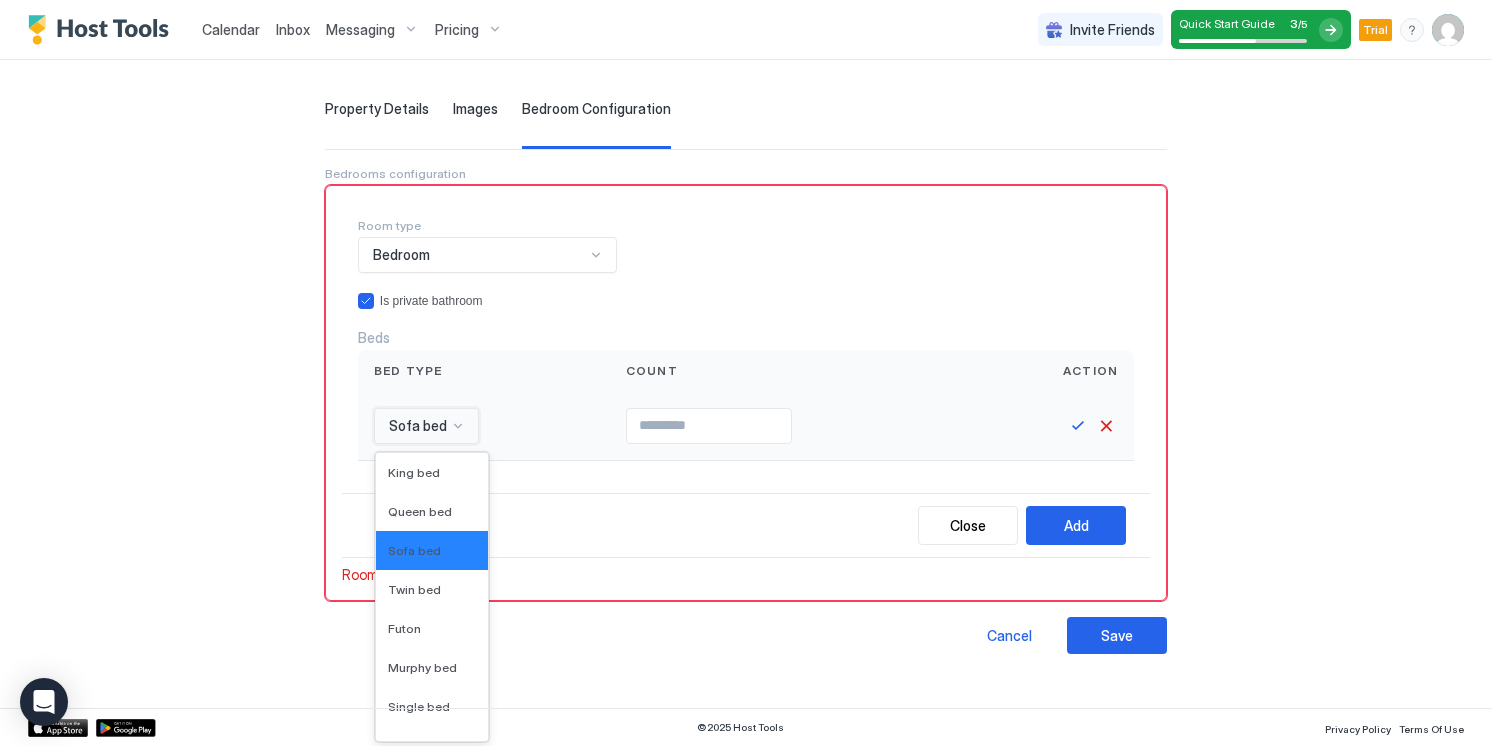 click on "Sofa bed" at bounding box center (418, 426) 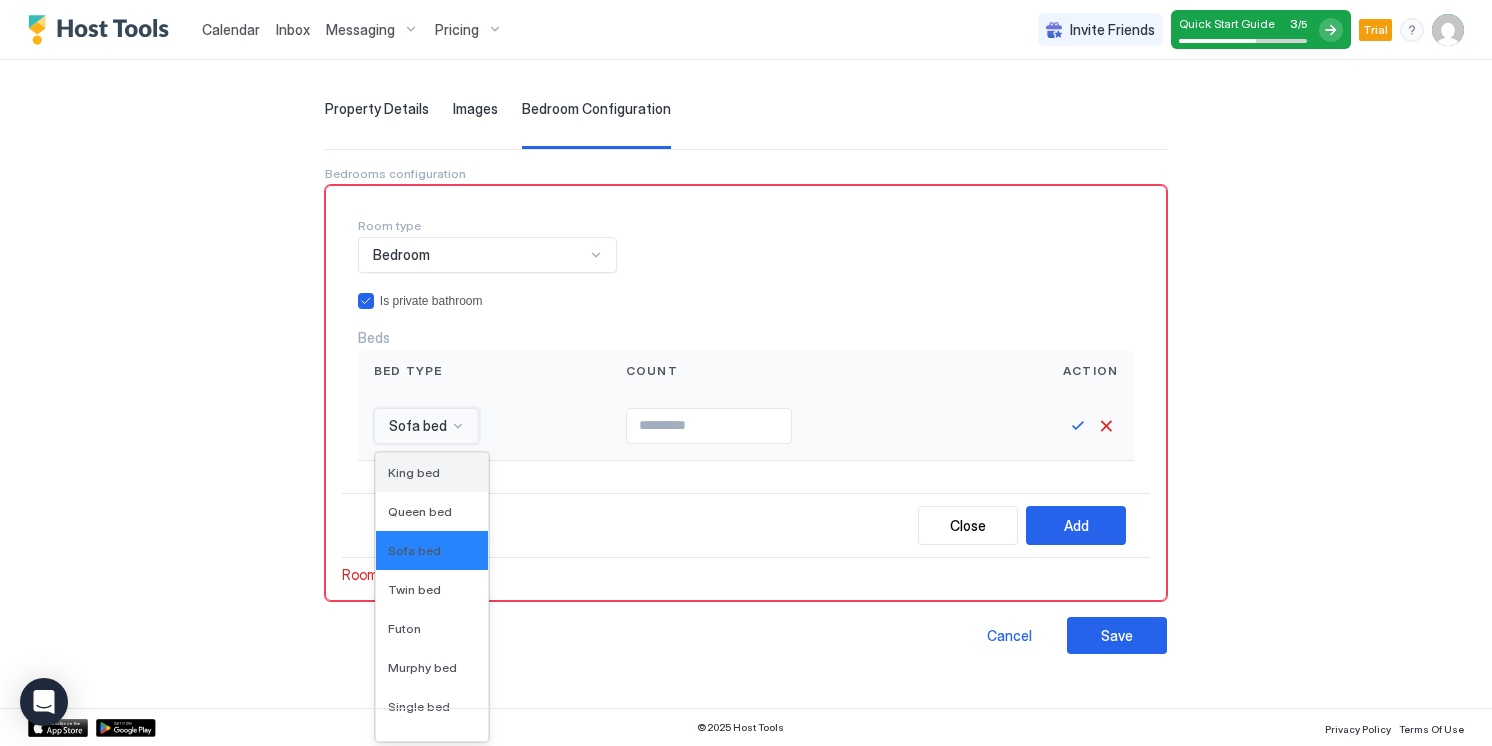 click on "King bed" at bounding box center (432, 472) 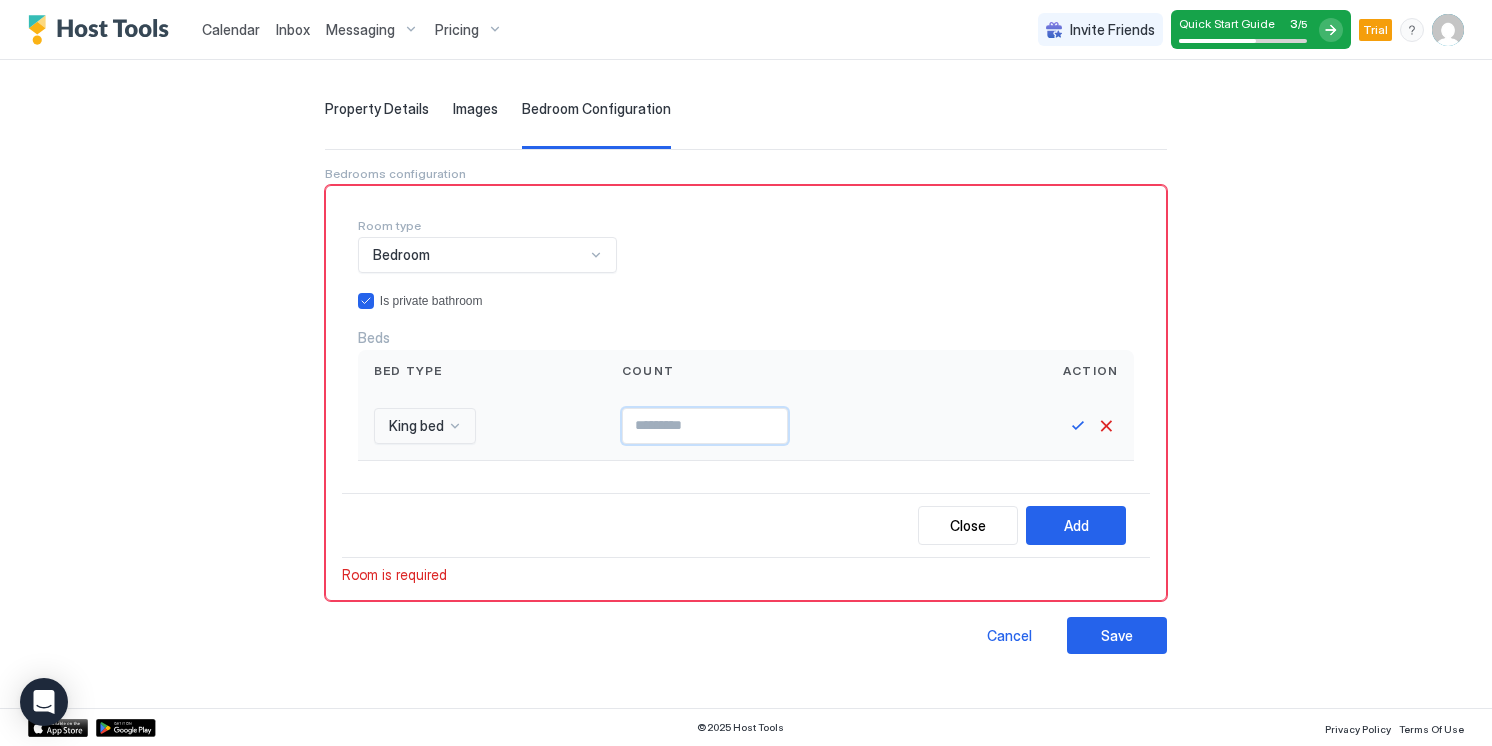 click at bounding box center [705, 426] 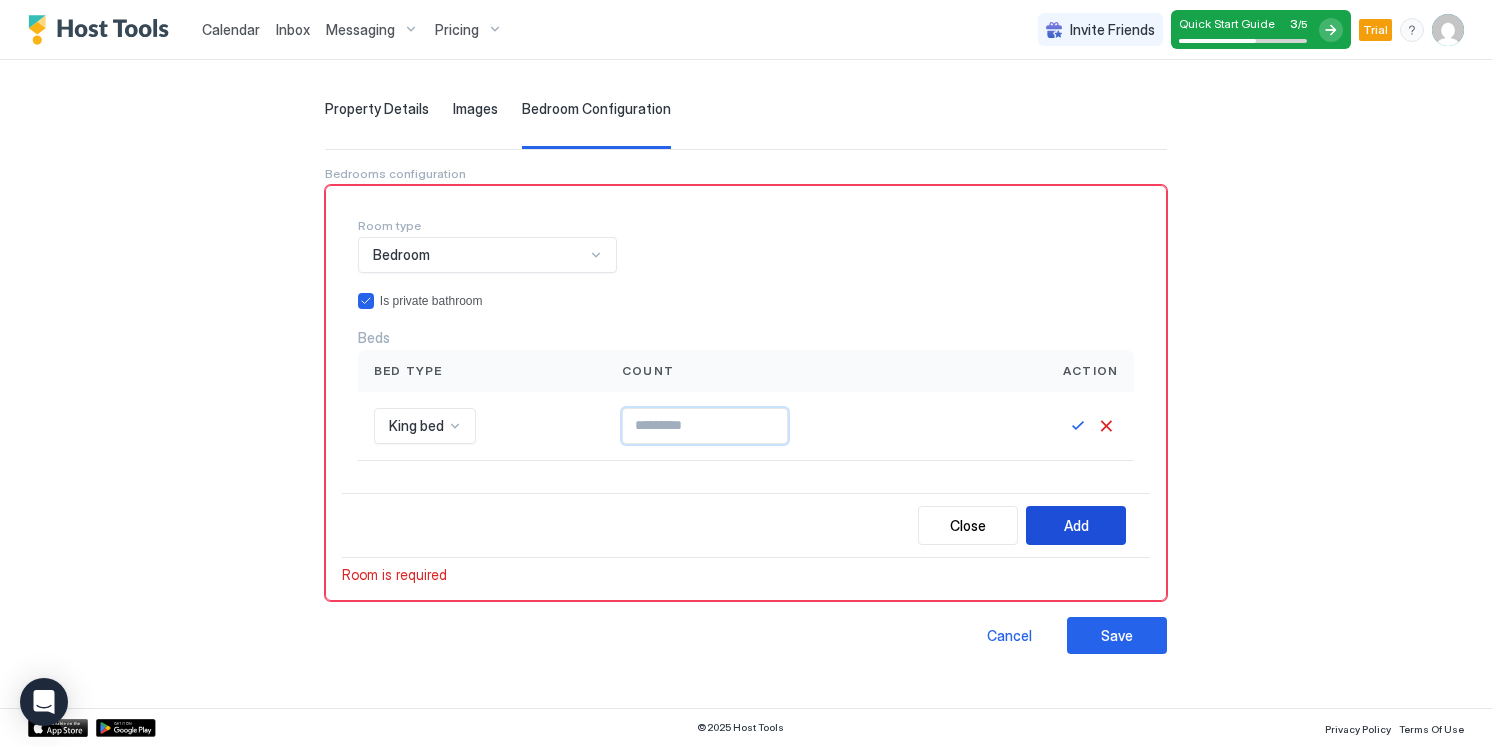 type on "*" 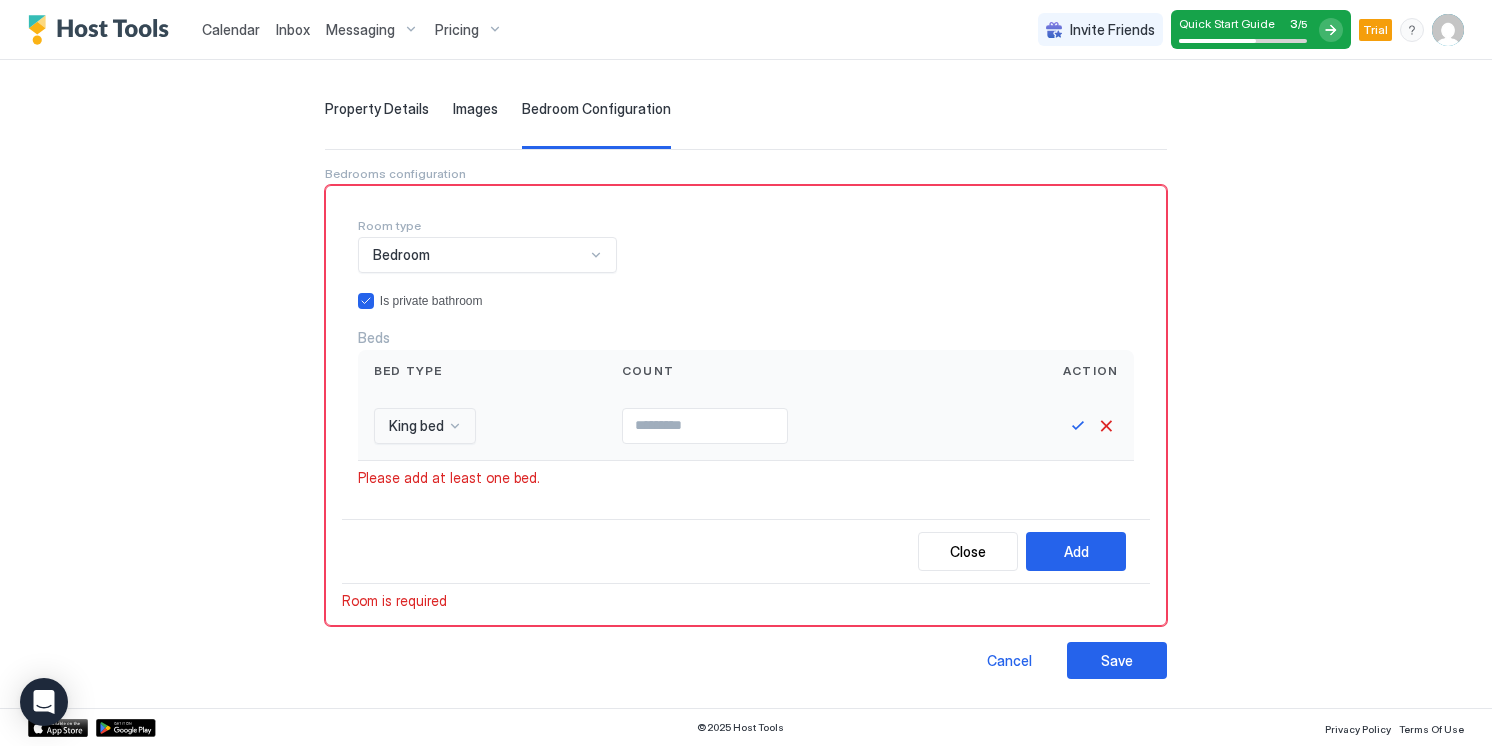 click on "*" at bounding box center (705, 426) 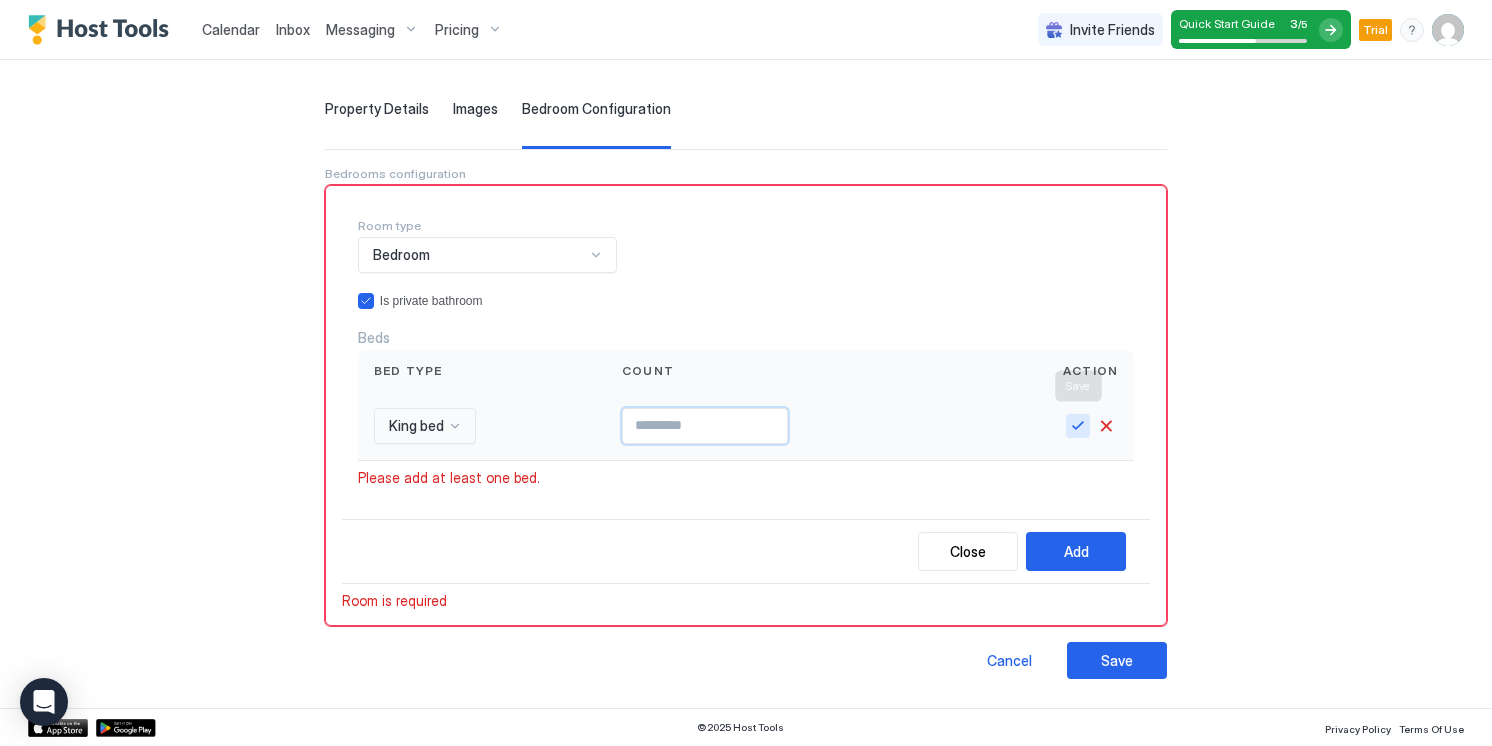 click at bounding box center [1078, 426] 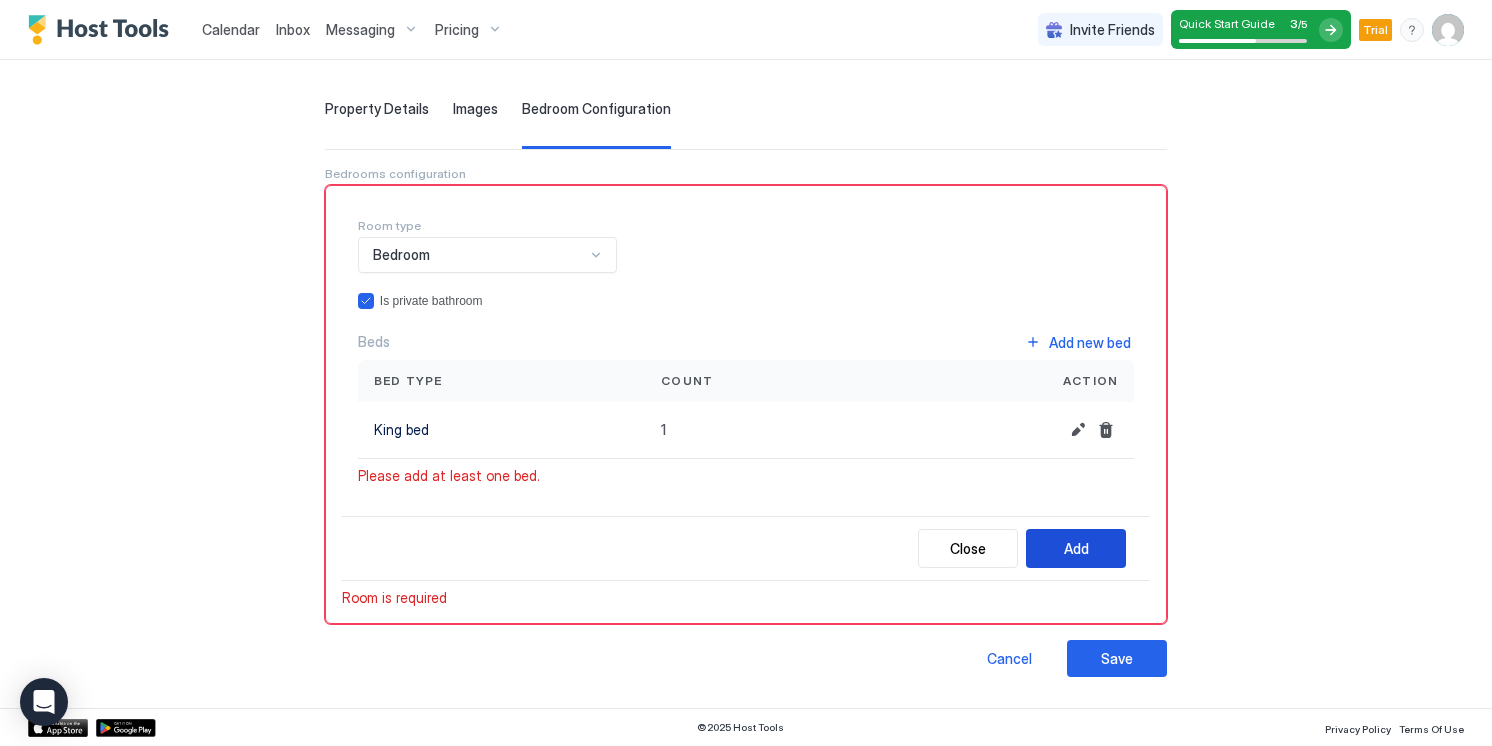 click on "Add" at bounding box center [1076, 548] 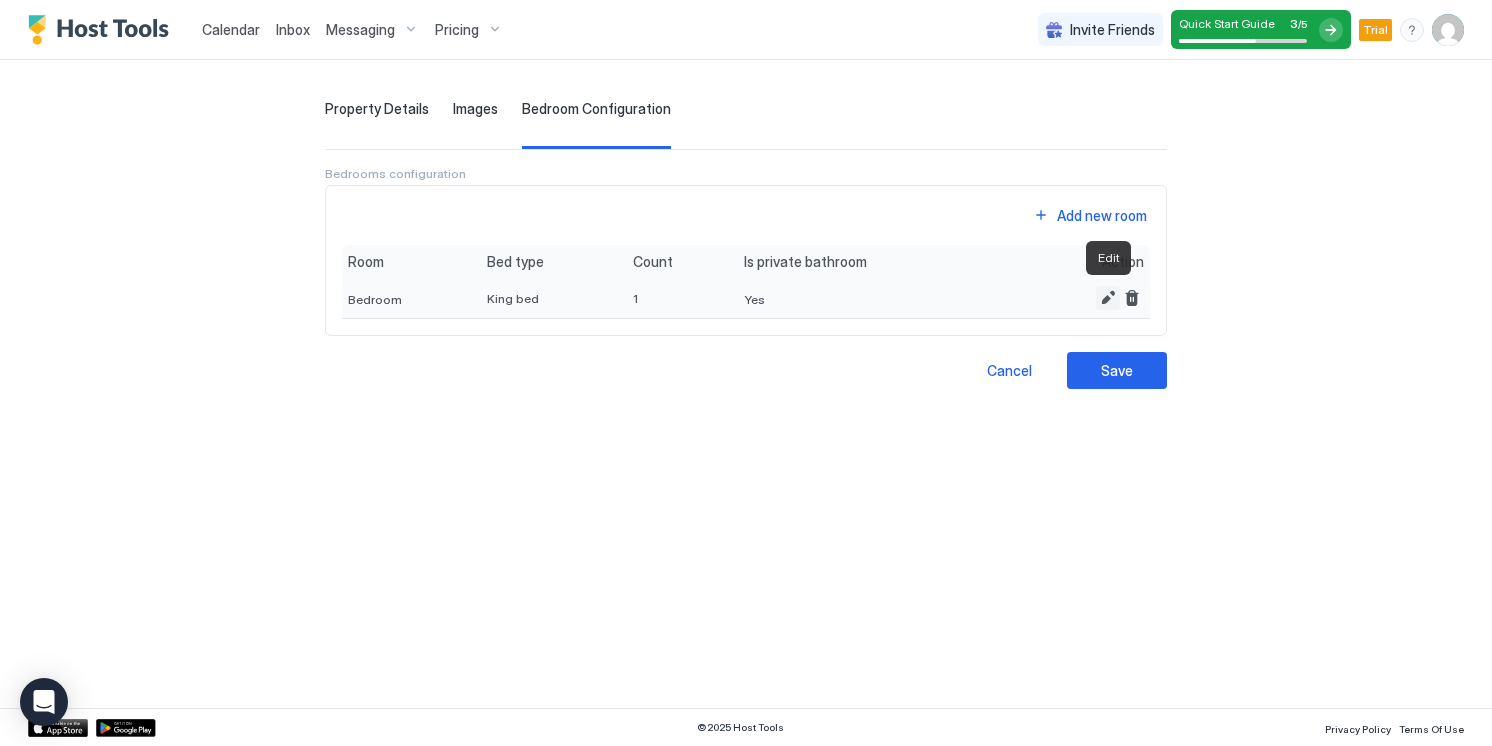 click at bounding box center (1108, 298) 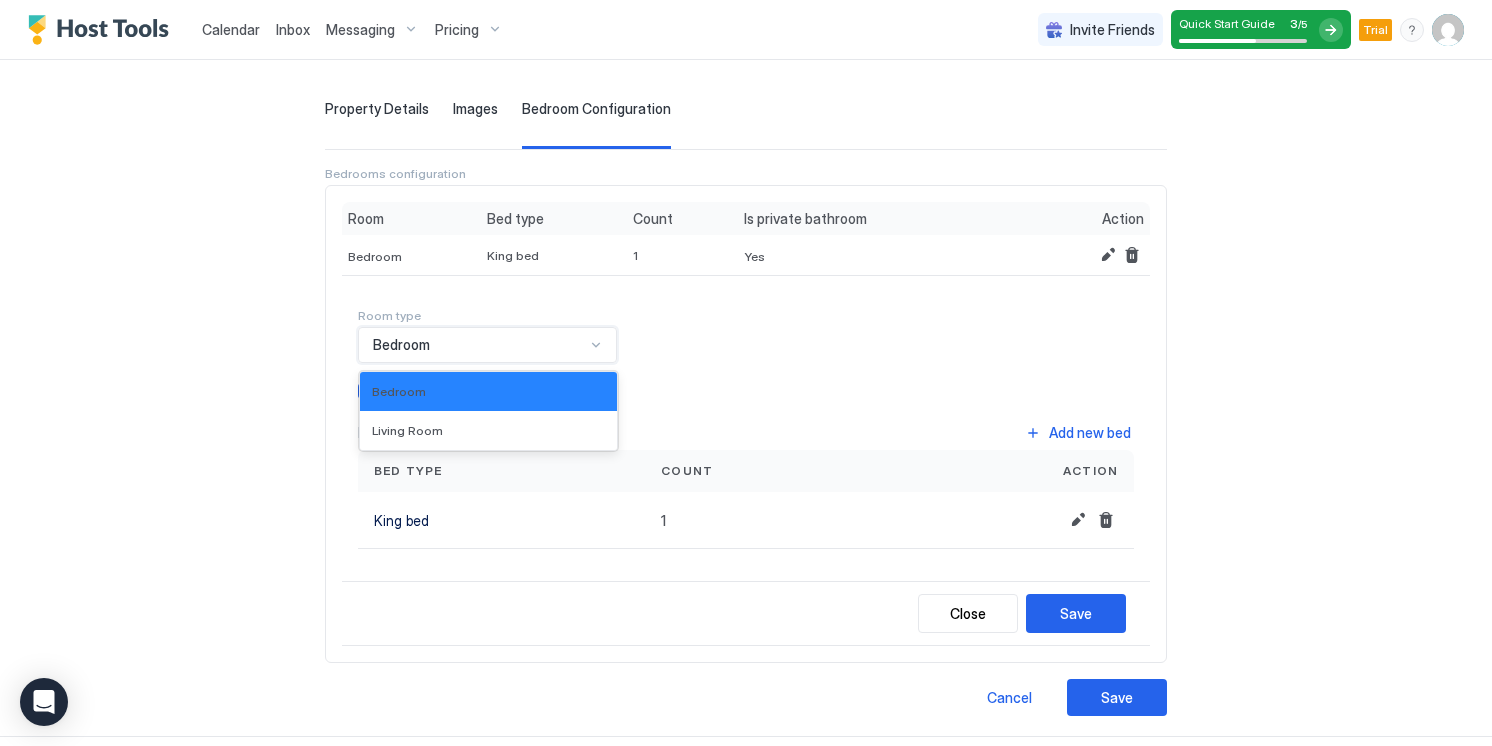 click on "Bedroom" at bounding box center (487, 345) 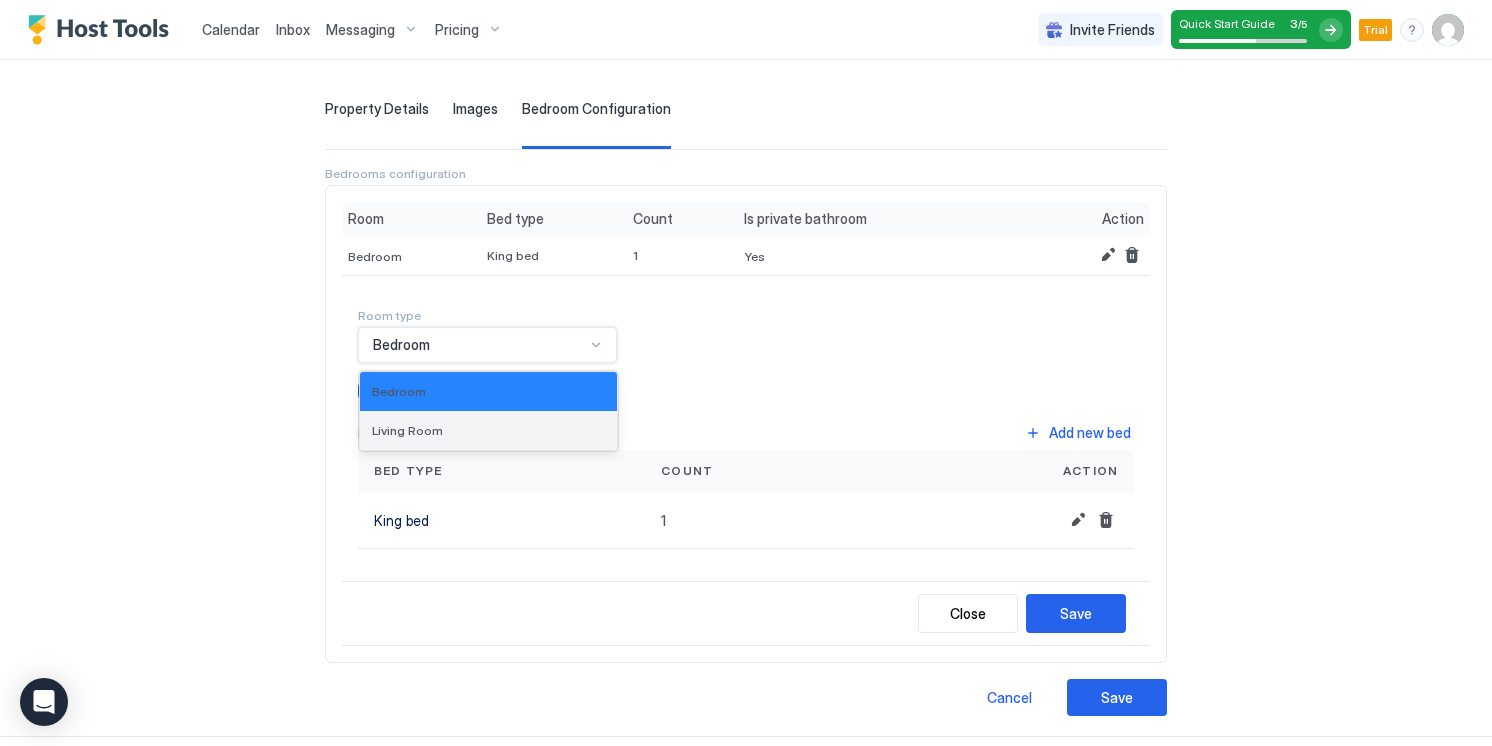click on "Living Room" at bounding box center (488, 430) 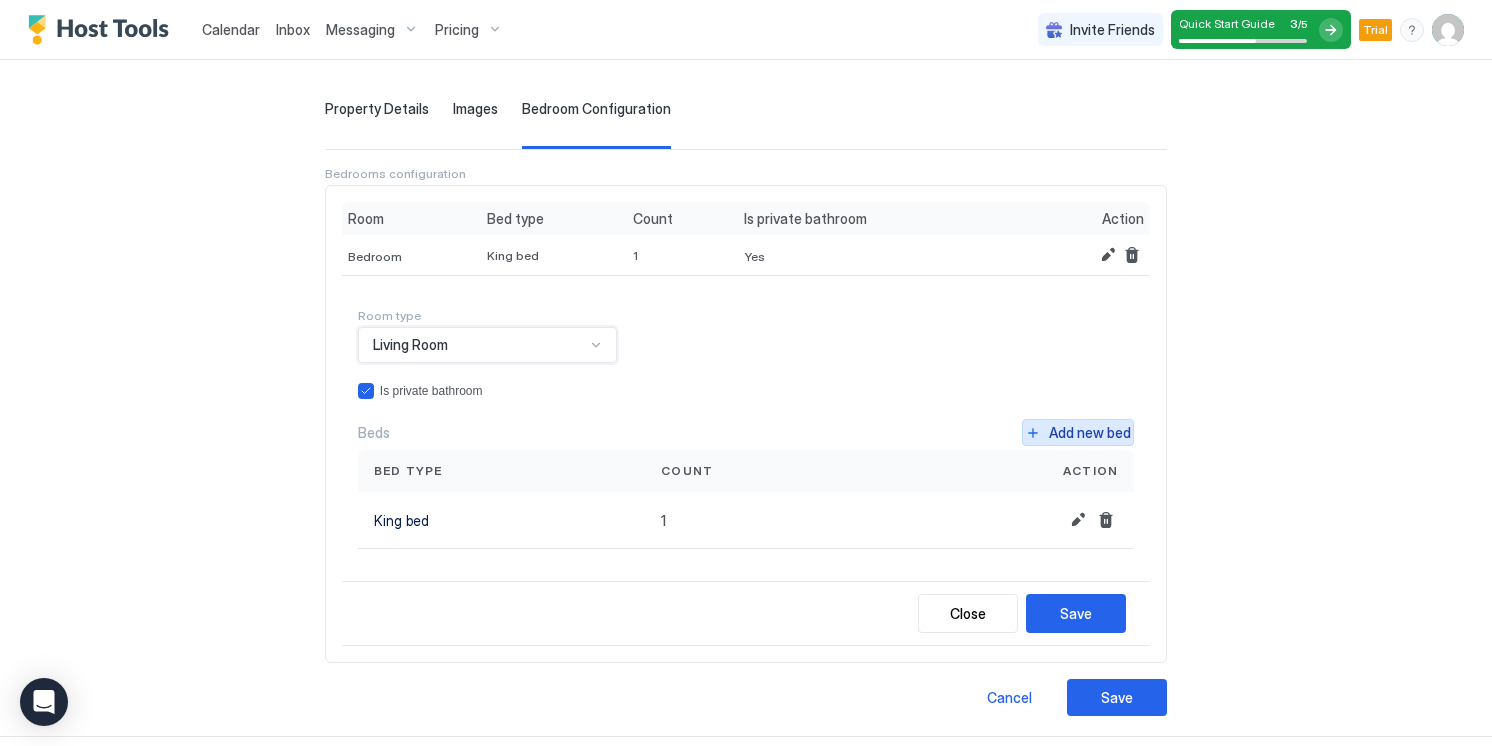 click on "Add new bed" at bounding box center [1090, 432] 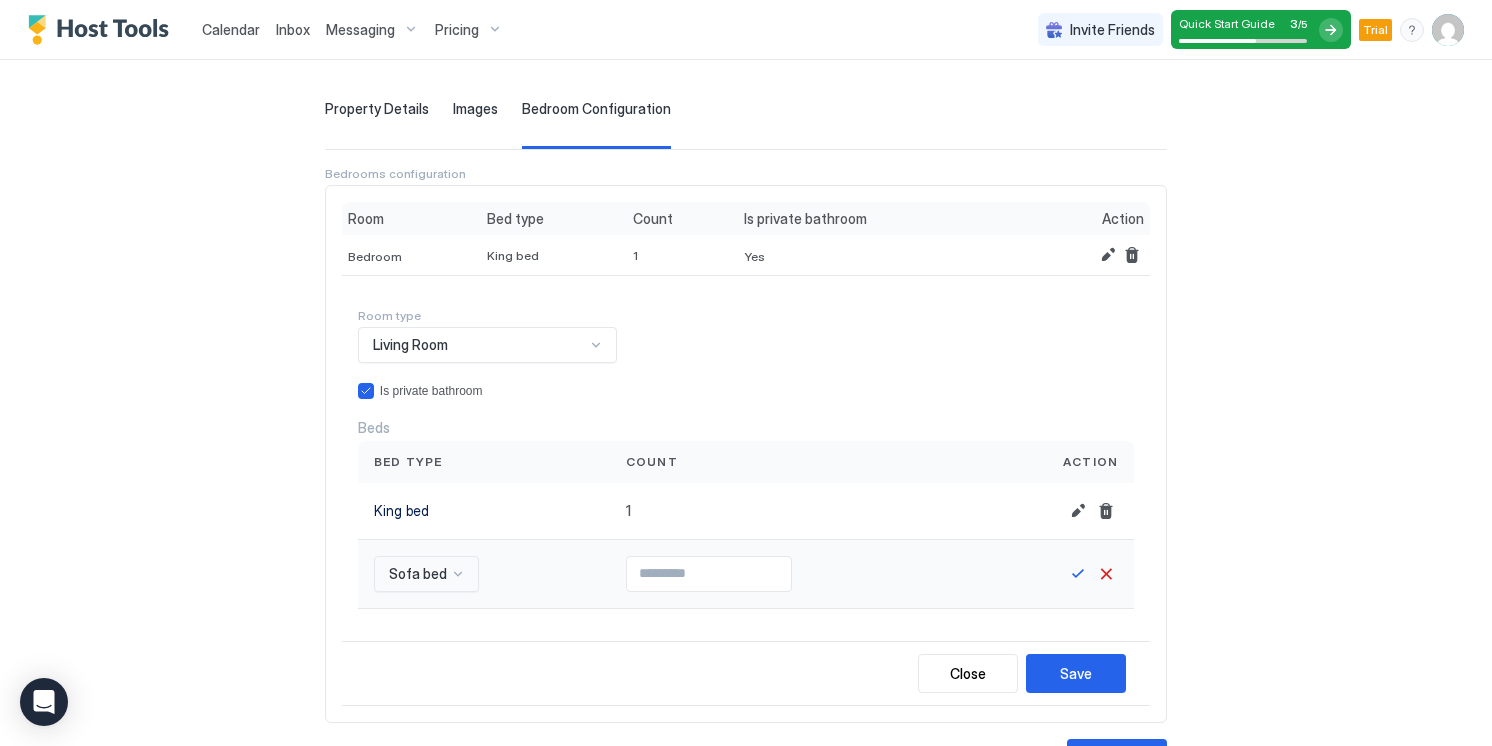 click on "Sofa bed" at bounding box center [426, 574] 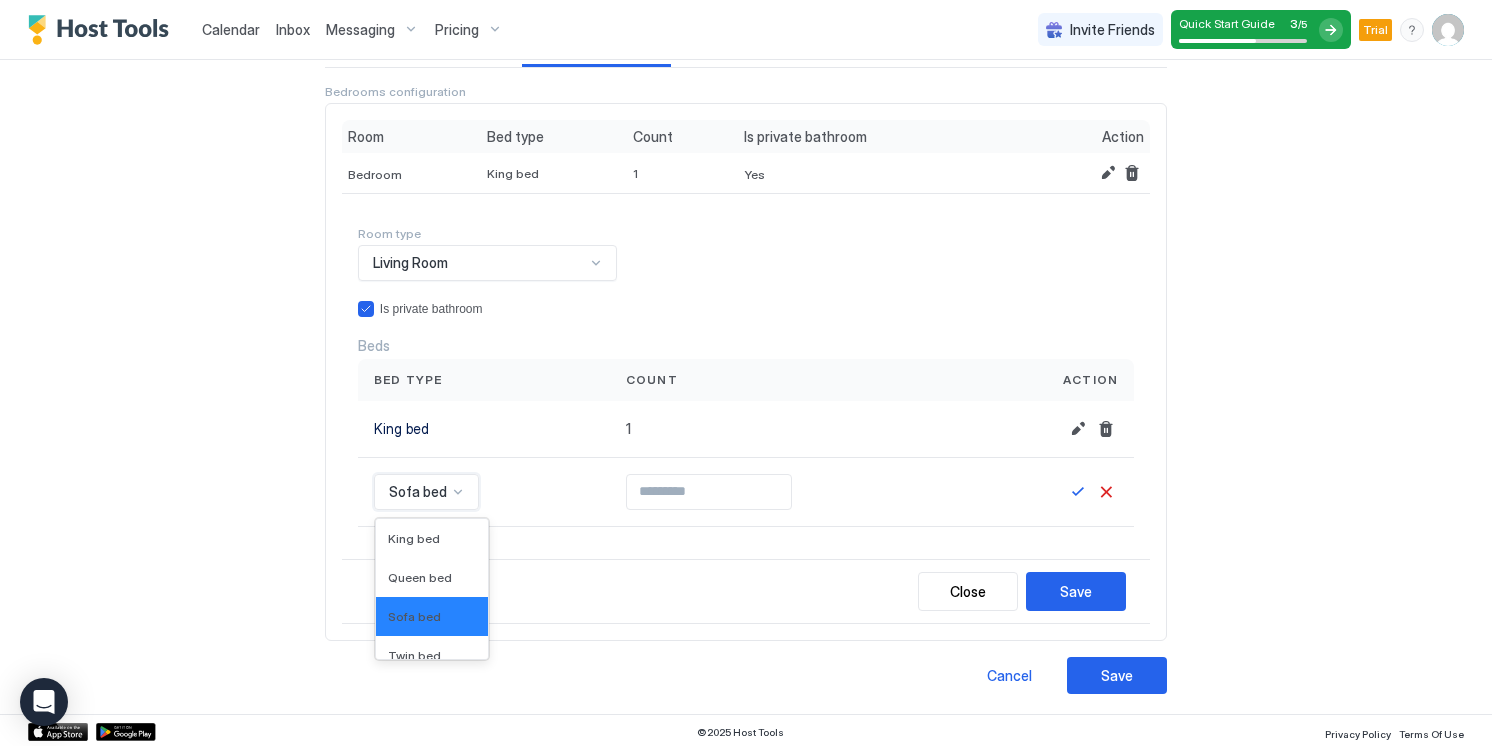 click on "Sofa bed" at bounding box center (414, 616) 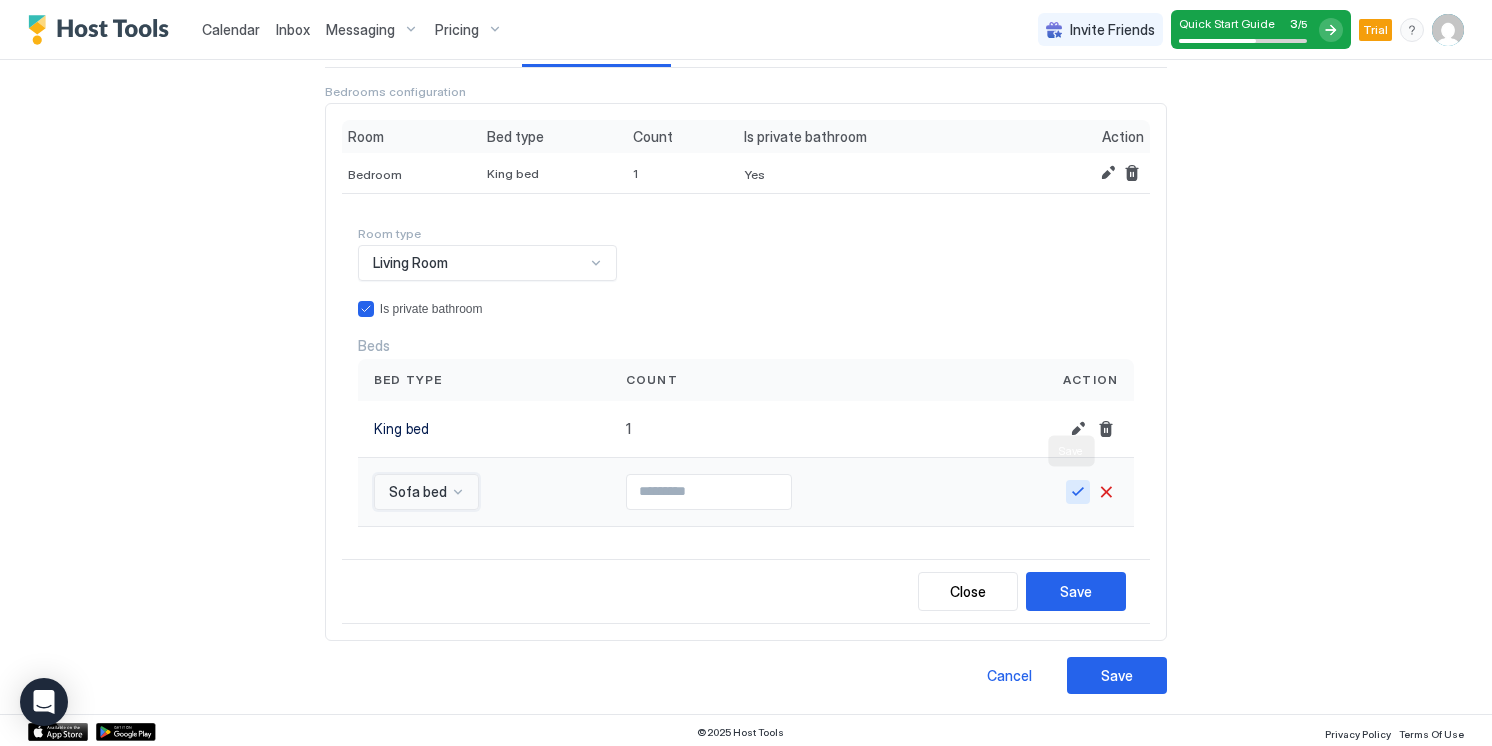 click at bounding box center [1078, 492] 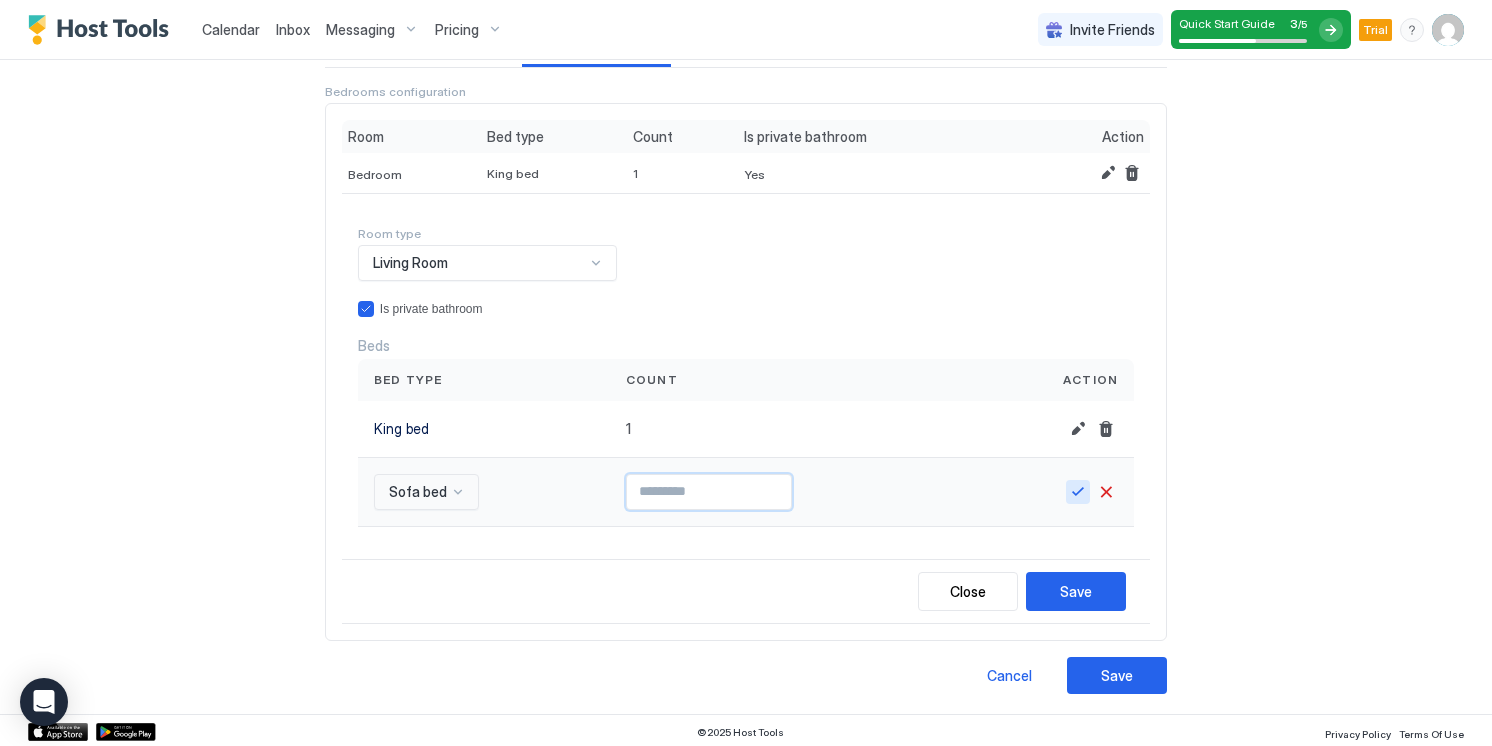 type on "*" 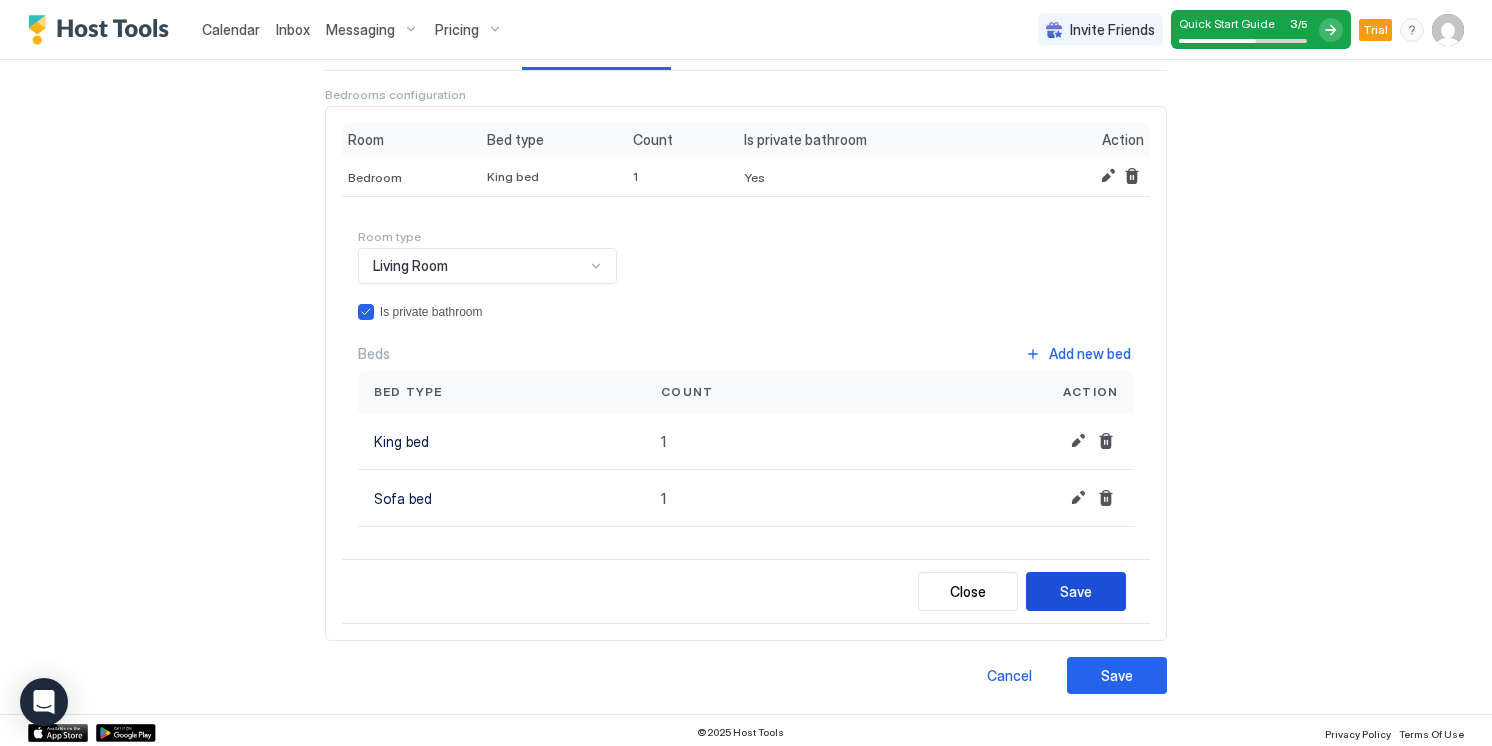 click on "Save" at bounding box center (1076, 591) 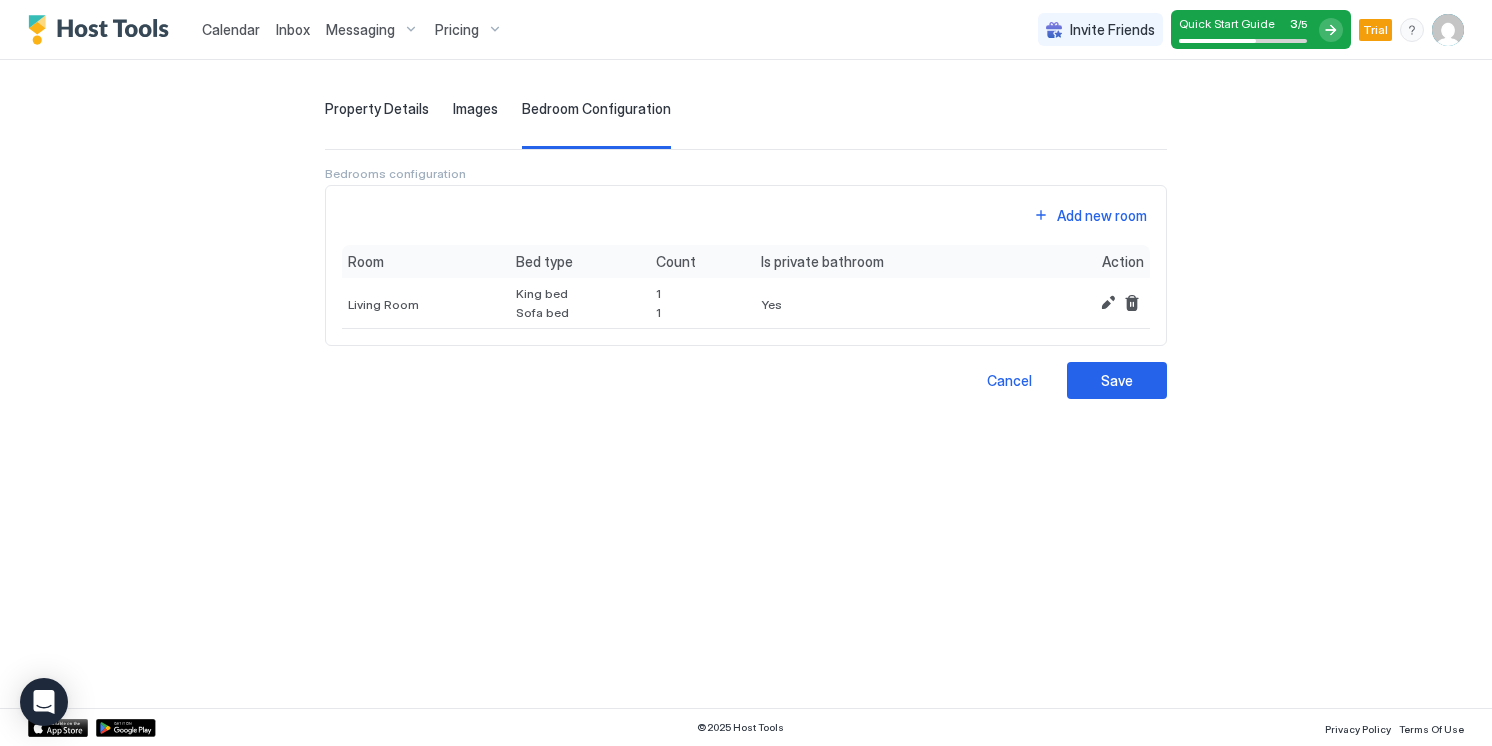 scroll, scrollTop: 0, scrollLeft: 0, axis: both 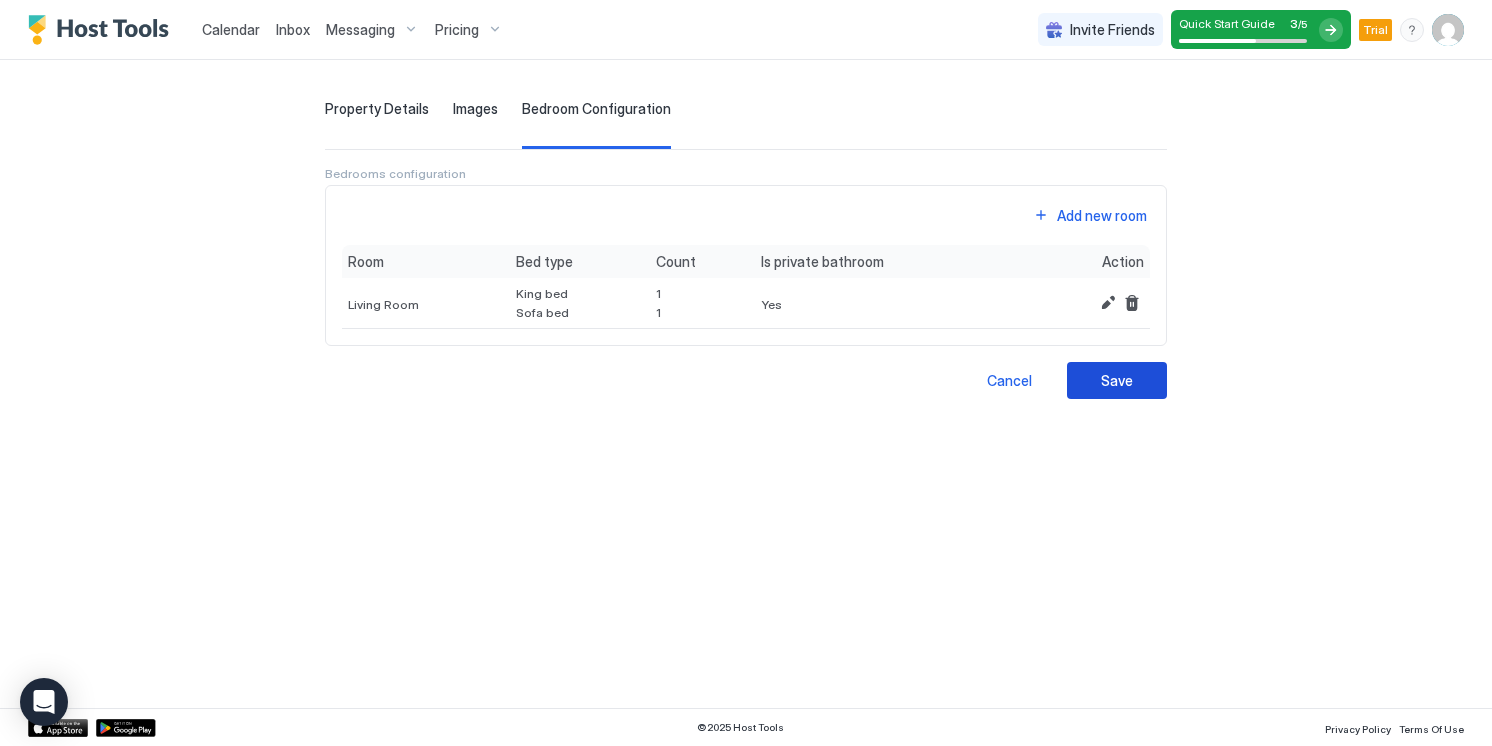 click on "Save" at bounding box center (1117, 380) 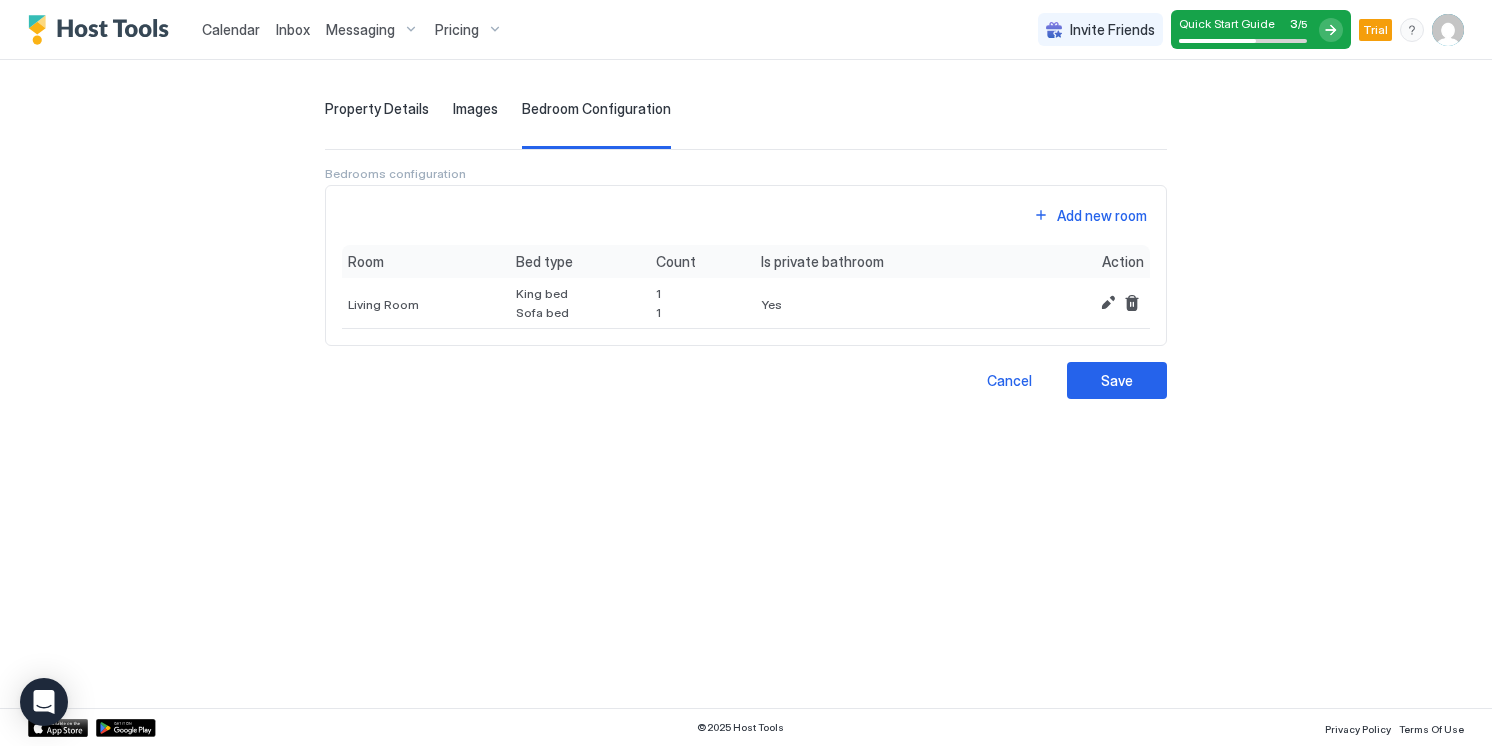 click on "**********" at bounding box center (746, 229) 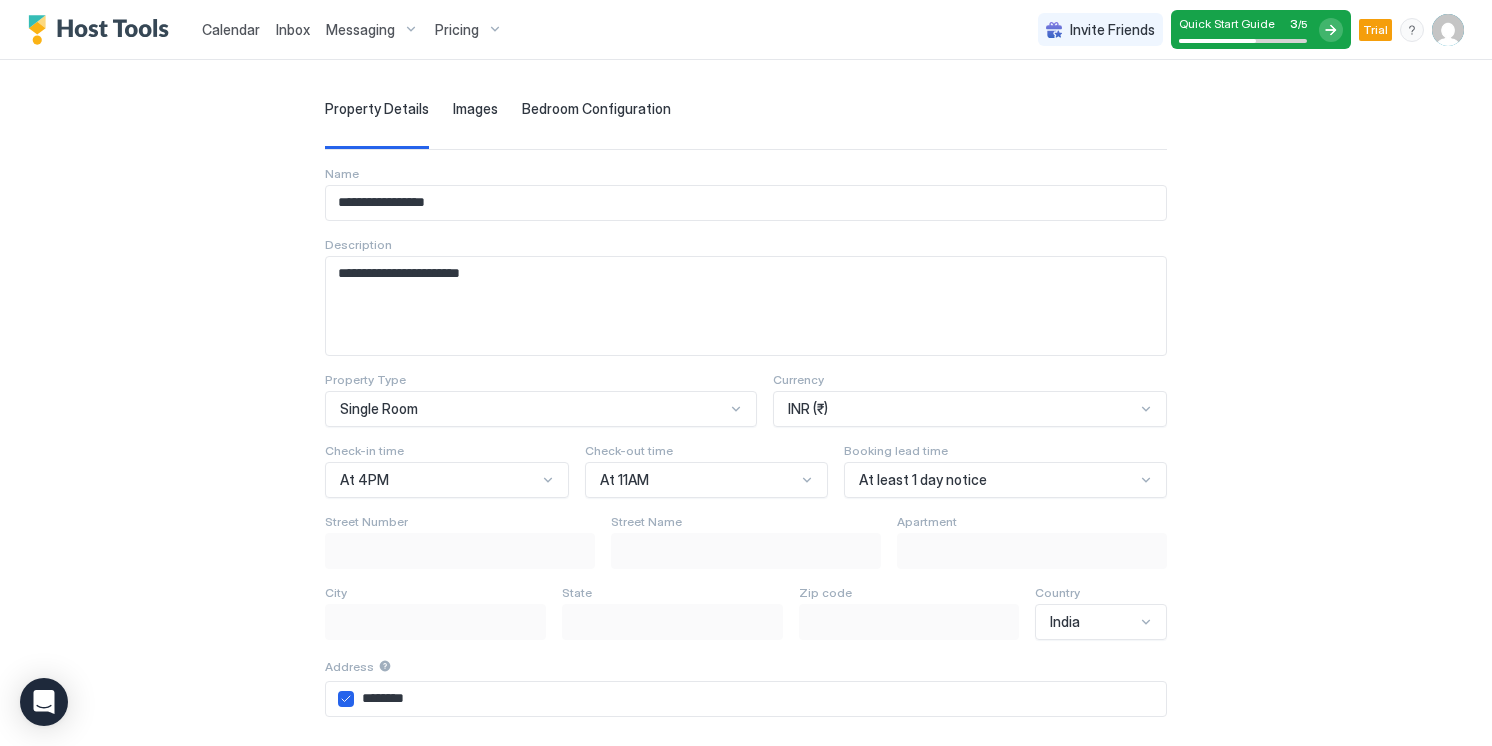 click on "Street Name" at bounding box center (366, 521) 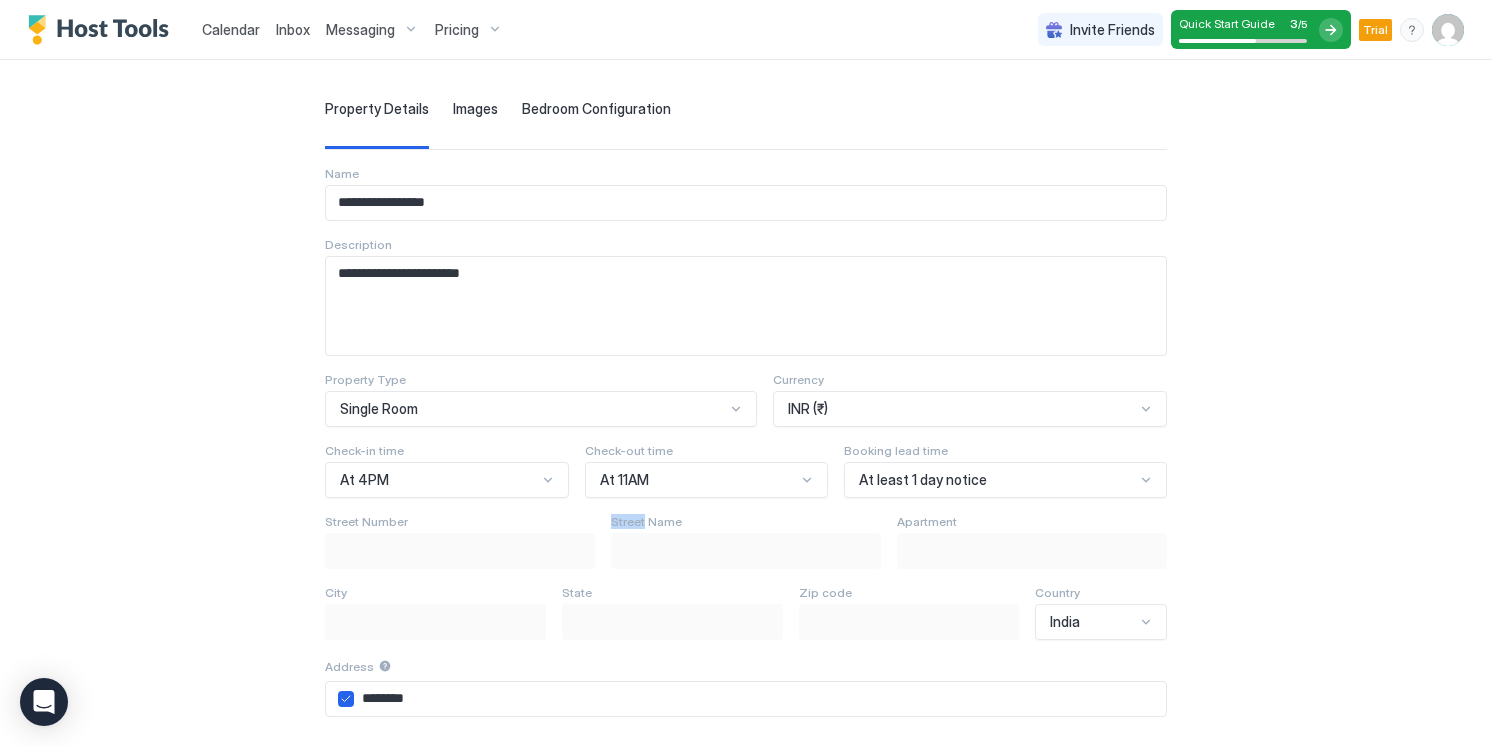 click on "Street Name" at bounding box center (366, 521) 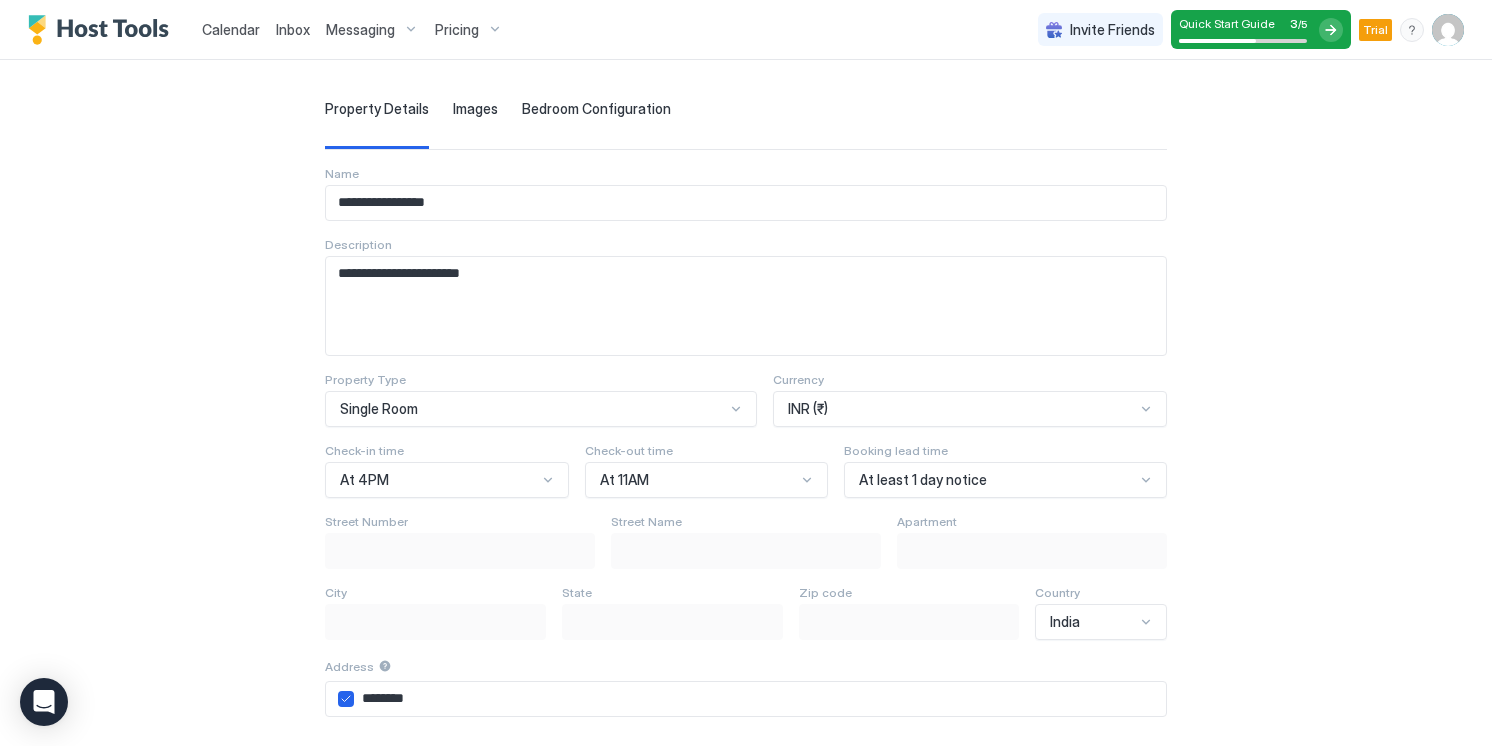 click on "********" at bounding box center [760, 699] 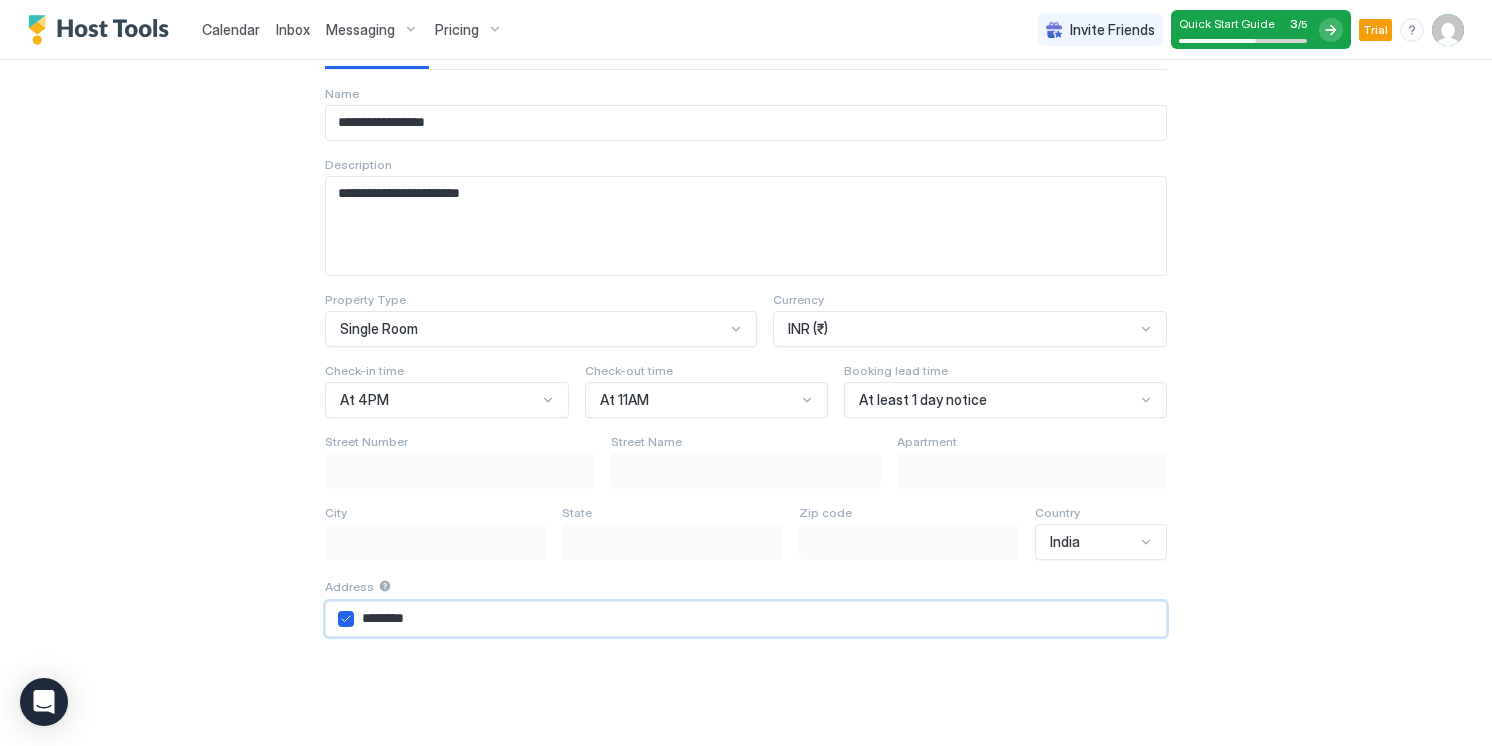 scroll, scrollTop: 120, scrollLeft: 0, axis: vertical 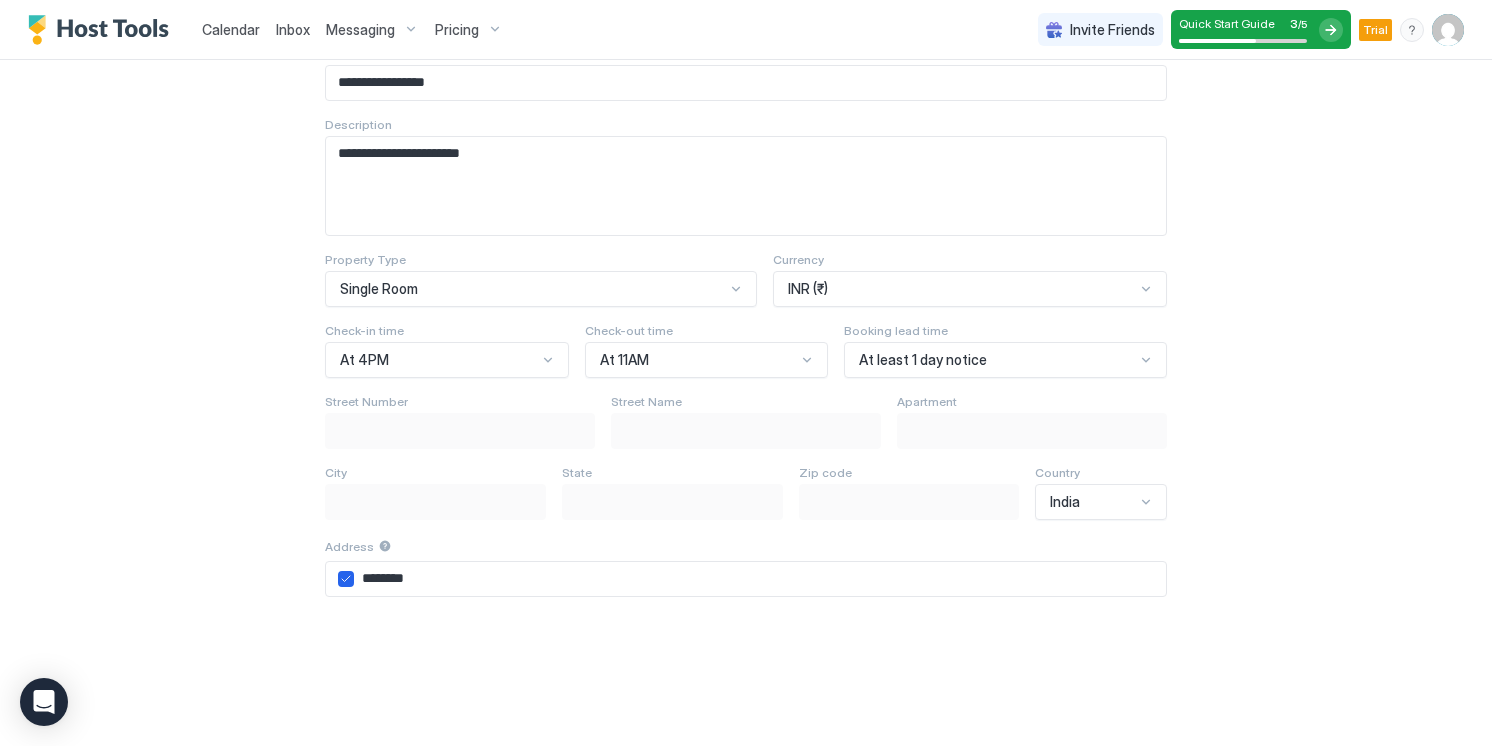 click on "Street Number Street Name Apartment City State Zip code Country [COUNTRY] Address   ********" at bounding box center (746, 635) 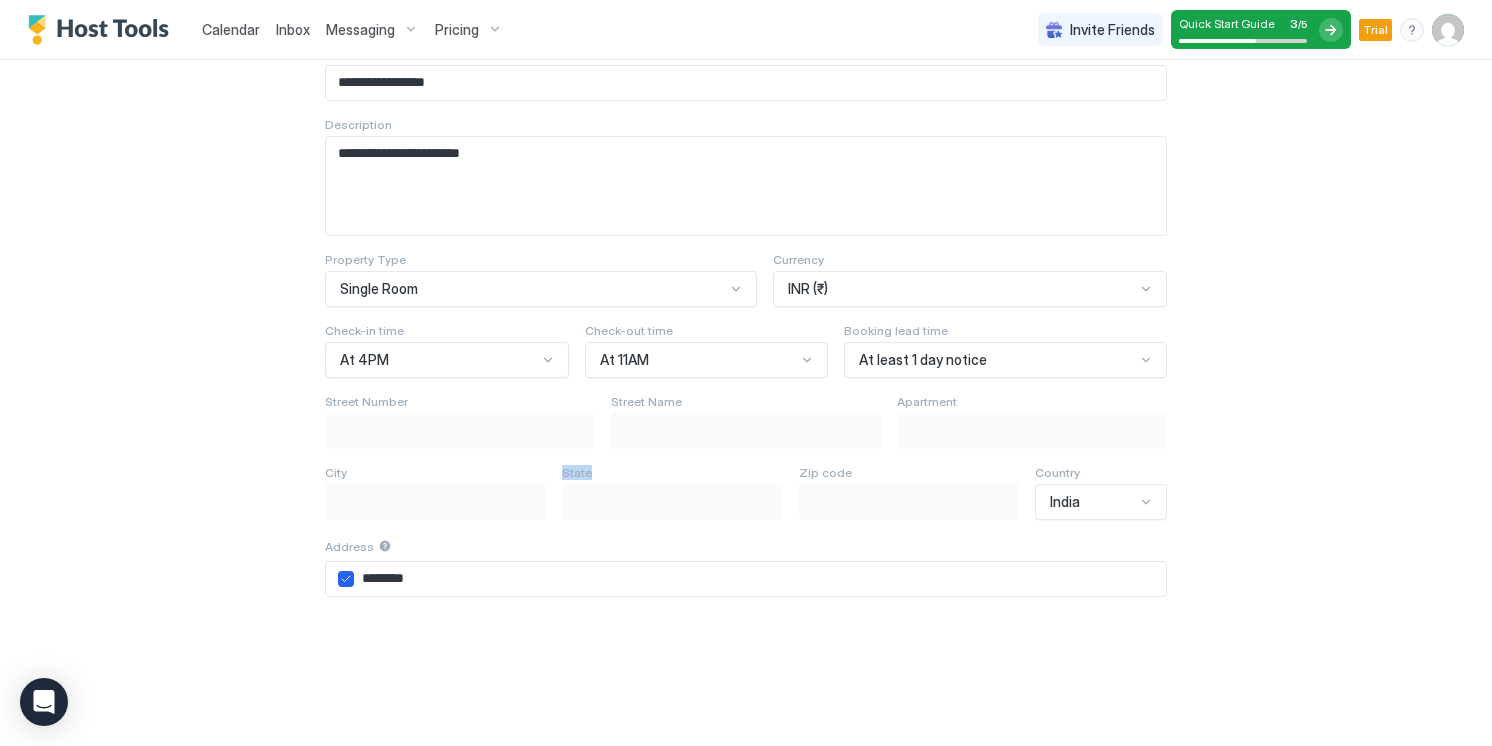 click on "State" at bounding box center [366, 401] 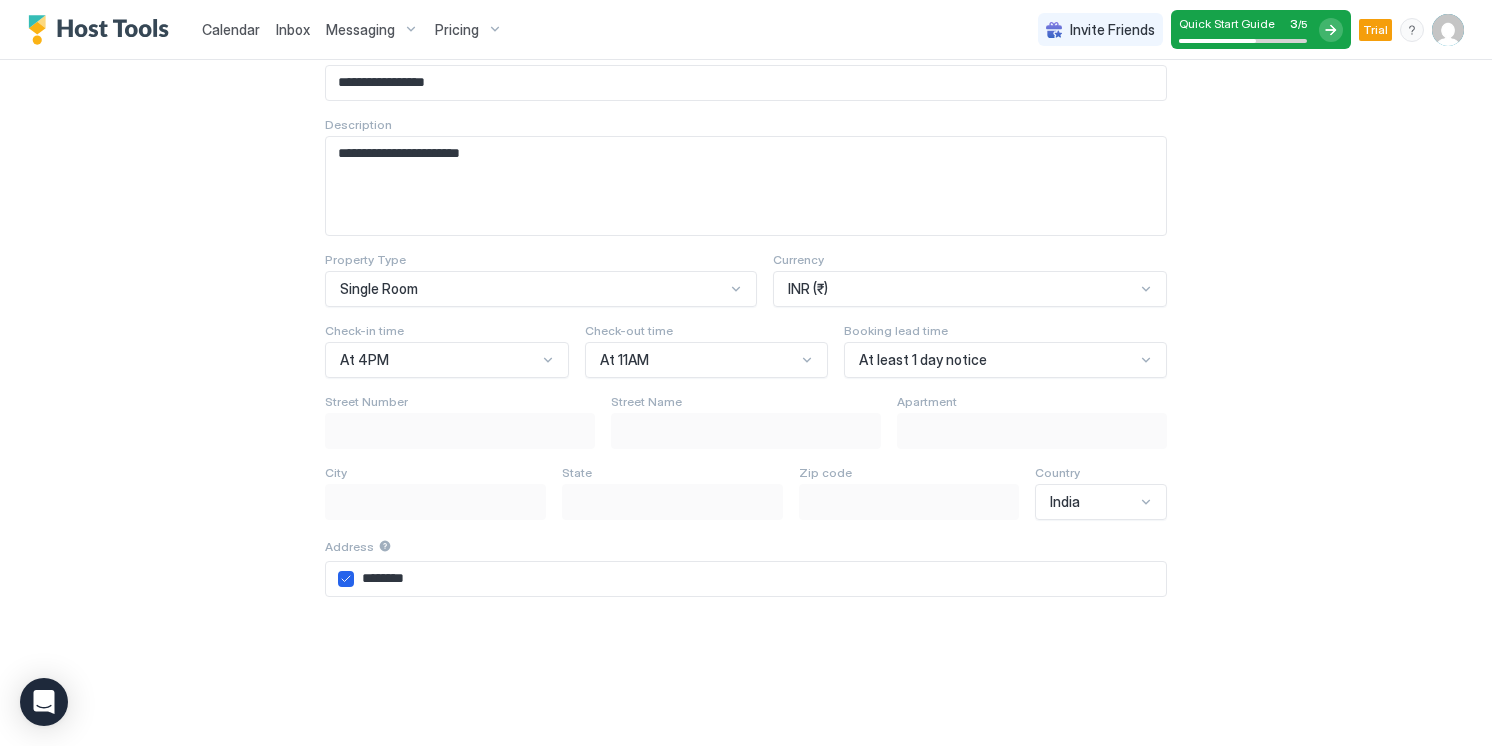 click on "********" at bounding box center (760, 579) 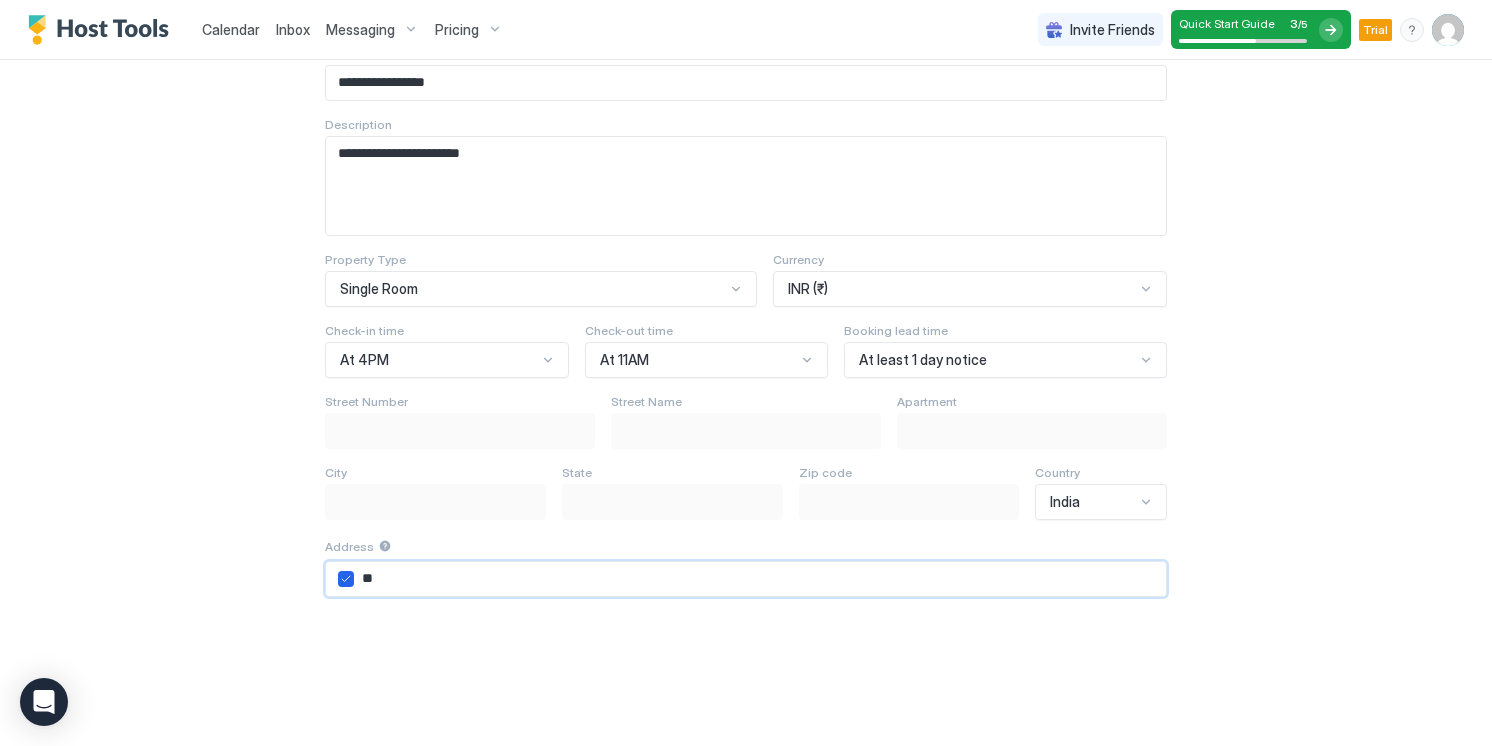 type on "*" 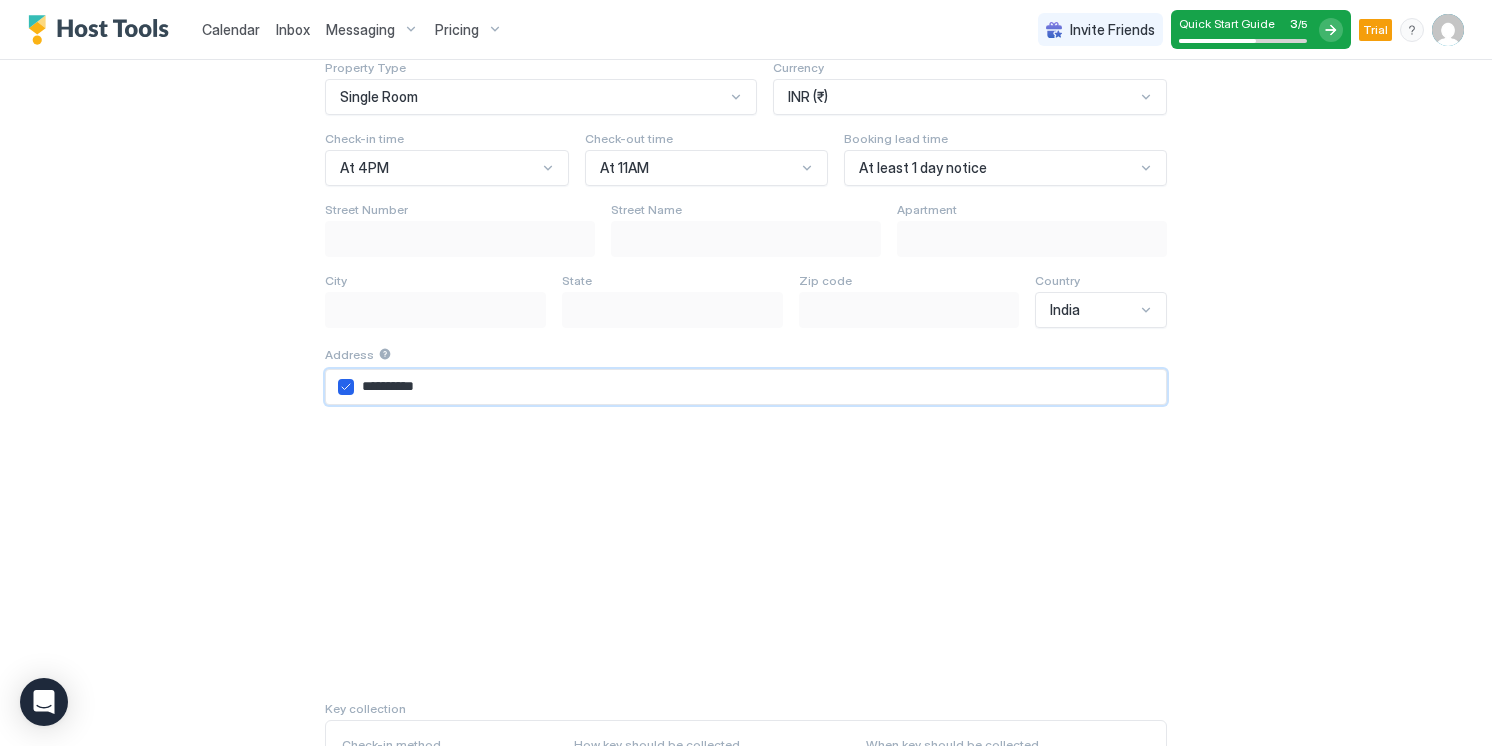 scroll, scrollTop: 480, scrollLeft: 0, axis: vertical 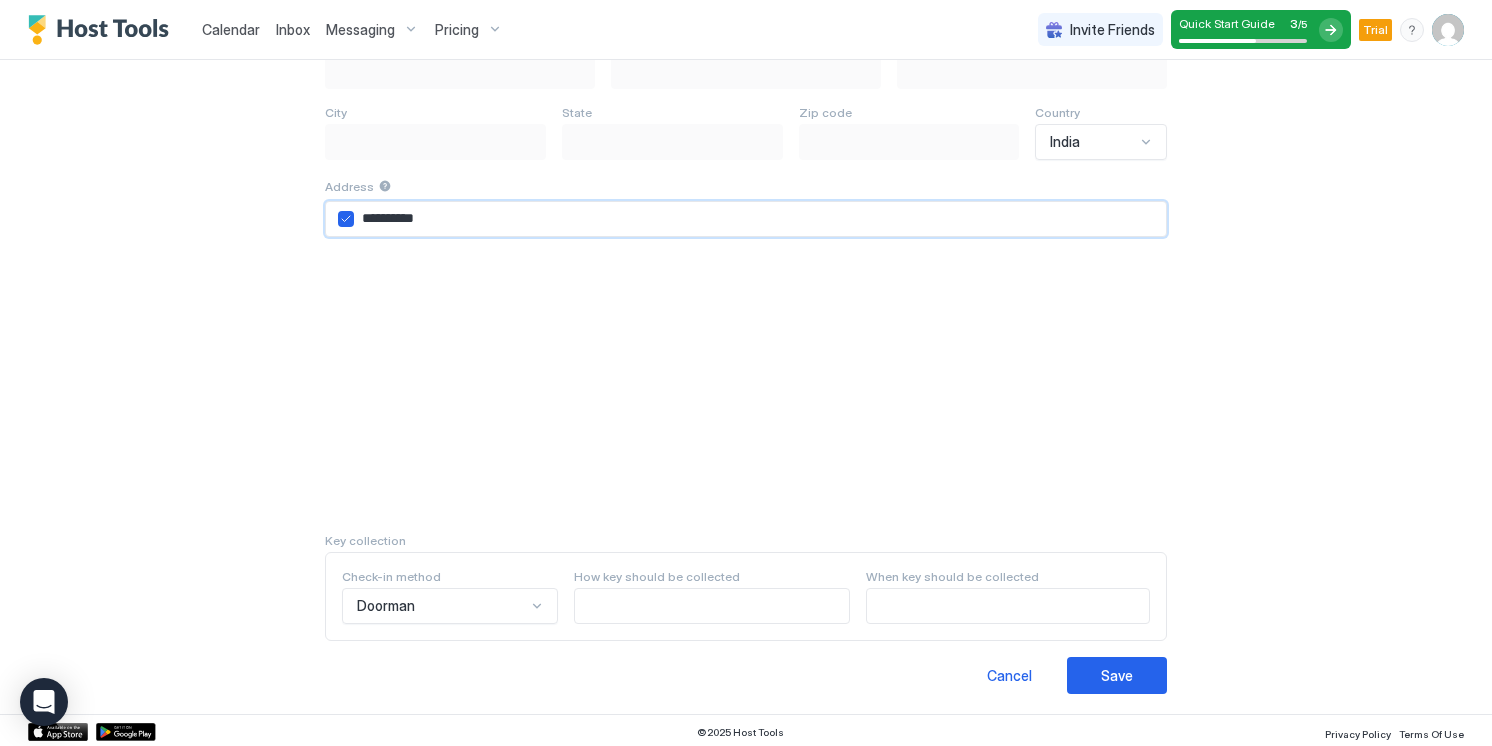 click on "*********" at bounding box center (760, 219) 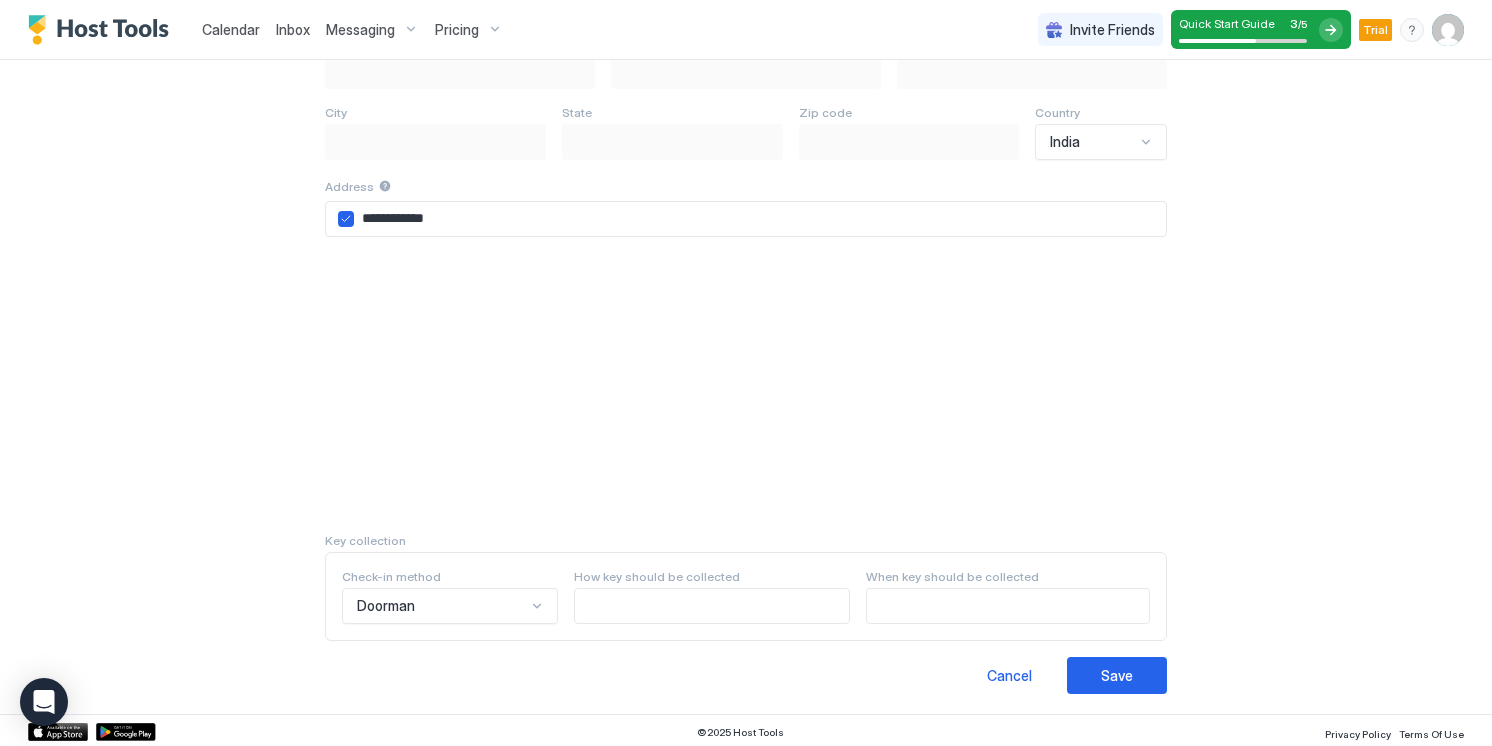 click on "**********" at bounding box center [746, 219] 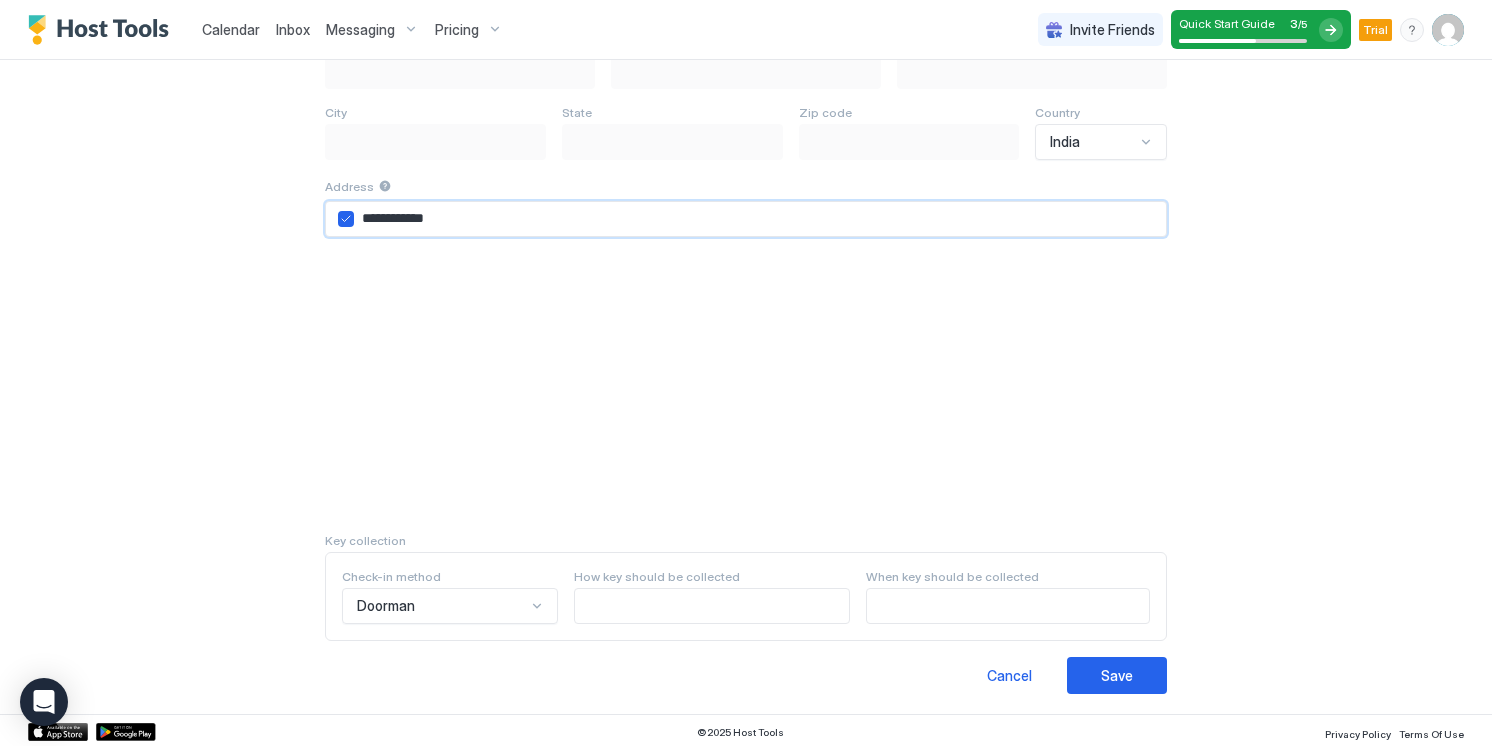 drag, startPoint x: 461, startPoint y: 224, endPoint x: 104, endPoint y: 232, distance: 357.08963 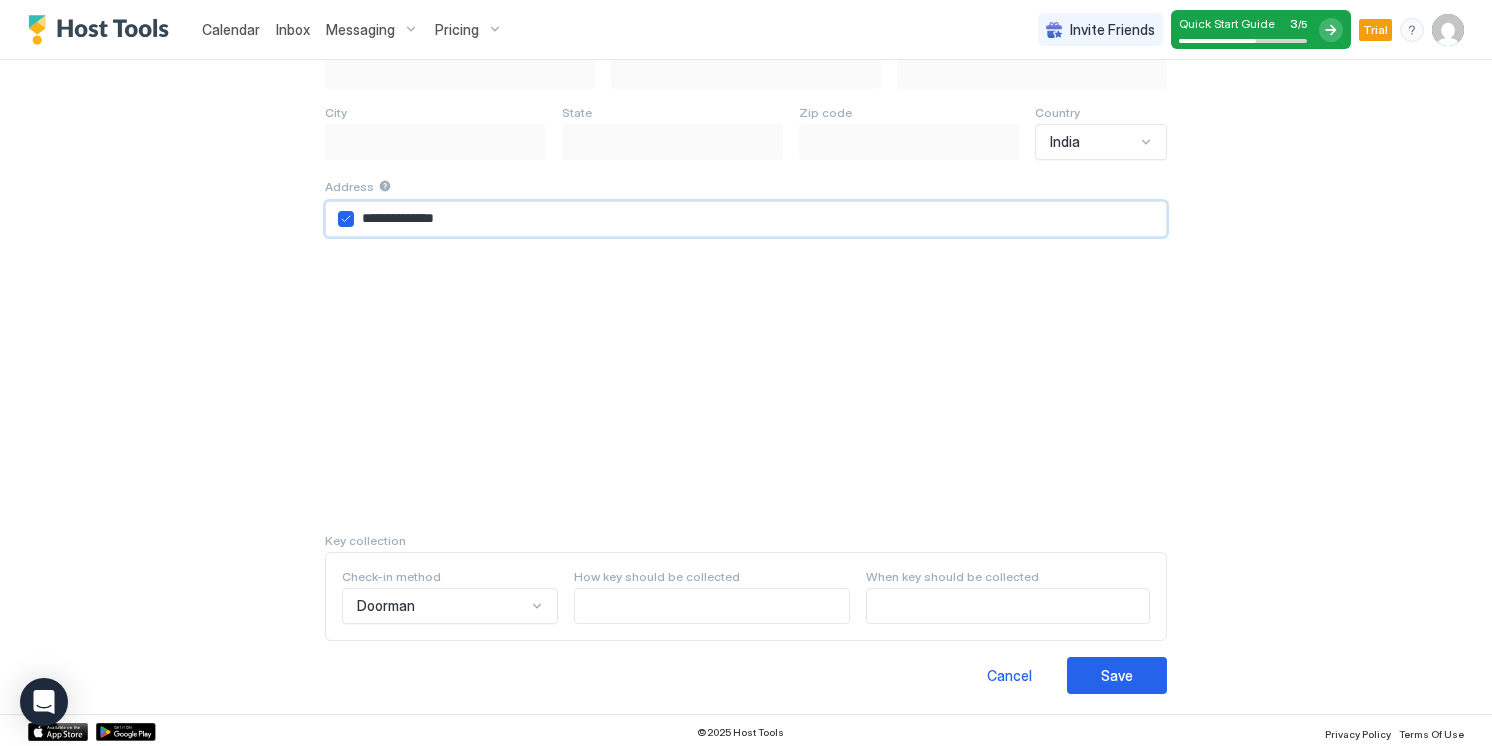 type on "**********" 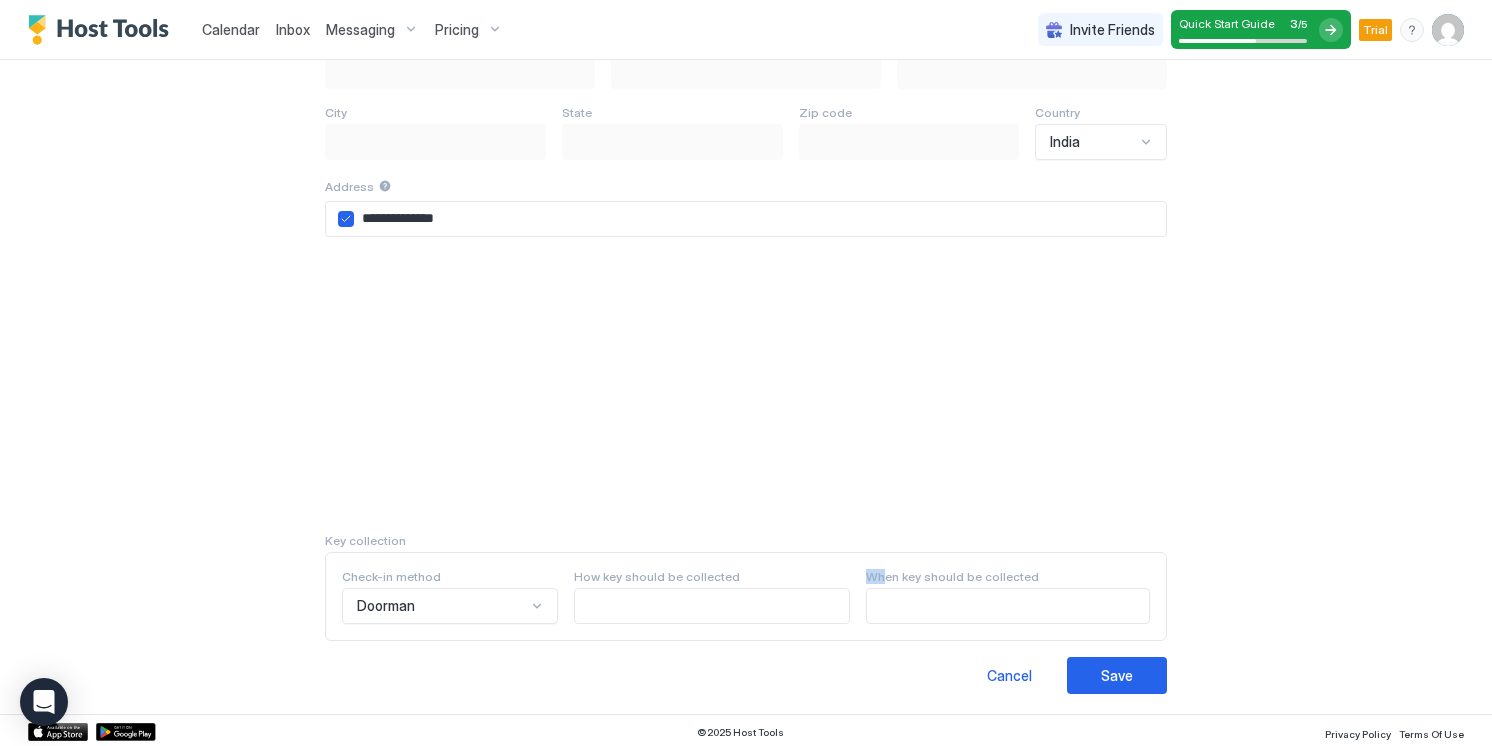 click on "Check-in method Doorman How key should be collected When key should be collected" at bounding box center (746, 596) 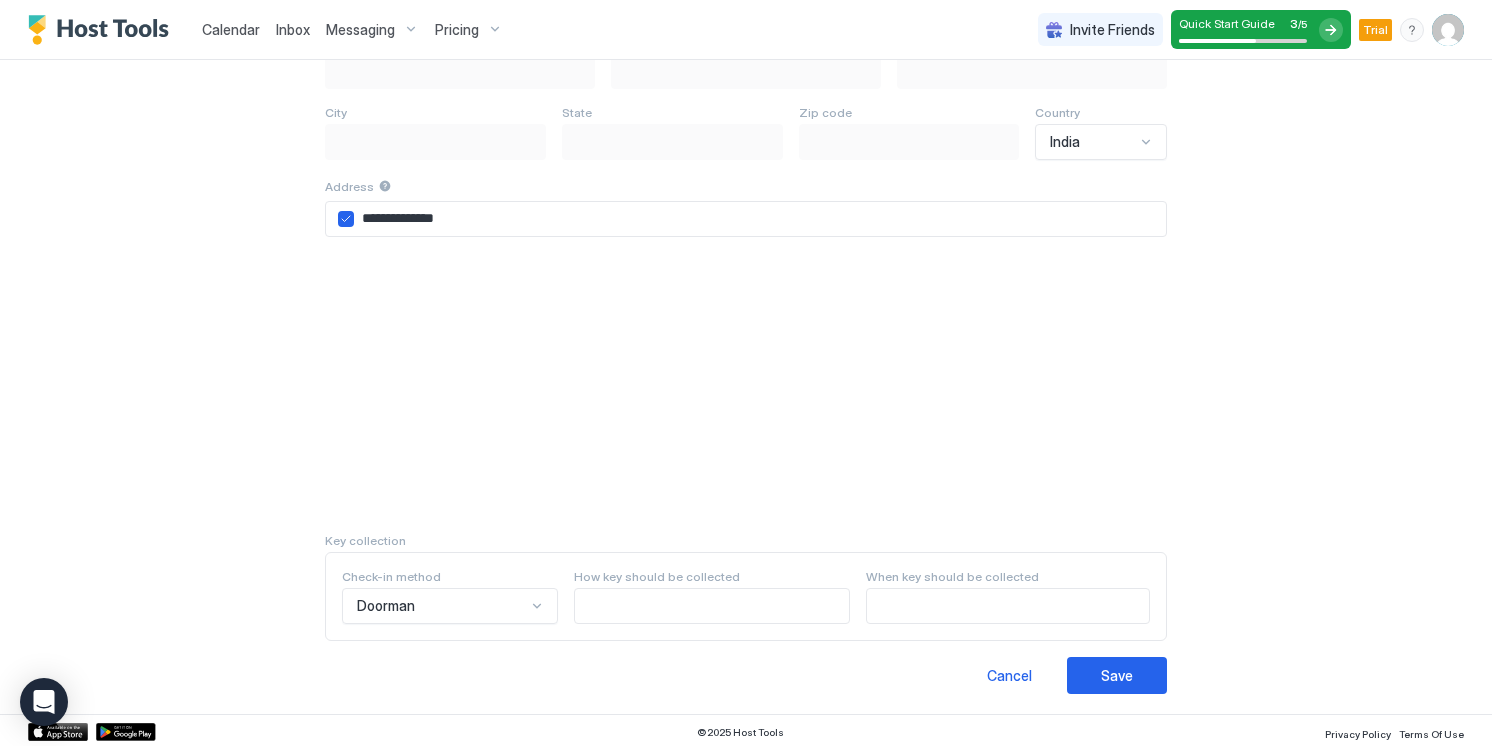 drag, startPoint x: 658, startPoint y: 624, endPoint x: 558, endPoint y: 503, distance: 156.97452 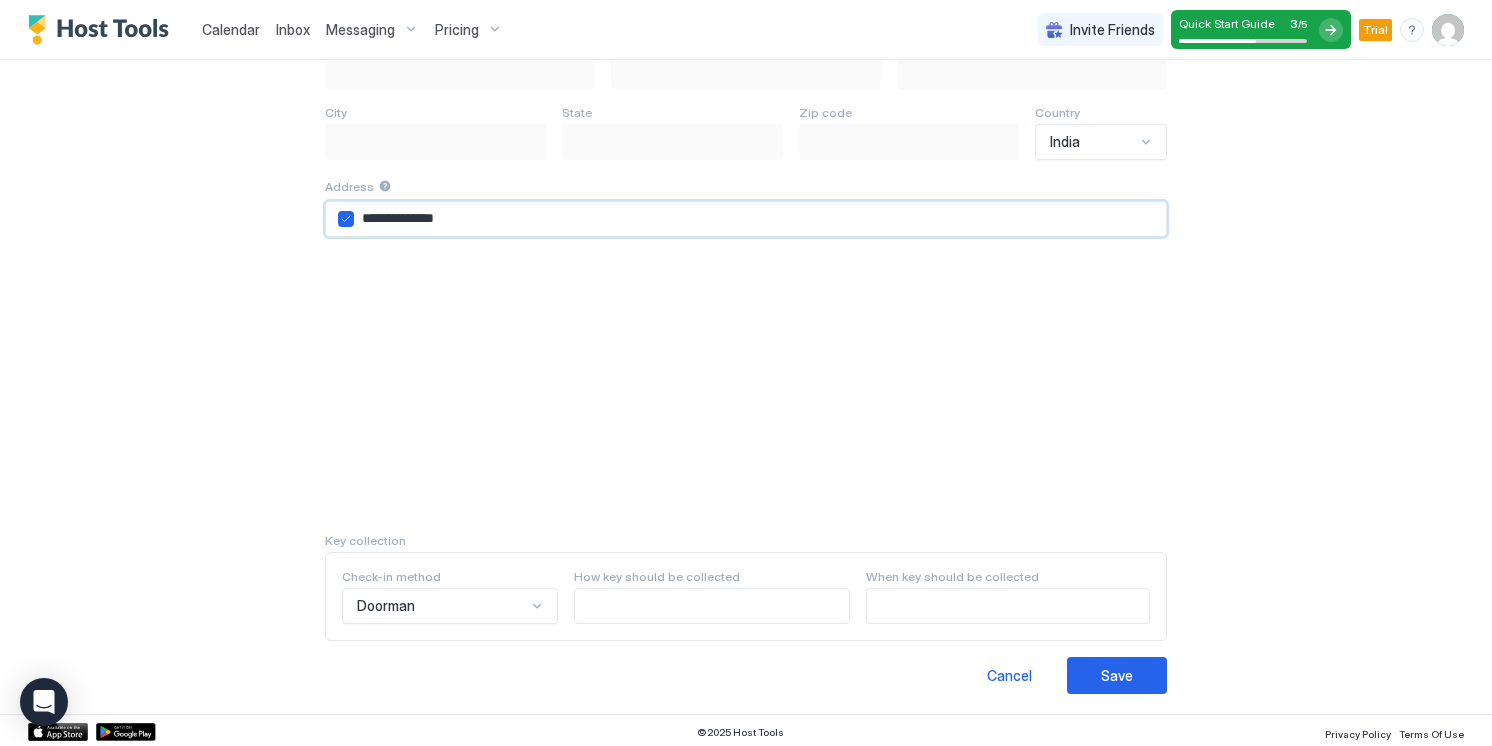 drag, startPoint x: 472, startPoint y: 221, endPoint x: 168, endPoint y: 190, distance: 305.5765 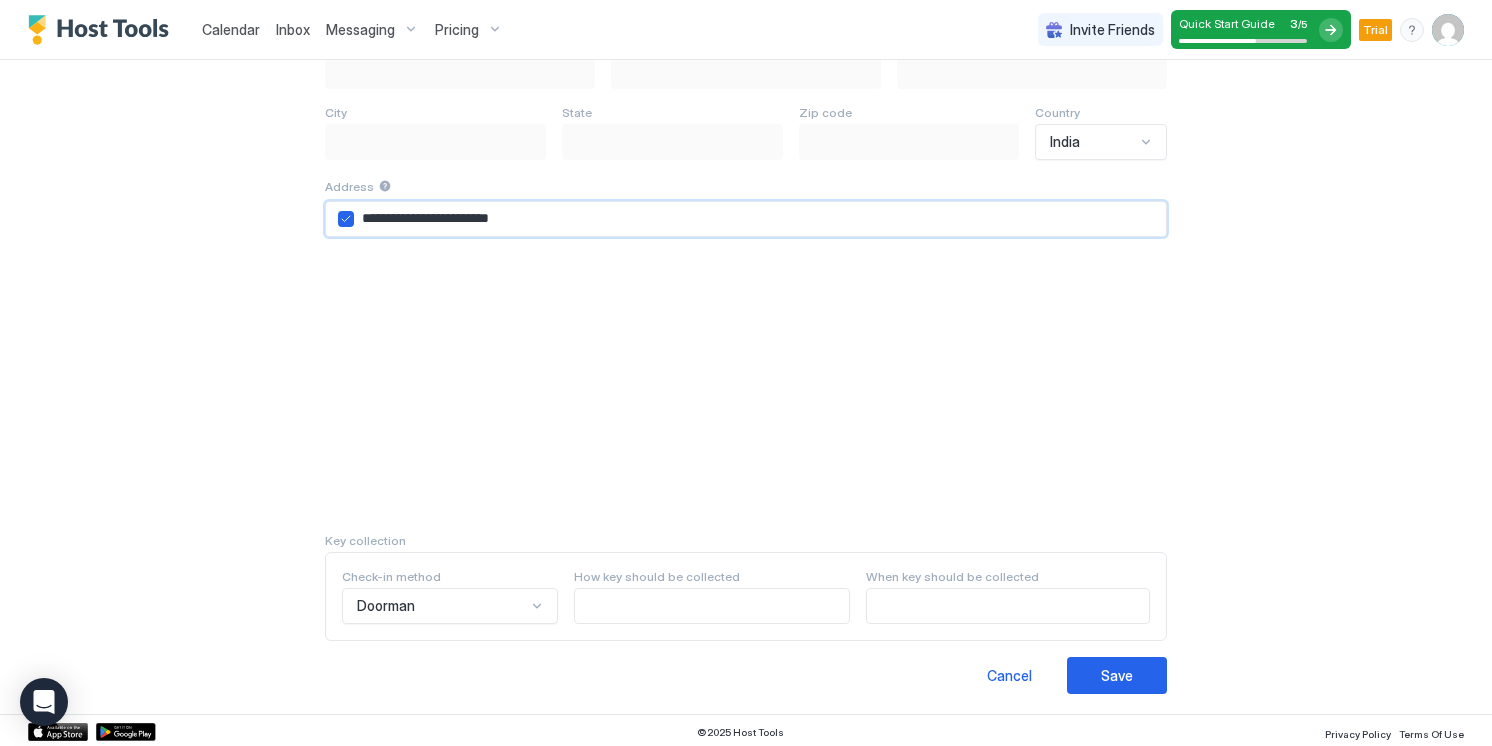 type on "**********" 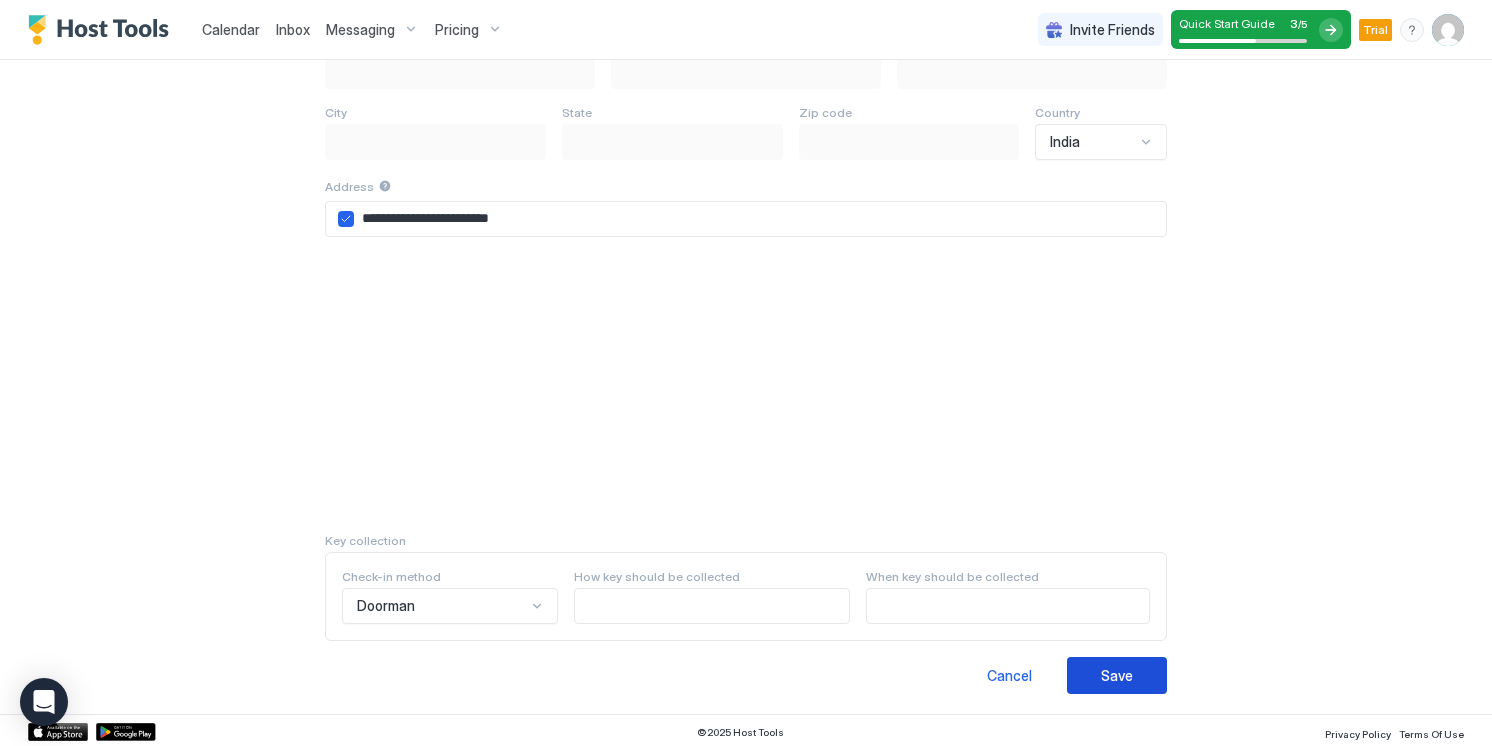 click on "Save" at bounding box center [1117, 675] 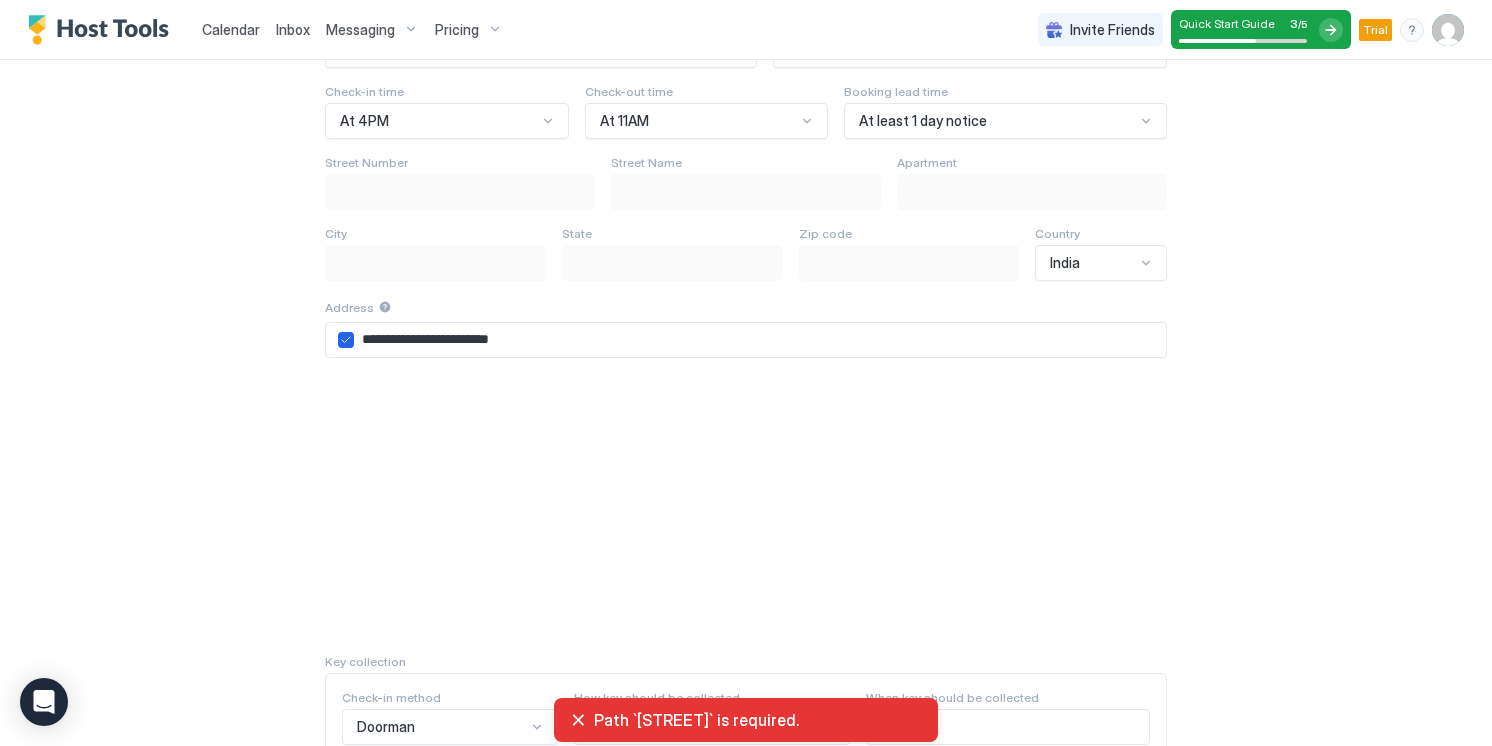 scroll, scrollTop: 240, scrollLeft: 0, axis: vertical 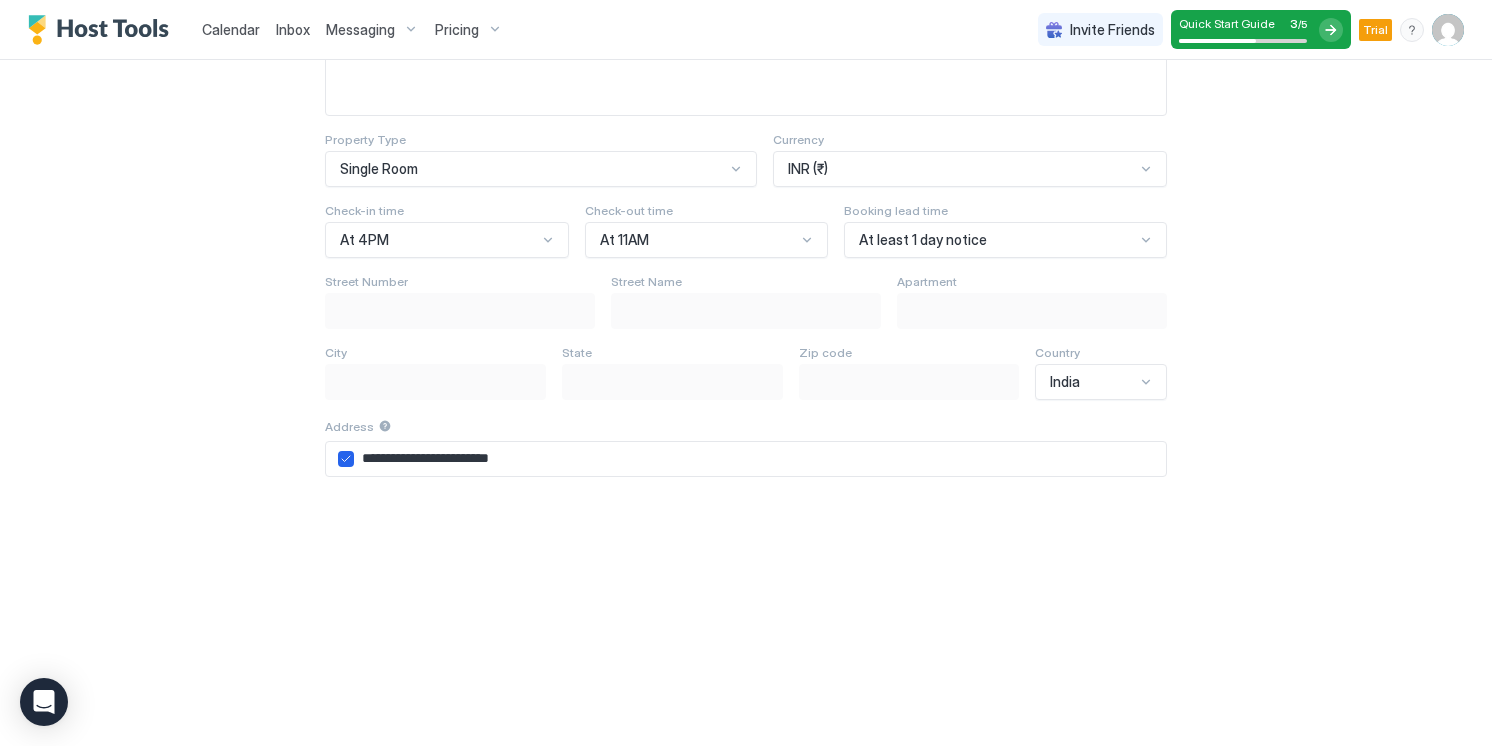 click on "**********" at bounding box center (746, 515) 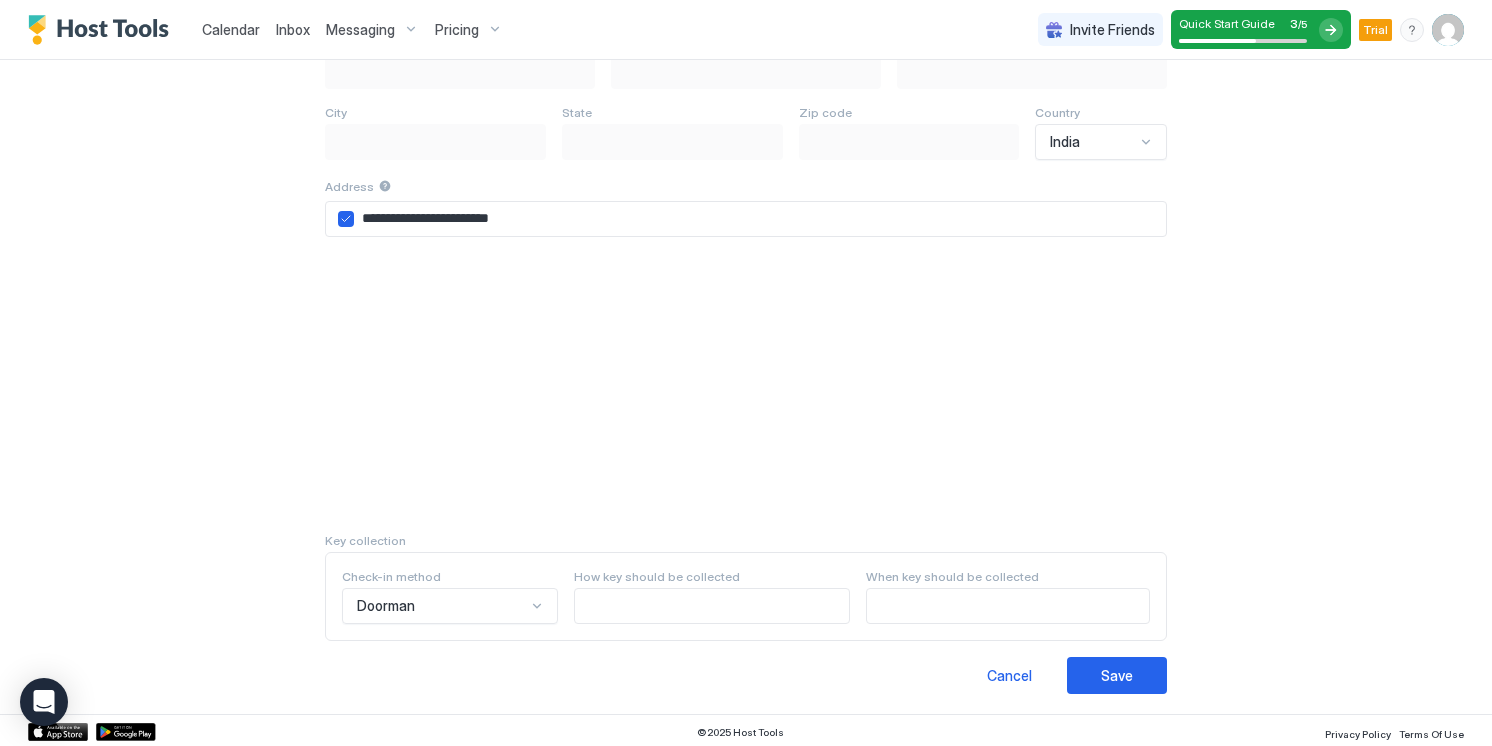 scroll, scrollTop: 0, scrollLeft: 0, axis: both 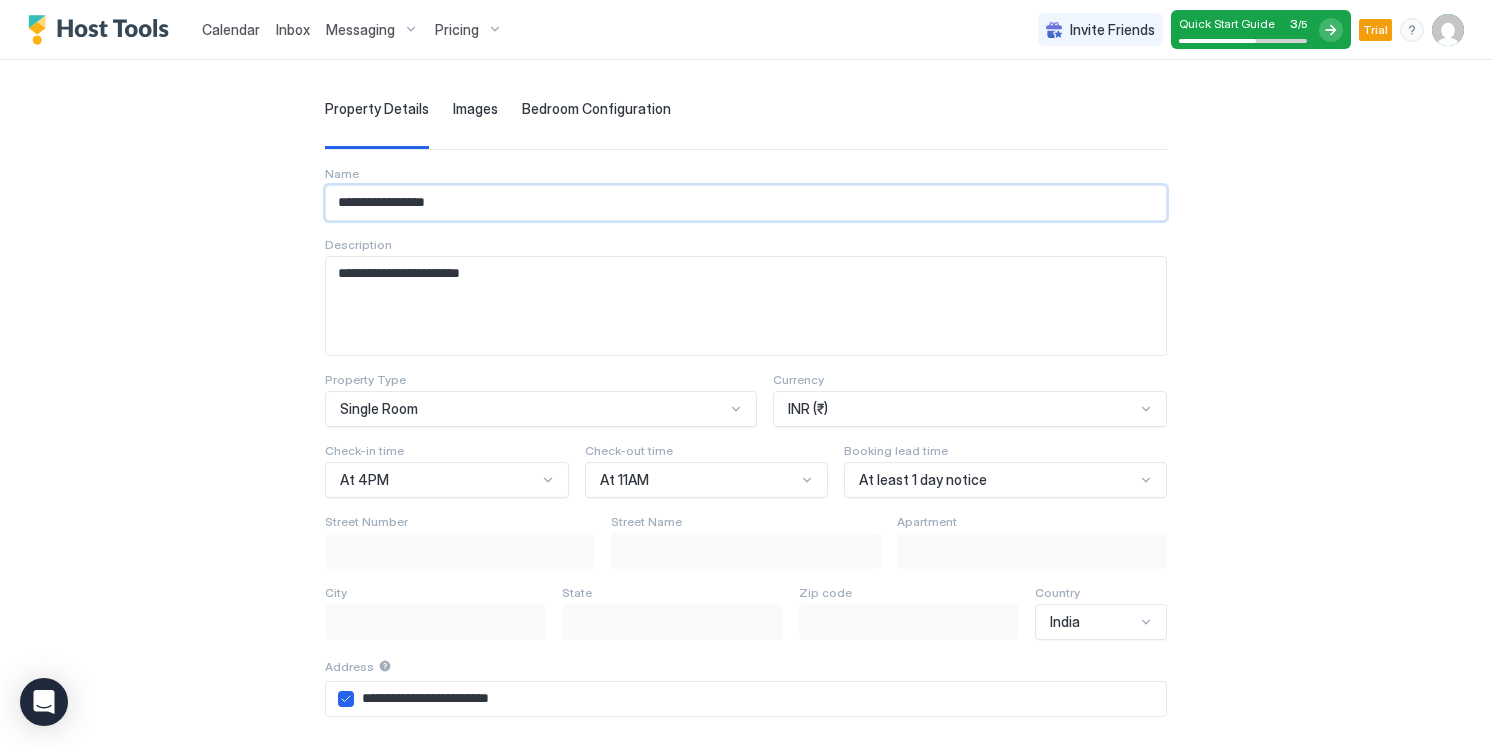 click on "**********" at bounding box center (746, 203) 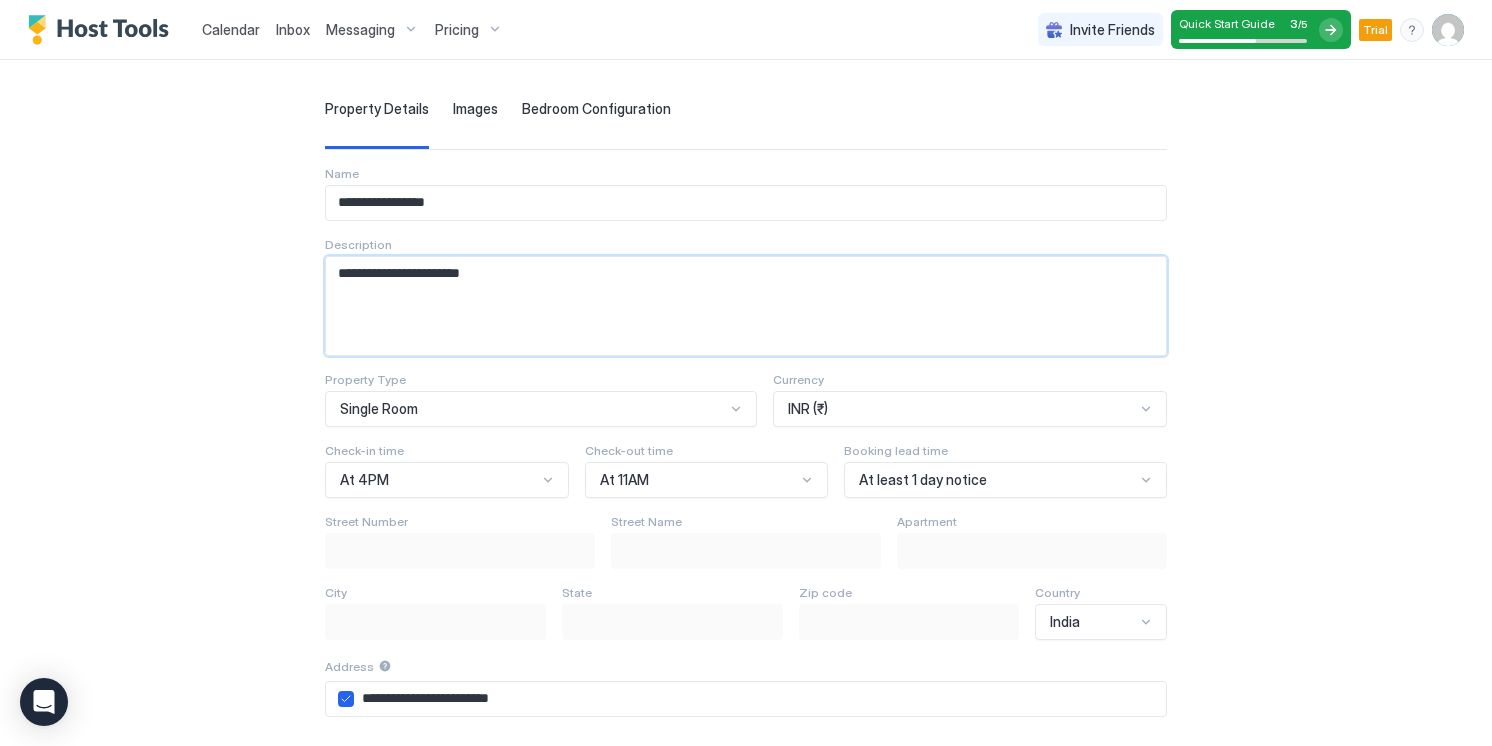 click on "**********" at bounding box center (746, 306) 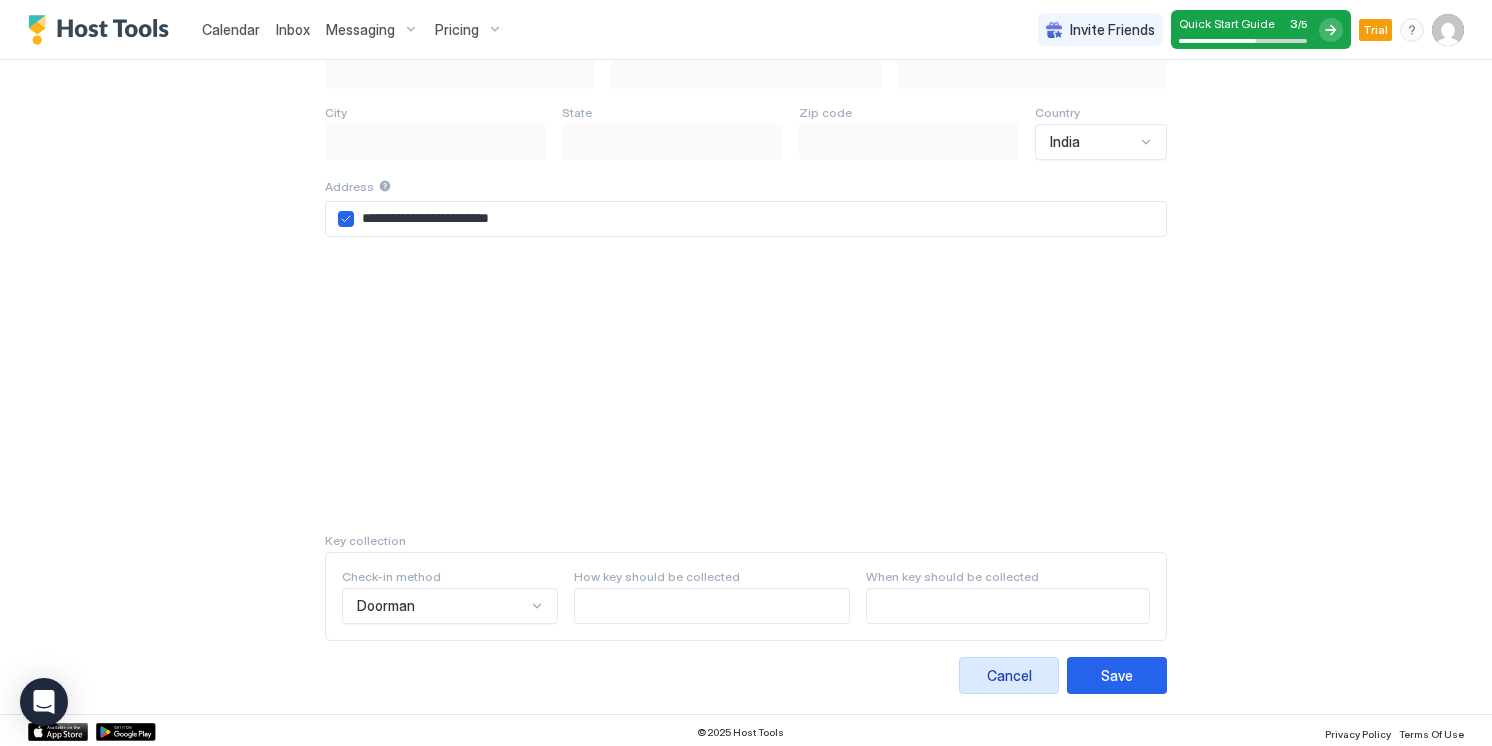 click on "Cancel" at bounding box center (1009, 675) 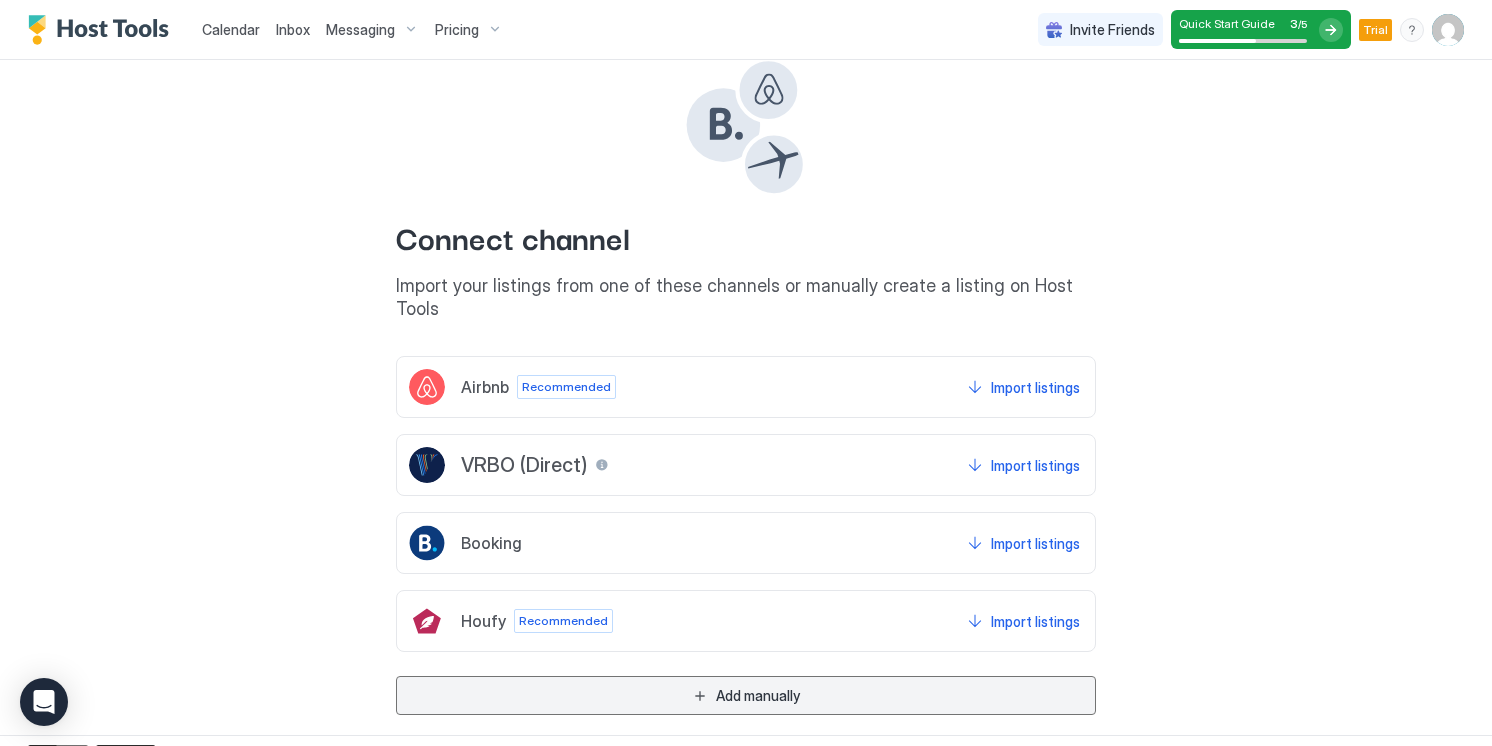 click on "Add manually" at bounding box center (746, 695) 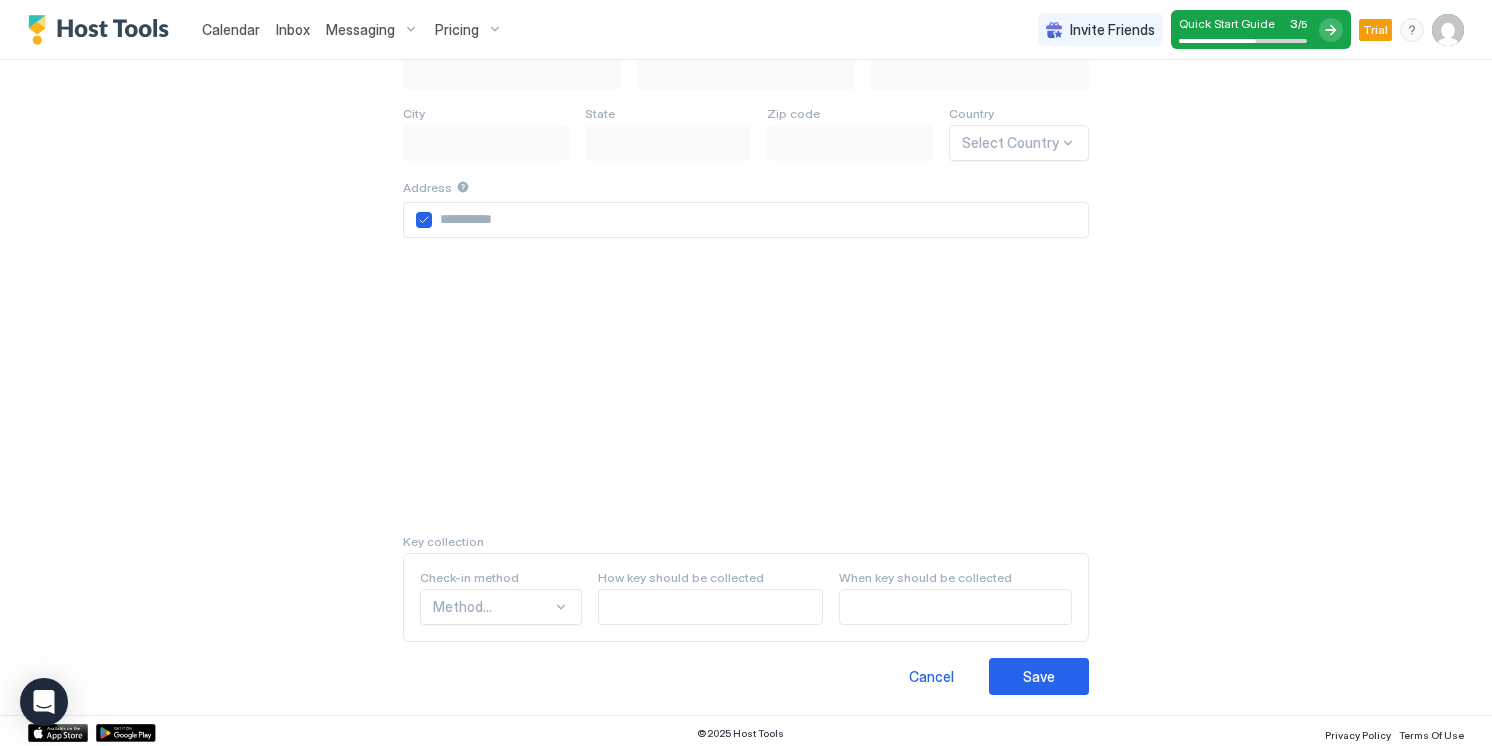 scroll, scrollTop: 480, scrollLeft: 0, axis: vertical 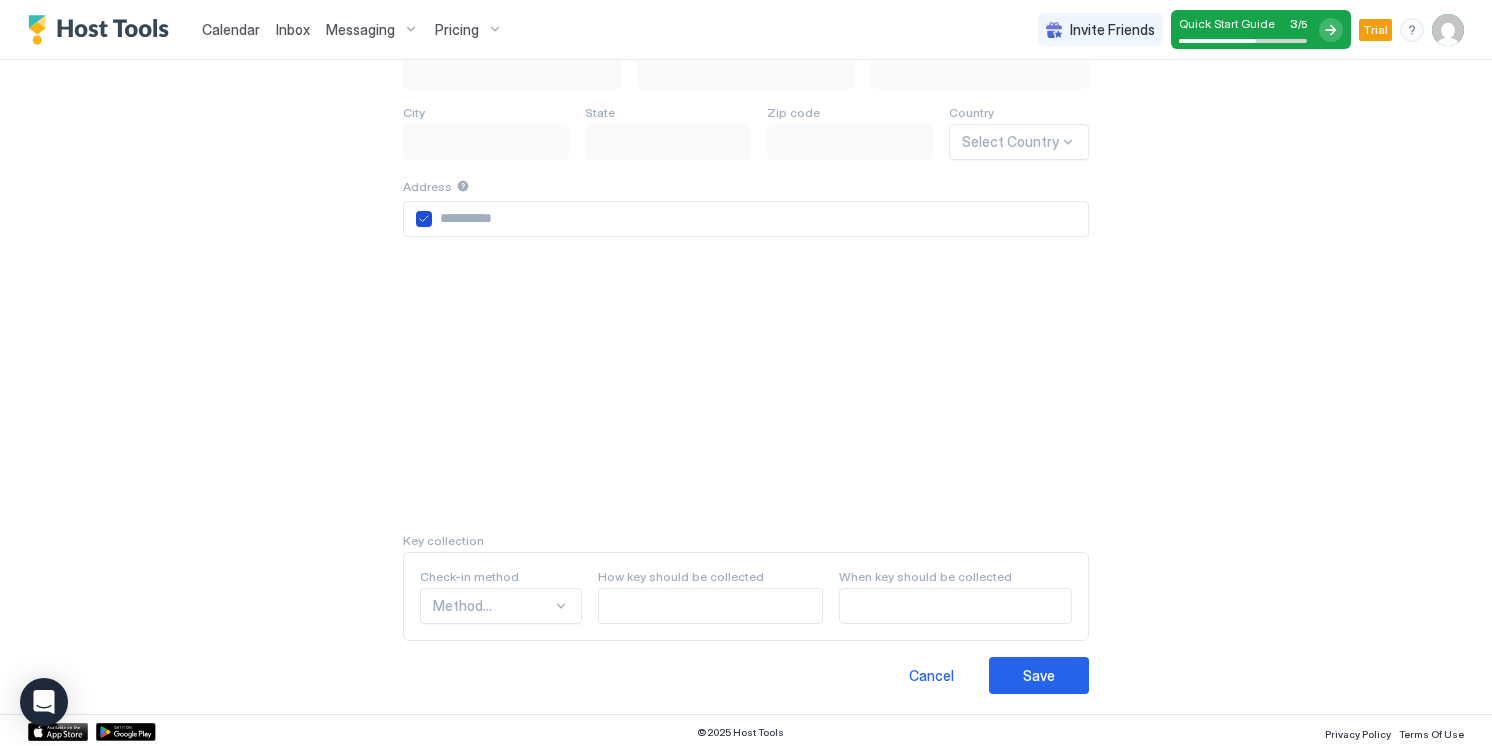 click 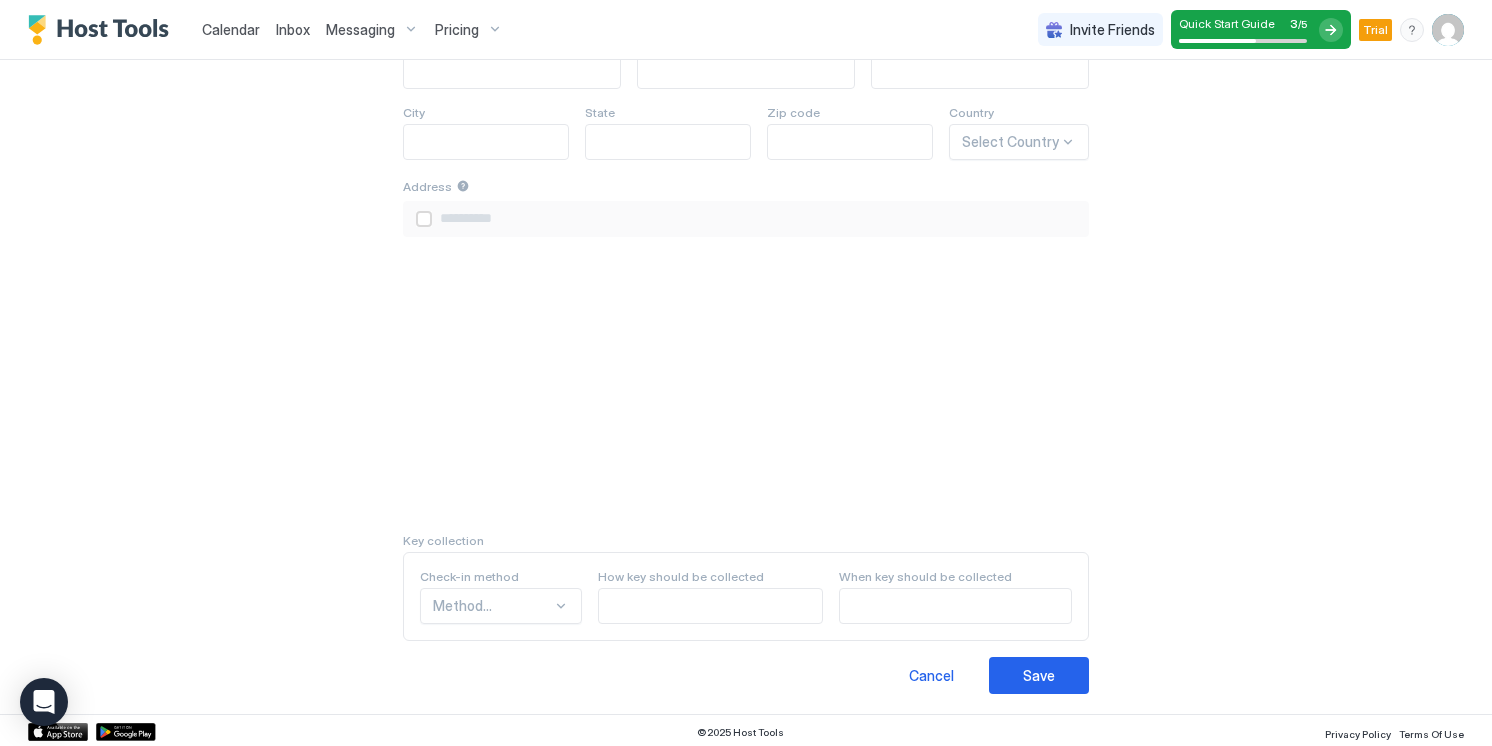 scroll, scrollTop: 120, scrollLeft: 0, axis: vertical 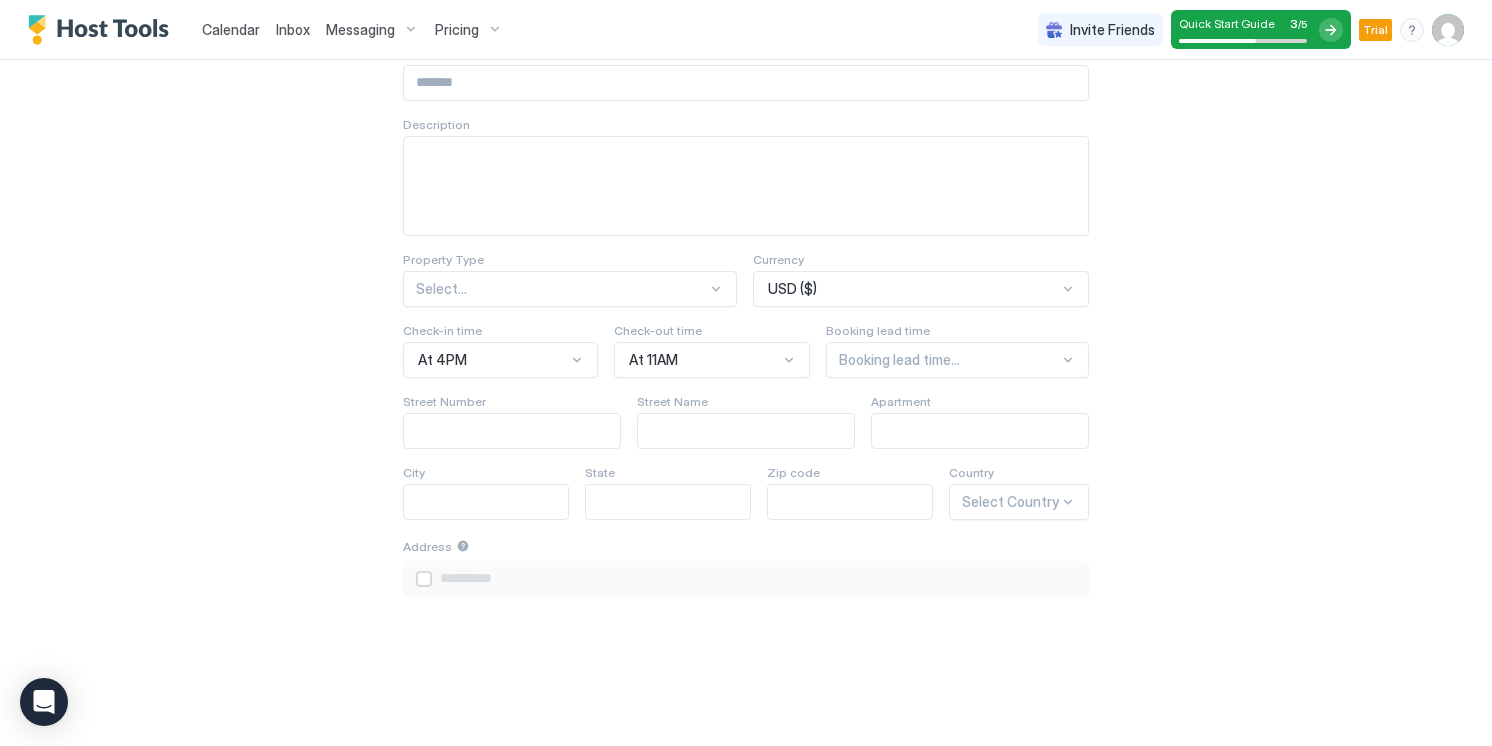 click at bounding box center (746, 431) 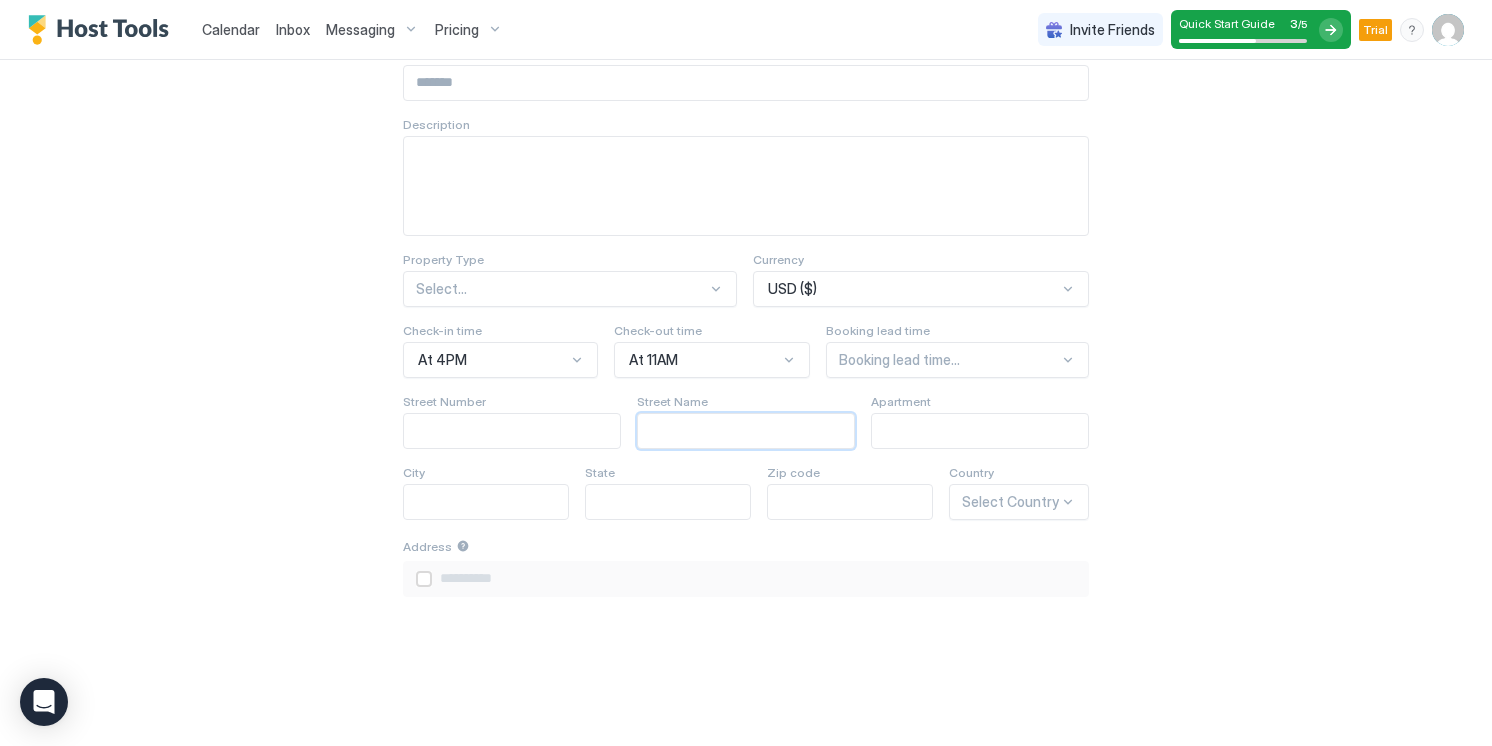 click at bounding box center [512, 431] 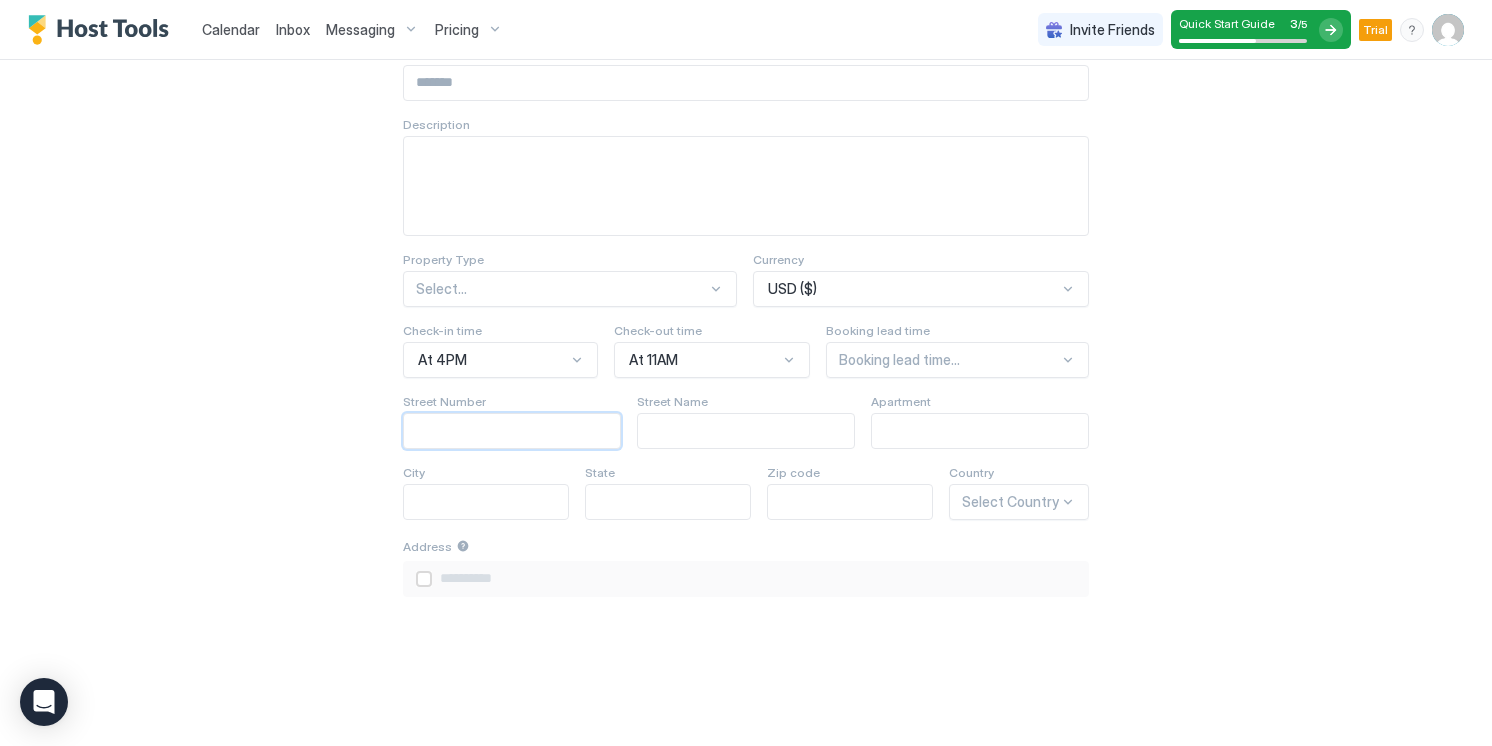 scroll, scrollTop: 0, scrollLeft: 0, axis: both 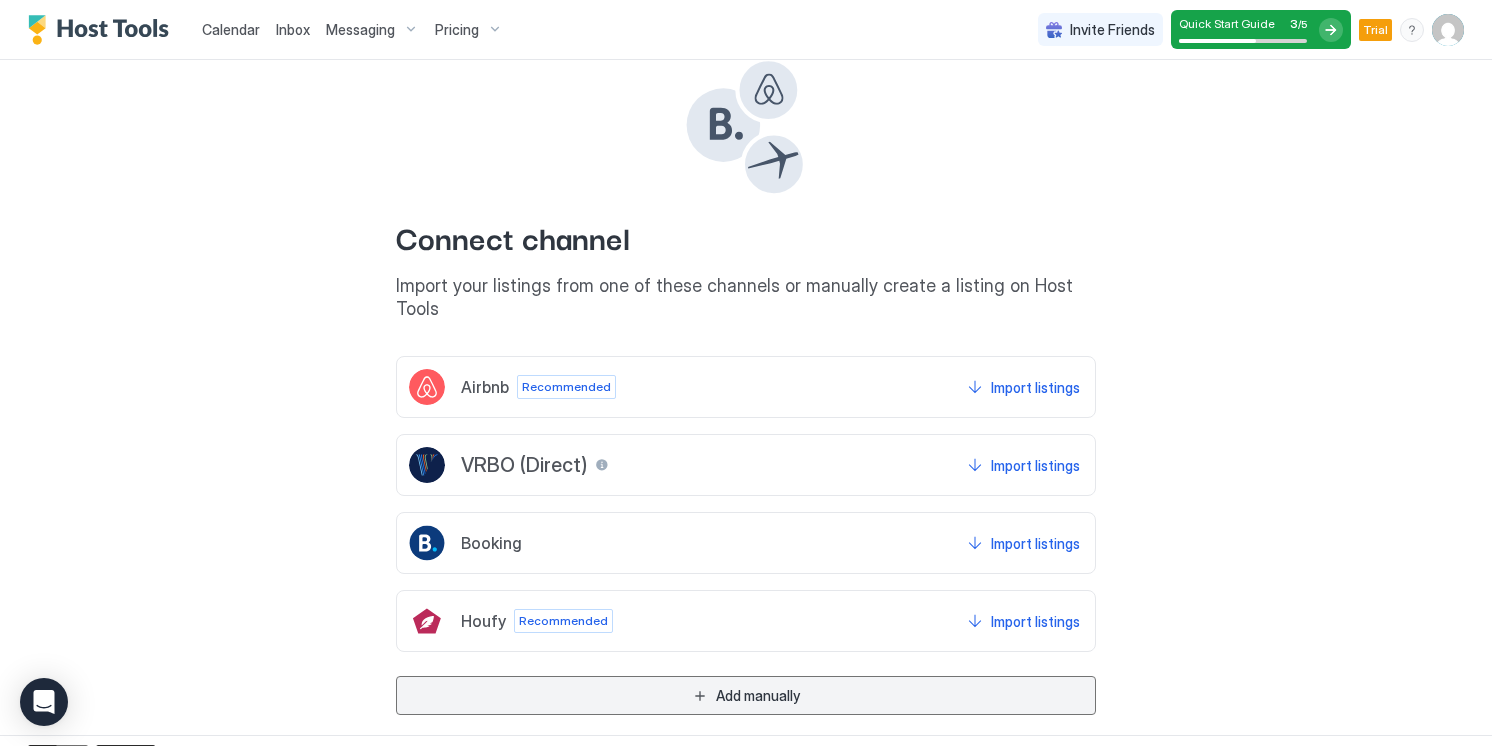 click on "Add manually" at bounding box center [758, 695] 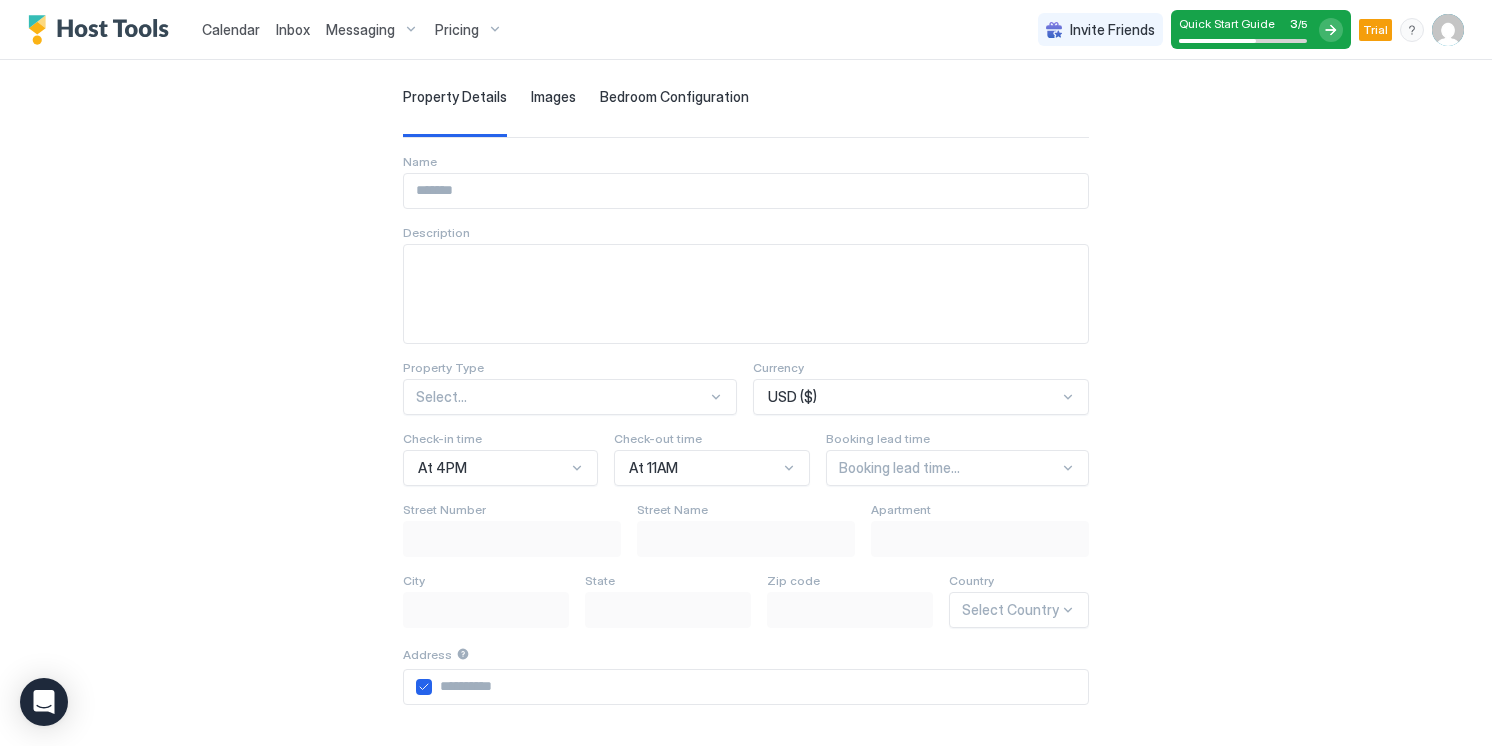scroll, scrollTop: 0, scrollLeft: 0, axis: both 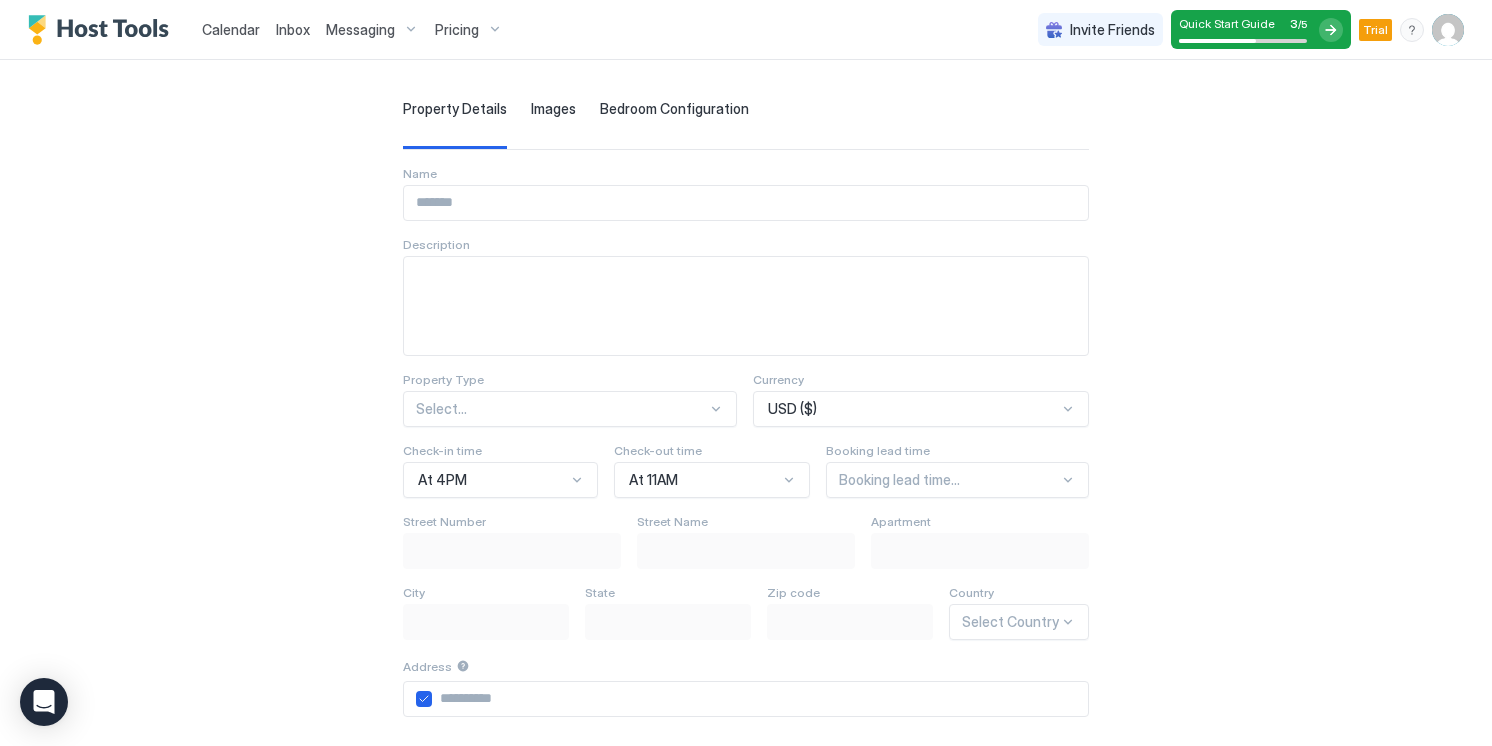 click at bounding box center [746, 203] 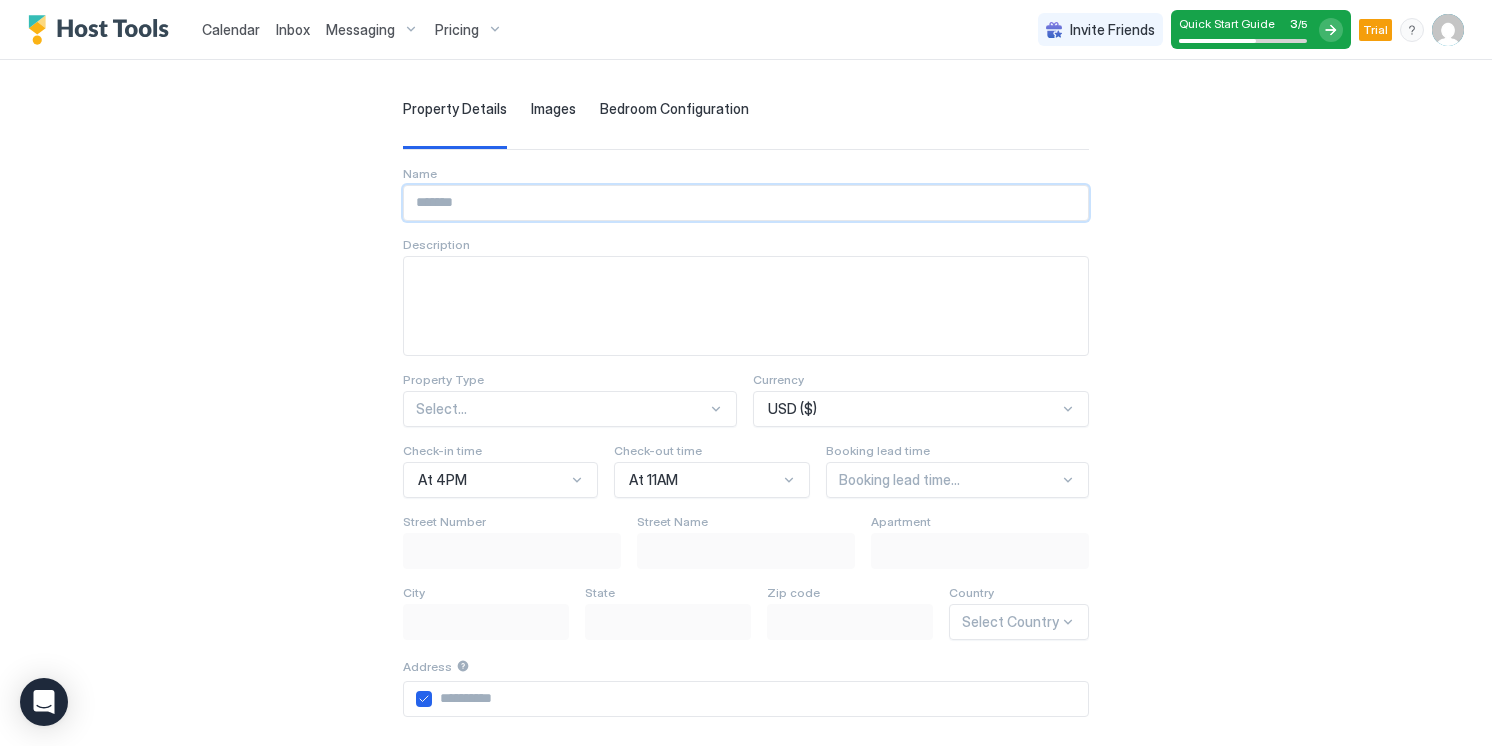 type on "**********" 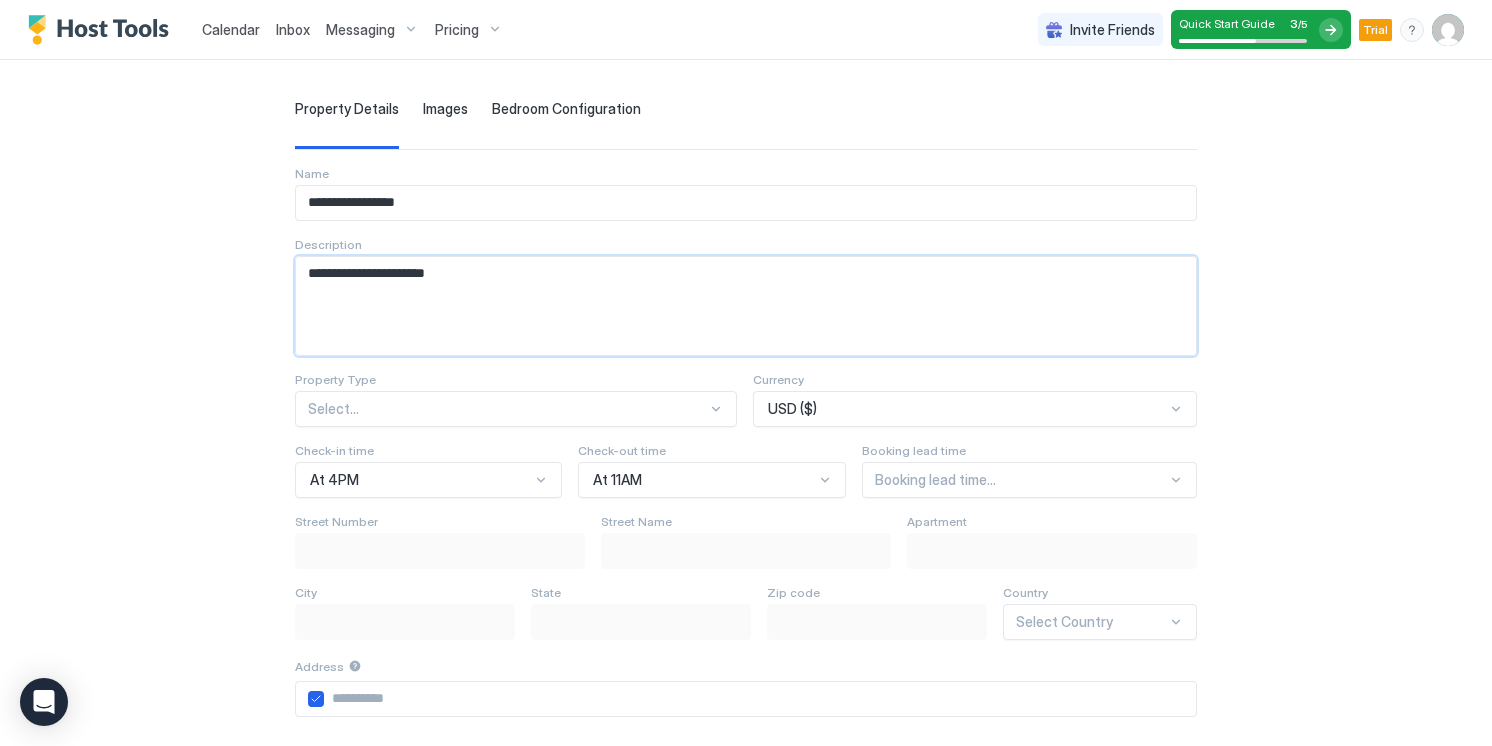 type on "**********" 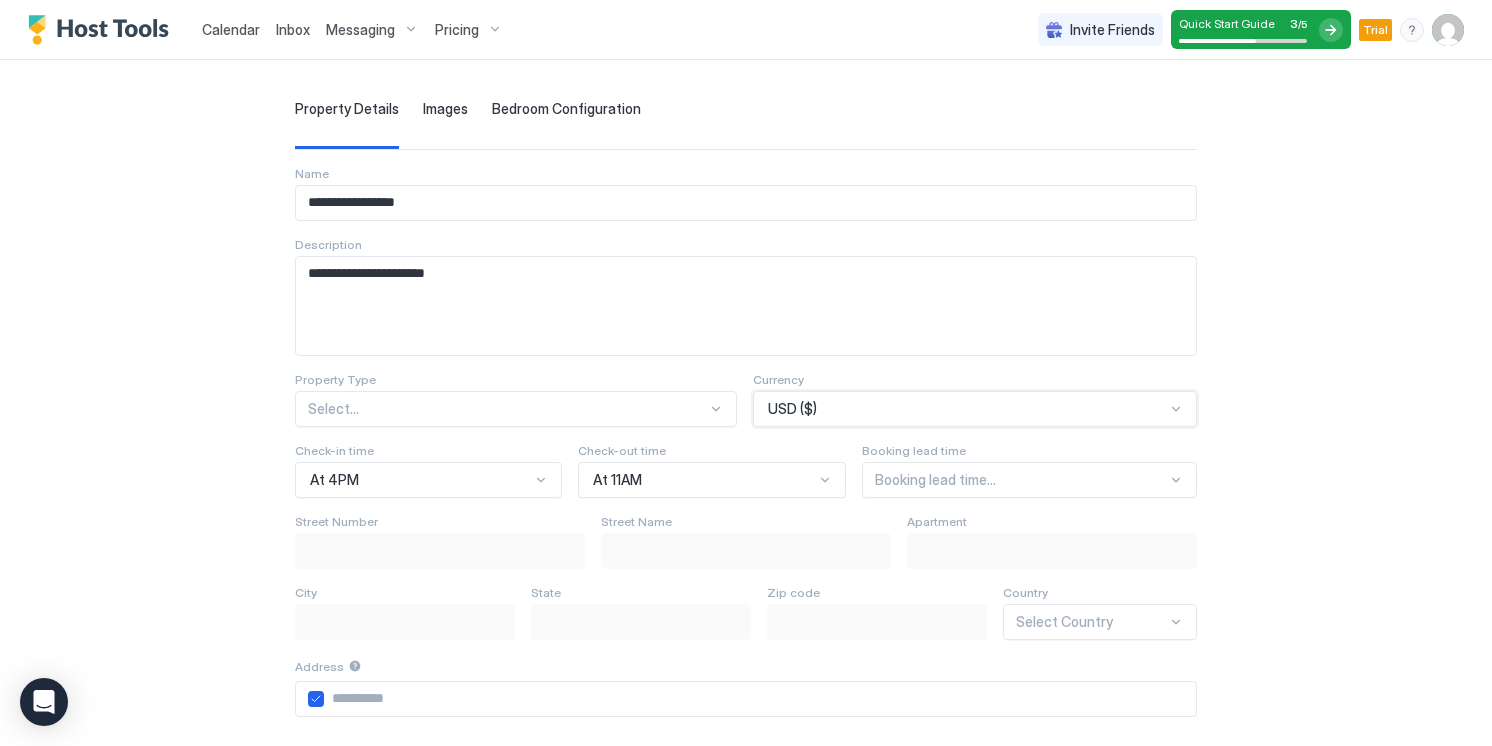 click on "**********" at bounding box center (746, 643) 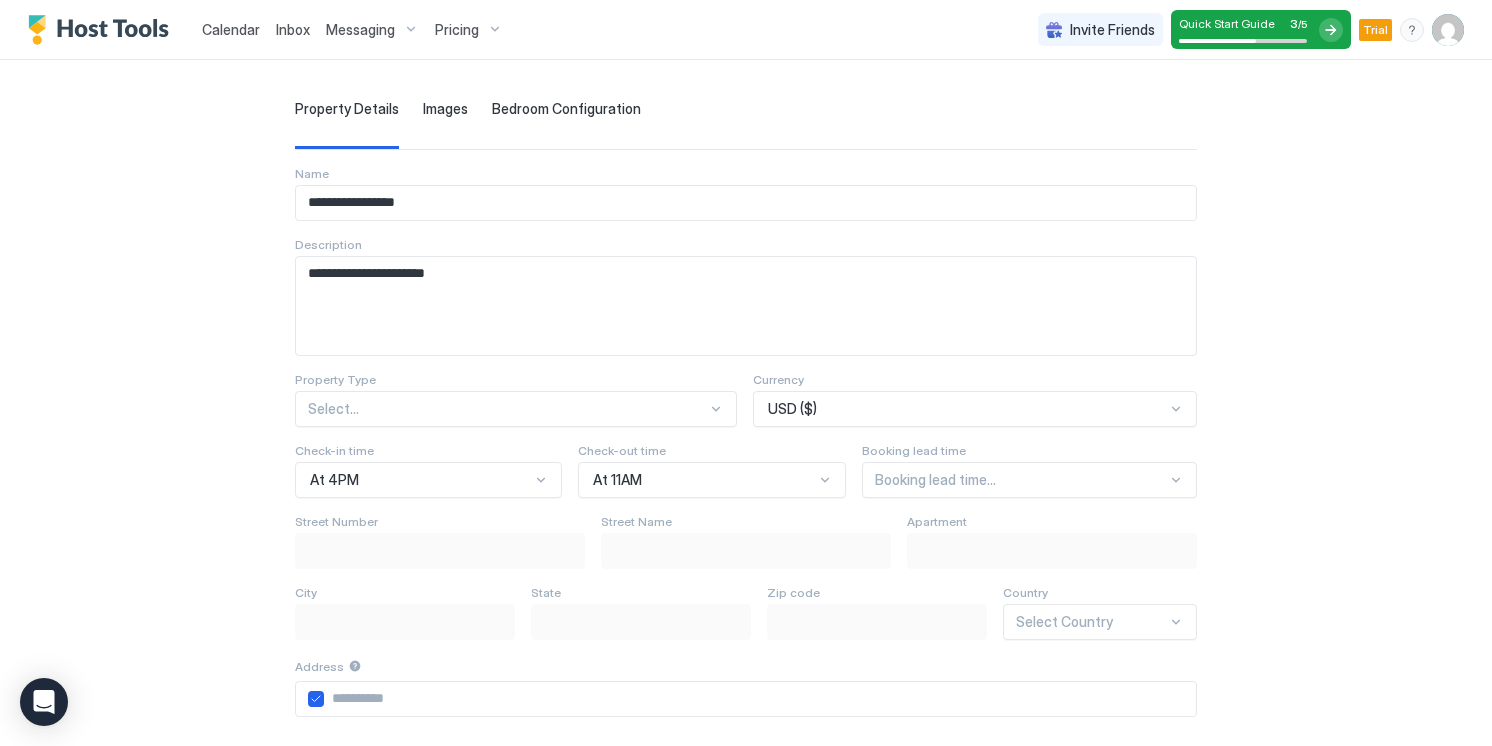 click on "Select..." at bounding box center [516, 409] 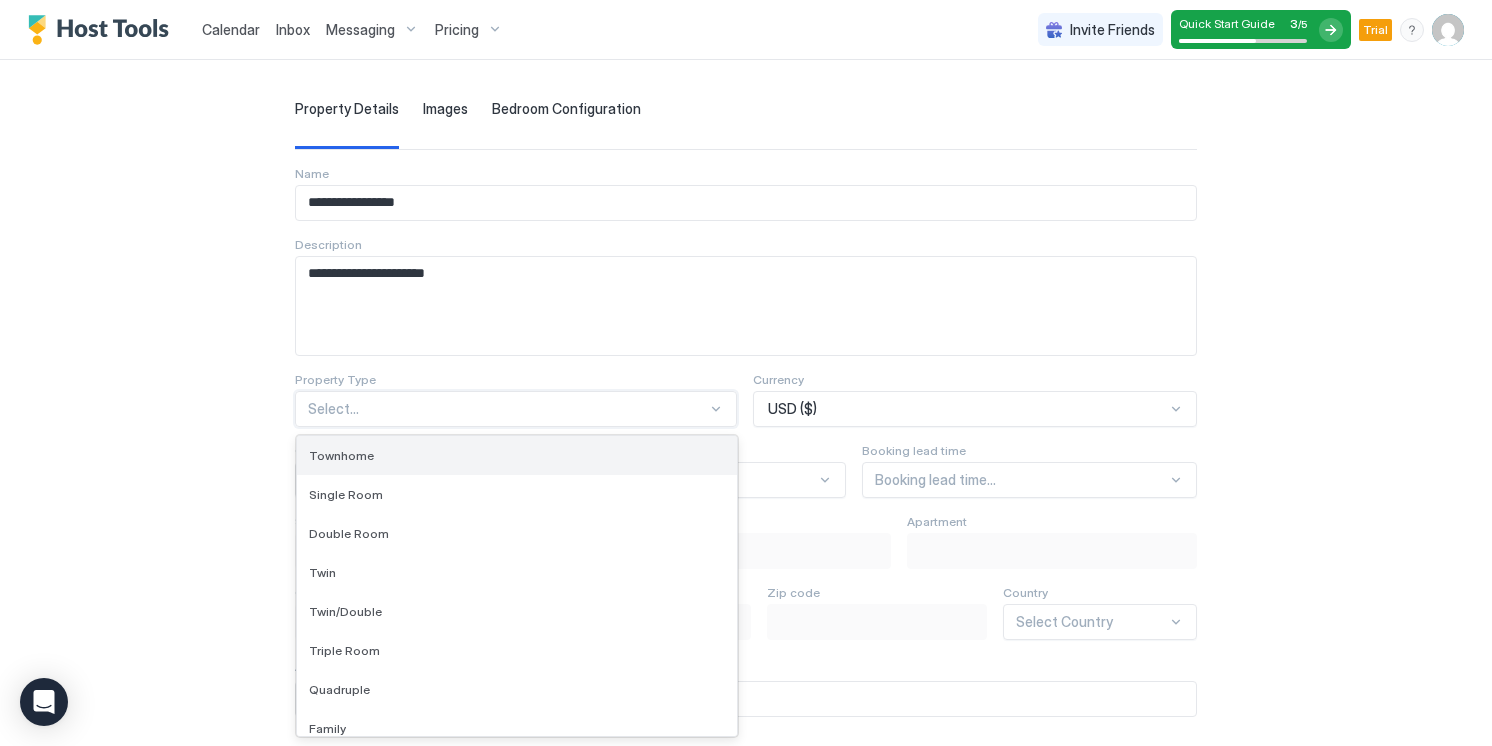 click on "Townhome" at bounding box center (517, 455) 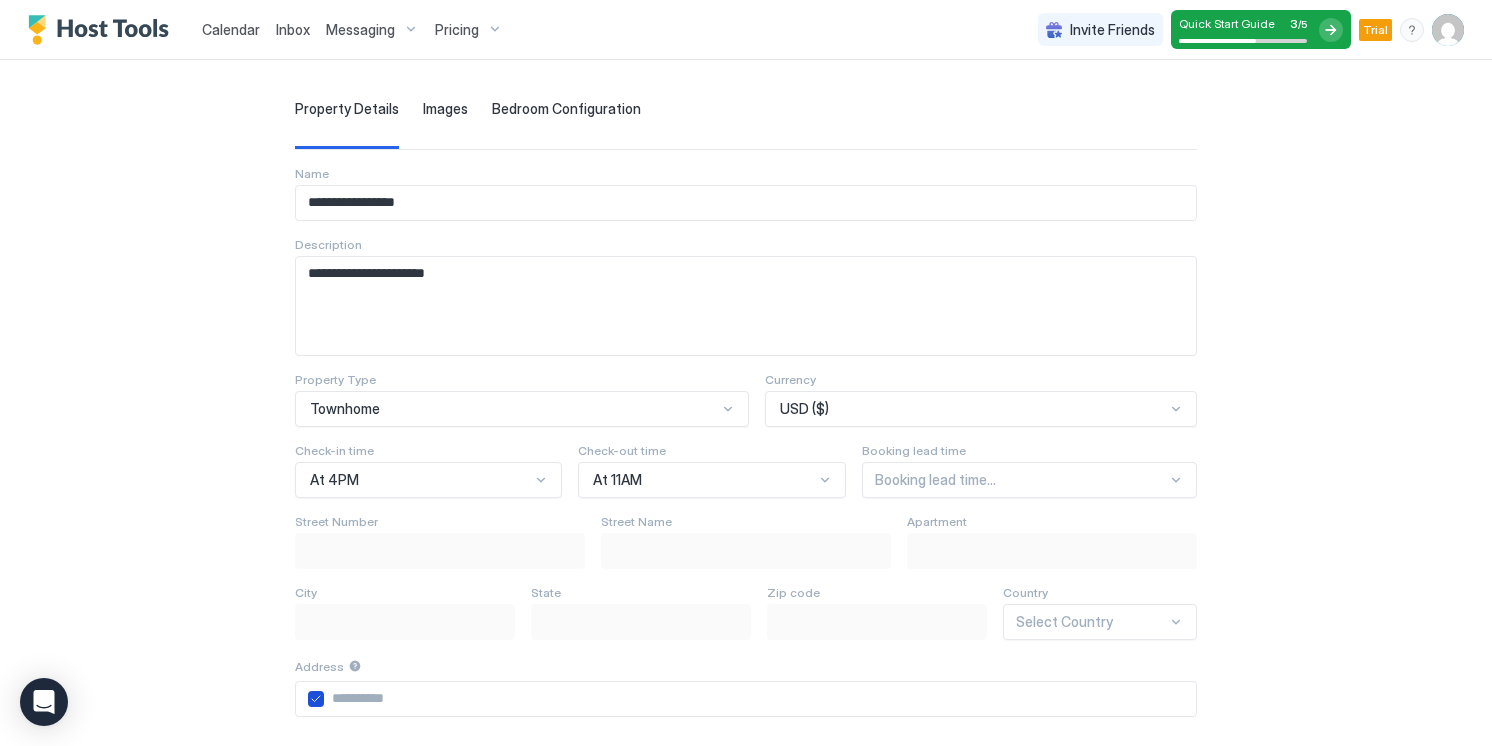 click 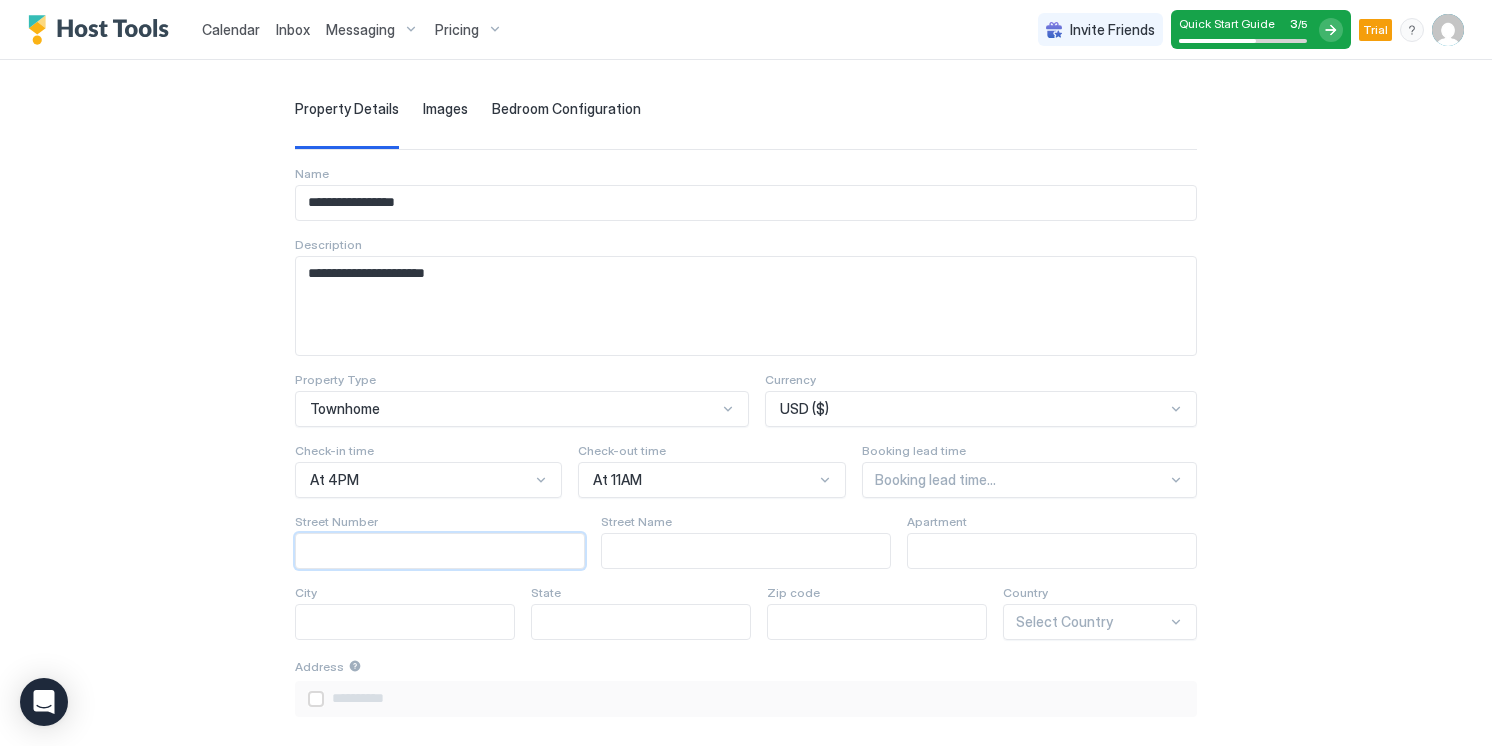 click at bounding box center [440, 551] 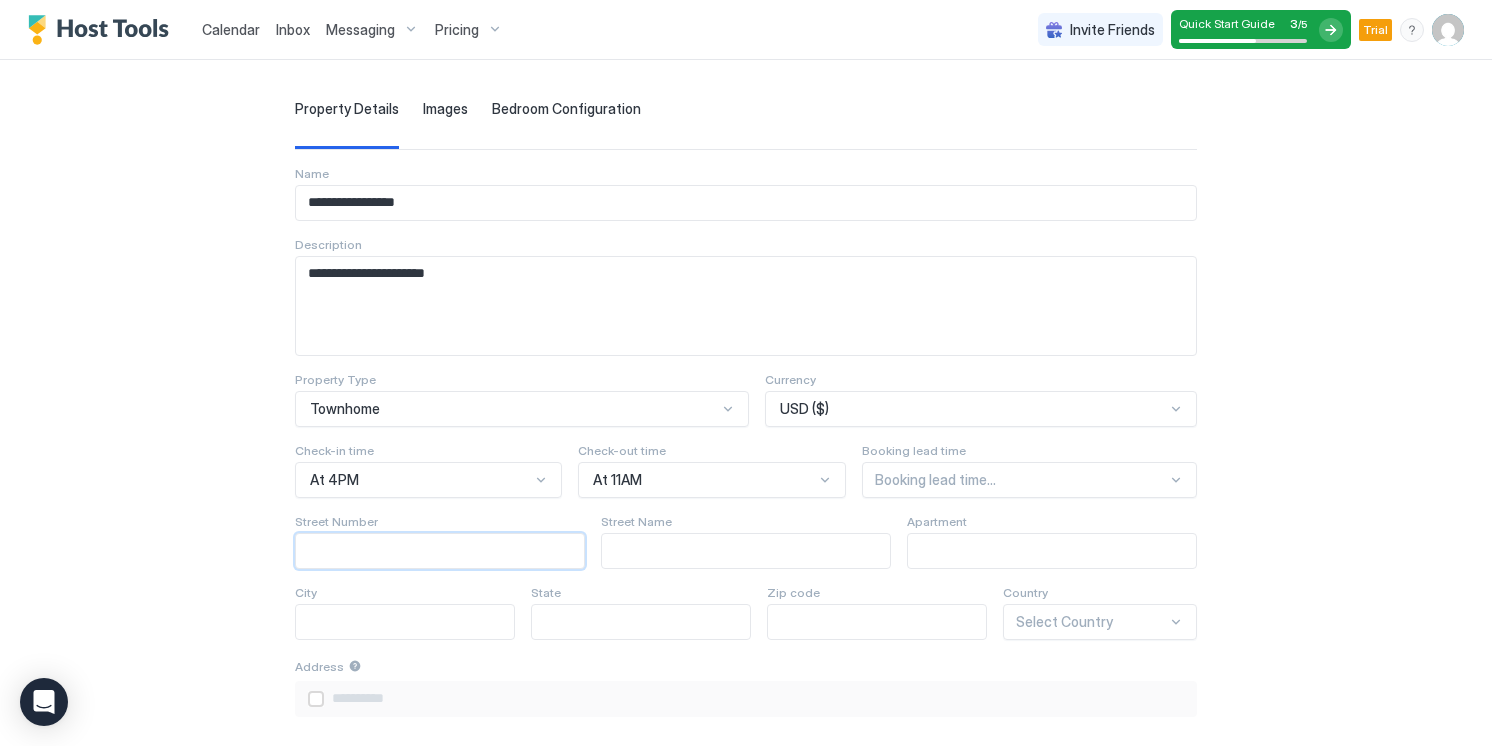 type on "*" 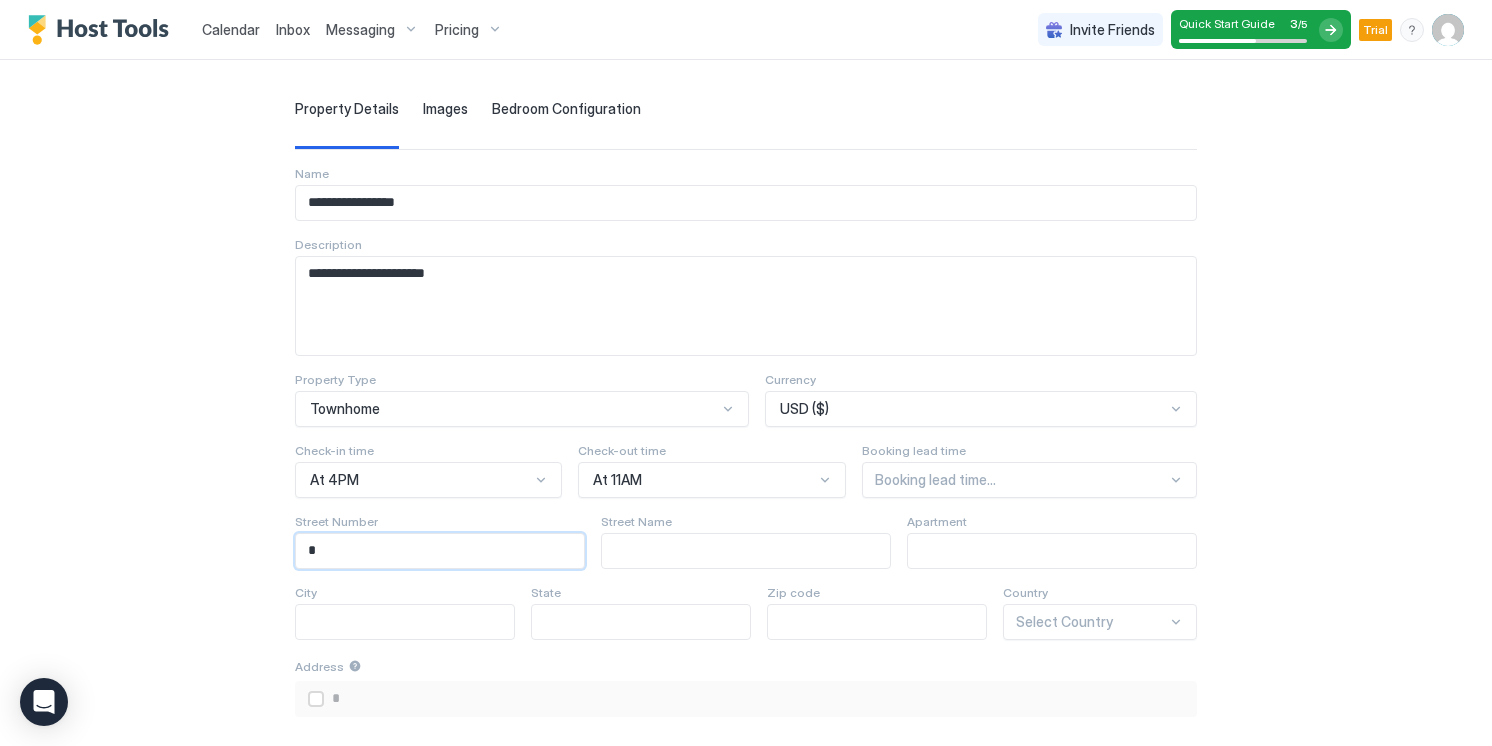 type on "**" 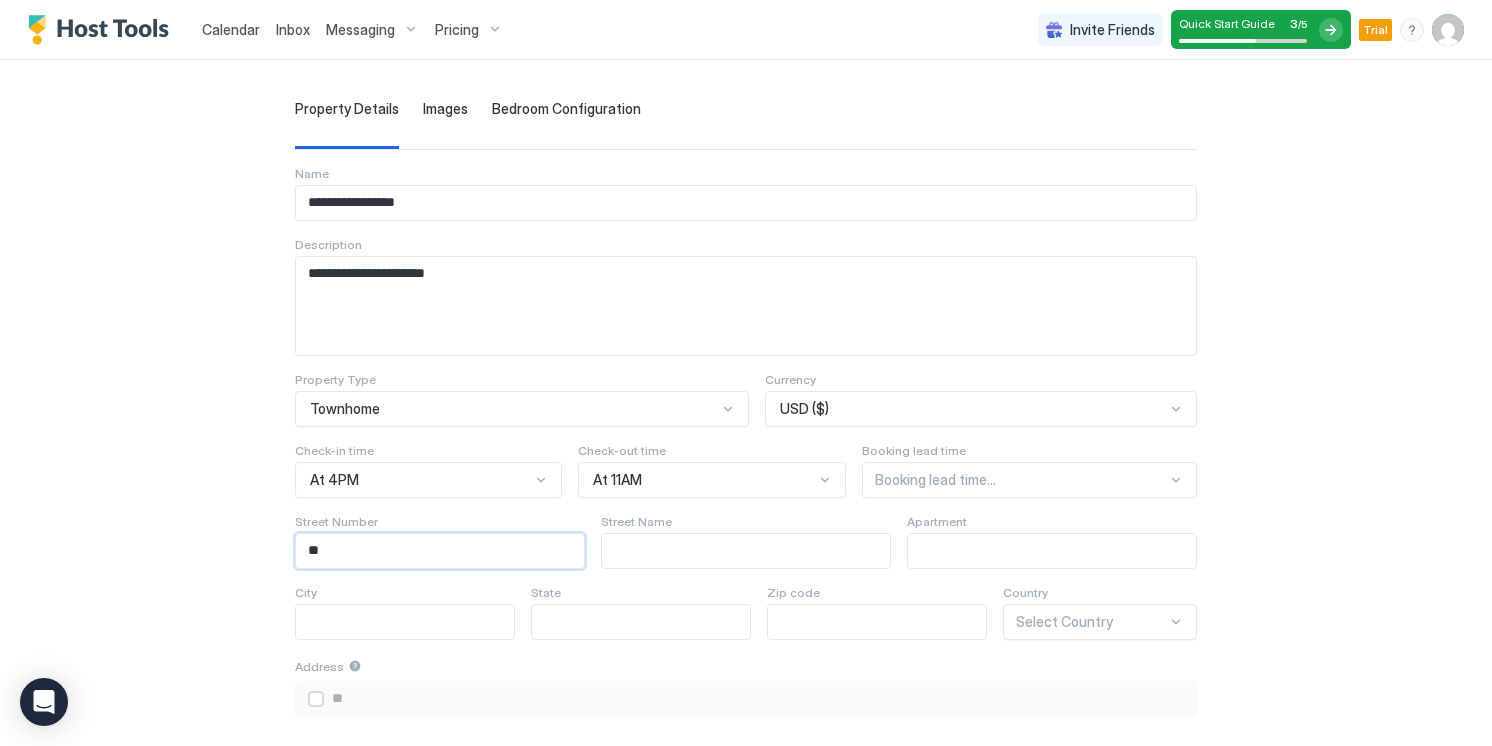 type on "***" 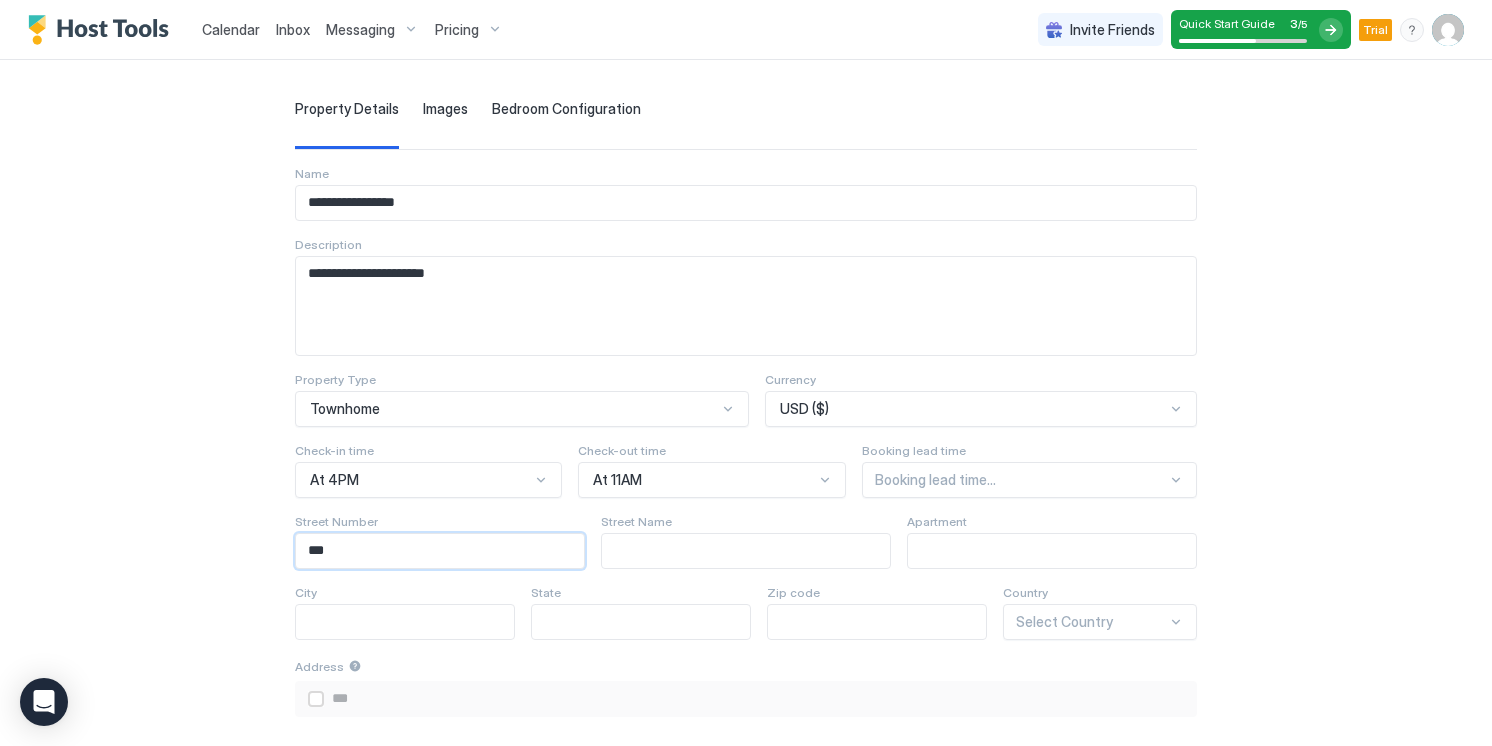 type on "***" 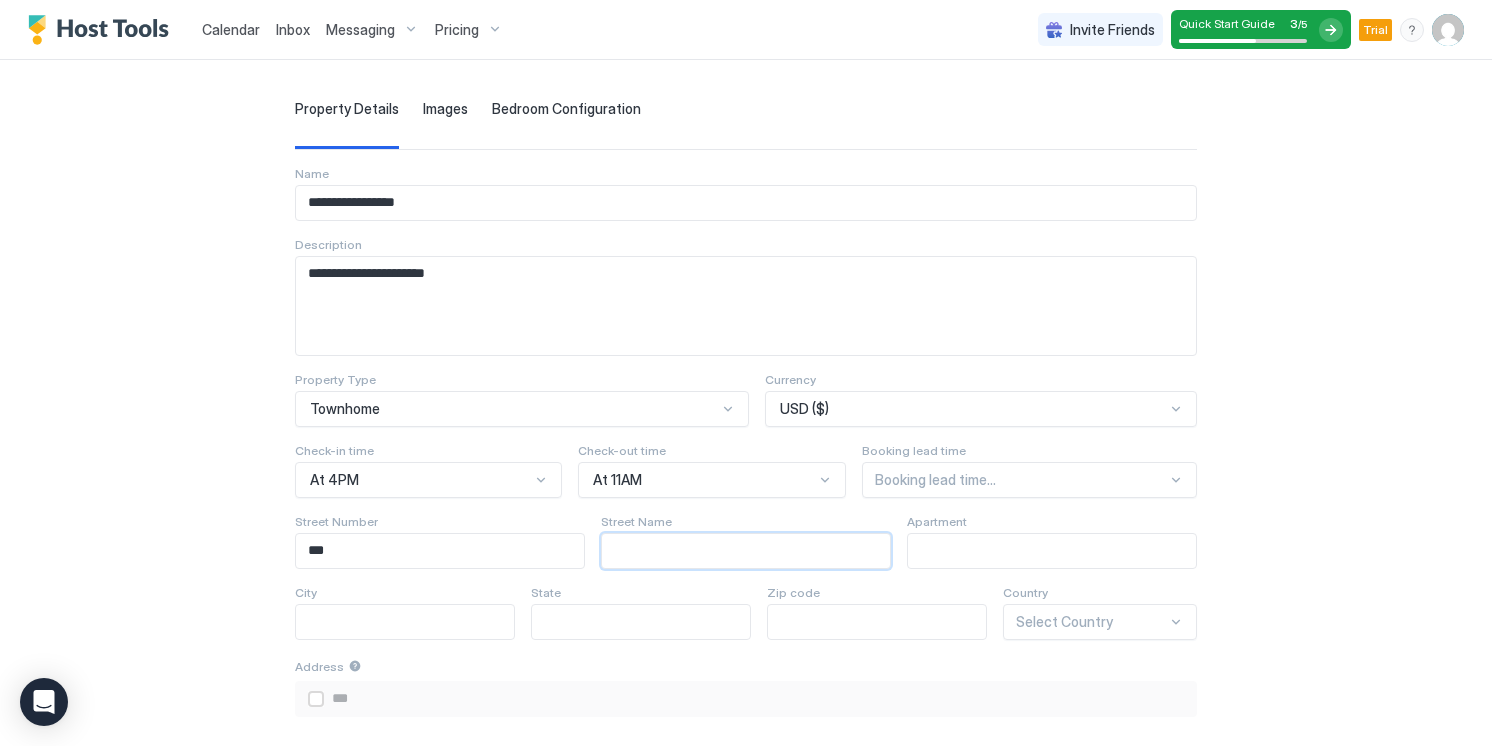 drag, startPoint x: 657, startPoint y: 539, endPoint x: 655, endPoint y: 549, distance: 10.198039 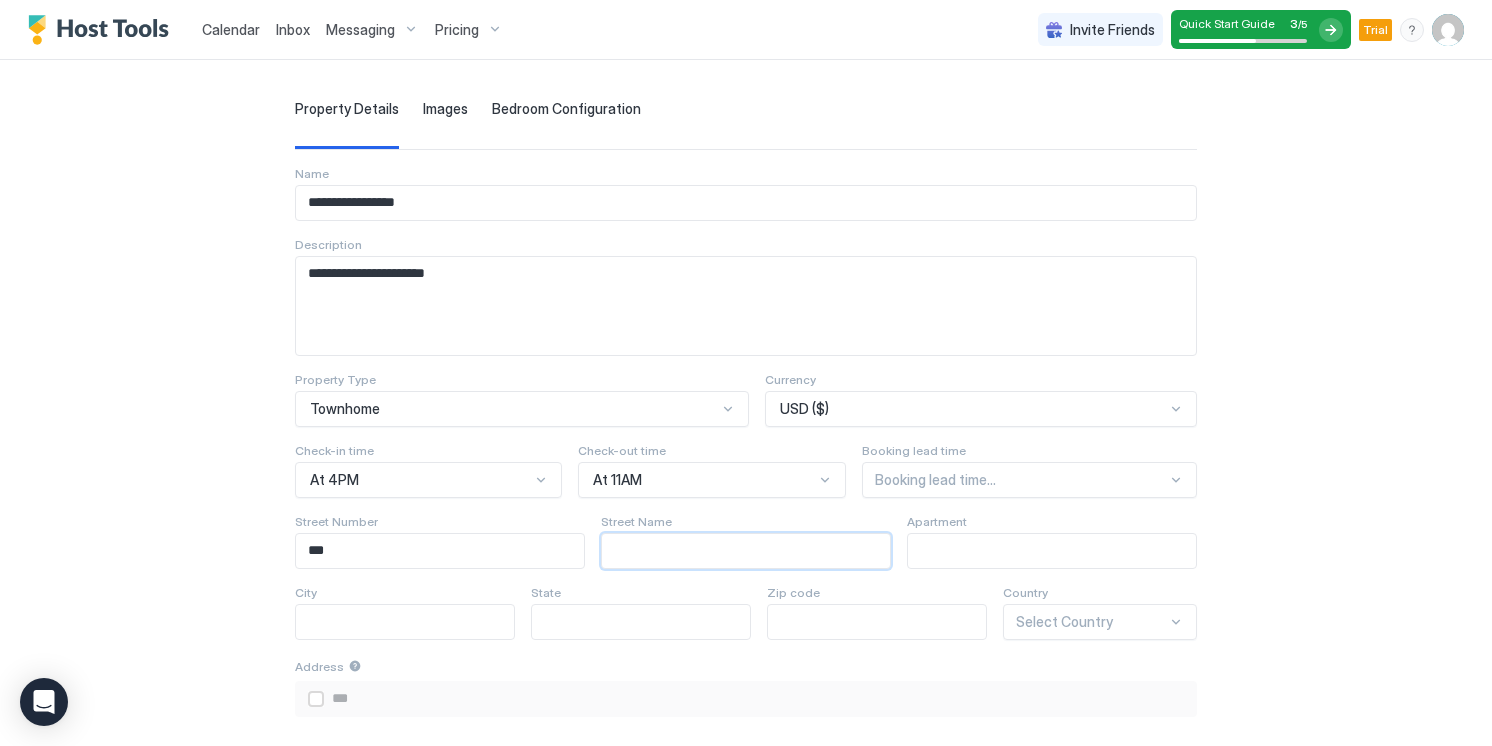 click at bounding box center (746, 551) 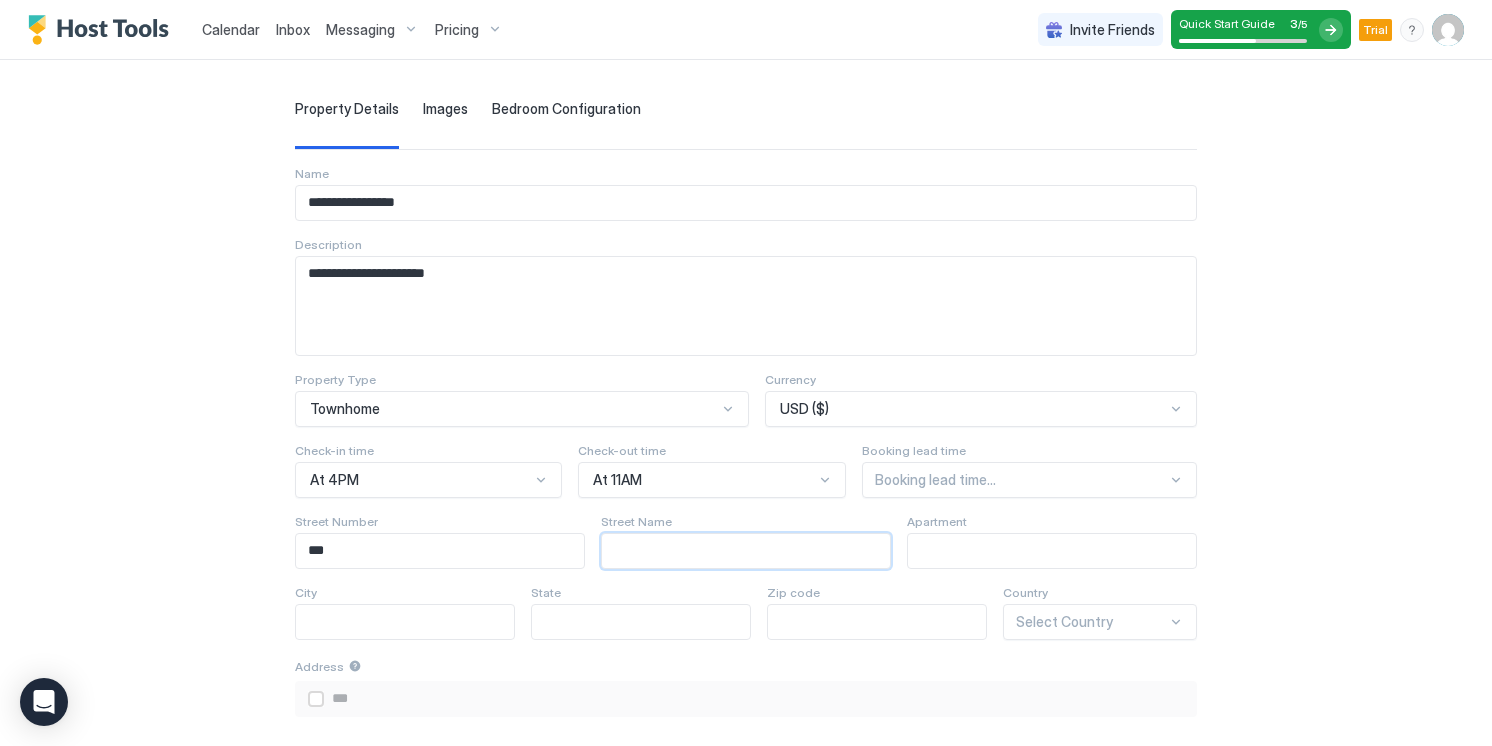 type on "*" 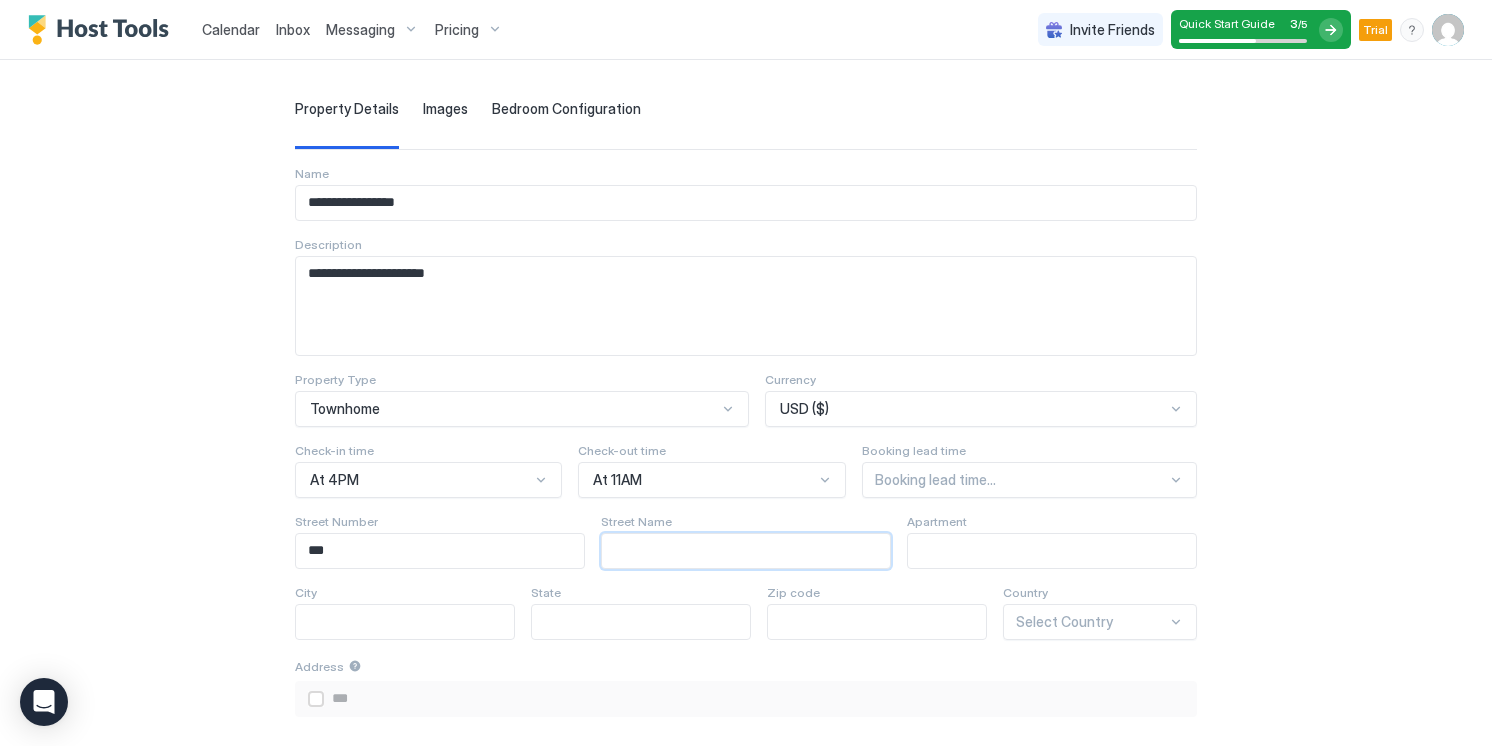 type on "*****" 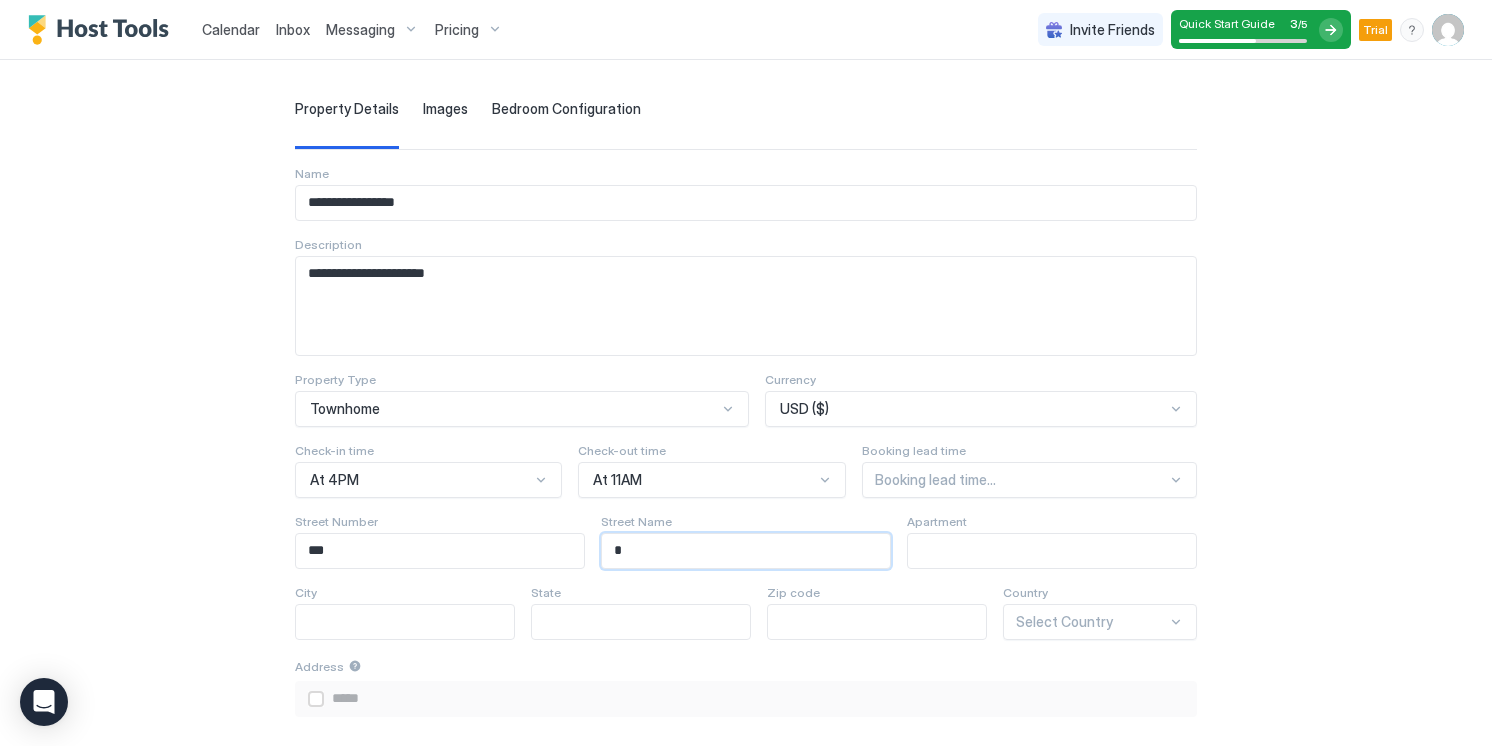 type on "**" 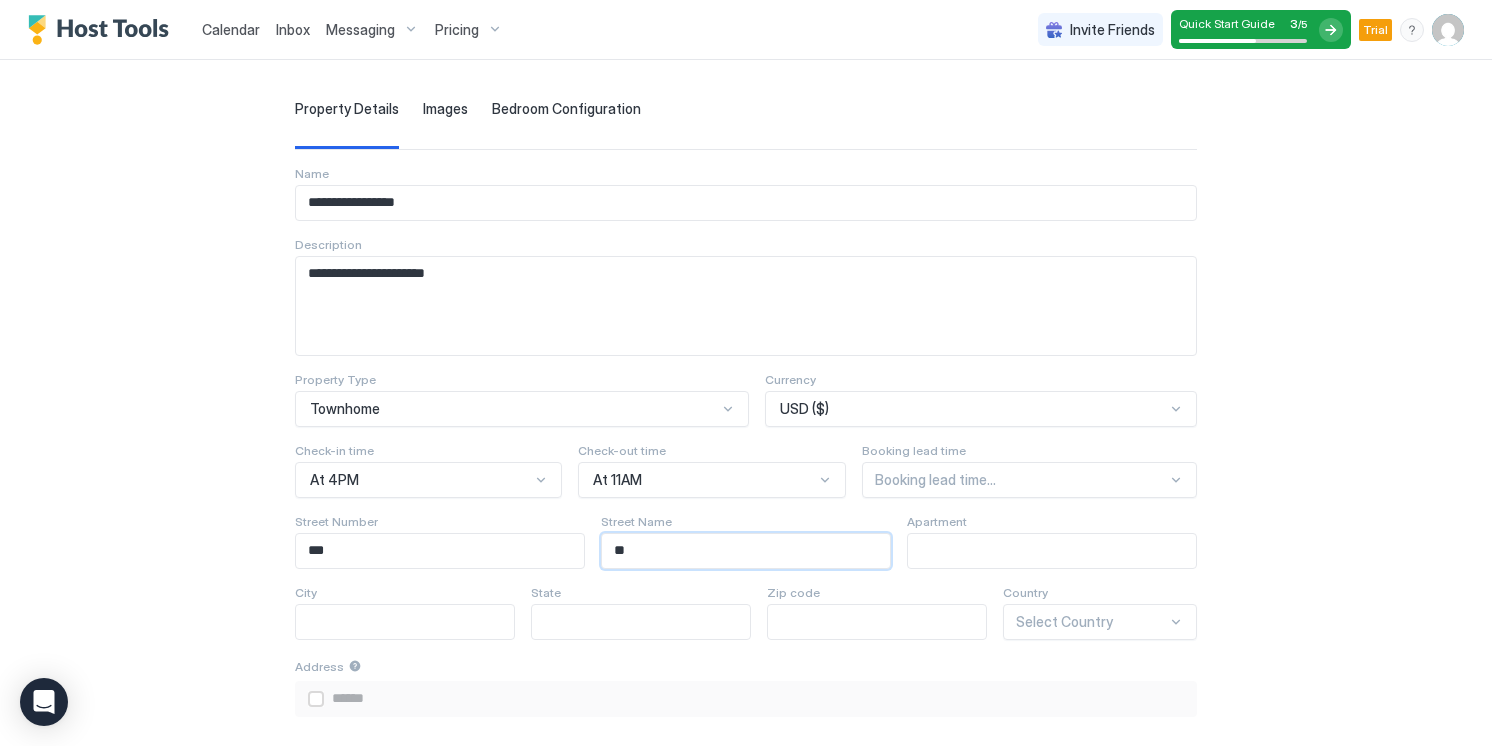 type on "***" 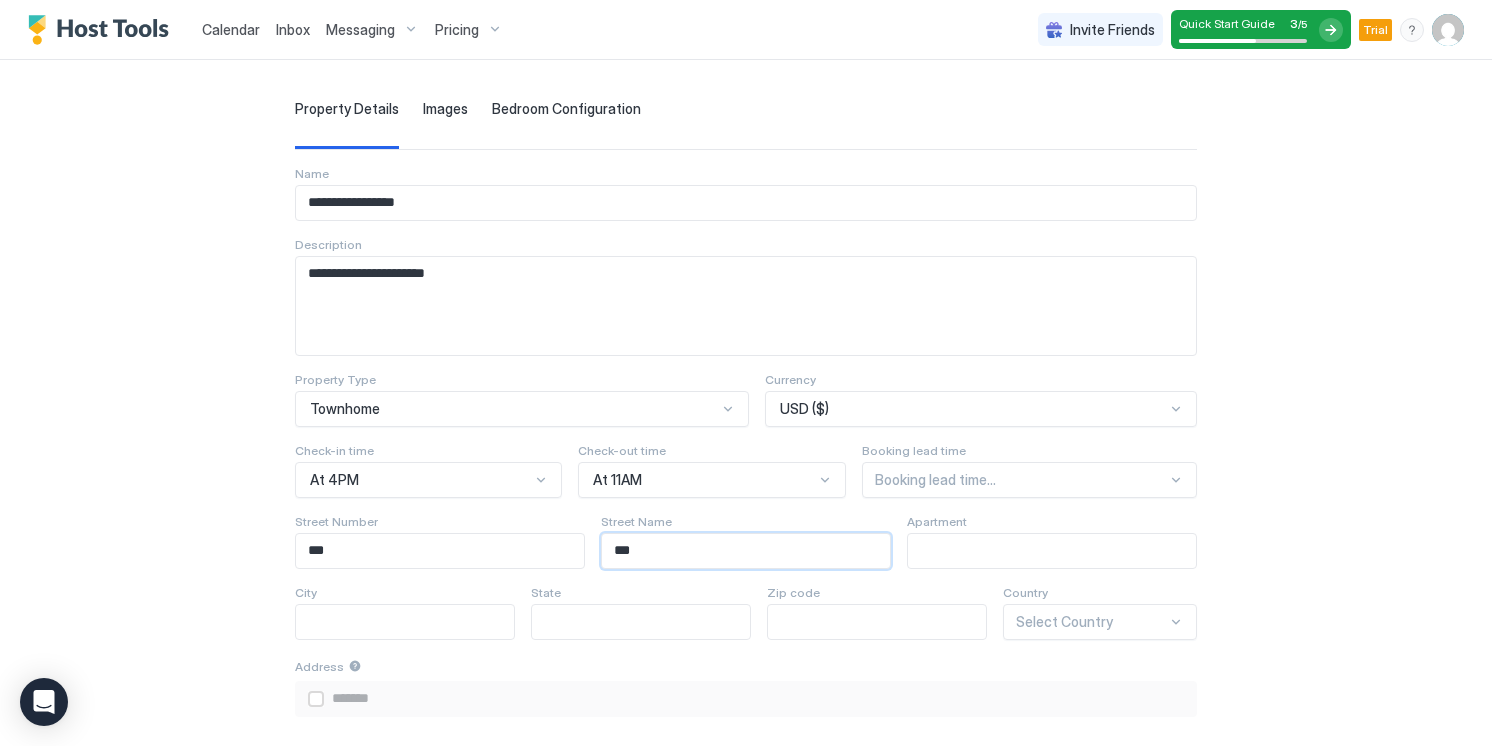 type on "****" 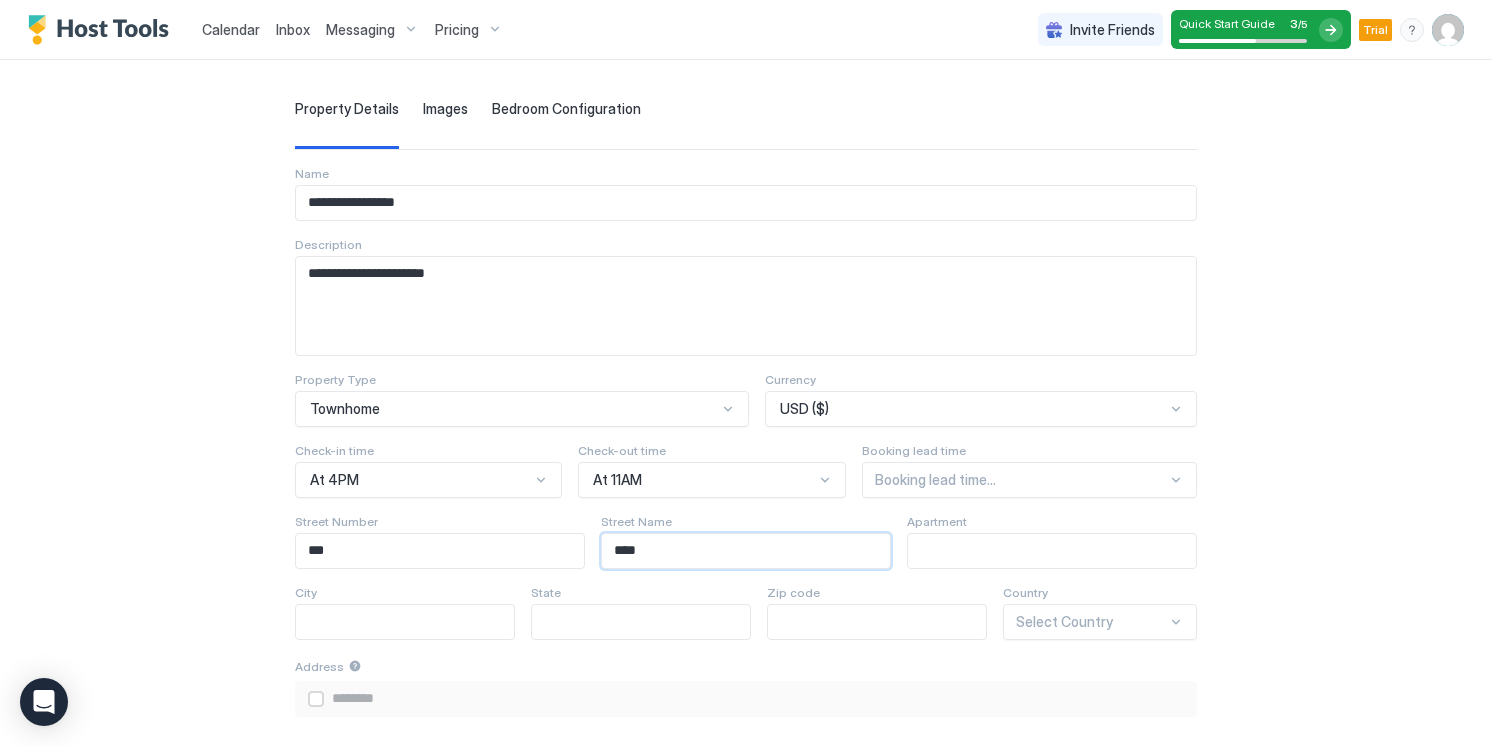 type on "*****" 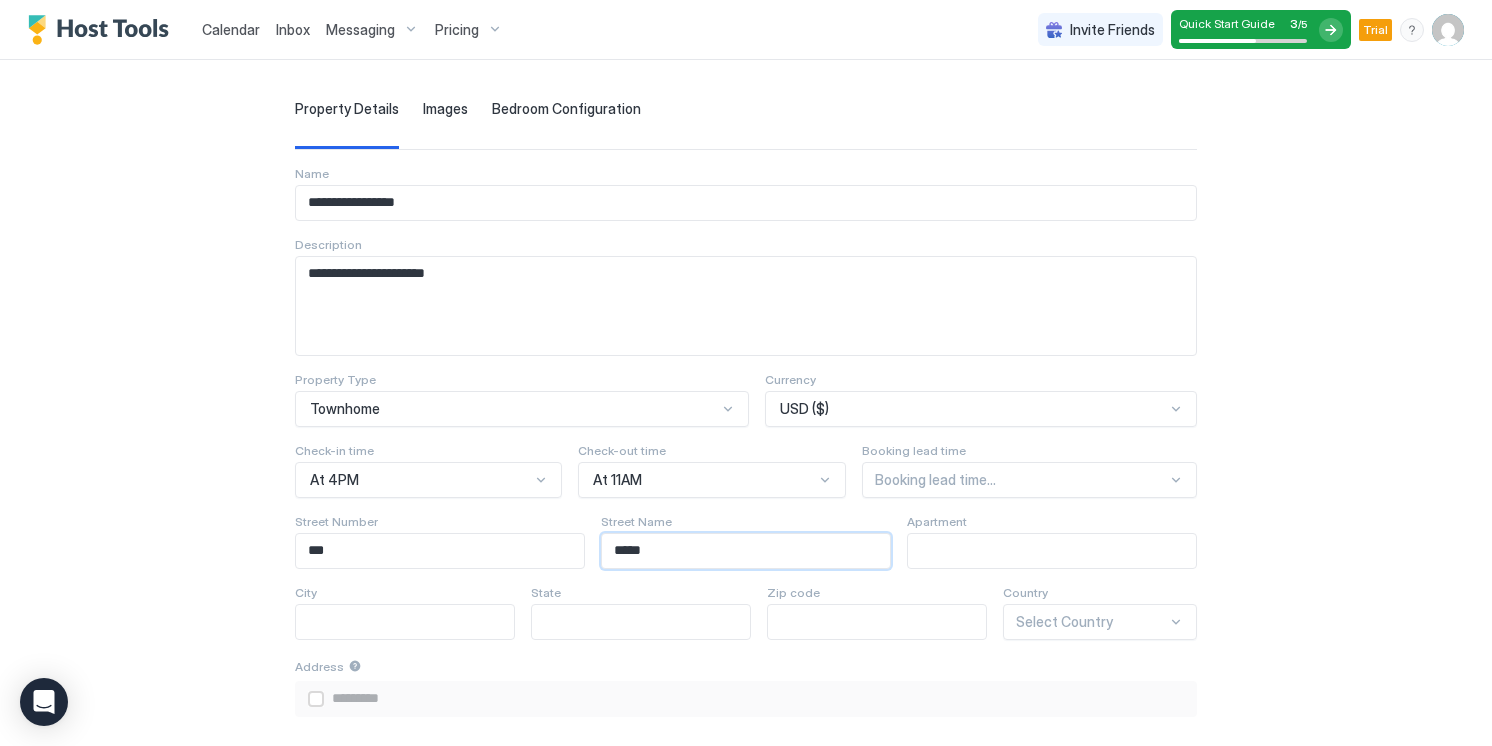 type on "******" 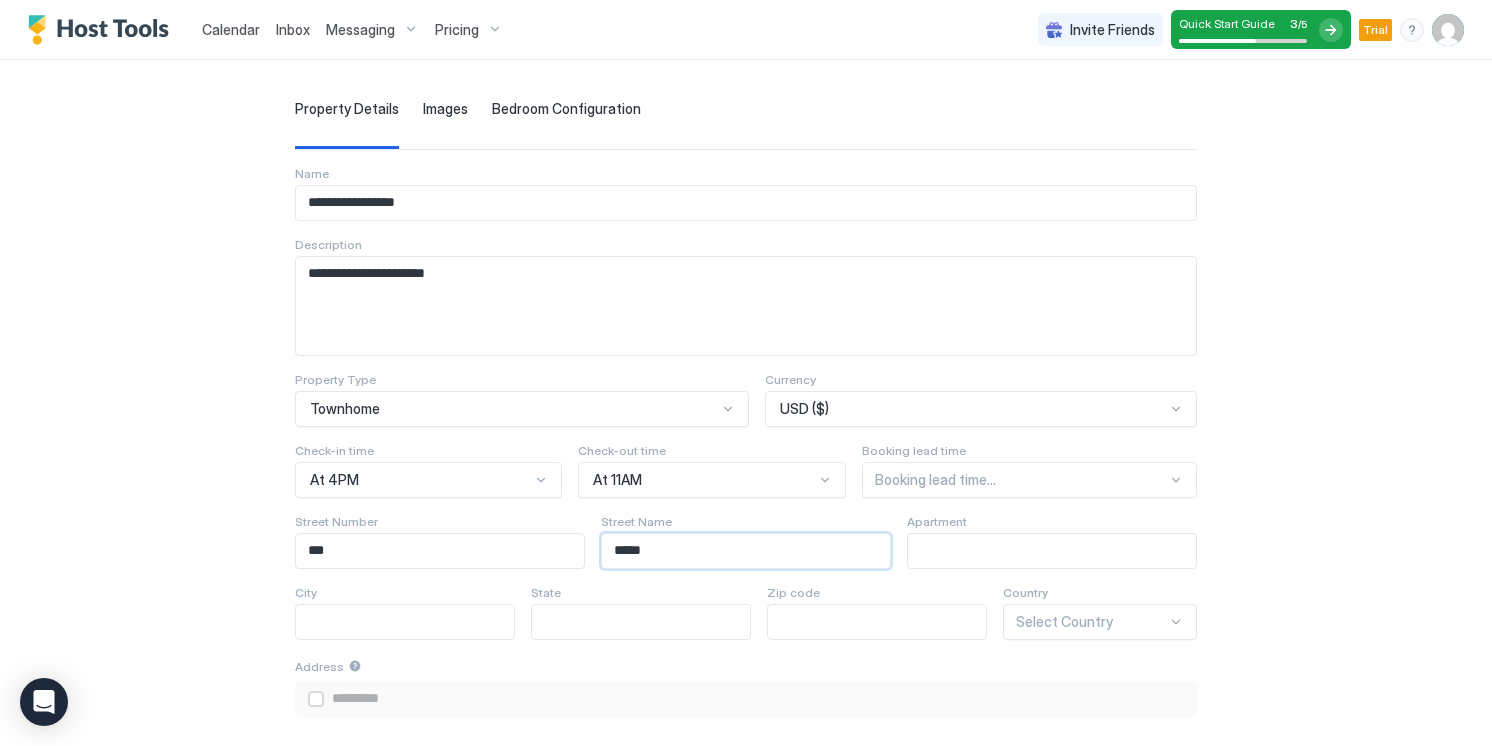 type on "**********" 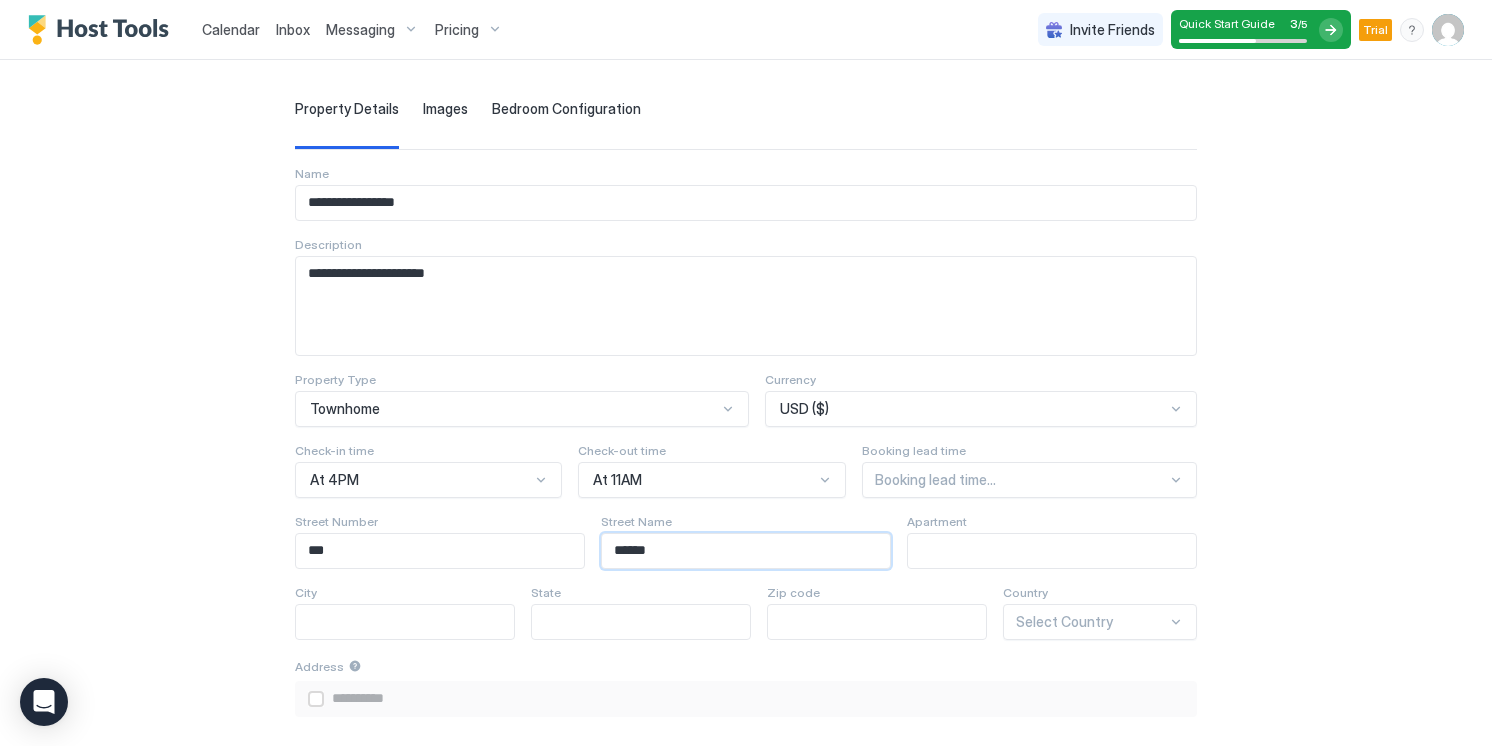 type on "*******" 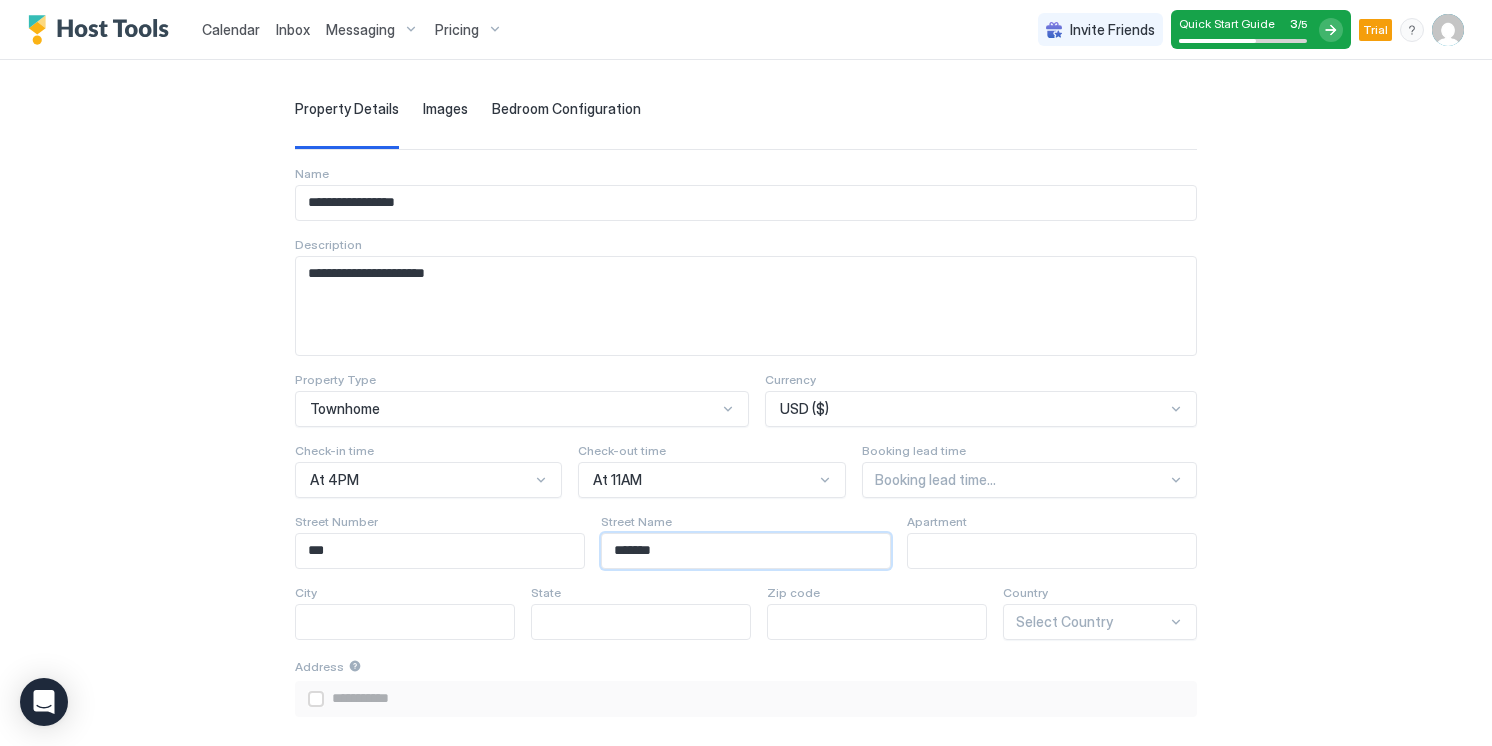 type on "********" 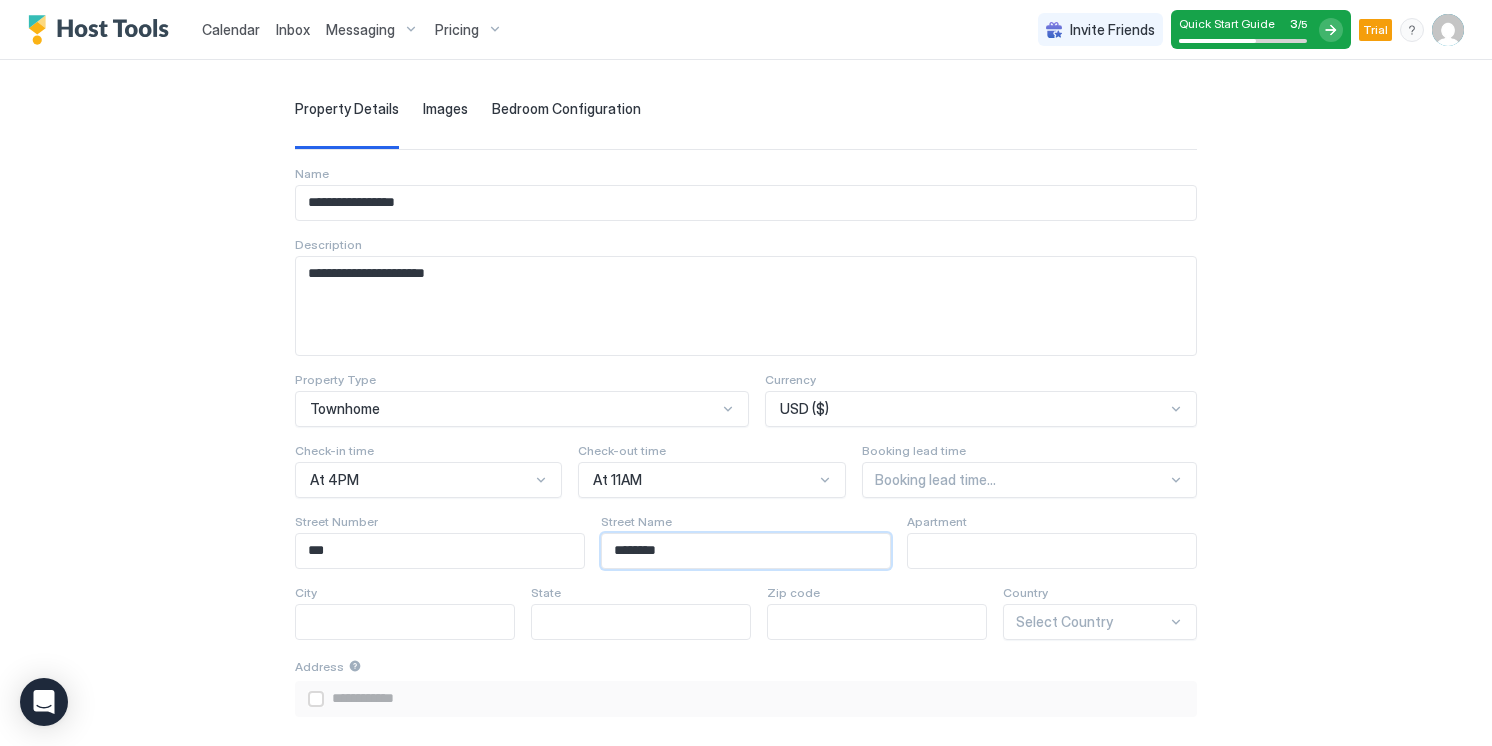 type on "*********" 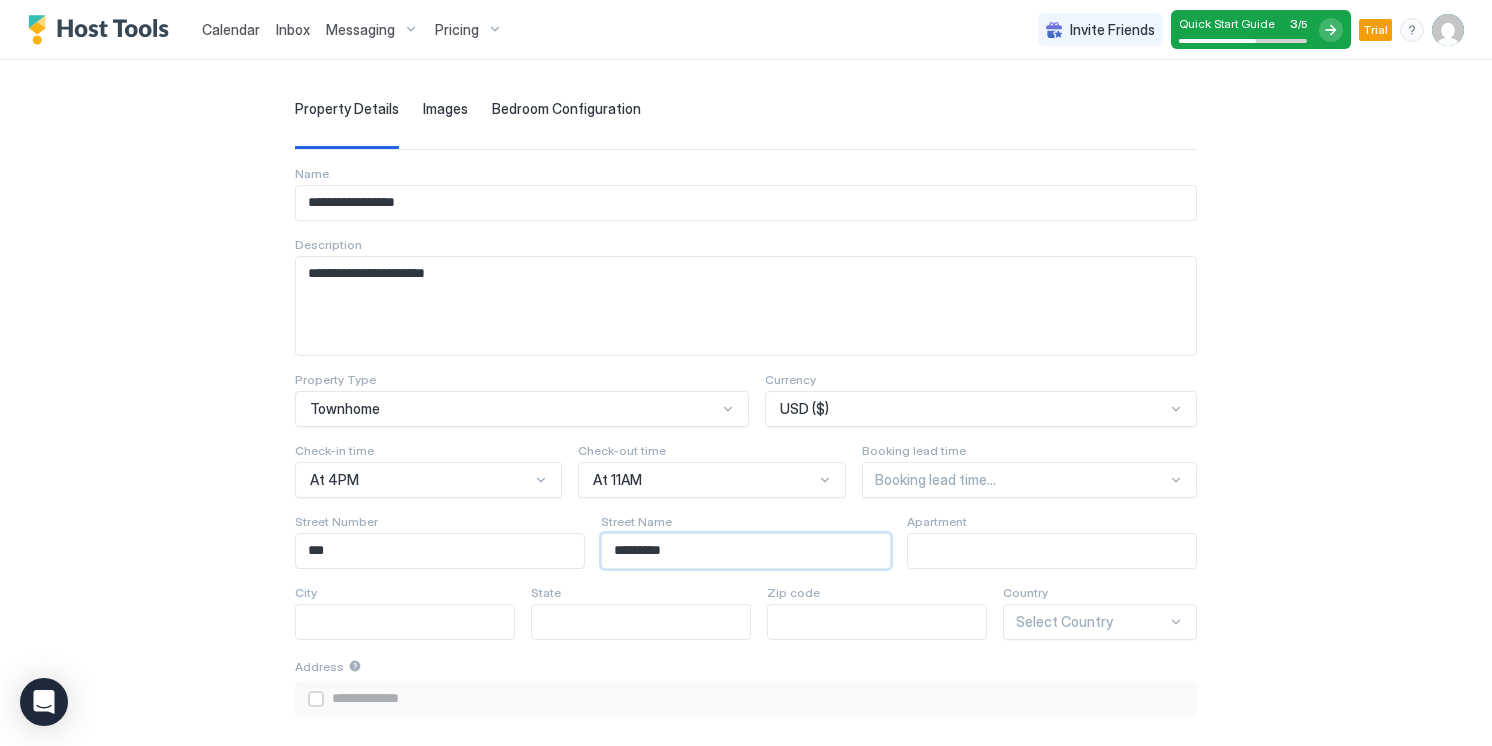 type on "*********" 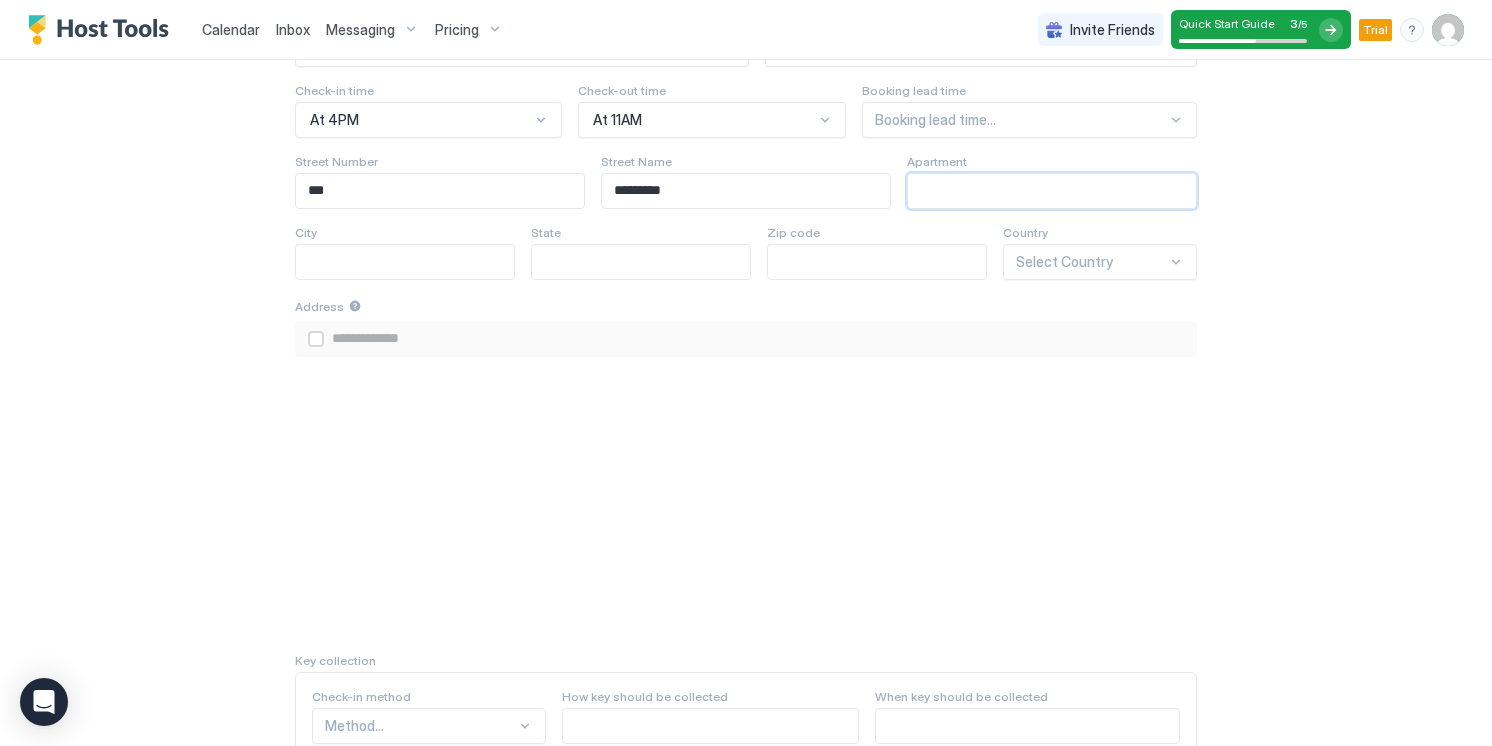 scroll, scrollTop: 240, scrollLeft: 0, axis: vertical 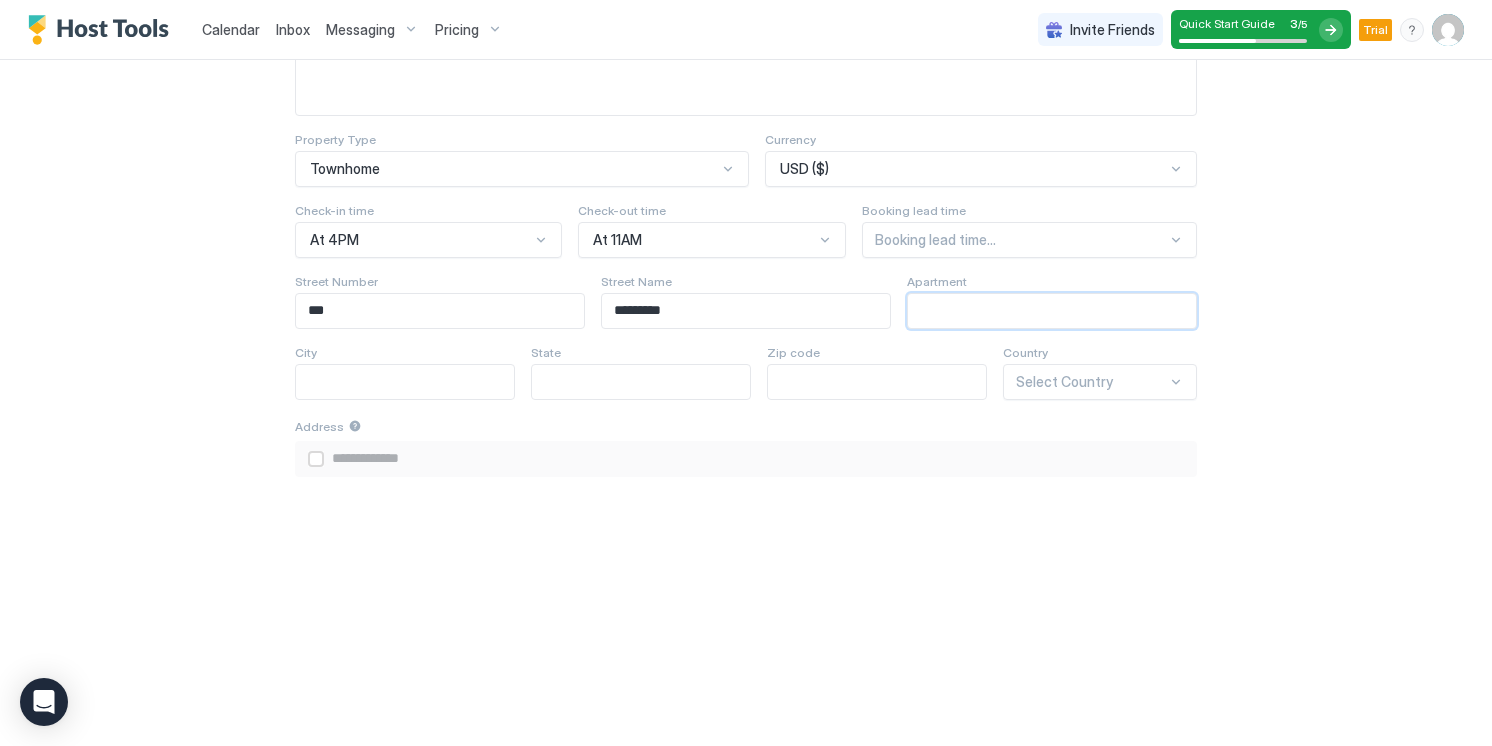 click at bounding box center (1052, 311) 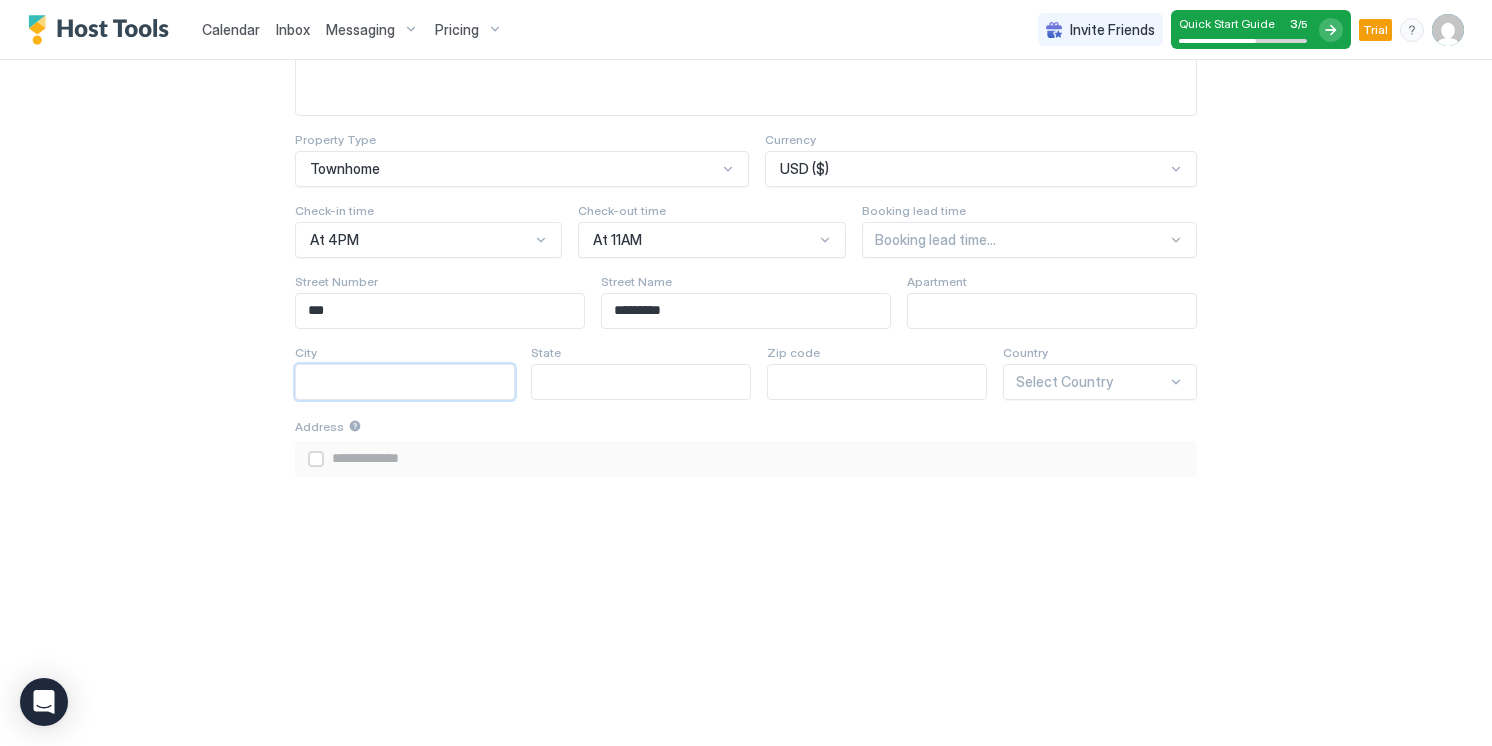 click at bounding box center (405, 382) 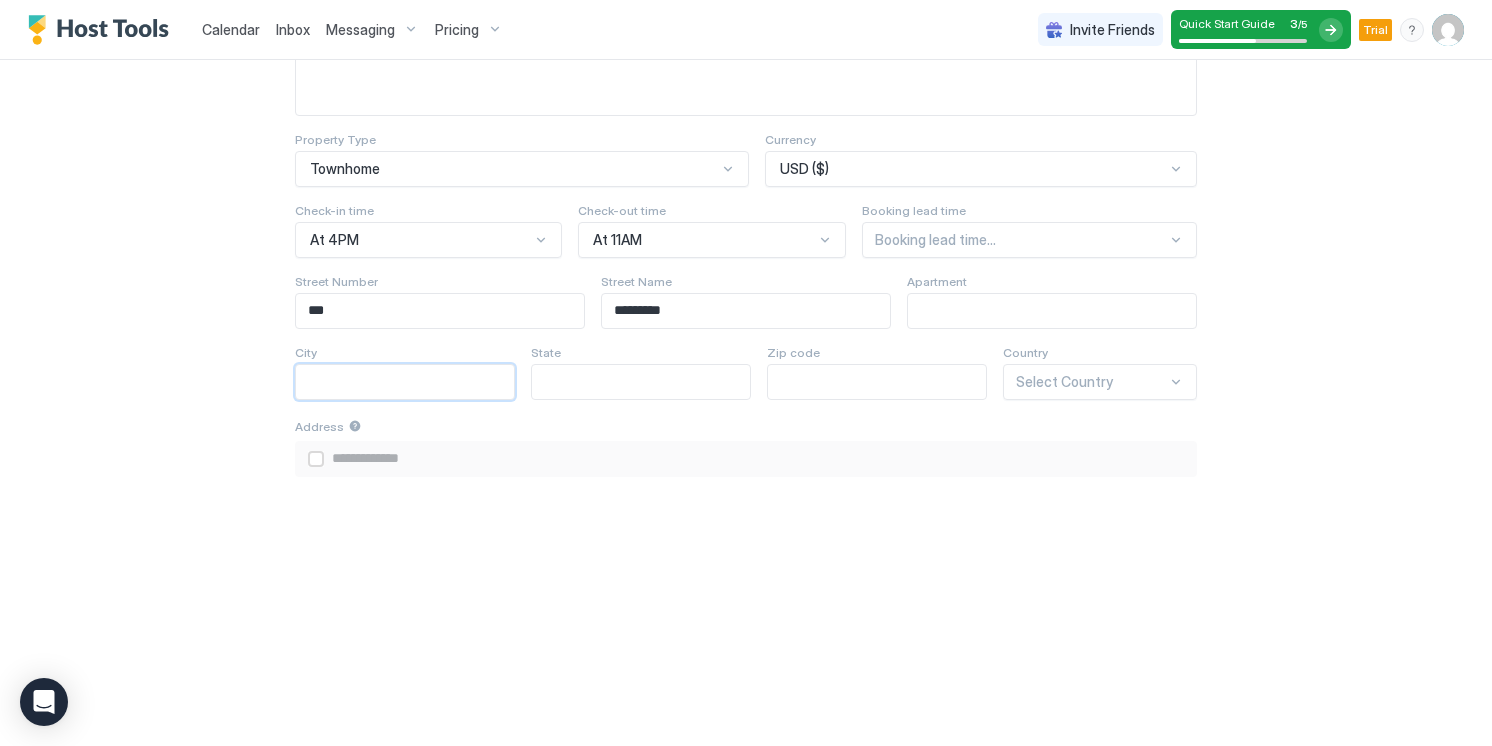 type on "*" 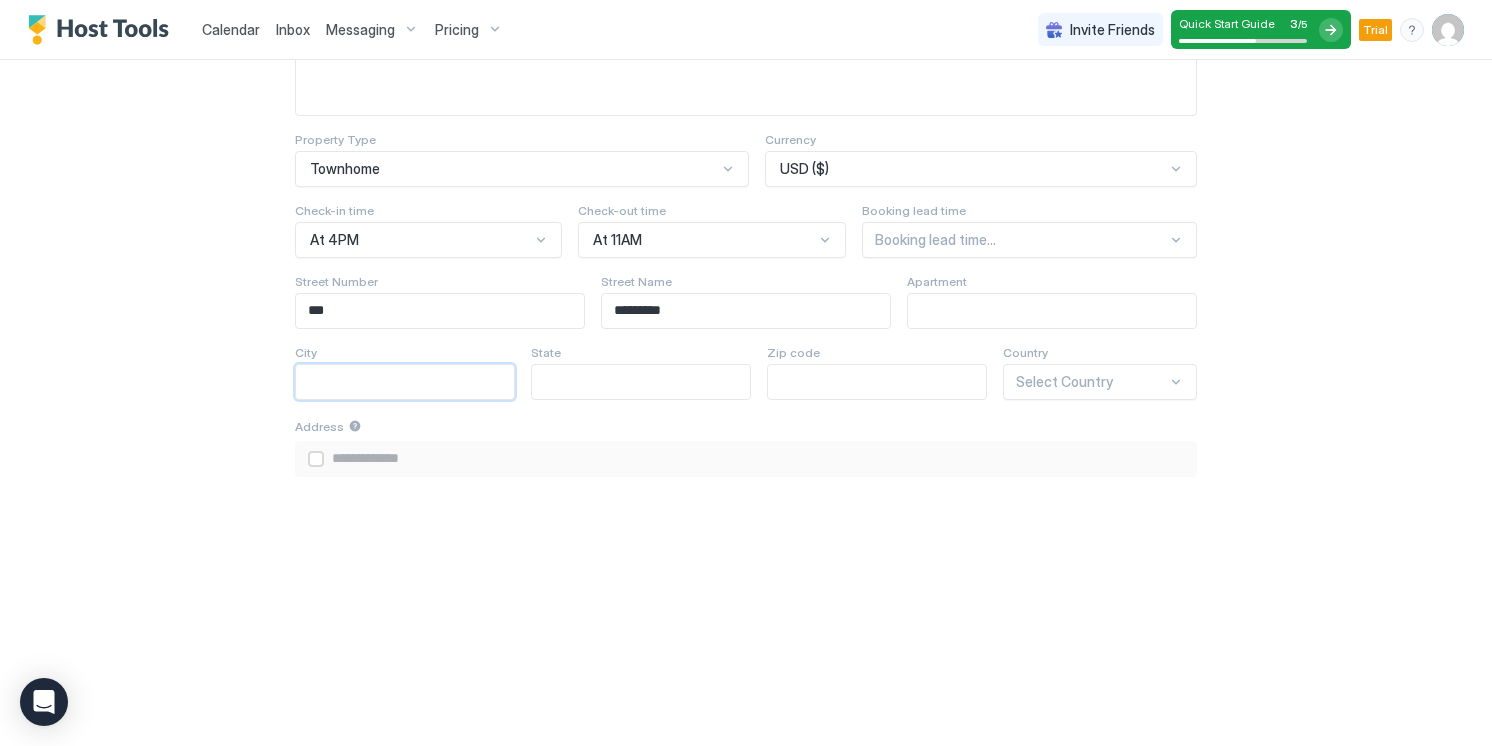 type on "**********" 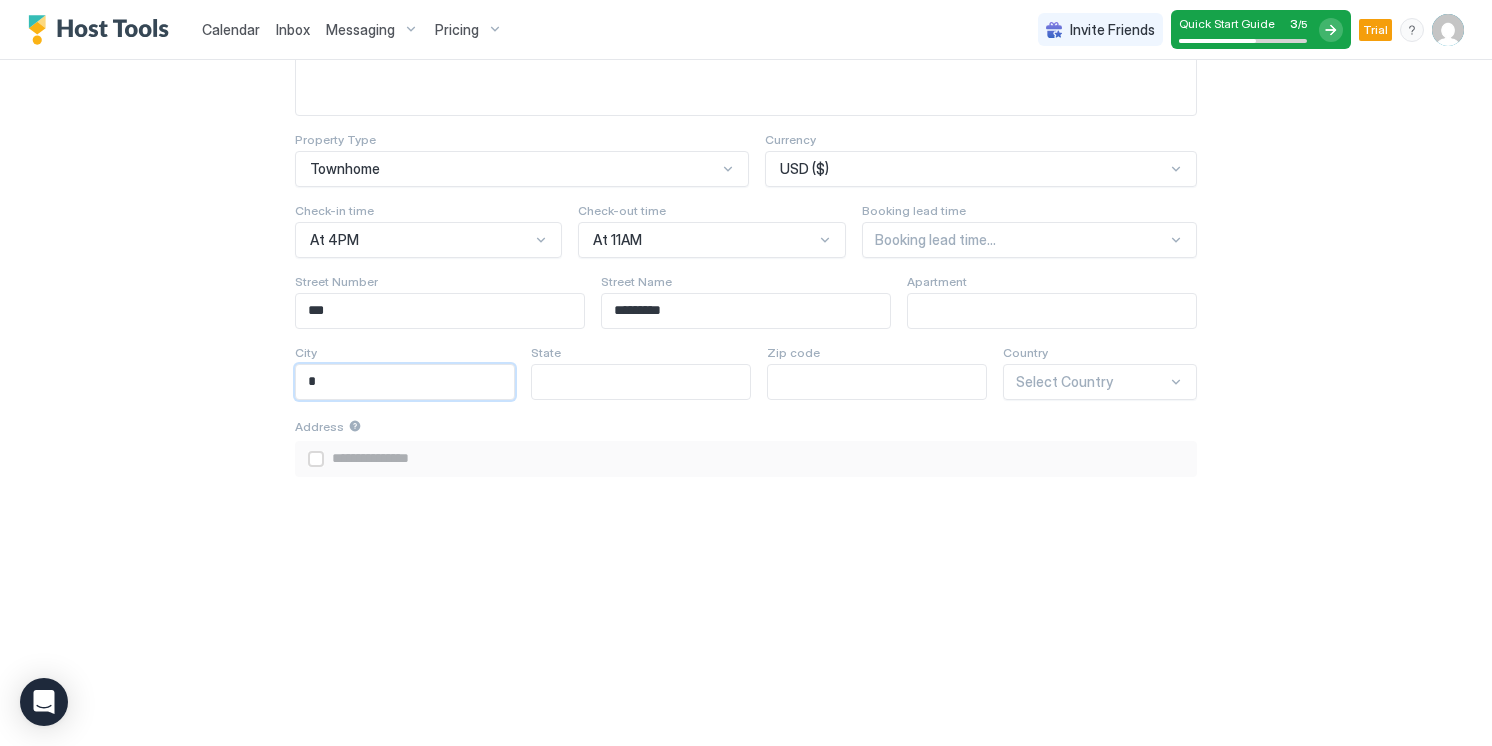 type on "**" 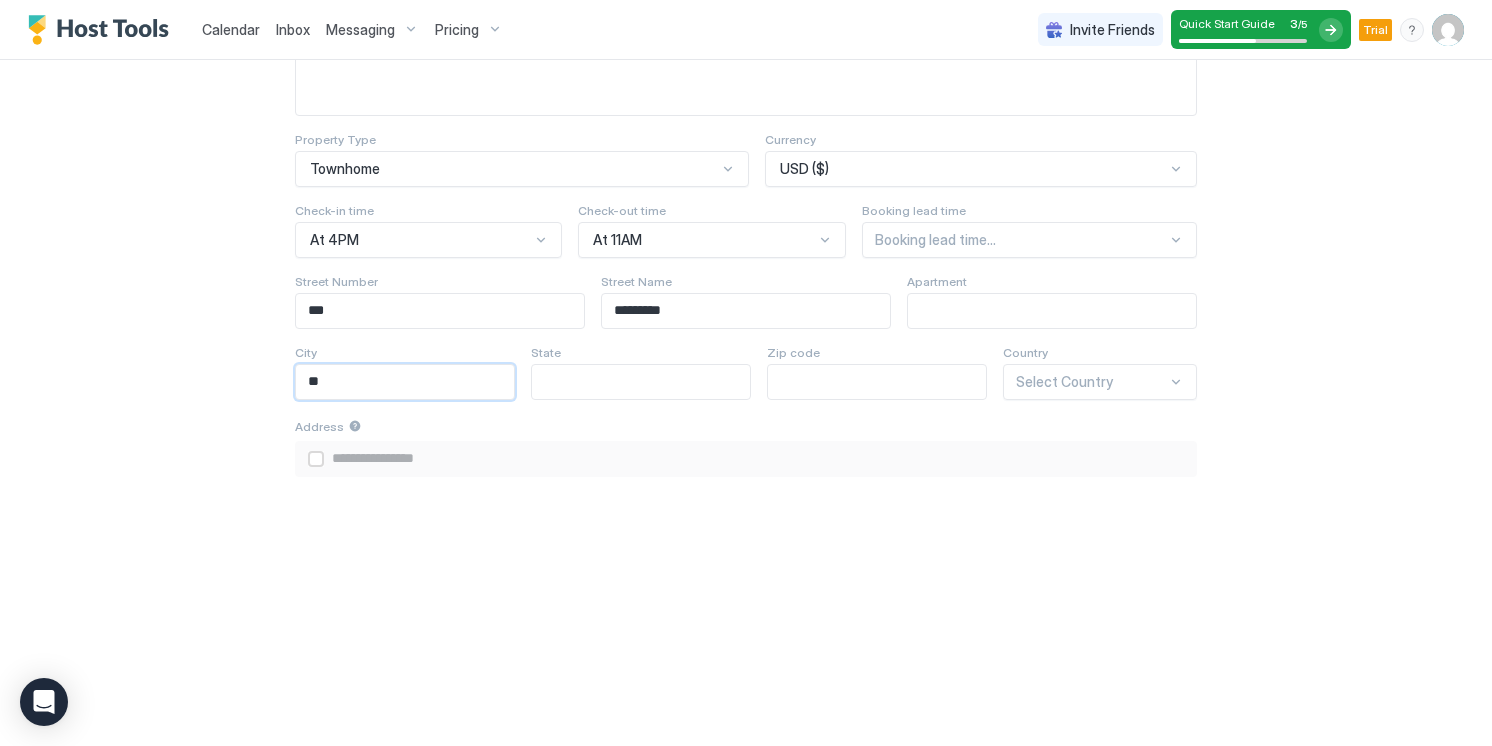 type on "***" 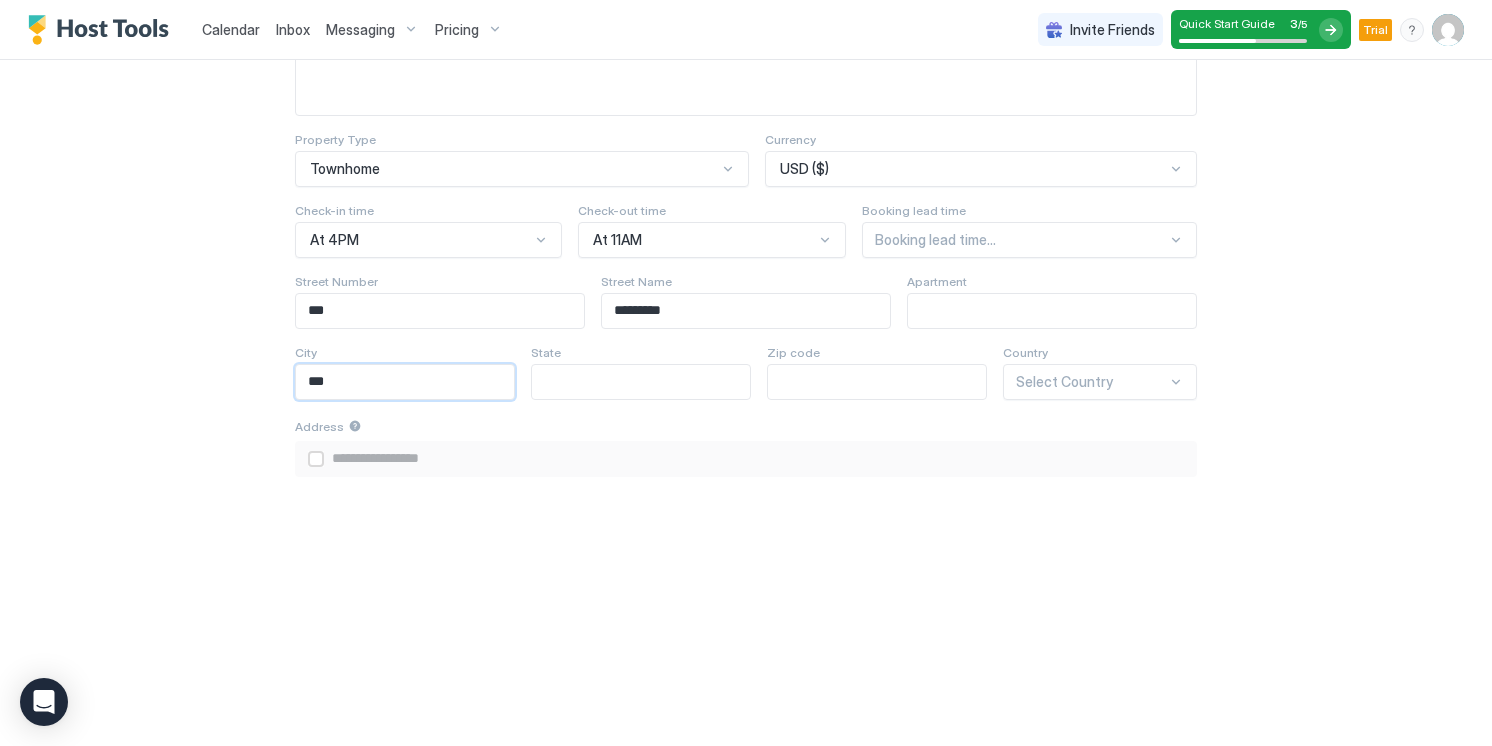 type on "****" 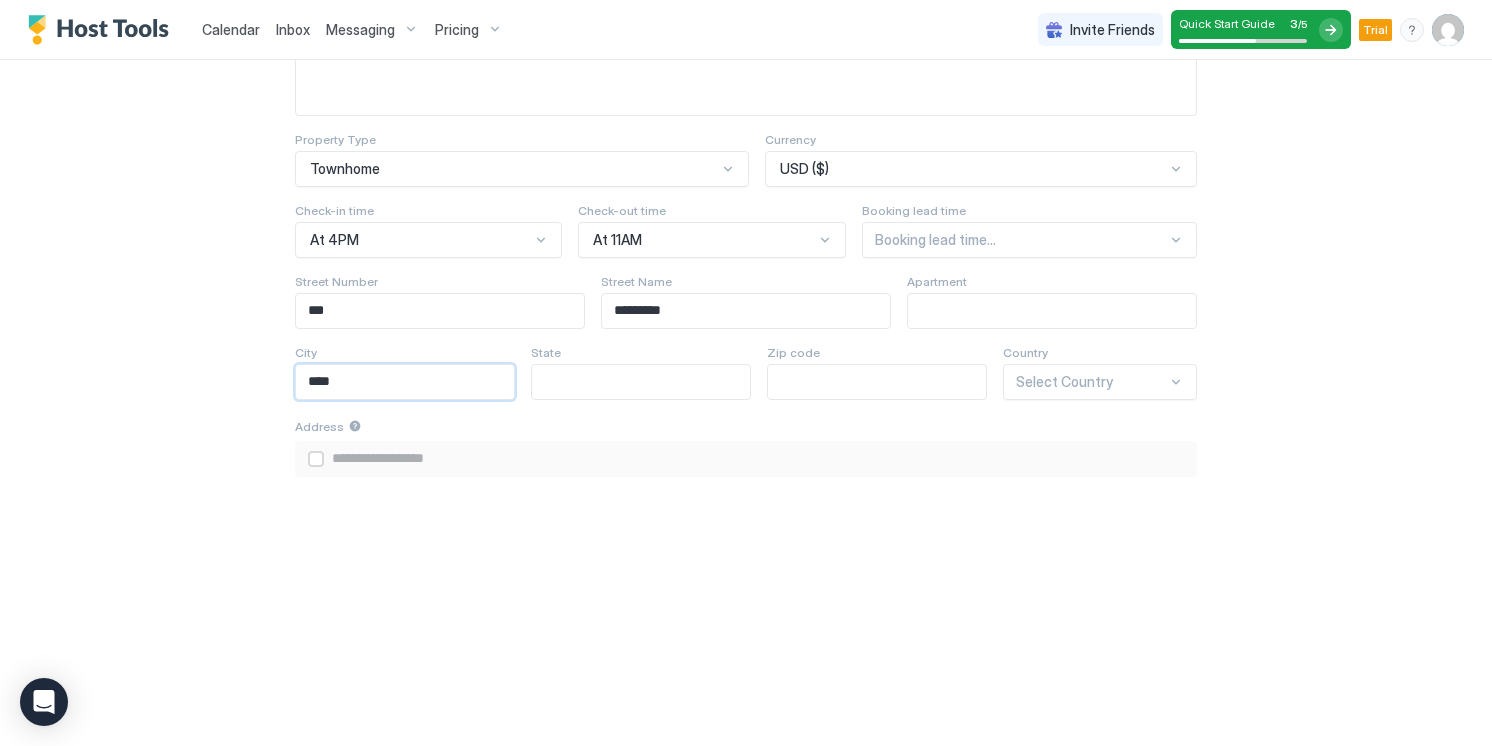 type on "*****" 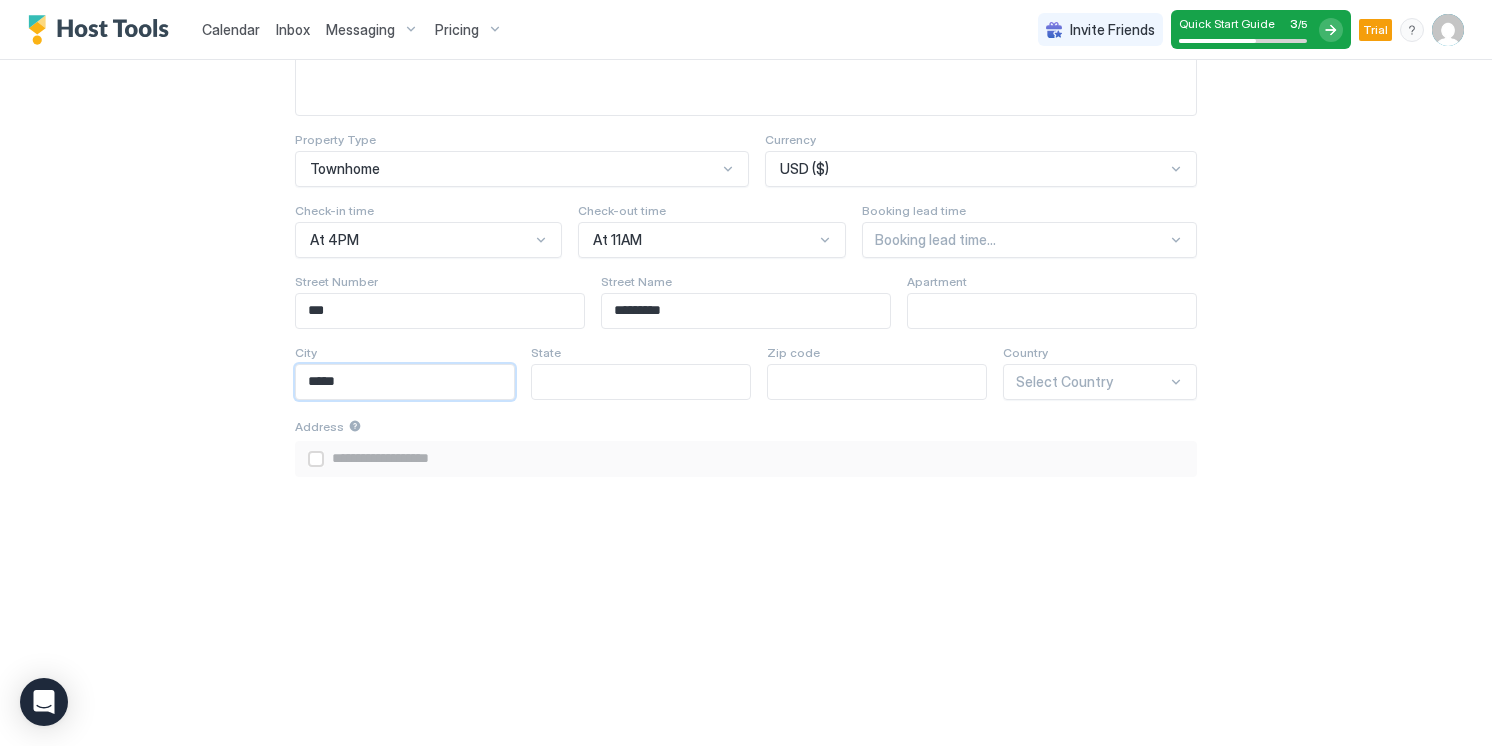type on "******" 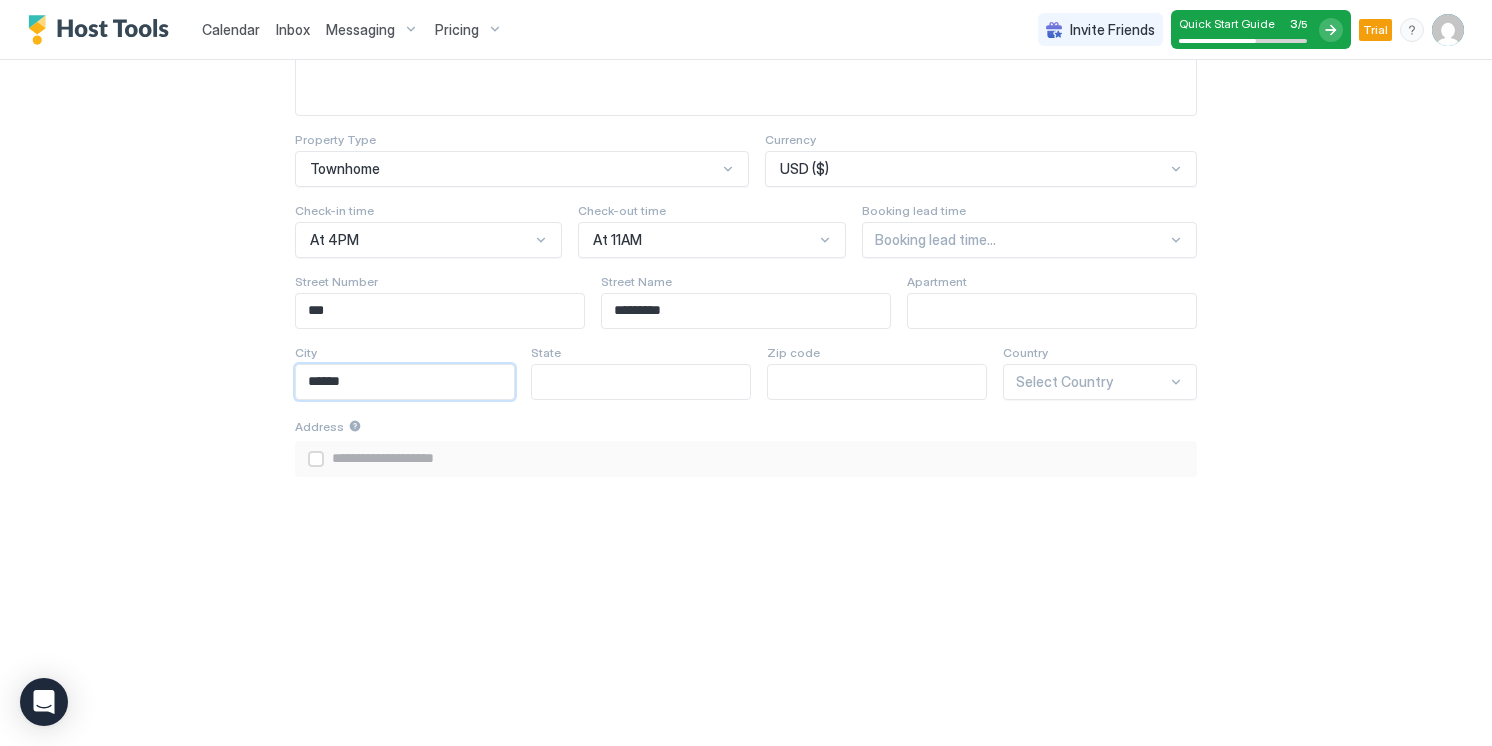 type on "*******" 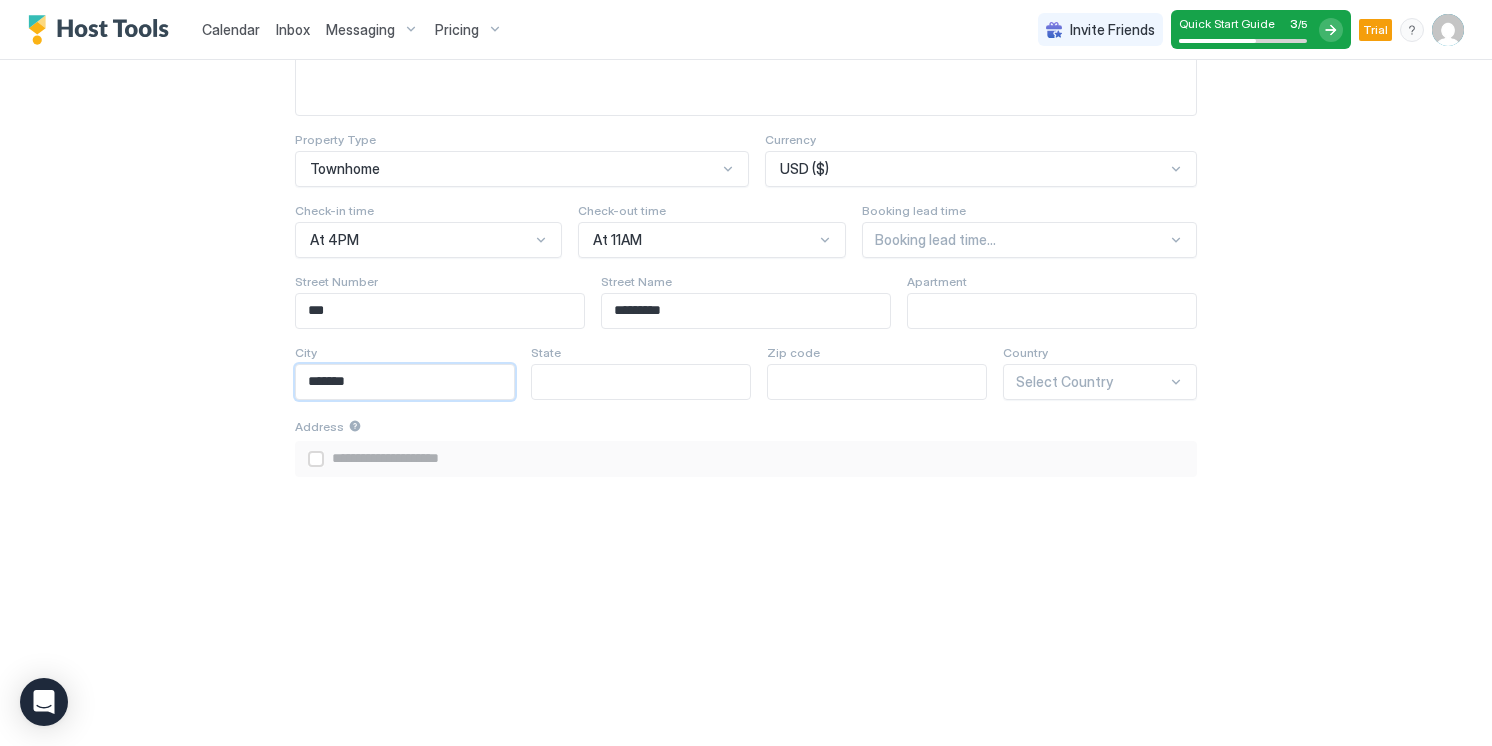 type on "********" 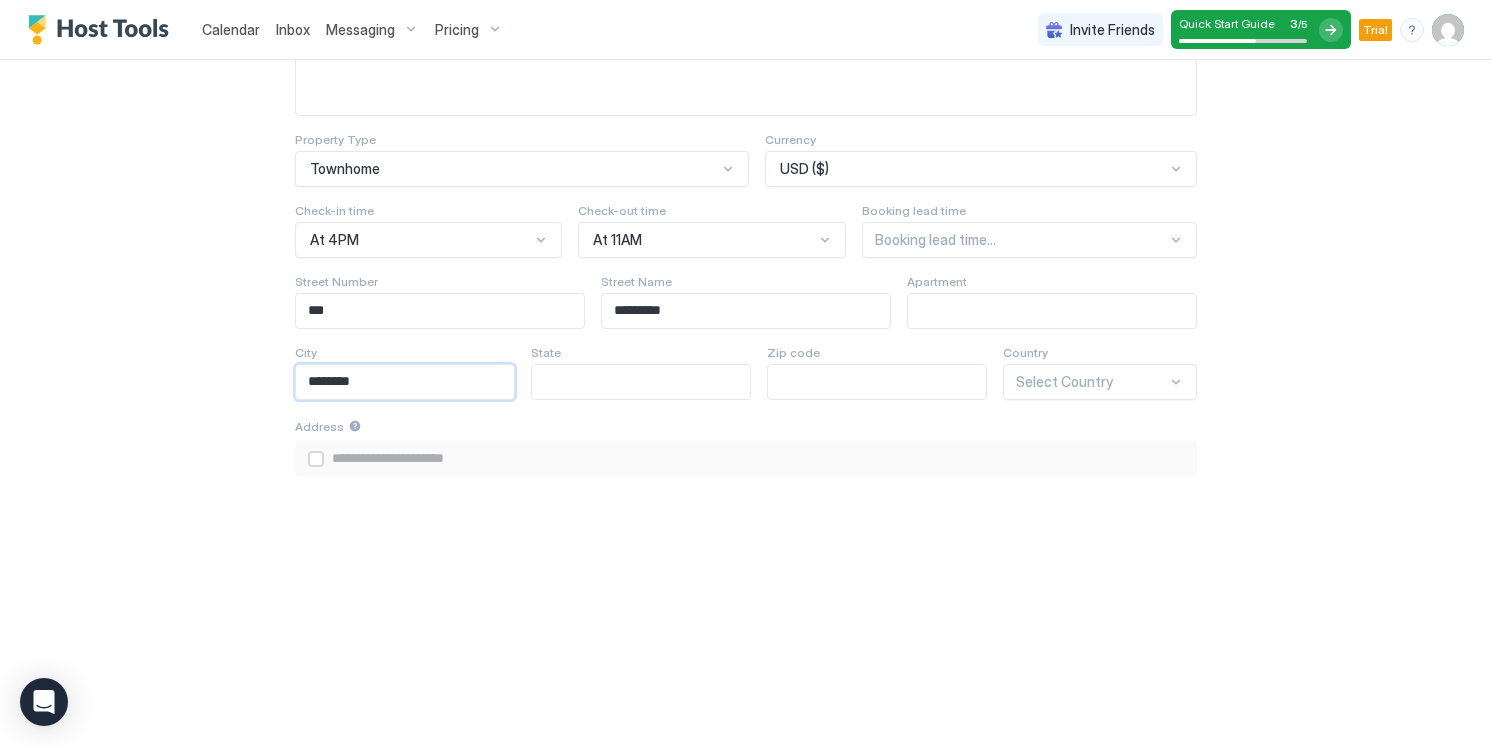 type on "********" 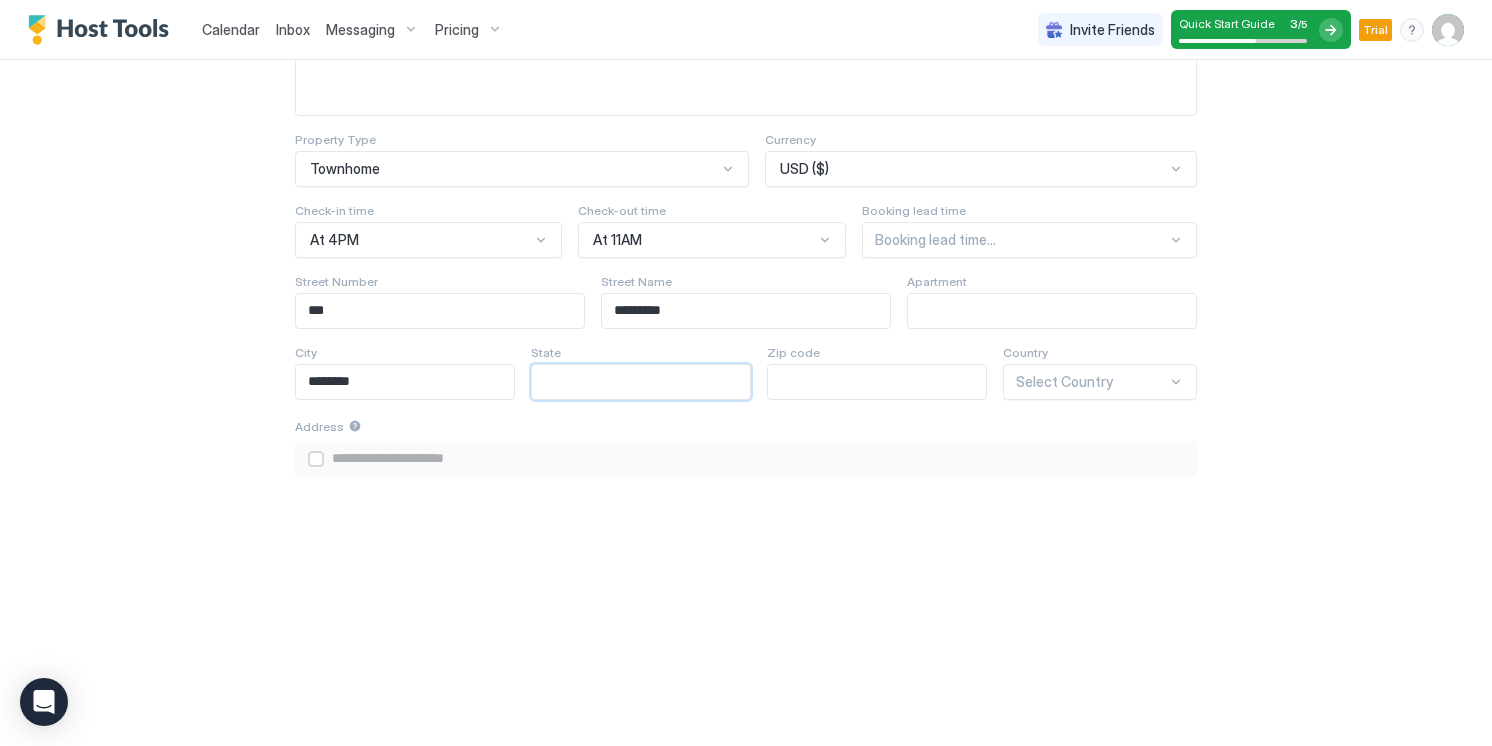 type on "*" 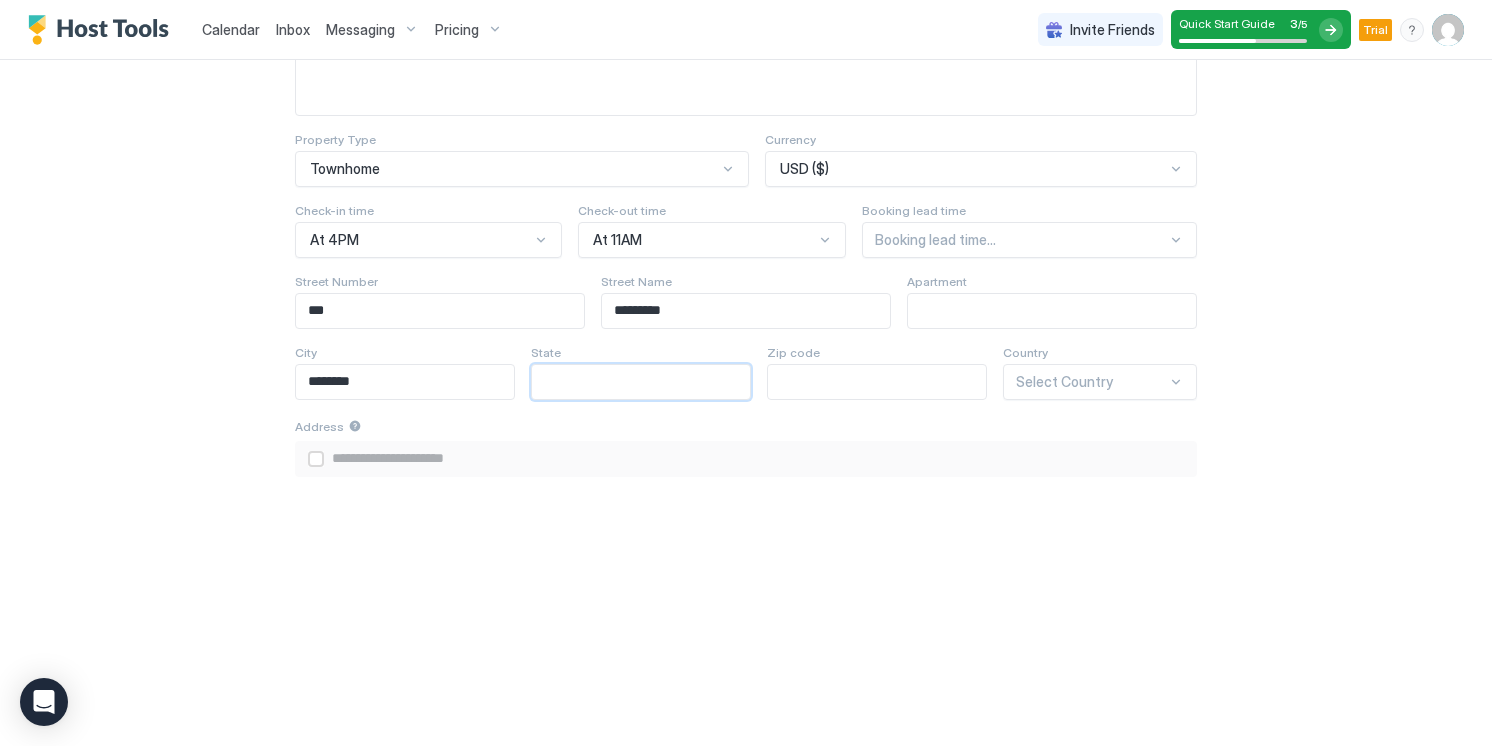 type on "**********" 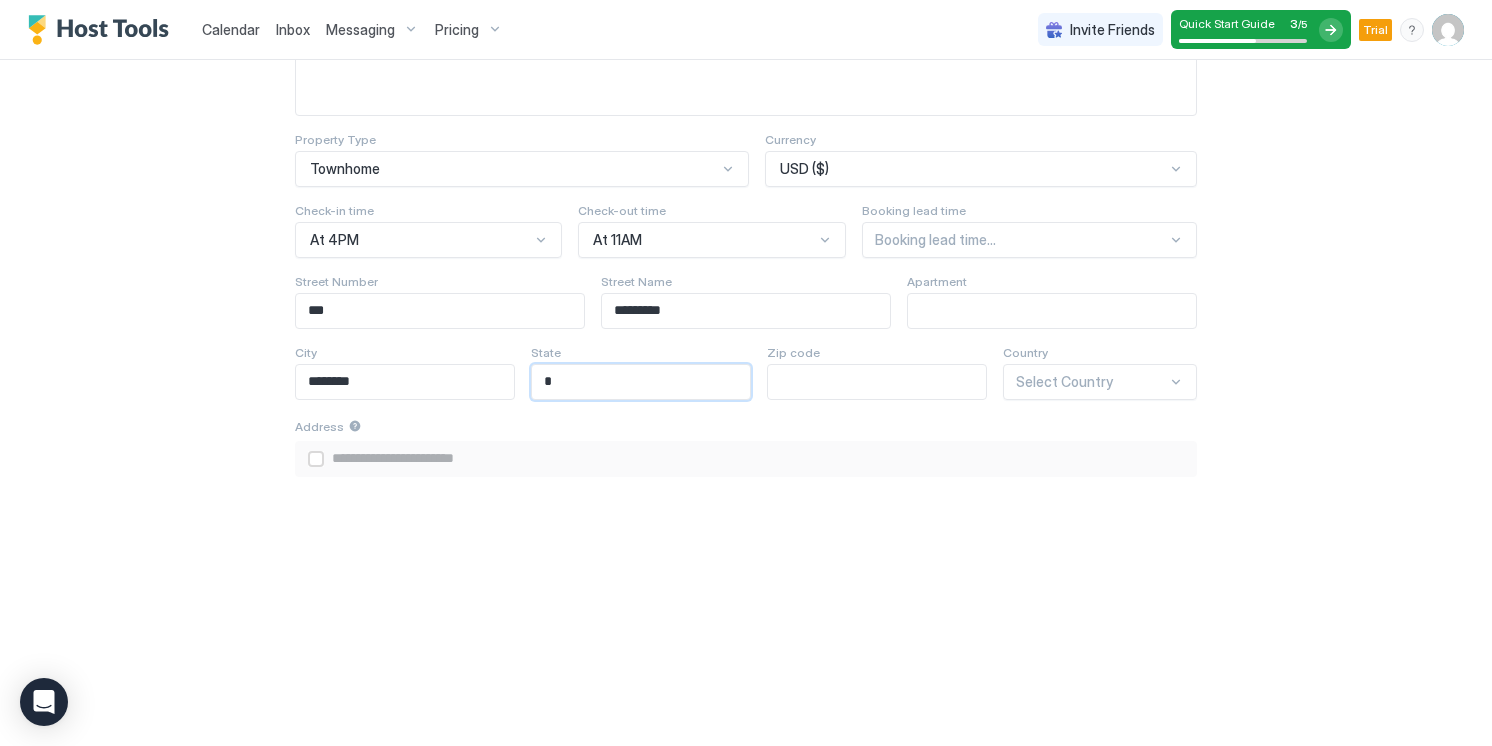 type on "**" 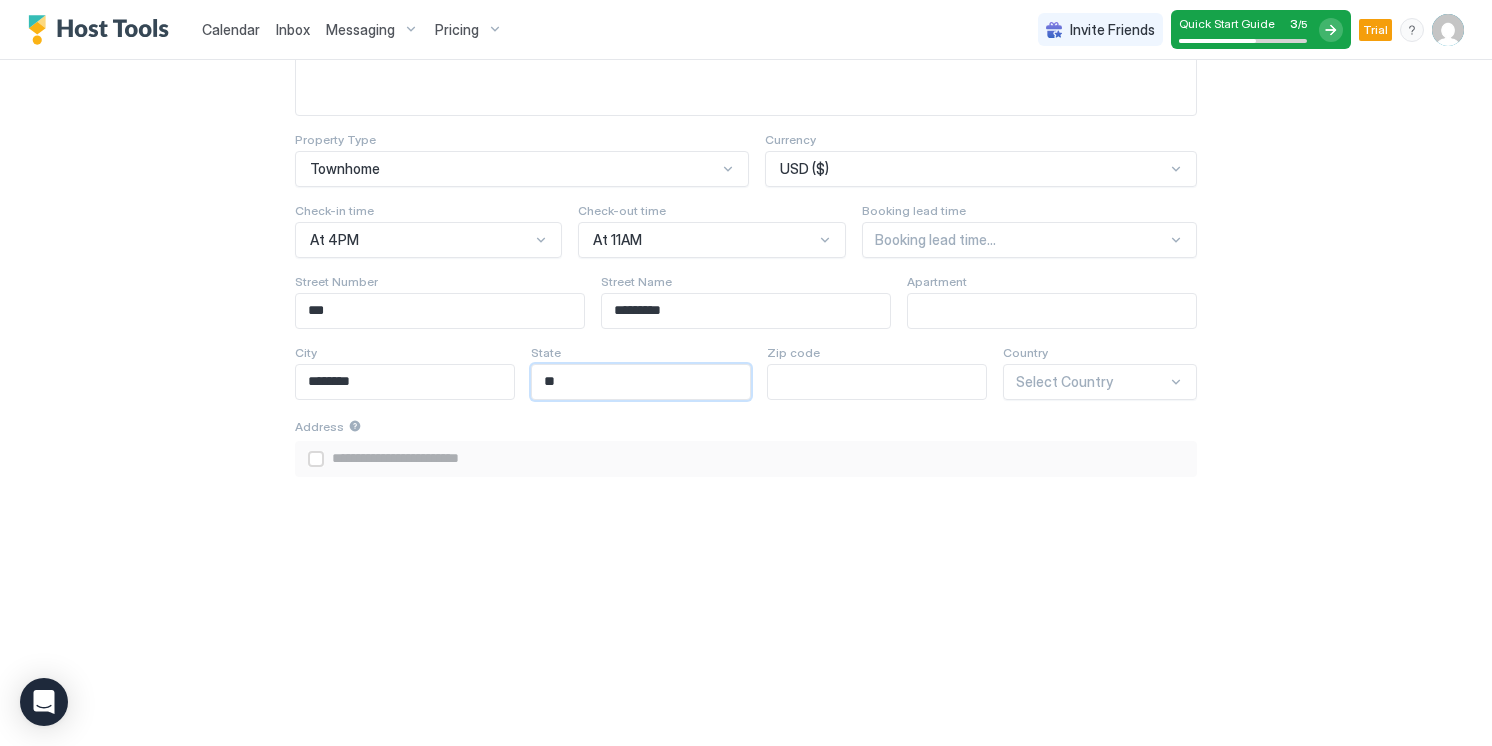 type on "***" 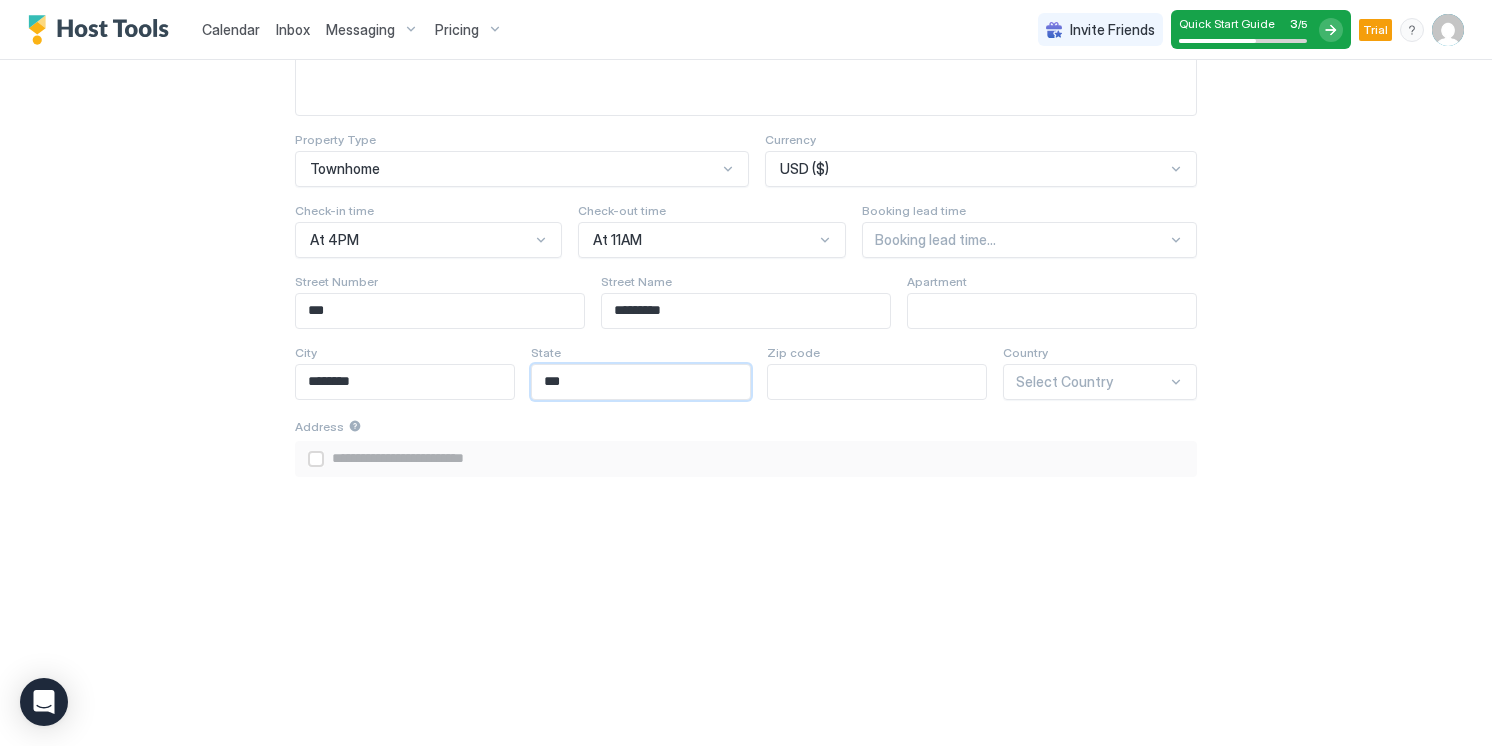 type on "****" 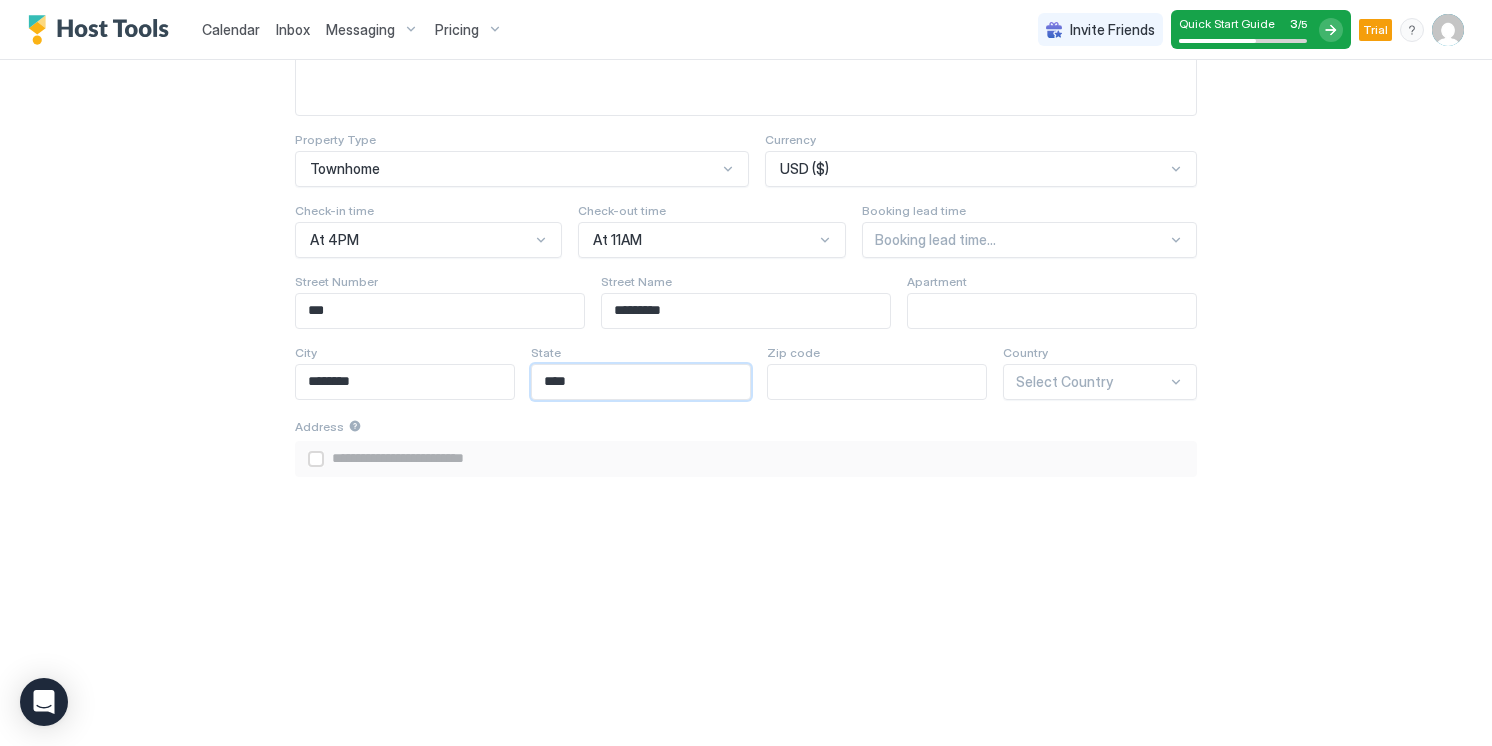 type on "**********" 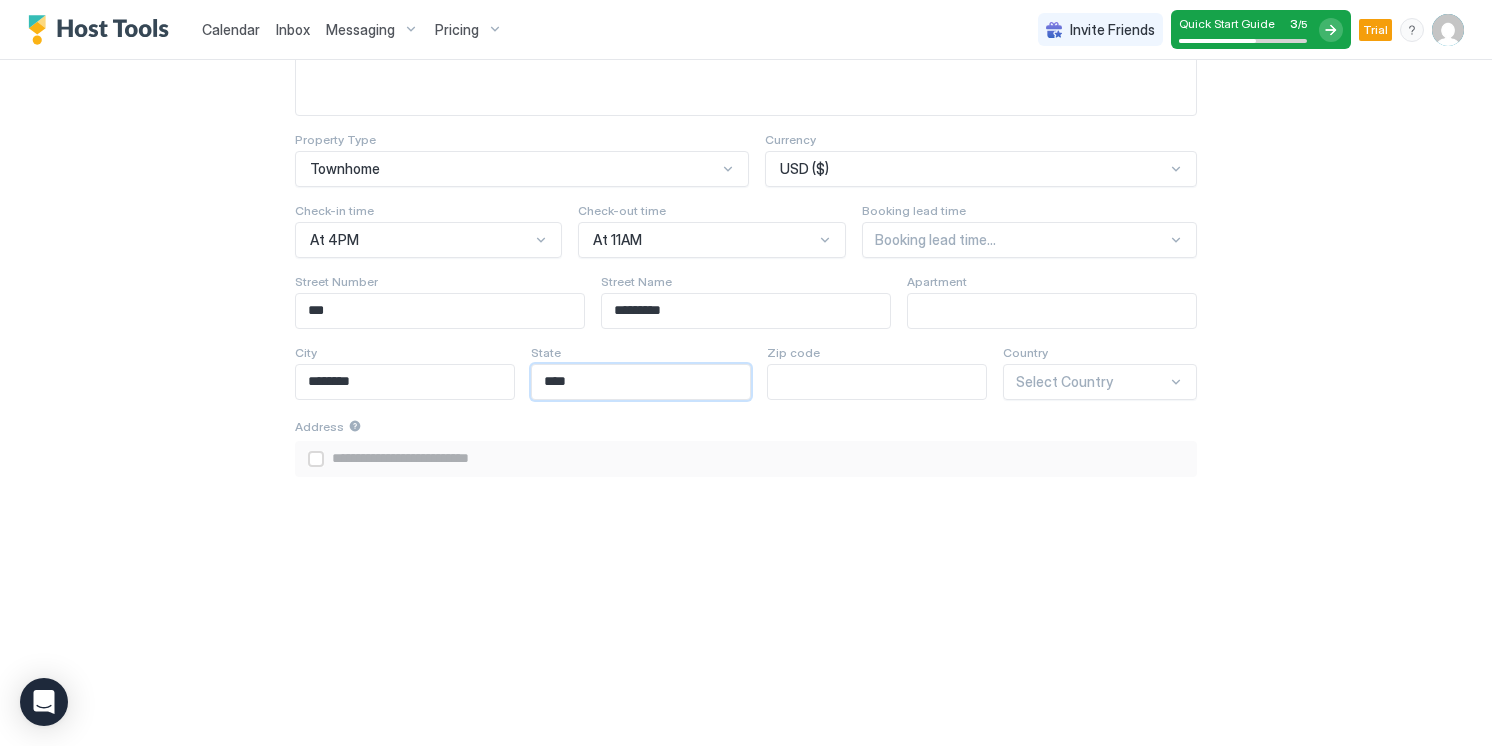 type on "*****" 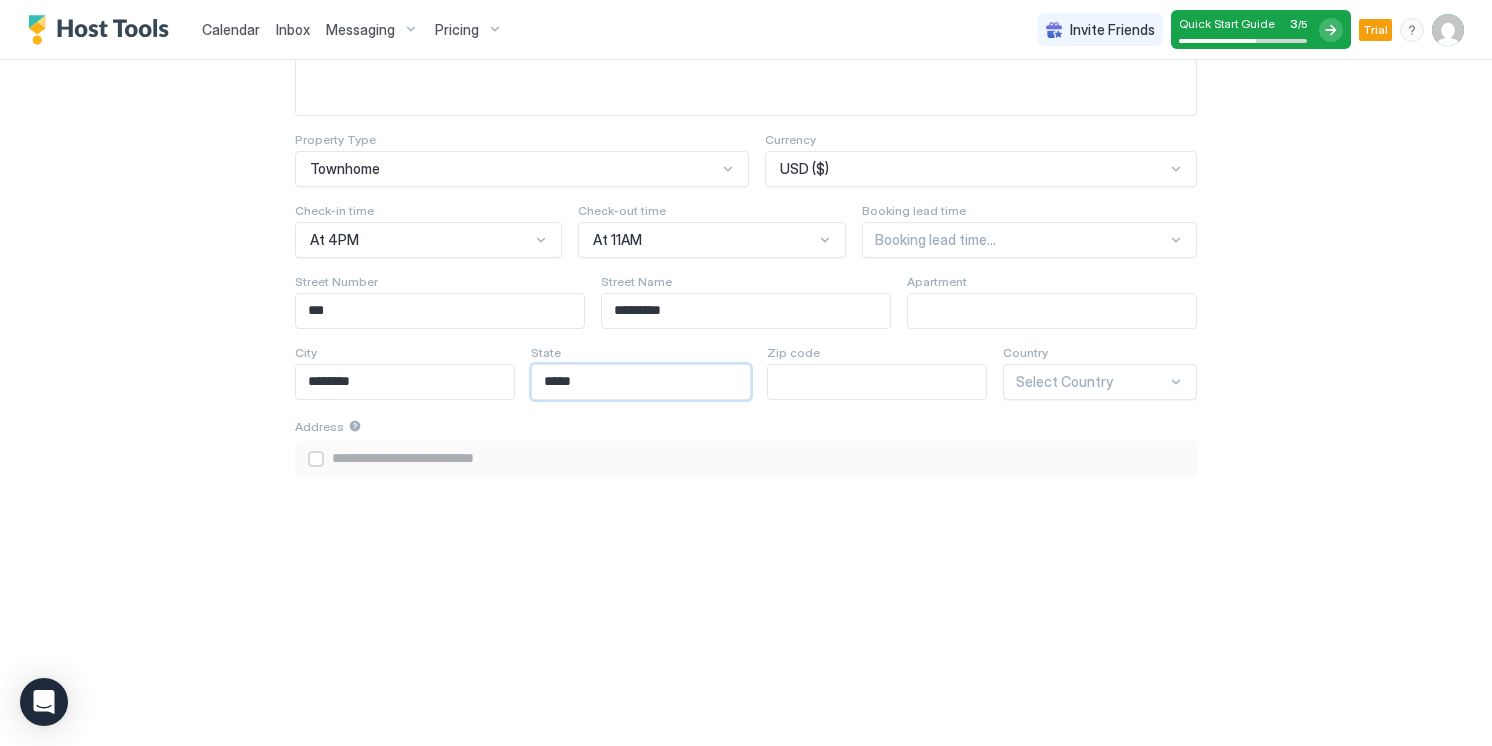 type on "******" 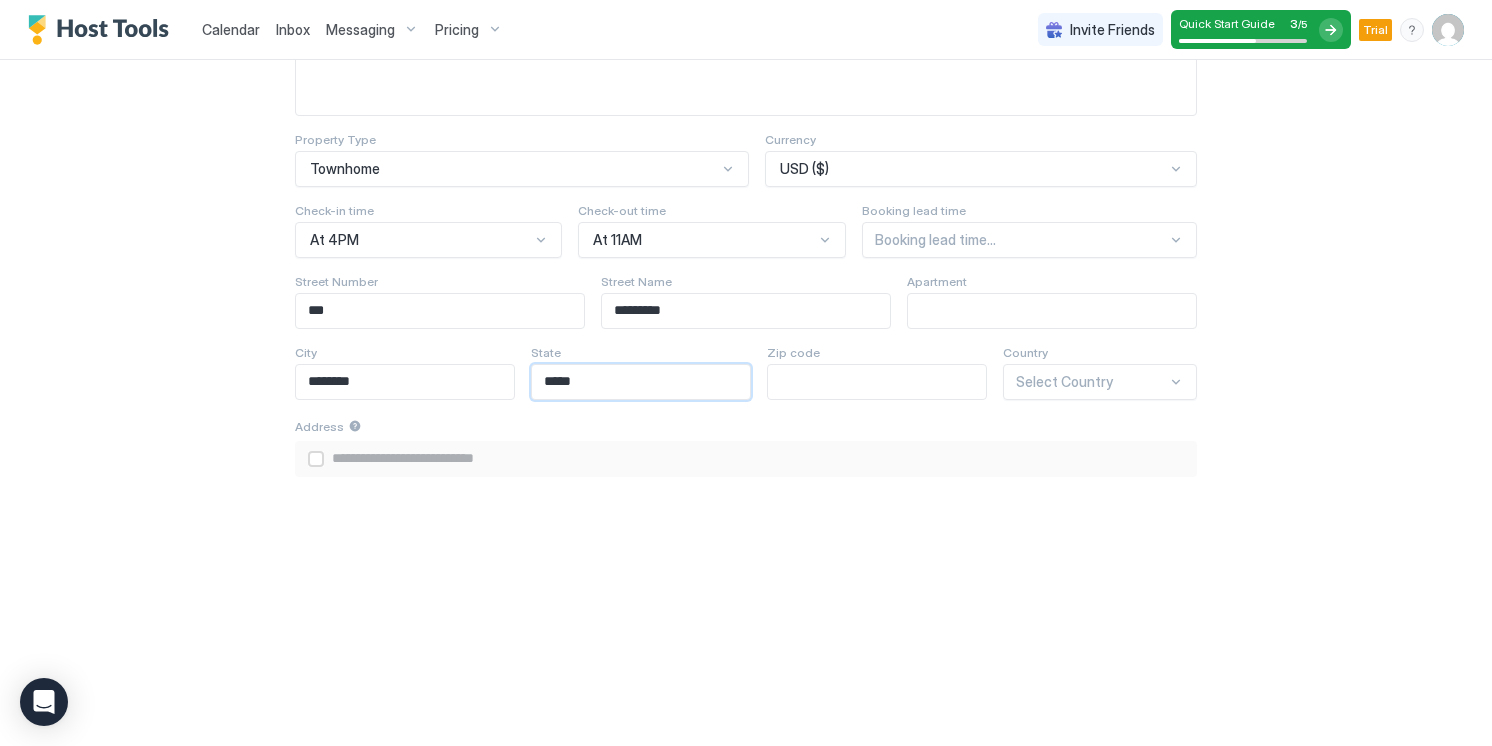 type on "**********" 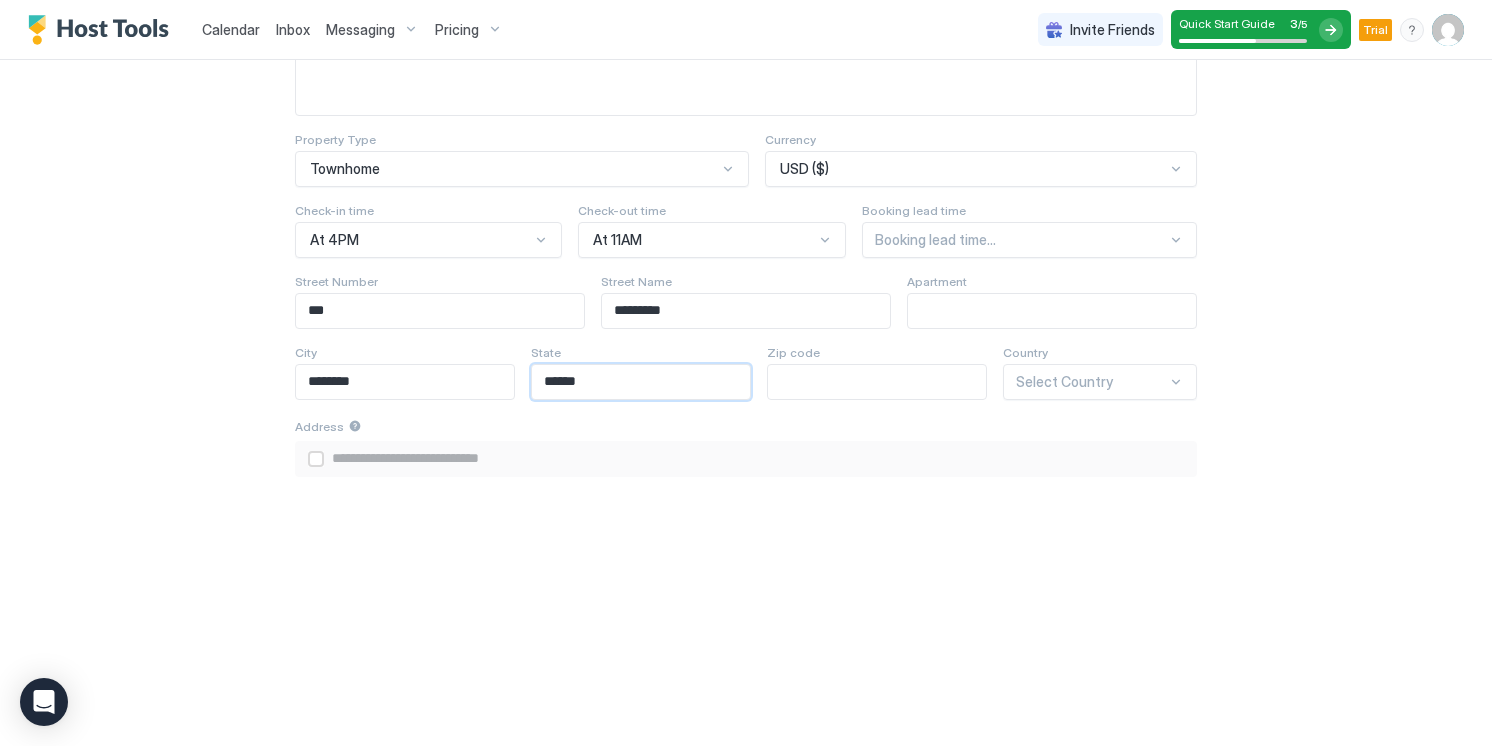 type on "*******" 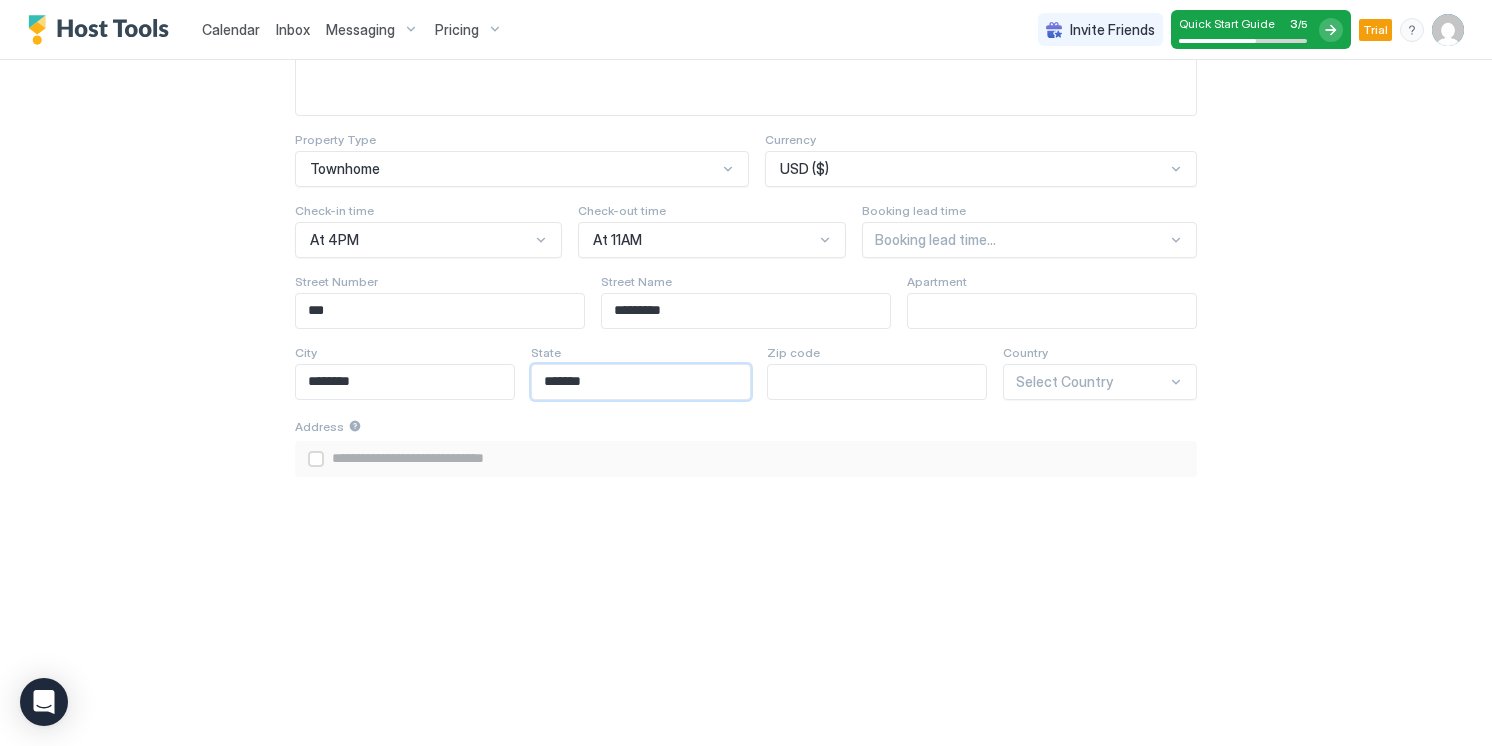 type on "*******" 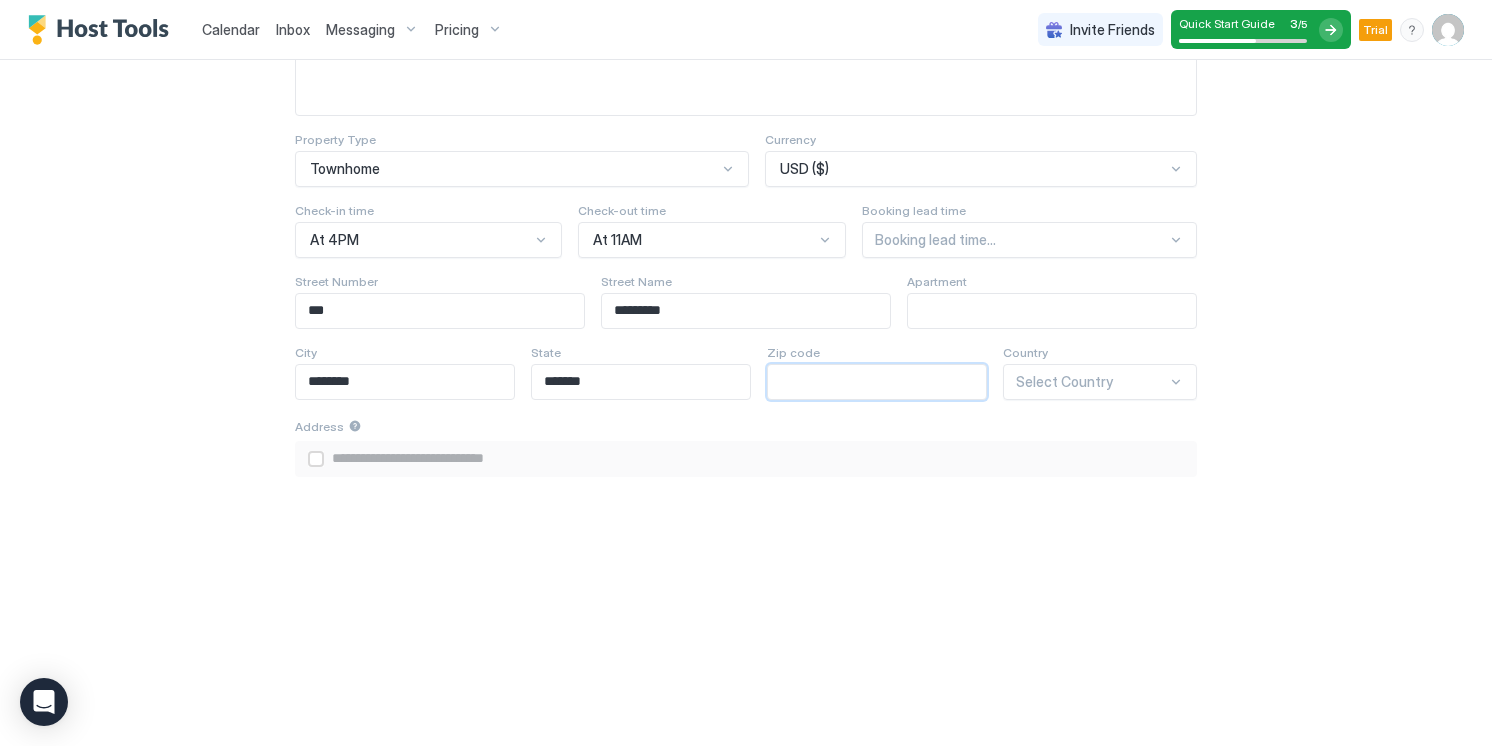 type on "*" 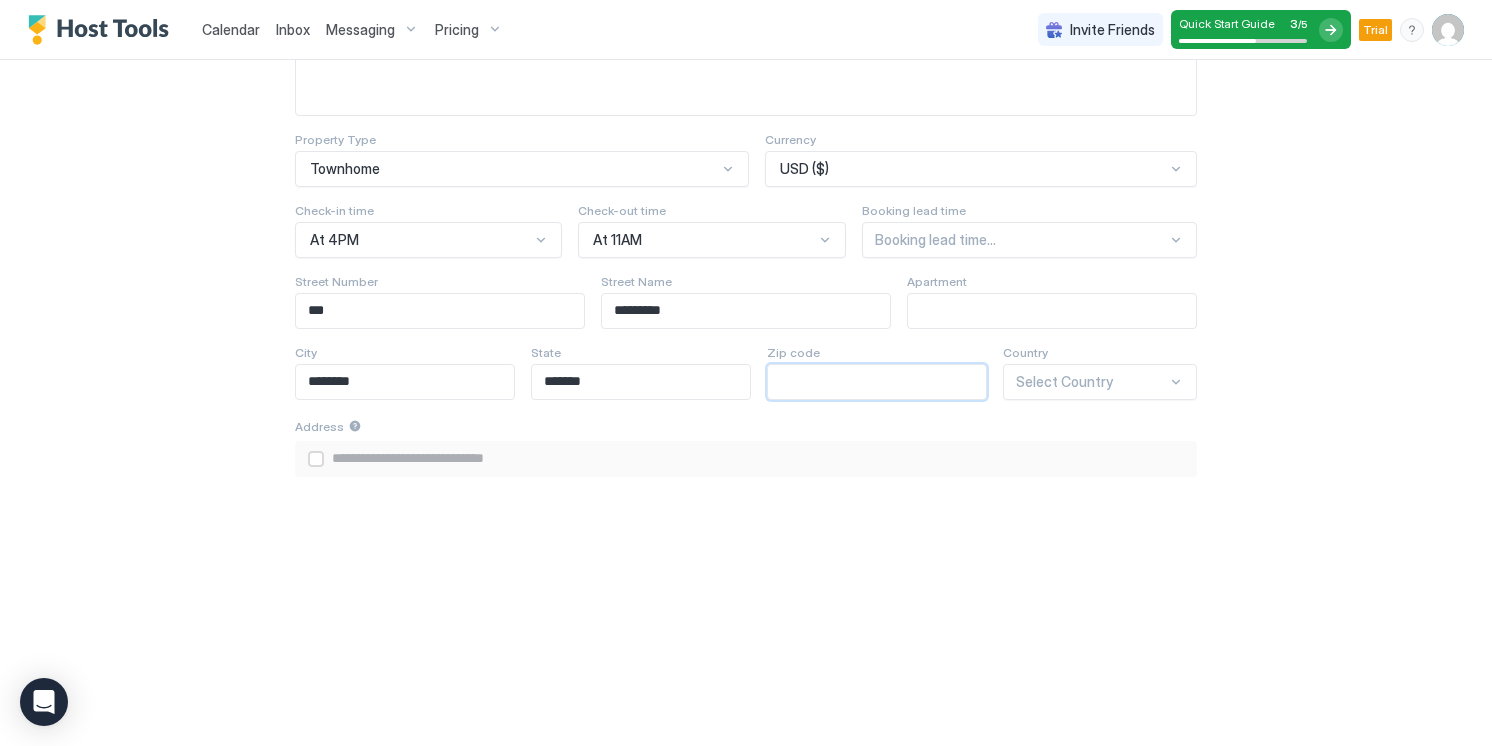type on "**********" 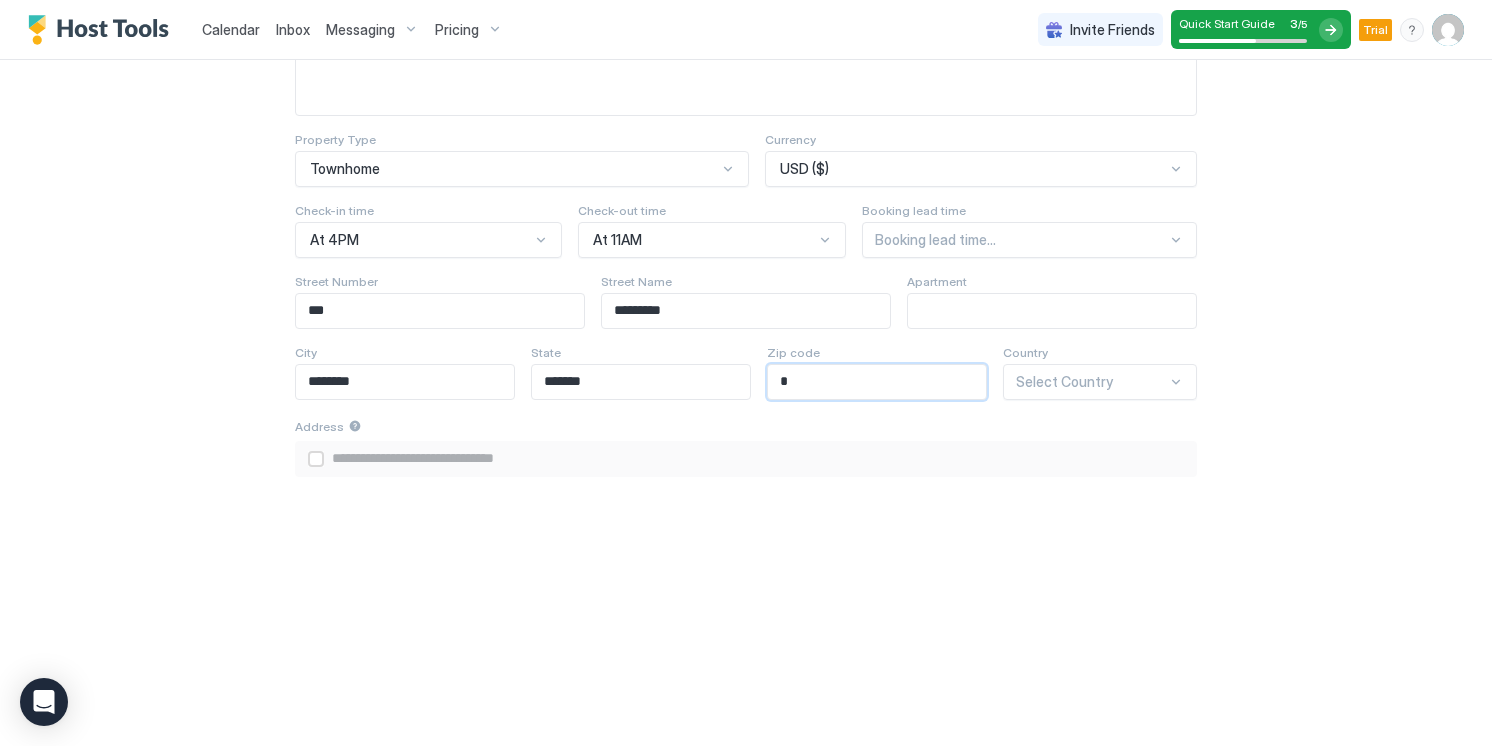 type on "**" 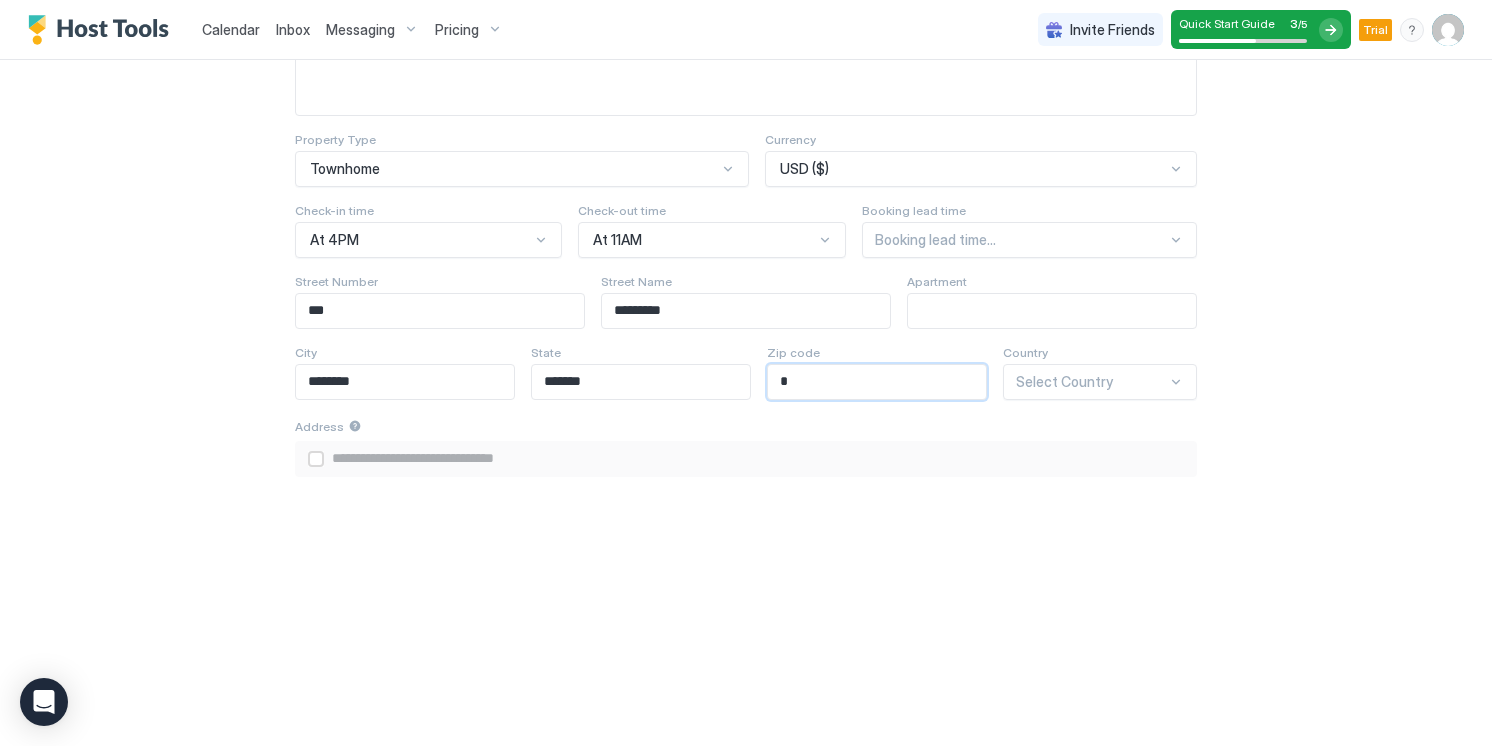 type on "**********" 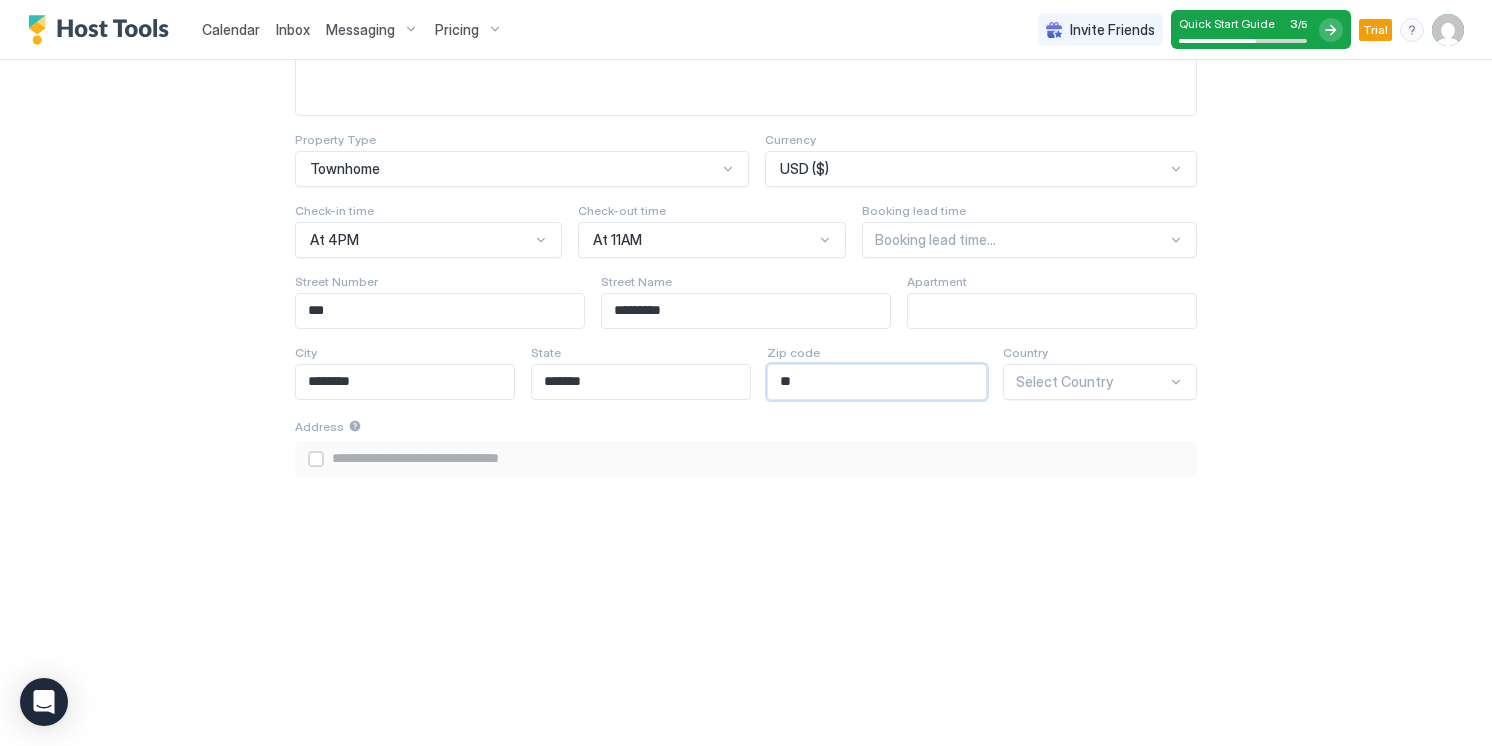 type on "***" 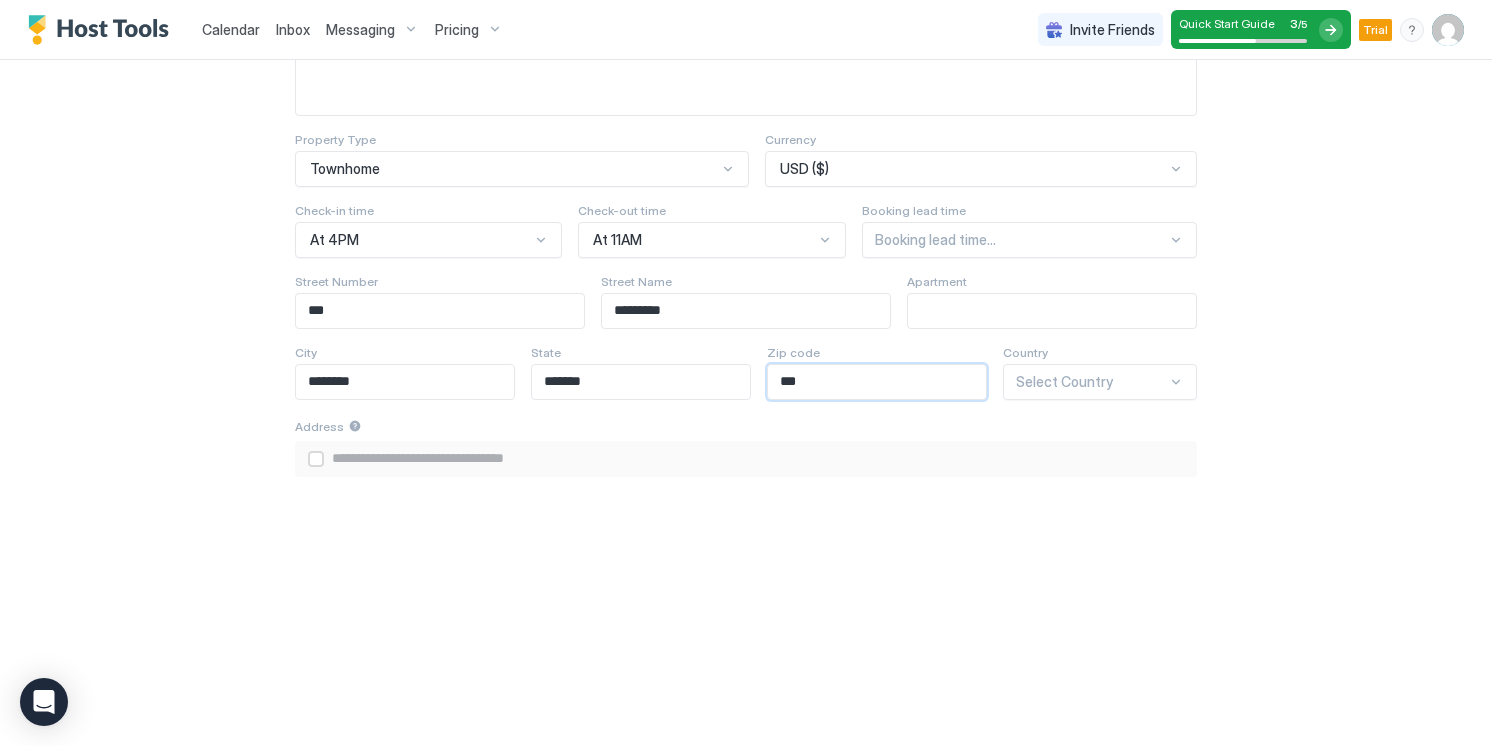 type on "****" 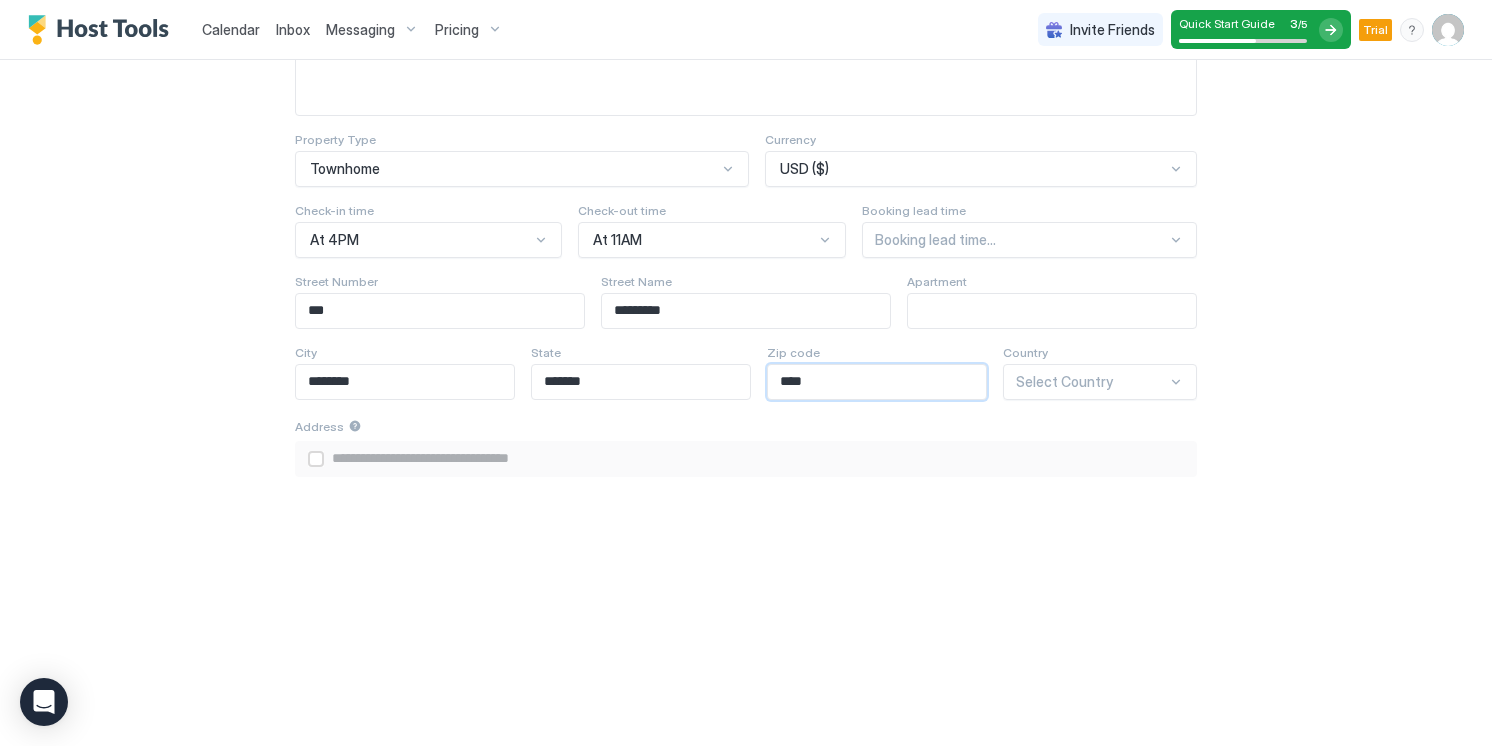 type on "*****" 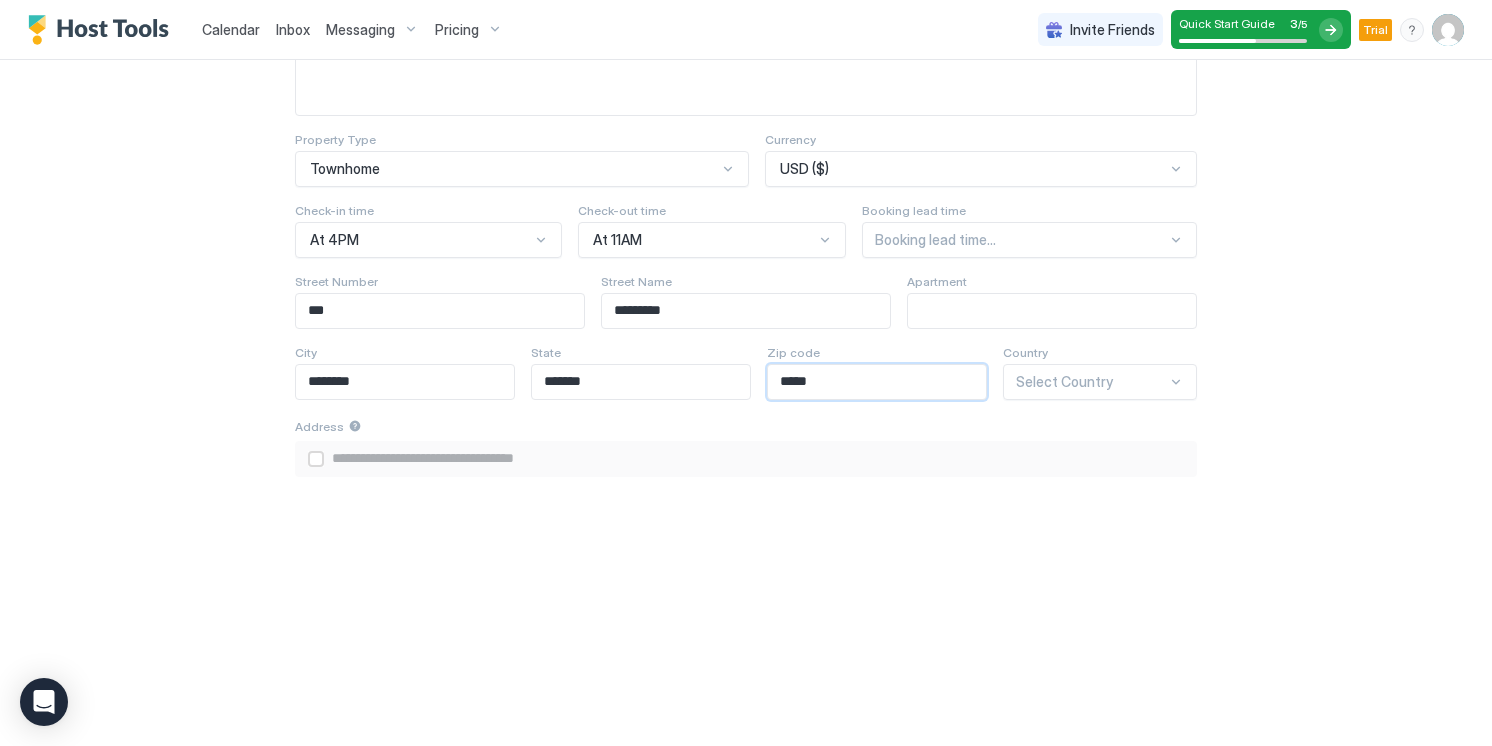 type on "******" 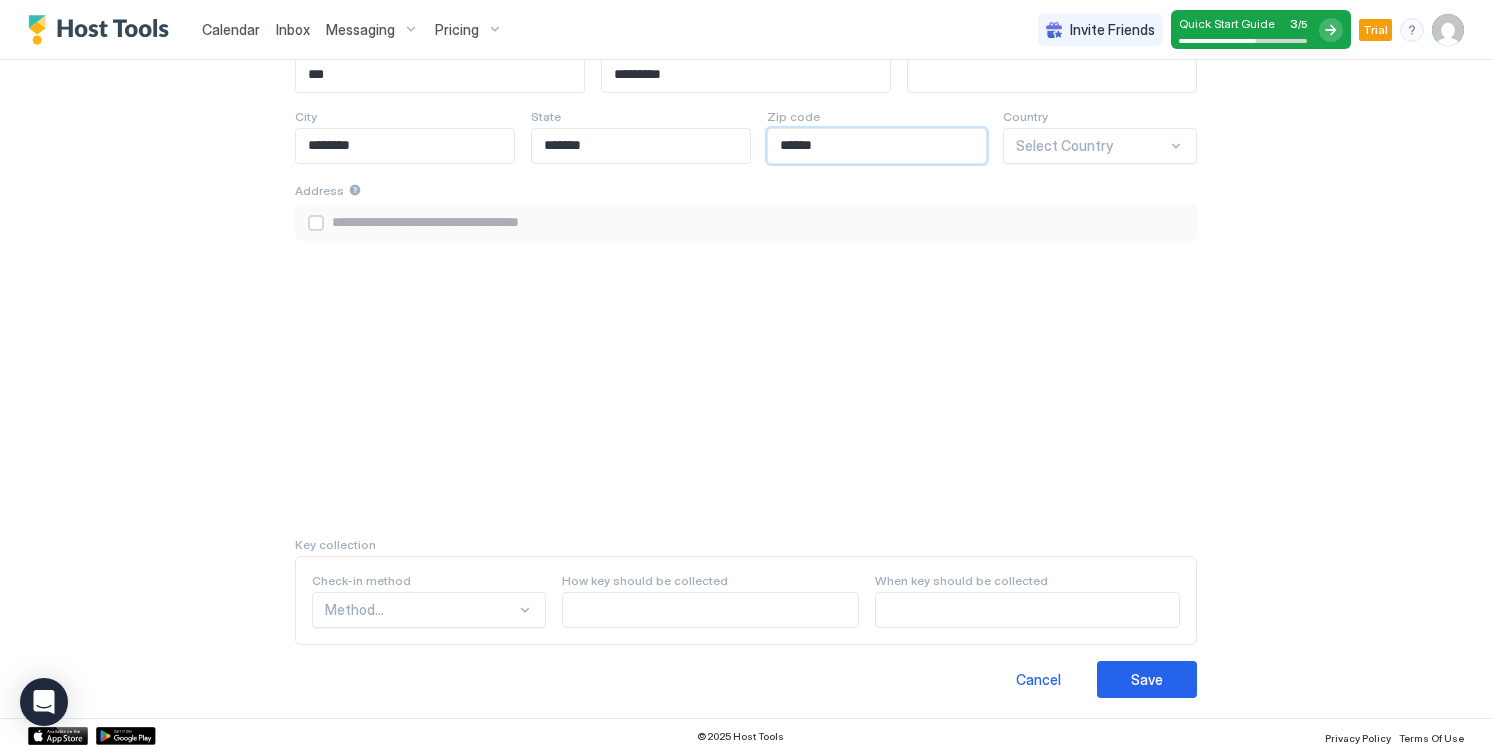 scroll, scrollTop: 480, scrollLeft: 0, axis: vertical 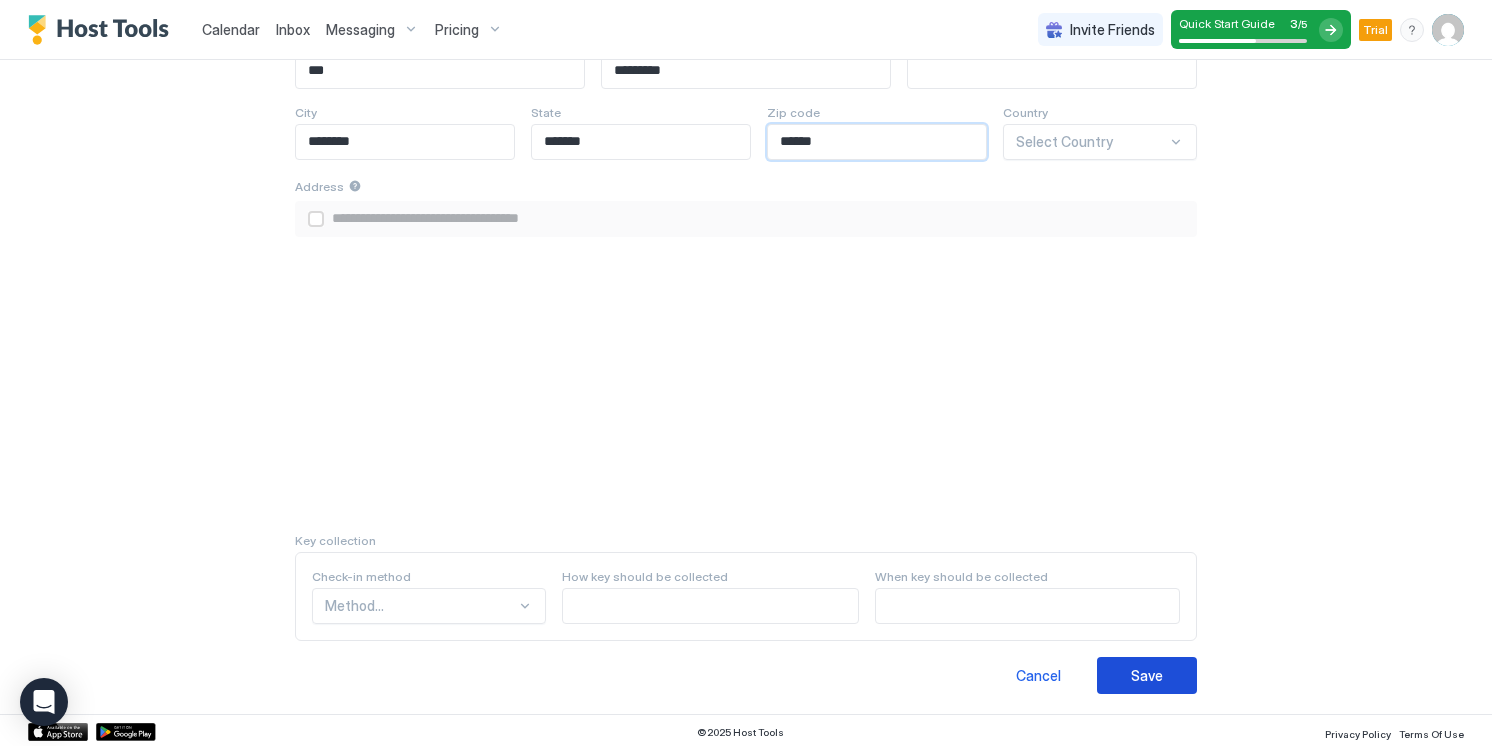 type on "******" 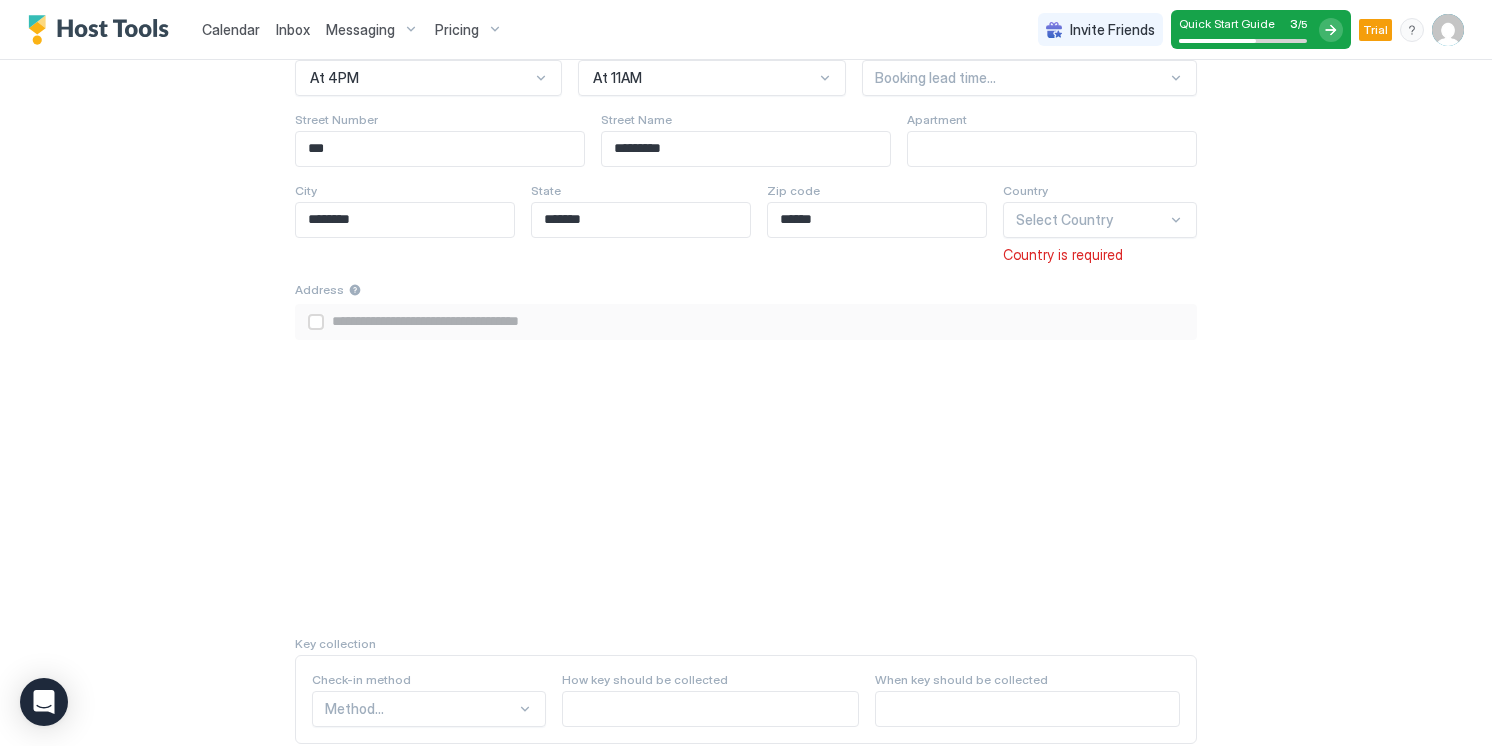 scroll, scrollTop: 266, scrollLeft: 0, axis: vertical 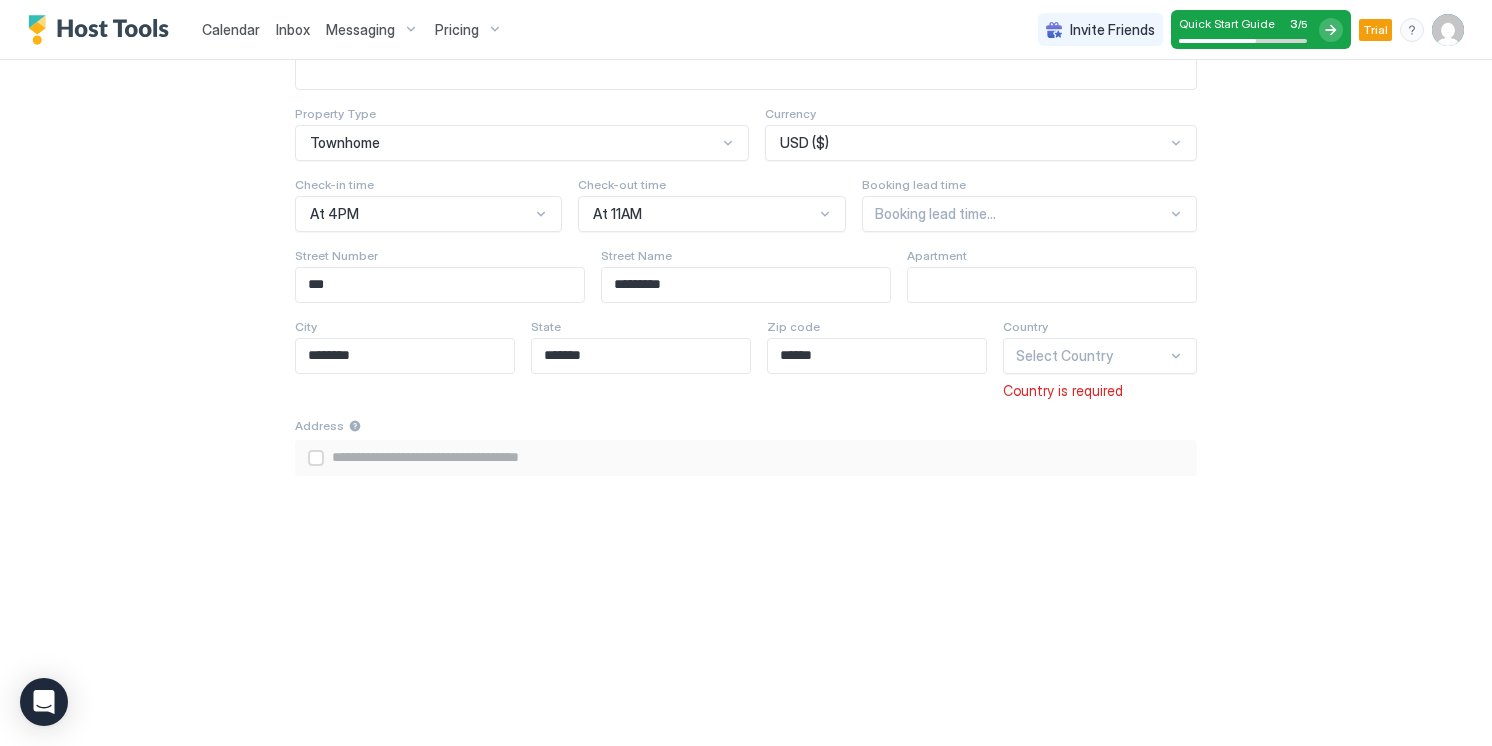 click at bounding box center (1091, 356) 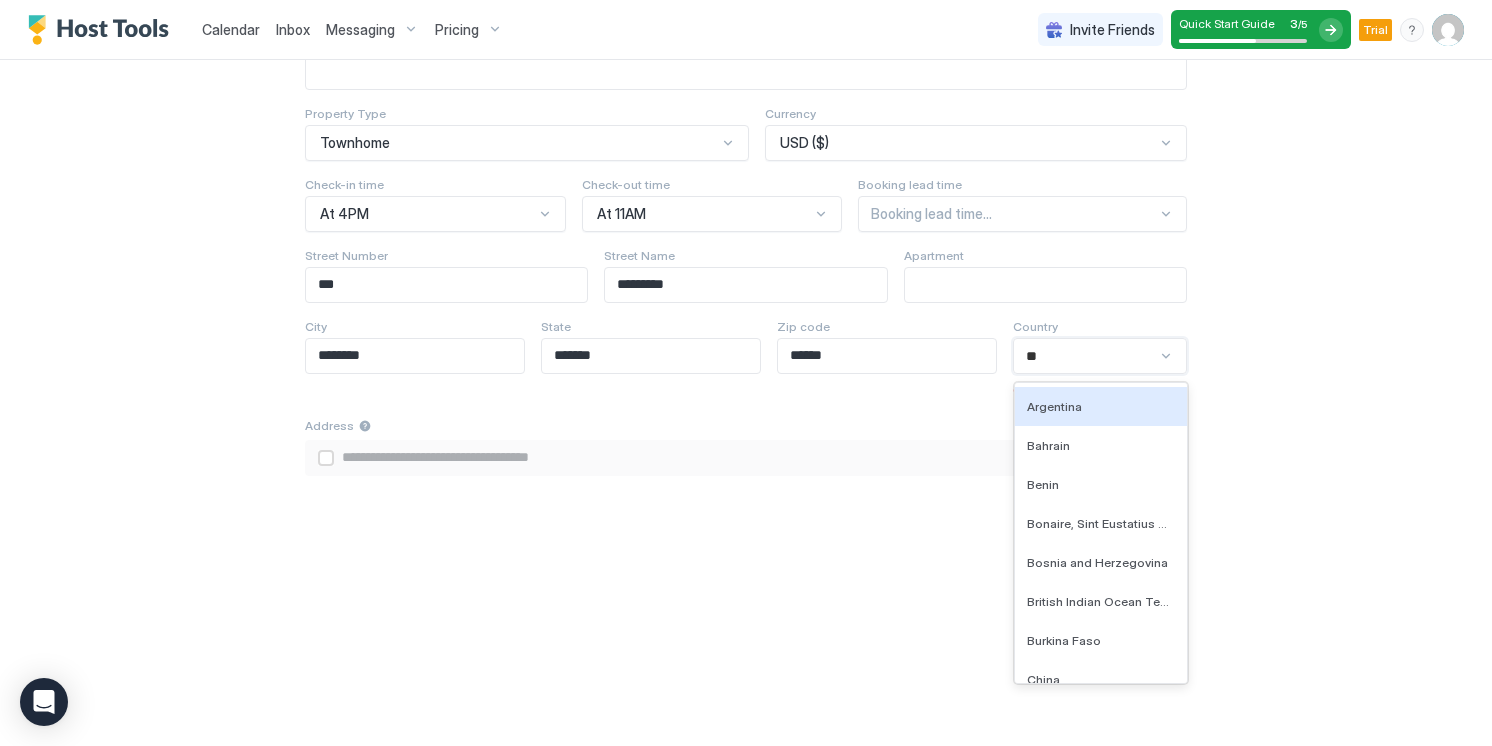 type on "***" 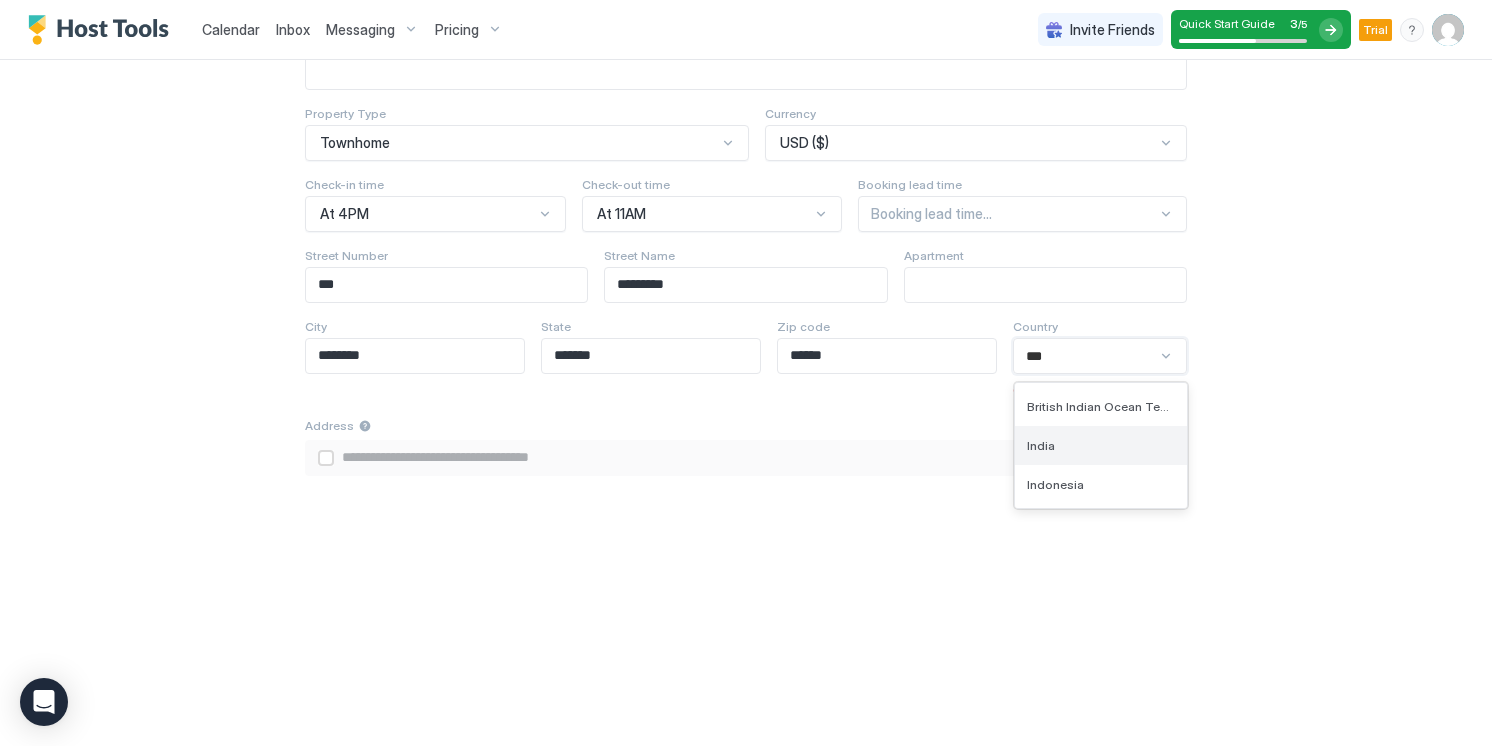 click on "India" at bounding box center [1101, 445] 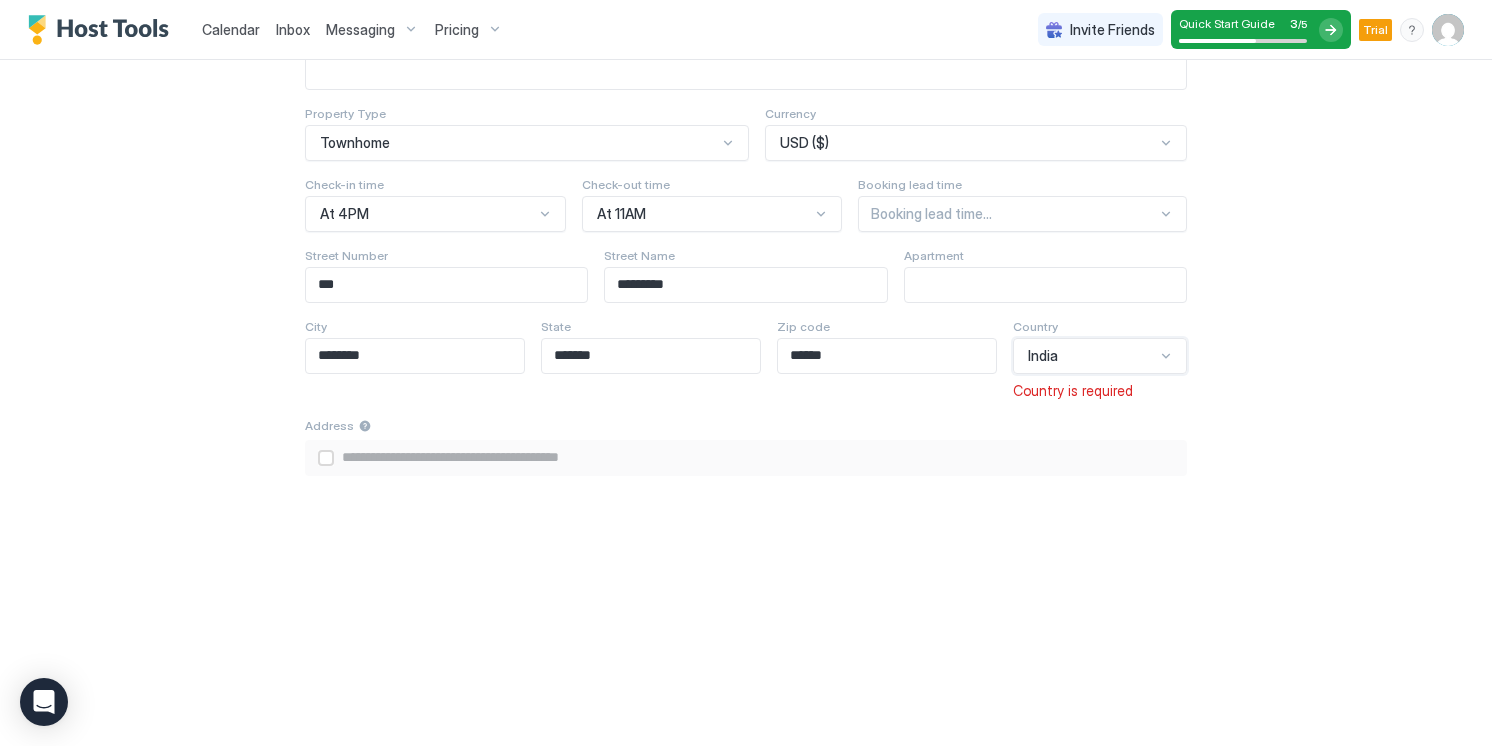 scroll, scrollTop: 506, scrollLeft: 0, axis: vertical 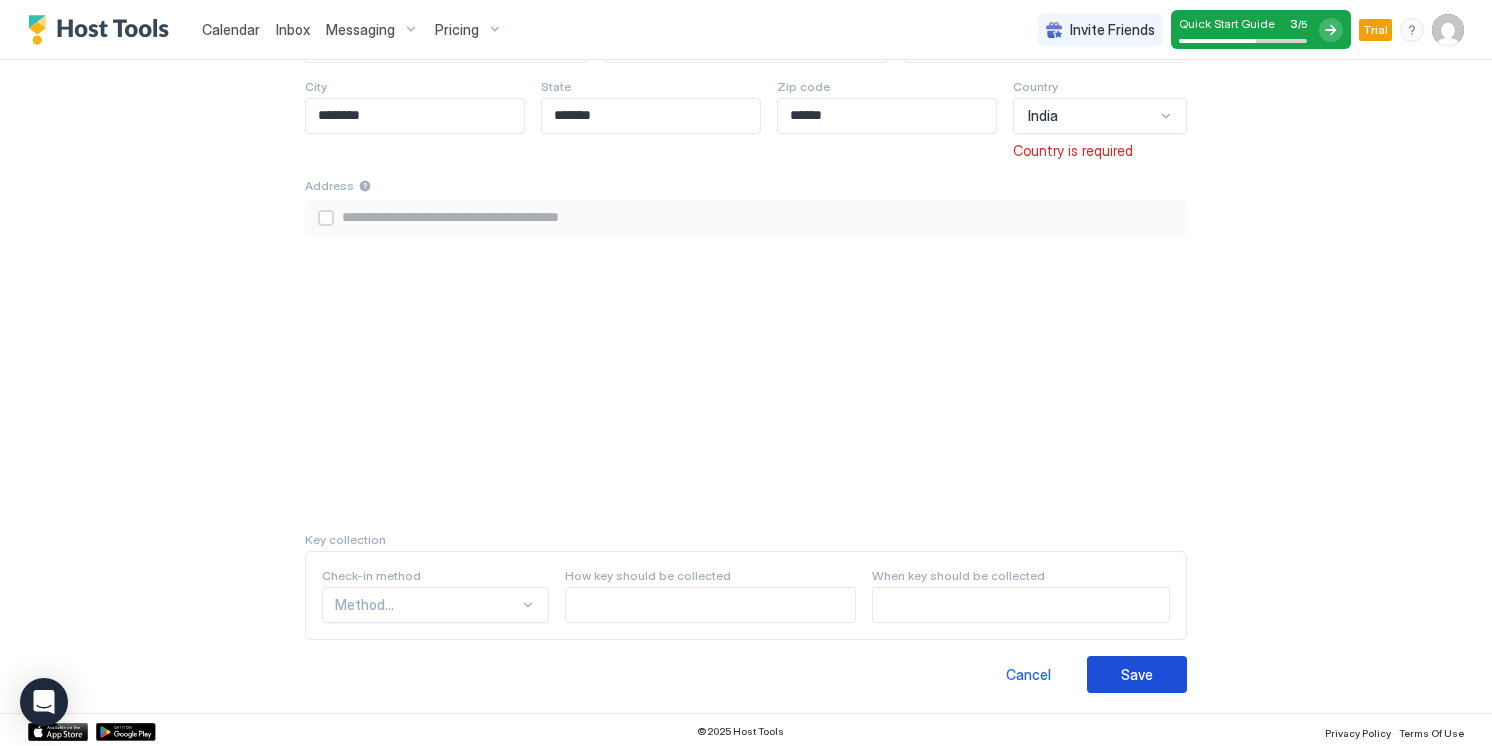 click on "Save" at bounding box center (1137, 674) 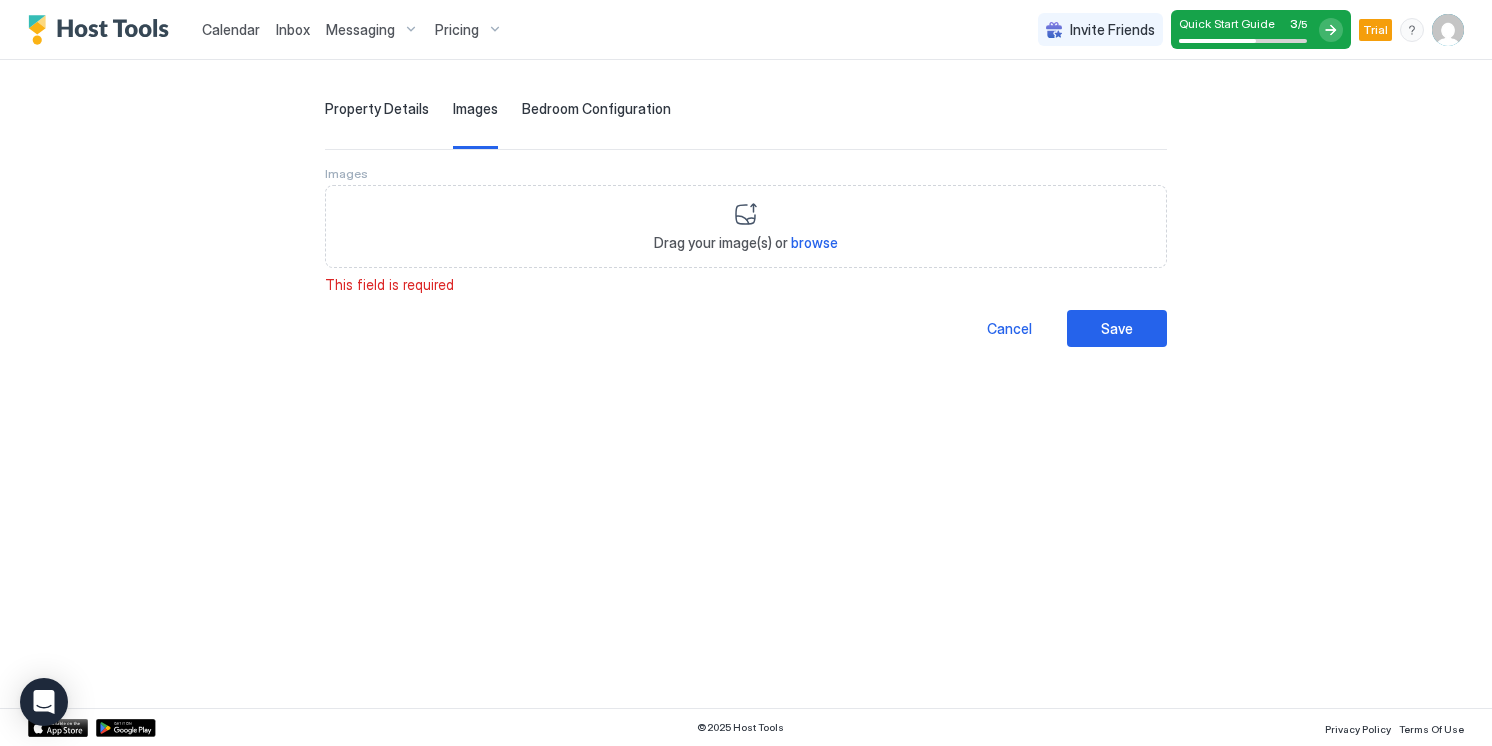click 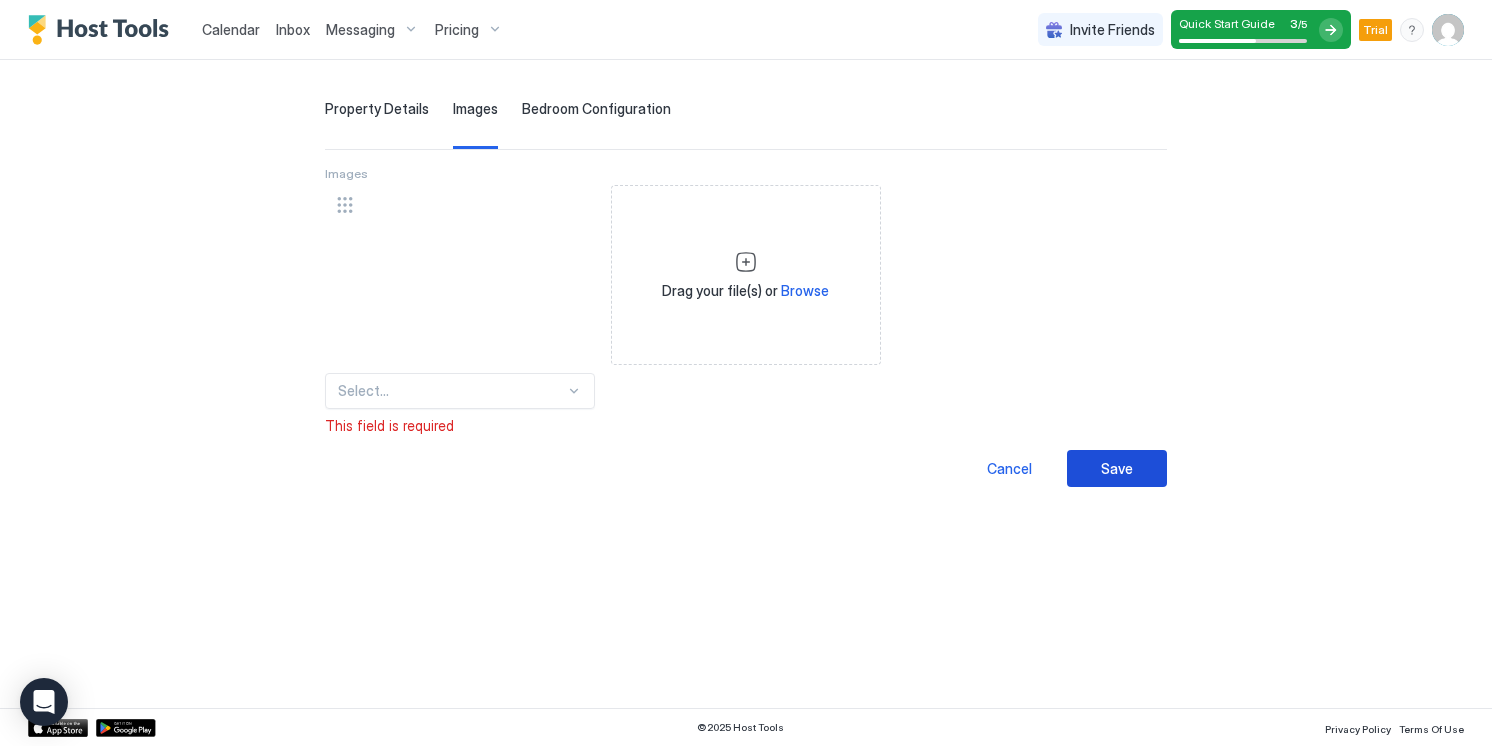 click on "Save" at bounding box center (1117, 468) 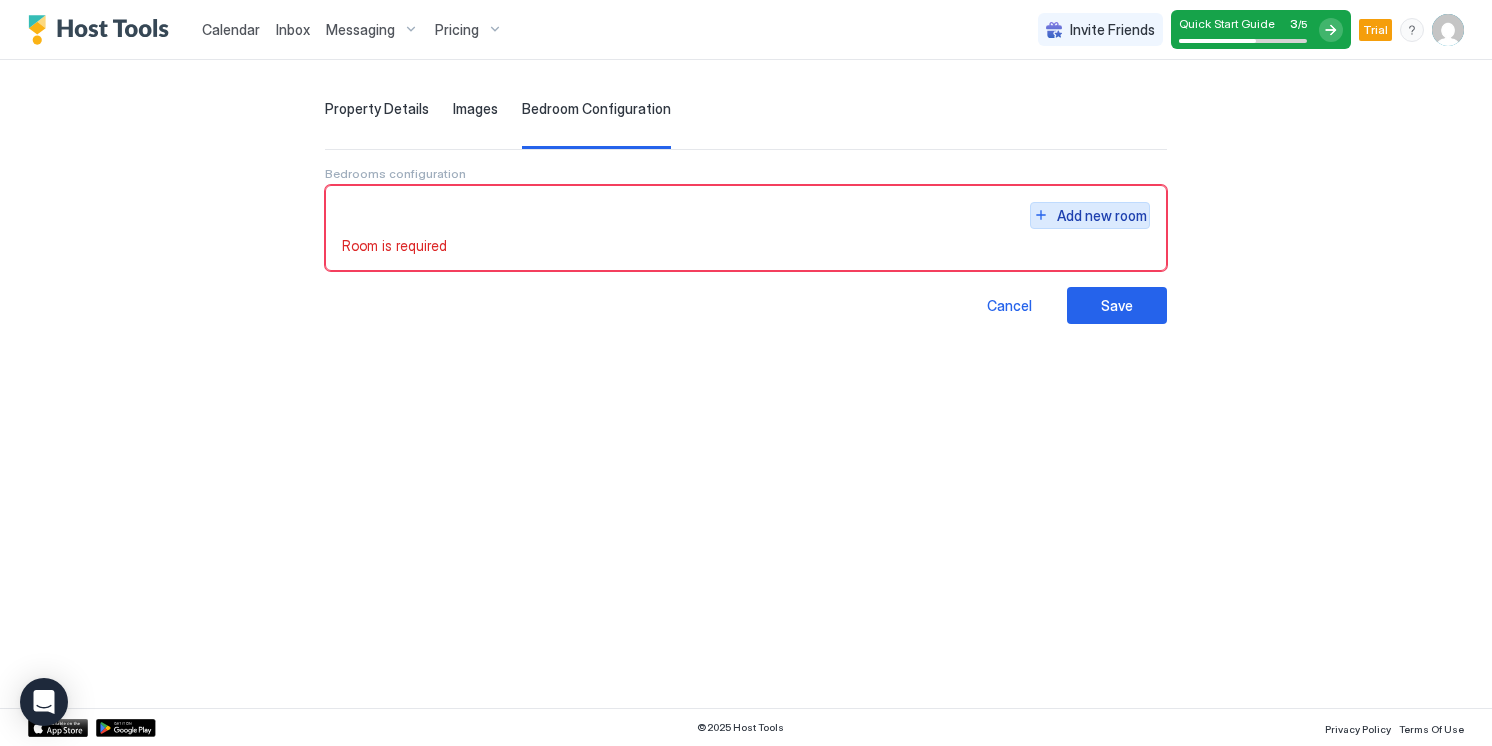 click on "Add new room" at bounding box center (1102, 215) 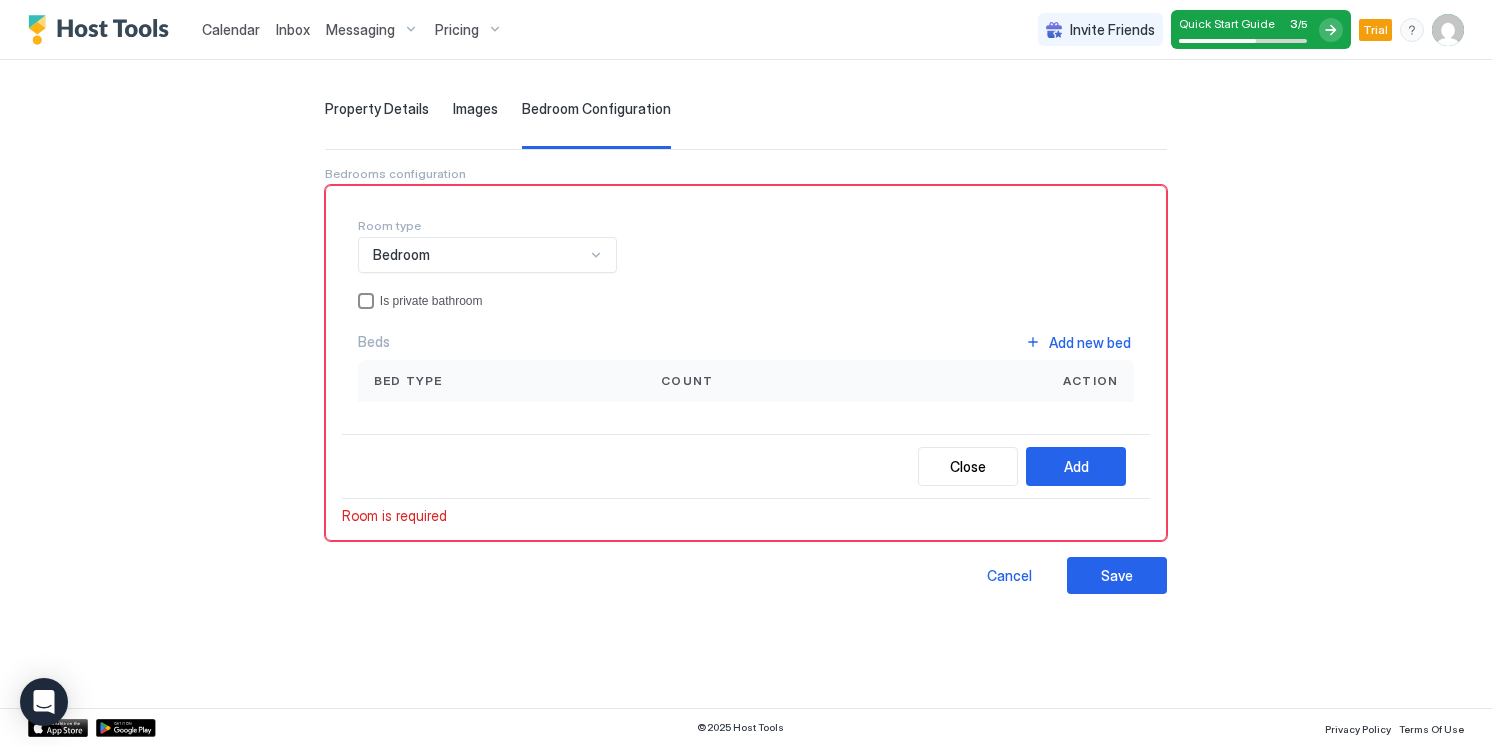 click at bounding box center [366, 301] 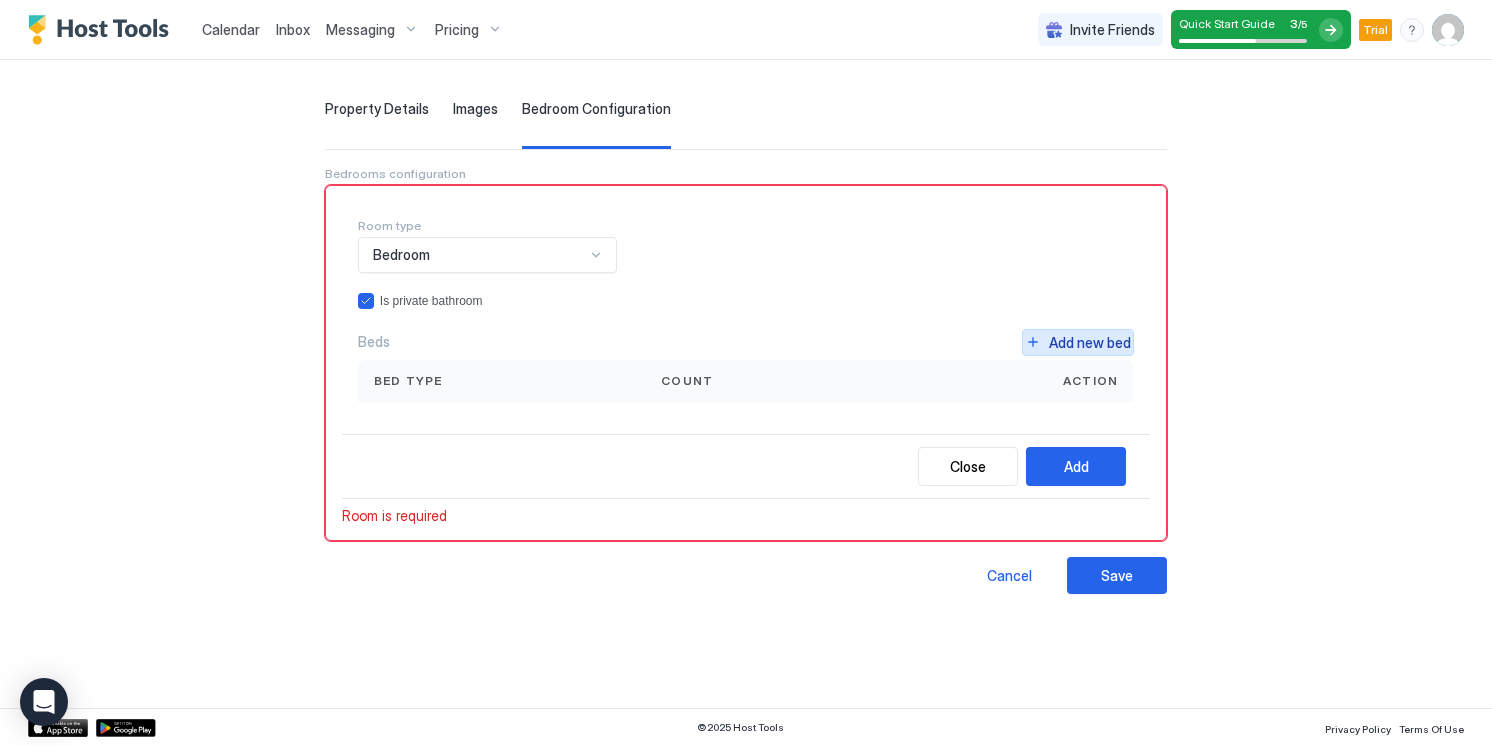 click on "Add new bed" at bounding box center (1090, 342) 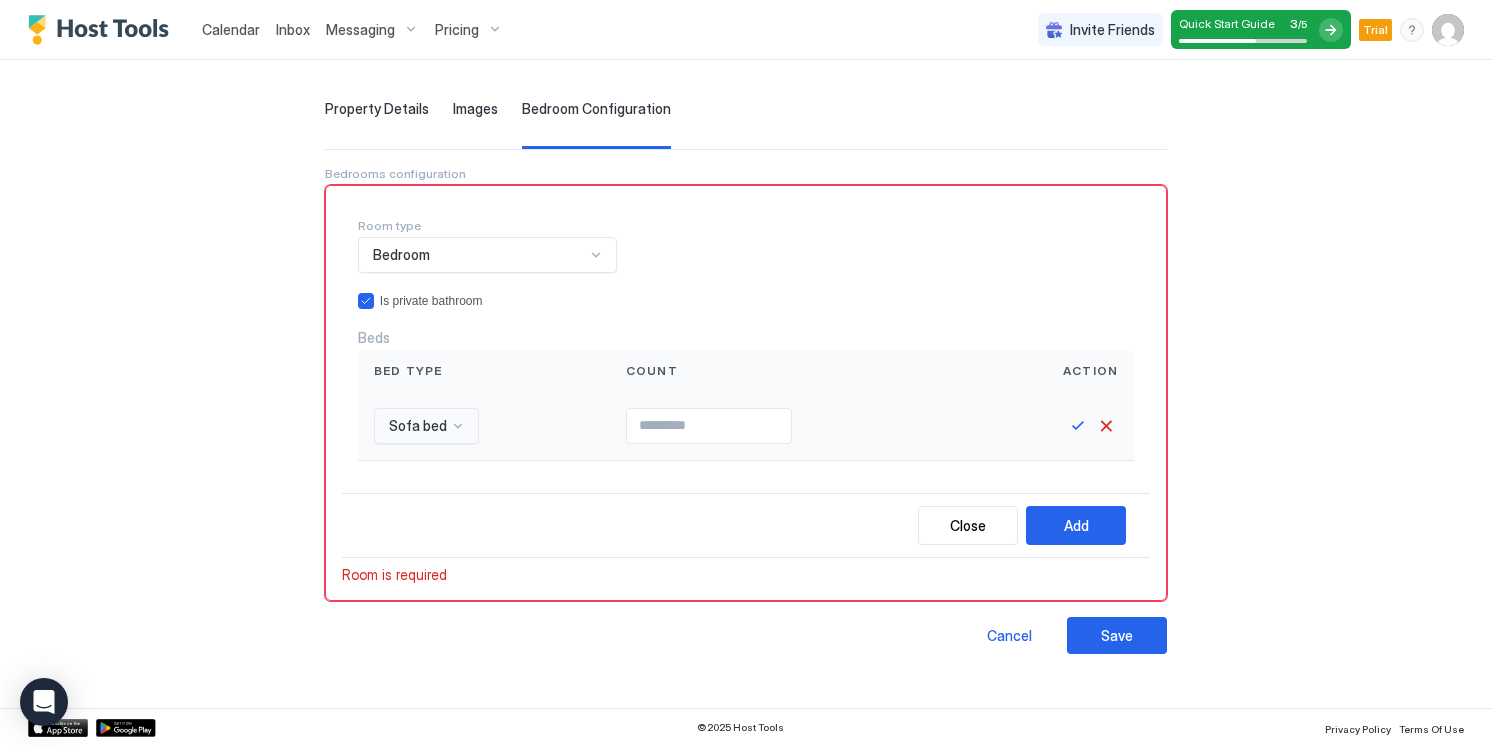 click on "Sofa bed" at bounding box center (418, 426) 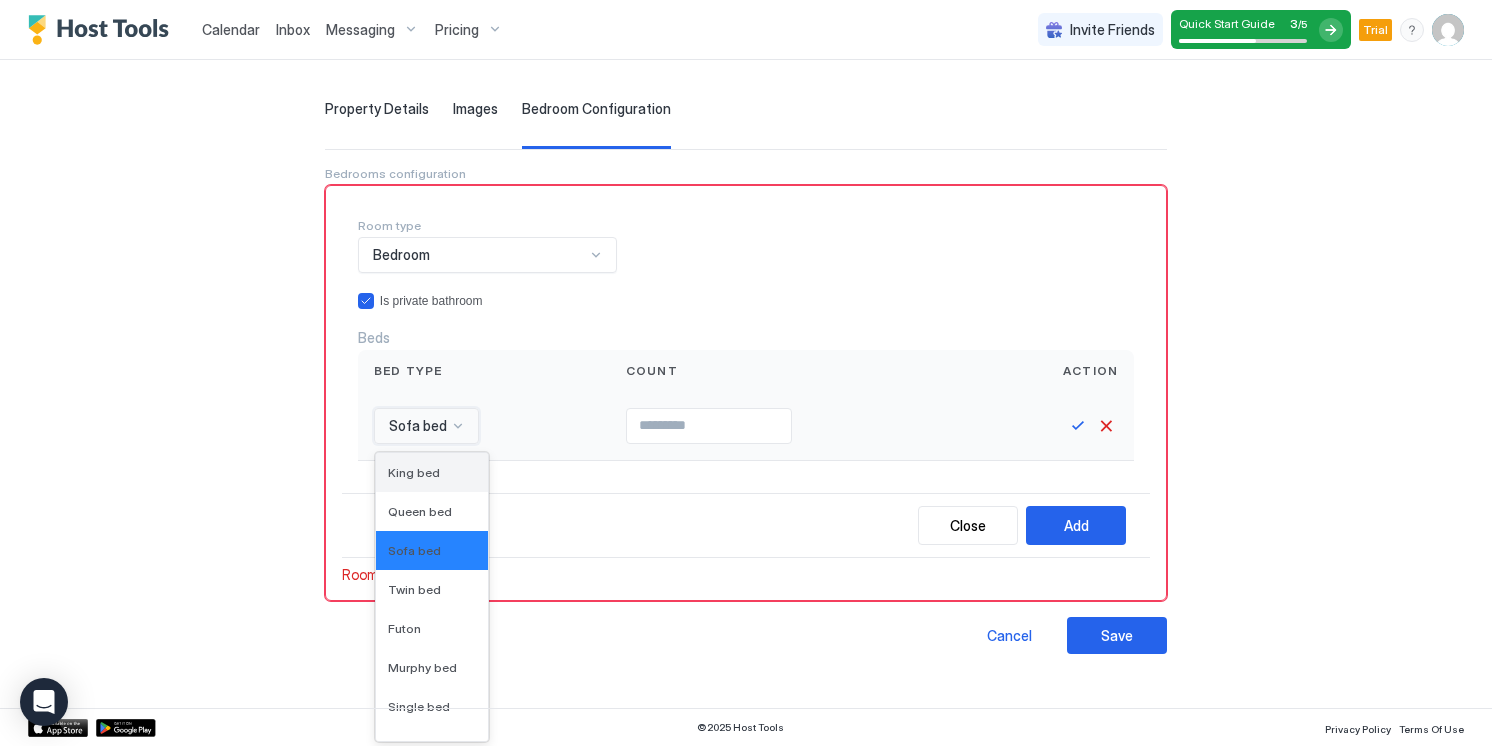 click on "King bed" at bounding box center [432, 472] 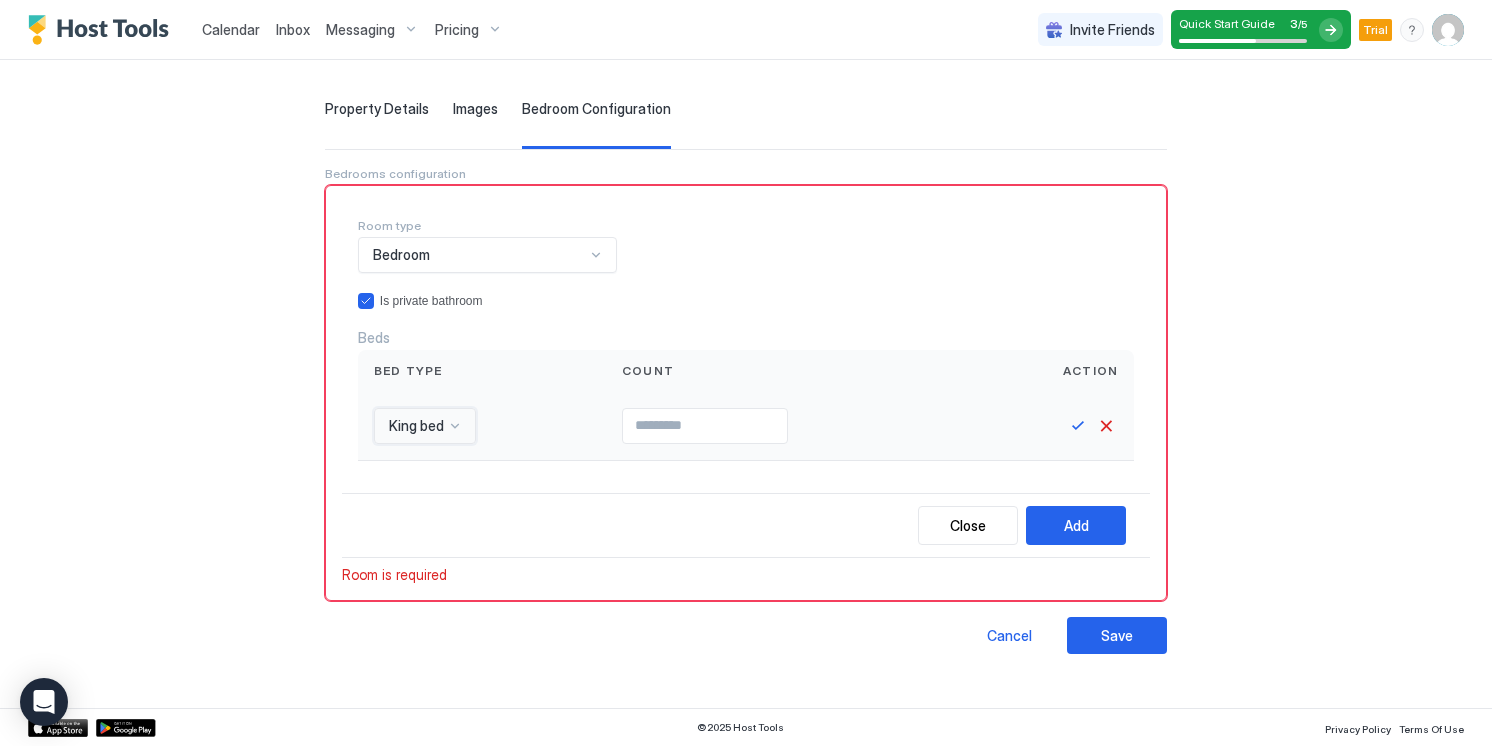 click at bounding box center [705, 426] 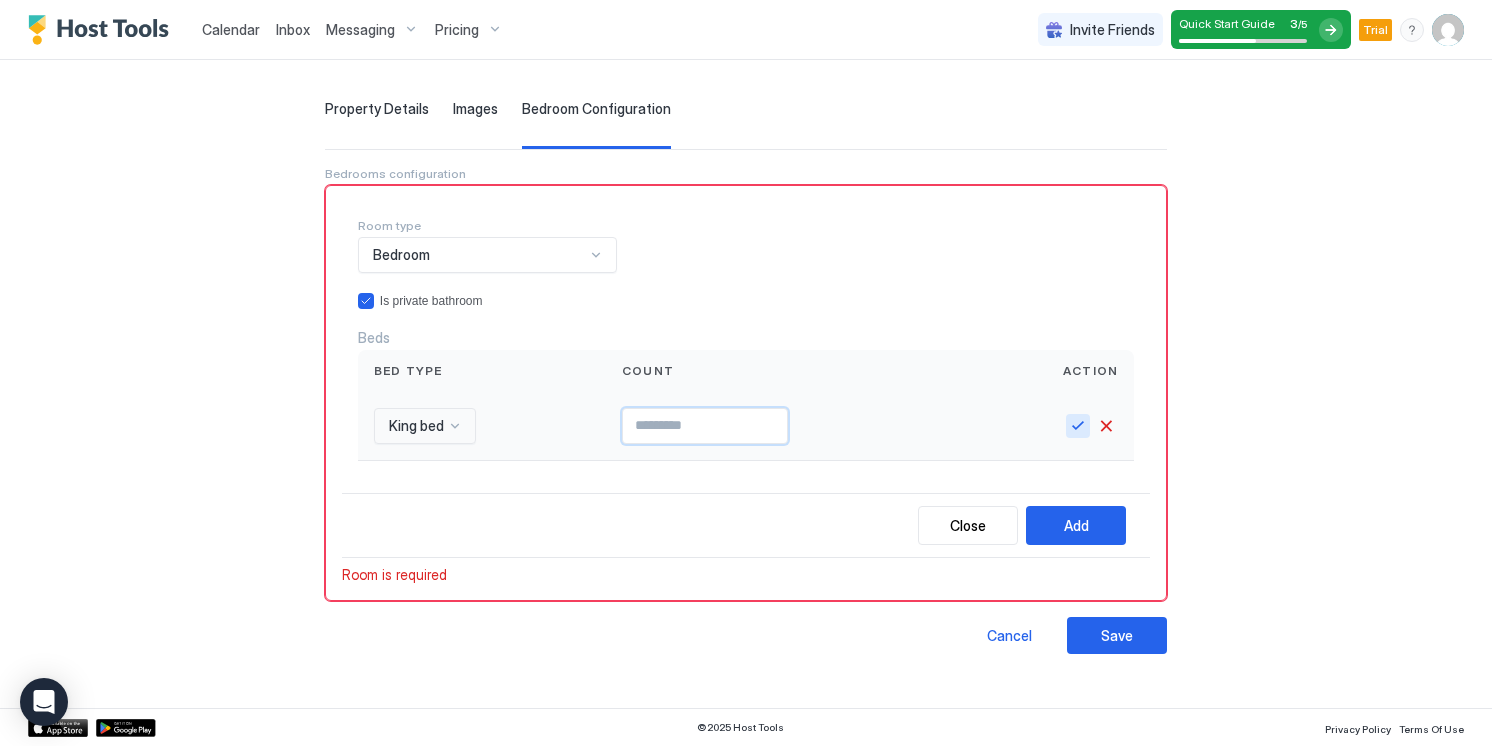 type on "*" 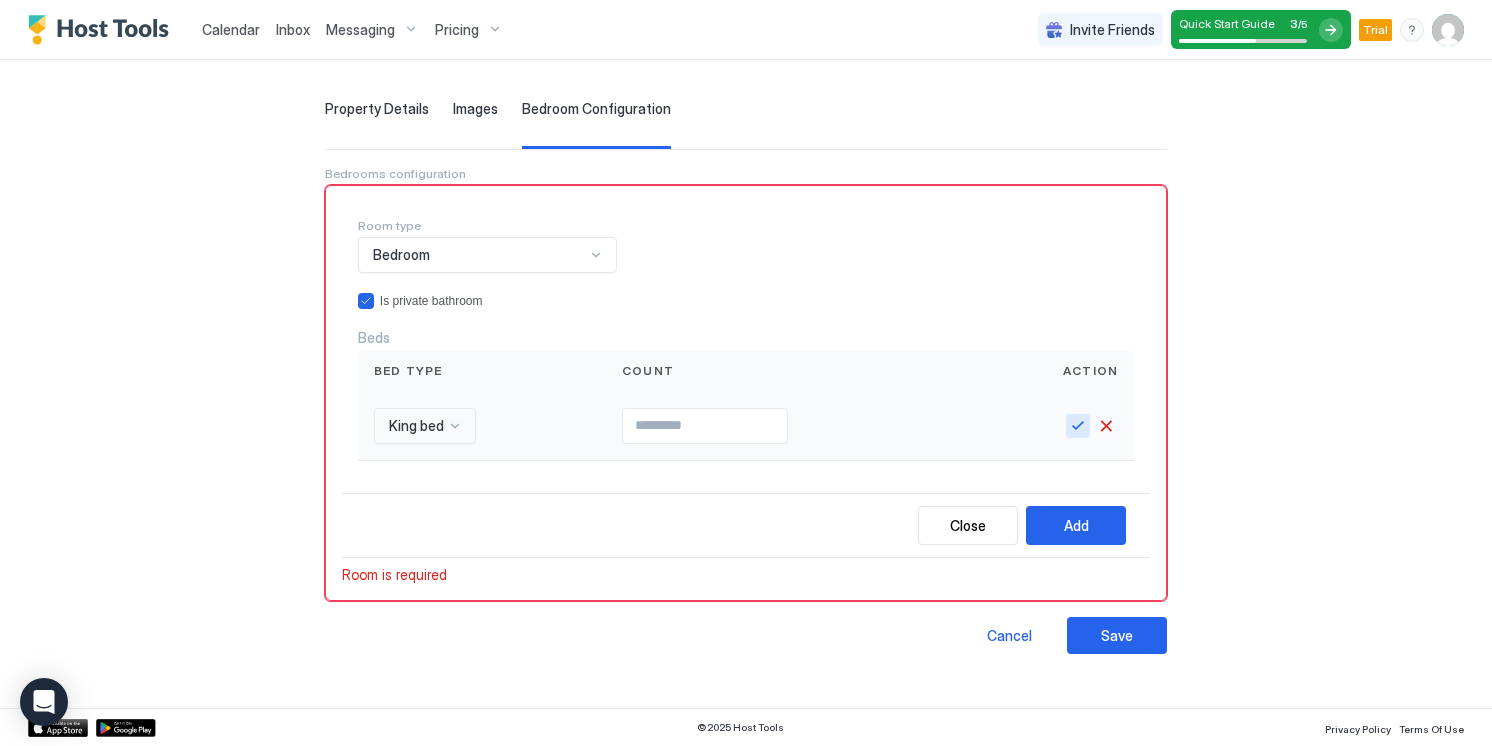 click at bounding box center [1078, 426] 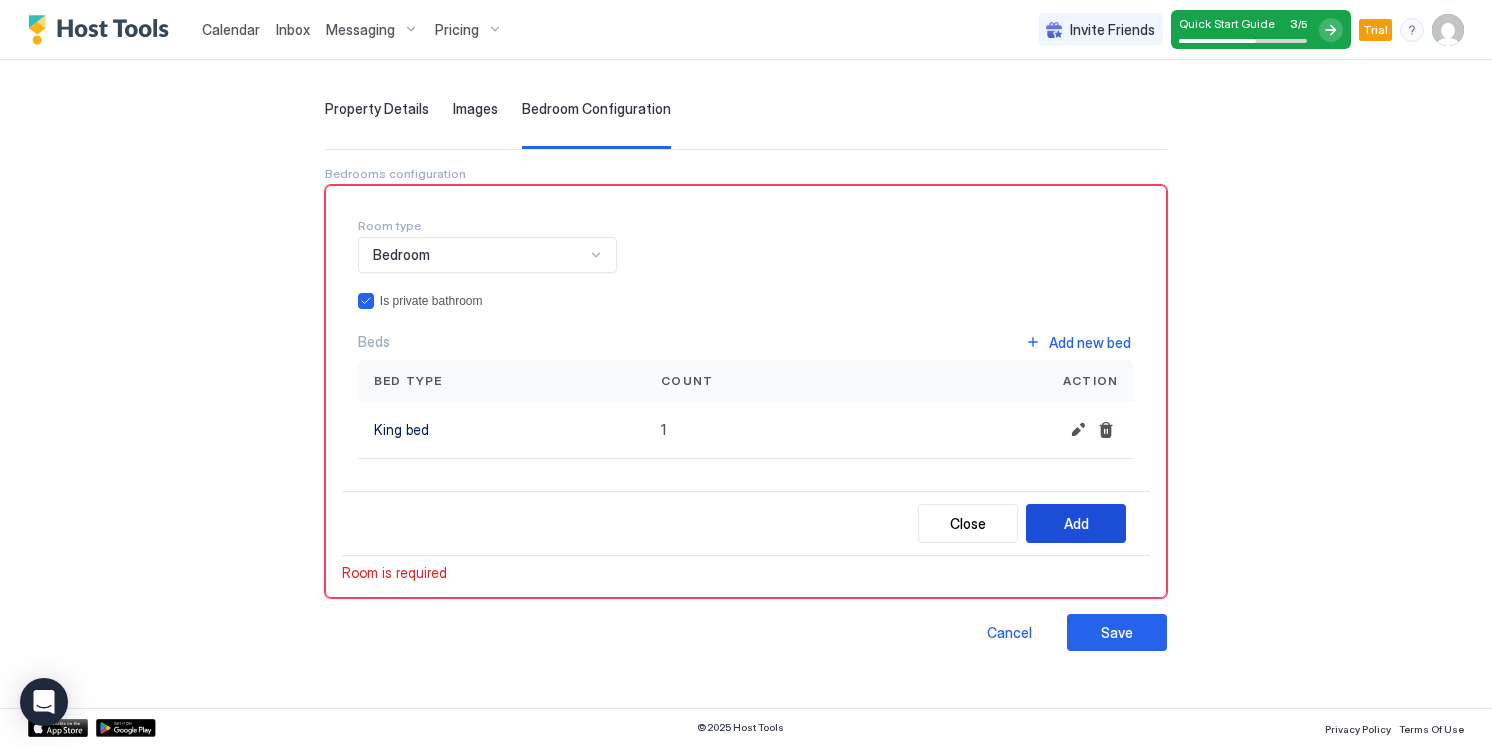 click on "Add" at bounding box center [1076, 523] 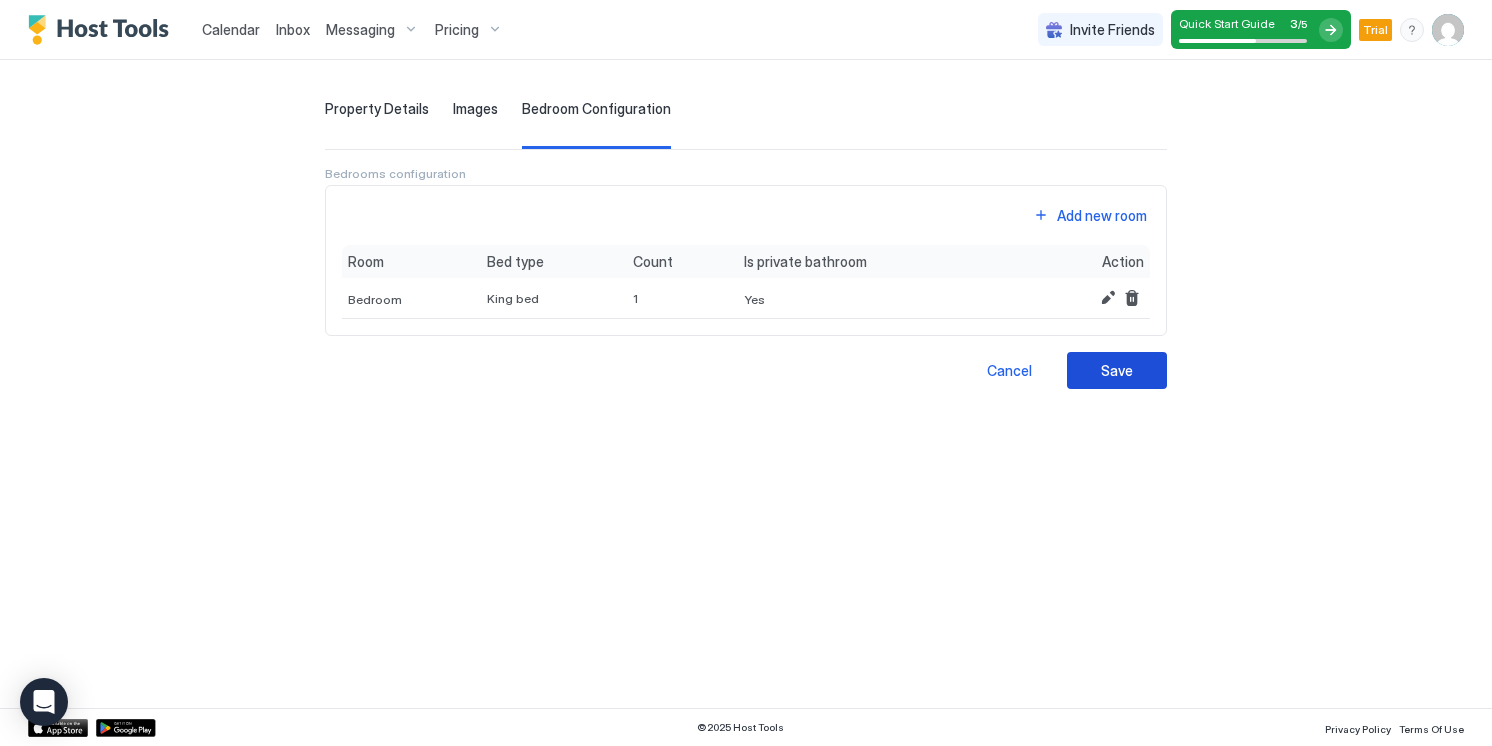click on "Save" at bounding box center [1117, 370] 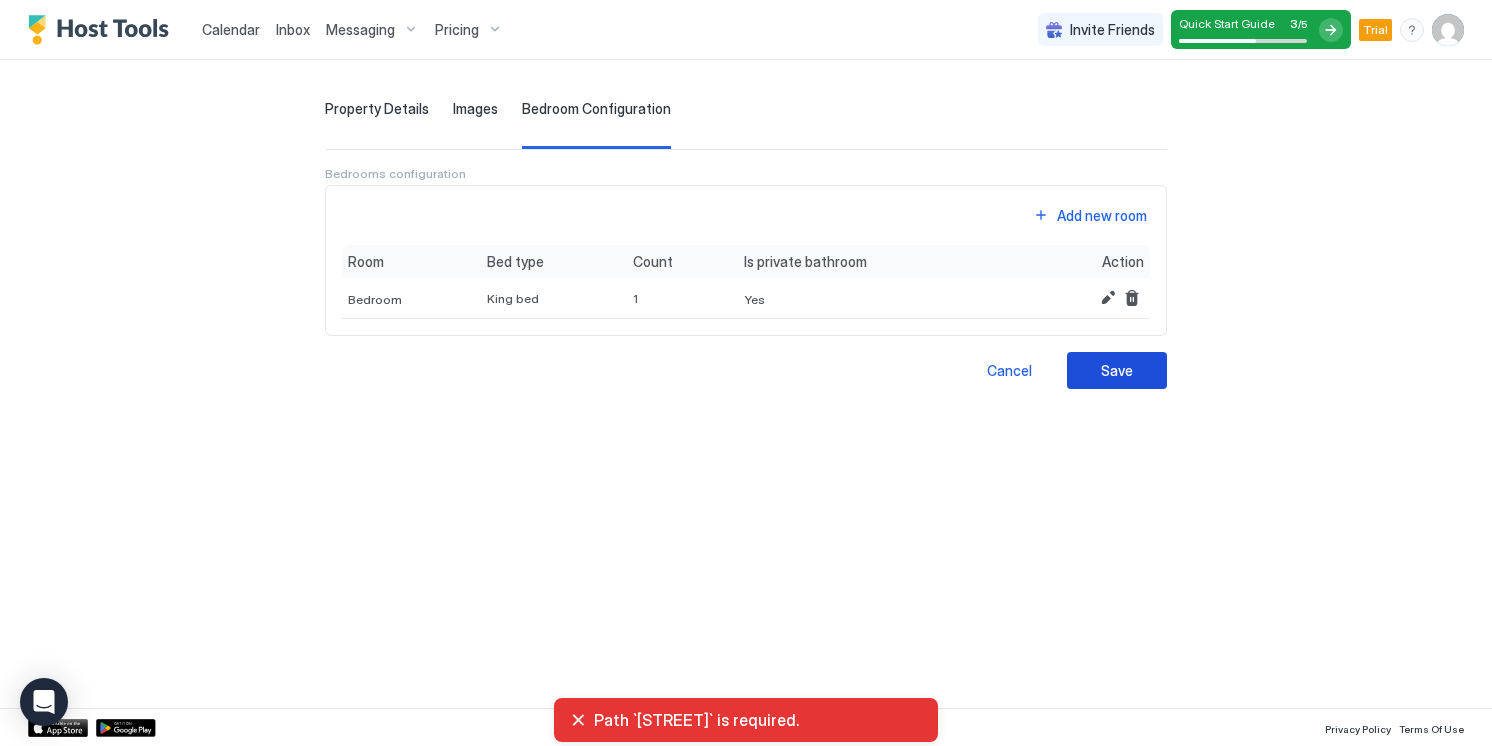 click on "Save" at bounding box center (1117, 370) 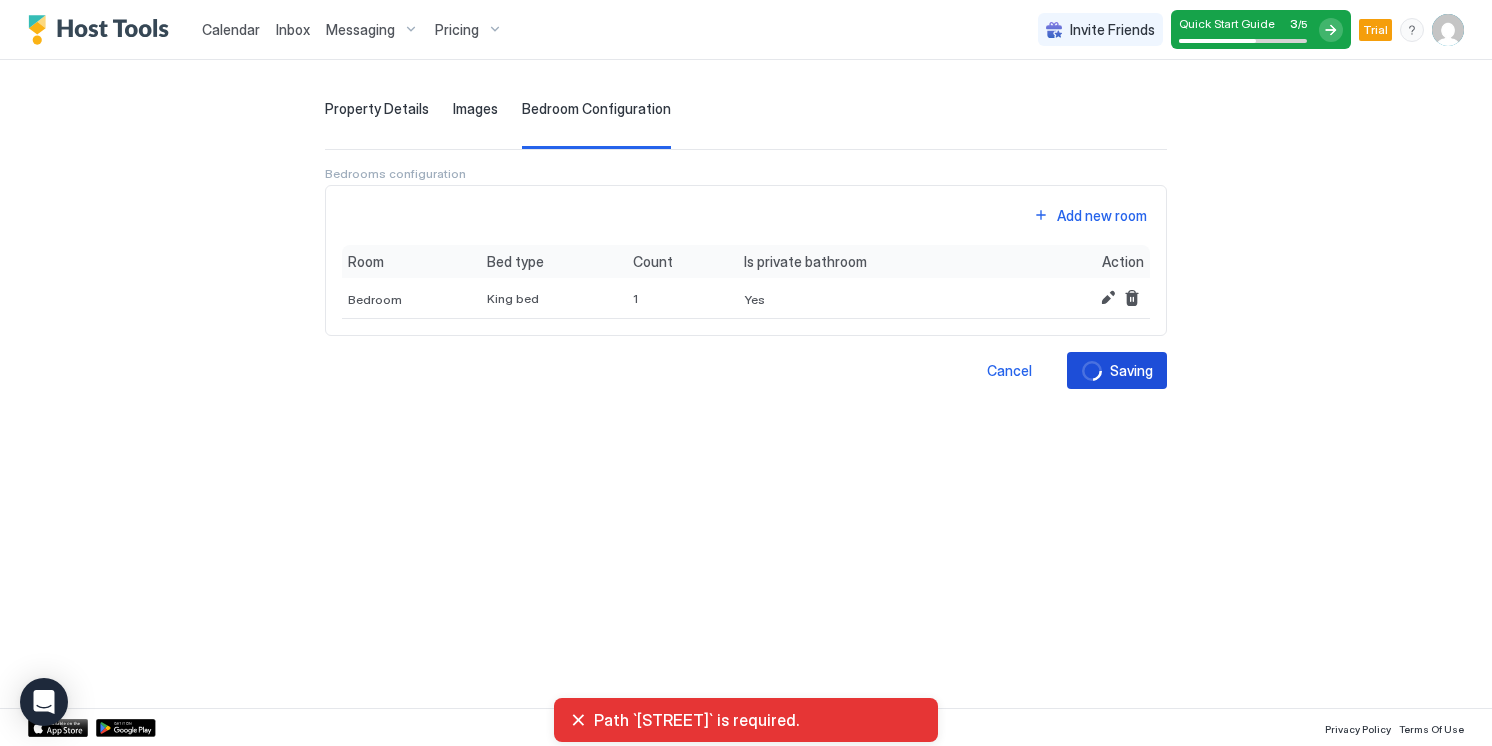 click on "Saving" at bounding box center [1131, 370] 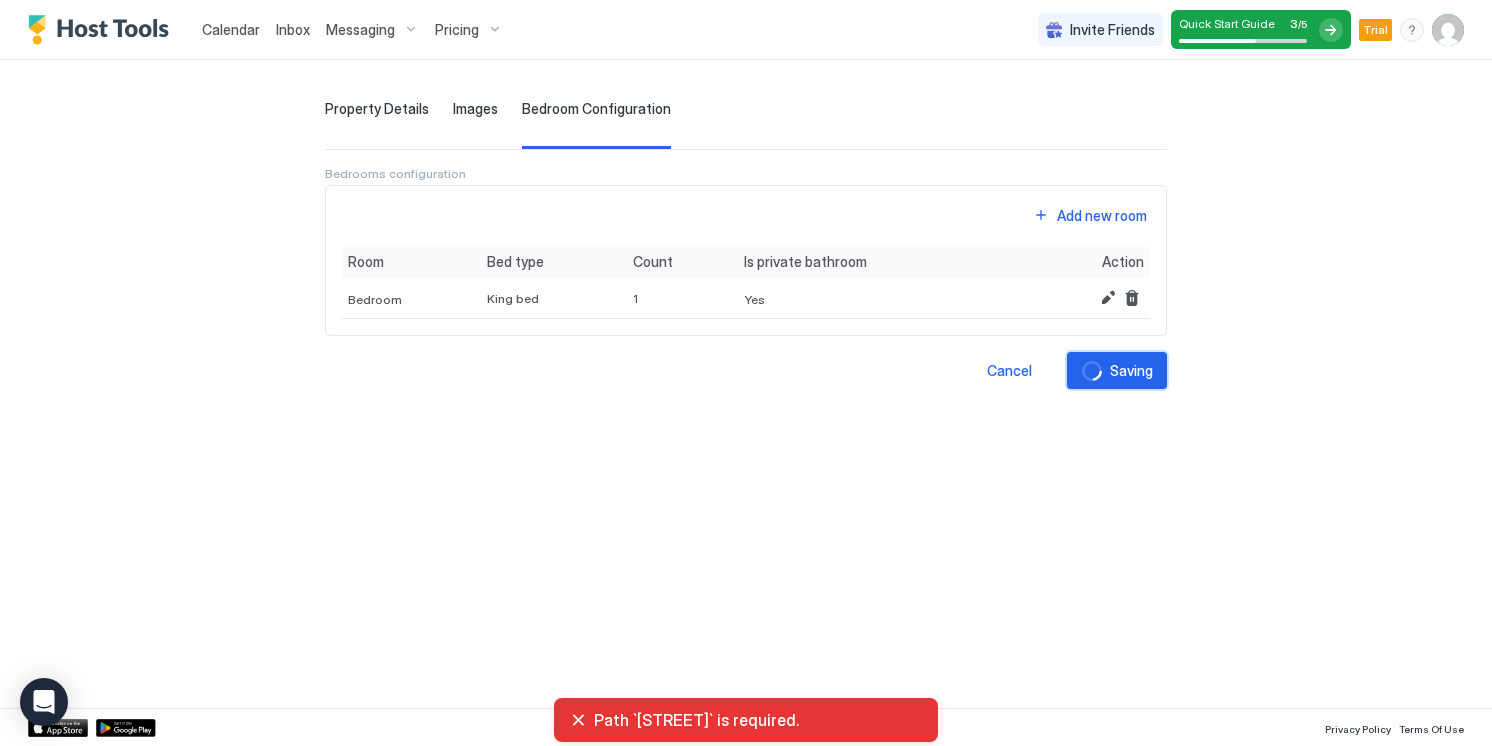 click on "Saving" at bounding box center (1131, 370) 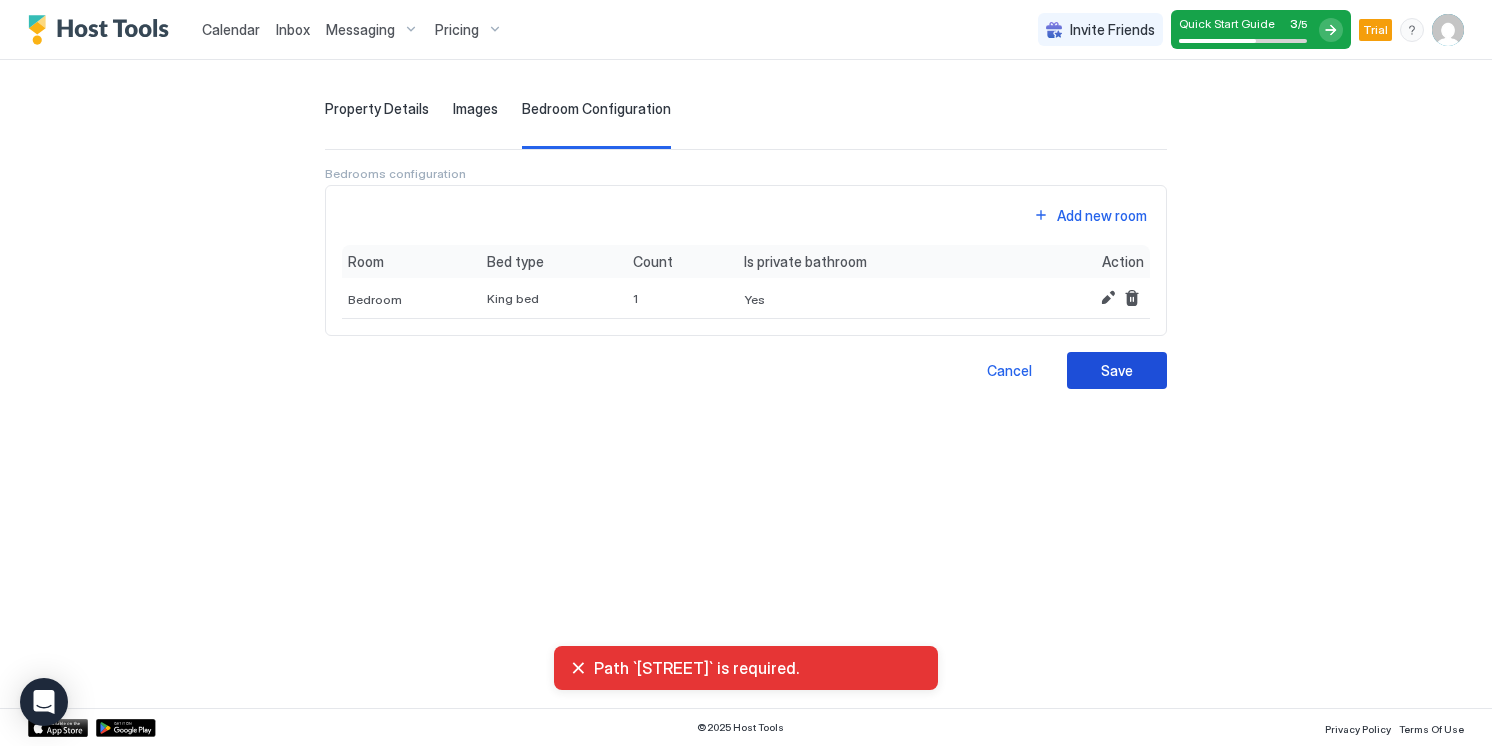 click on "Save" at bounding box center (1117, 370) 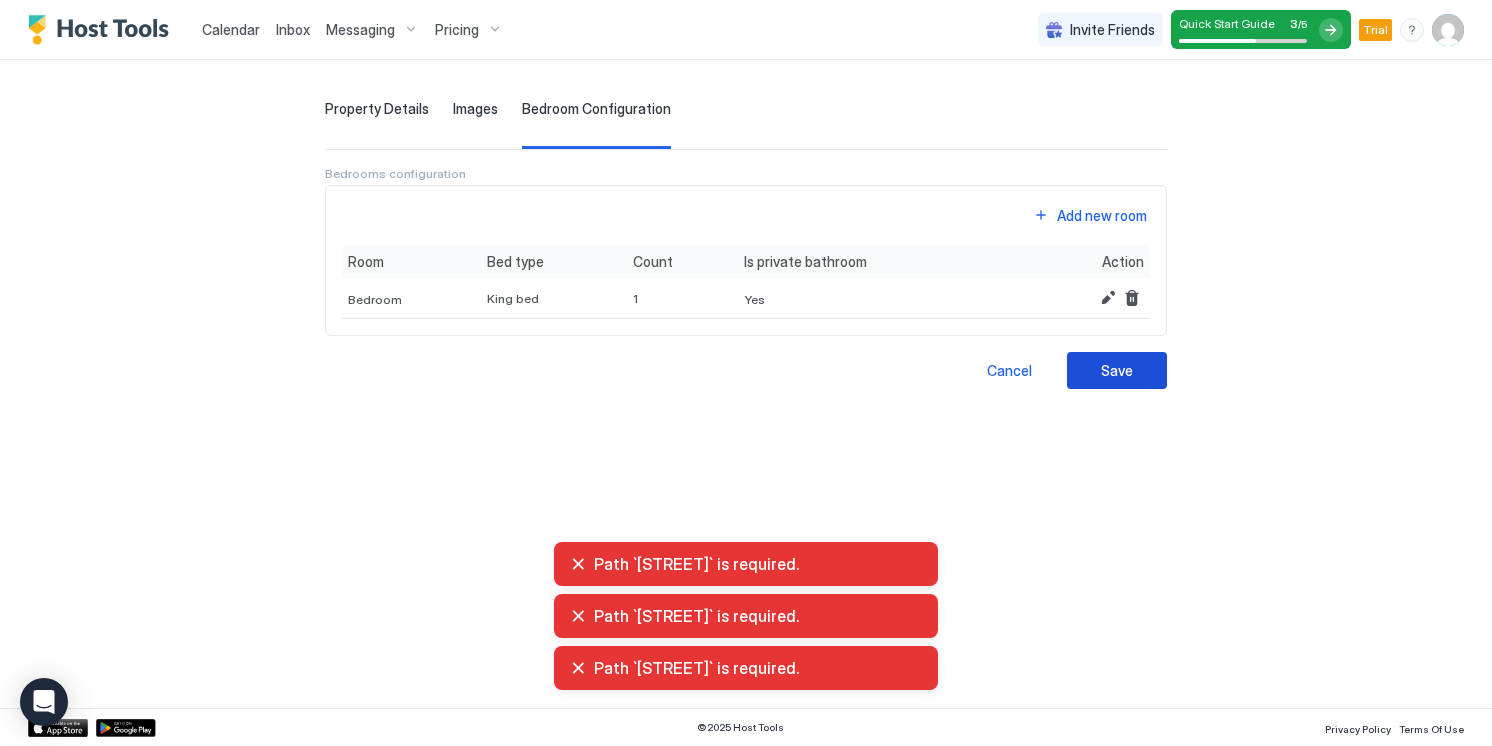 click on "Save" at bounding box center [1117, 370] 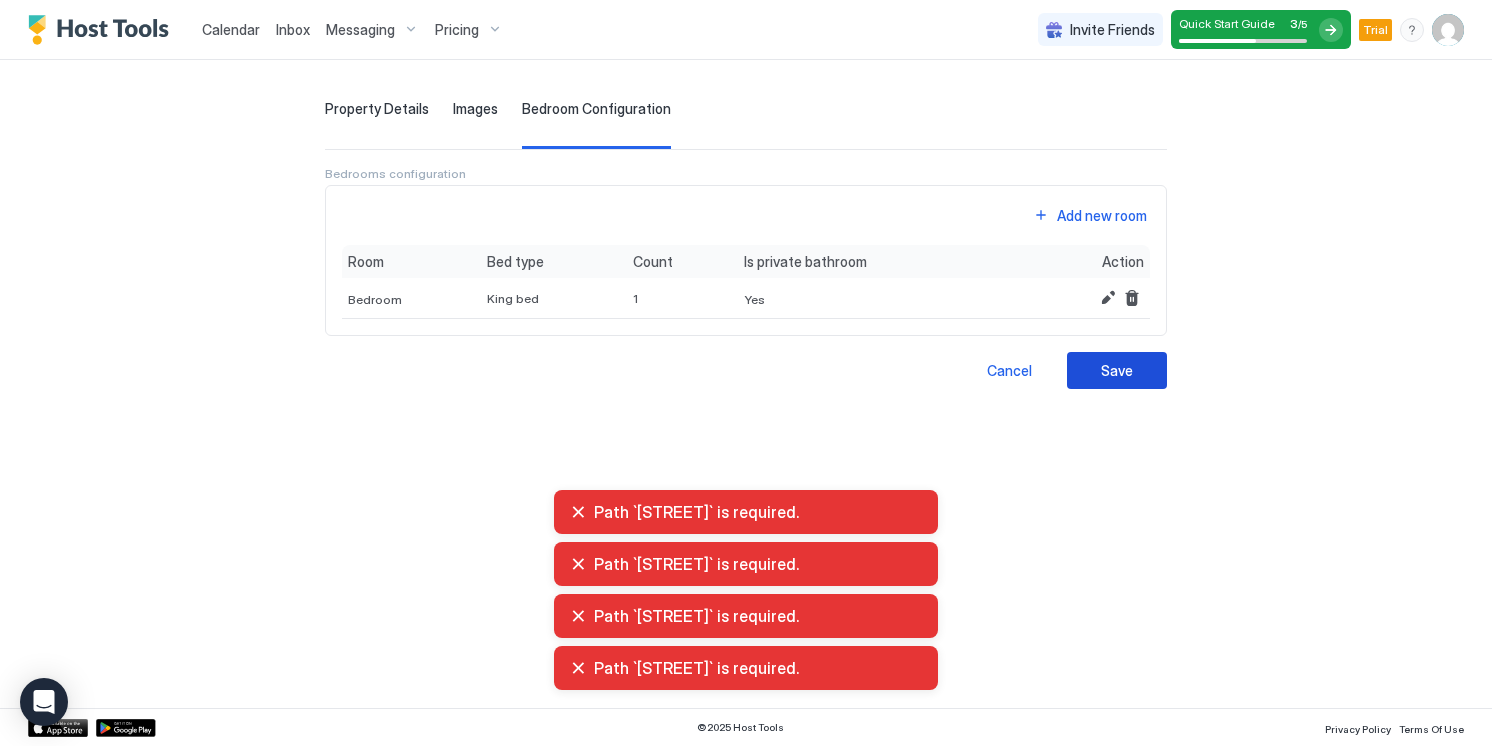 drag, startPoint x: 1120, startPoint y: 366, endPoint x: 984, endPoint y: 341, distance: 138.2787 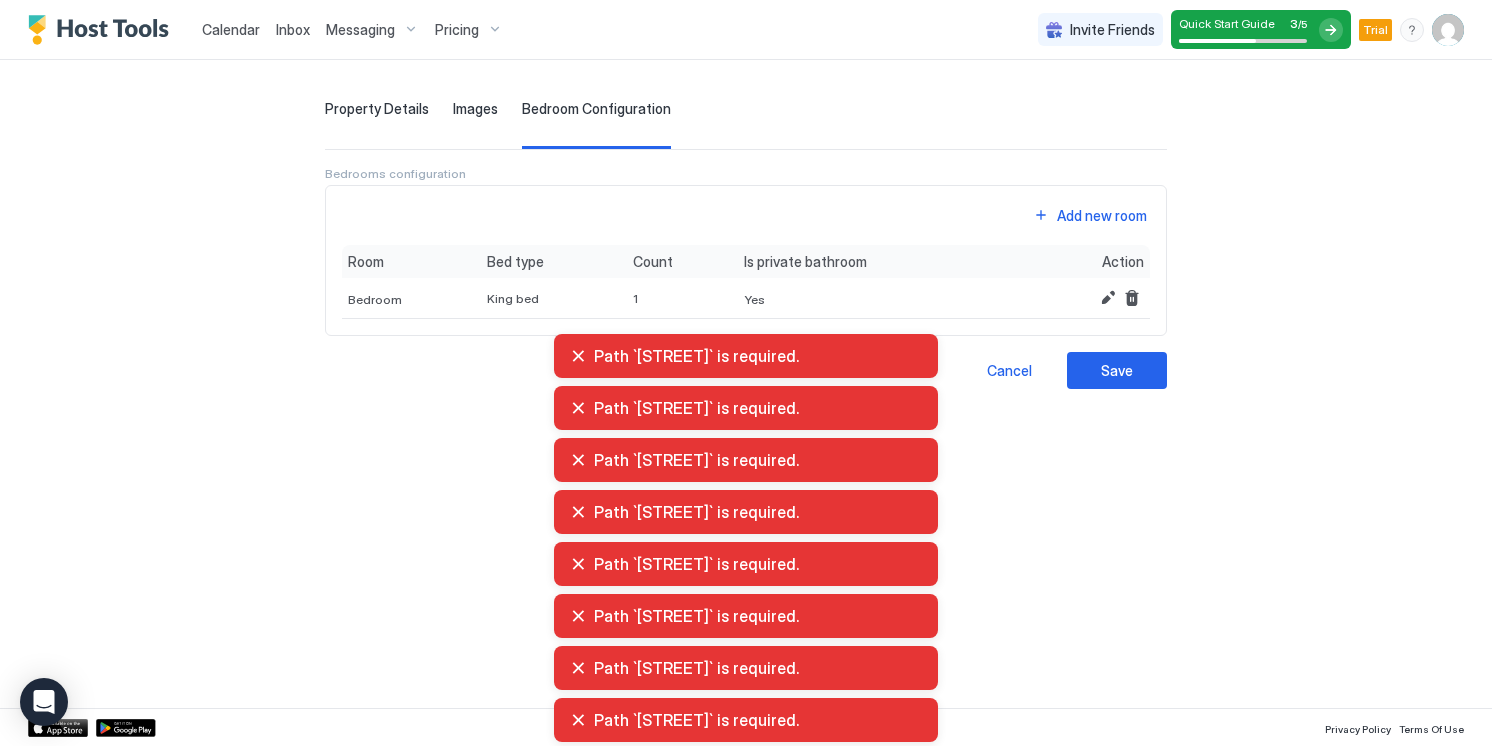 click on "Property Details" at bounding box center (377, 109) 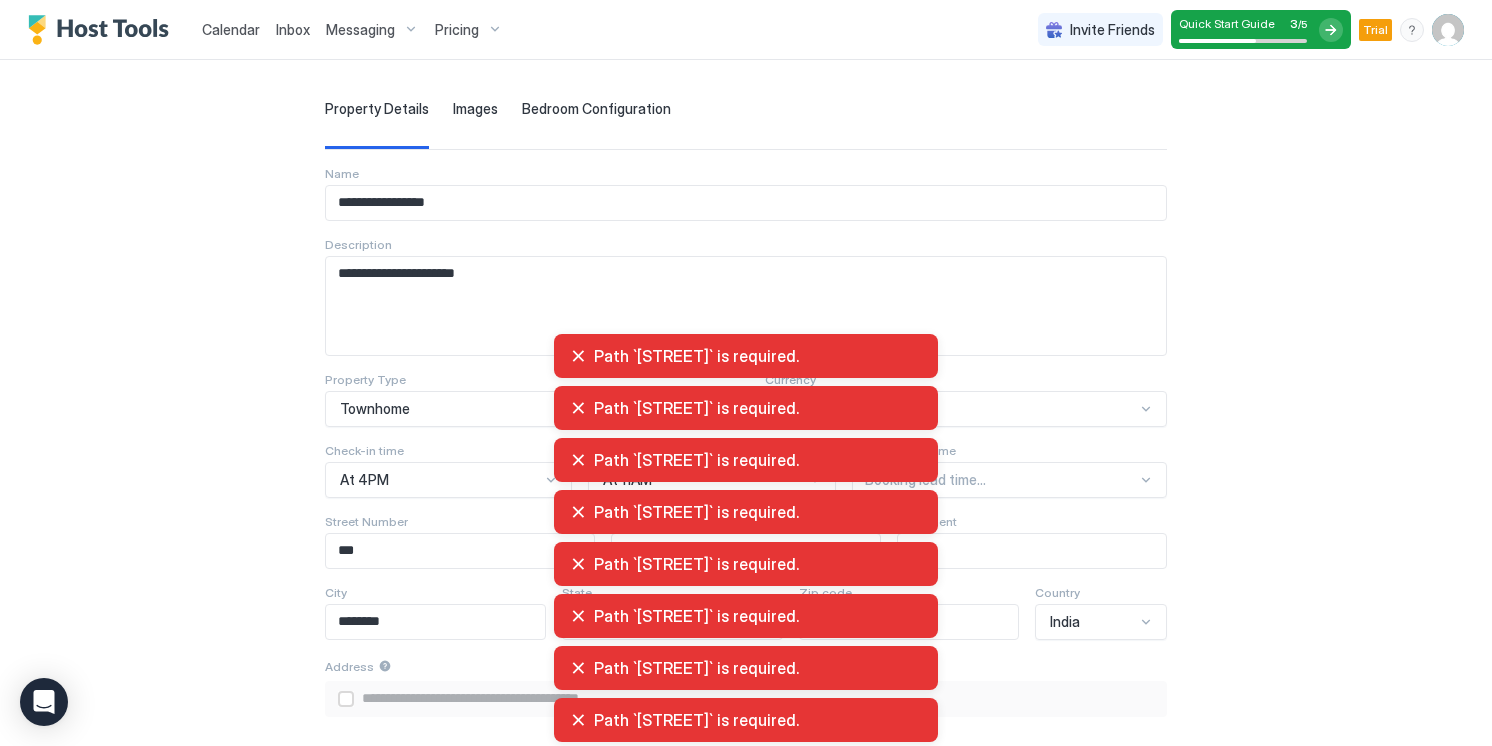 click on "Path `streetName` is required. Path `streetName` is required. Path `streetName` is required. Path `streetName` is required. Path `streetName` is required. Path `streetName` is required. Path `streetName` is required. Path `streetName` is required." at bounding box center [746, 538] 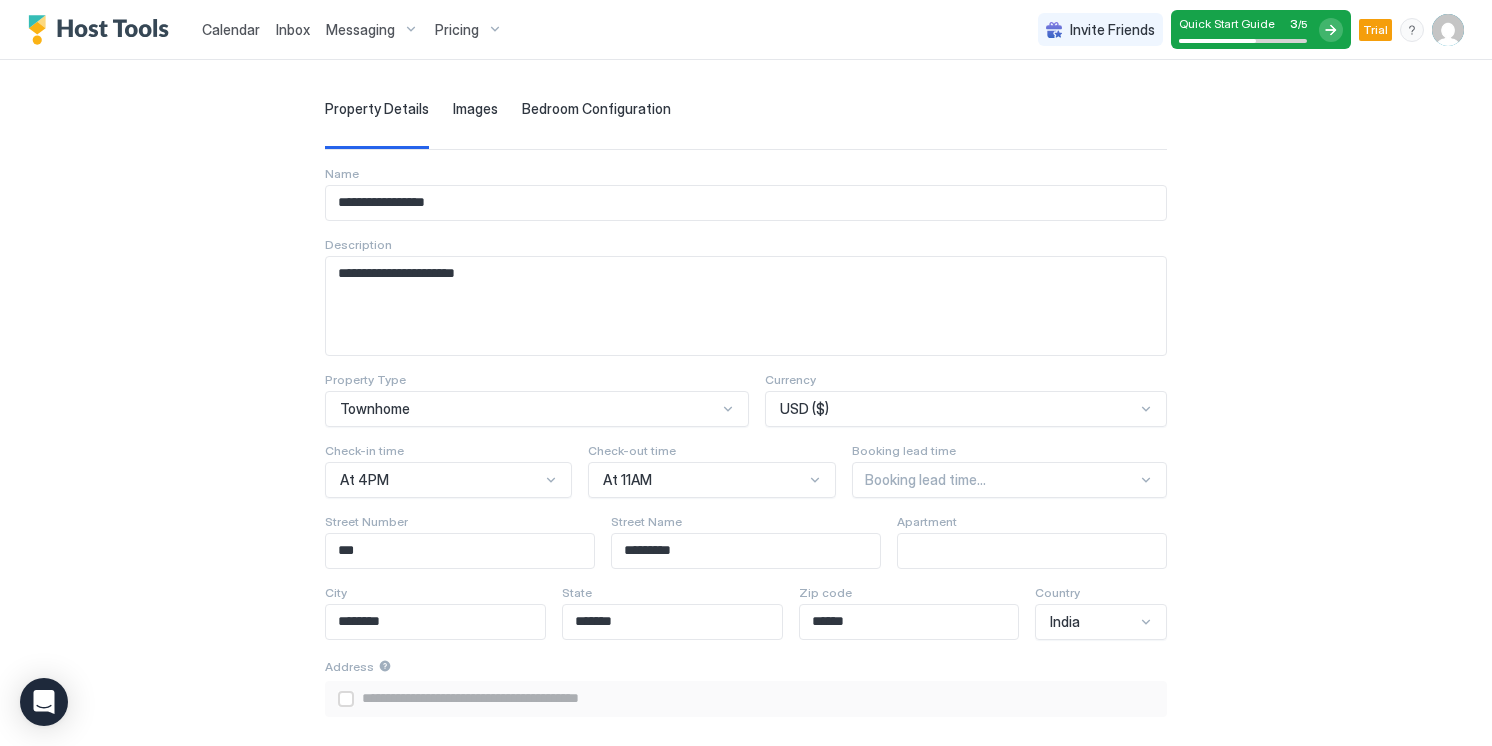 click on "**********" at bounding box center [746, 699] 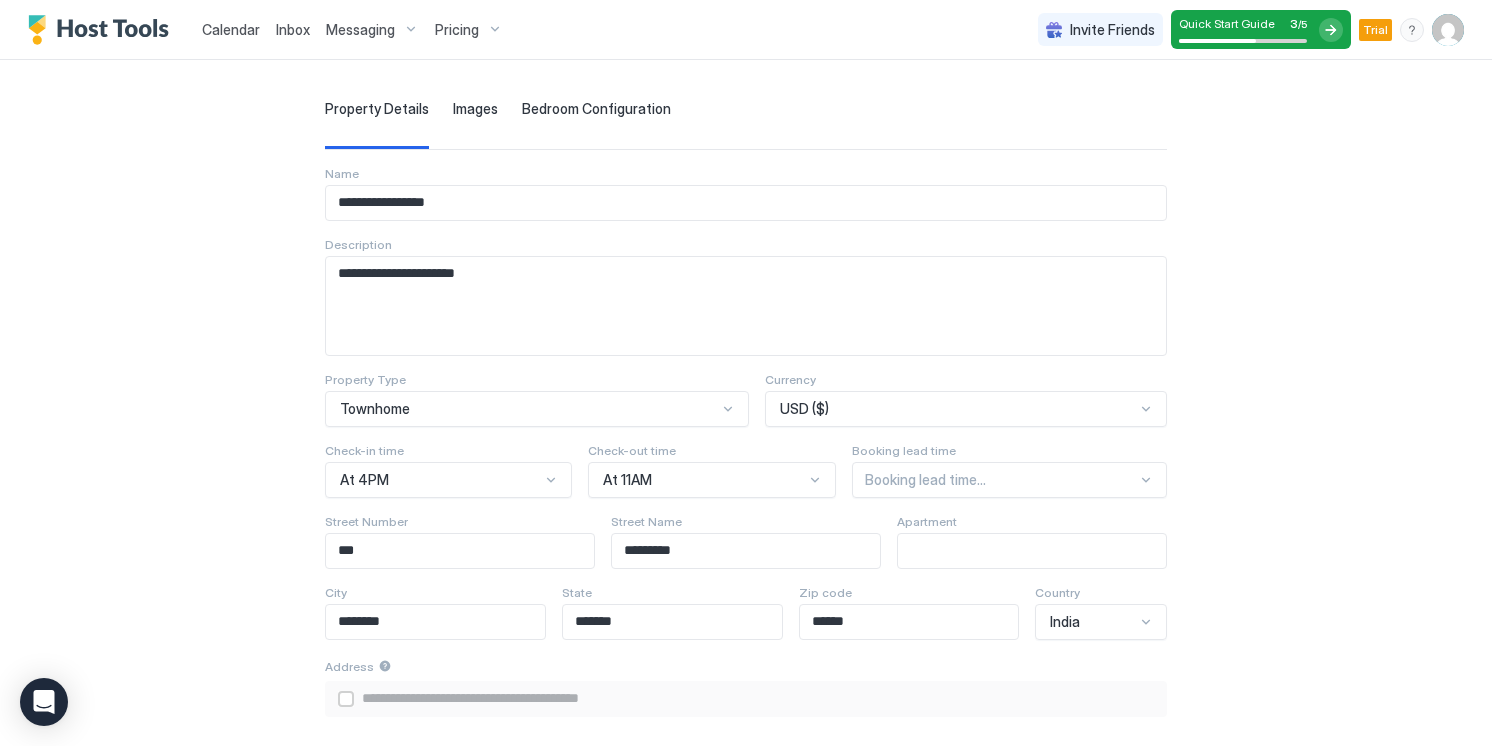 click at bounding box center [346, 699] 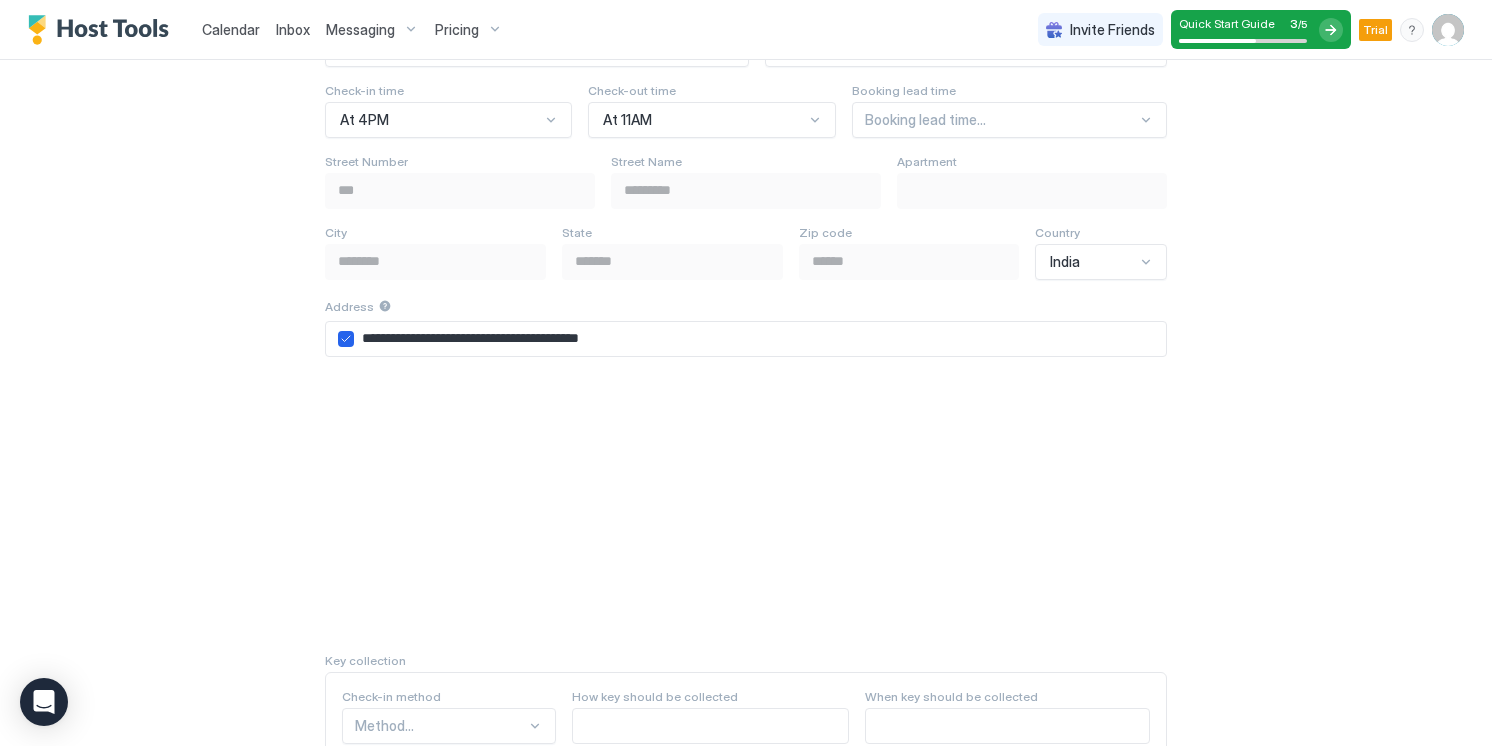 scroll, scrollTop: 480, scrollLeft: 0, axis: vertical 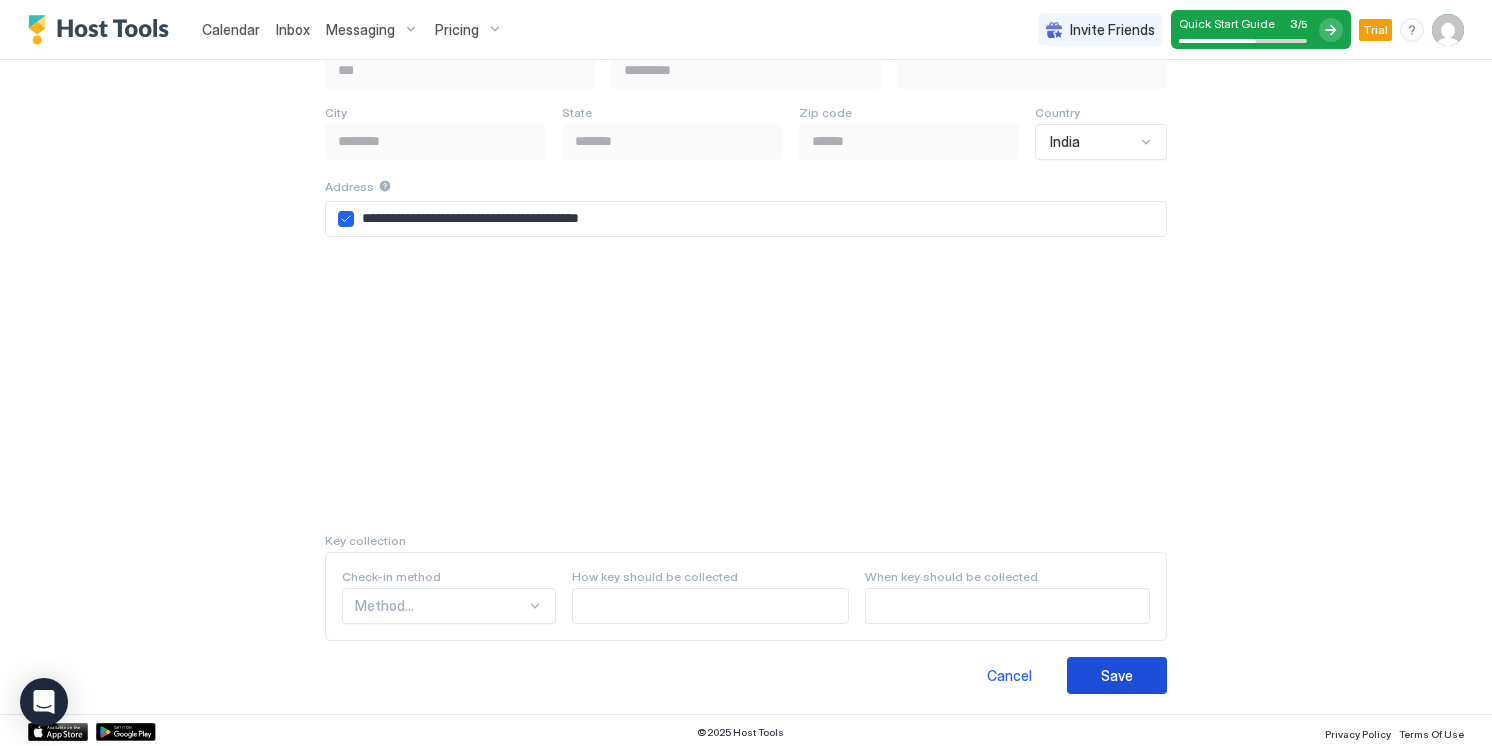 click on "Save" at bounding box center [1117, 675] 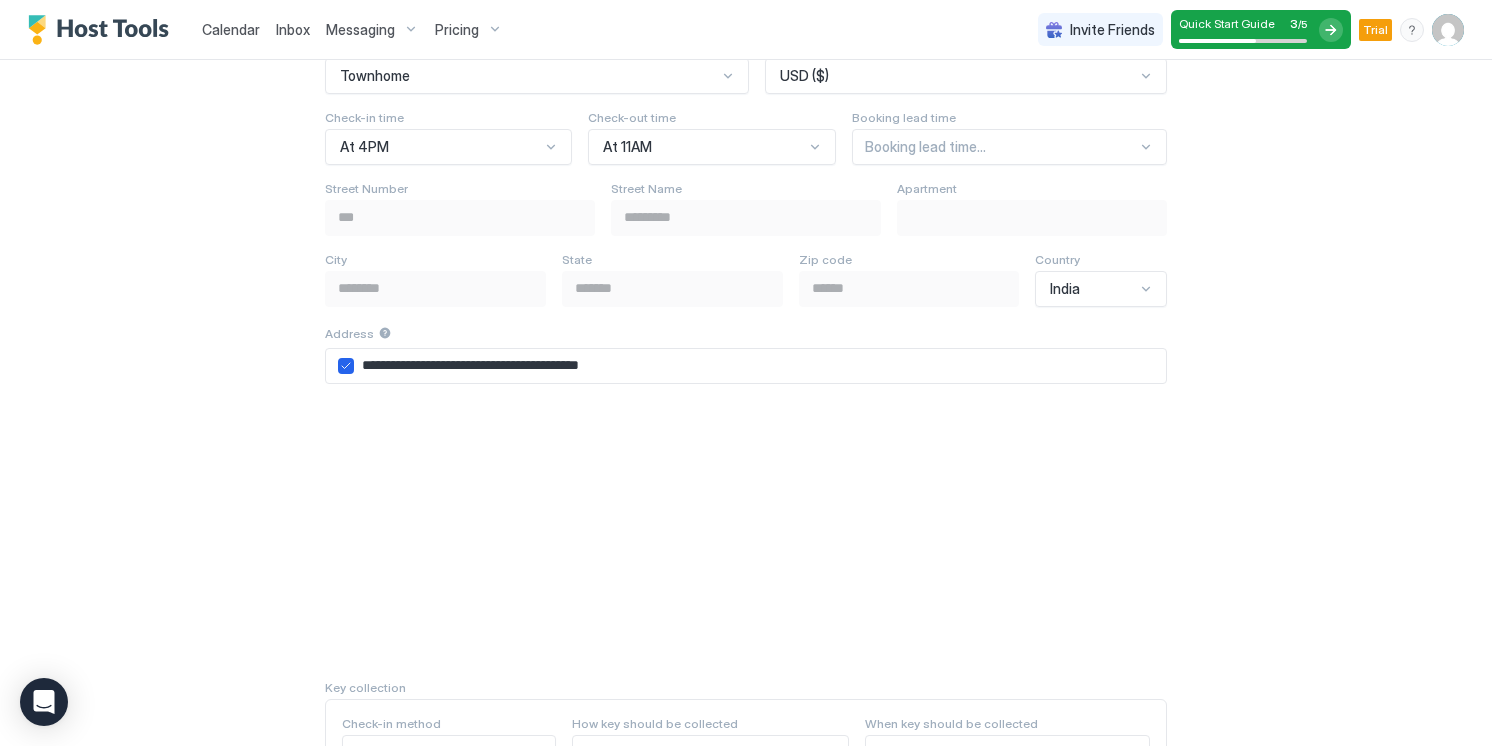 scroll, scrollTop: 480, scrollLeft: 0, axis: vertical 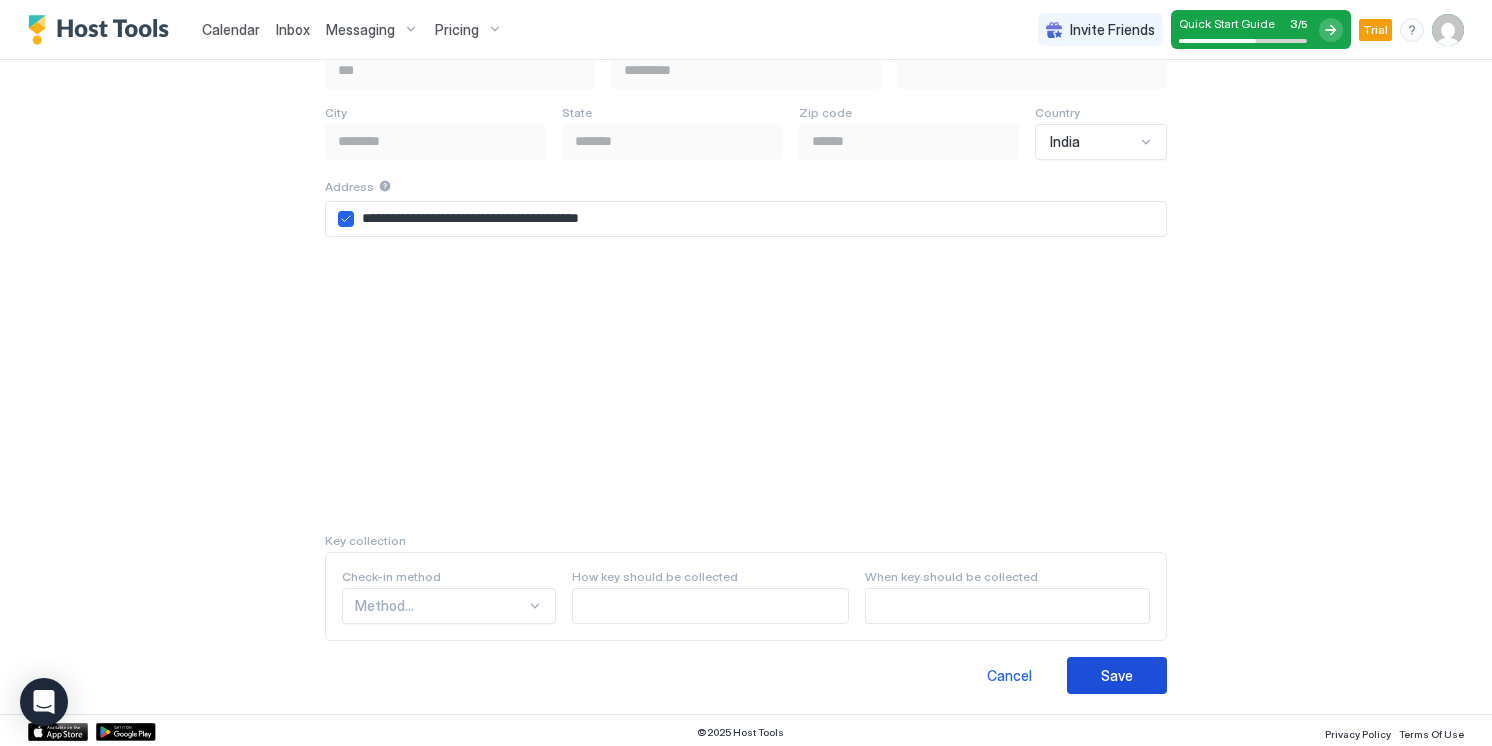 click on "Save" at bounding box center [1117, 675] 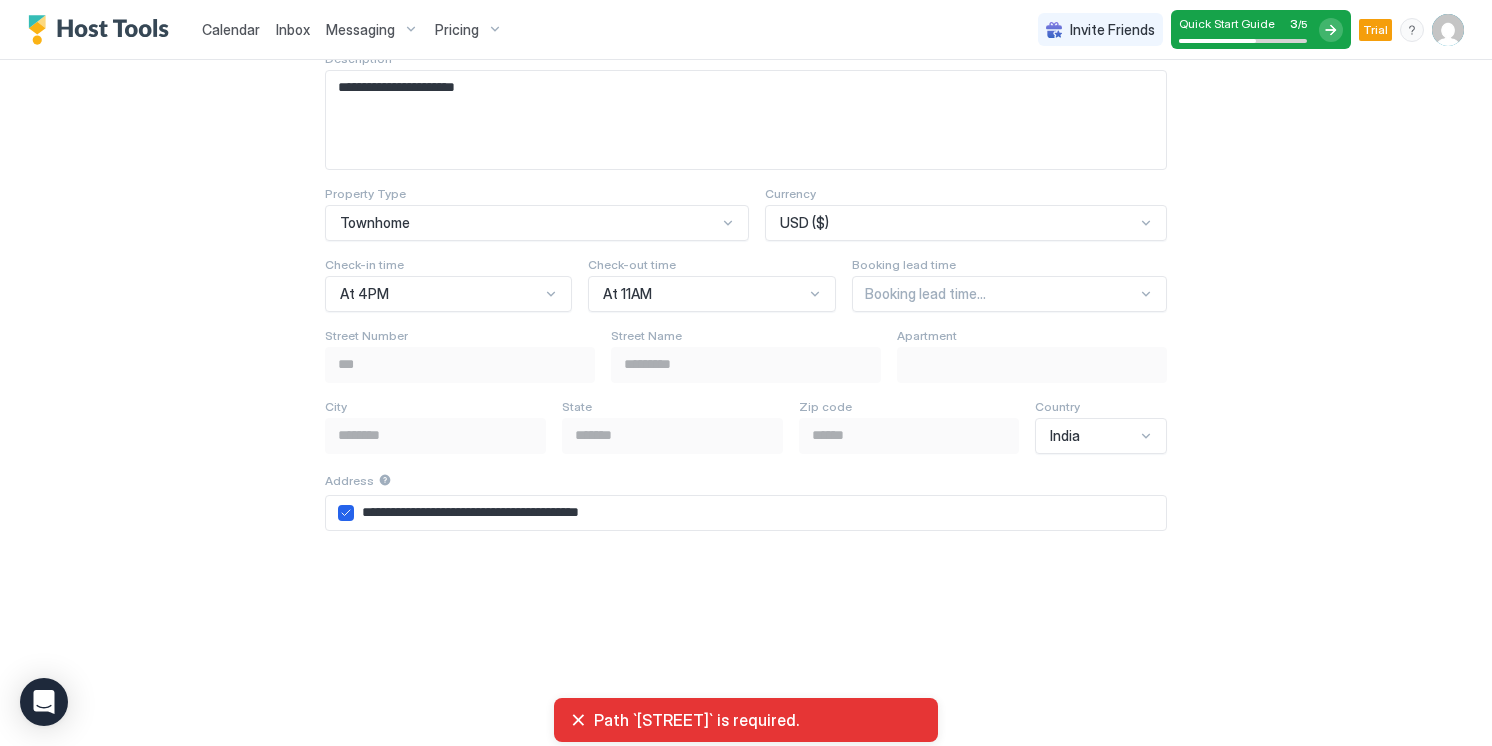 scroll, scrollTop: 240, scrollLeft: 0, axis: vertical 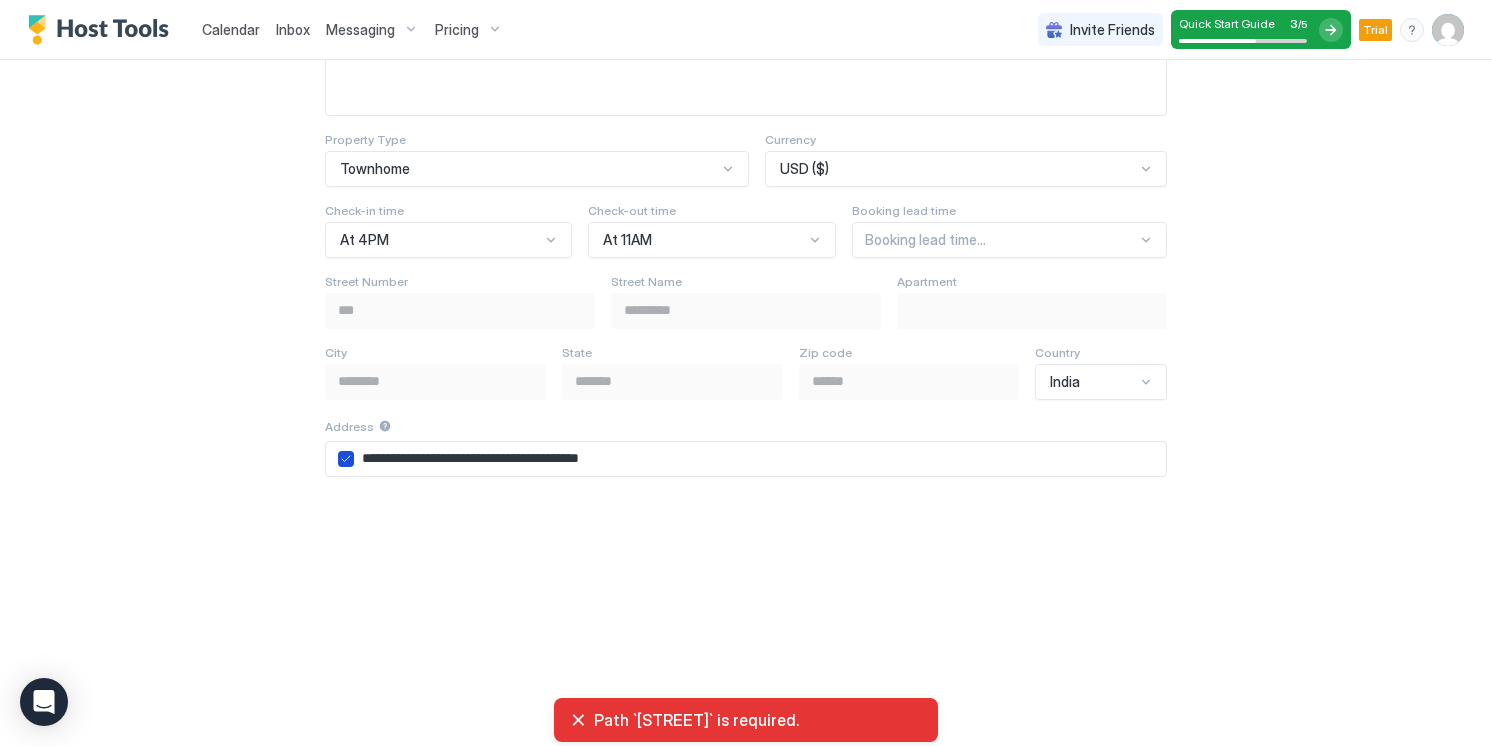 click 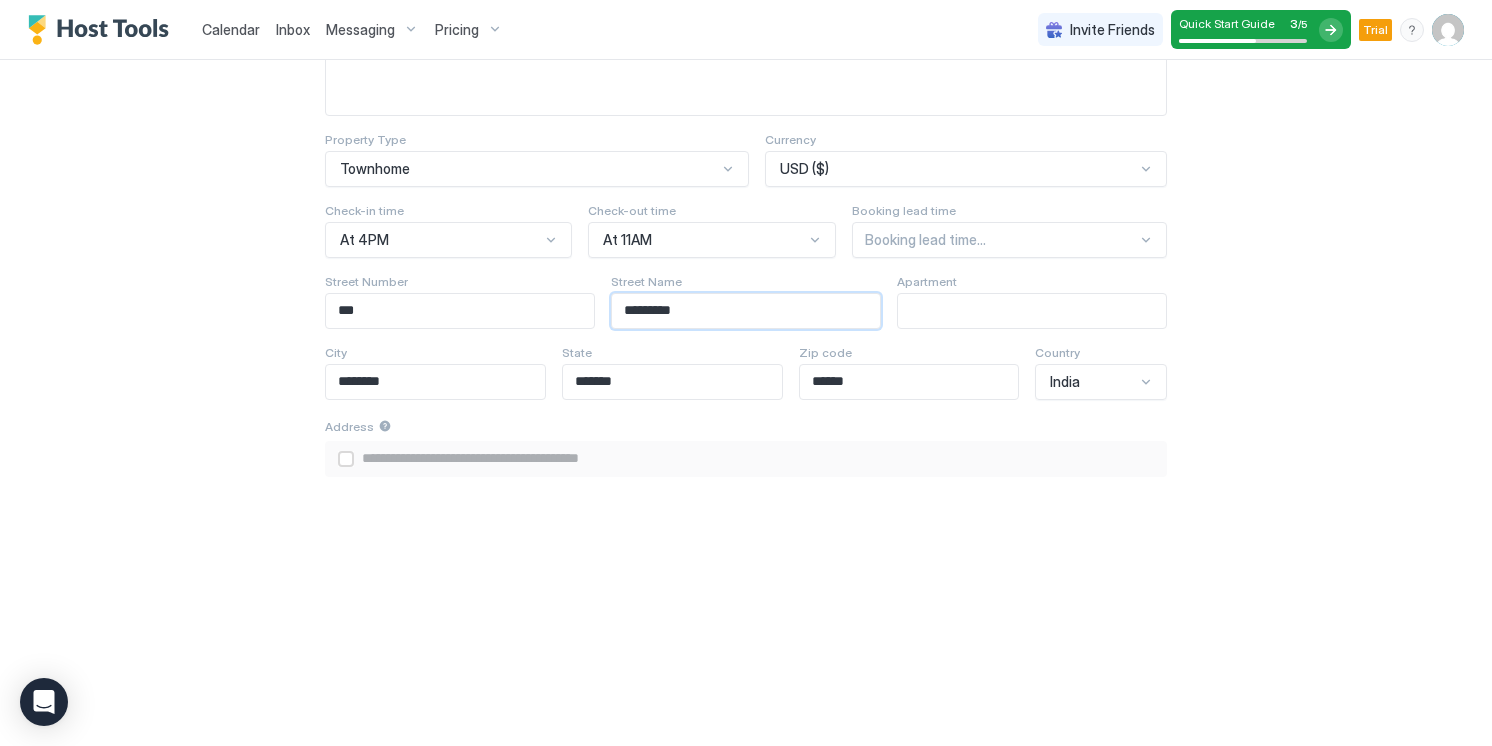 drag, startPoint x: 706, startPoint y: 304, endPoint x: 448, endPoint y: 297, distance: 258.09494 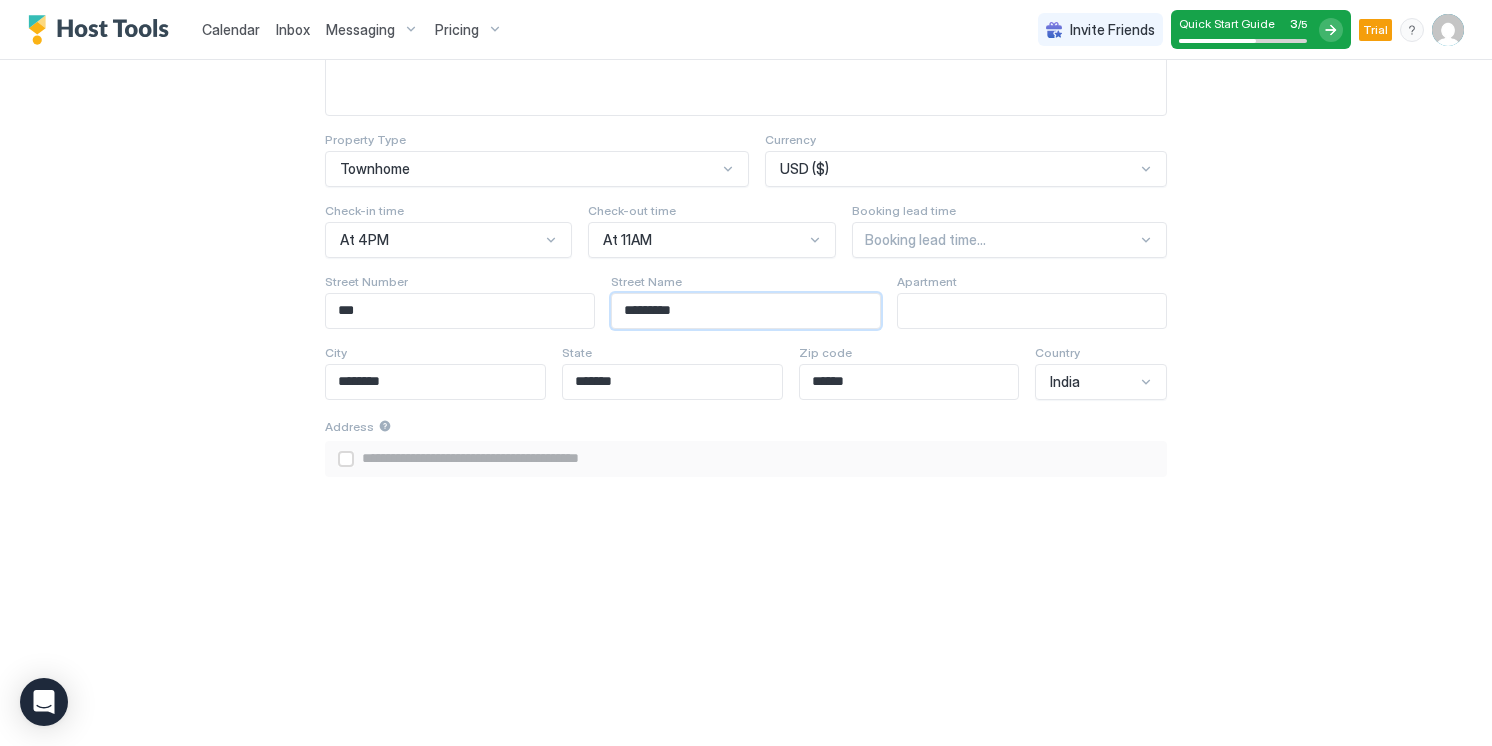 type 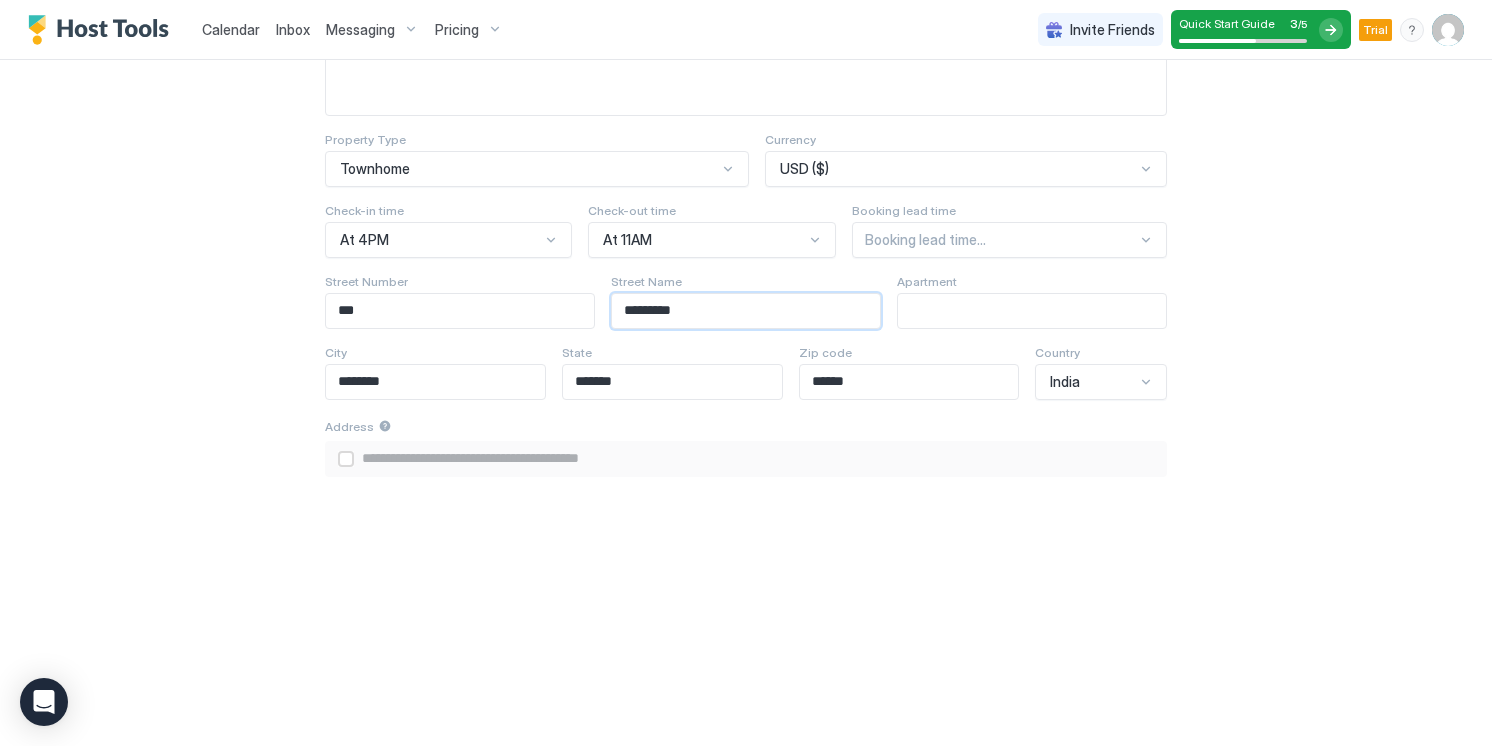 type on "**********" 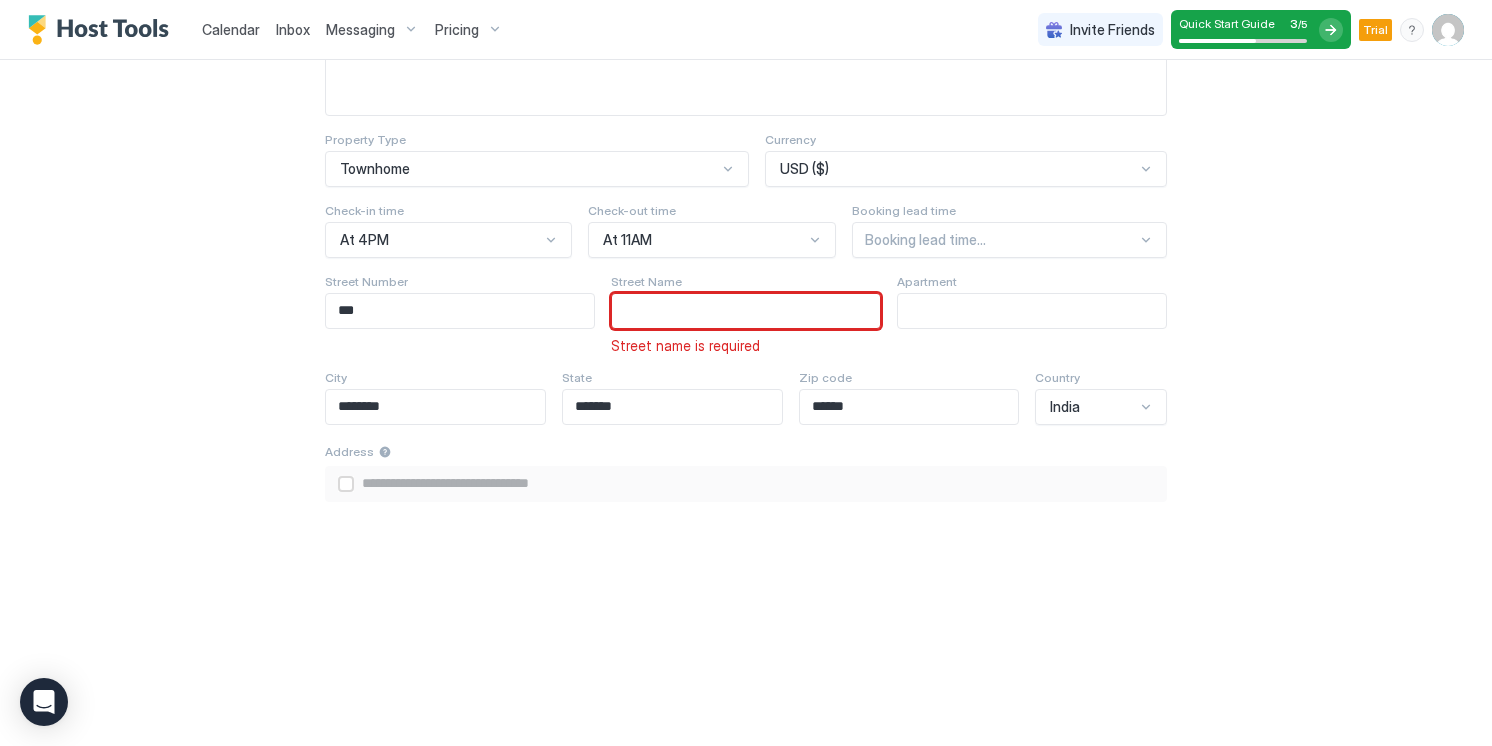 type on "*" 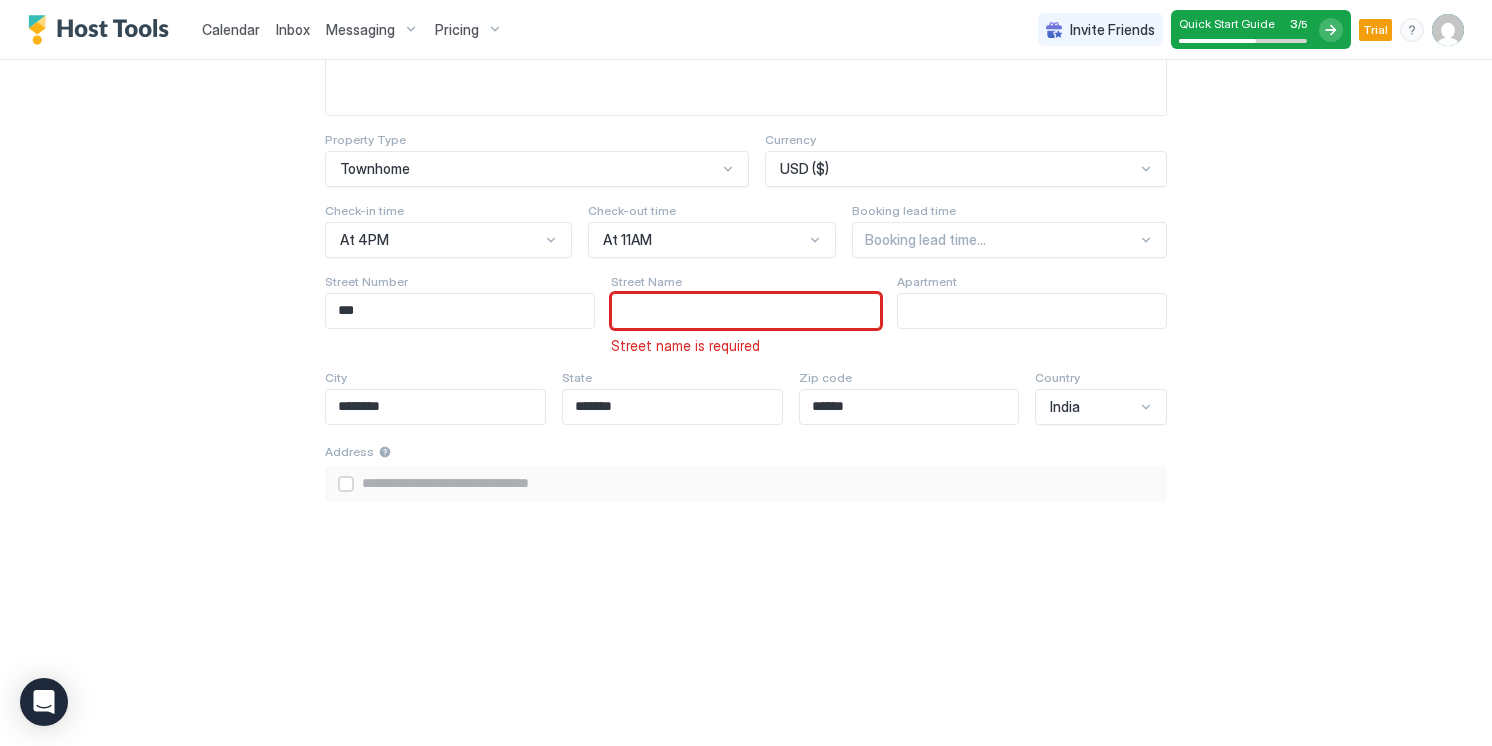 type on "**********" 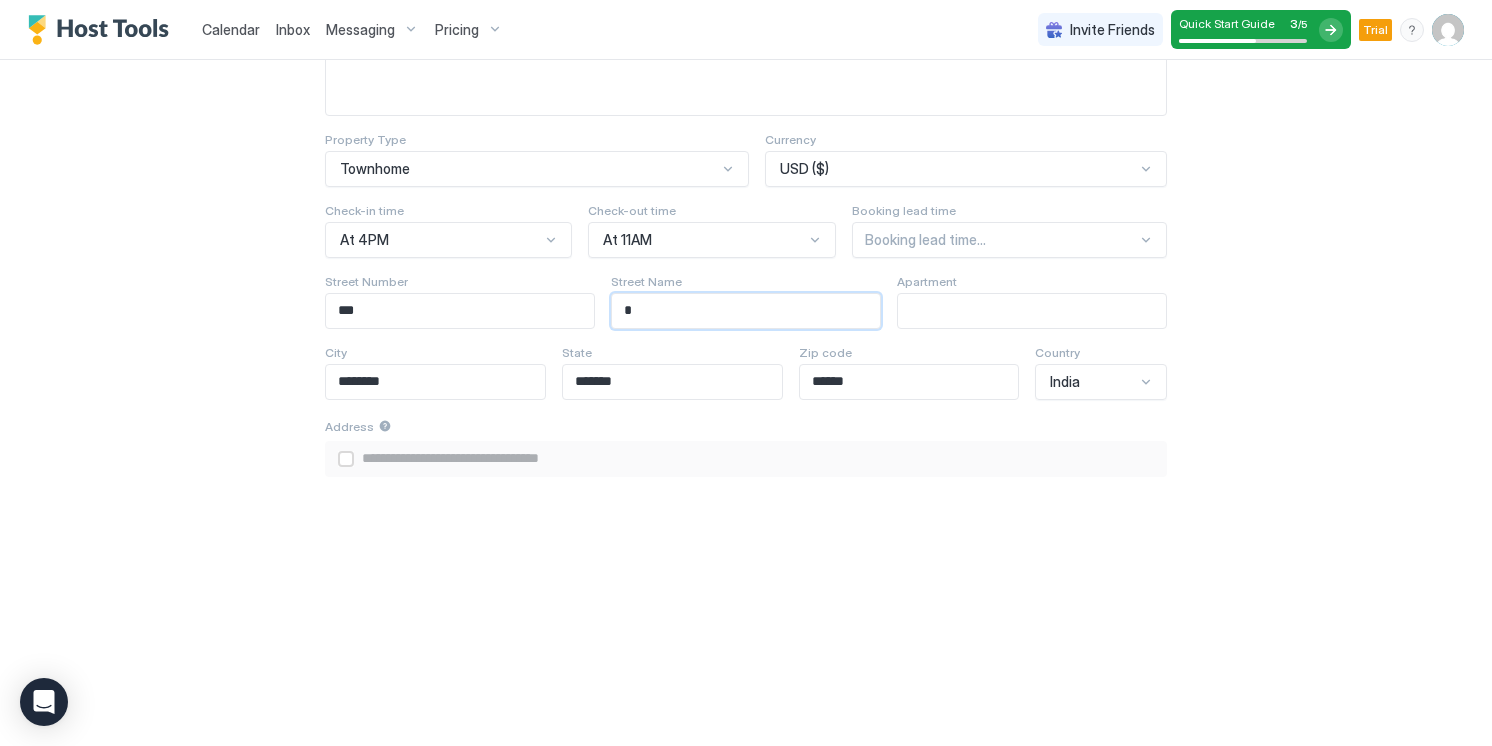 type on "**" 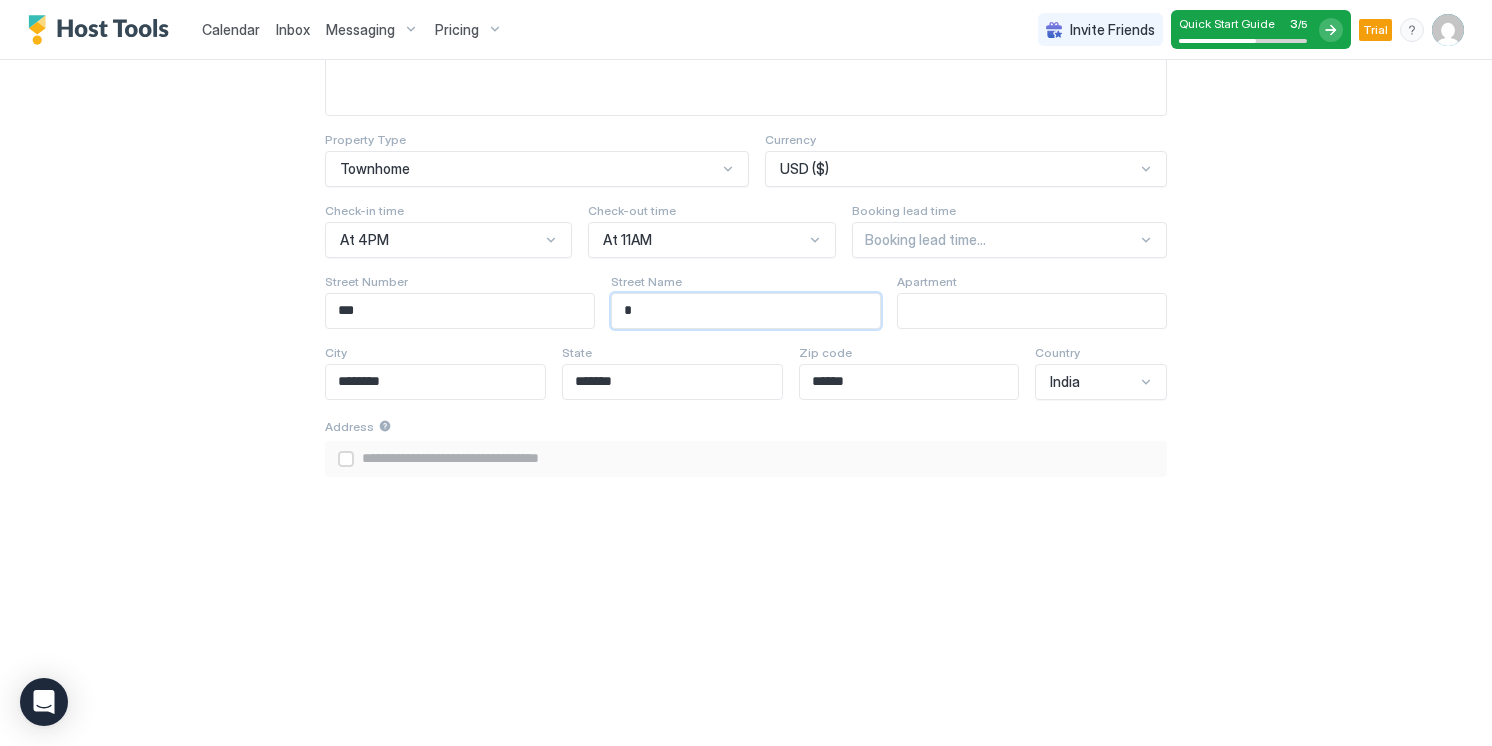 type on "**********" 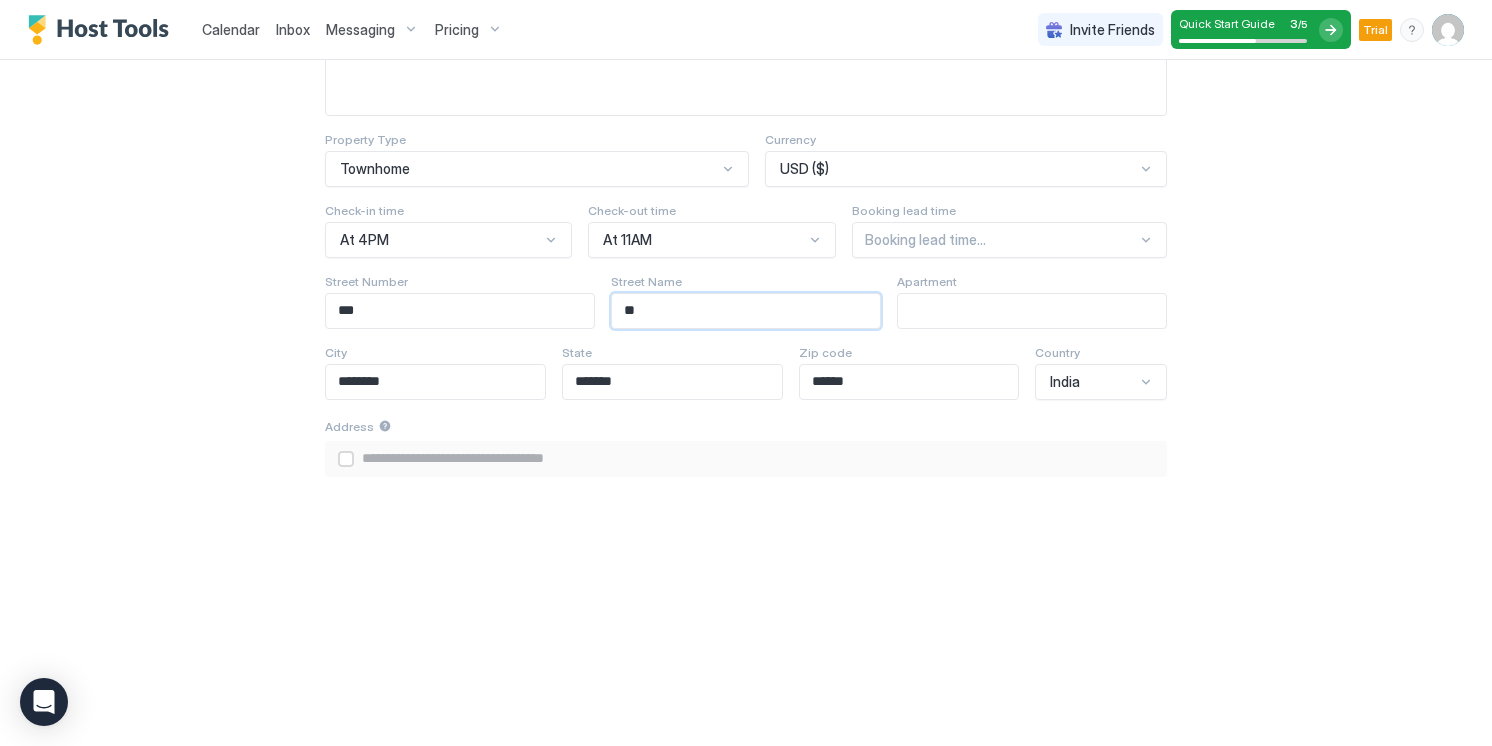type on "***" 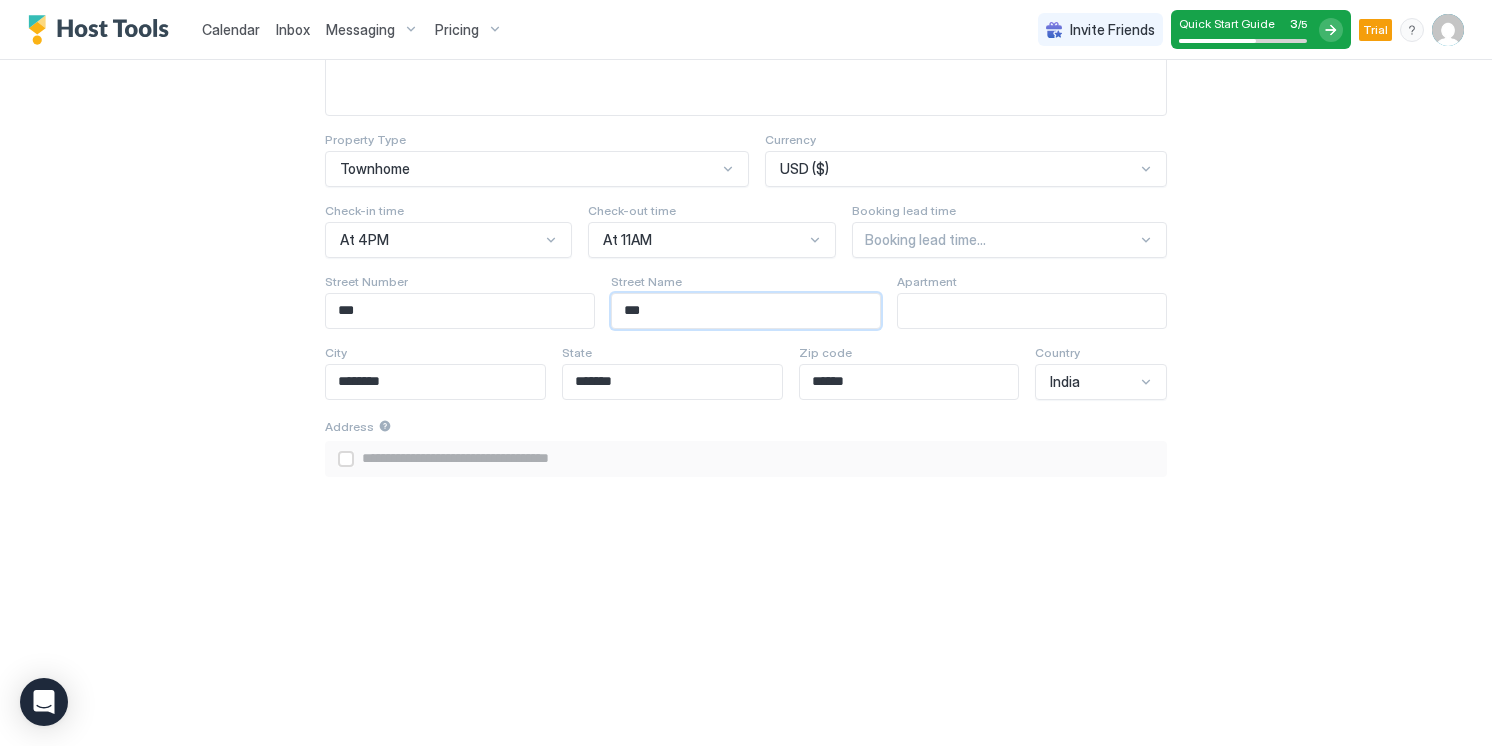 type on "****" 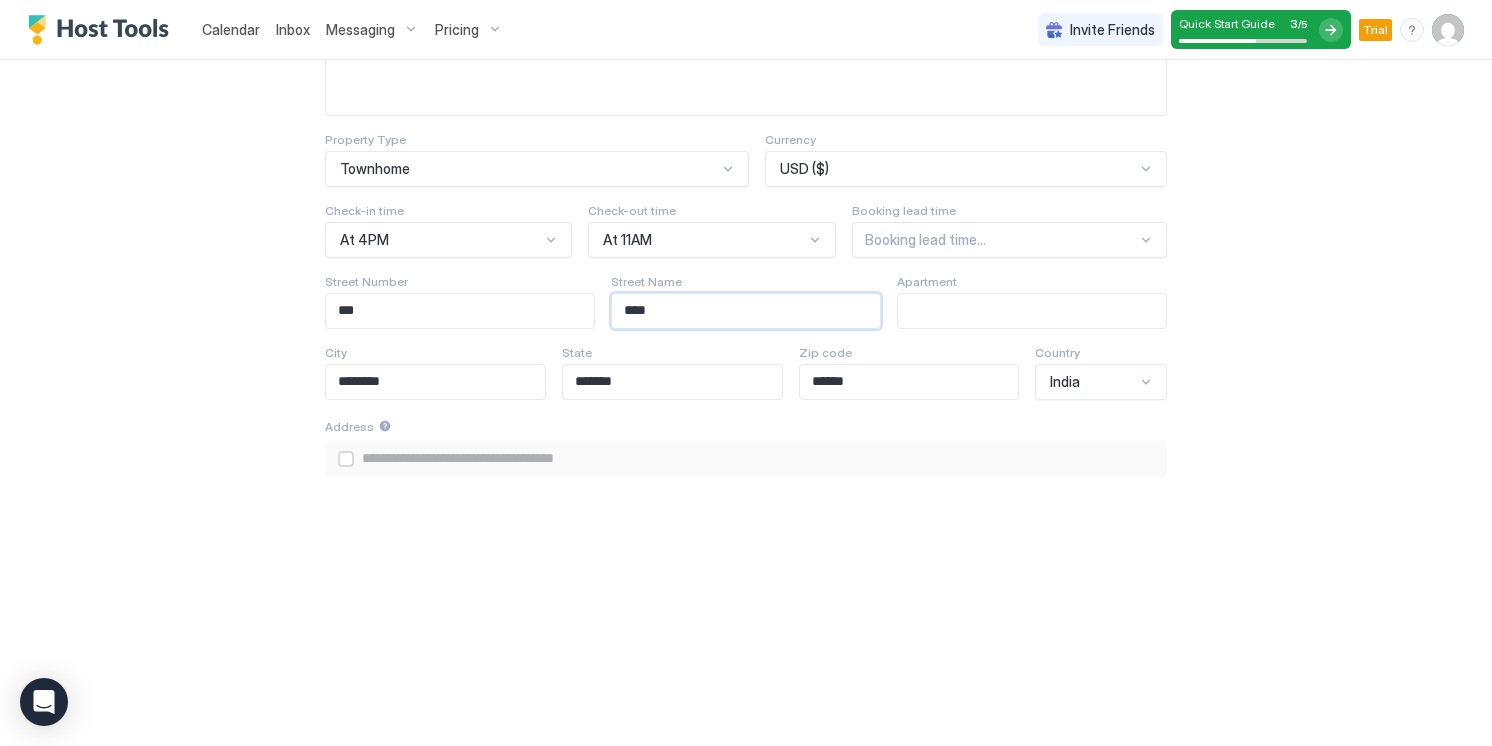 type on "*****" 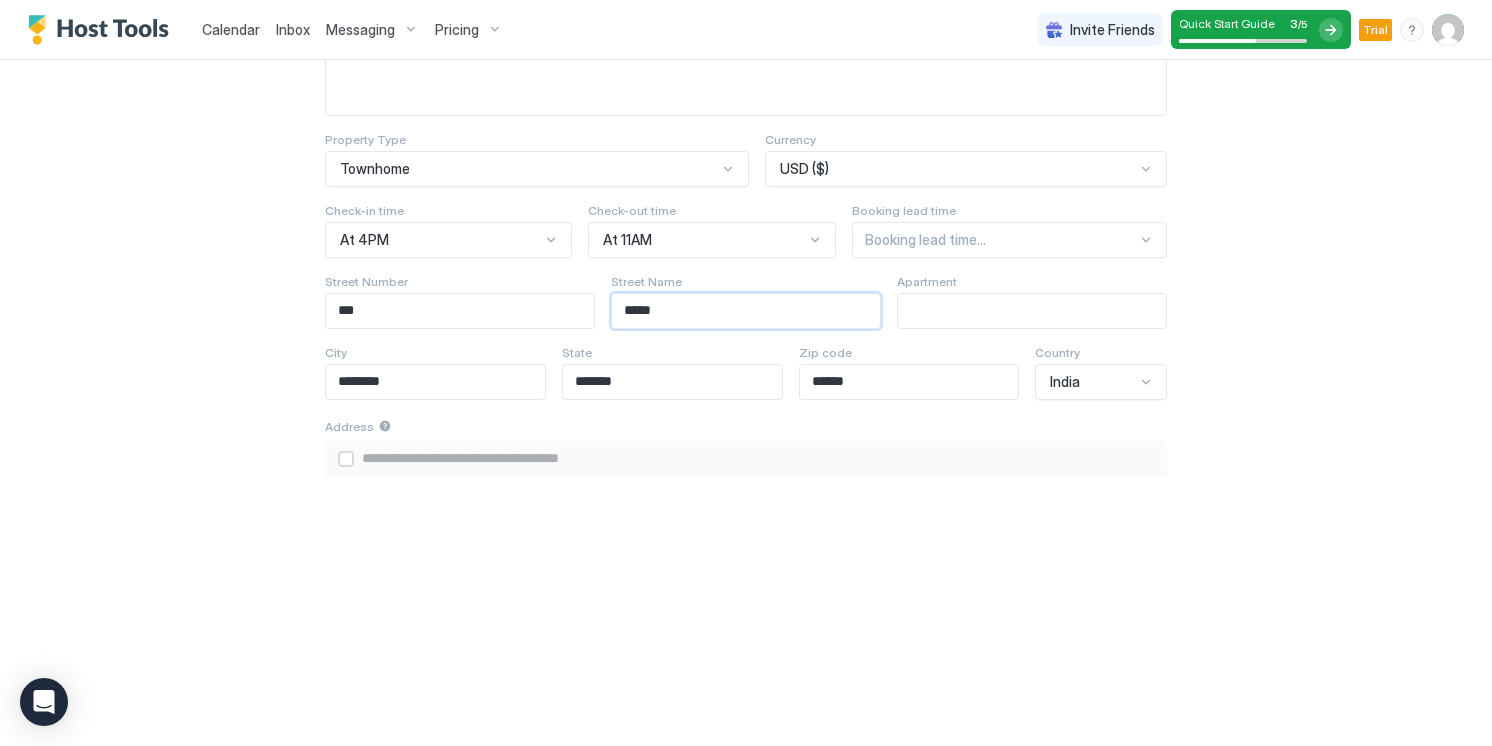 type on "******" 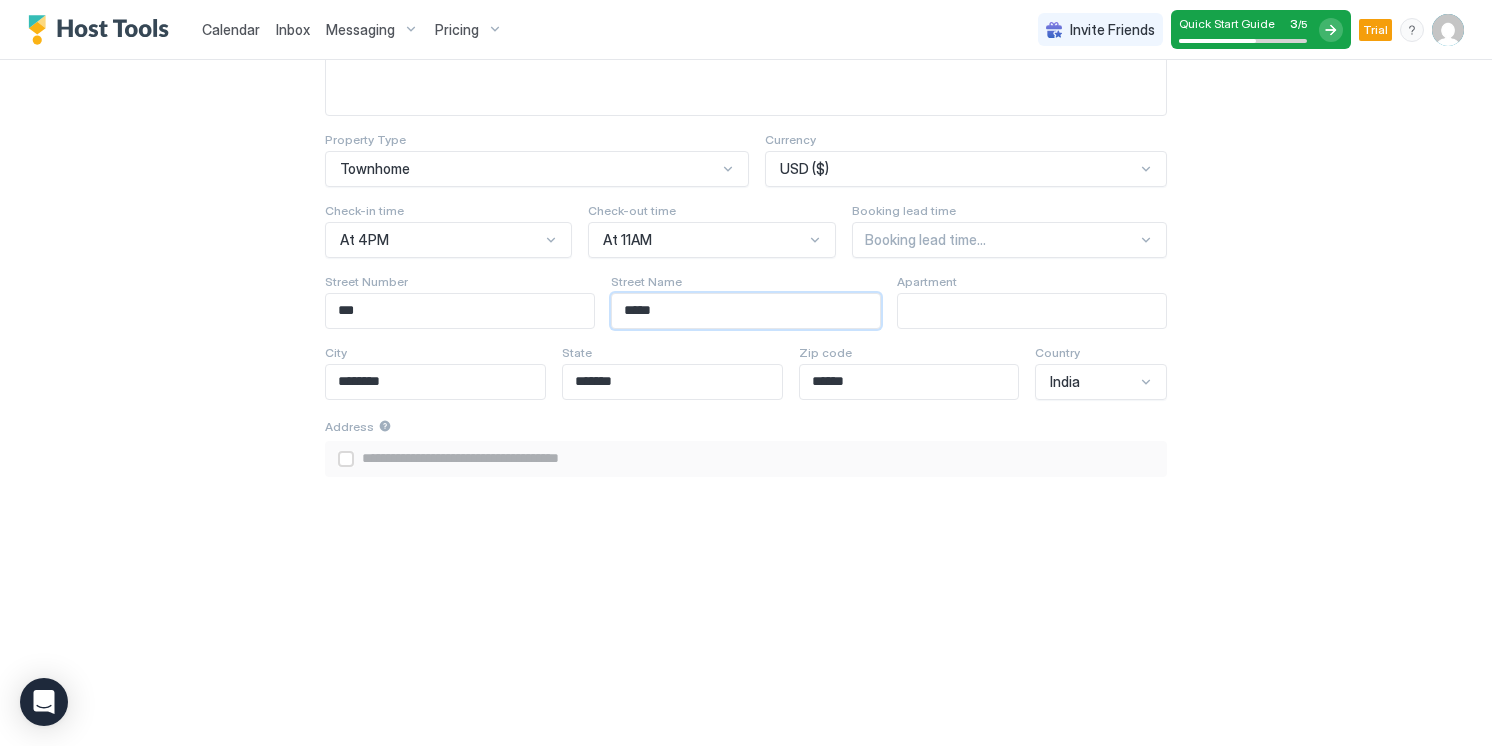 type on "**********" 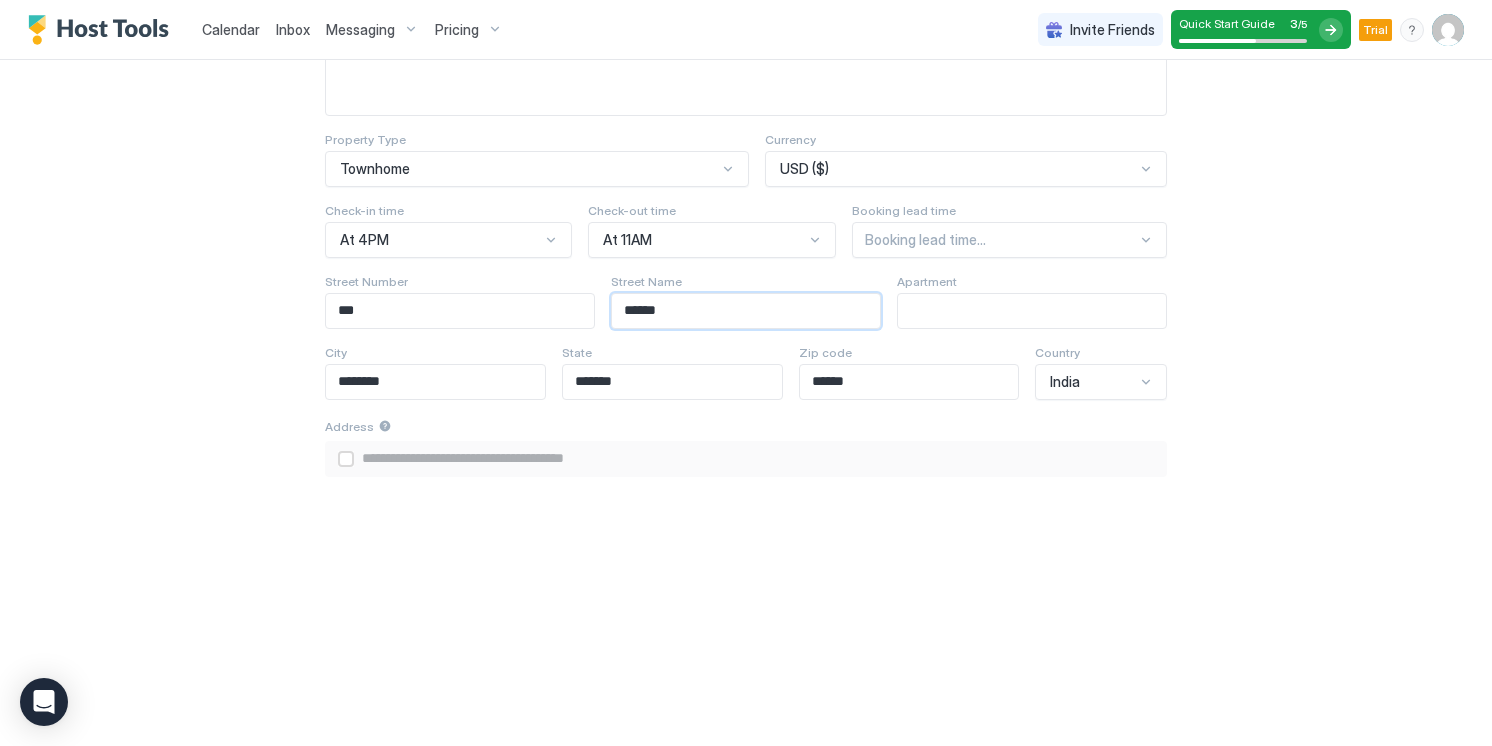 type on "*******" 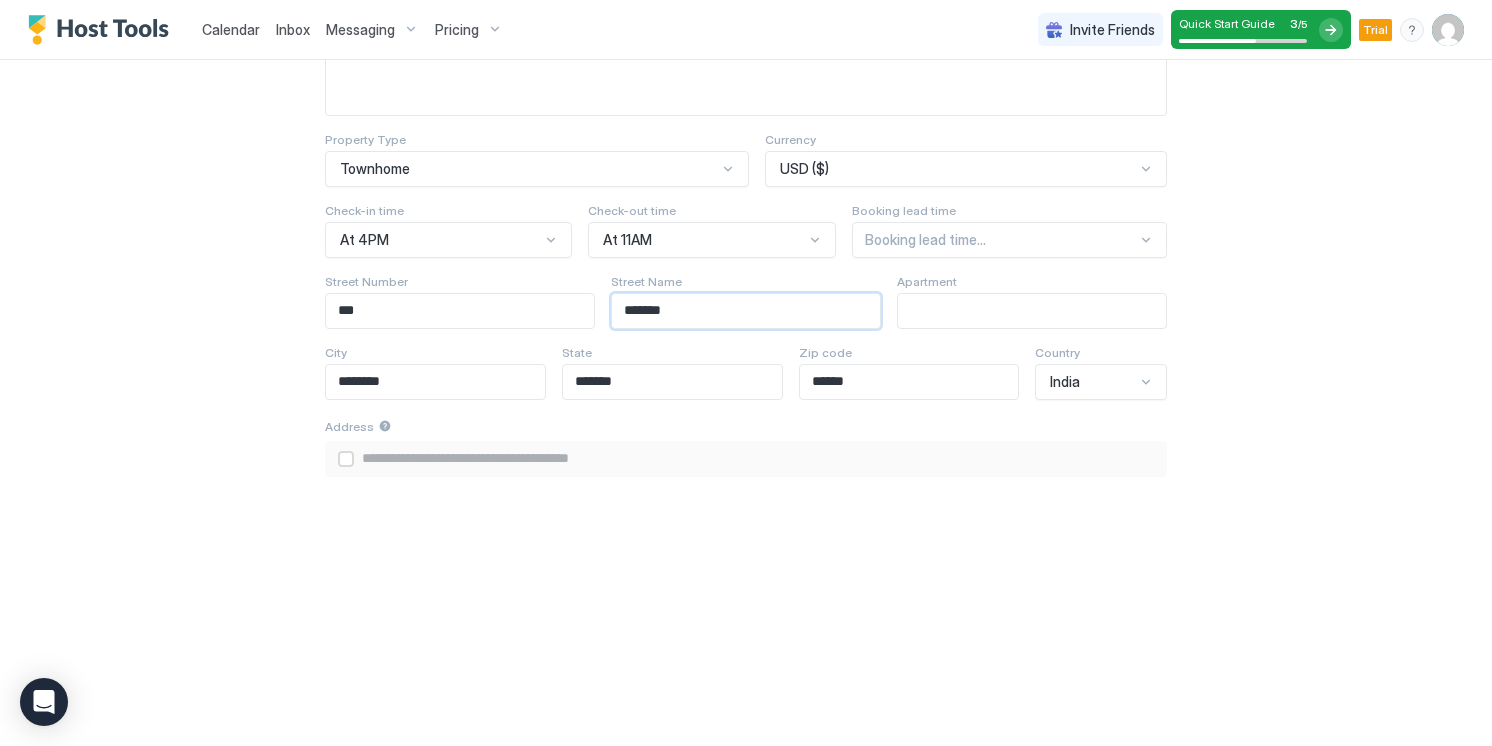 type on "********" 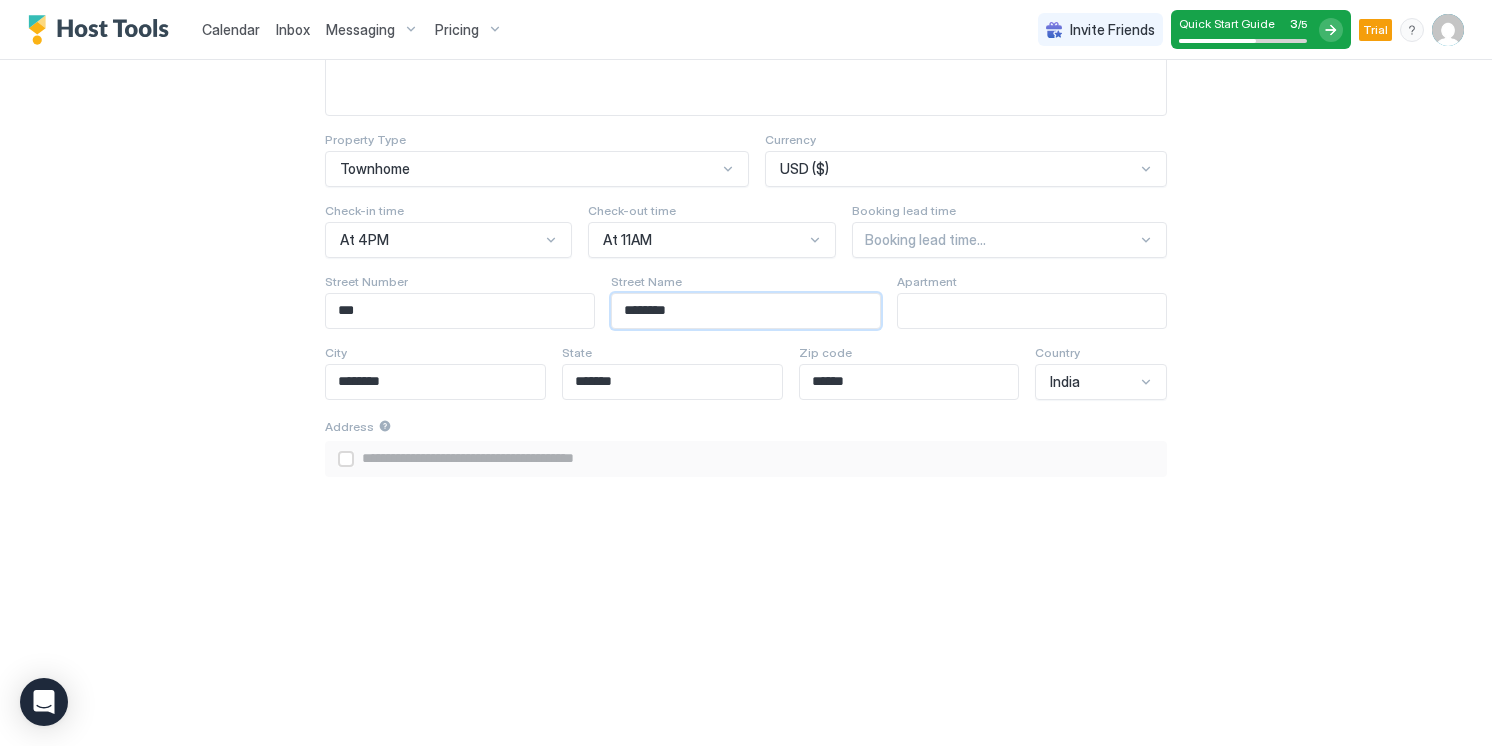 type on "********" 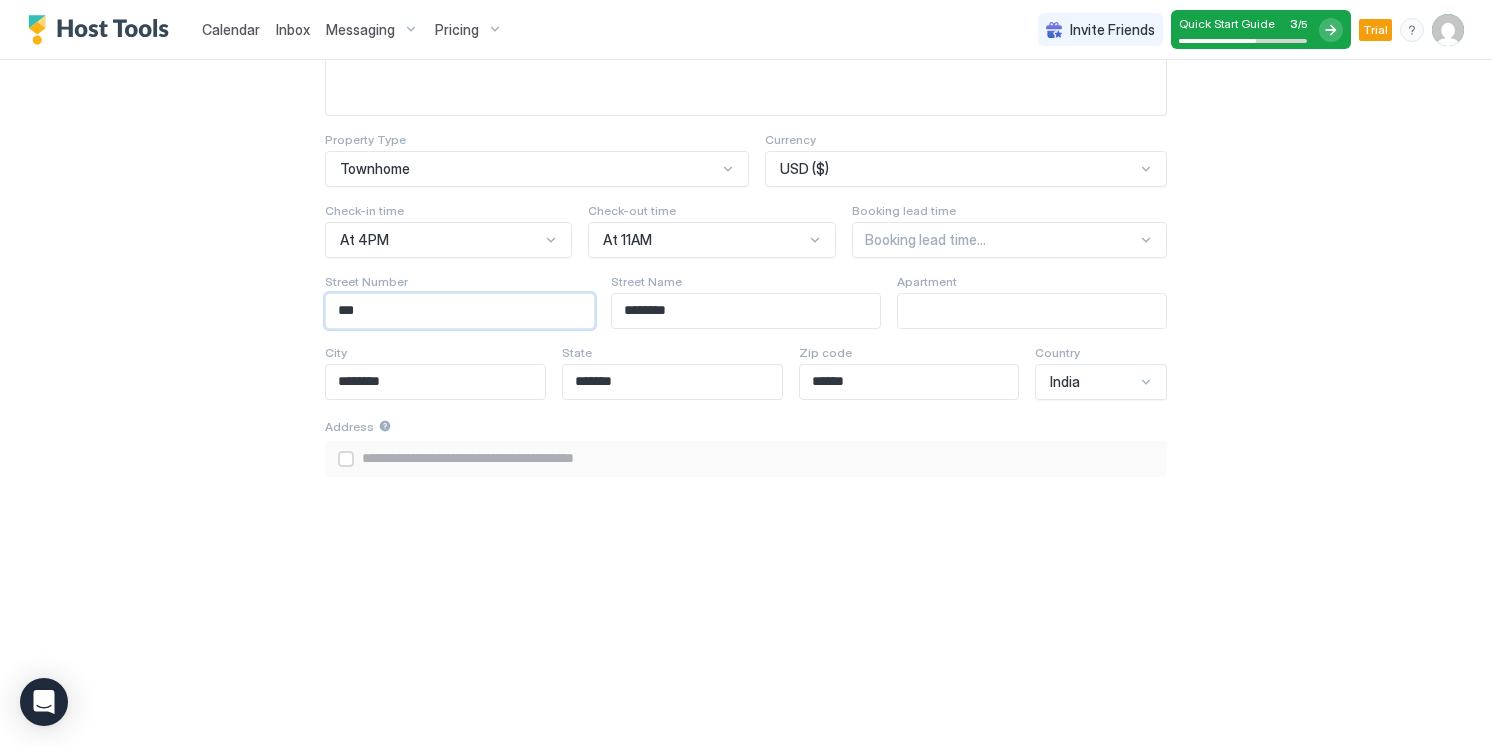 drag, startPoint x: 416, startPoint y: 302, endPoint x: 263, endPoint y: 297, distance: 153.08168 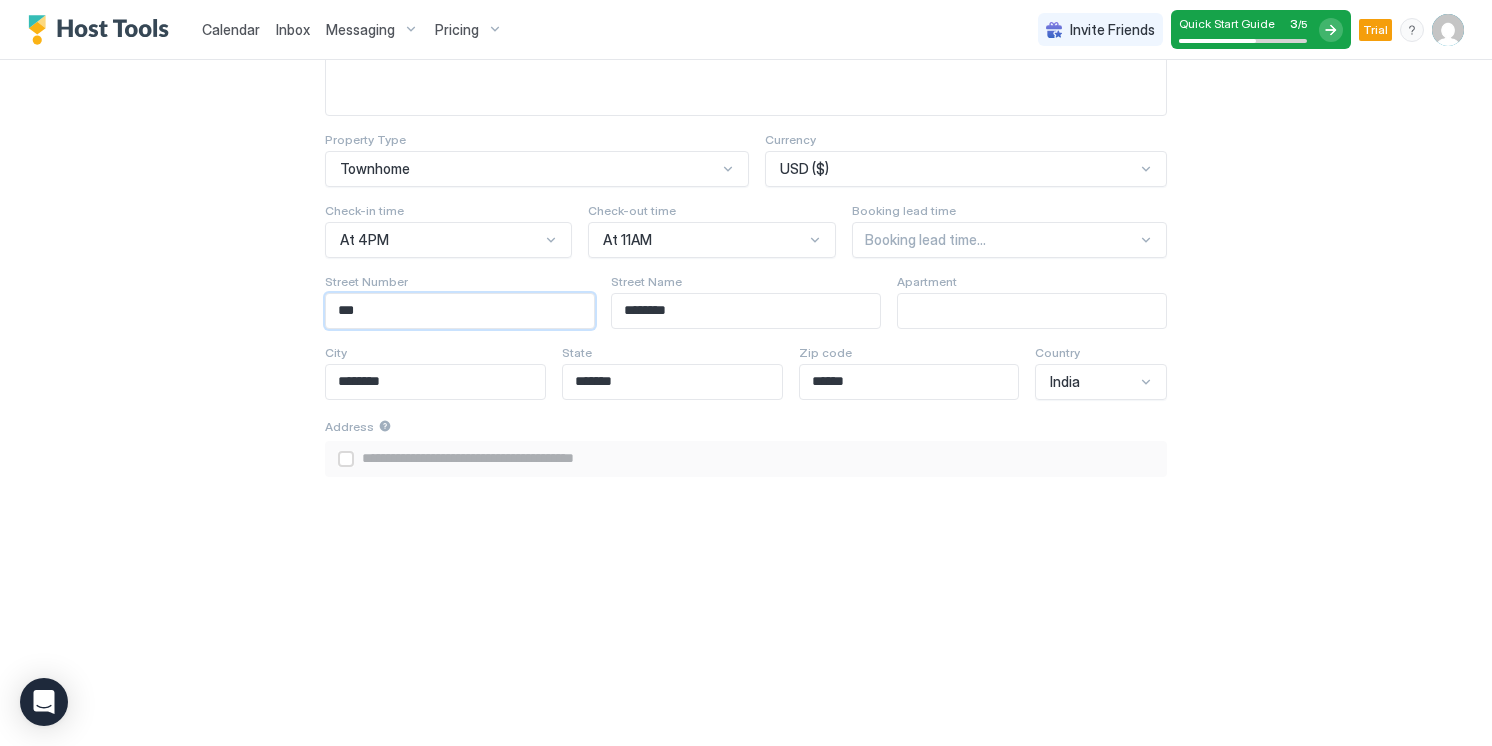 click on "**********" at bounding box center [746, 377] 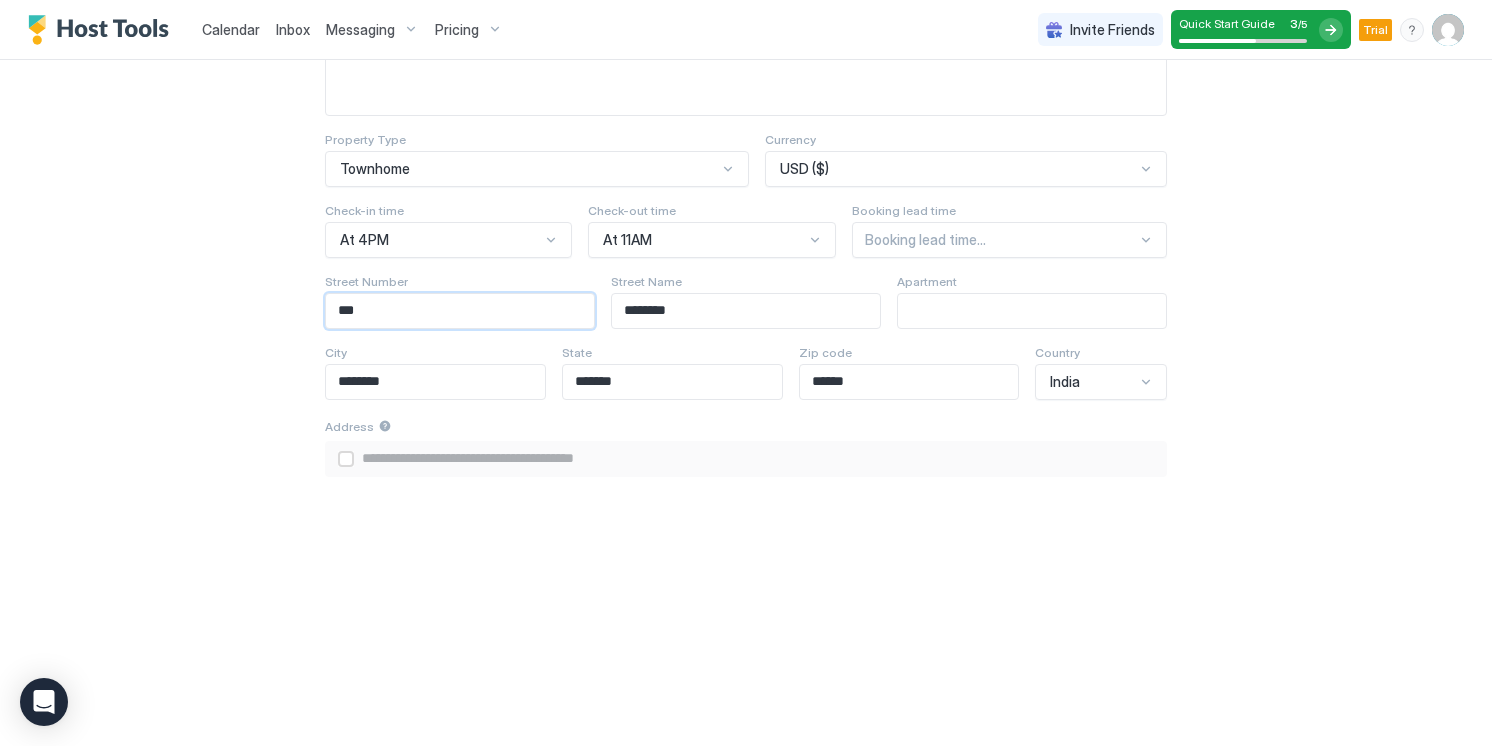 type 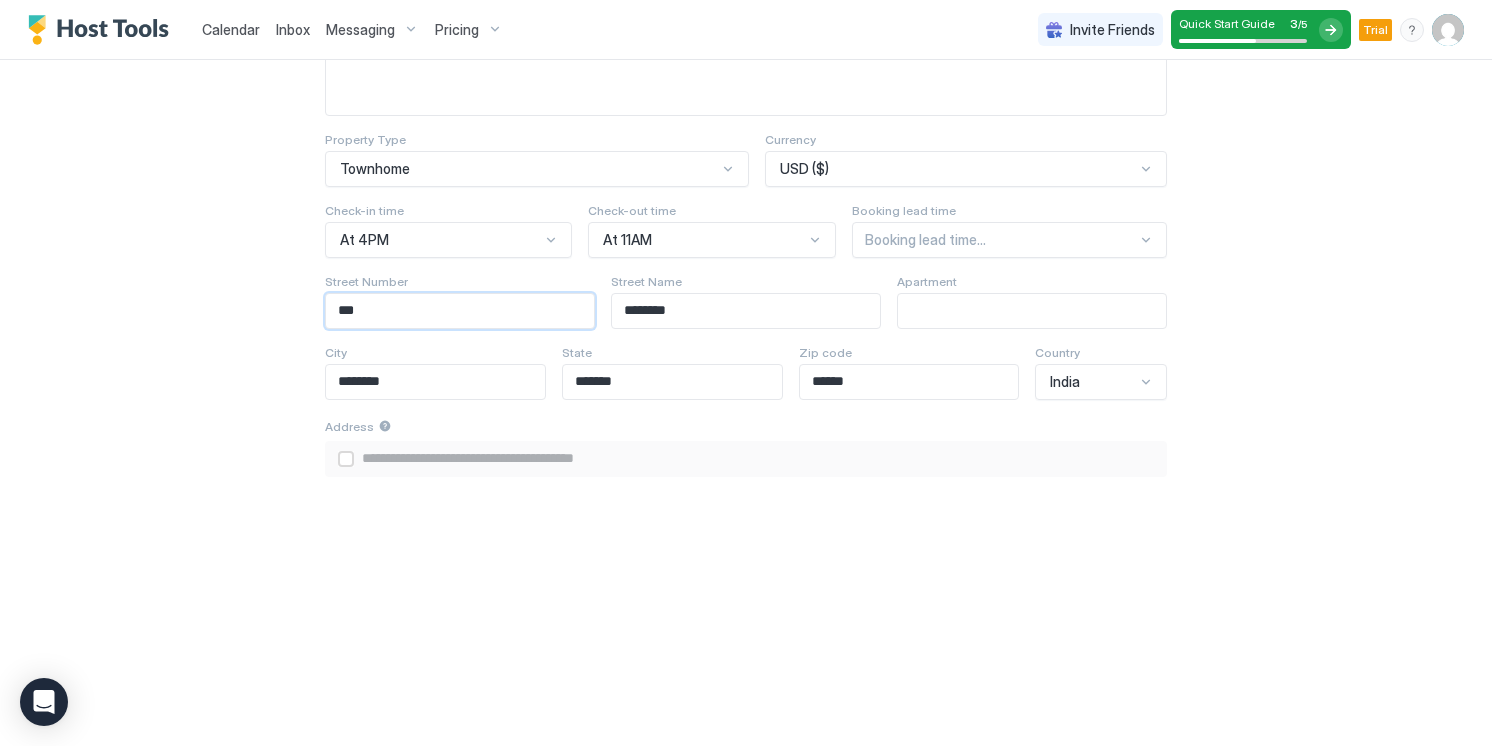 type on "**********" 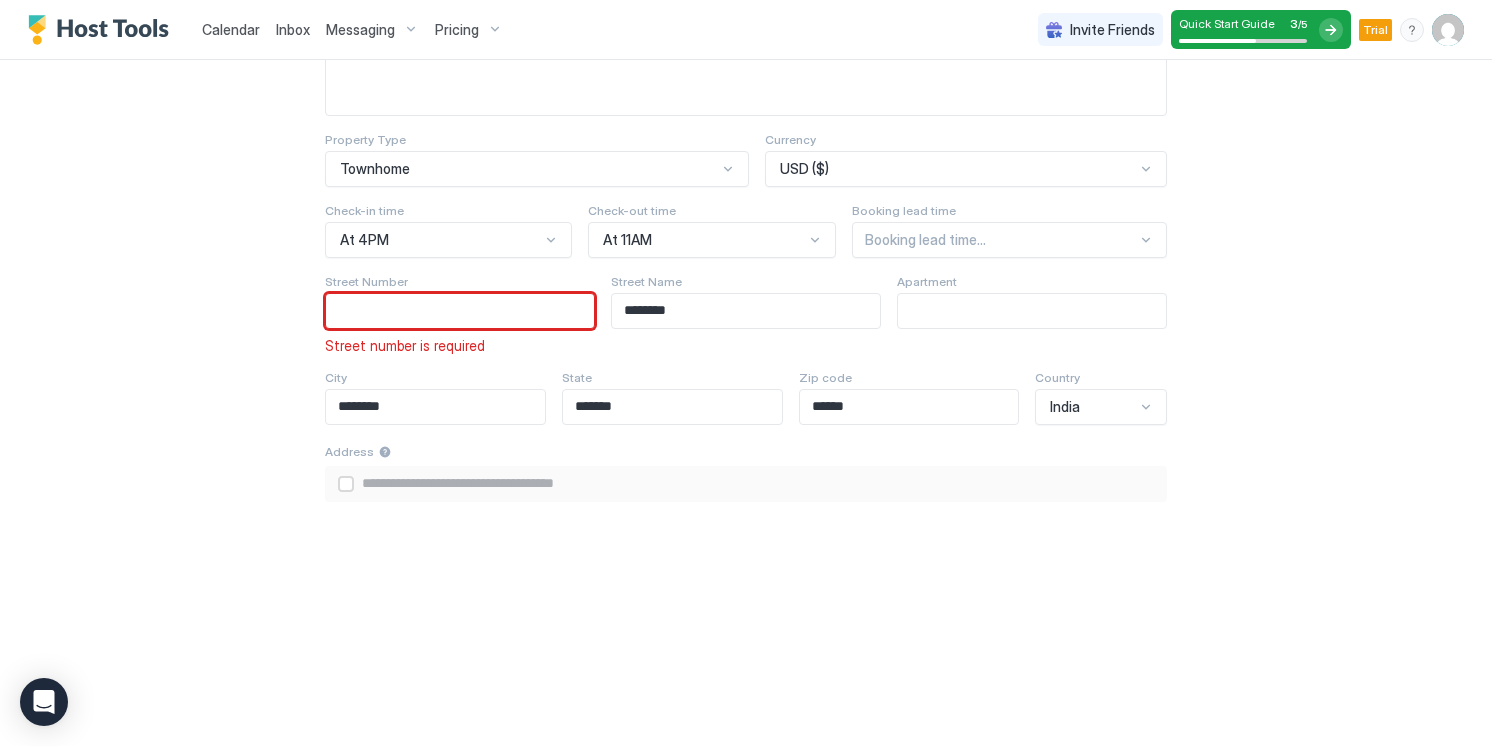 click on "Street number is required" at bounding box center (460, 346) 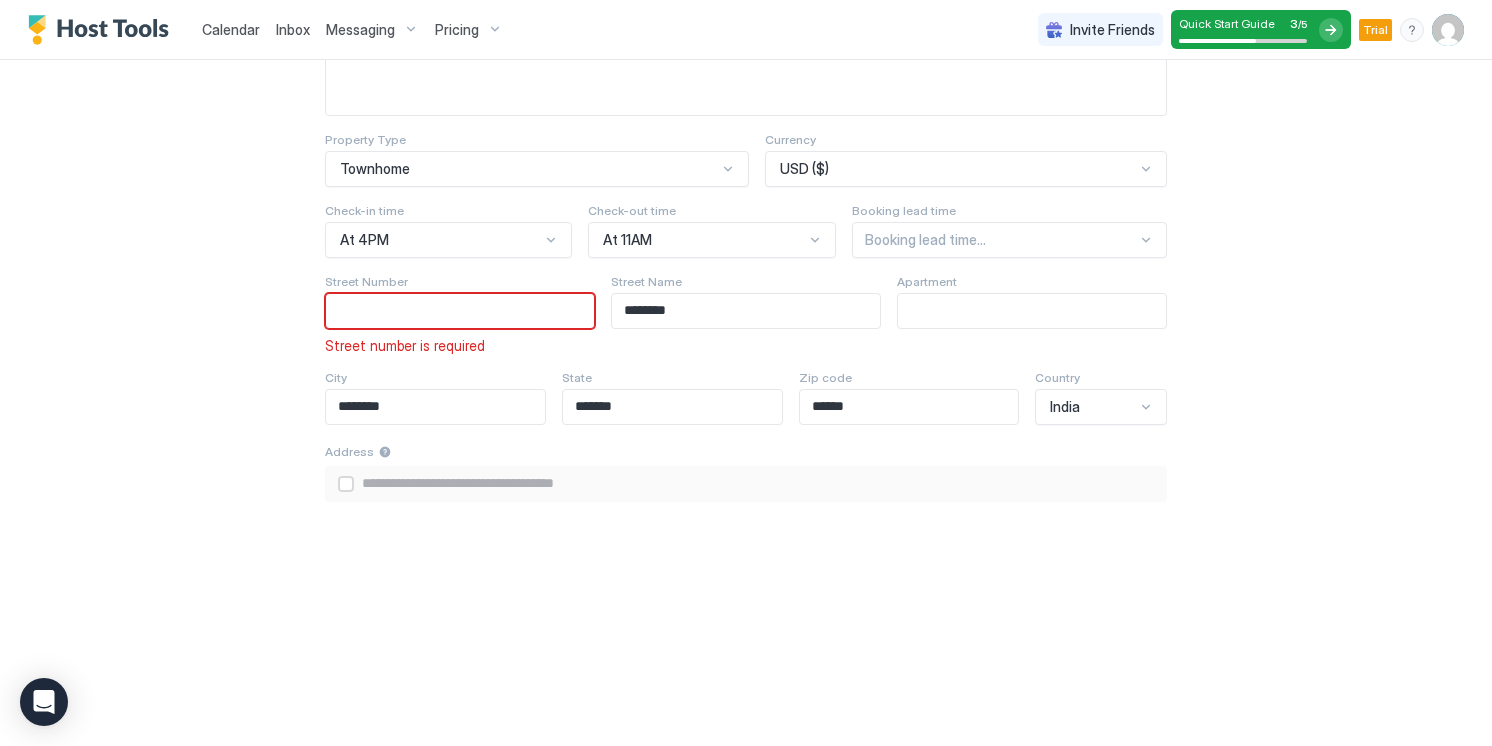 click at bounding box center [460, 311] 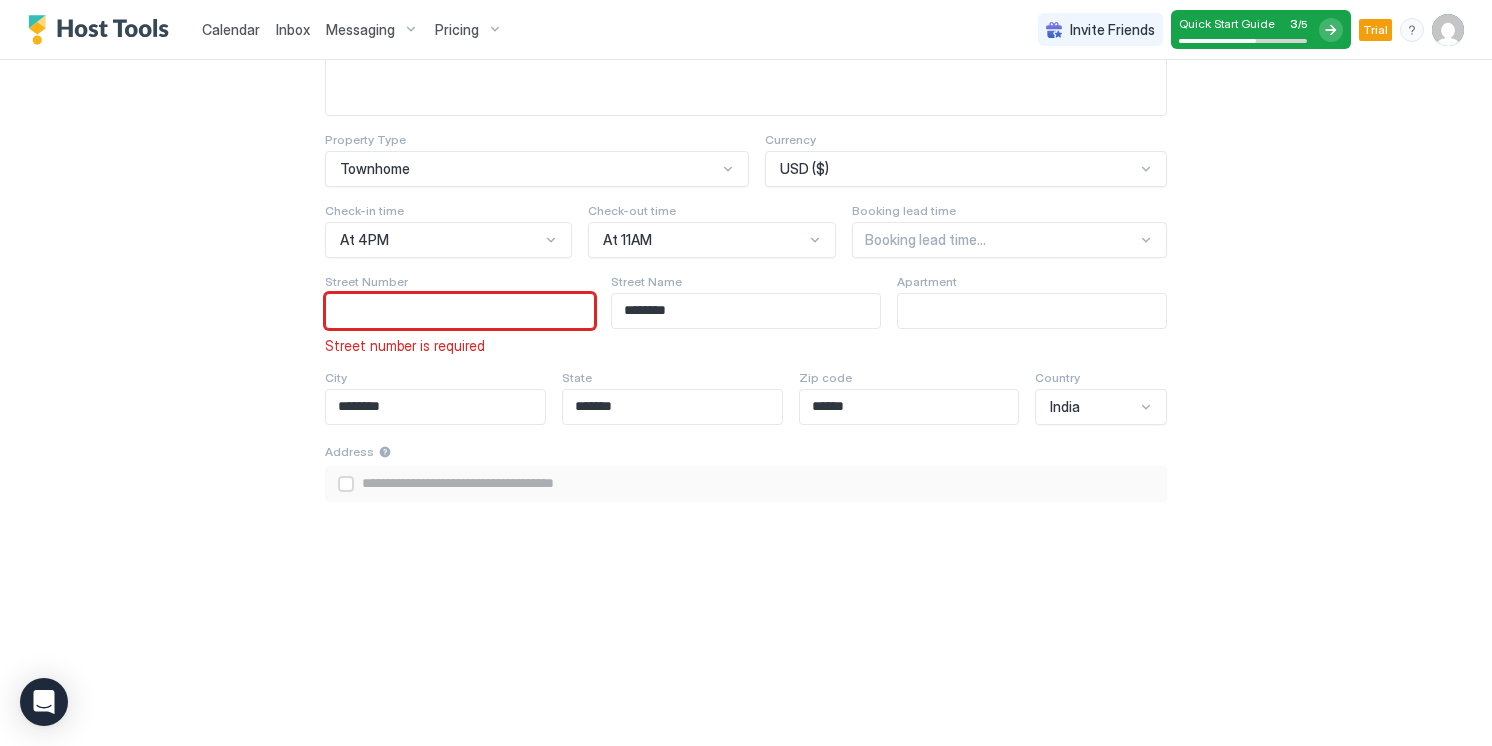 paste on "****" 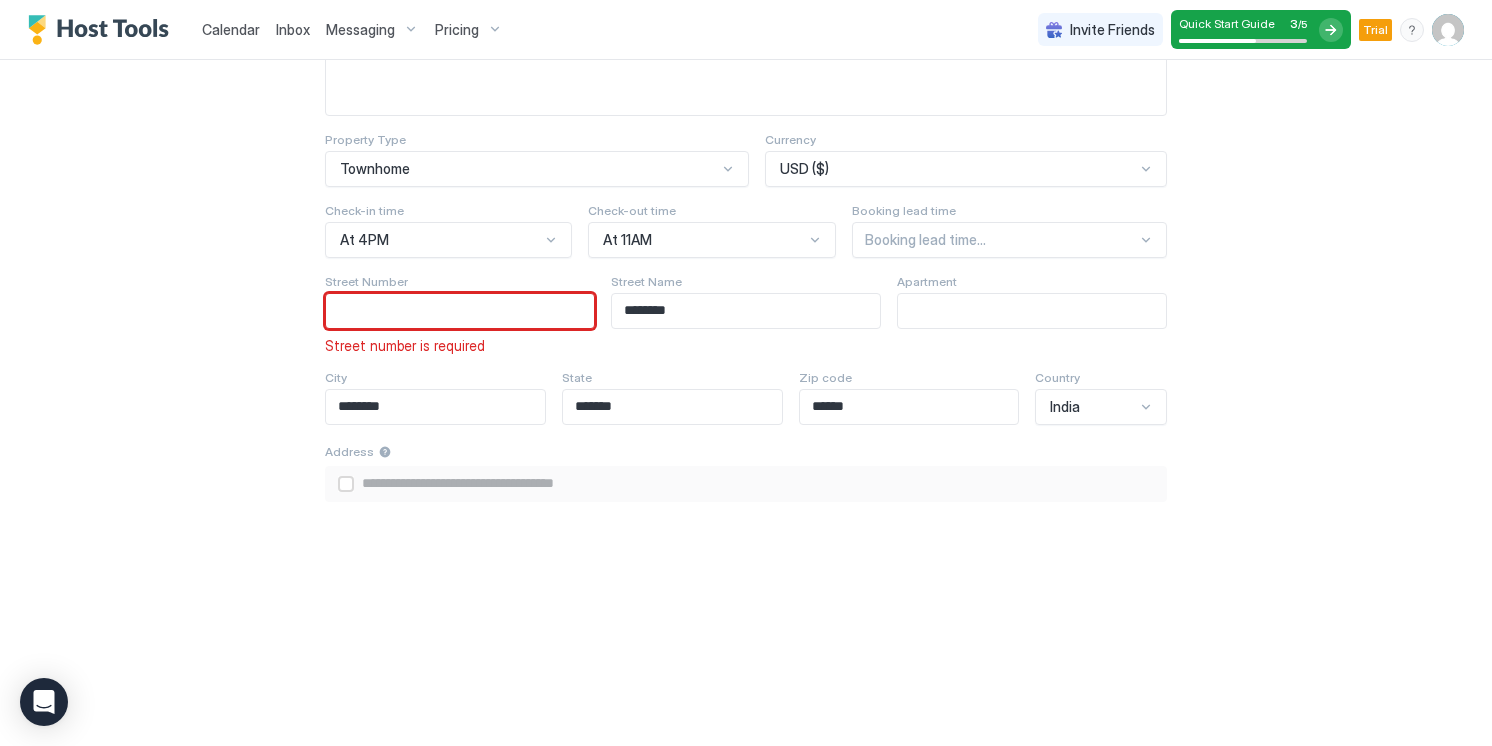 type on "****" 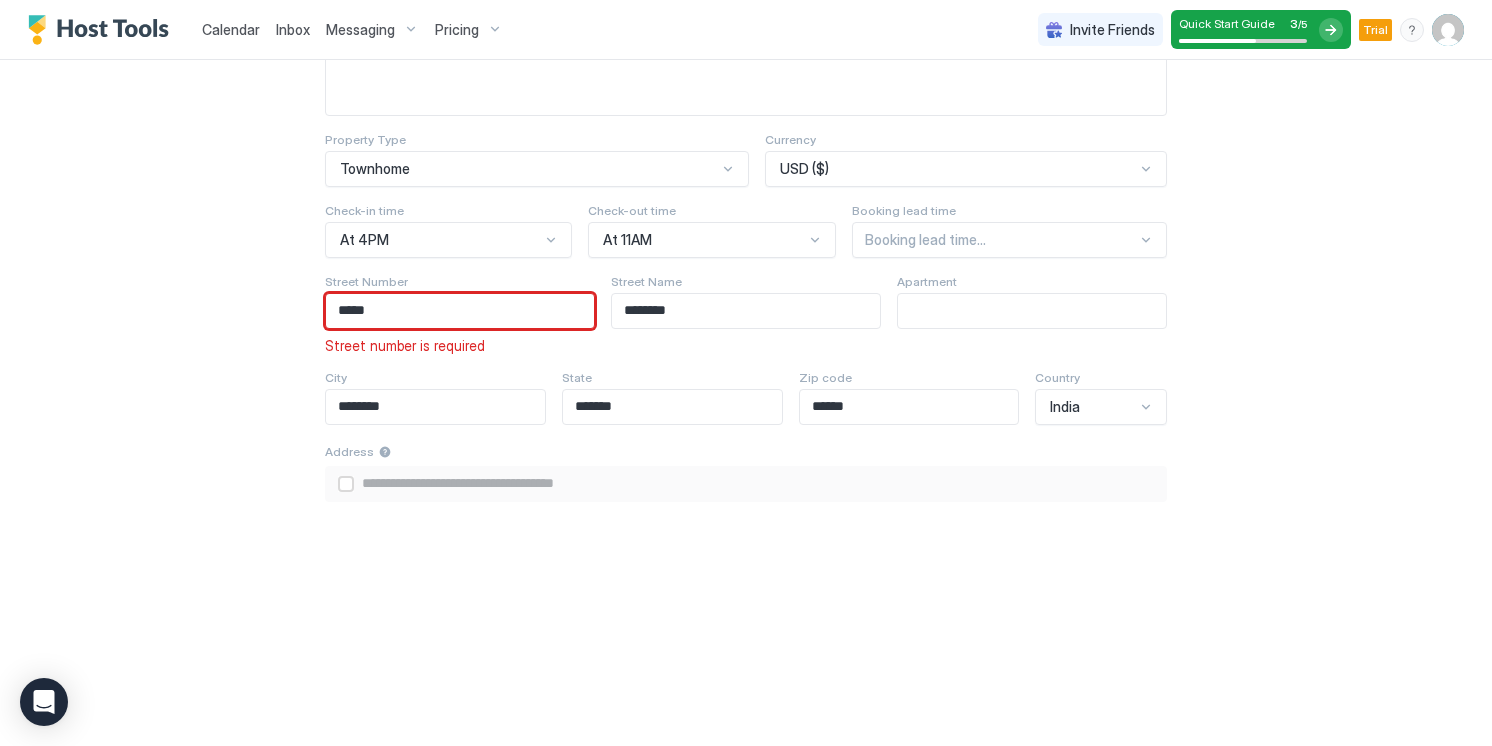 type on "**********" 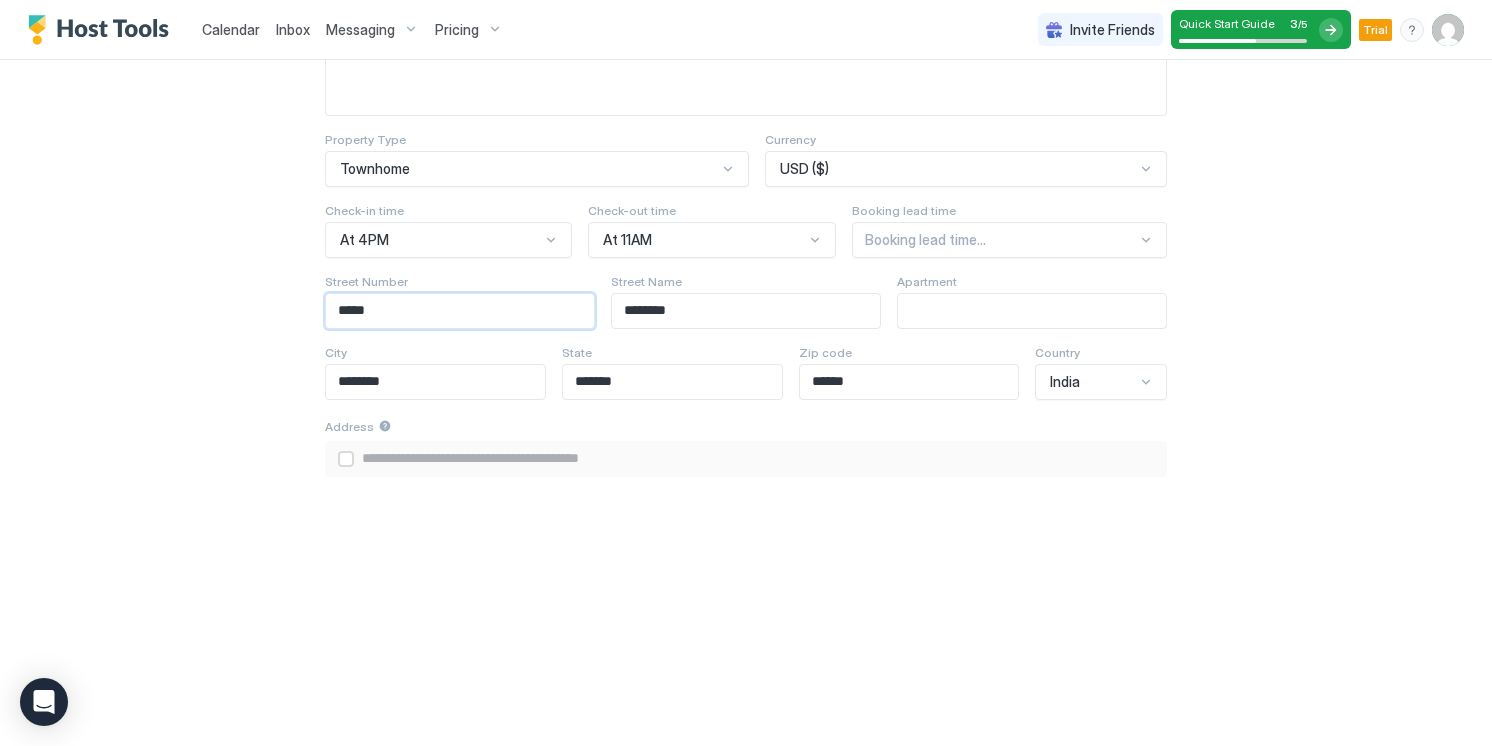 type on "****" 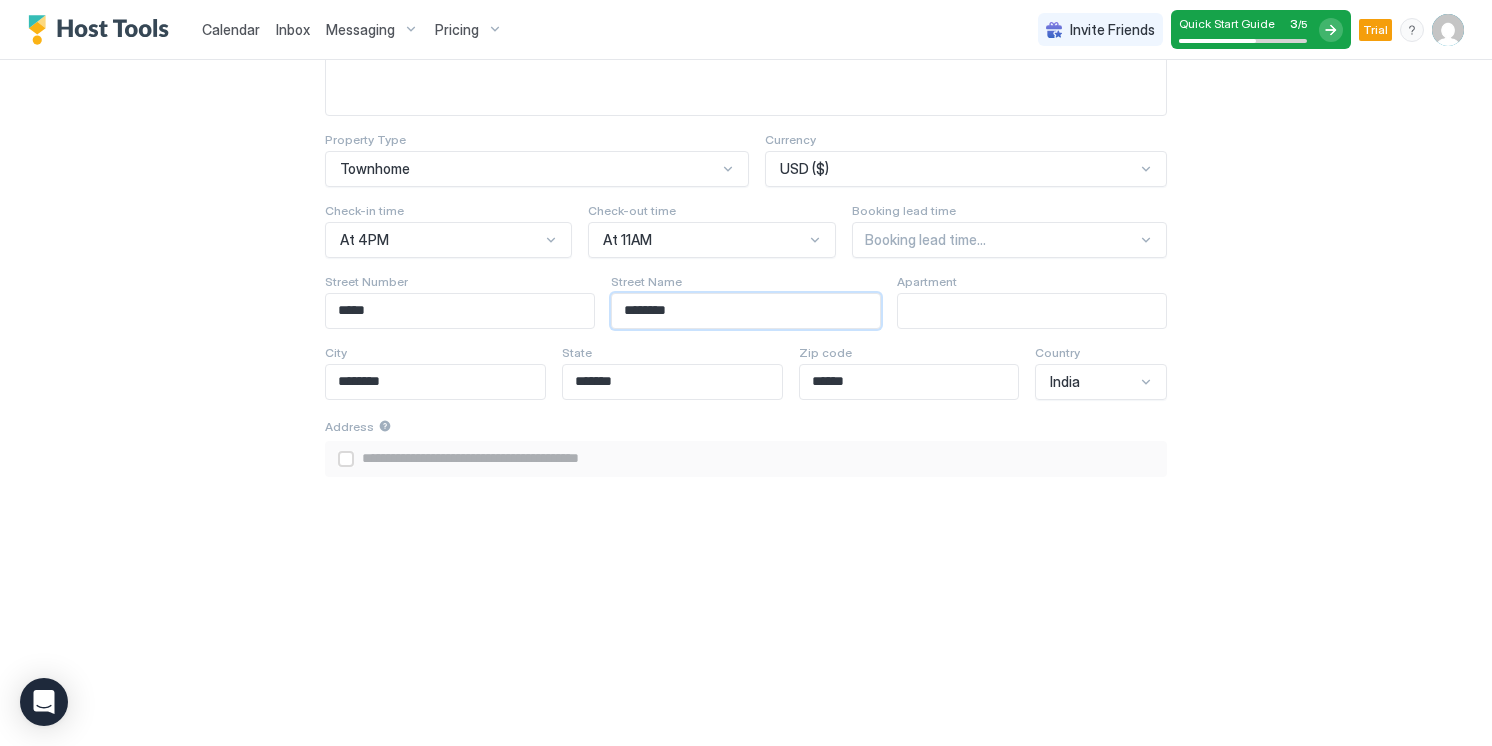 drag, startPoint x: 717, startPoint y: 303, endPoint x: 446, endPoint y: 301, distance: 271.0074 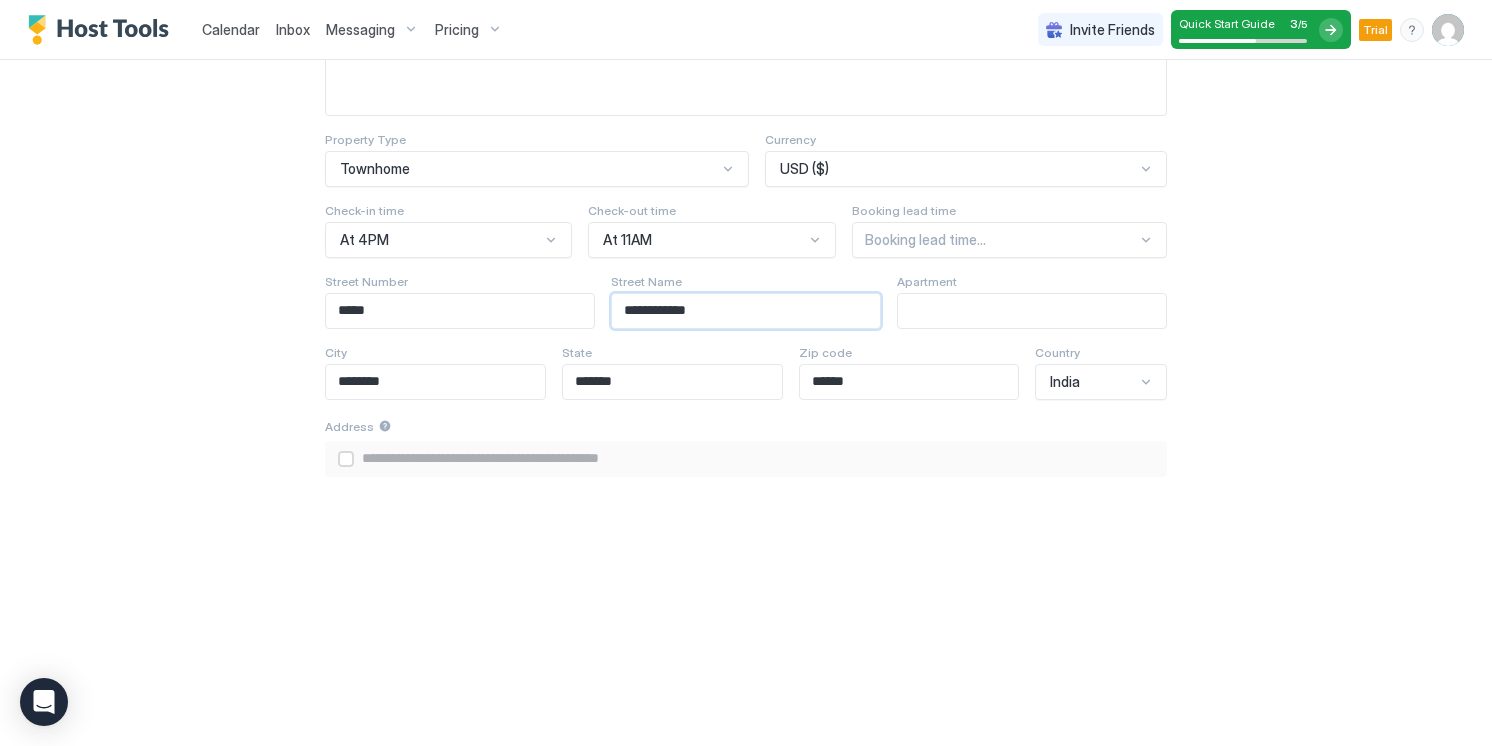 type on "**********" 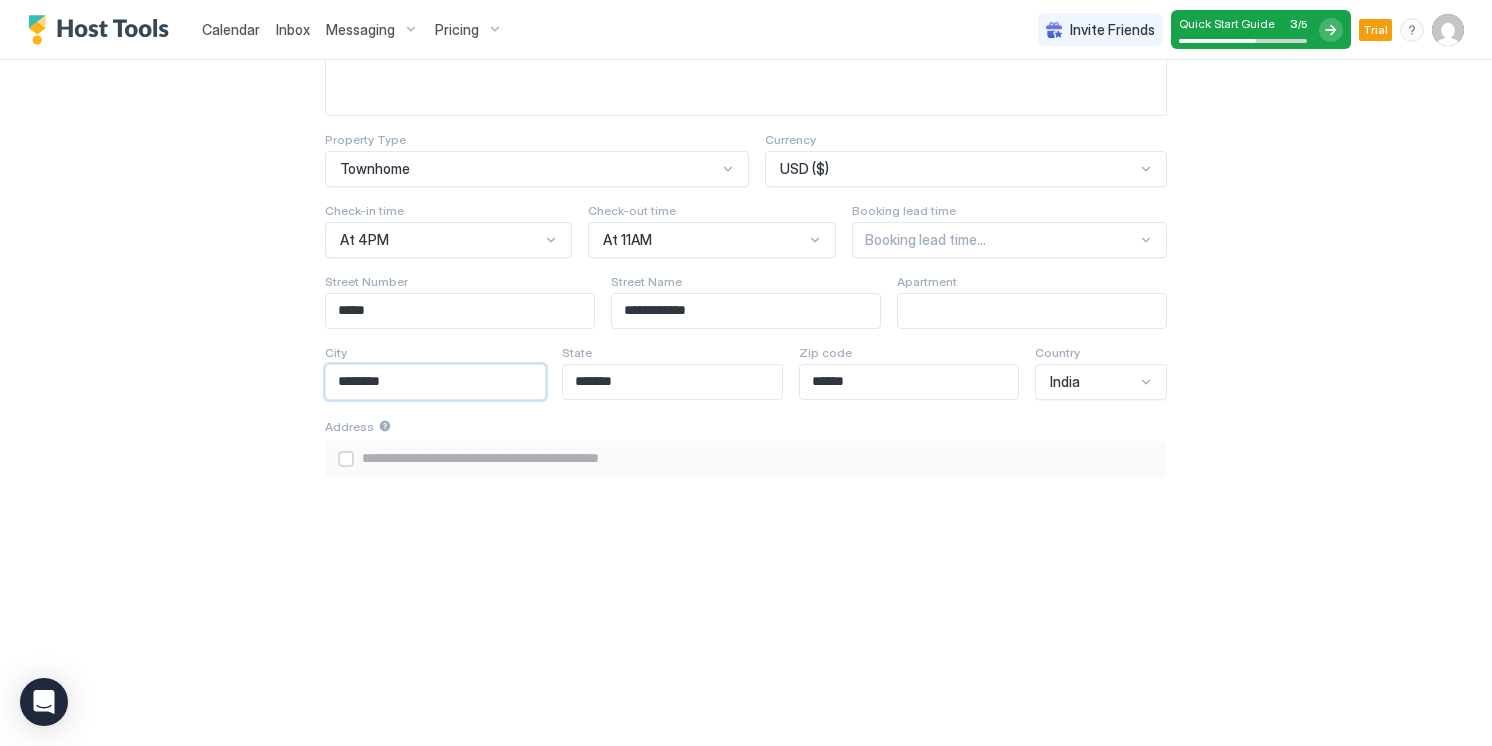 drag, startPoint x: 425, startPoint y: 375, endPoint x: 280, endPoint y: 375, distance: 145 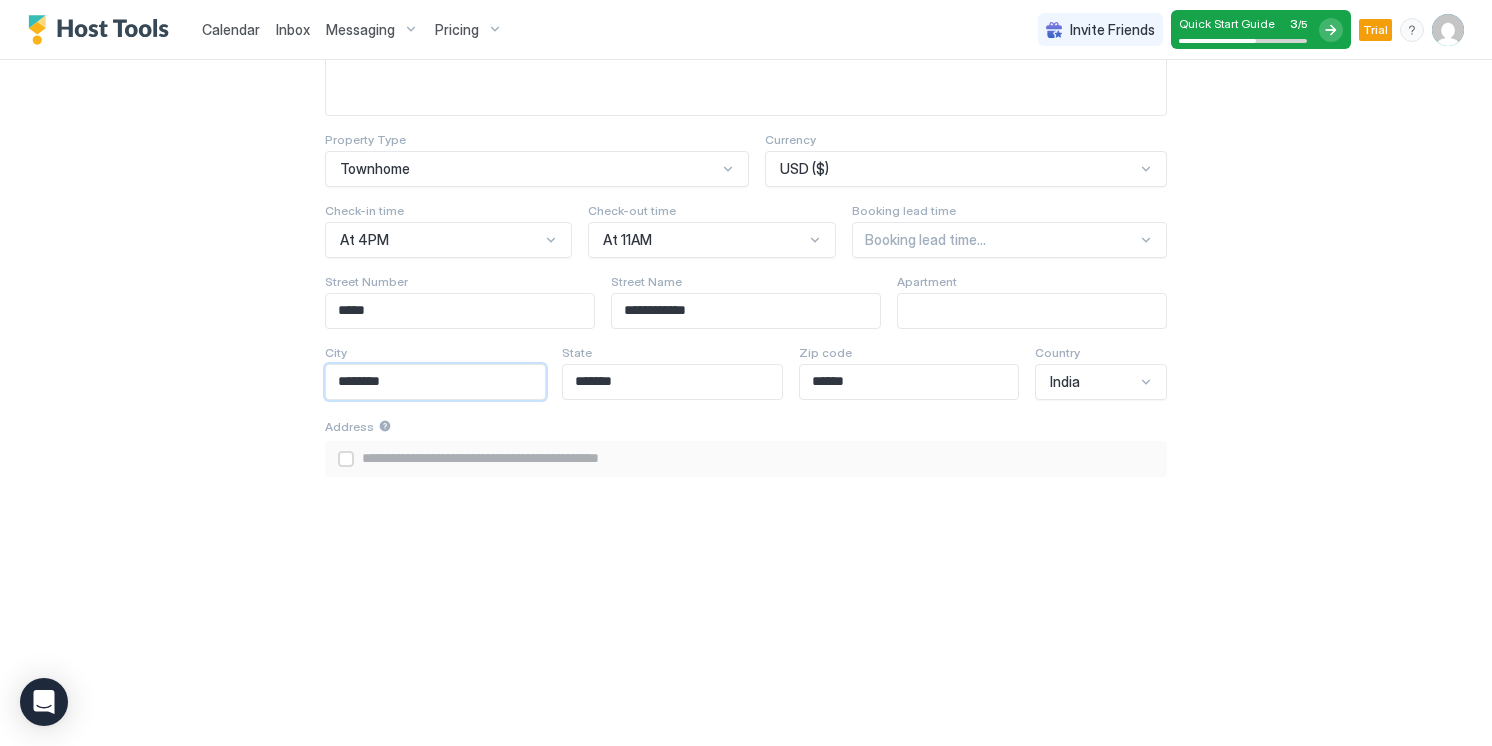paste 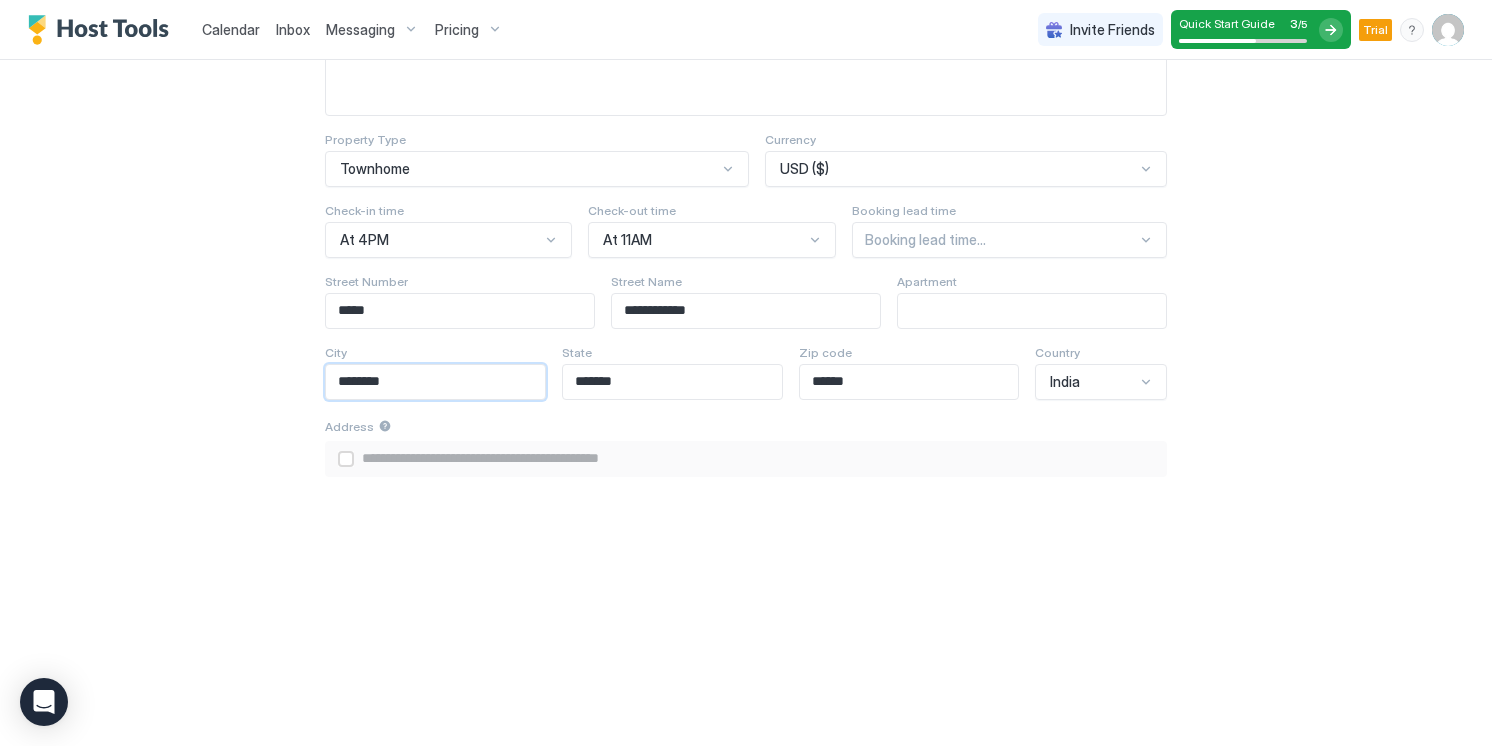 type on "******" 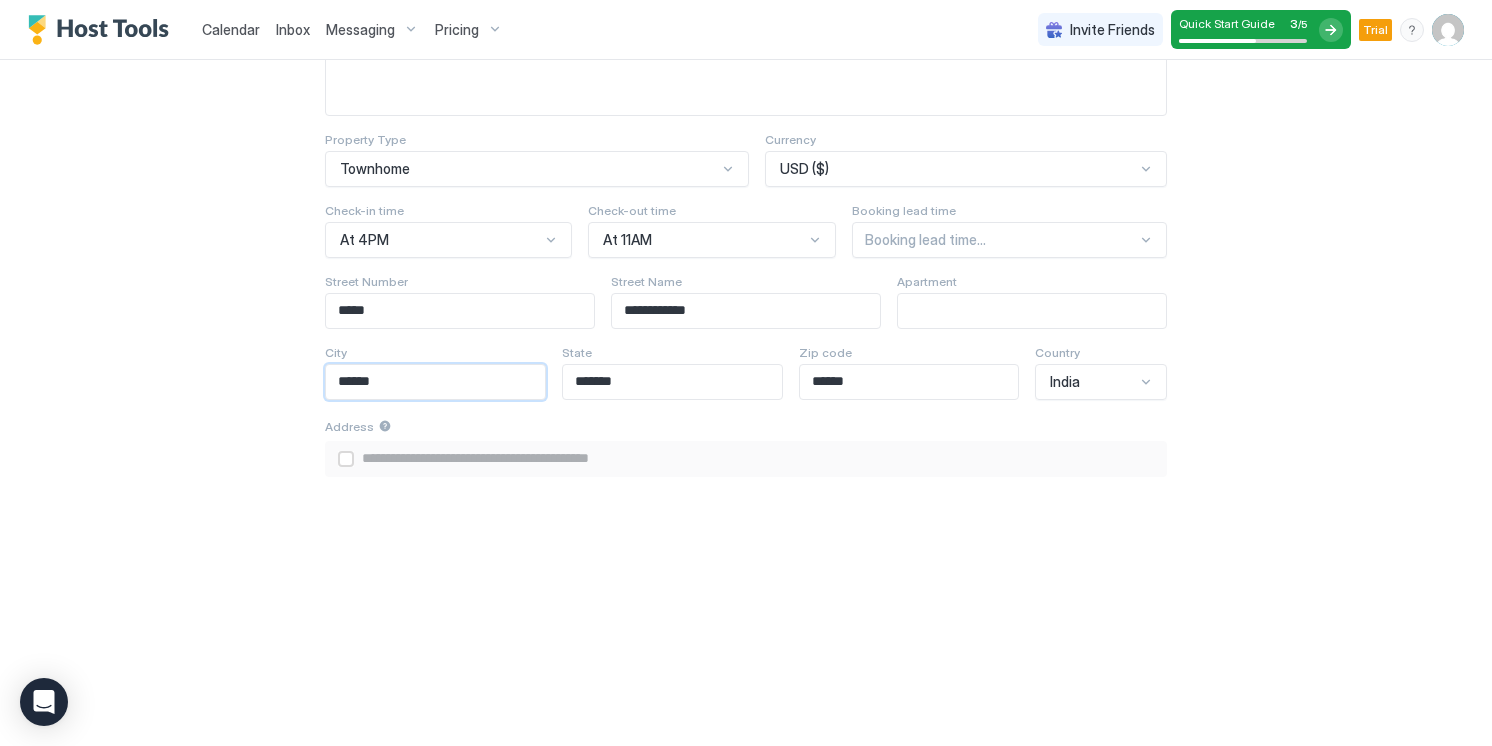 type on "******" 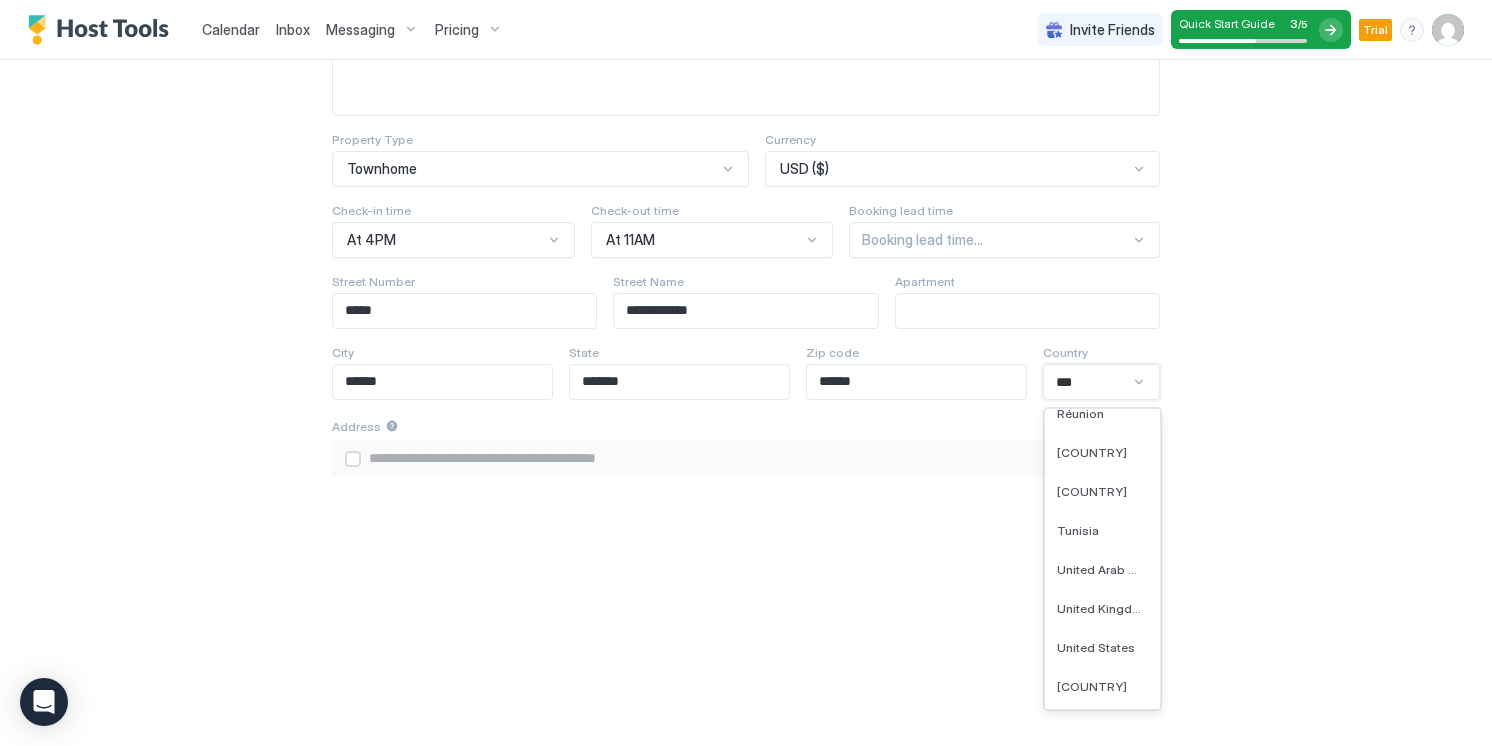 scroll, scrollTop: 0, scrollLeft: 0, axis: both 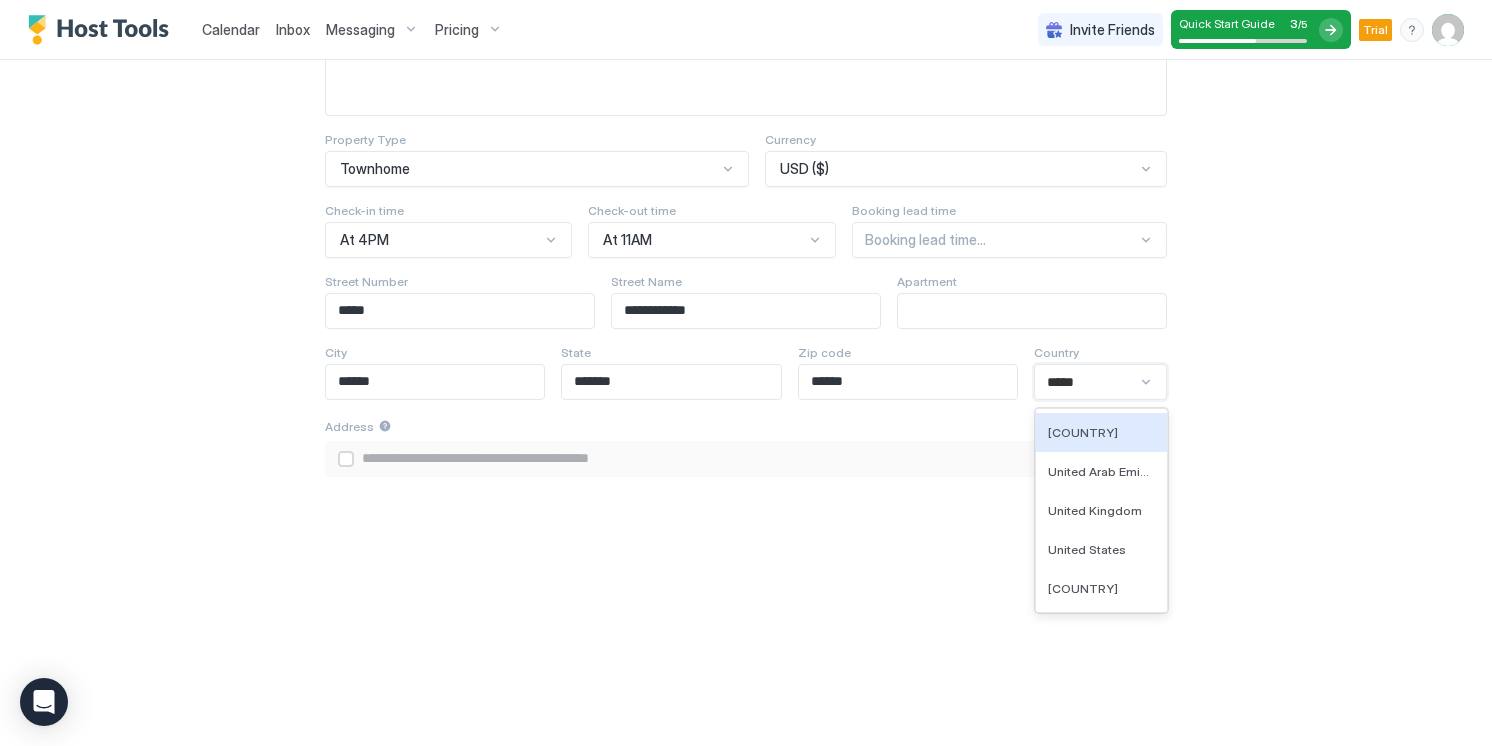 type on "******" 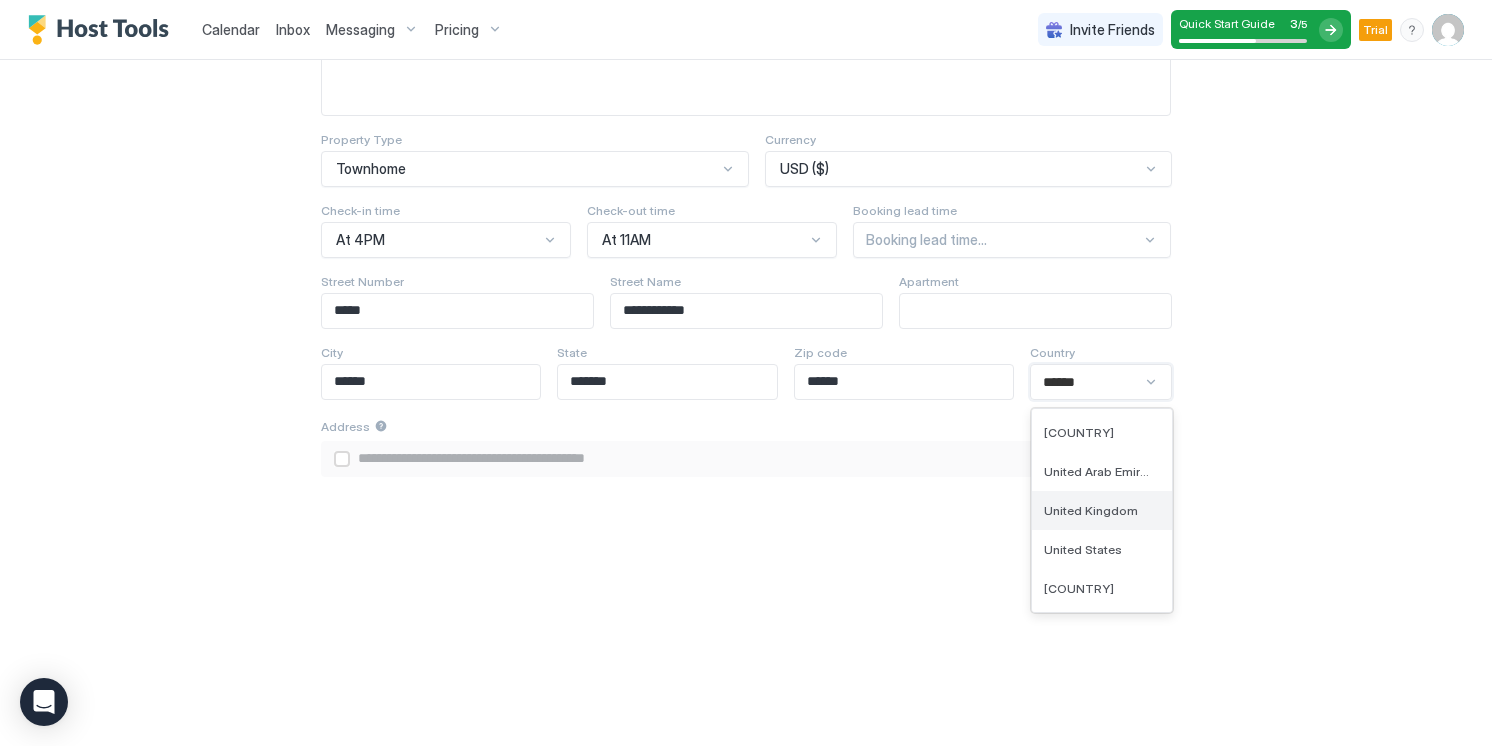 click on "United Kingdom" at bounding box center (1091, 510) 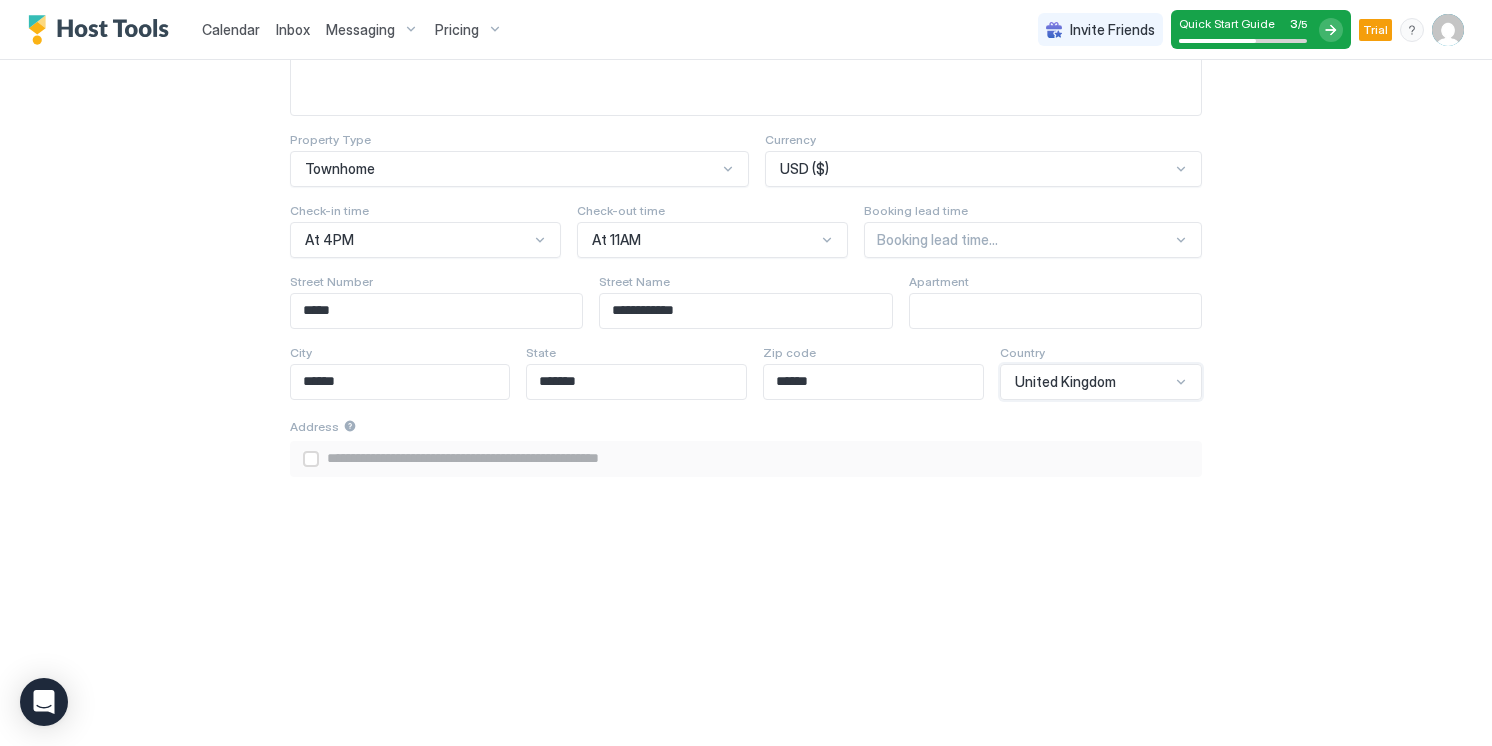click at bounding box center [1056, 311] 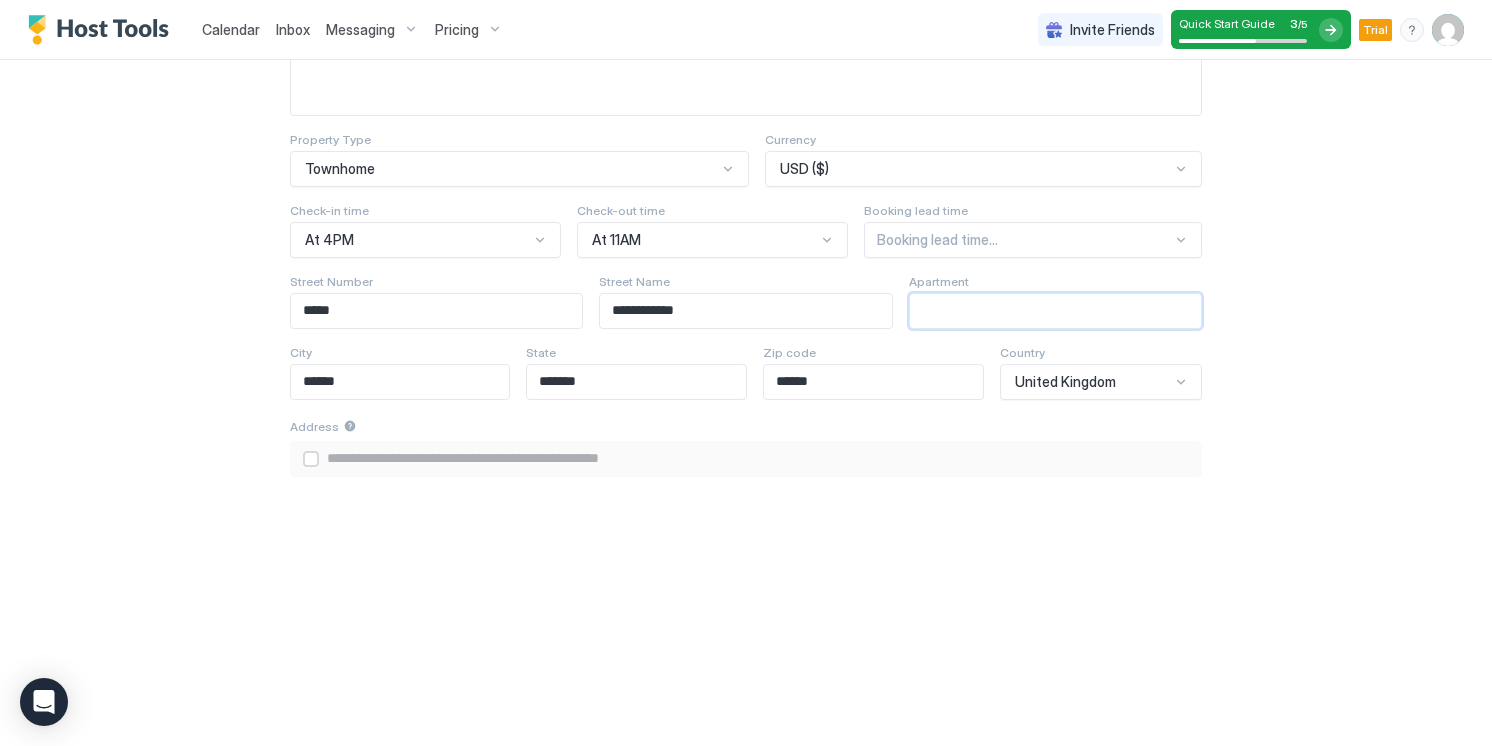click at bounding box center (1056, 311) 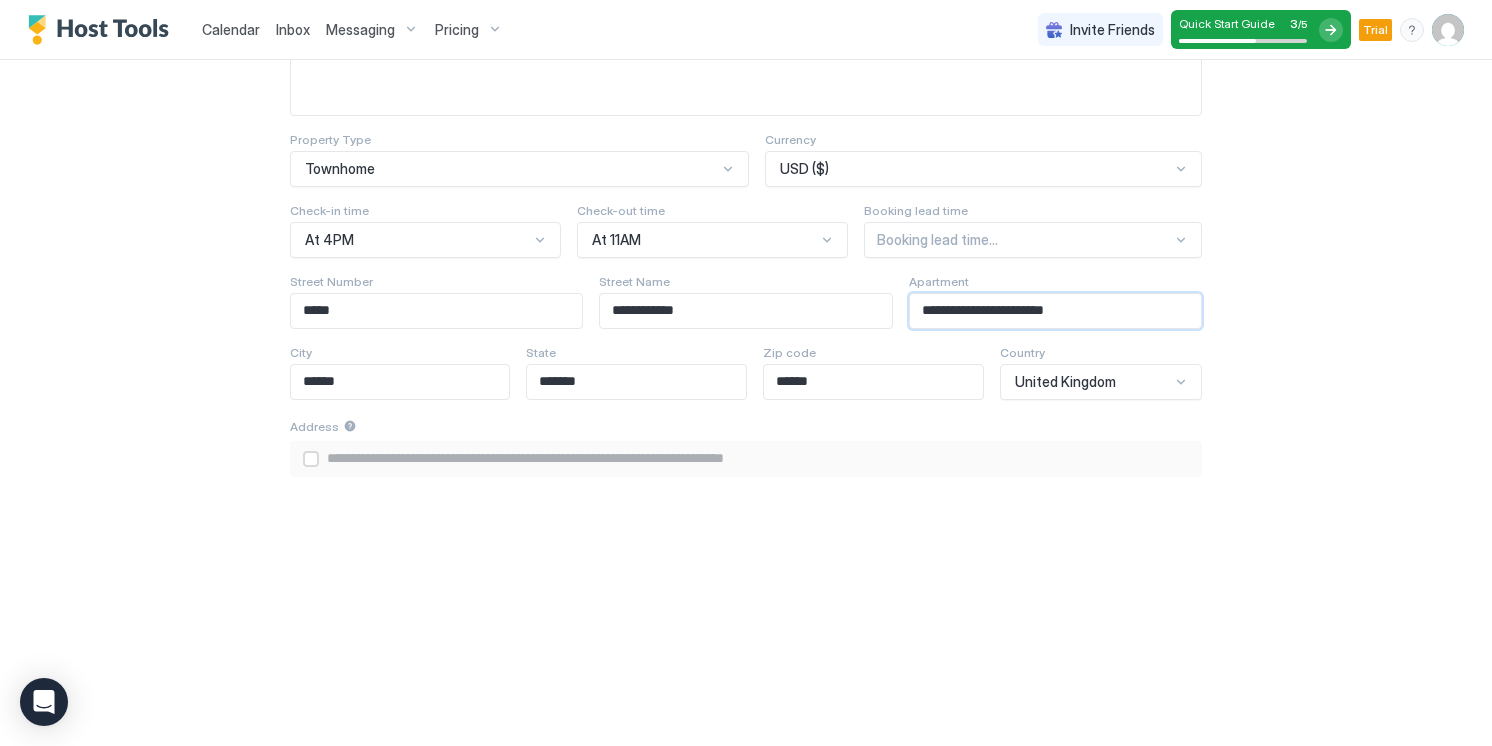 type on "**********" 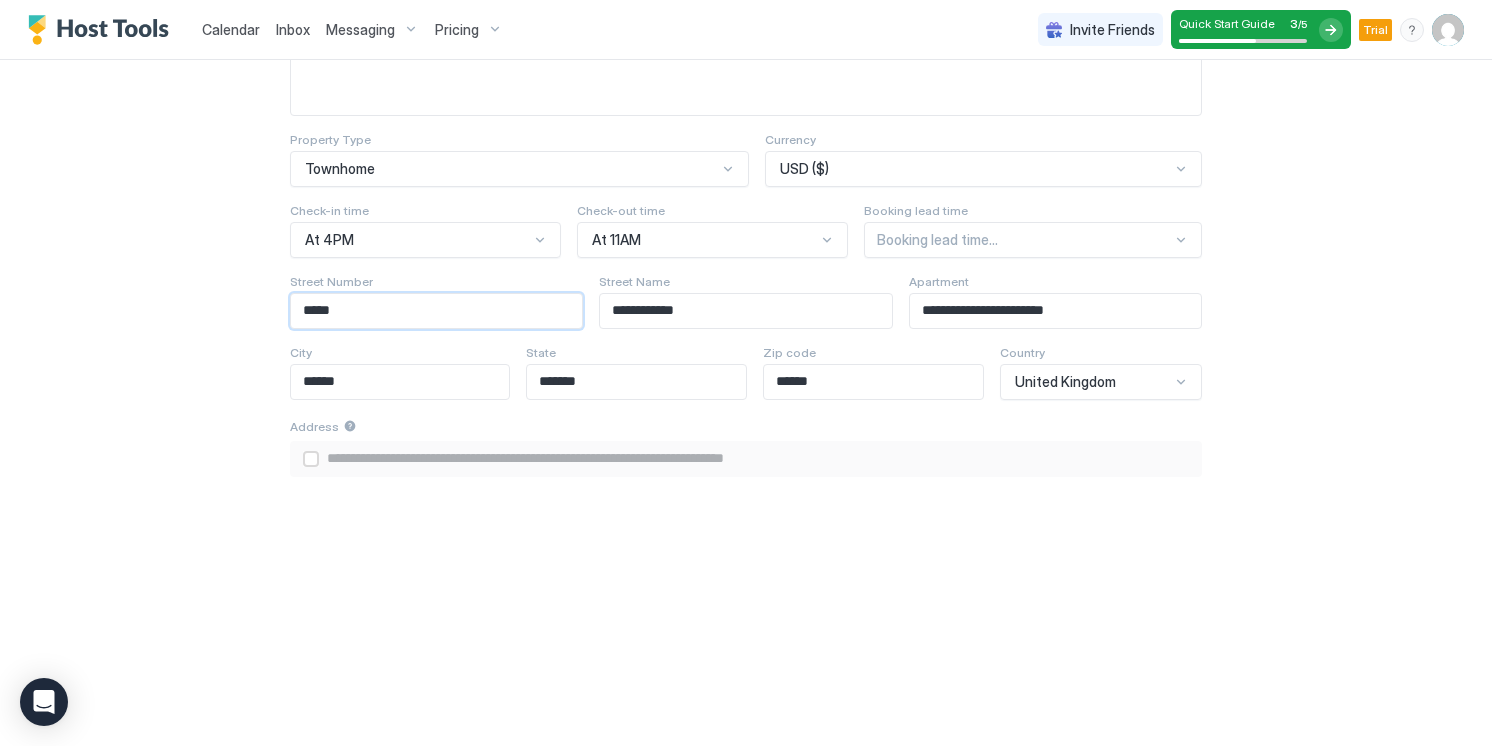 drag, startPoint x: 375, startPoint y: 302, endPoint x: 160, endPoint y: 285, distance: 215.67105 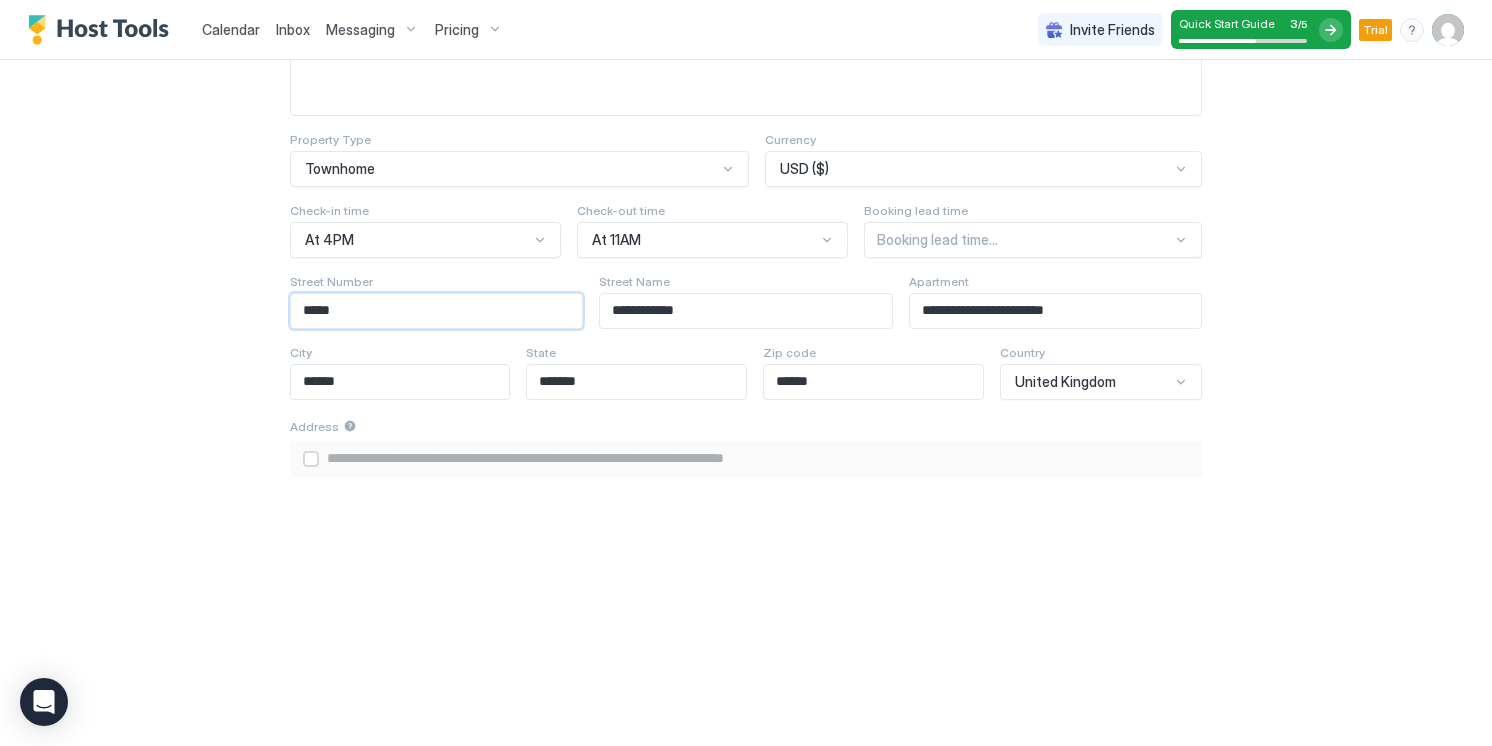 paste on "****" 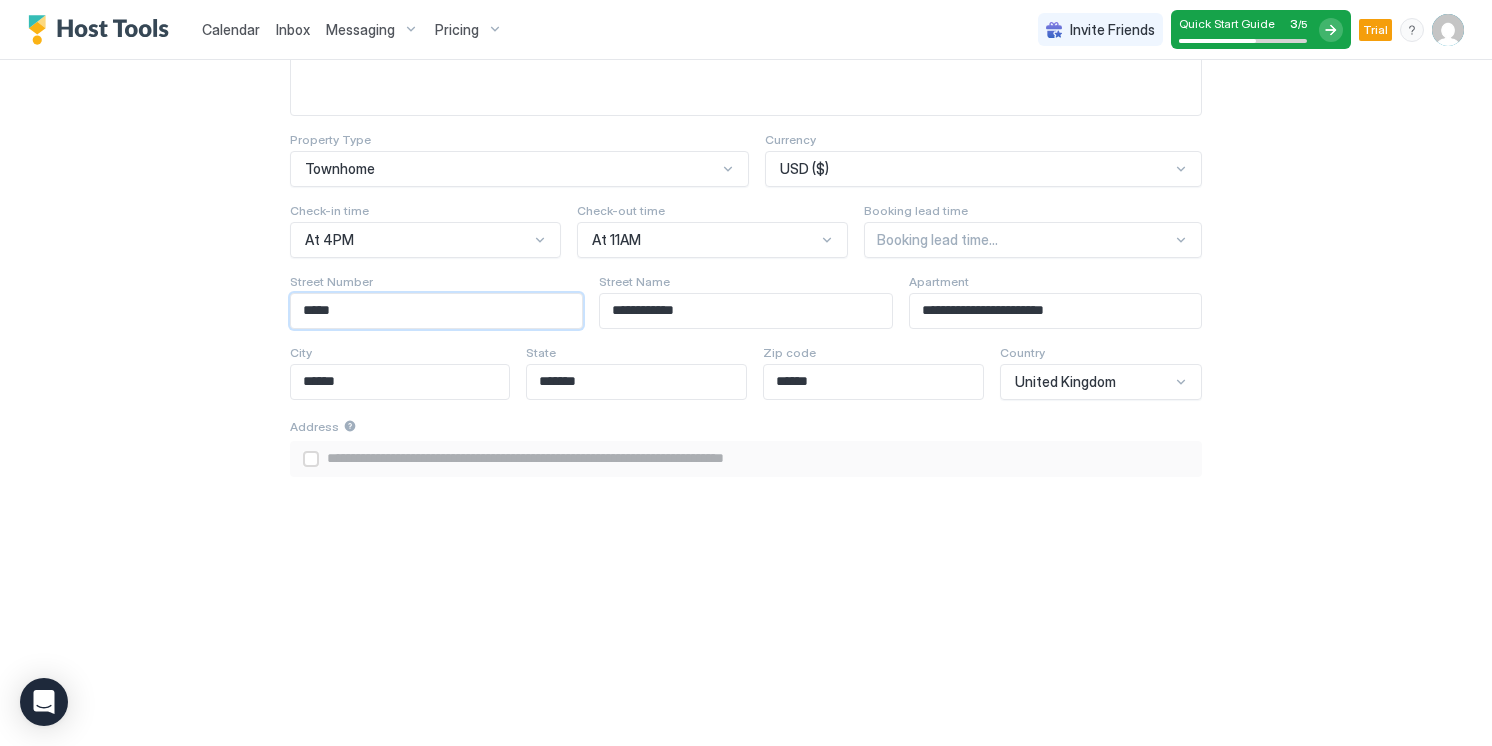 type on "********" 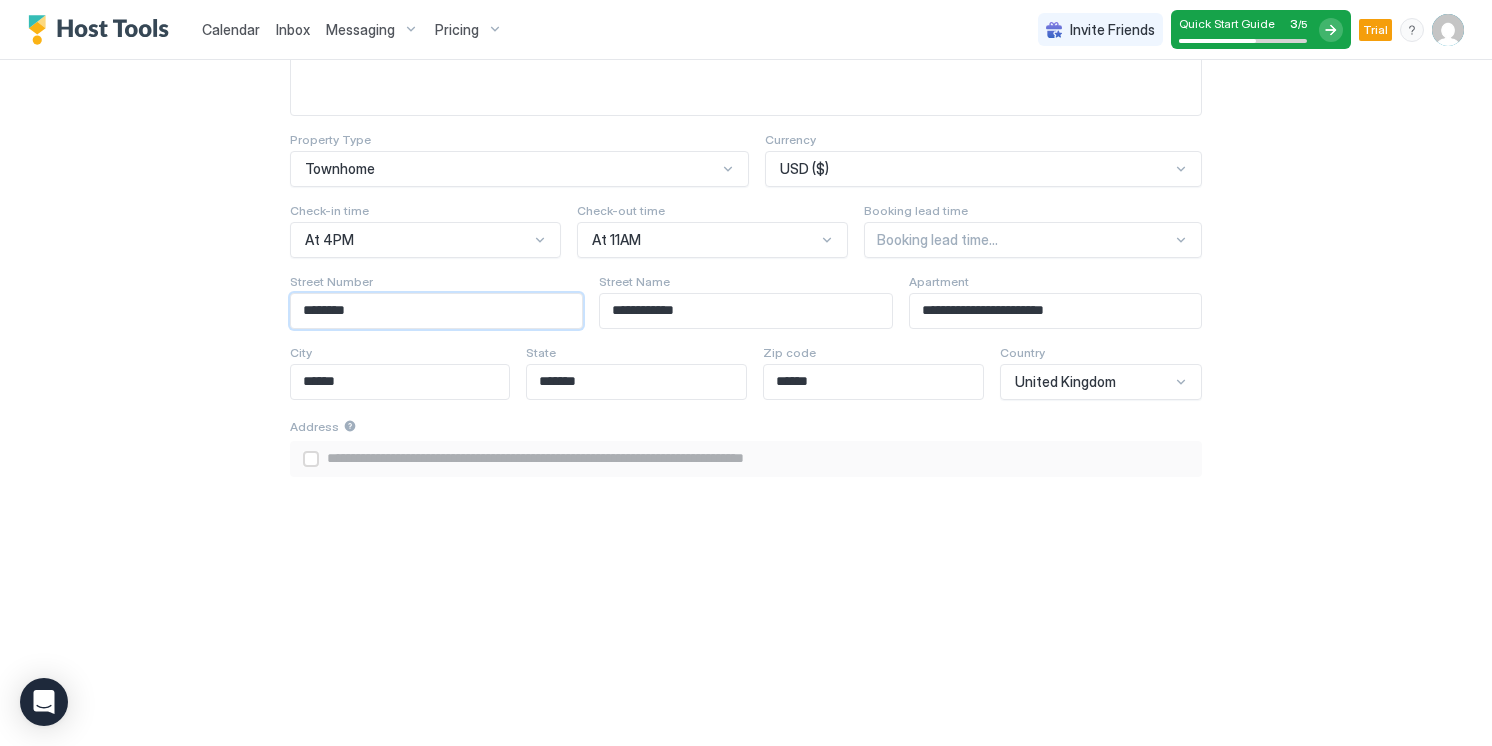 type on "********" 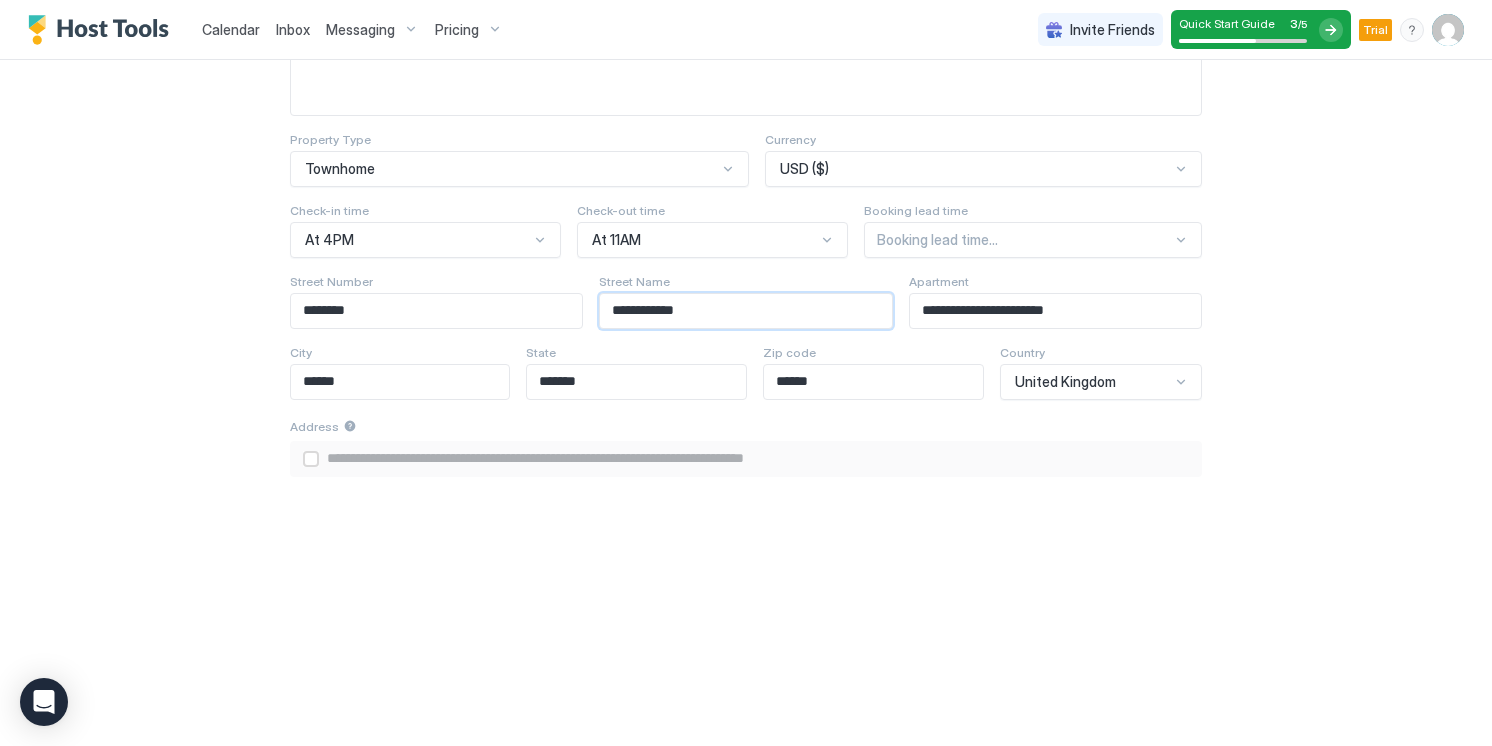 drag, startPoint x: 608, startPoint y: 305, endPoint x: 719, endPoint y: 304, distance: 111.0045 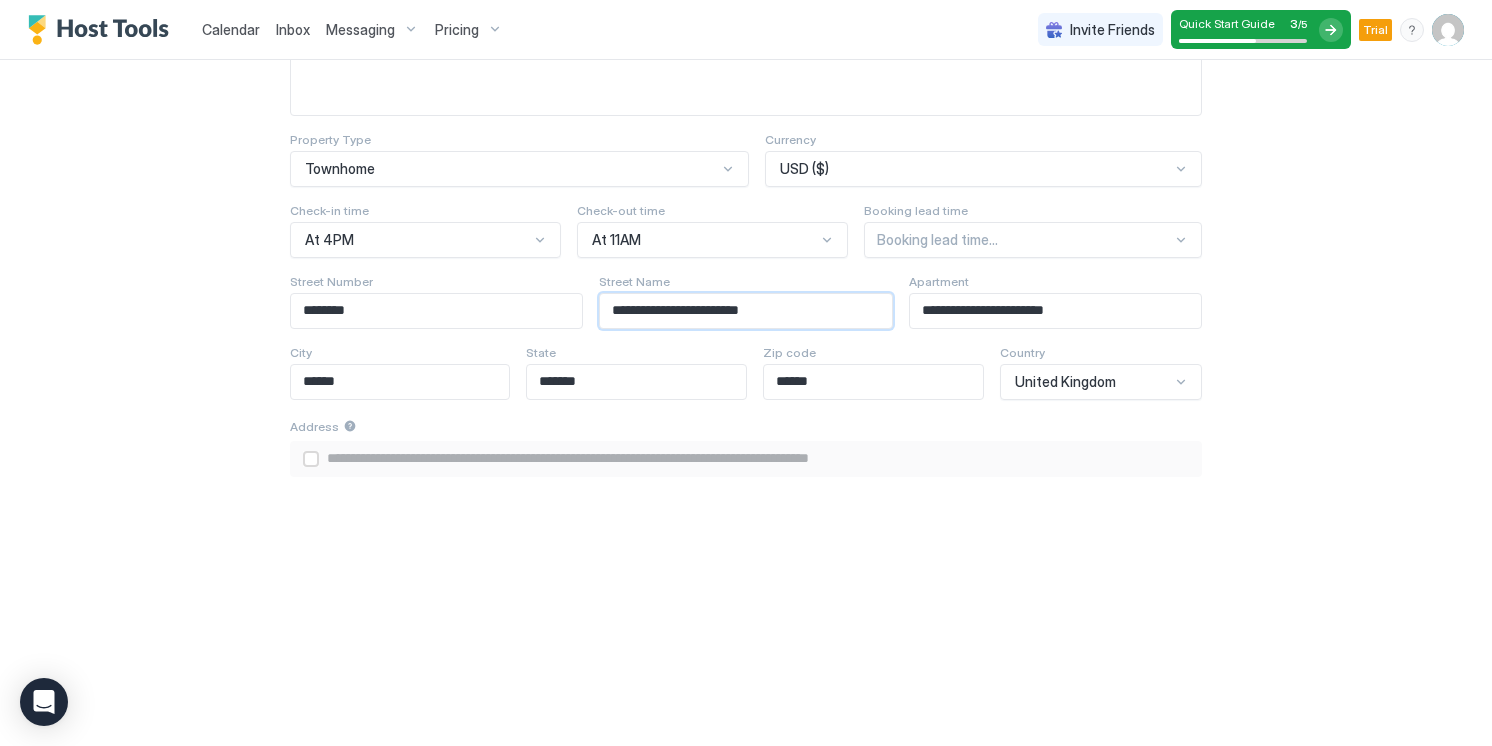 type on "**********" 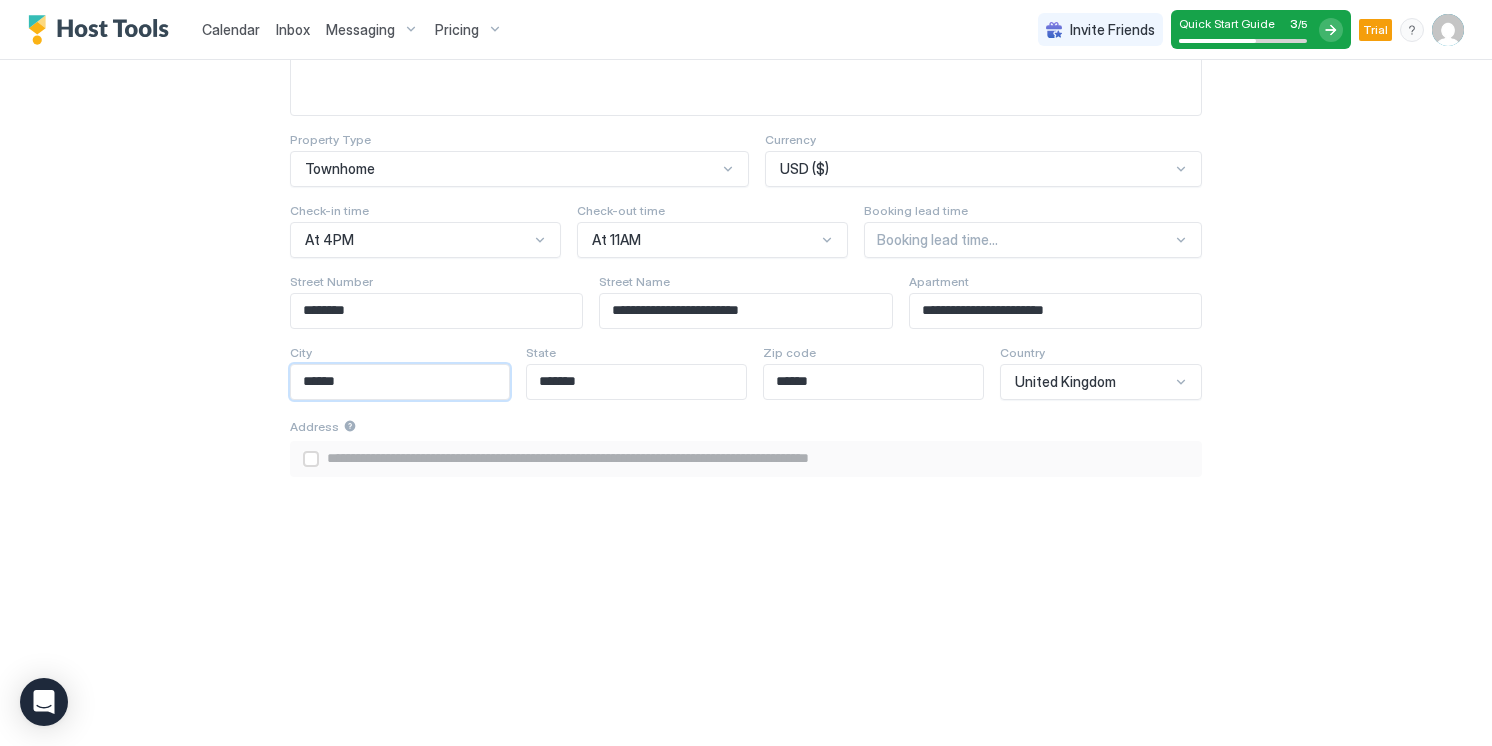 drag, startPoint x: 372, startPoint y: 383, endPoint x: 237, endPoint y: 362, distance: 136.62357 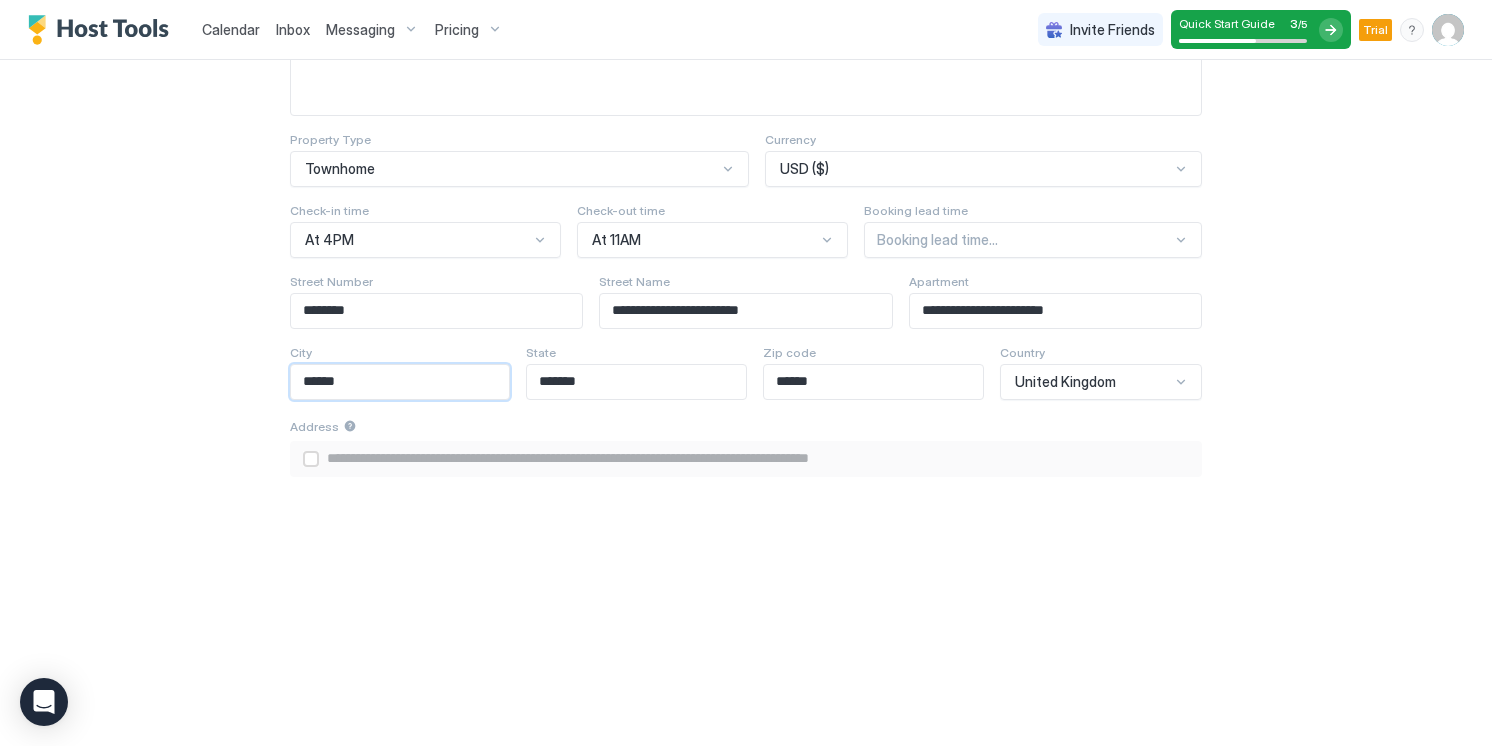 click on "**********" at bounding box center [746, 377] 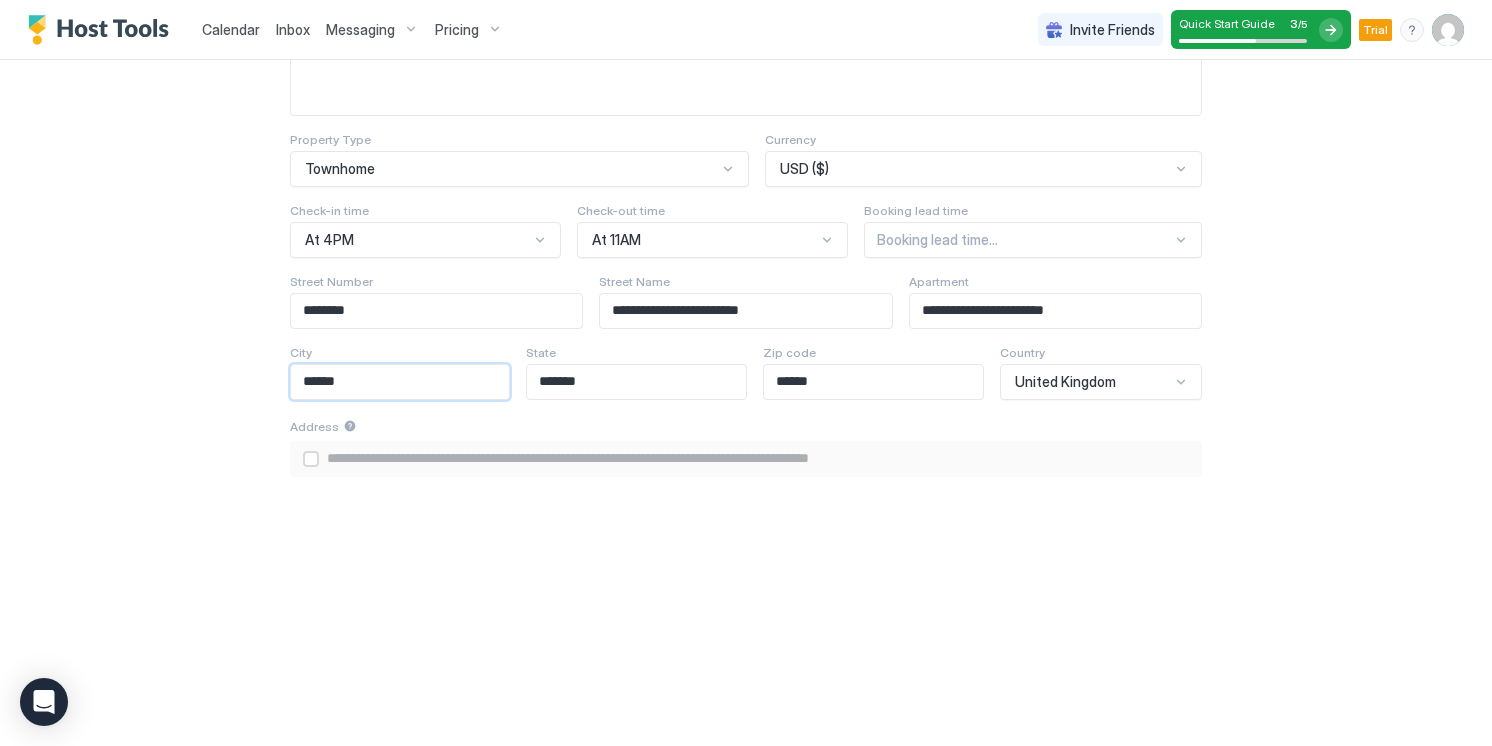 type on "*" 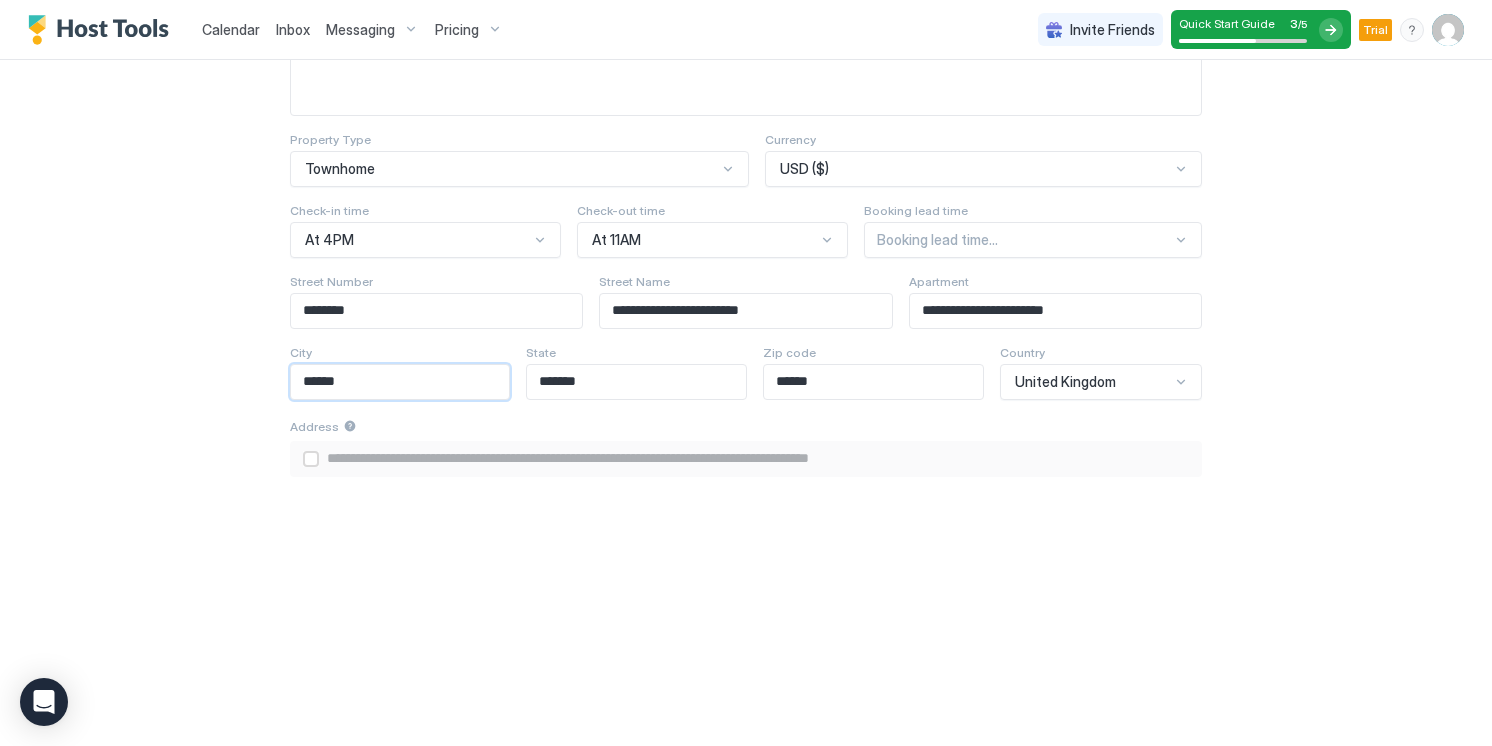 type on "**********" 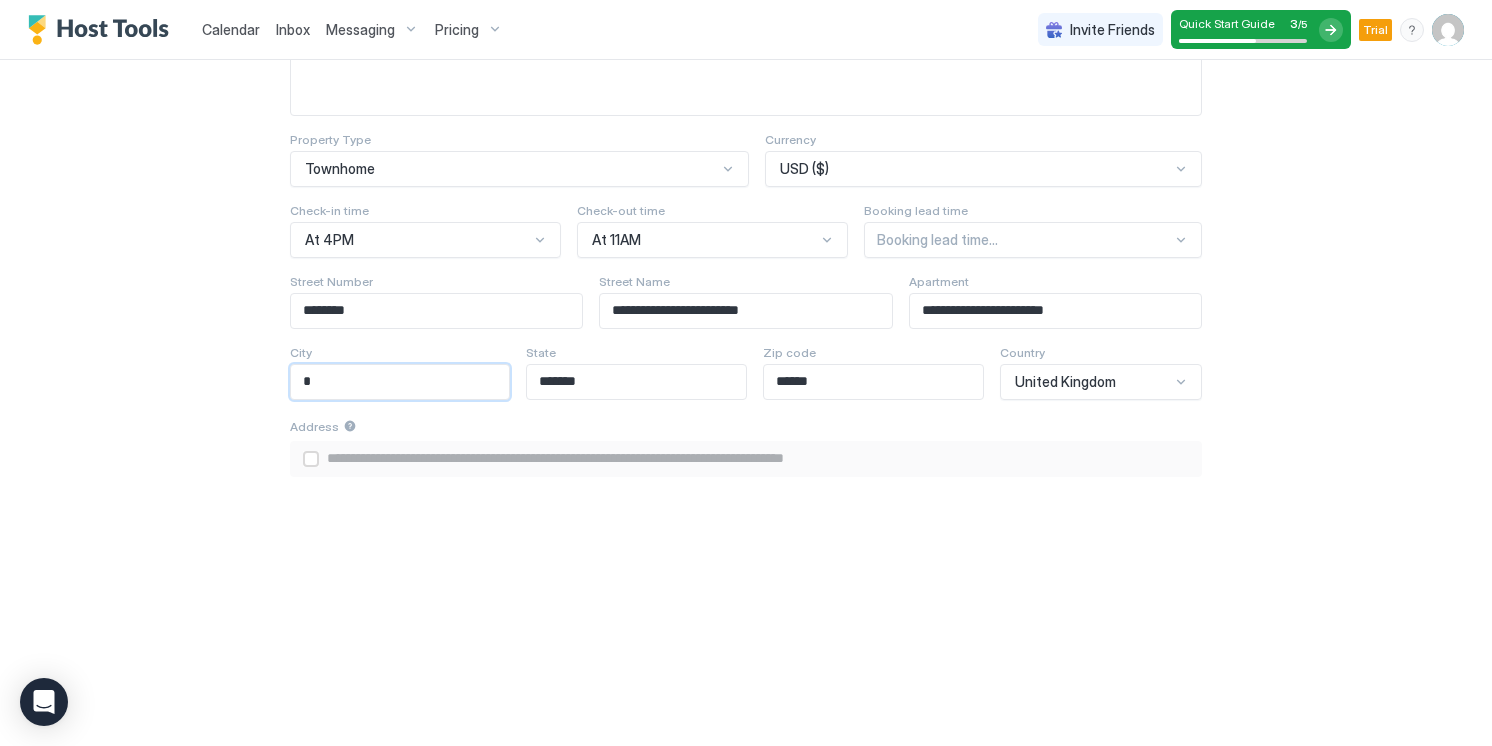 type on "**" 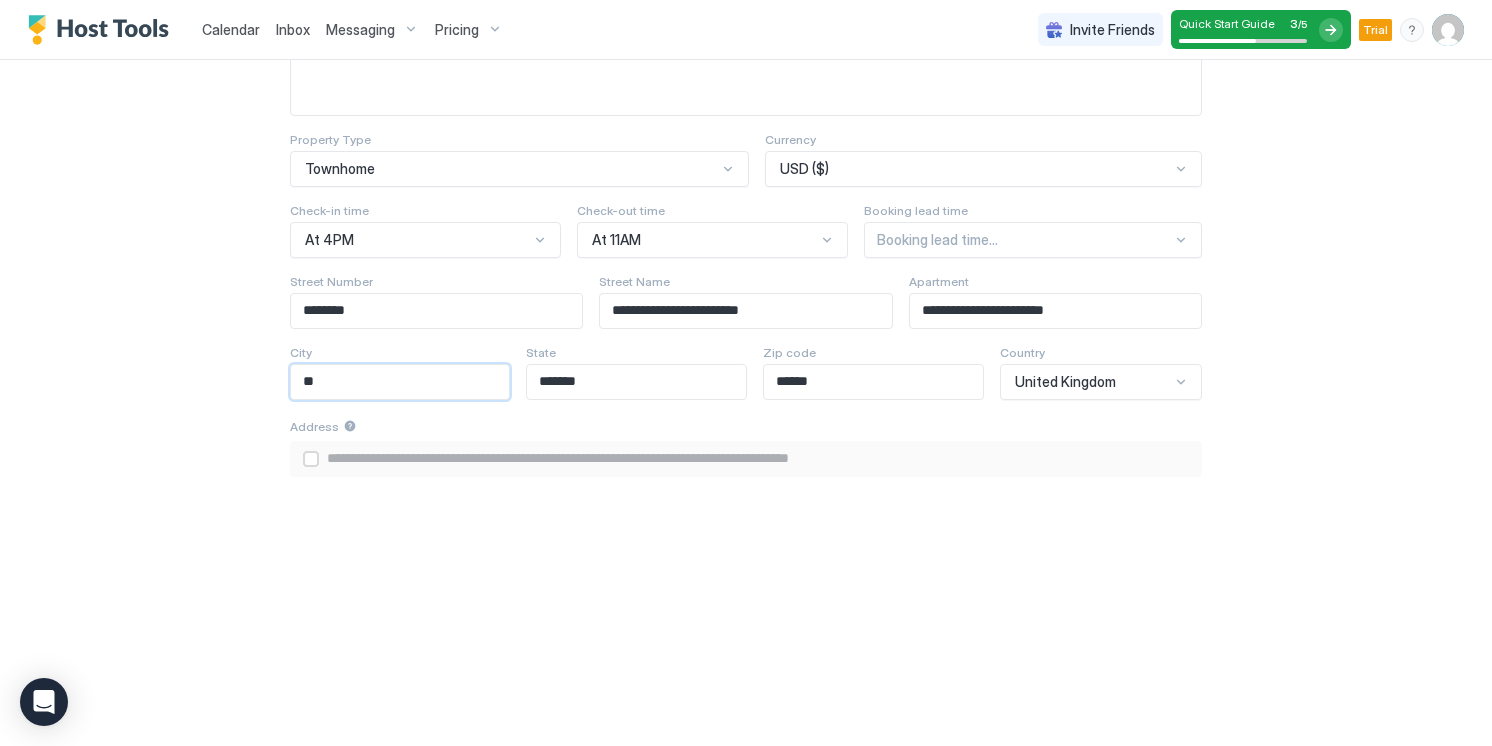 type on "***" 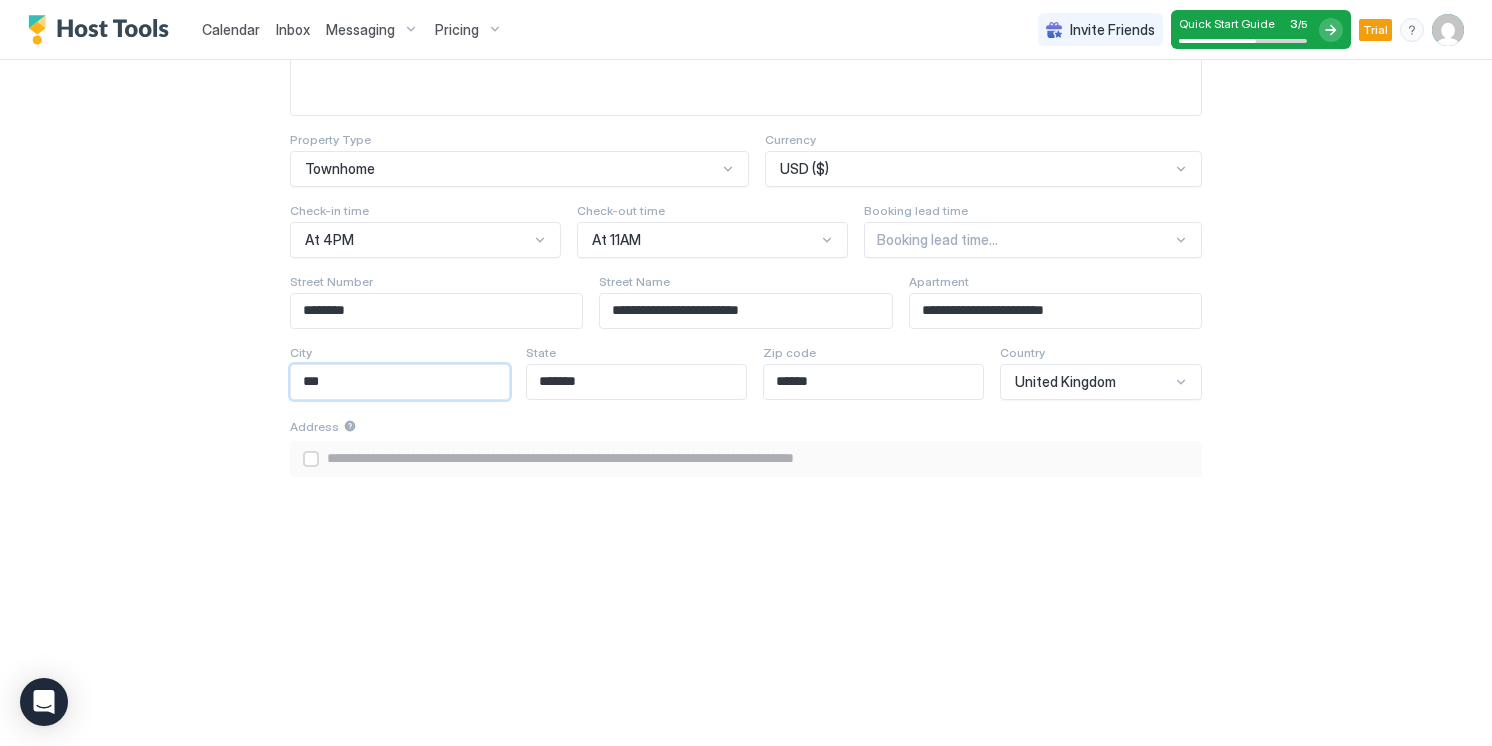 type on "****" 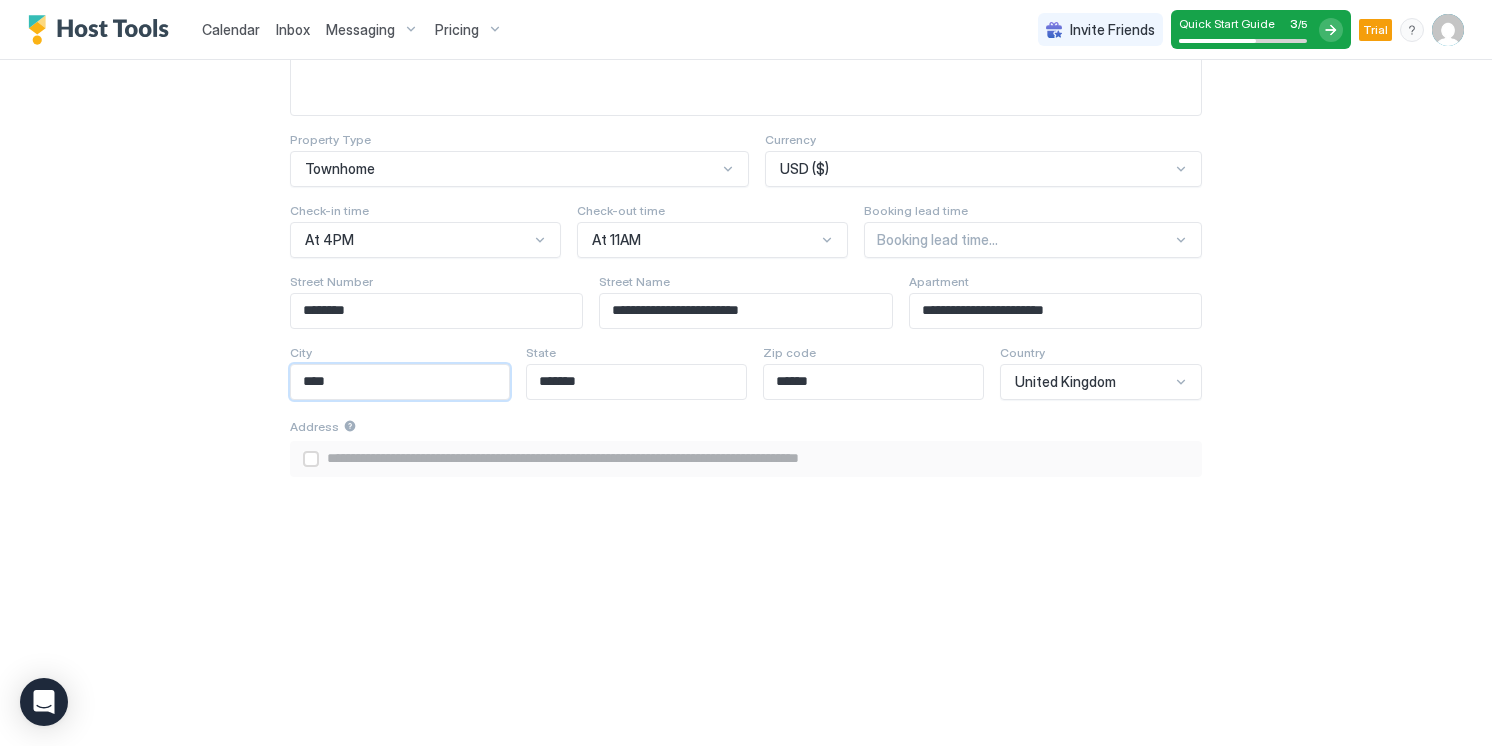 type on "*****" 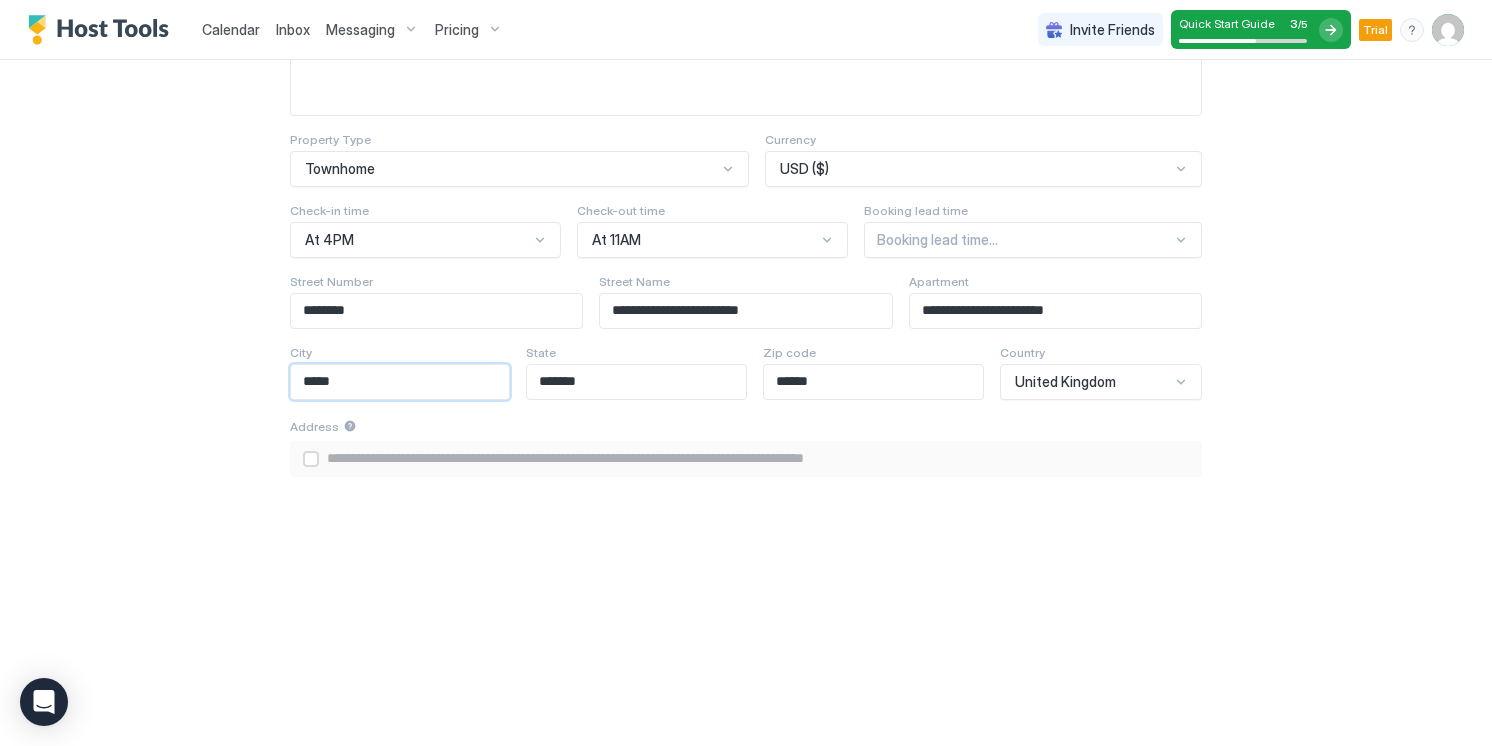 type on "******" 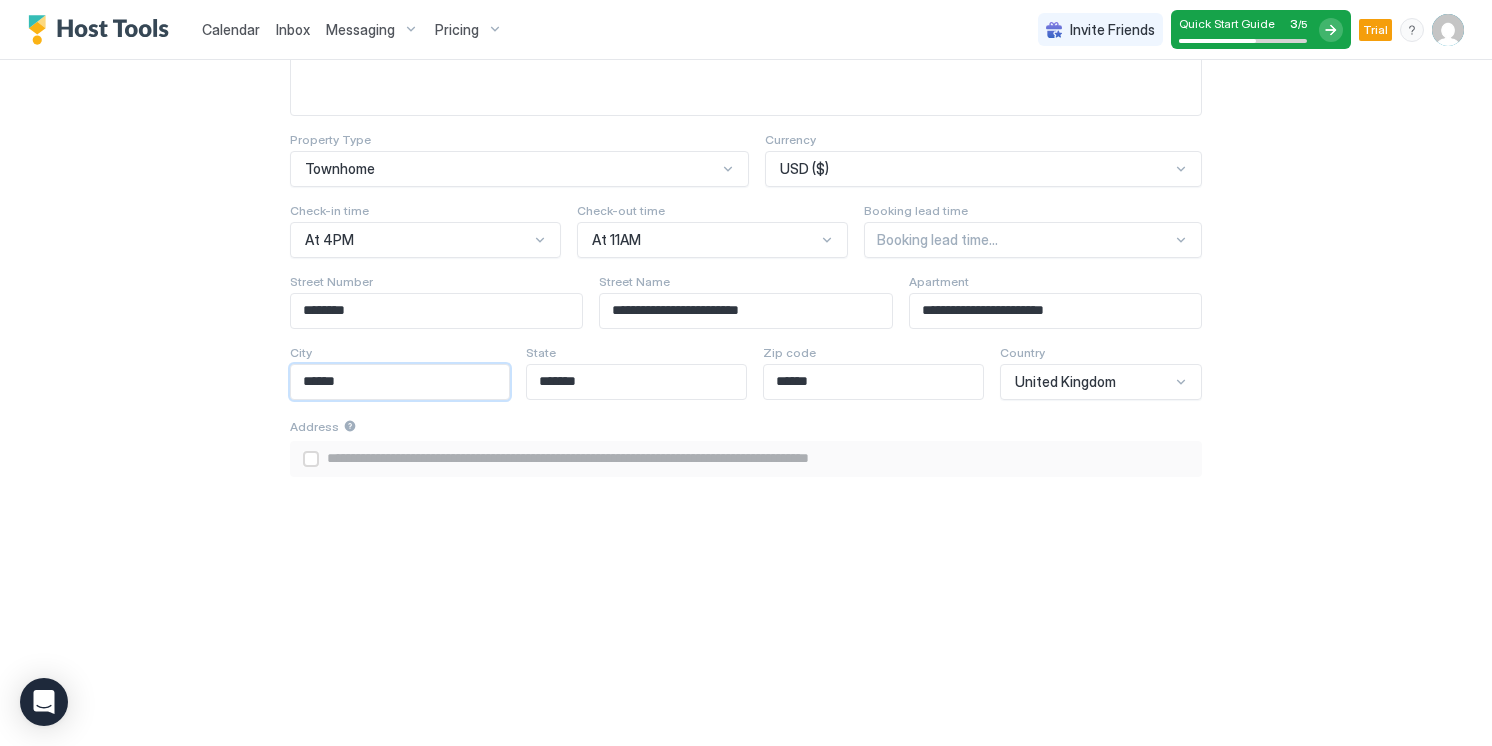 type on "*******" 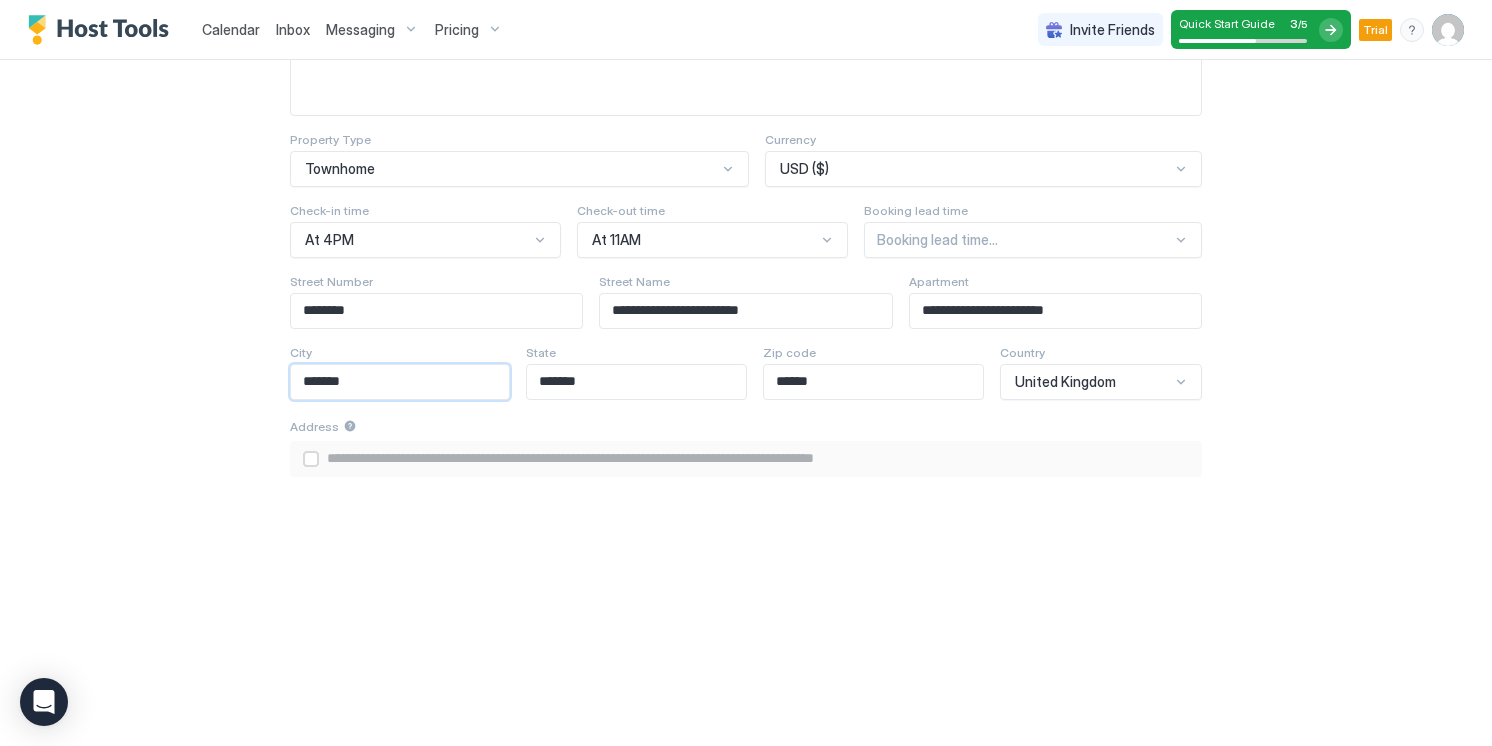 type on "********" 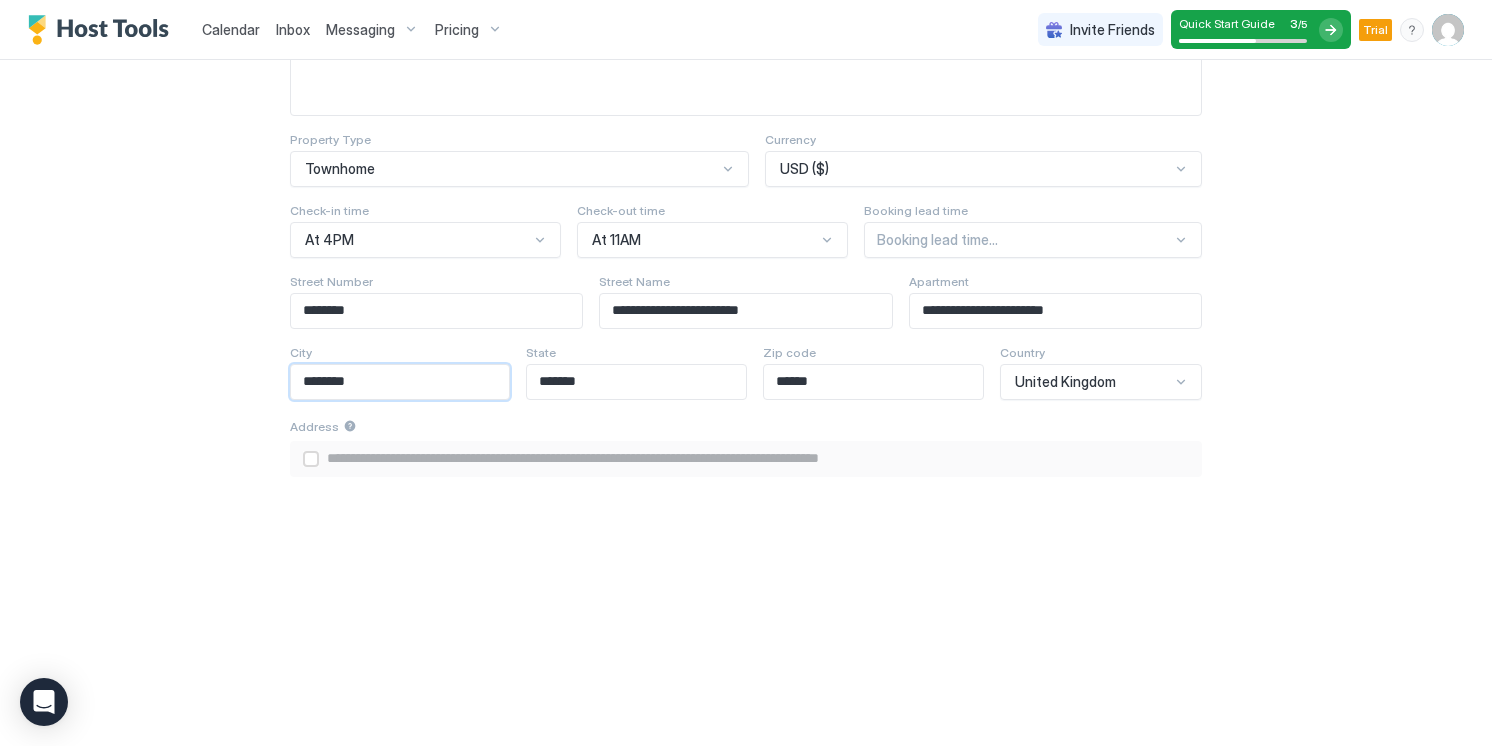 type on "********" 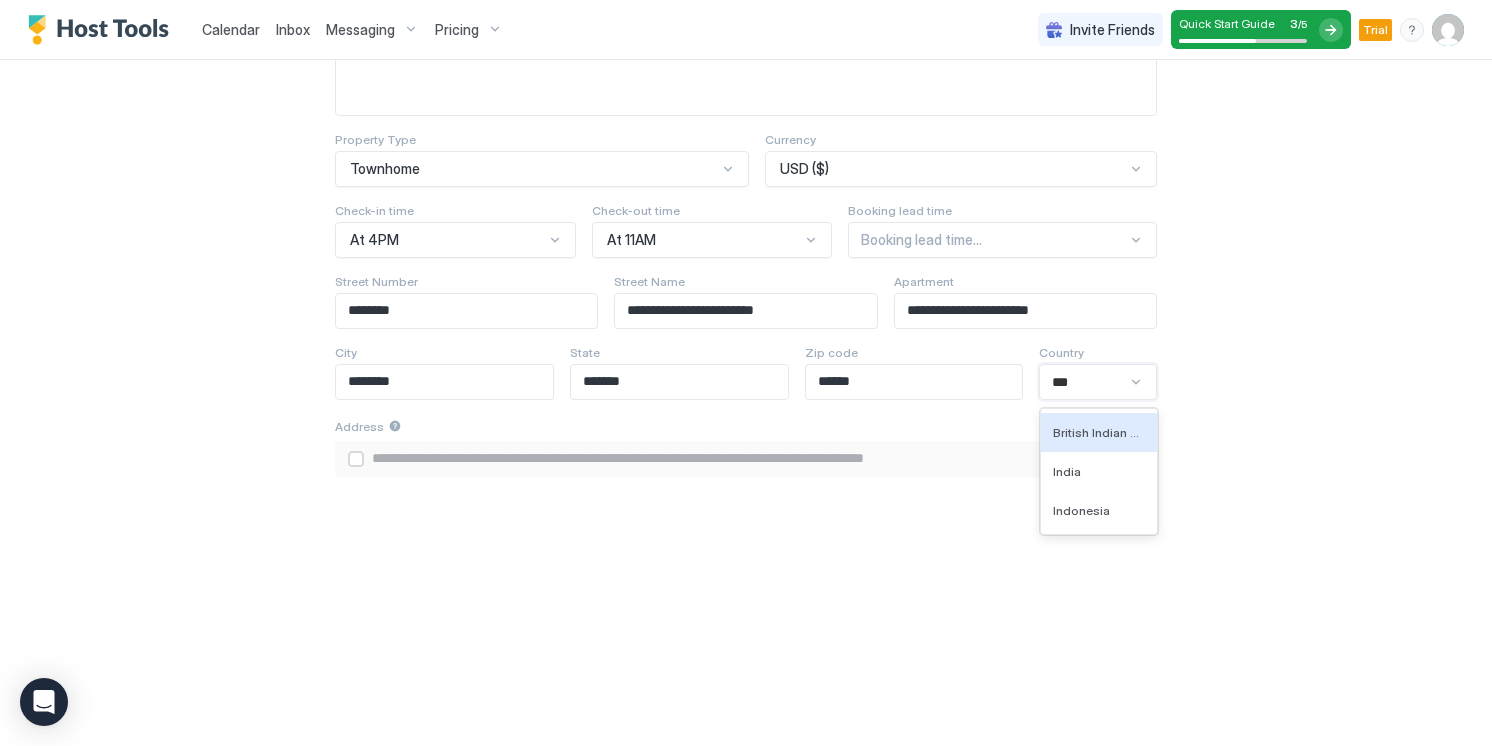 scroll, scrollTop: 0, scrollLeft: 0, axis: both 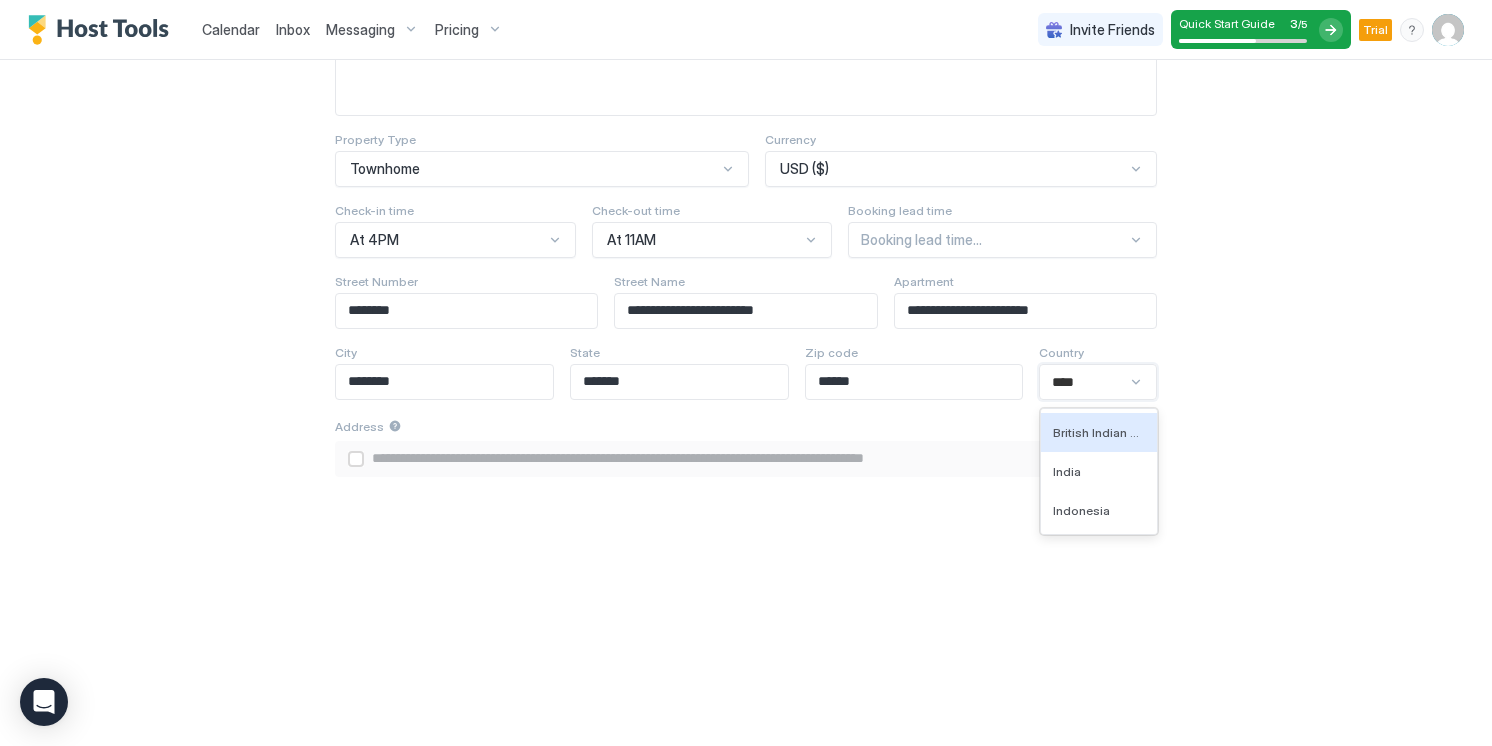 type on "*****" 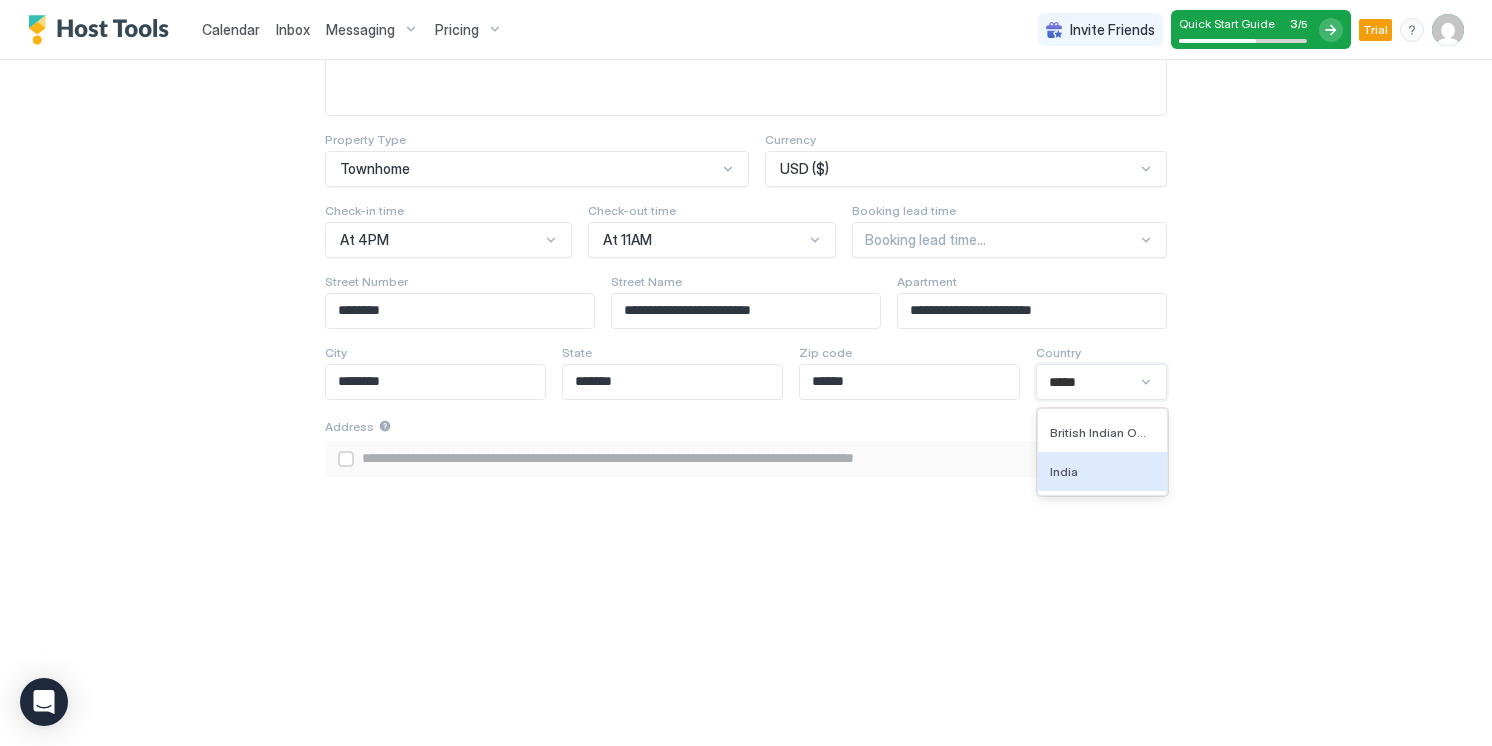 type 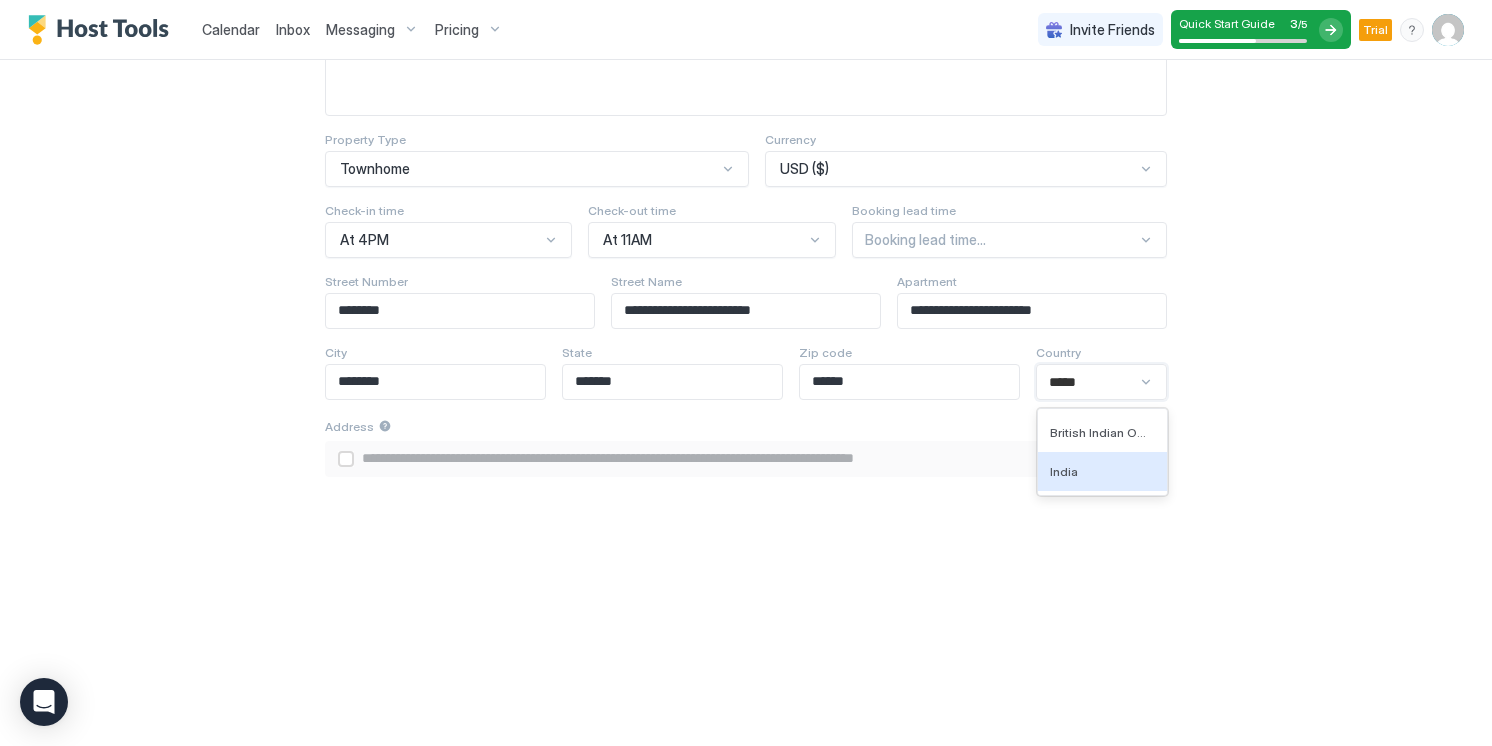 type on "**********" 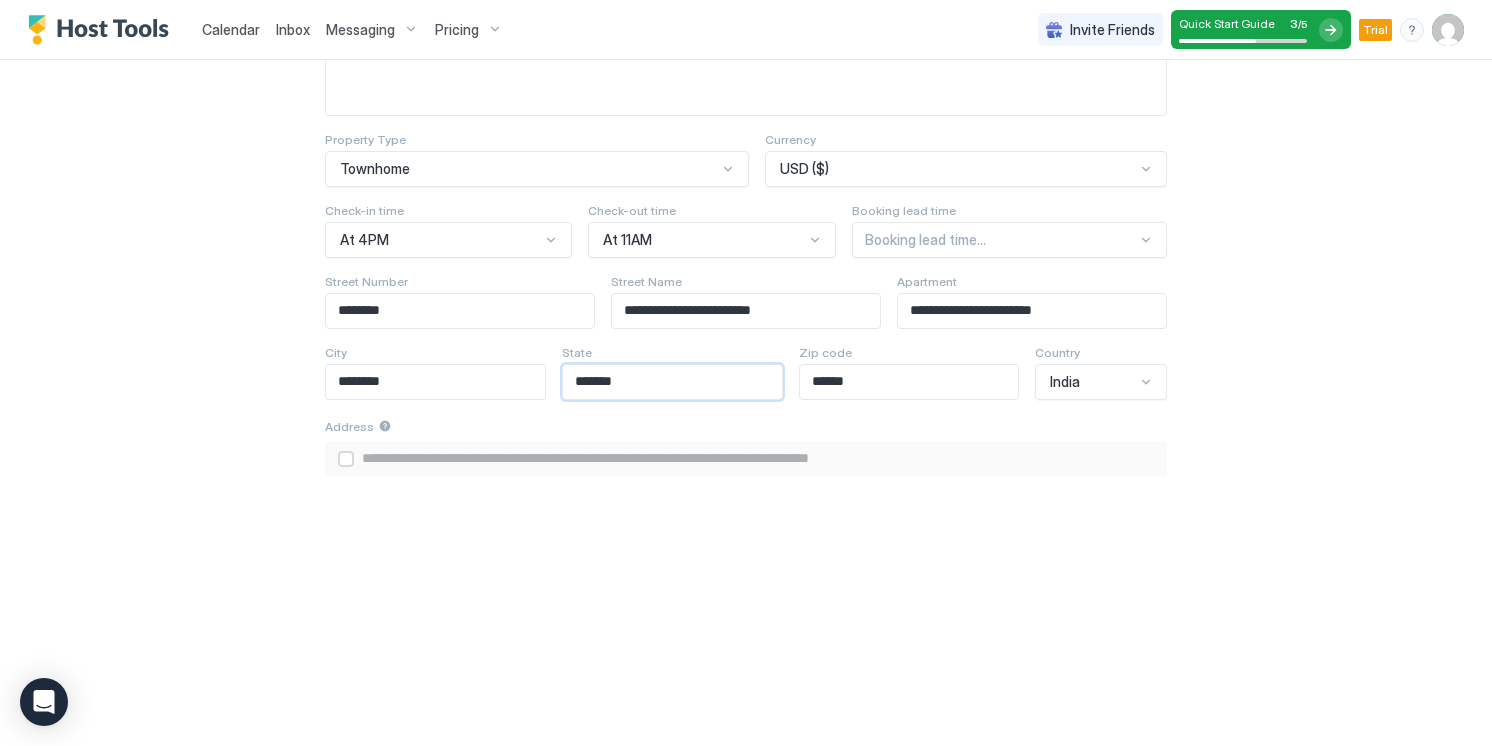 drag, startPoint x: 696, startPoint y: 386, endPoint x: 522, endPoint y: 379, distance: 174.14075 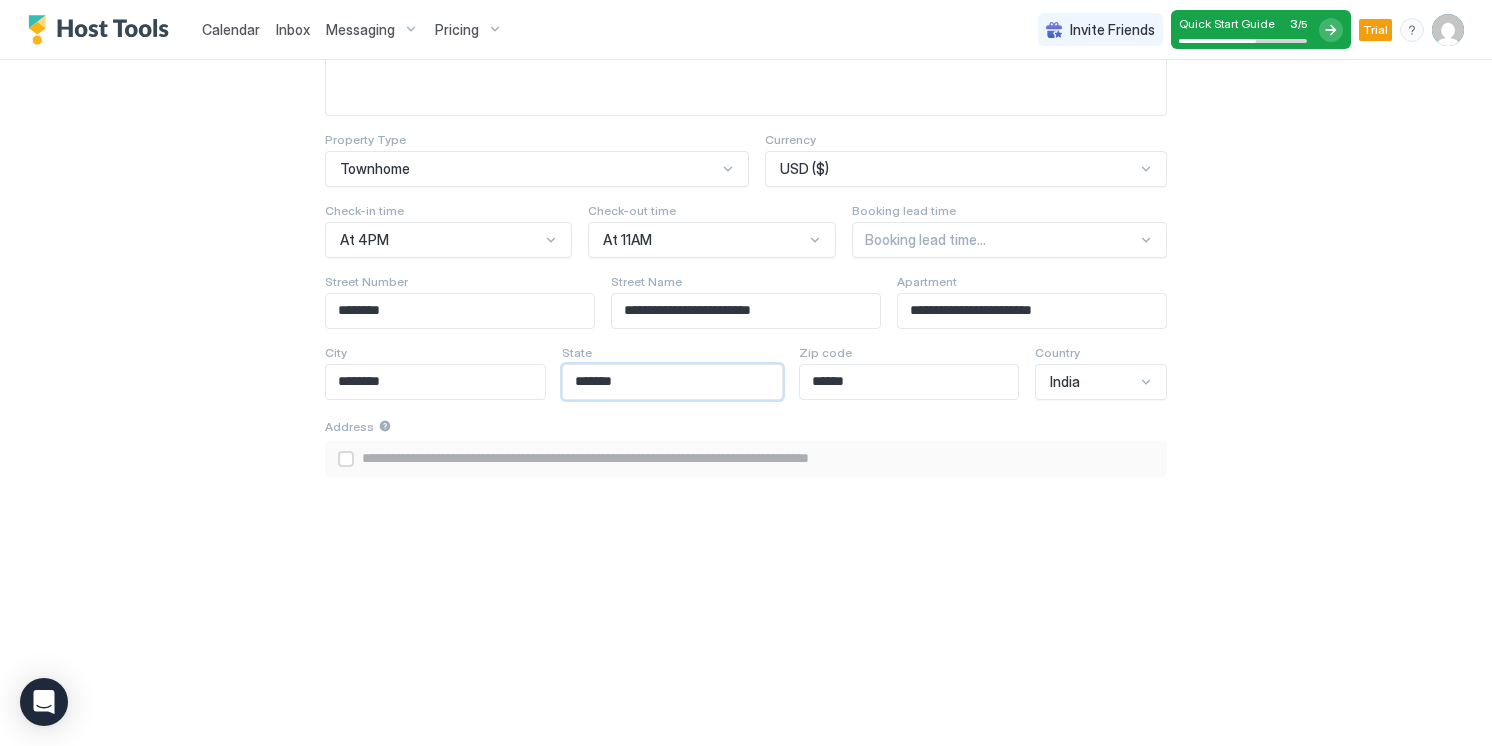 type 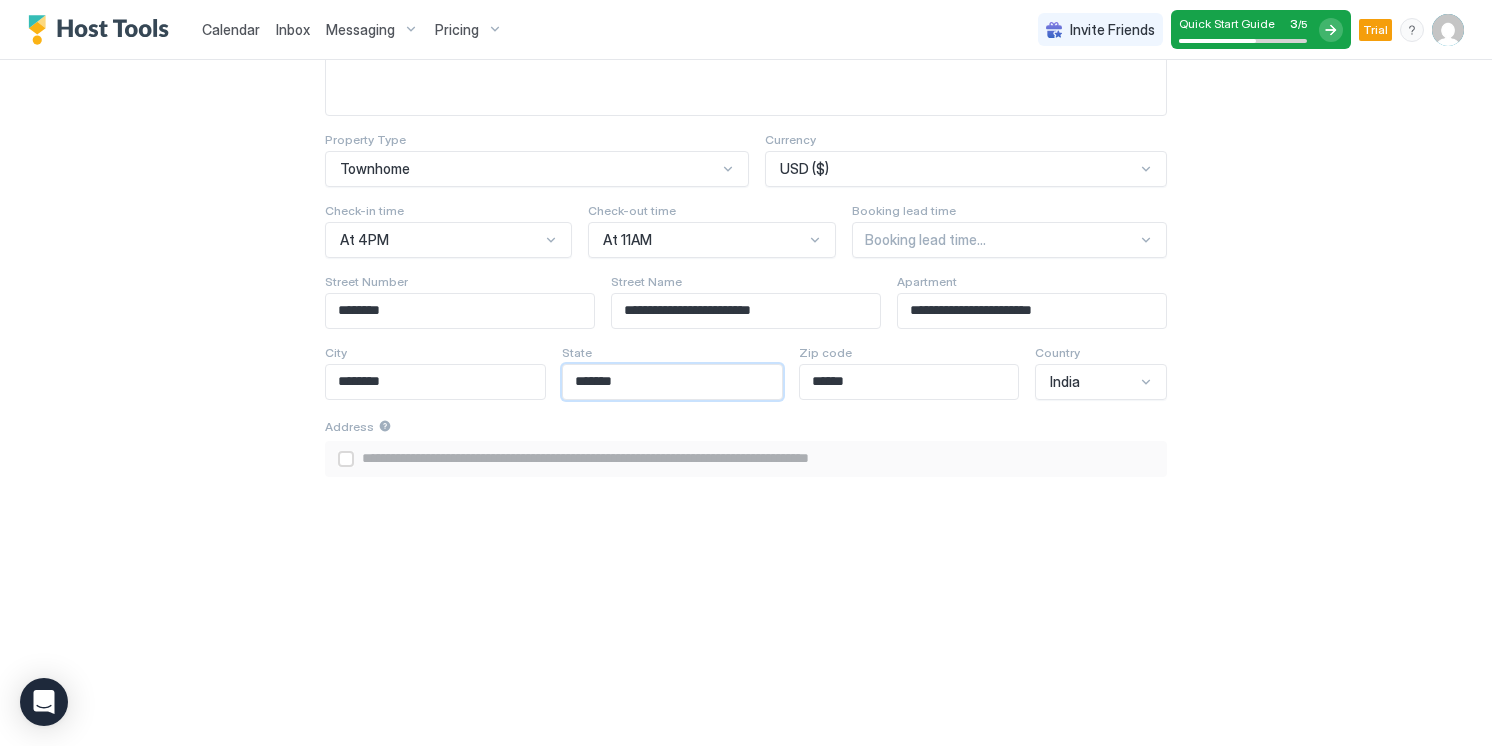 type on "**********" 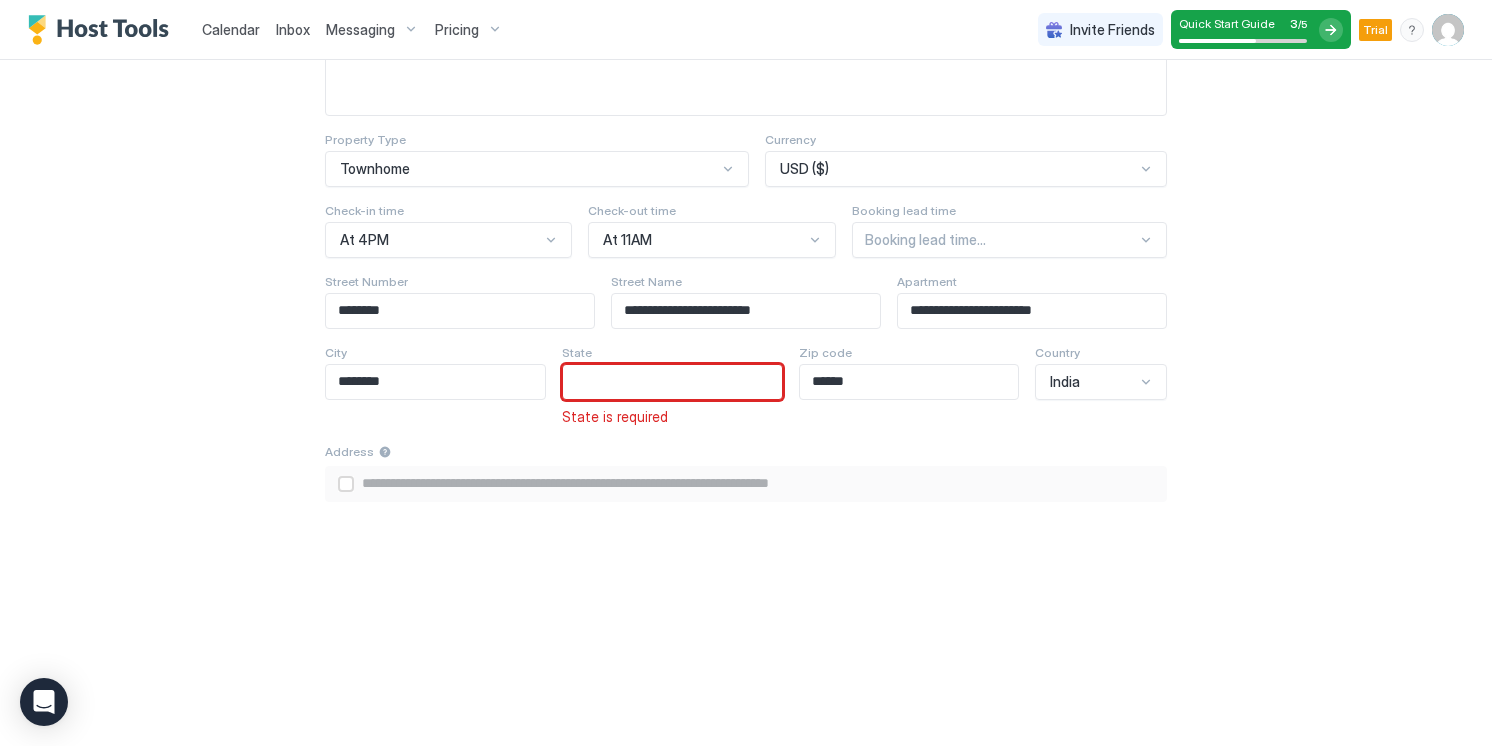 type on "*" 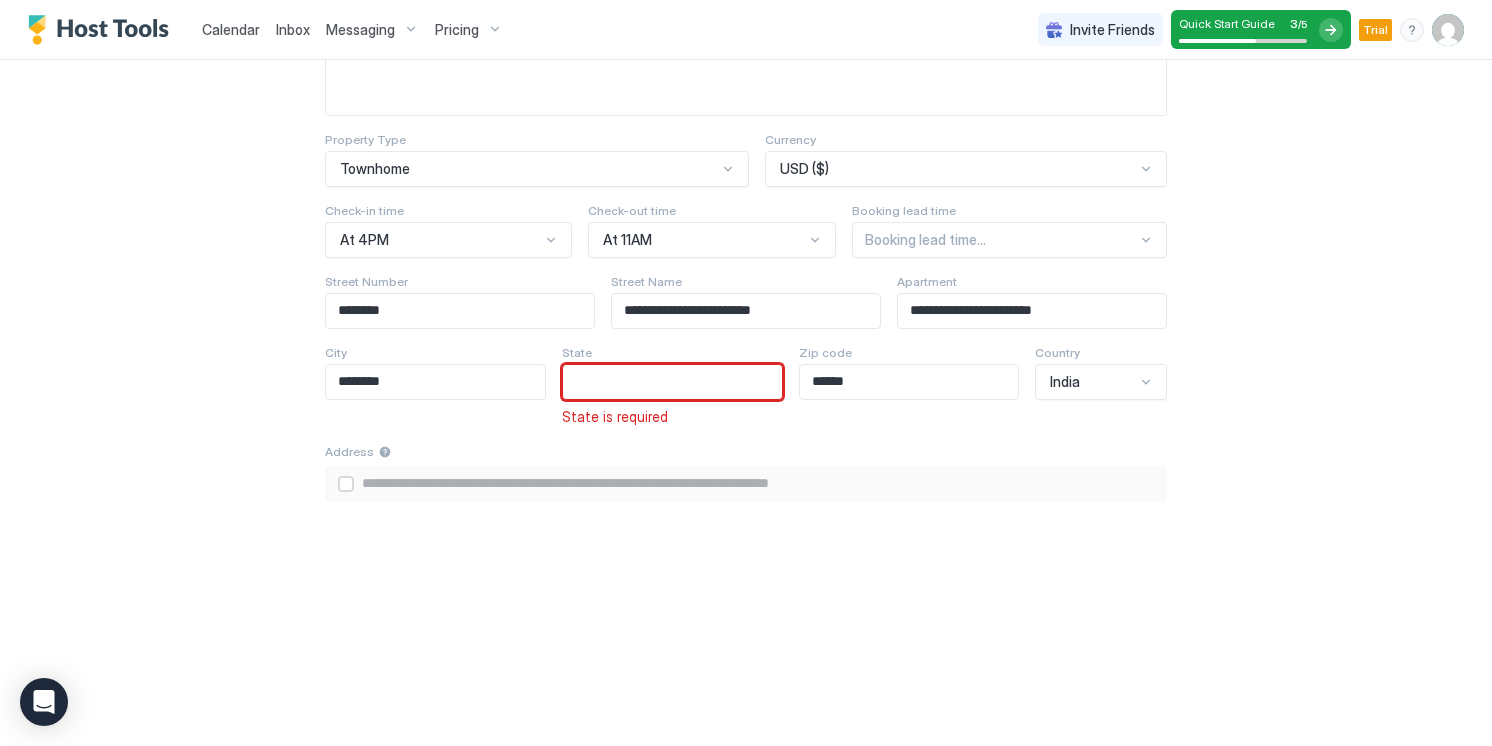 type on "**********" 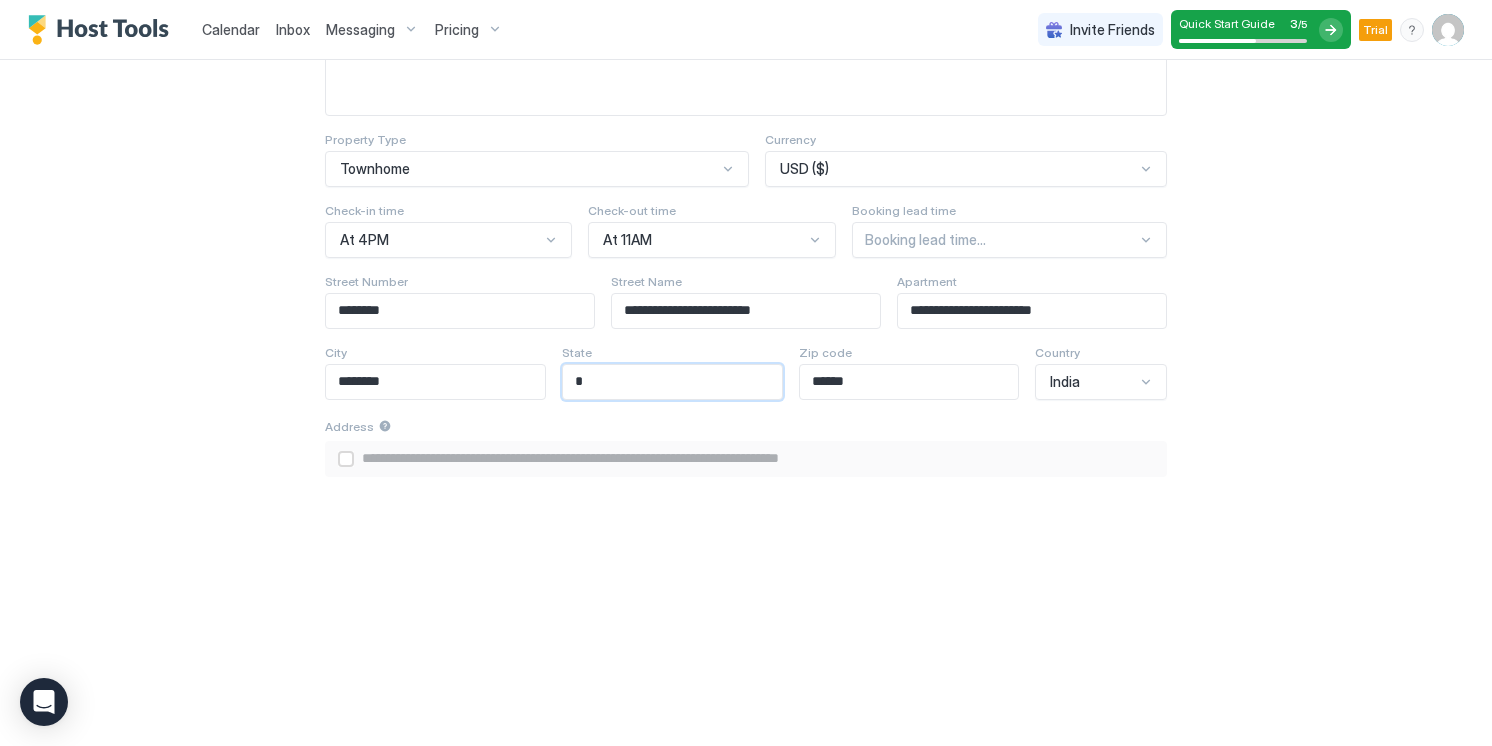 type on "**" 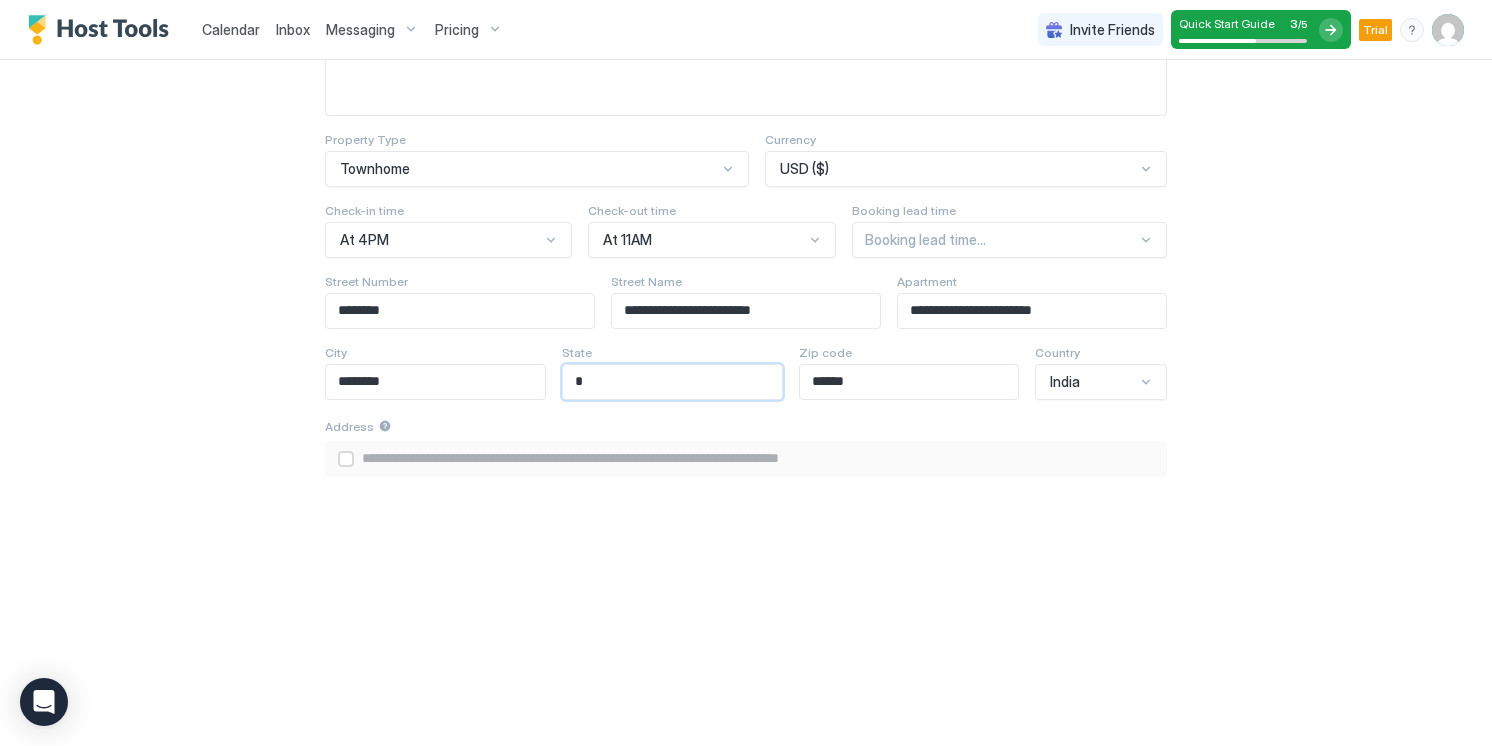 type on "**********" 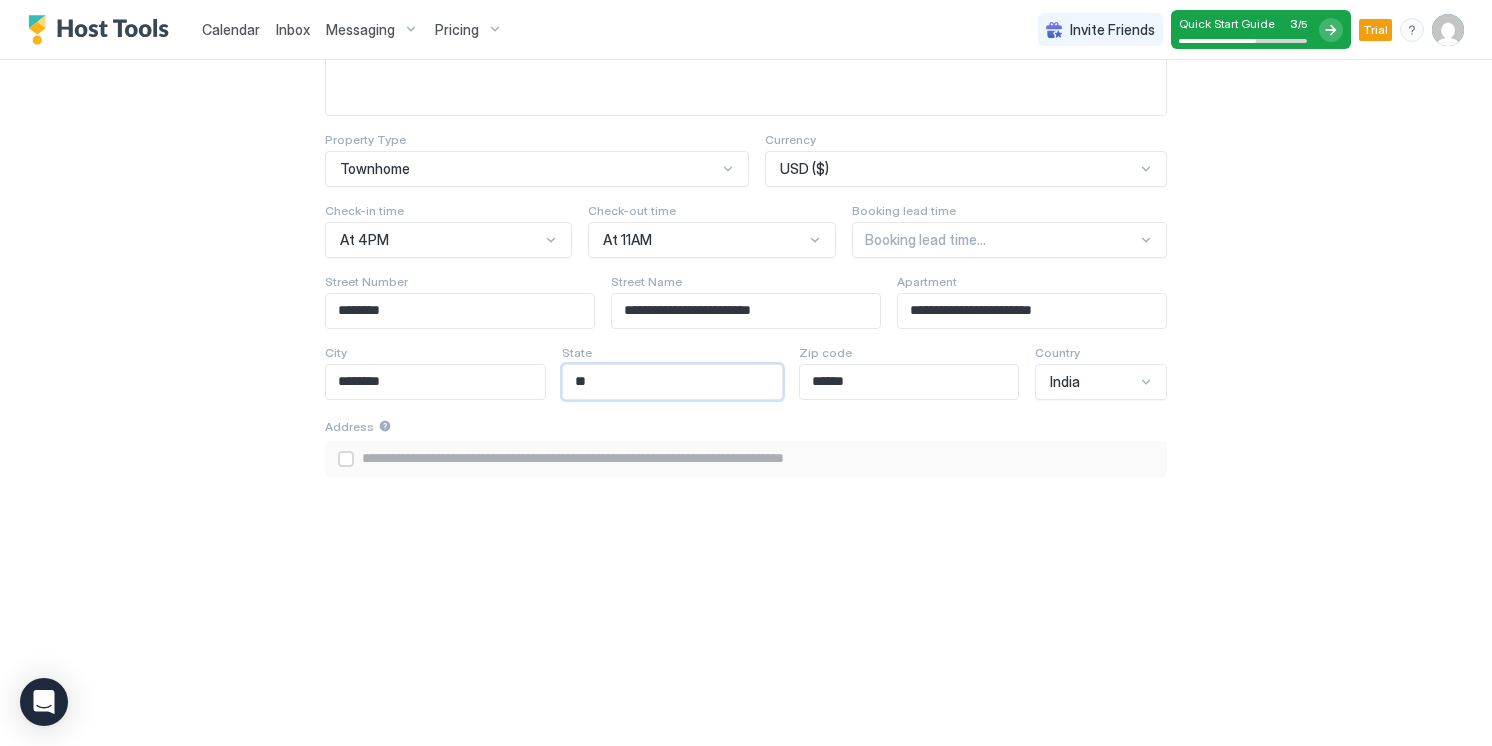 type on "***" 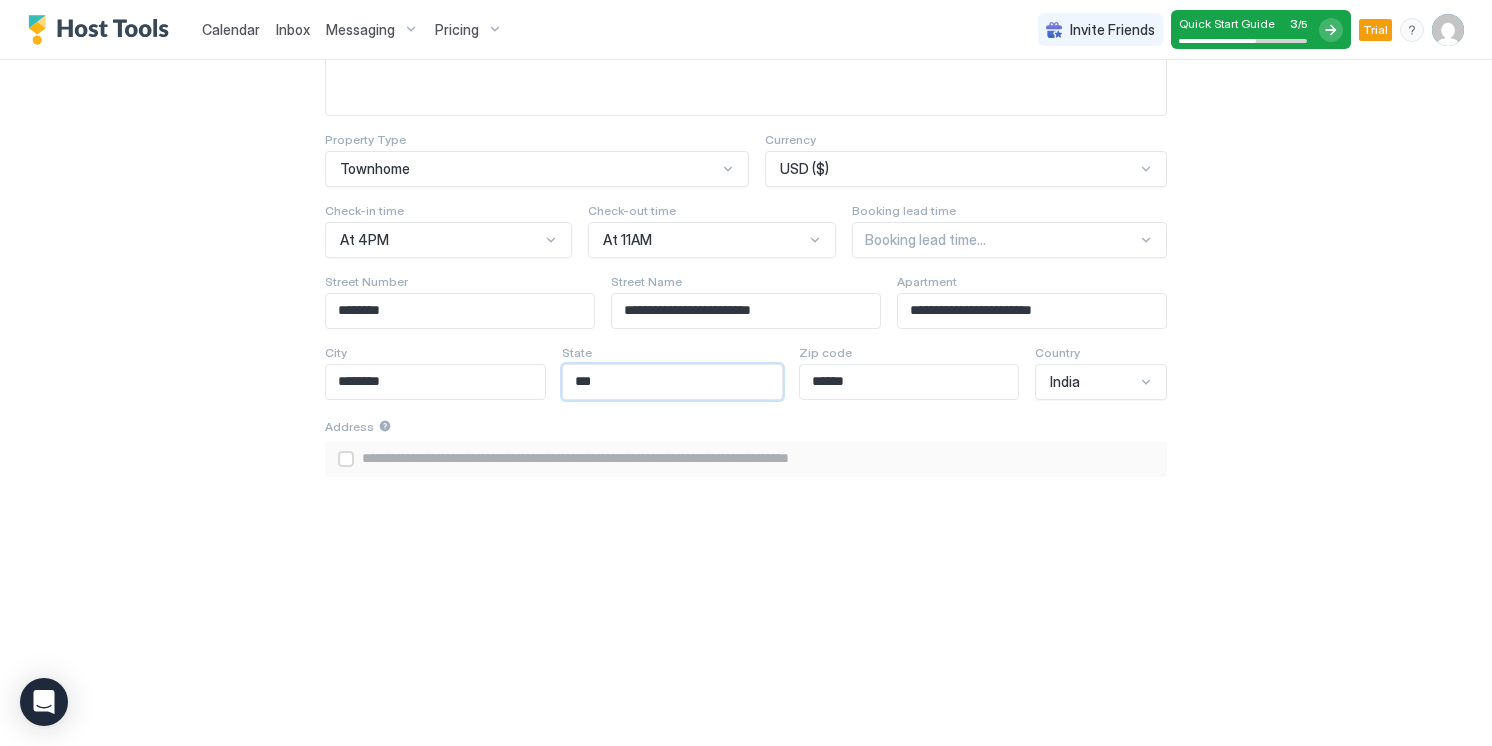 type on "****" 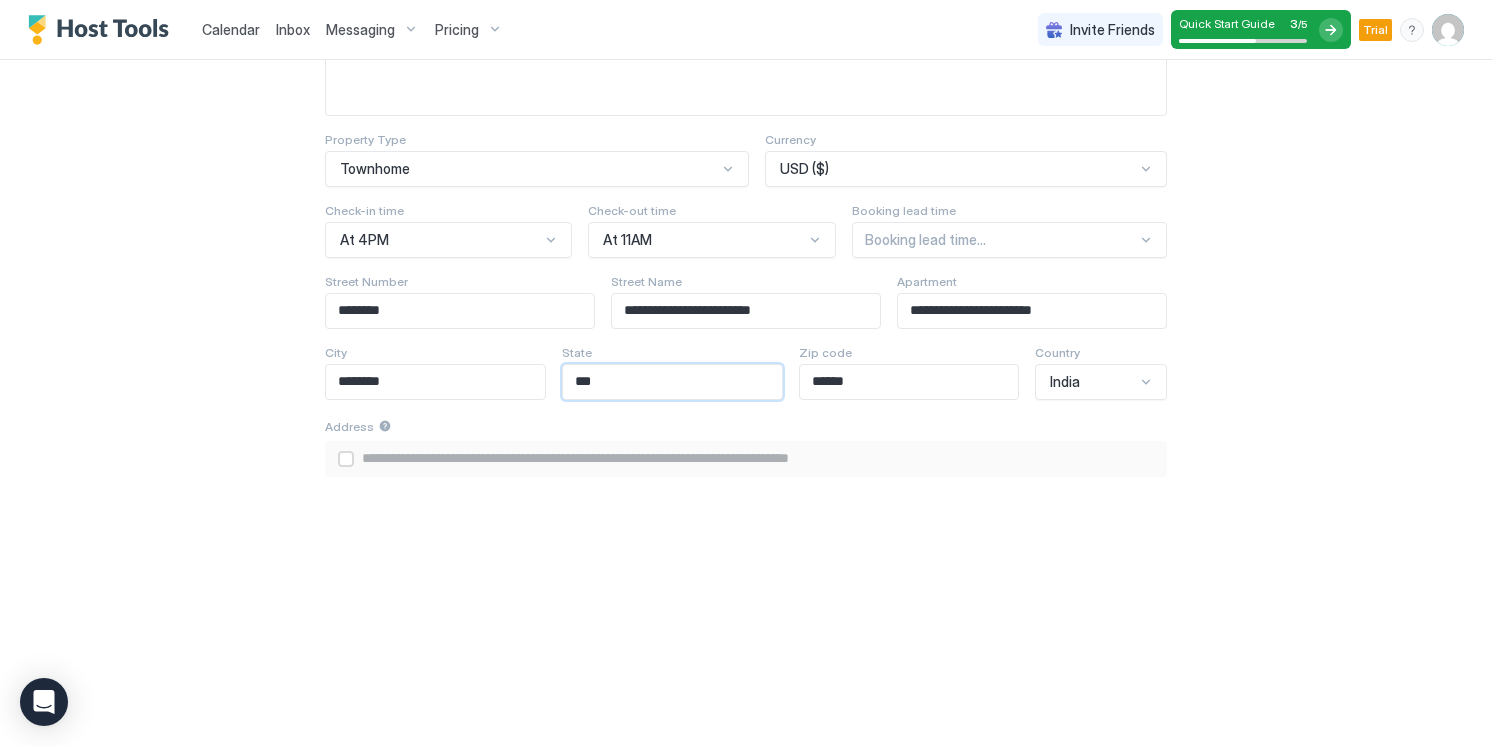 type on "**********" 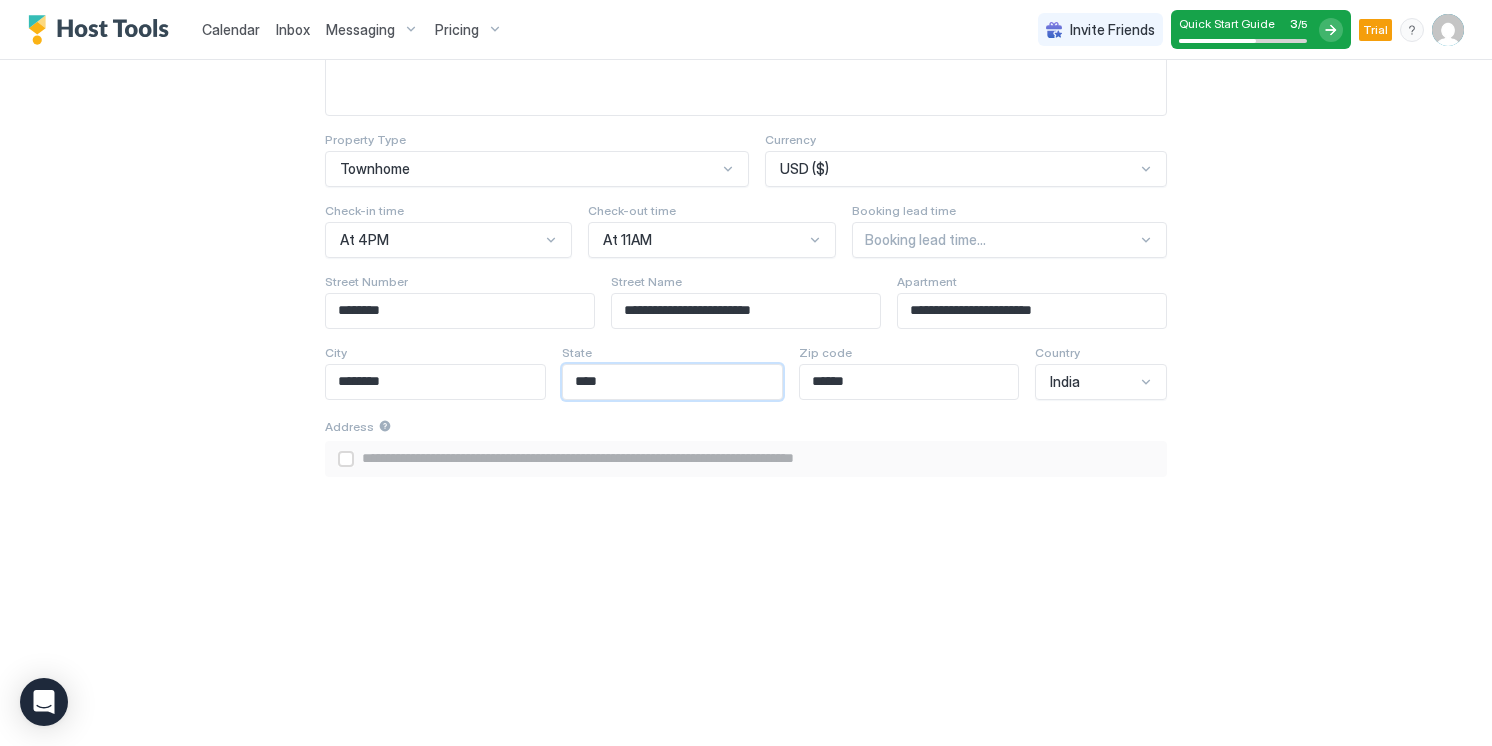 type on "*****" 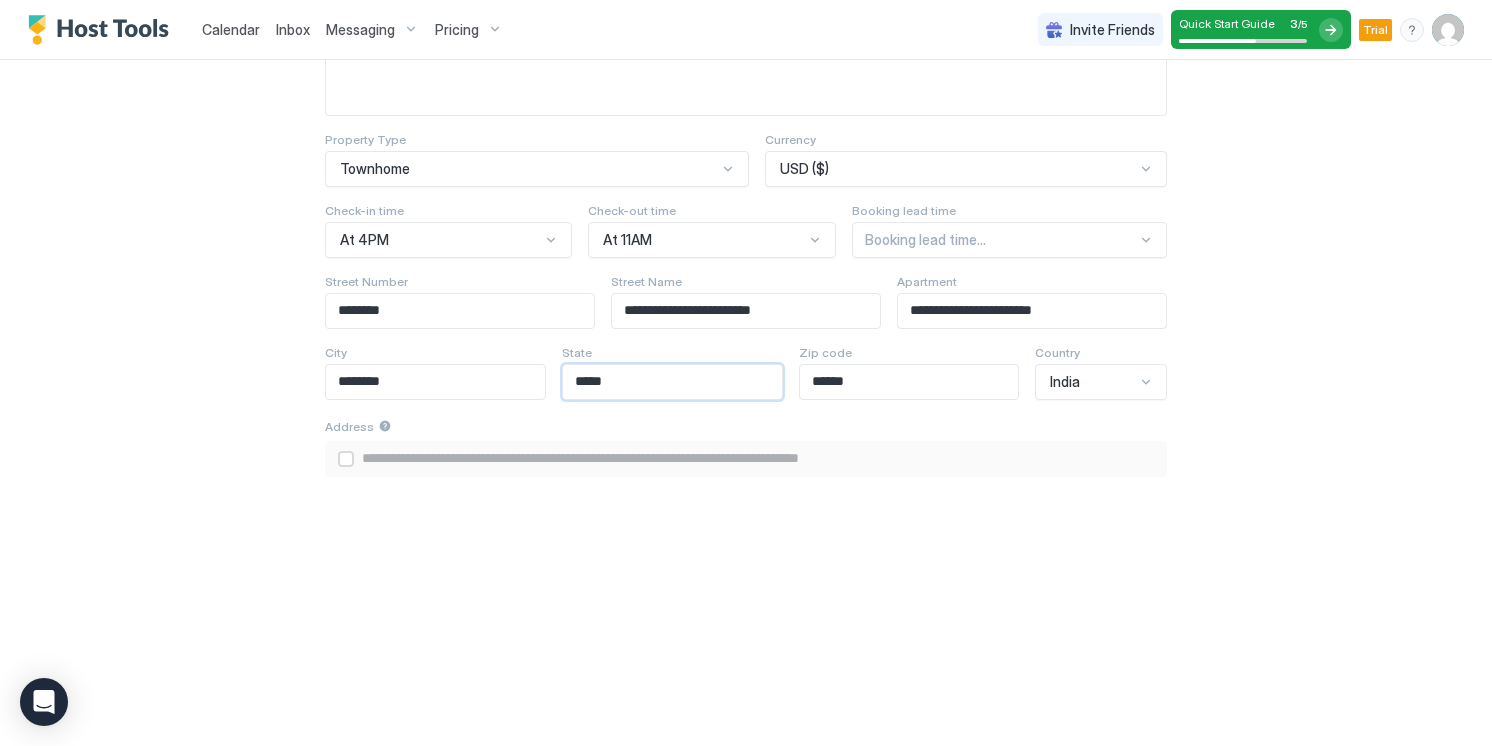 type on "******" 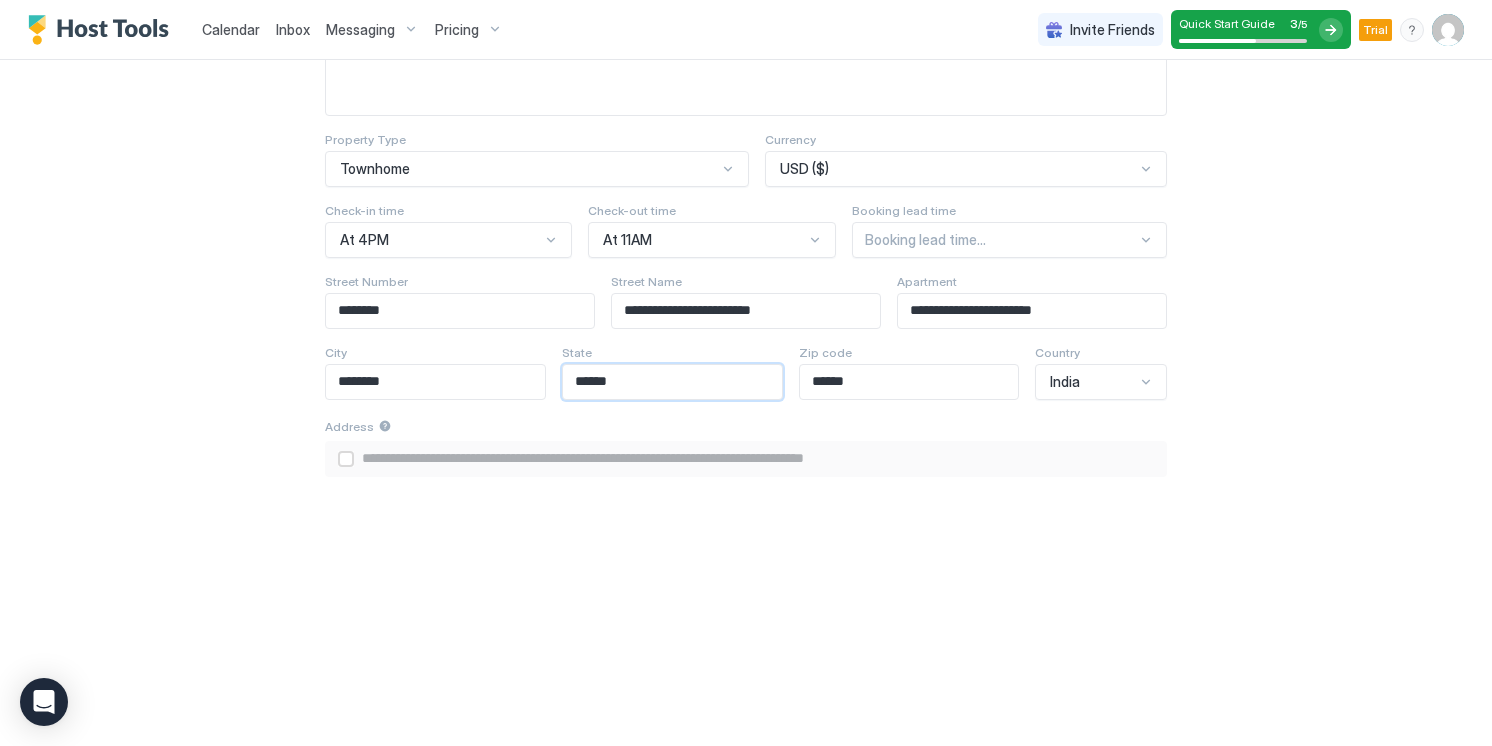 type on "*******" 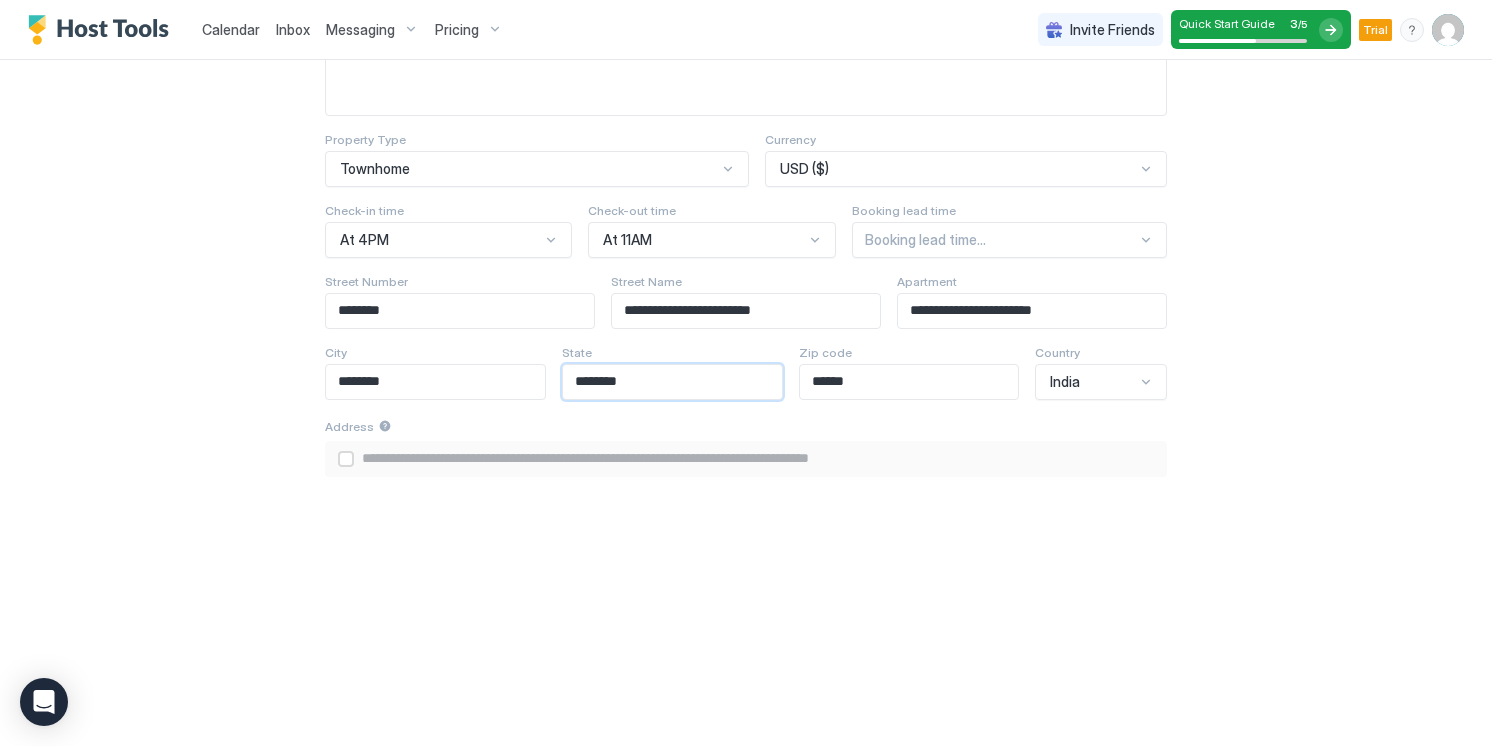 type on "*********" 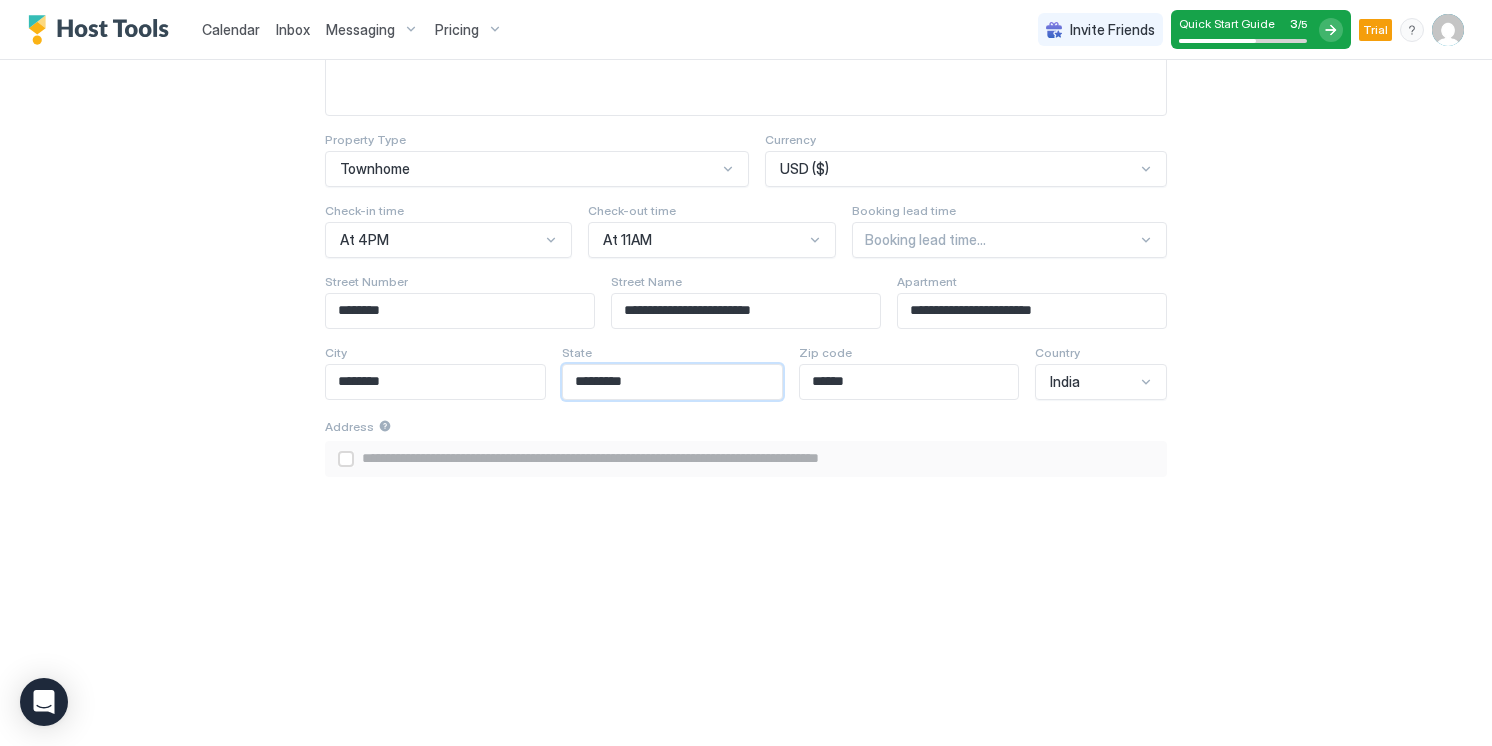 type on "********" 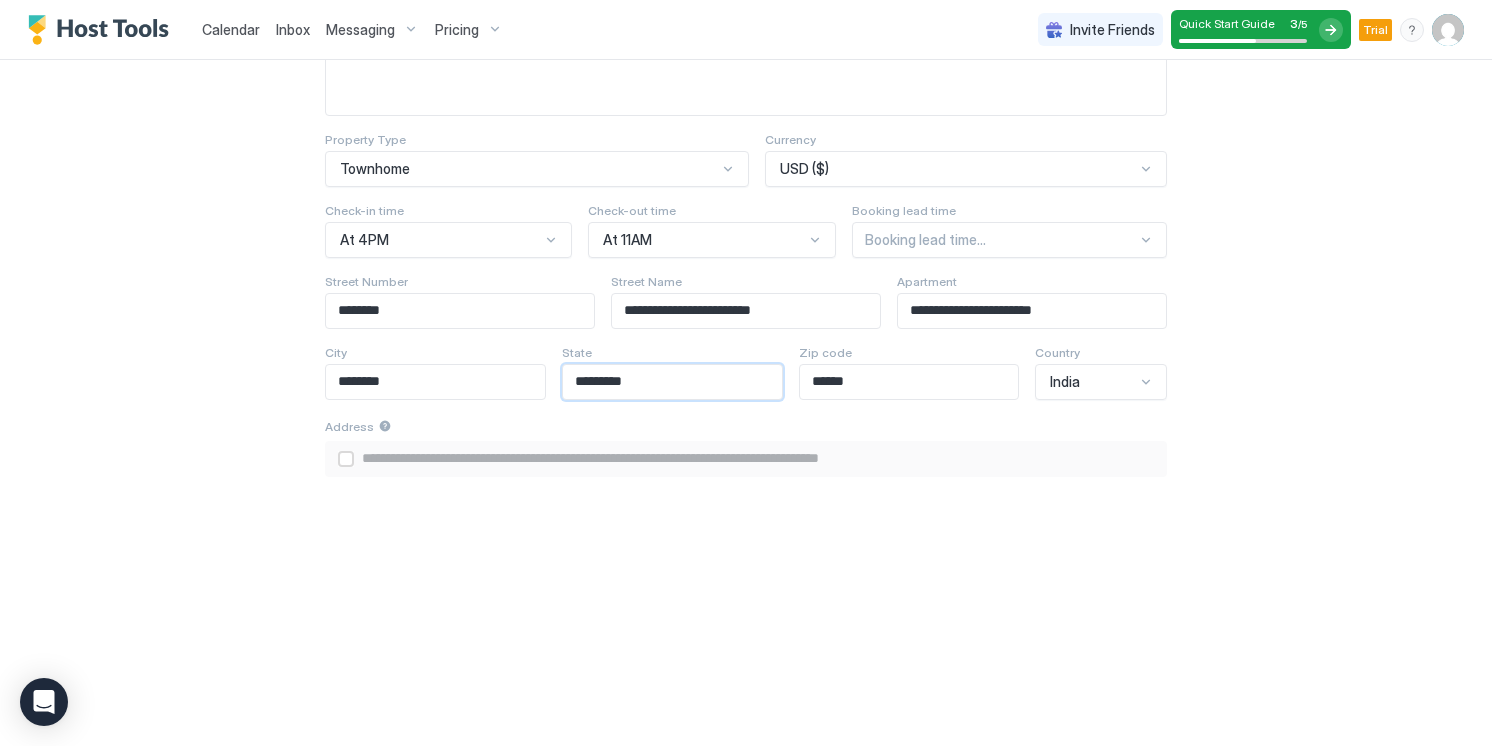type on "**********" 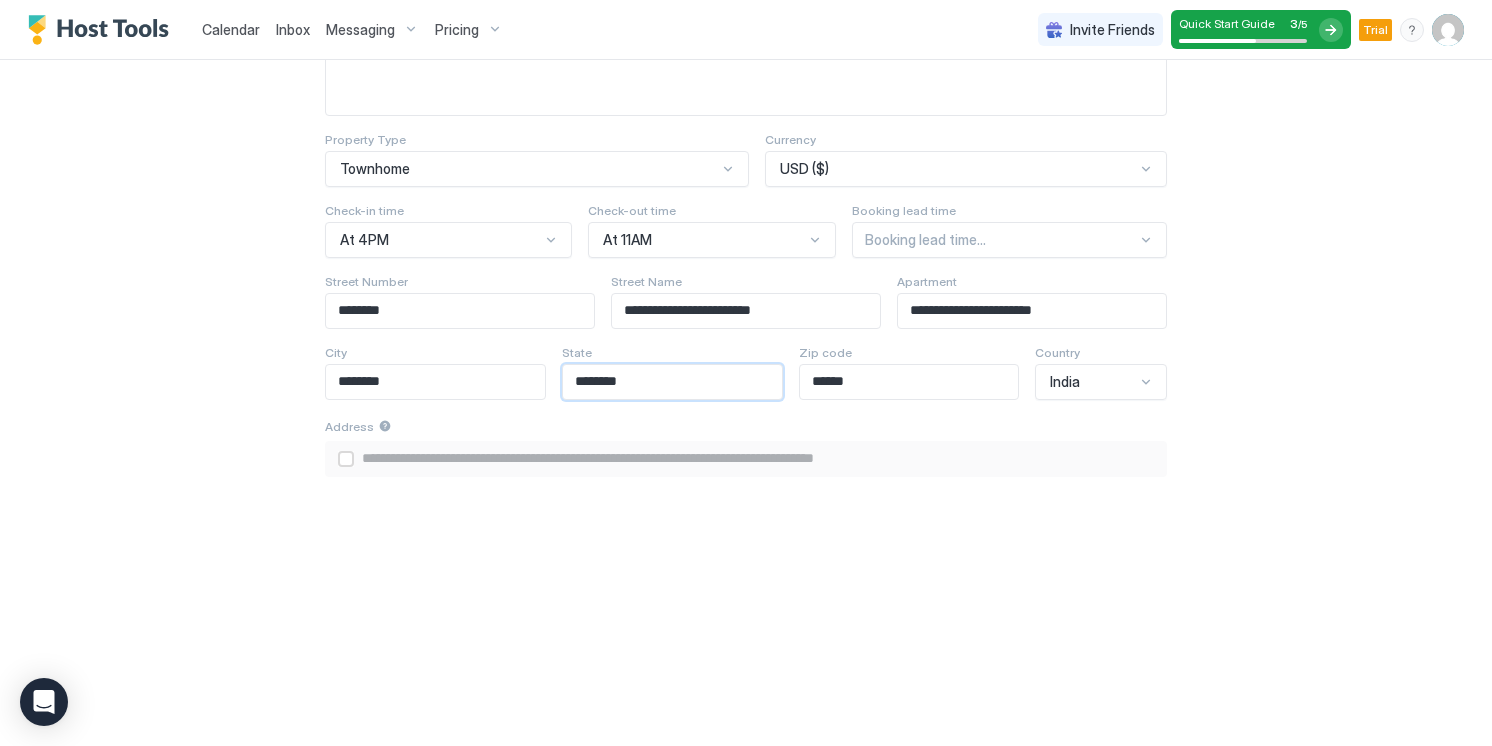 type on "*******" 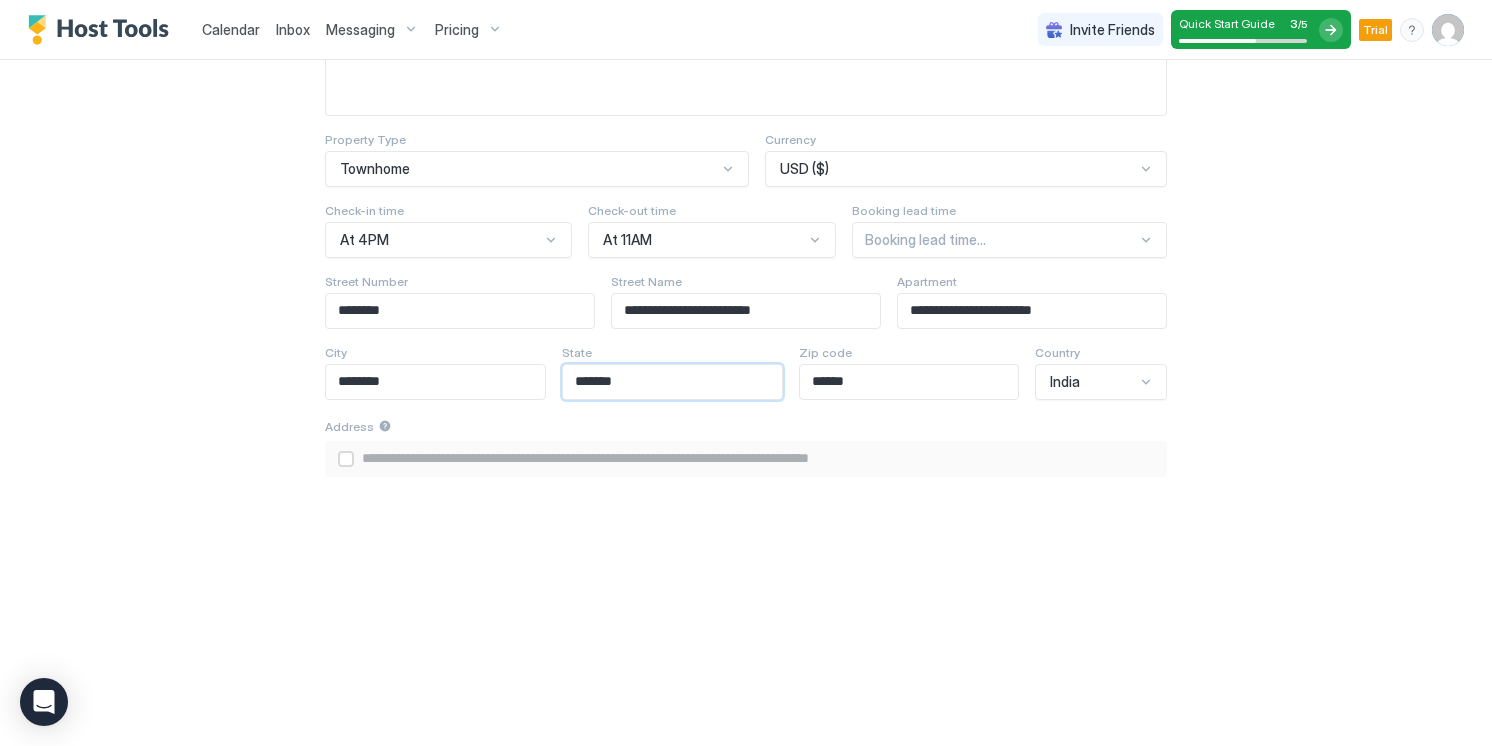 type on "********" 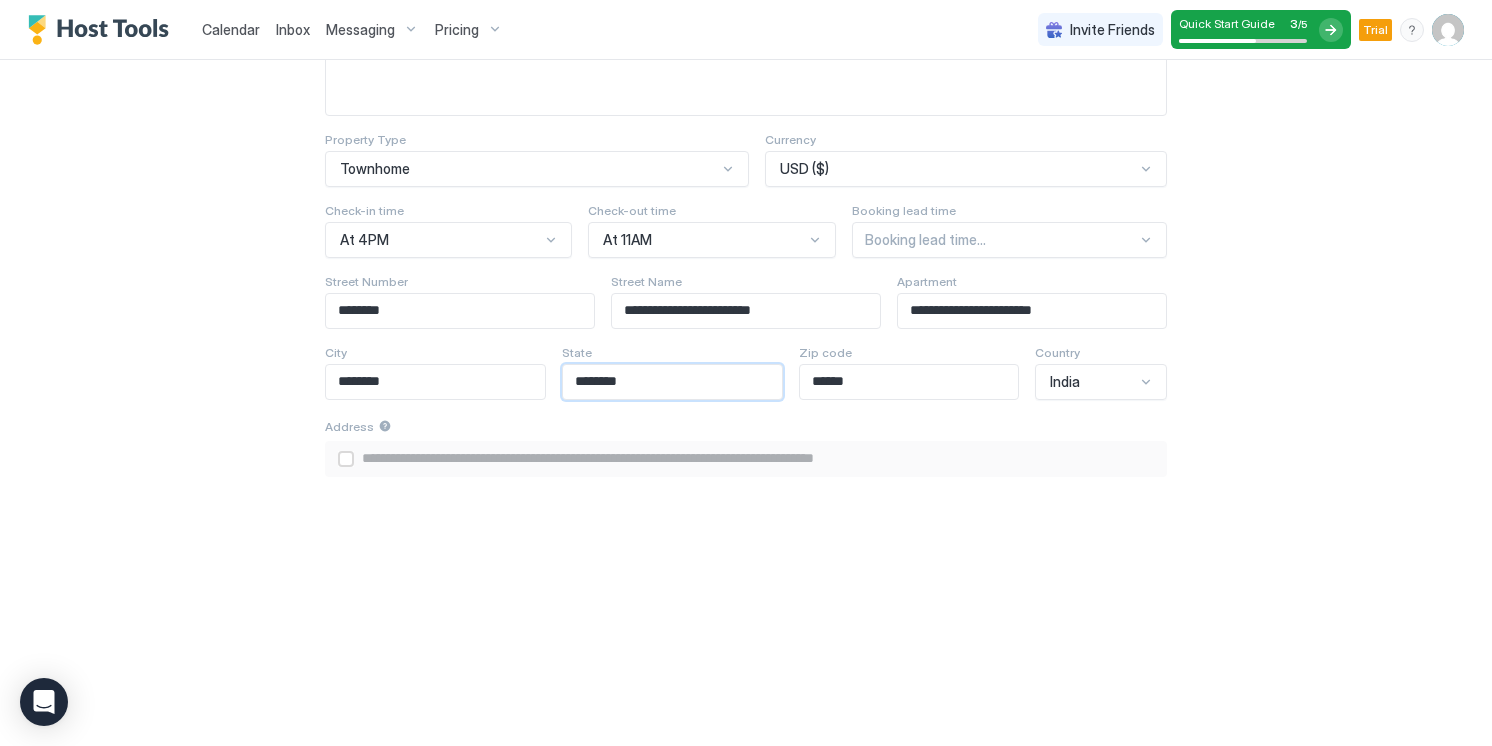 type on "*******" 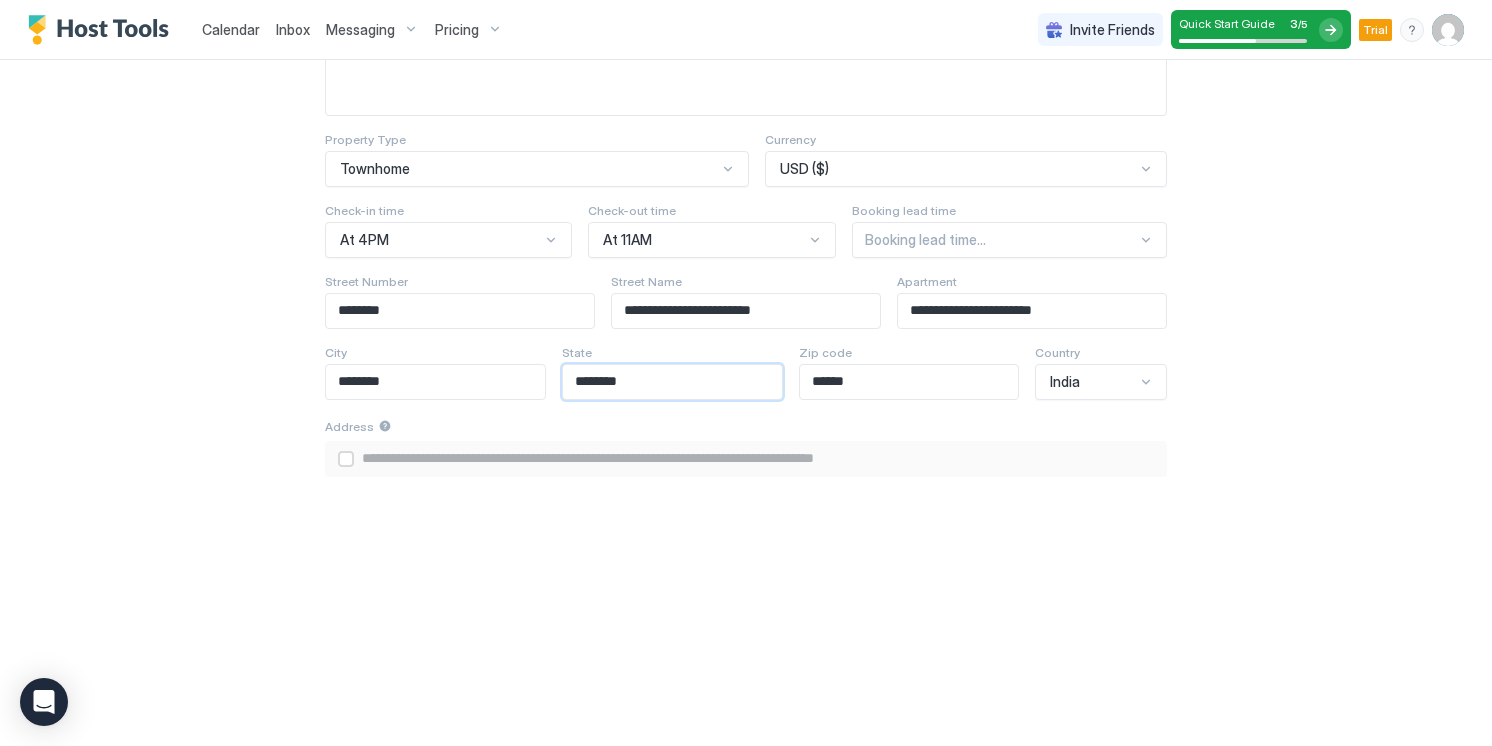 type on "**********" 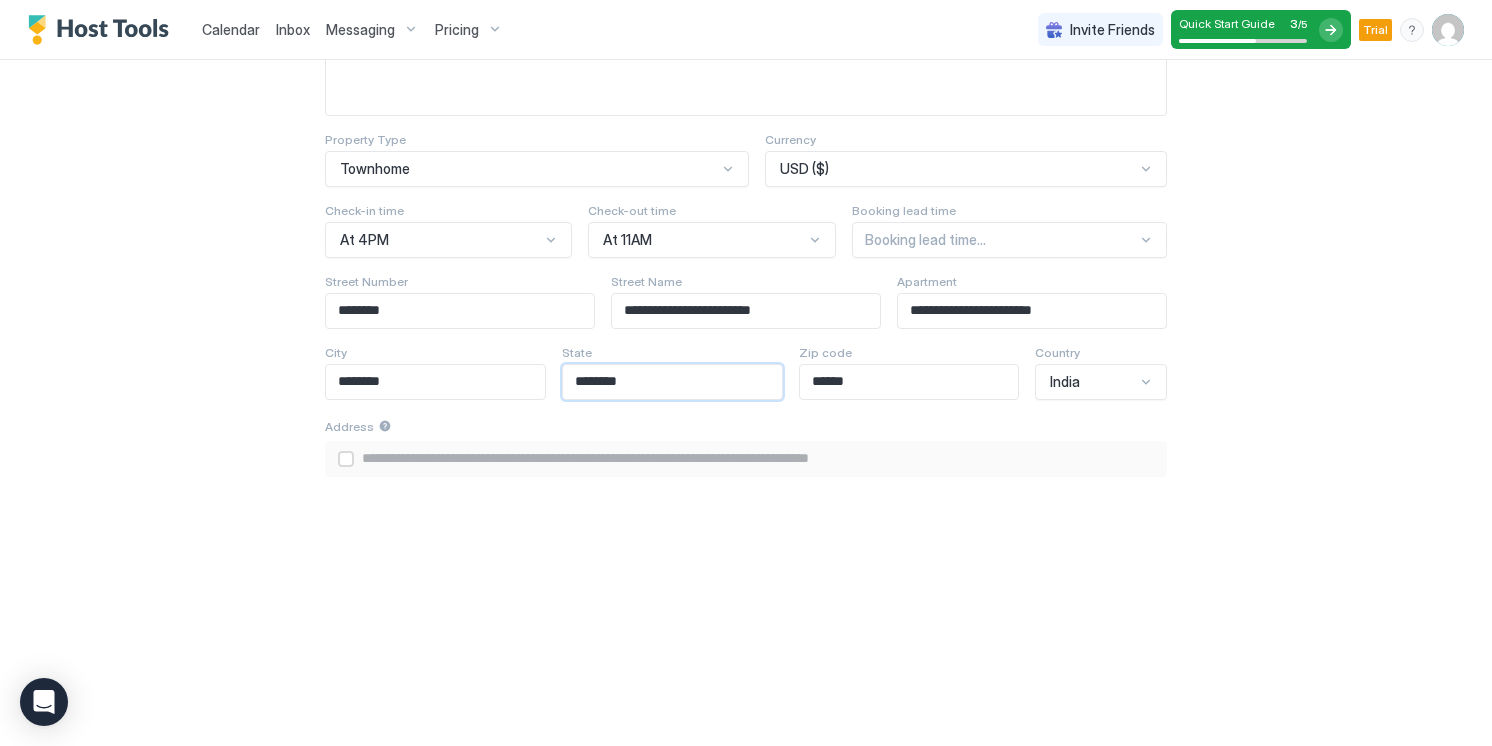 type on "*********" 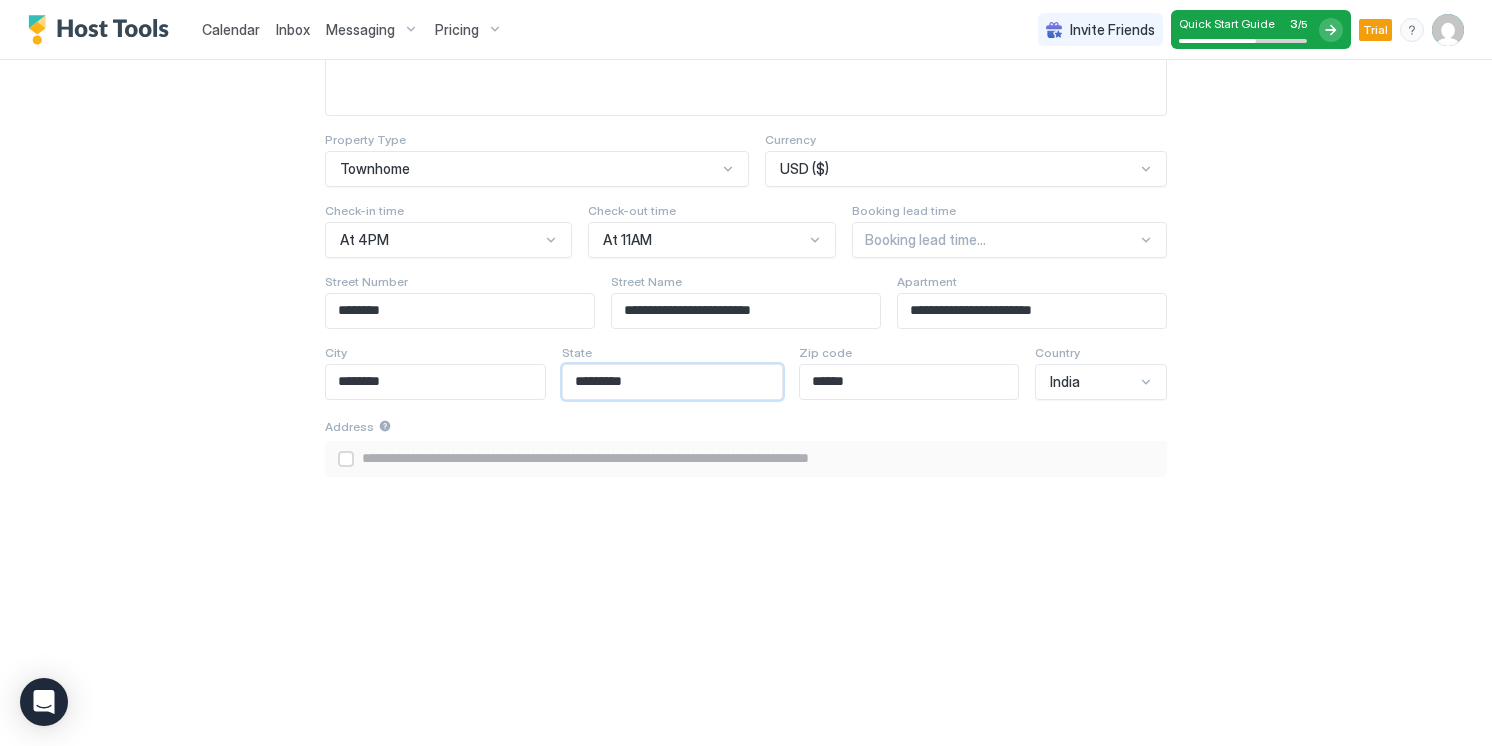 type on "**********" 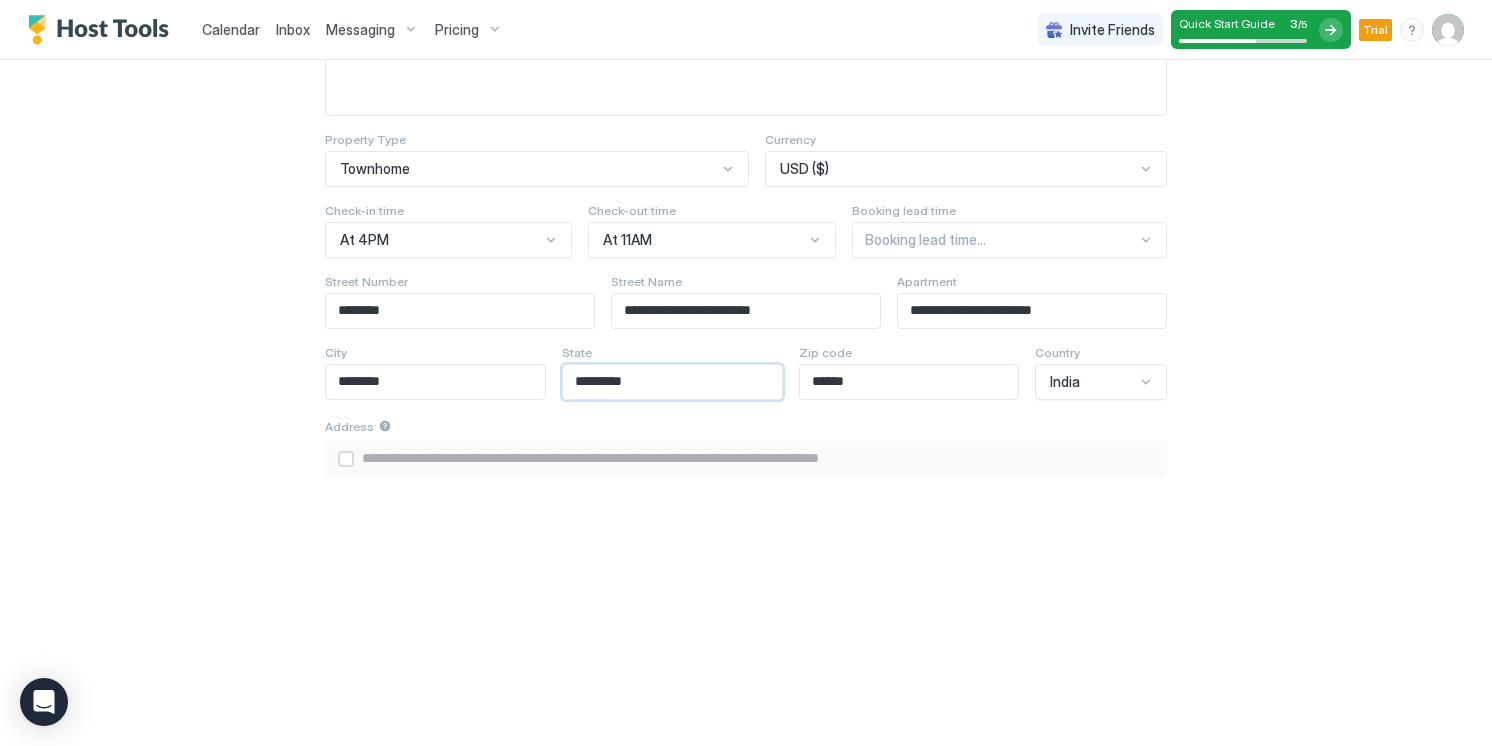 type on "*********" 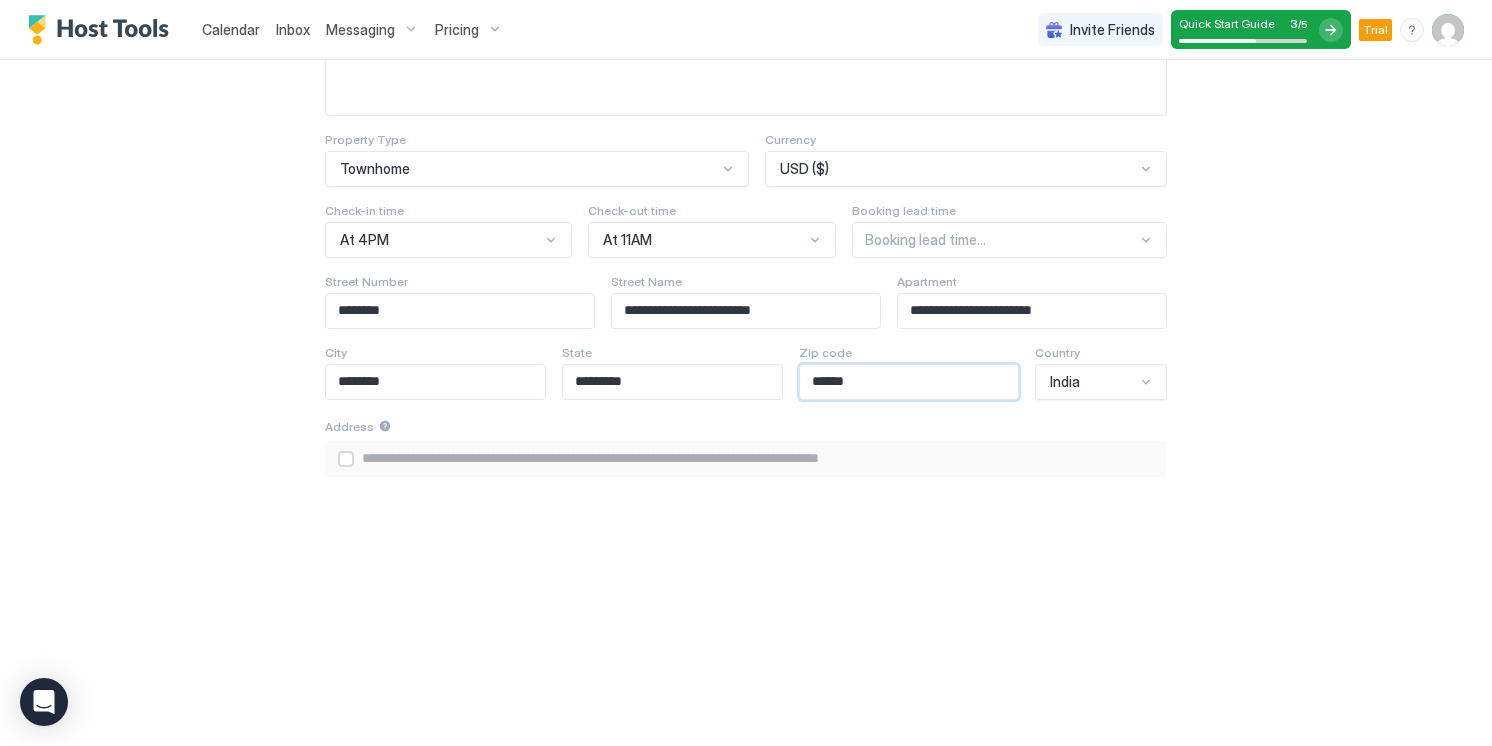 drag, startPoint x: 900, startPoint y: 387, endPoint x: 724, endPoint y: 381, distance: 176.10225 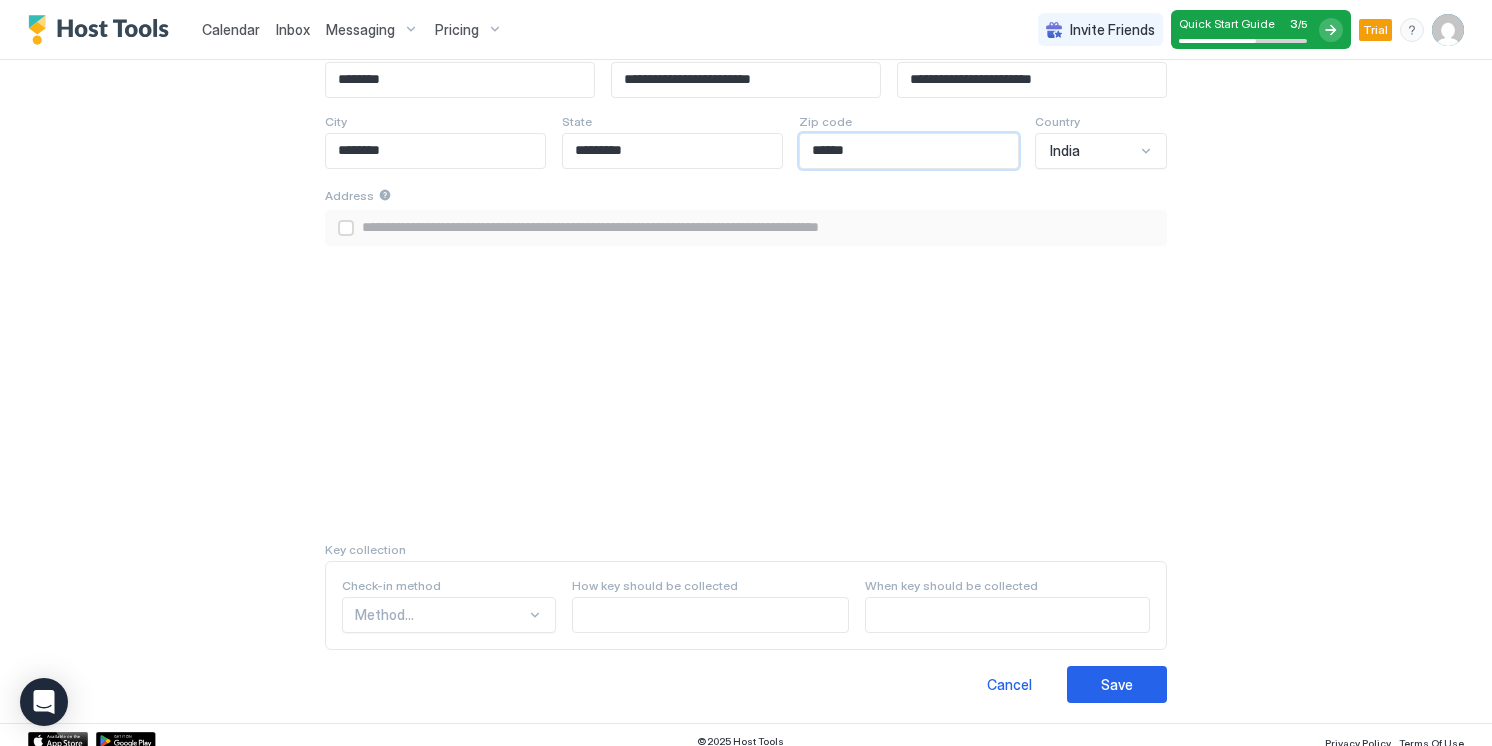 scroll, scrollTop: 480, scrollLeft: 0, axis: vertical 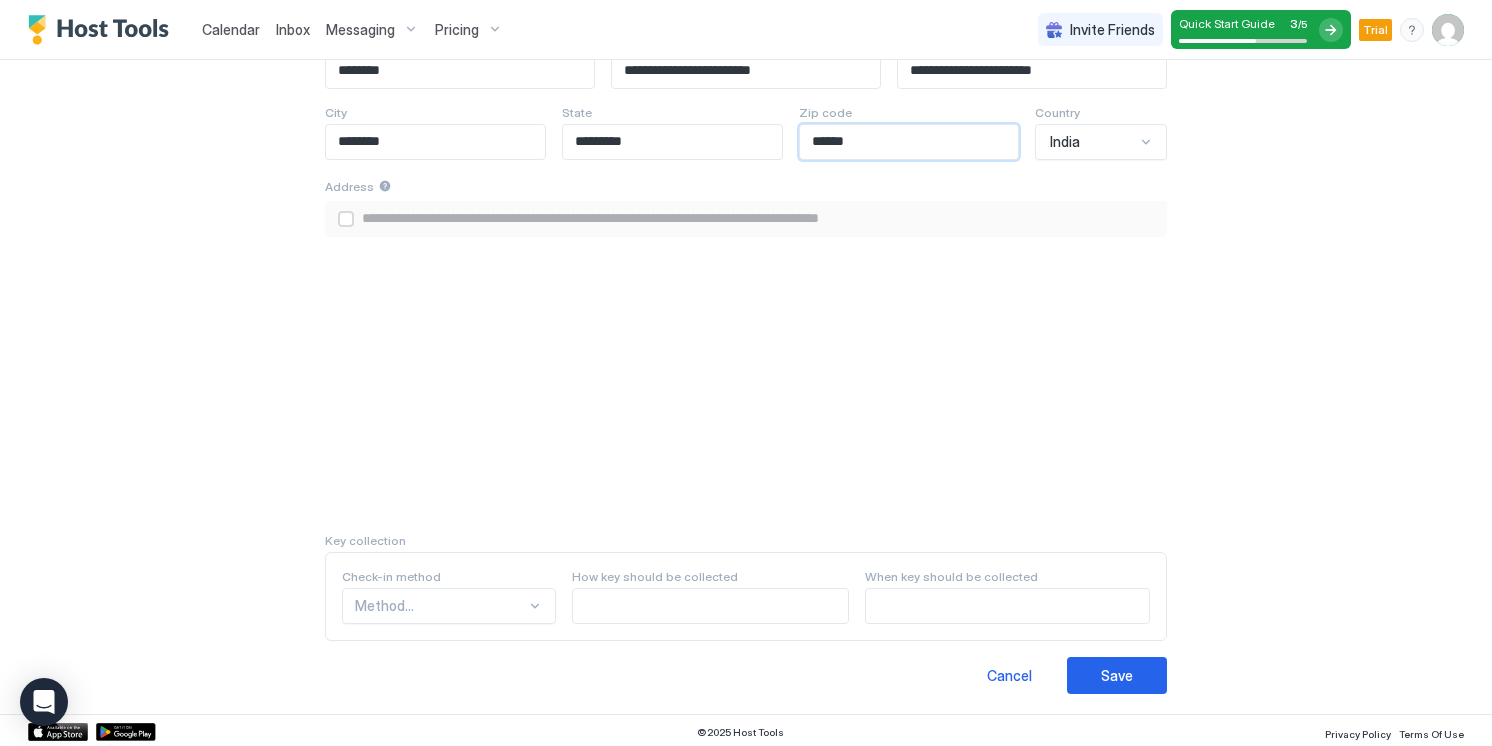 type on "******" 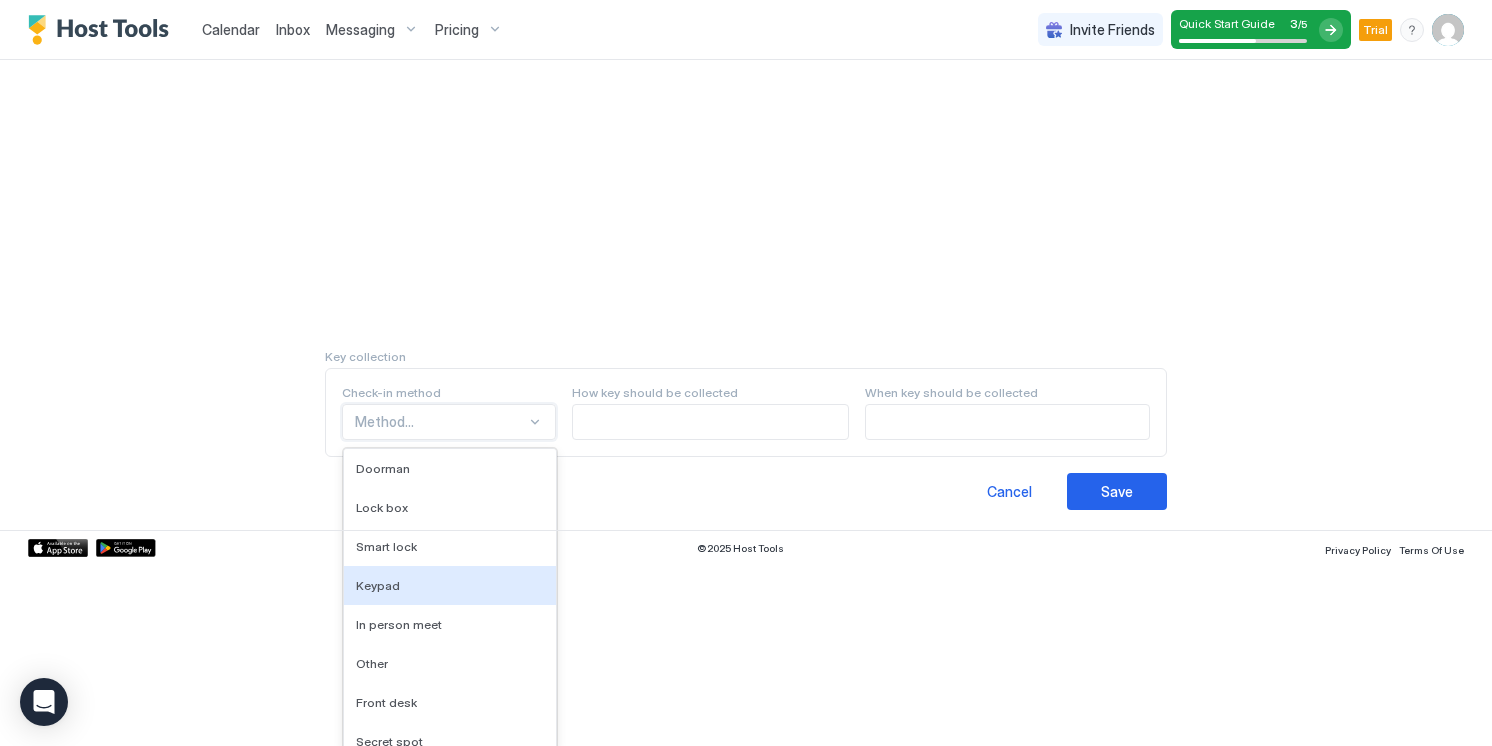 scroll, scrollTop: 480, scrollLeft: 0, axis: vertical 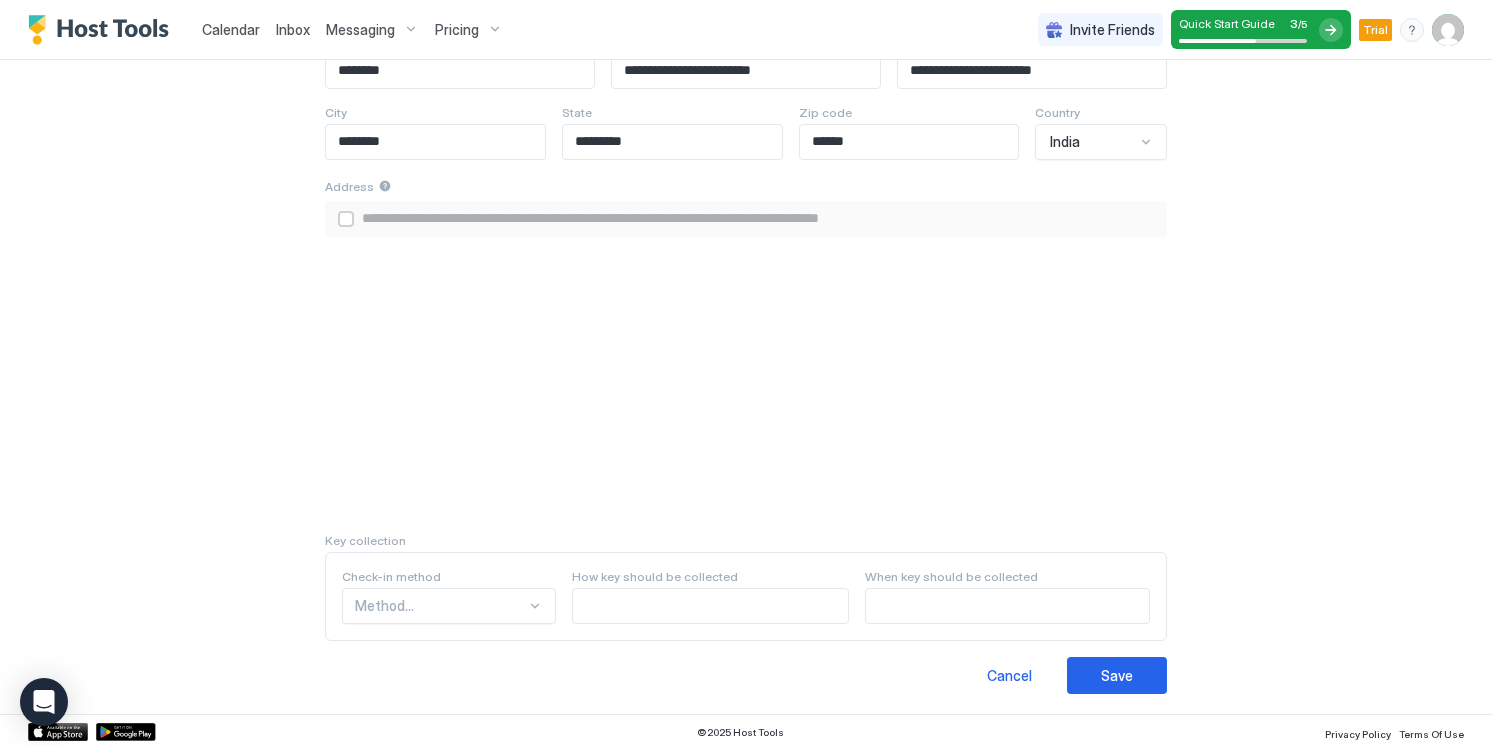 click at bounding box center [346, 219] 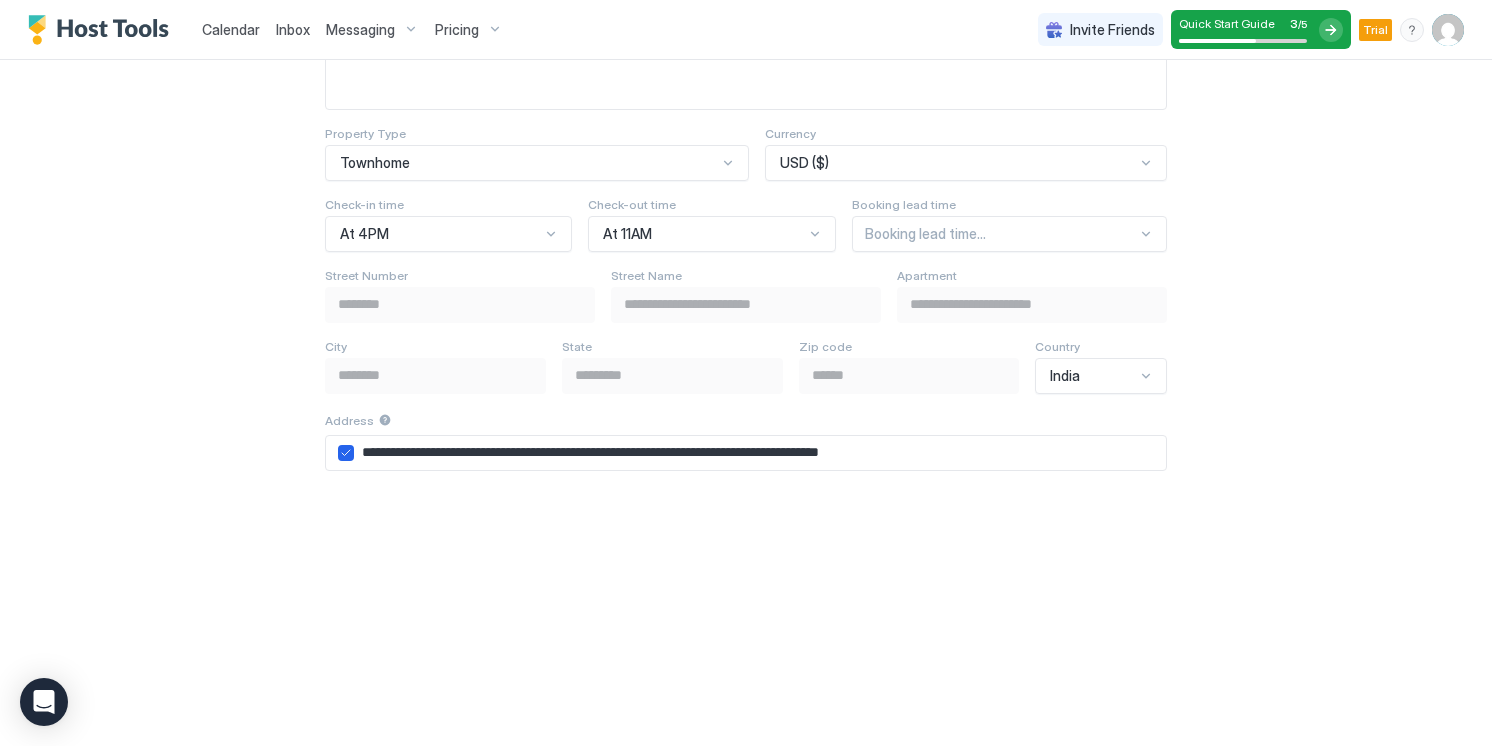 scroll, scrollTop: 240, scrollLeft: 0, axis: vertical 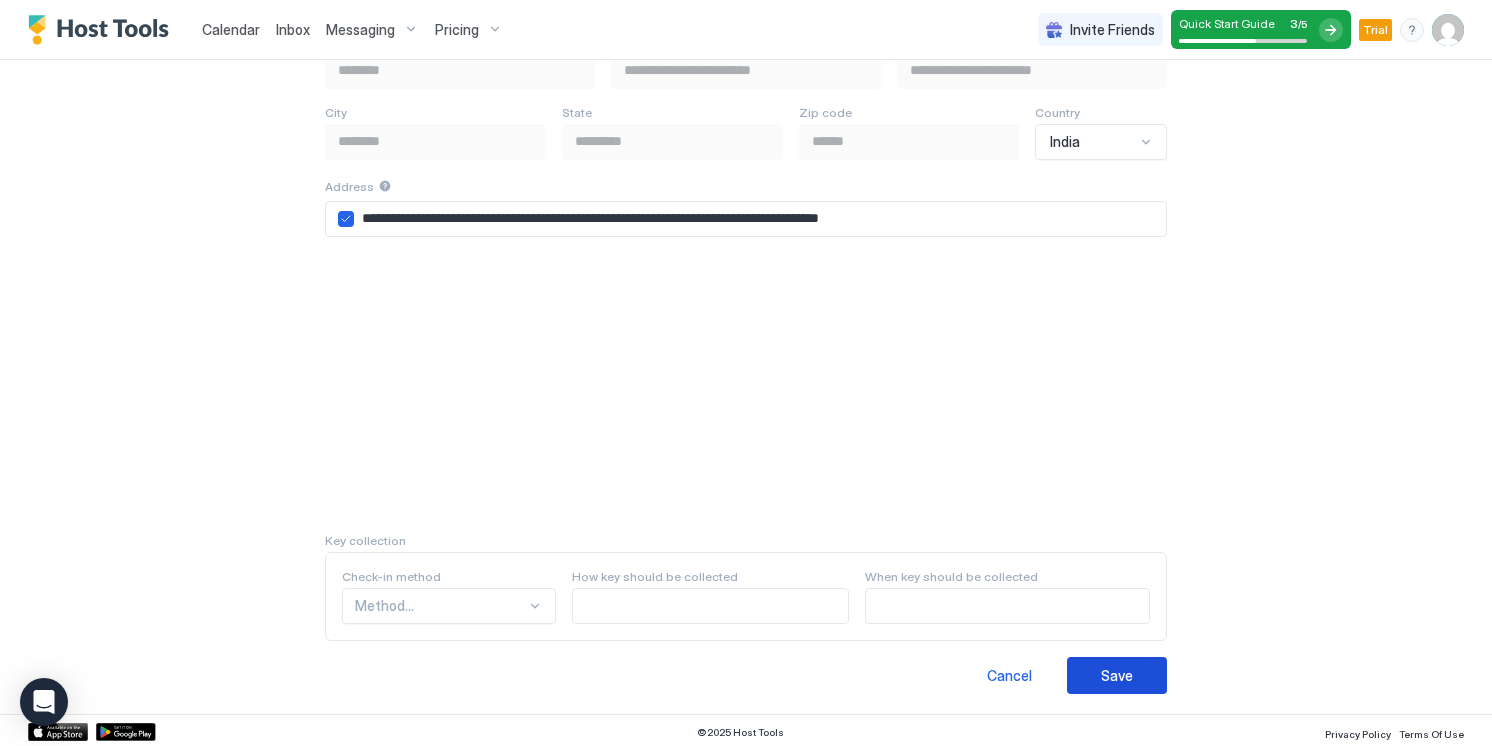 click on "Save" at bounding box center (1117, 675) 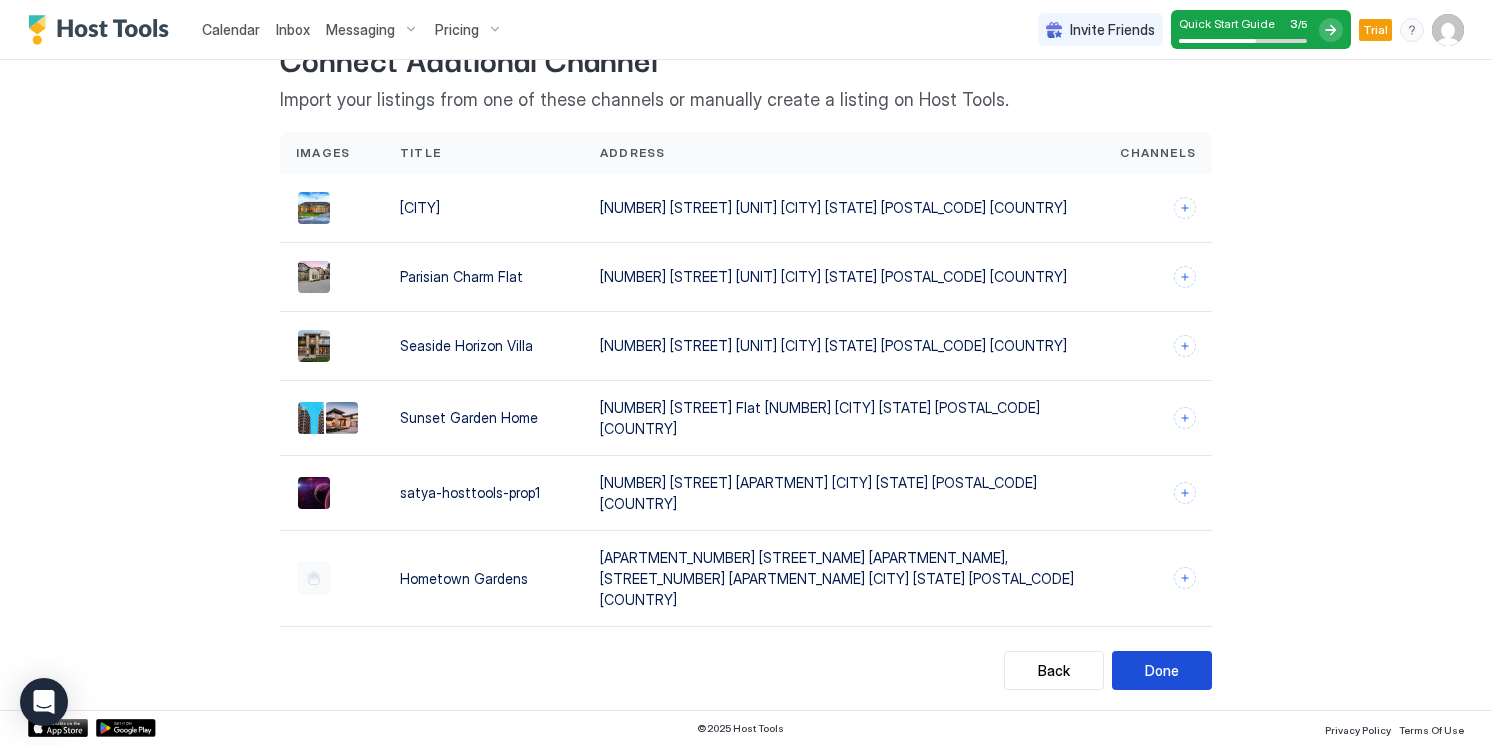 scroll, scrollTop: 24, scrollLeft: 0, axis: vertical 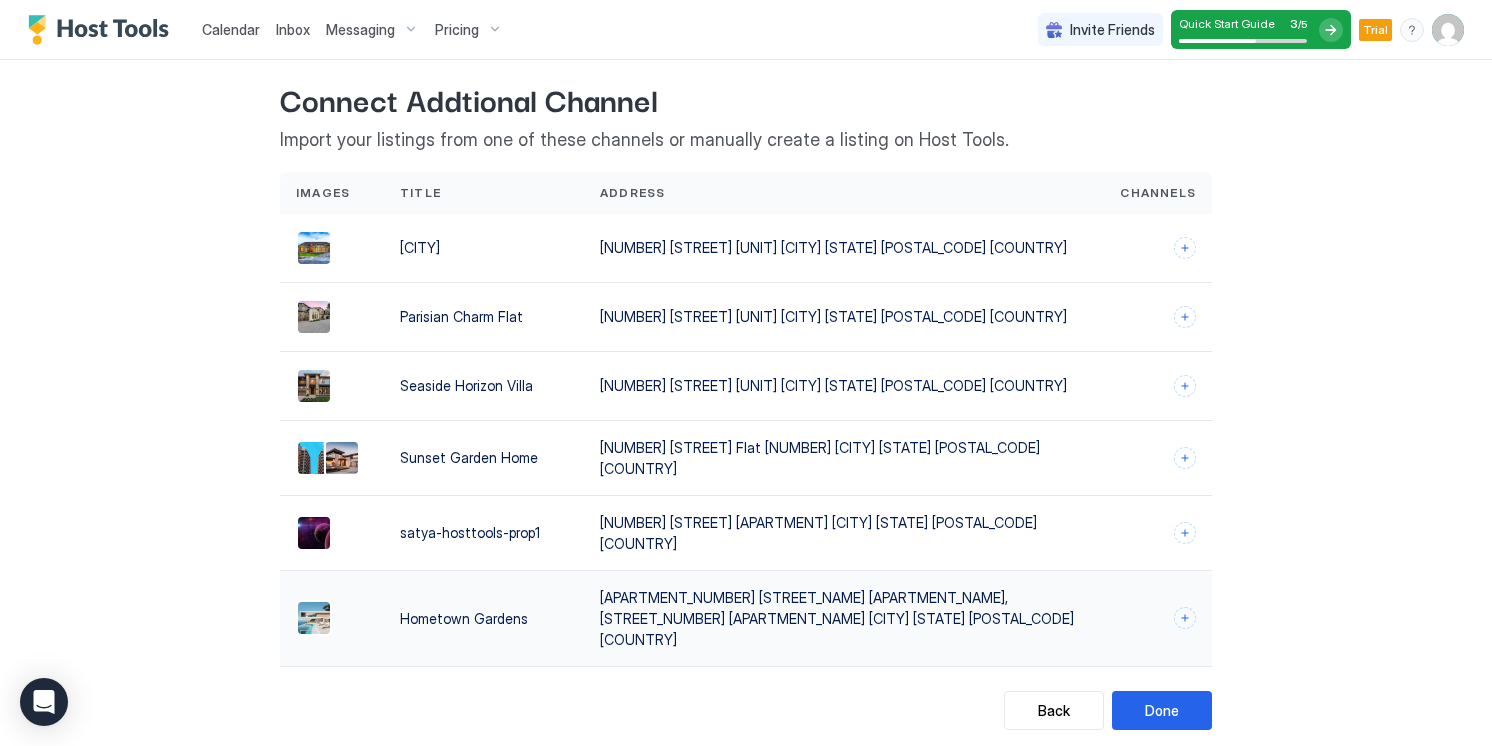 click on "[APARTMENT_NUMBER] [STREET_NAME] [APARTMENT_NAME], [STREET_NUMBER] [APARTMENT_NAME] [CITY] [STATE] [POSTAL_CODE] [COUNTRY]" at bounding box center (844, 618) 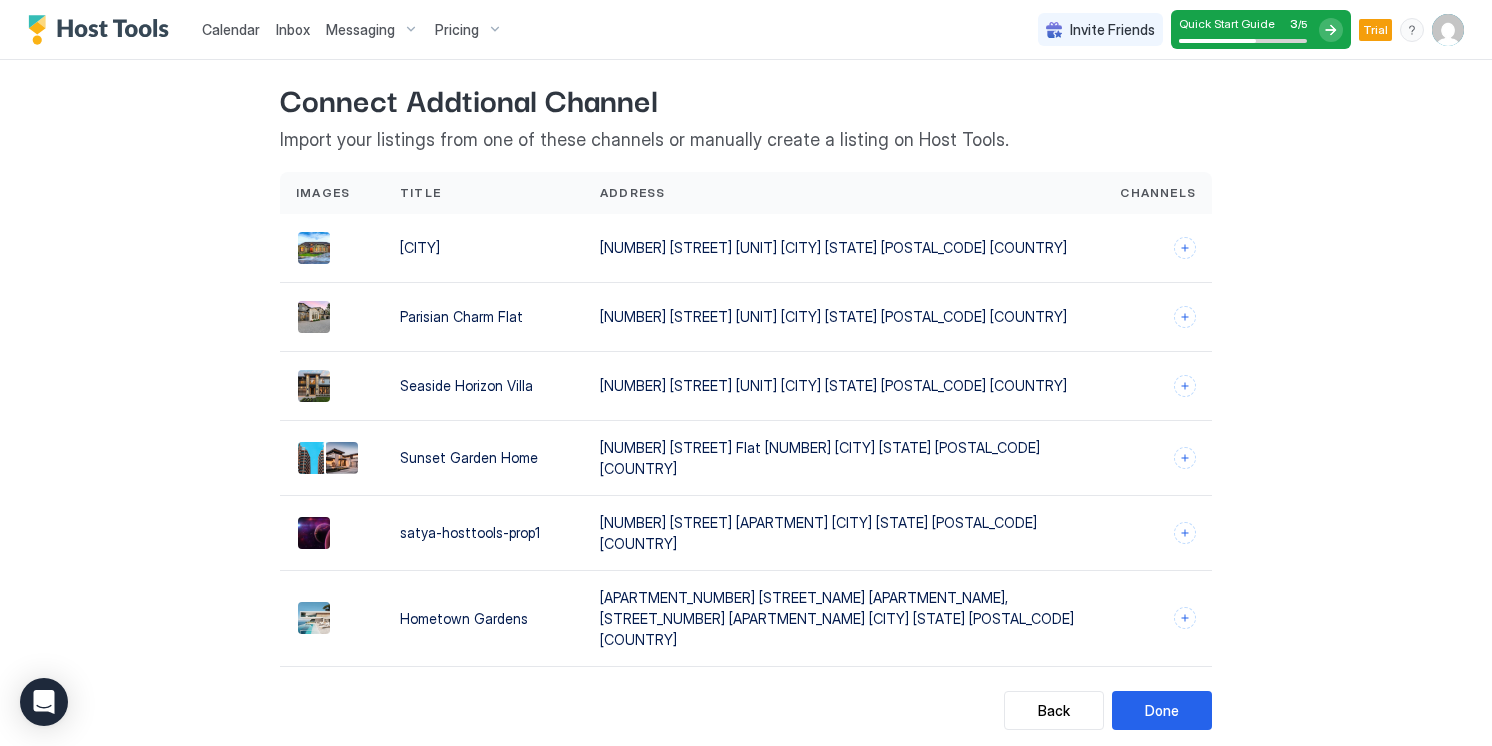 click at bounding box center (1448, 30) 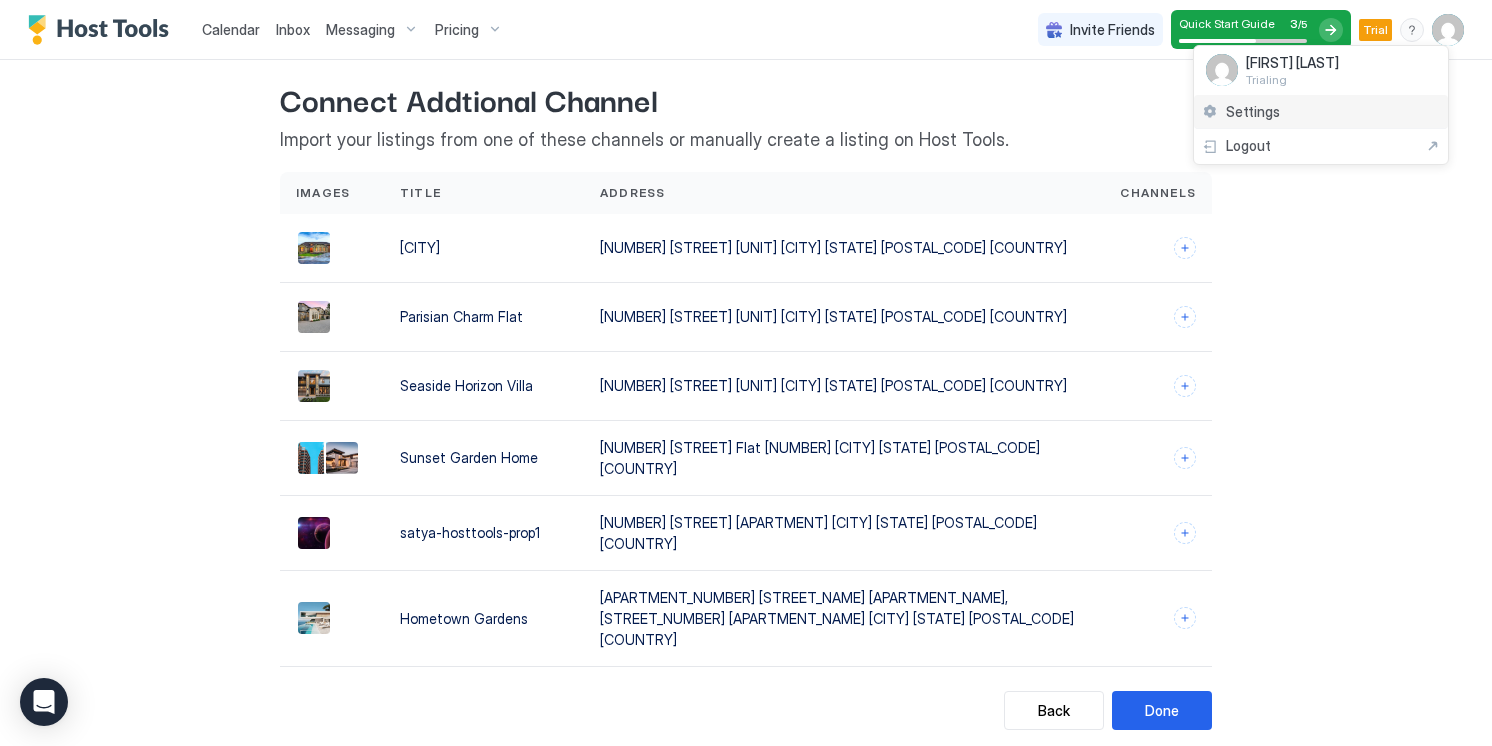 click on "Settings" at bounding box center (1253, 112) 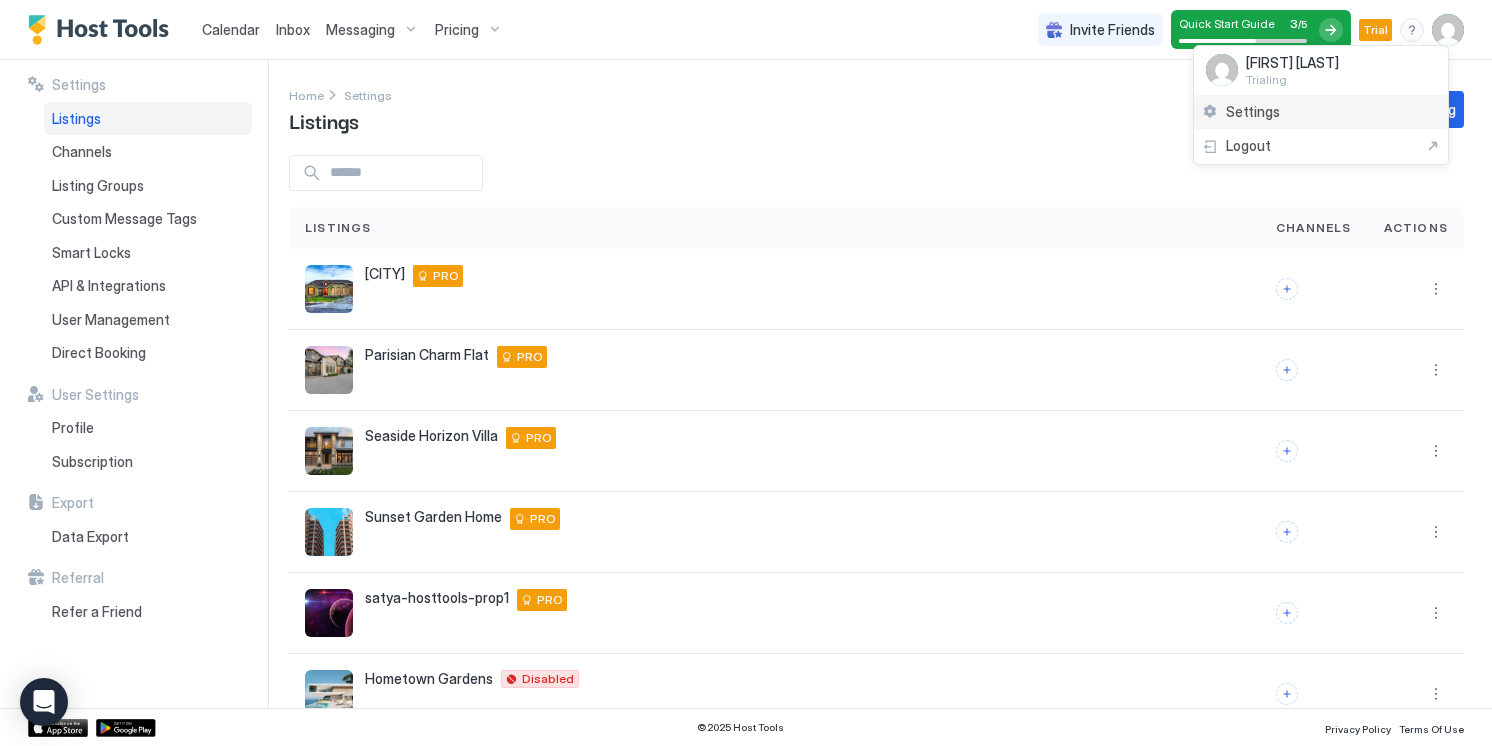 scroll, scrollTop: 0, scrollLeft: 0, axis: both 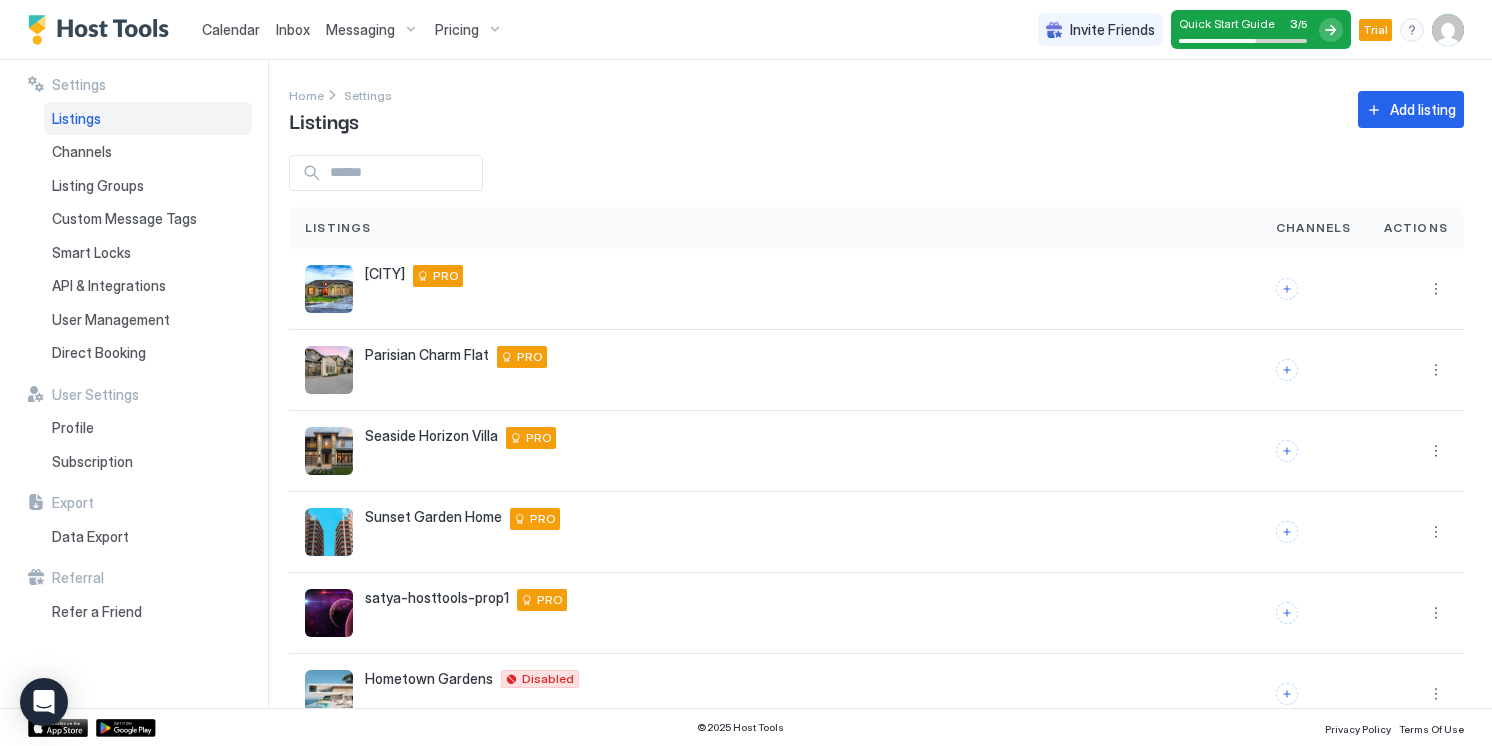click on "Listings" at bounding box center (76, 119) 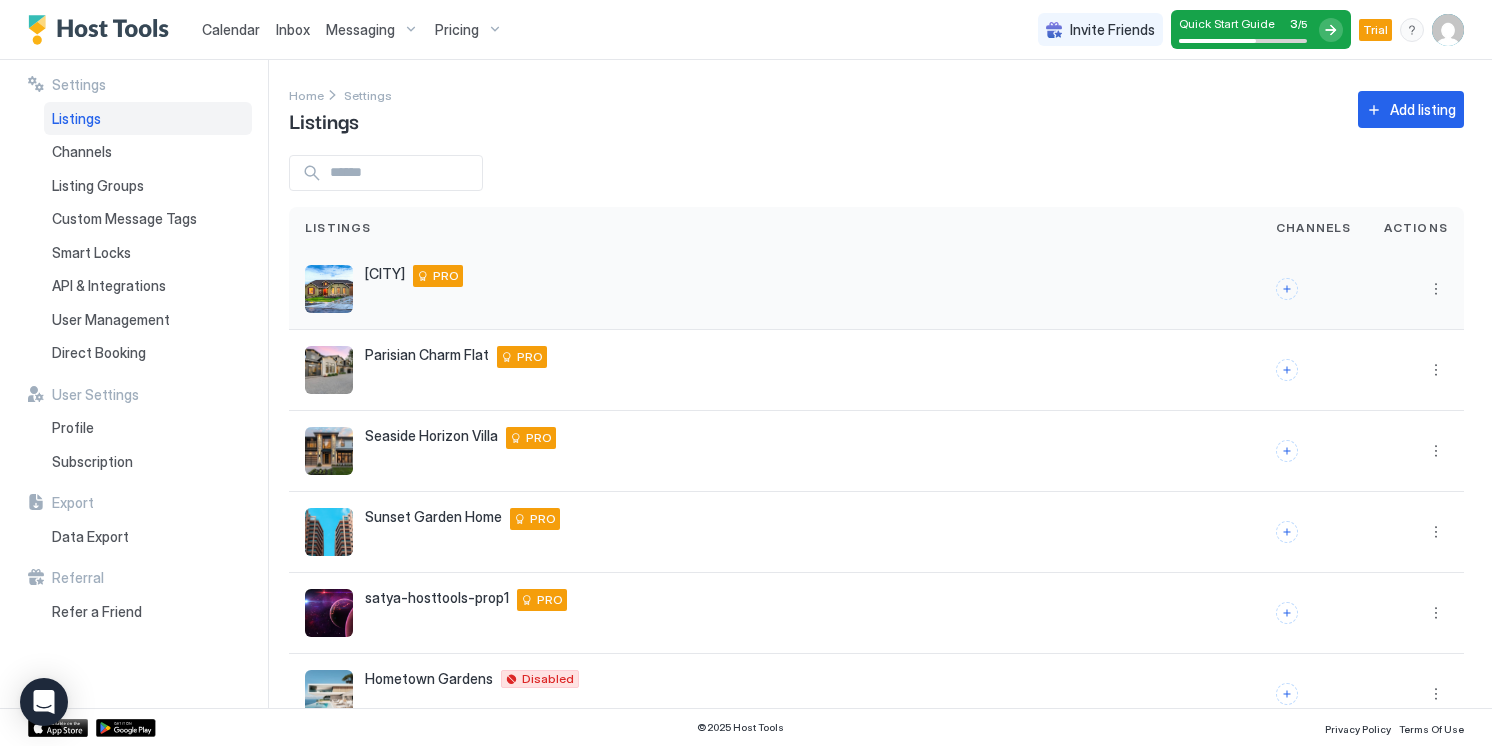 scroll, scrollTop: 49, scrollLeft: 0, axis: vertical 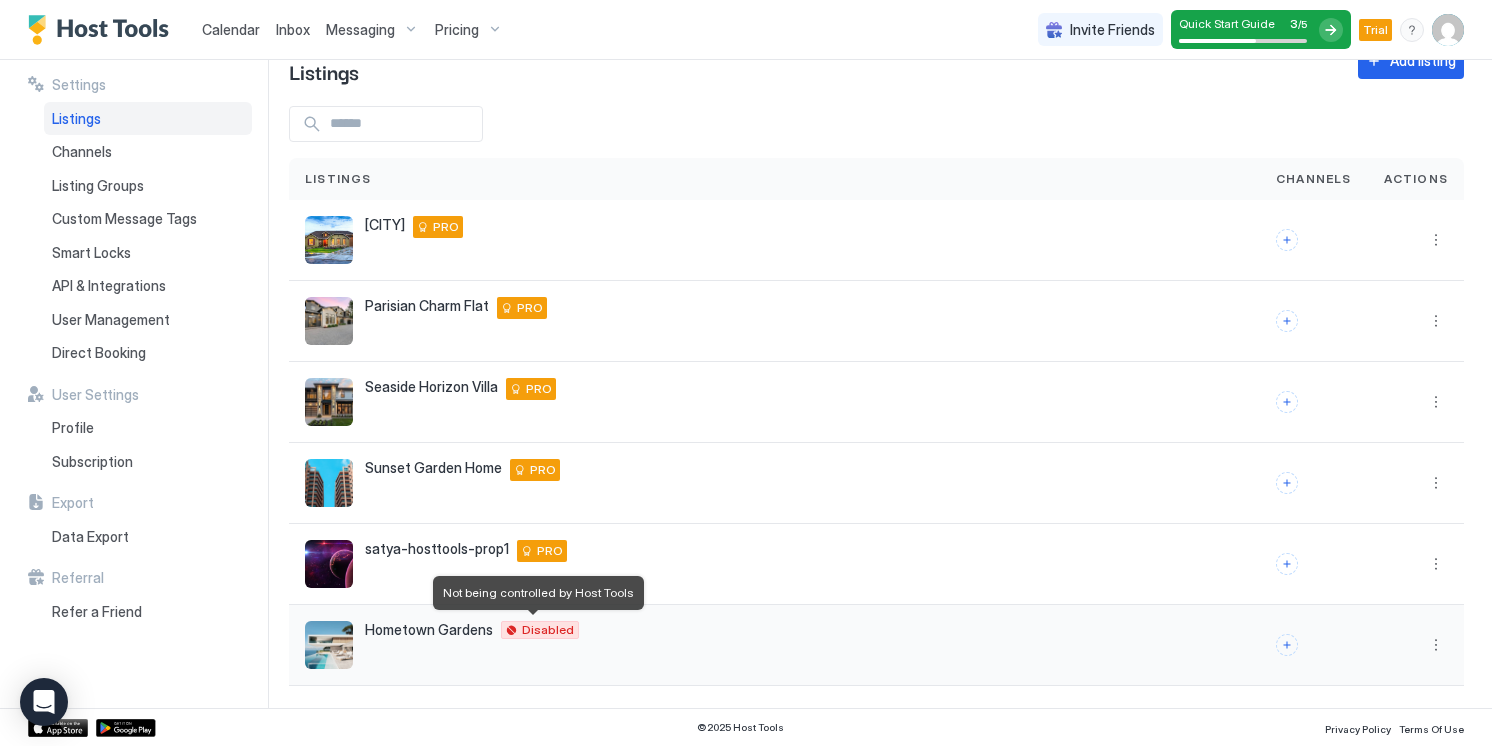 click on "Disabled" at bounding box center [540, 630] 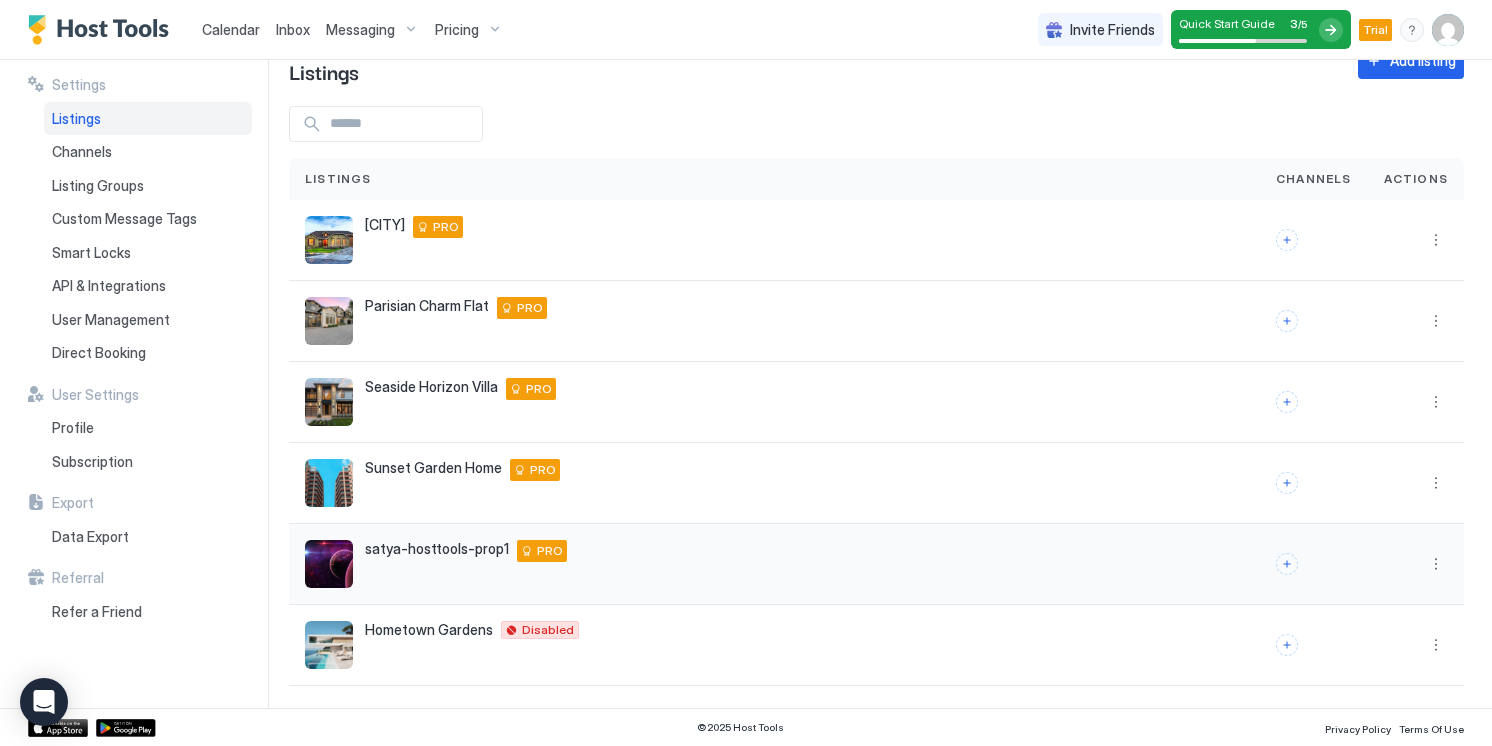 click on "[PROPERTY_NAME] [NUMBER] [STREET] [APARTMENT] [CITY] [STATE] [POSTAL_CODE] [COUNTRY] [PRO]" at bounding box center [774, 564] 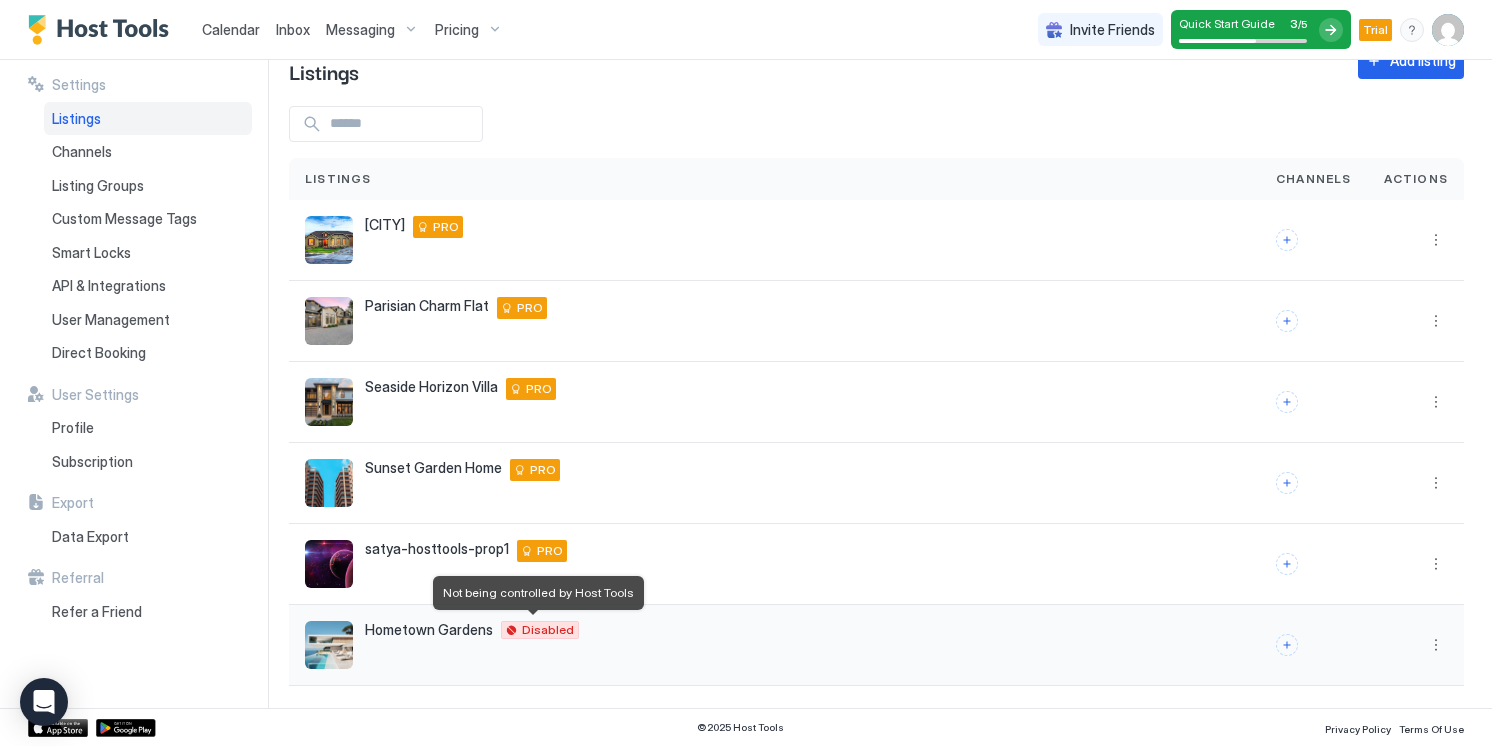 click on "Disabled" at bounding box center [548, 630] 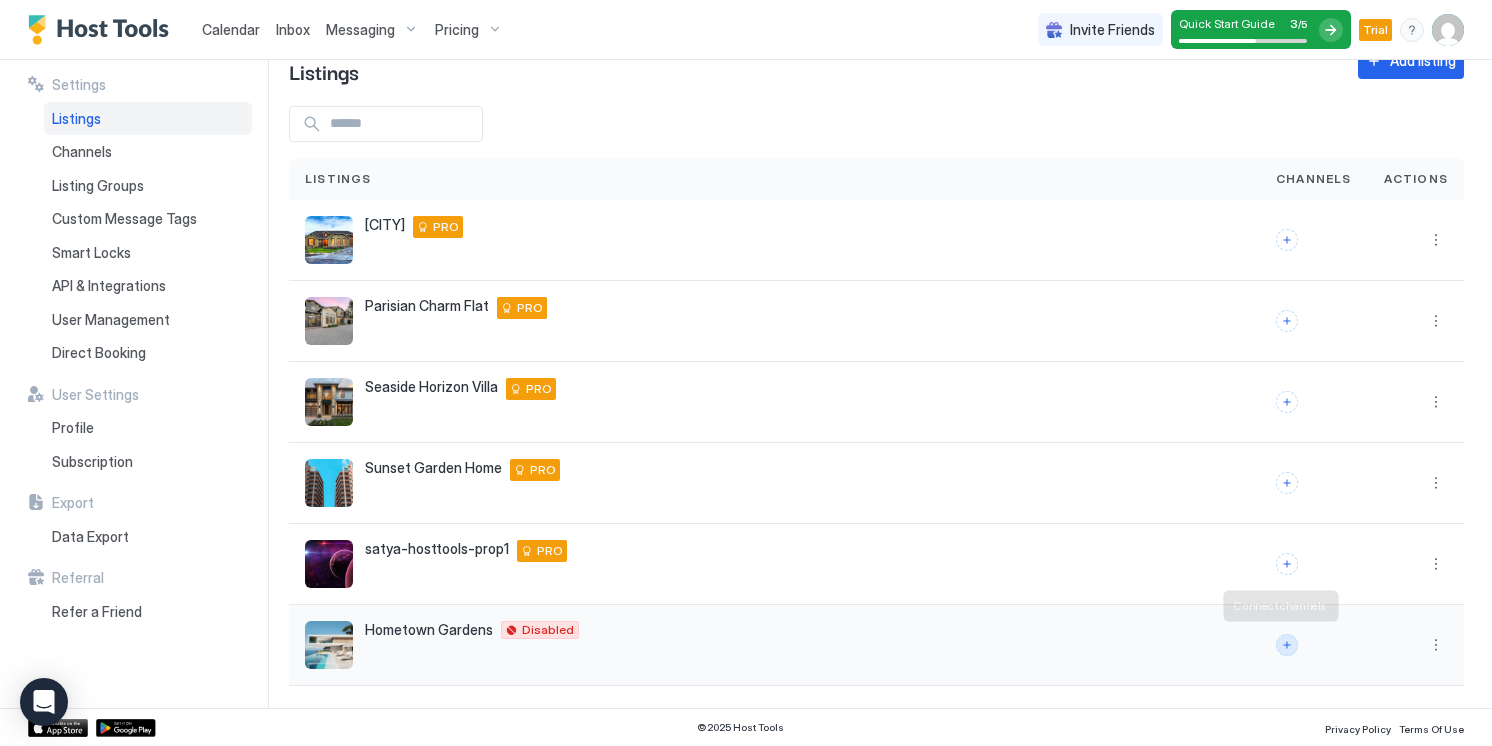 click at bounding box center (1287, 645) 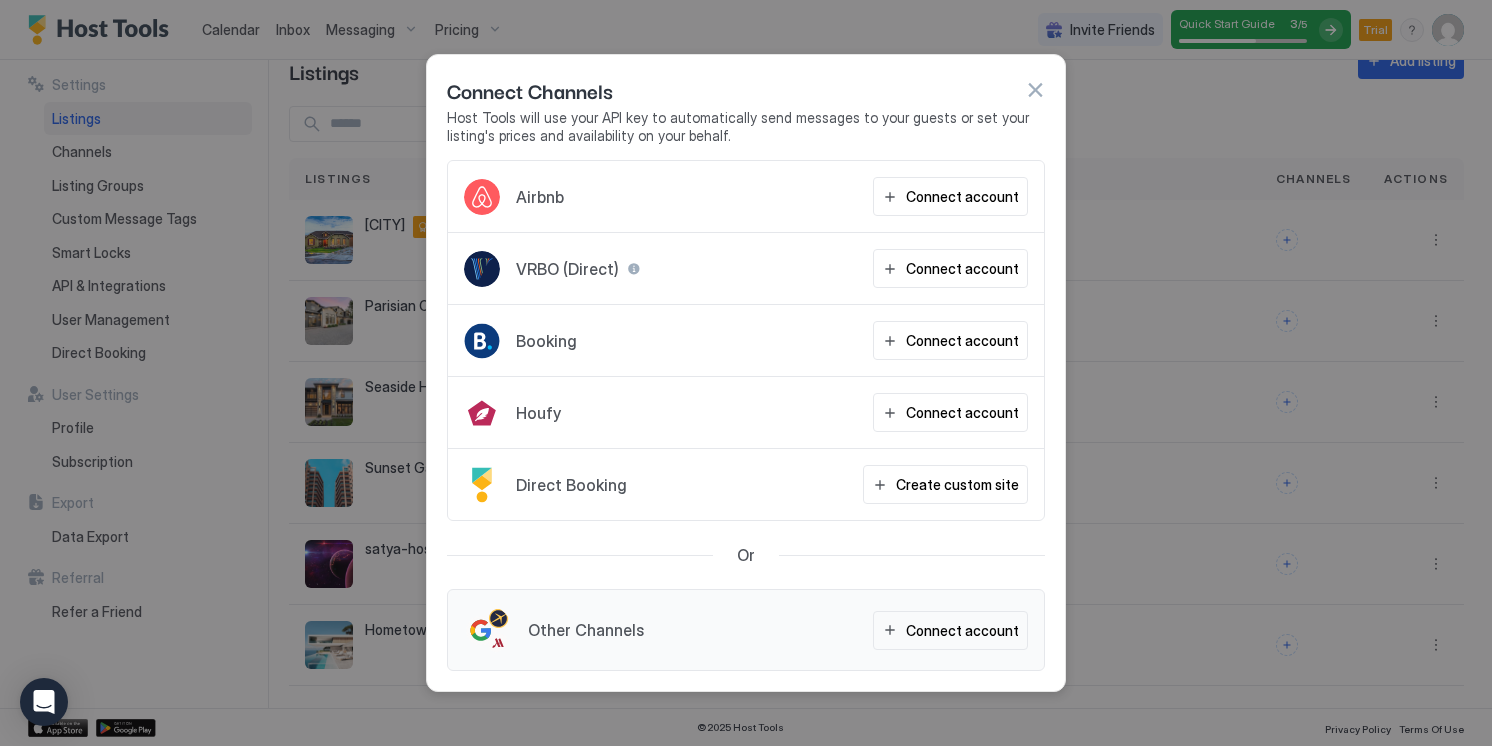 click at bounding box center (1035, 90) 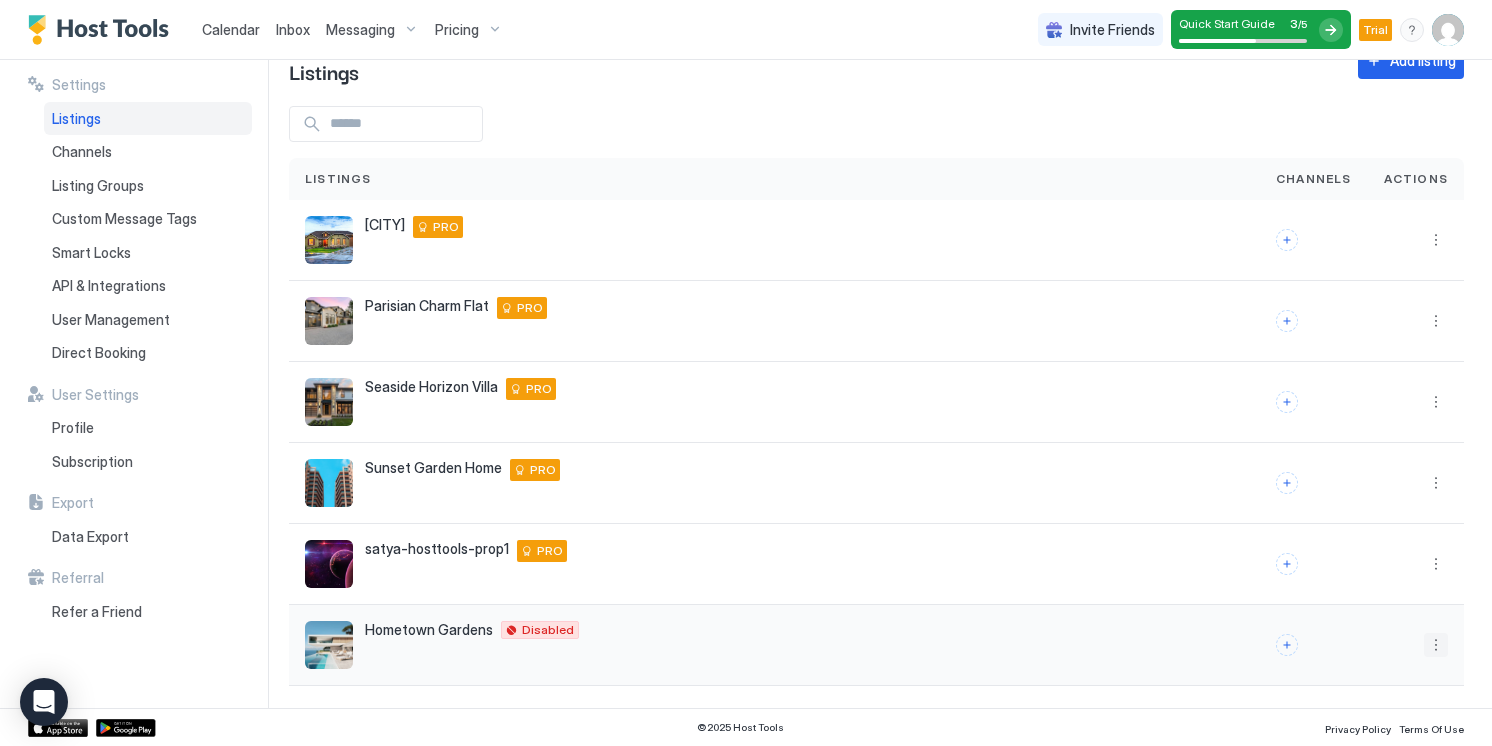 click at bounding box center (1436, 645) 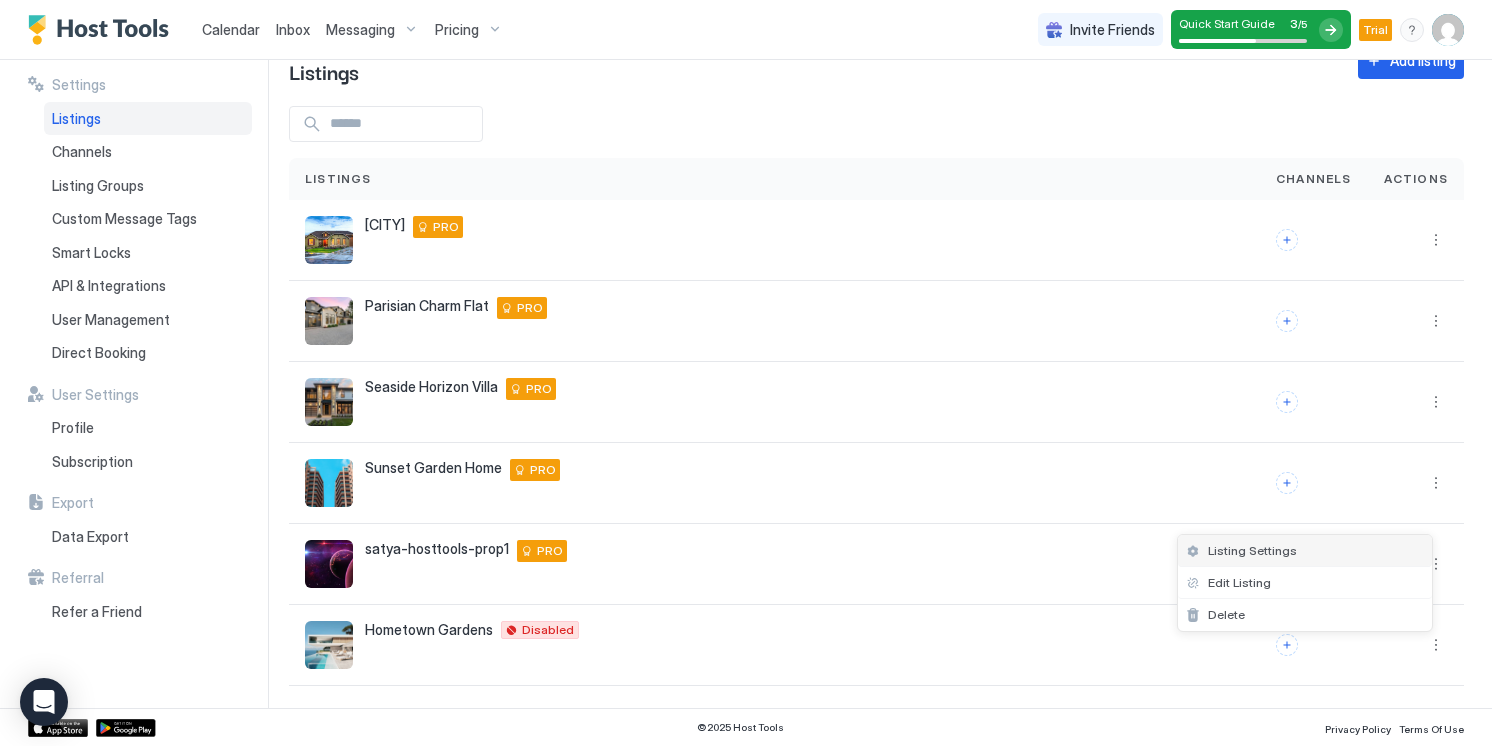 click on "Listing Settings" at bounding box center (1252, 550) 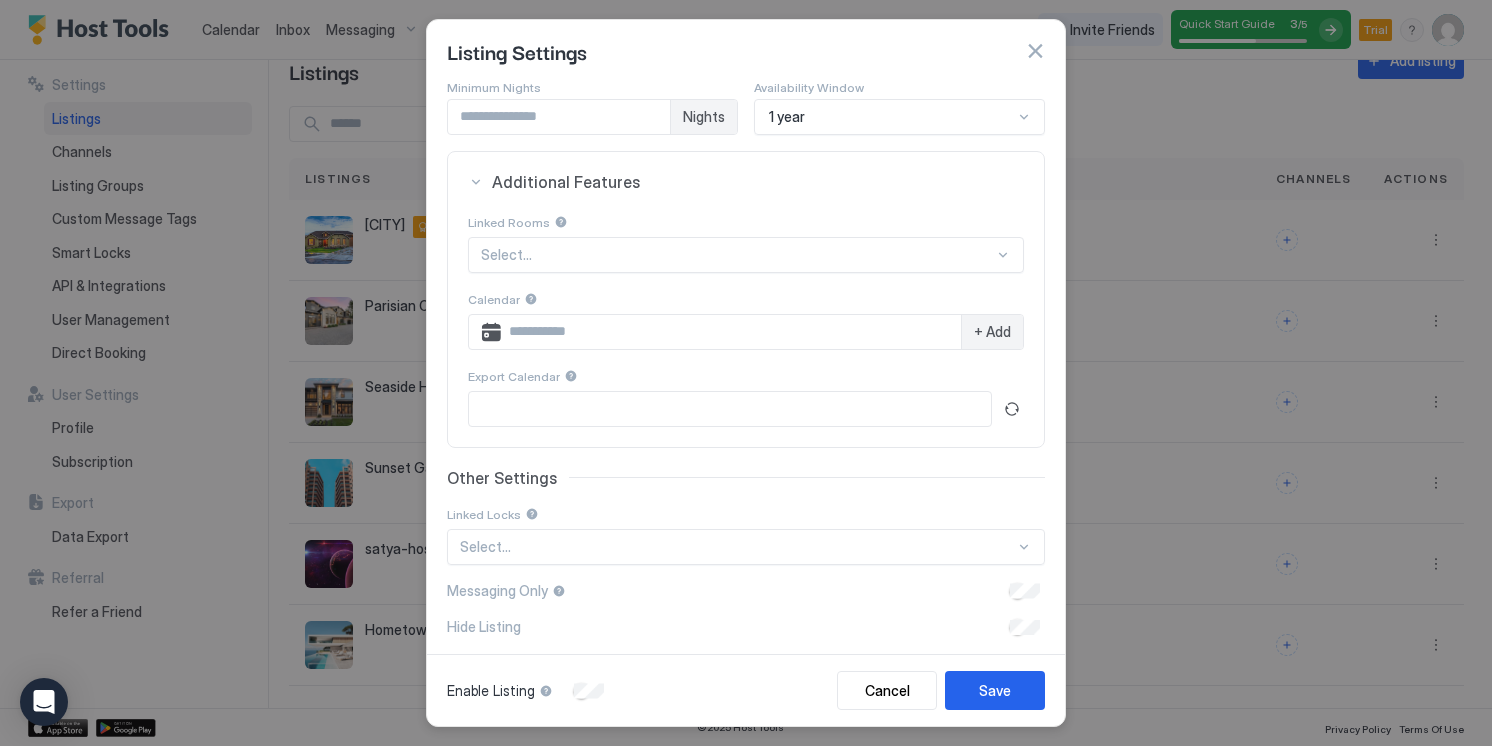 scroll, scrollTop: 327, scrollLeft: 0, axis: vertical 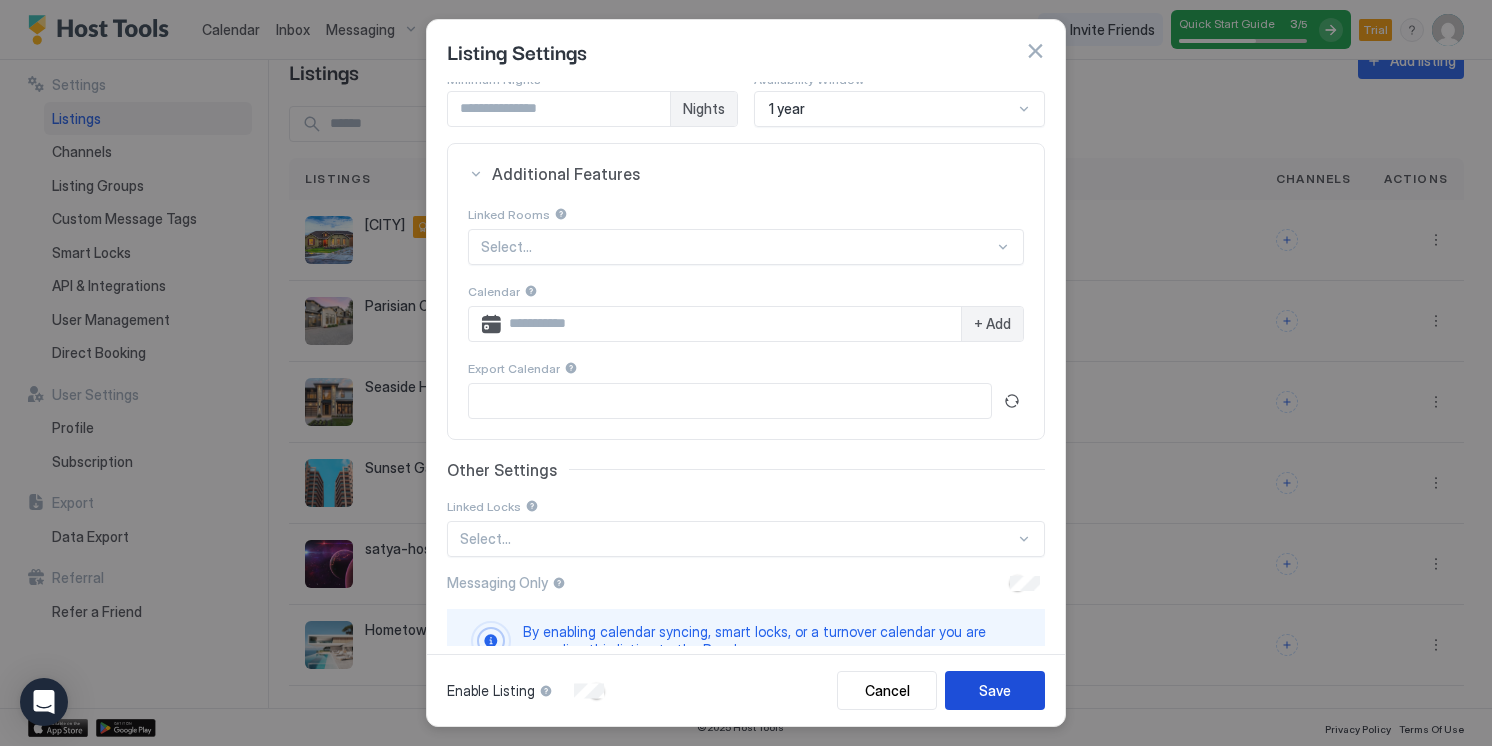 click on "Save" at bounding box center (995, 690) 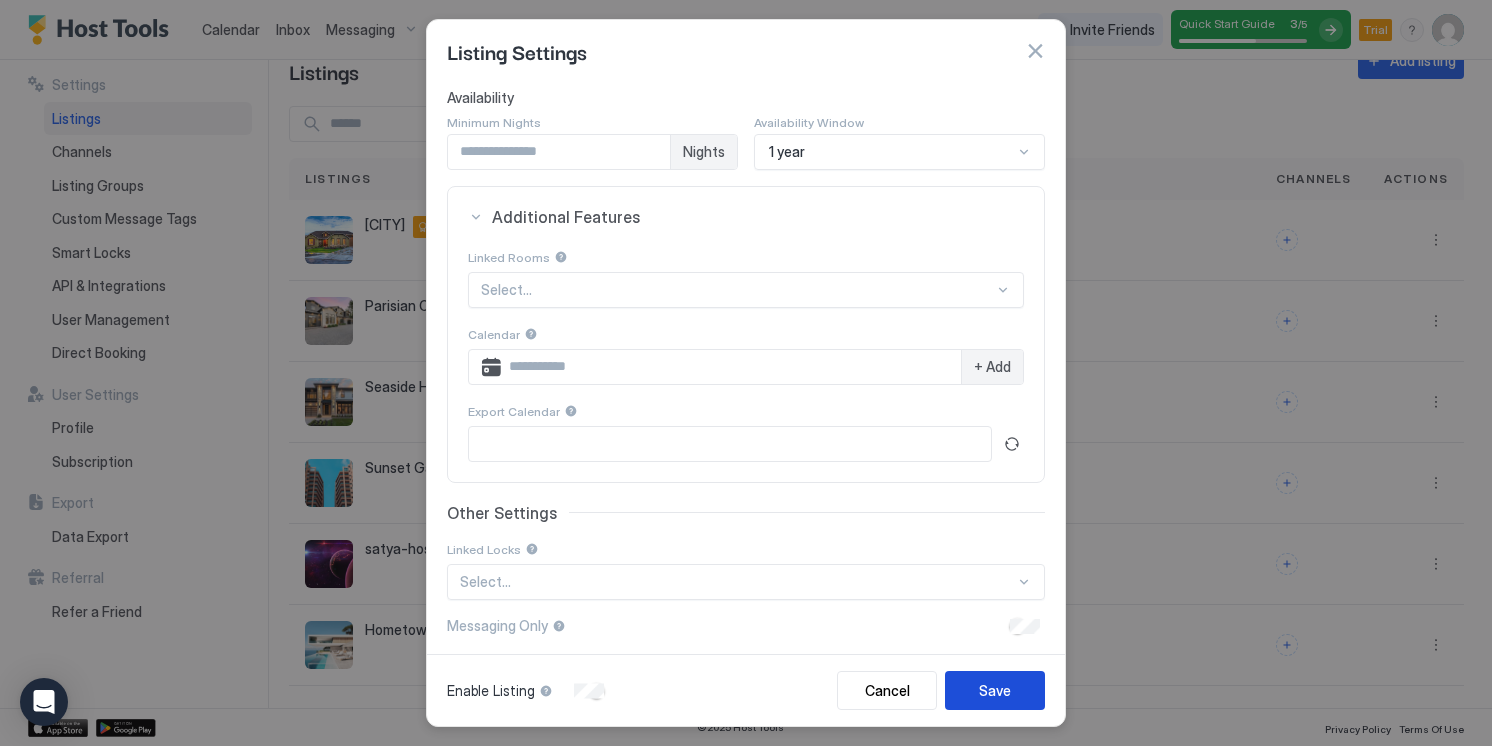 scroll, scrollTop: 0, scrollLeft: 0, axis: both 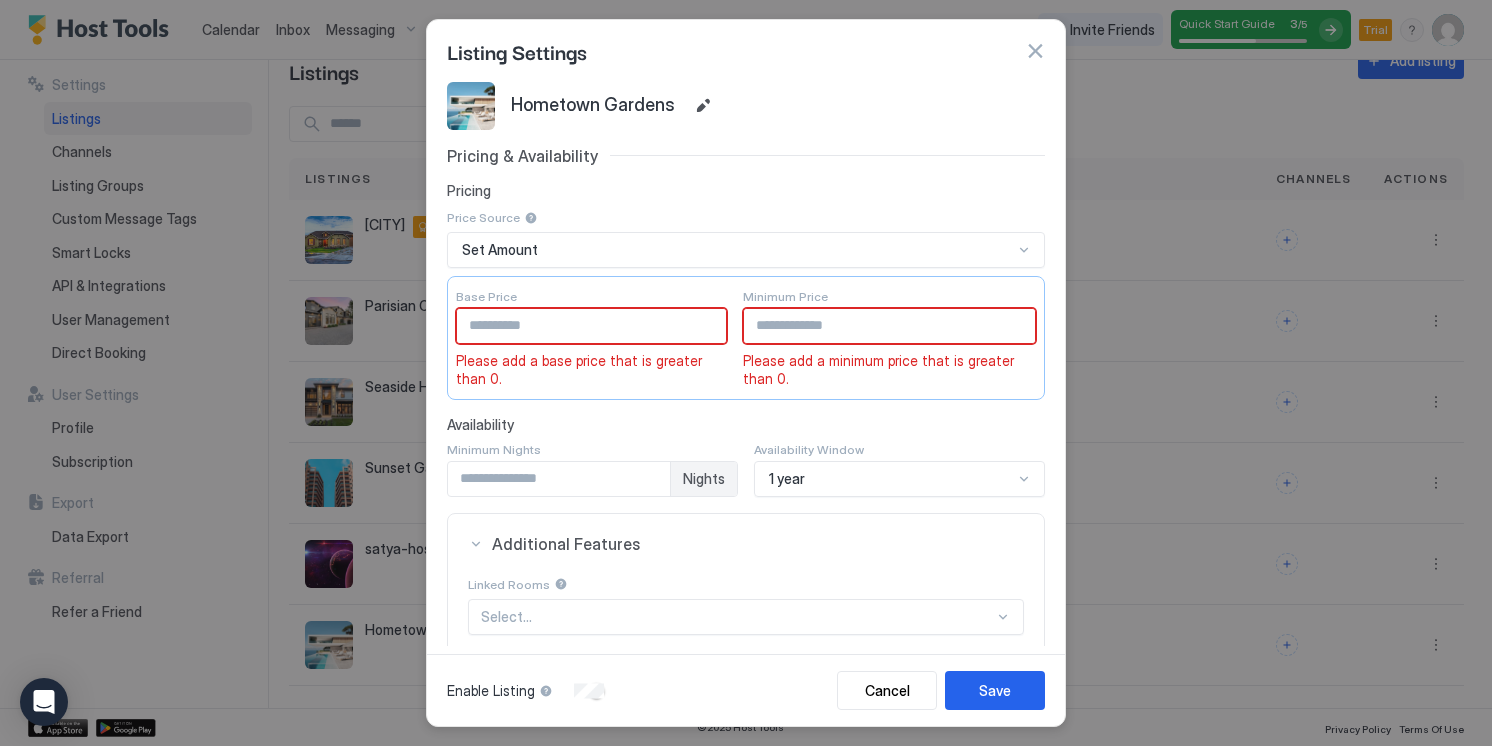 click on "*" at bounding box center (591, 326) 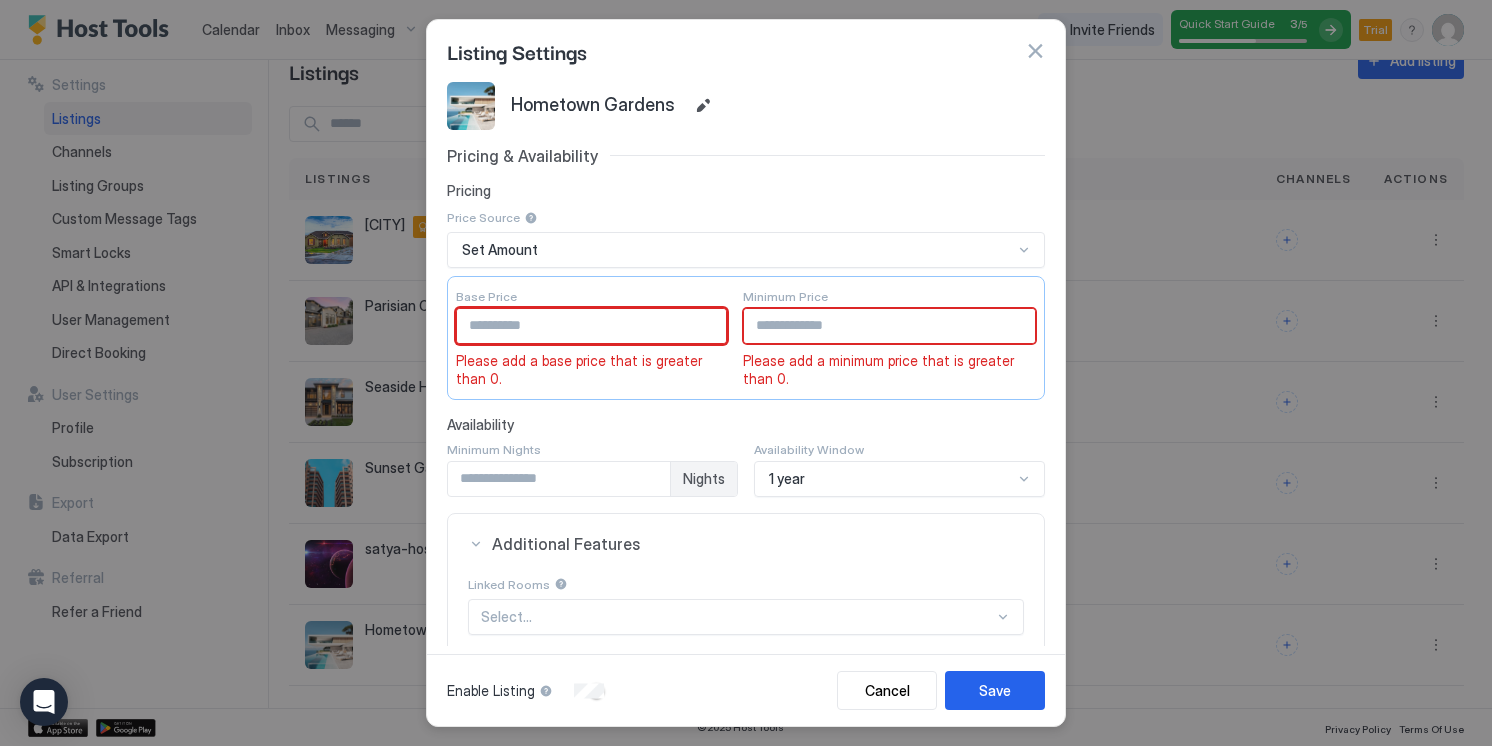 type on "****" 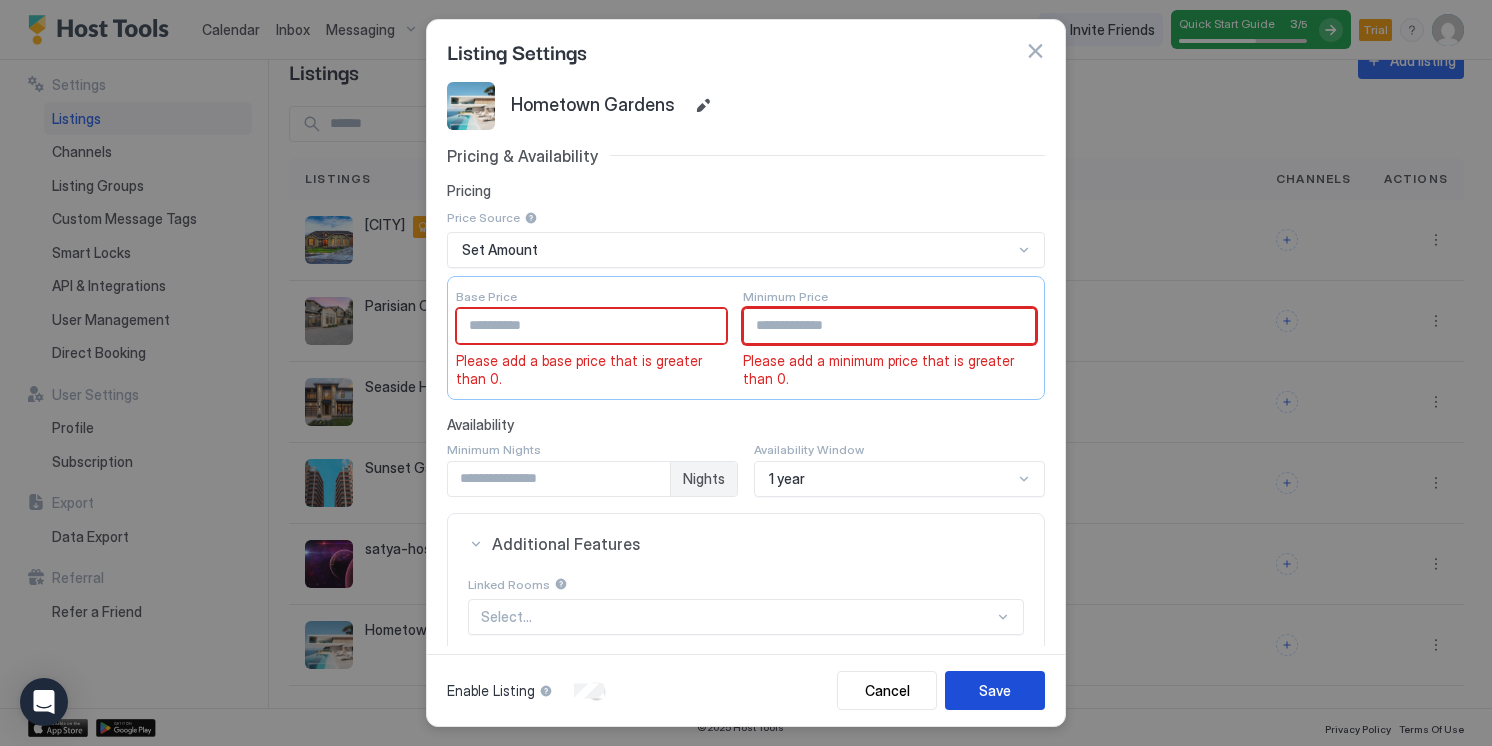 type on "***" 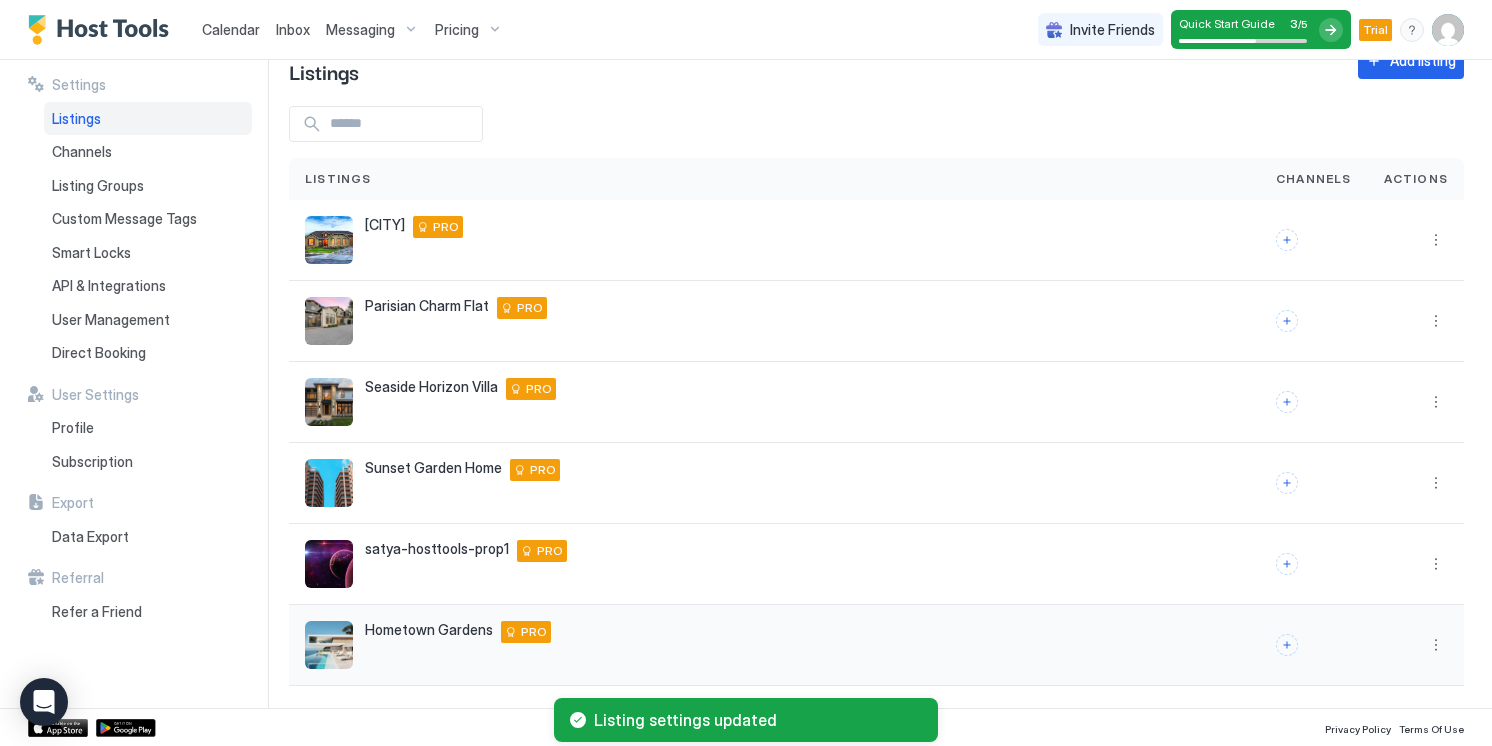 click on "[LOCATION] Flat [NUMBER] [STREET], [LOCATION] [LOCATION] [CITY] [STATE] [POSTAL_CODE] [COUNTRY] PRO" at bounding box center (774, 645) 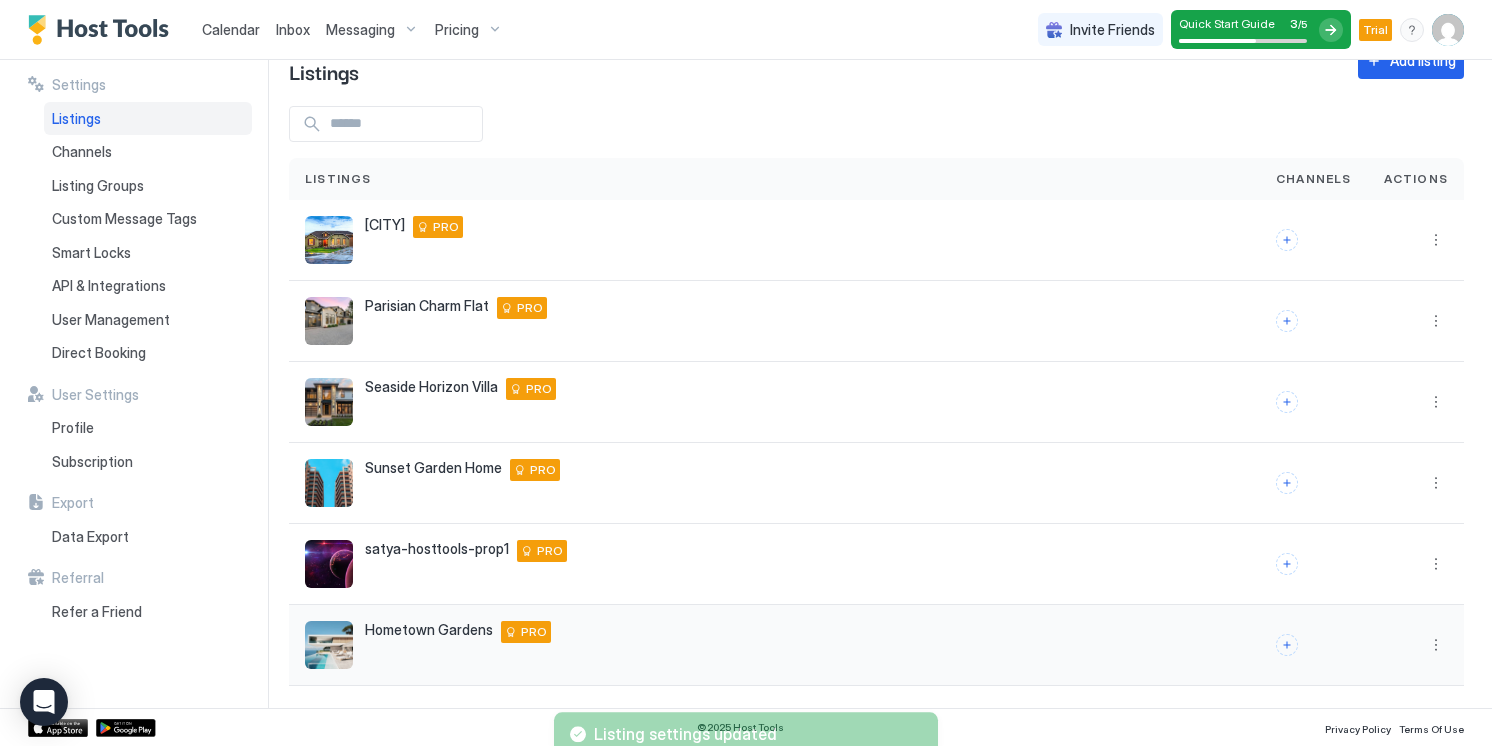 click on "[LOCATION] Flat [NUMBER] [STREET], [LOCATION] [LOCATION] [CITY] [STATE] [POSTAL_CODE] [COUNTRY] PRO" at bounding box center [458, 632] 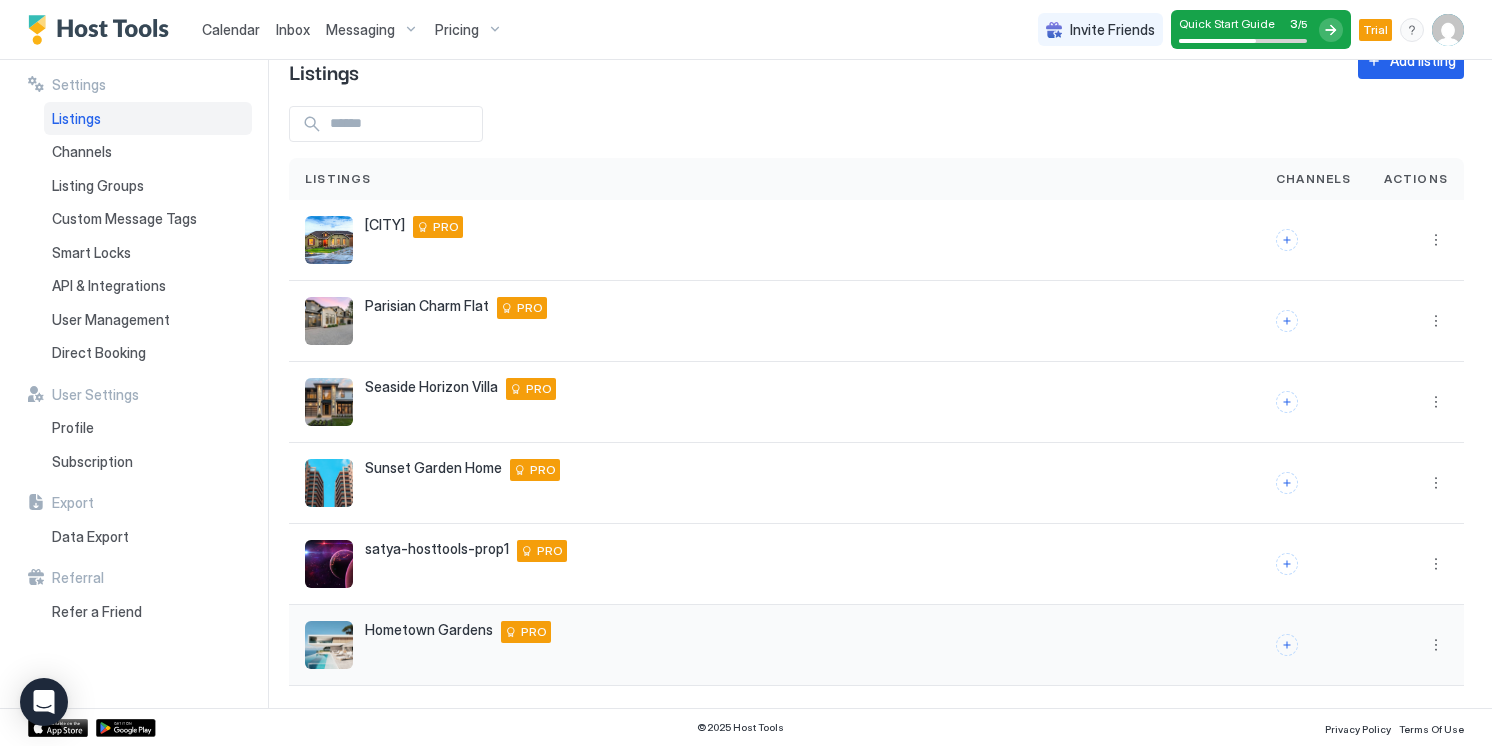 click on "Hometown Gardens" at bounding box center (429, 630) 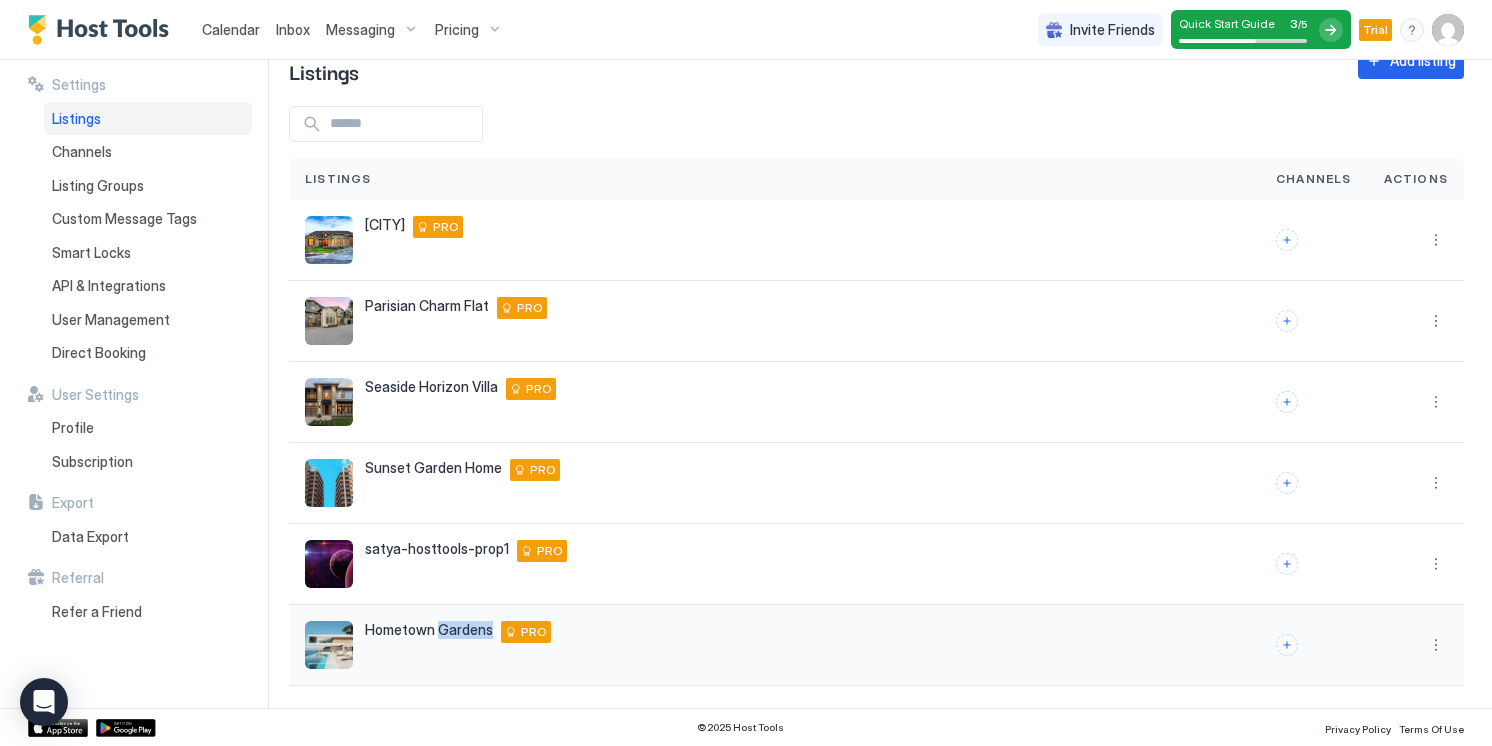 click on "Hometown Gardens" at bounding box center (429, 630) 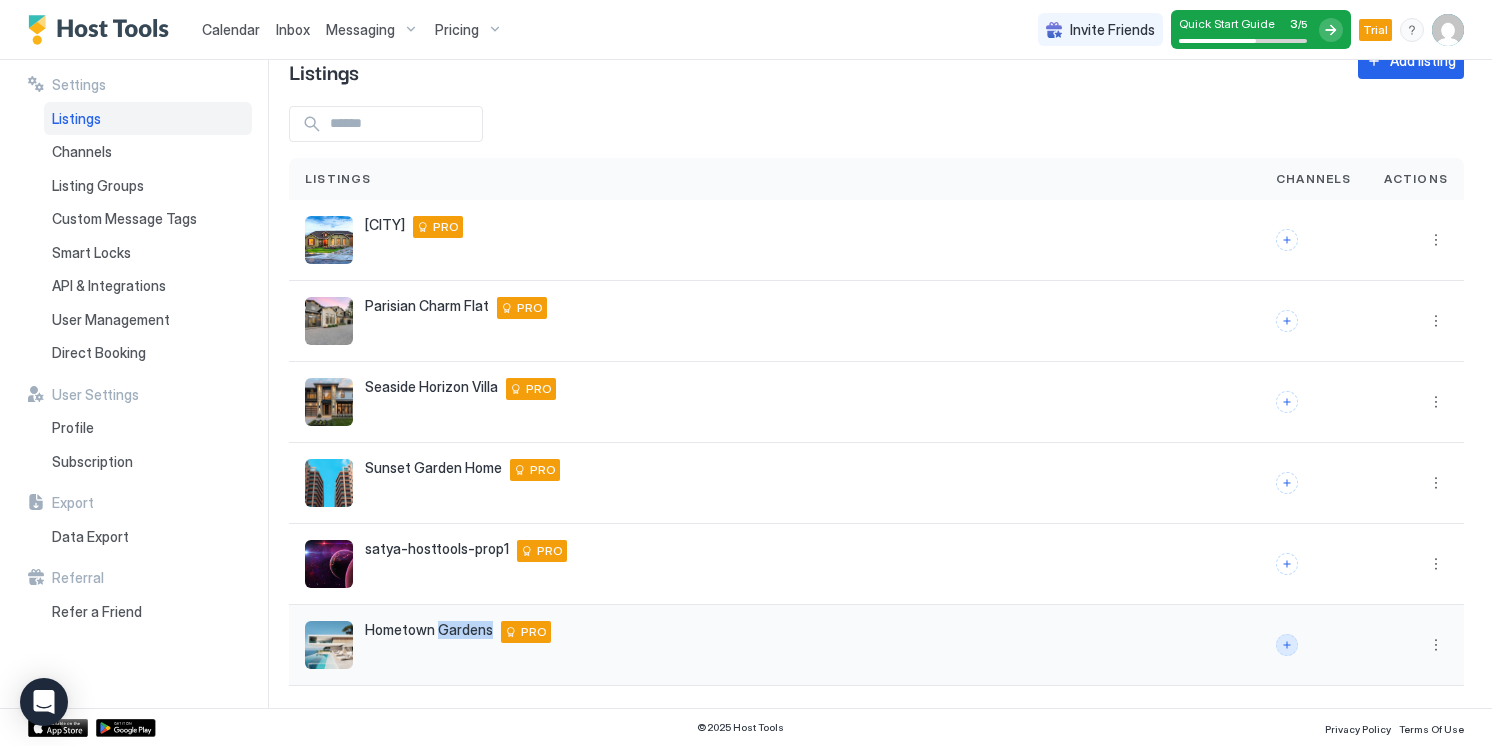 click at bounding box center [1287, 645] 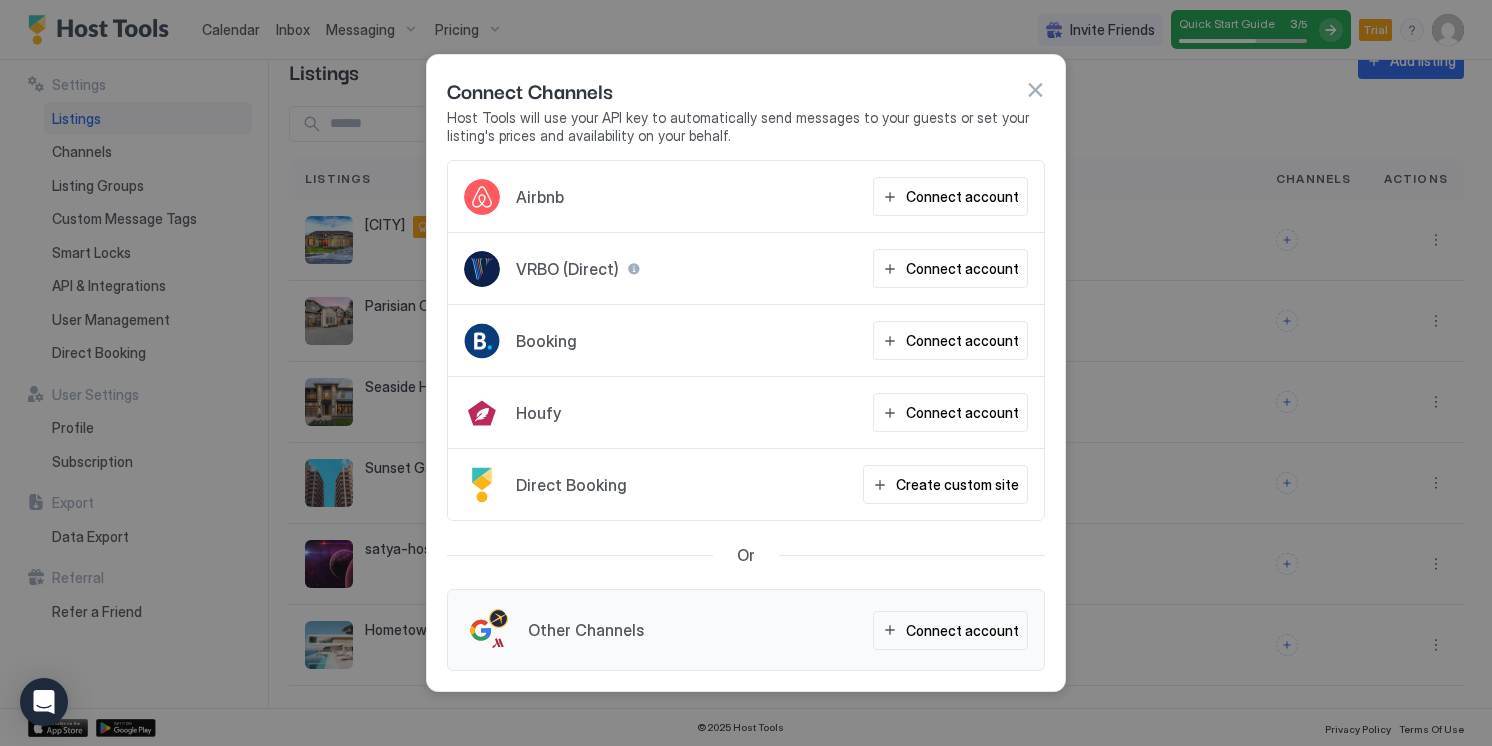 click at bounding box center (1035, 90) 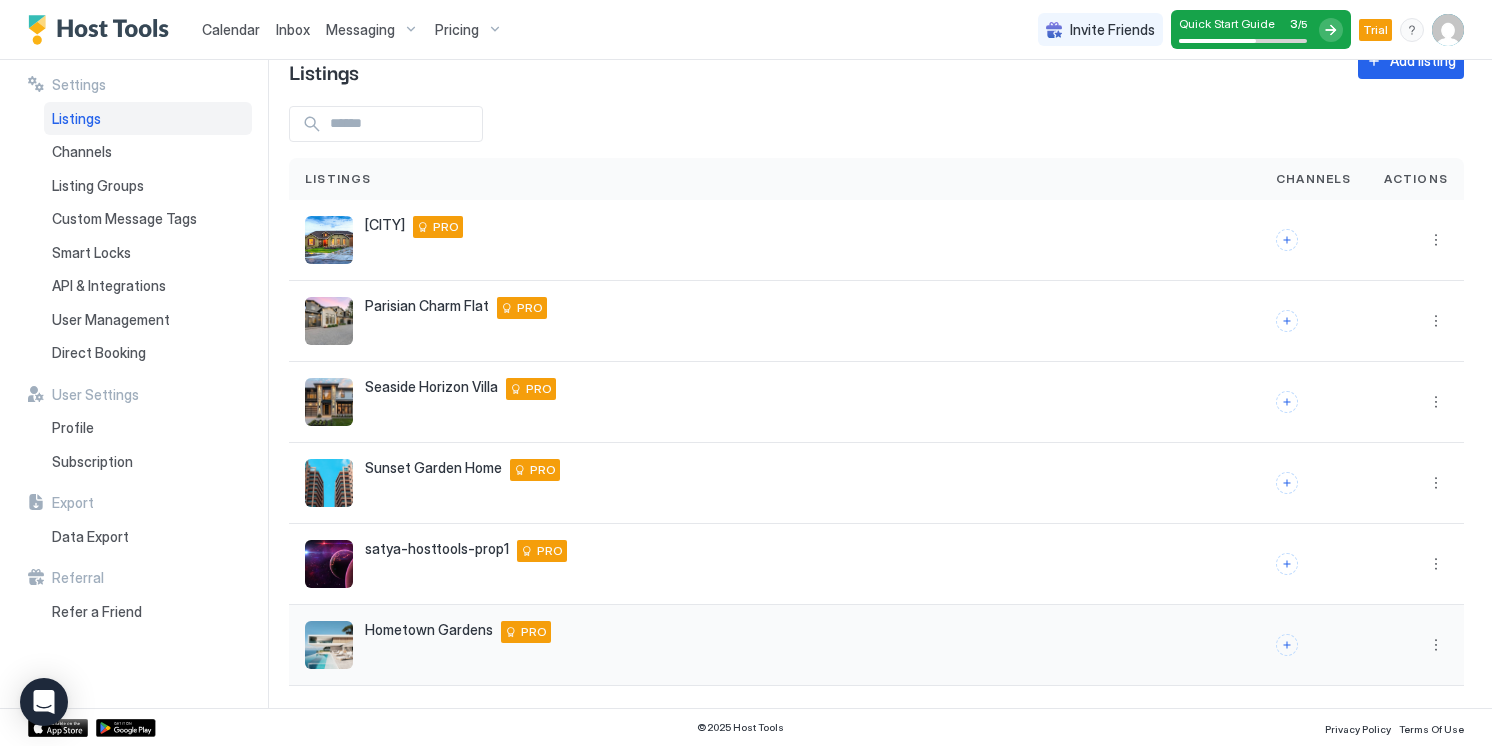 click on "[LOCATION] Flat [NUMBER] [STREET], [LOCATION] [LOCATION] [CITY] [STATE] [POSTAL_CODE] [COUNTRY] PRO" at bounding box center (774, 645) 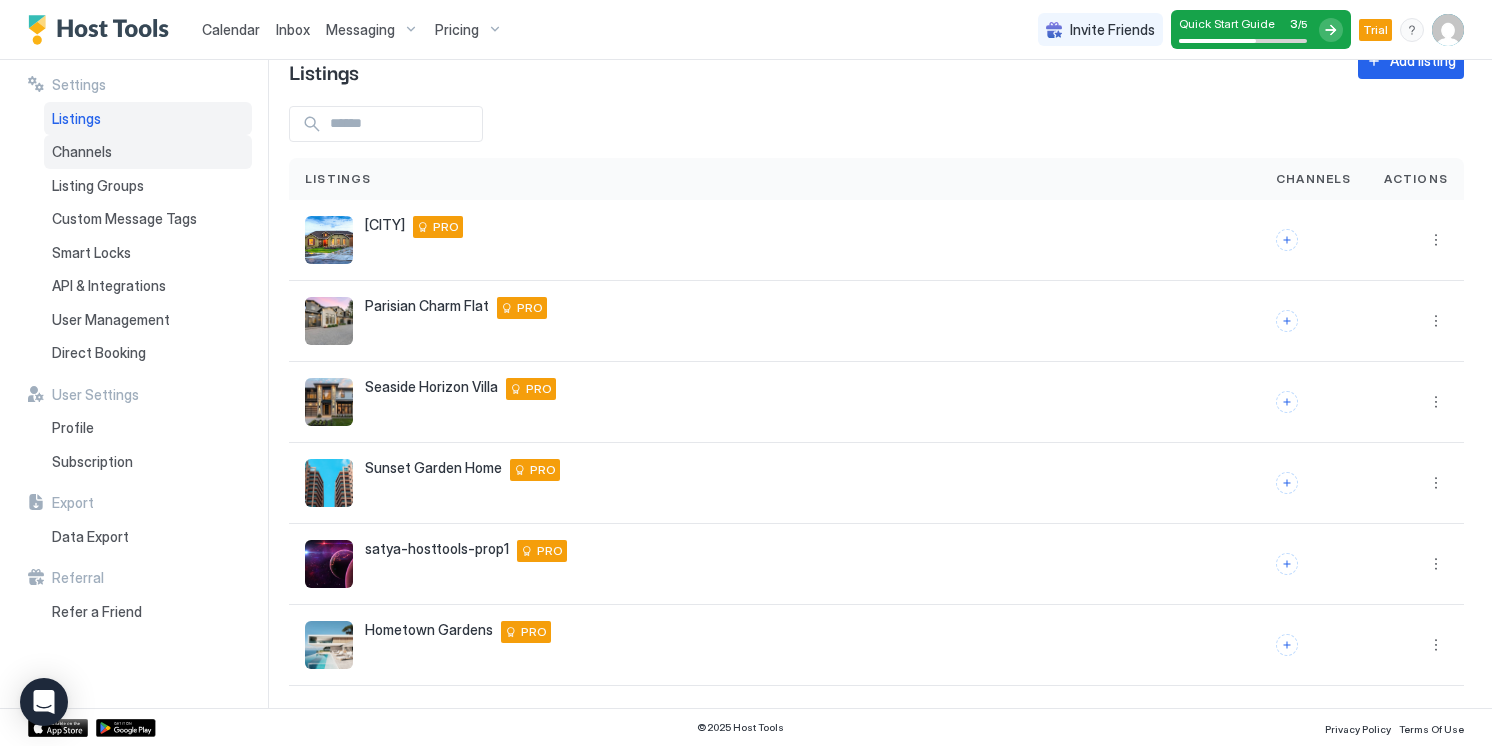 click on "Channels" at bounding box center (82, 152) 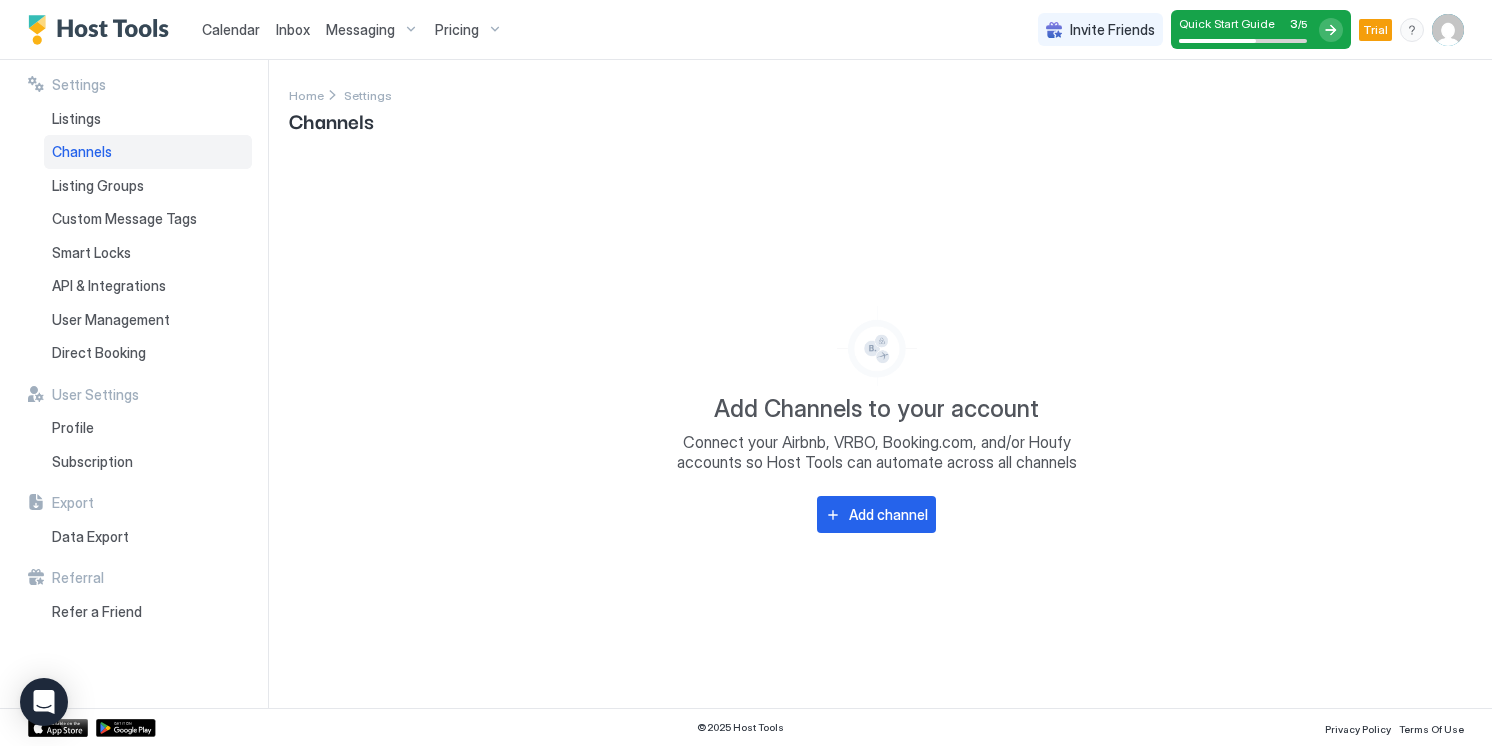 scroll, scrollTop: 0, scrollLeft: 0, axis: both 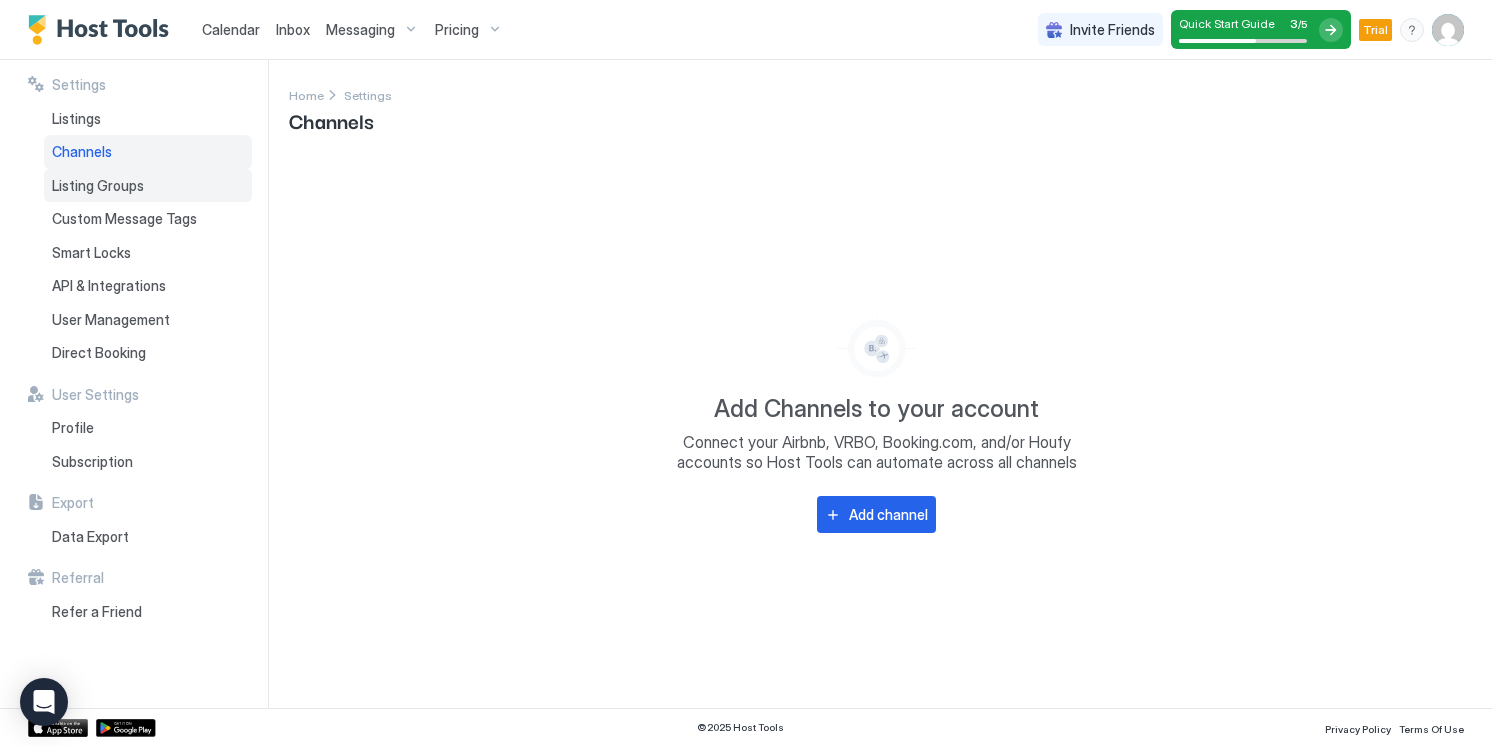 click on "Listing Groups" at bounding box center [148, 186] 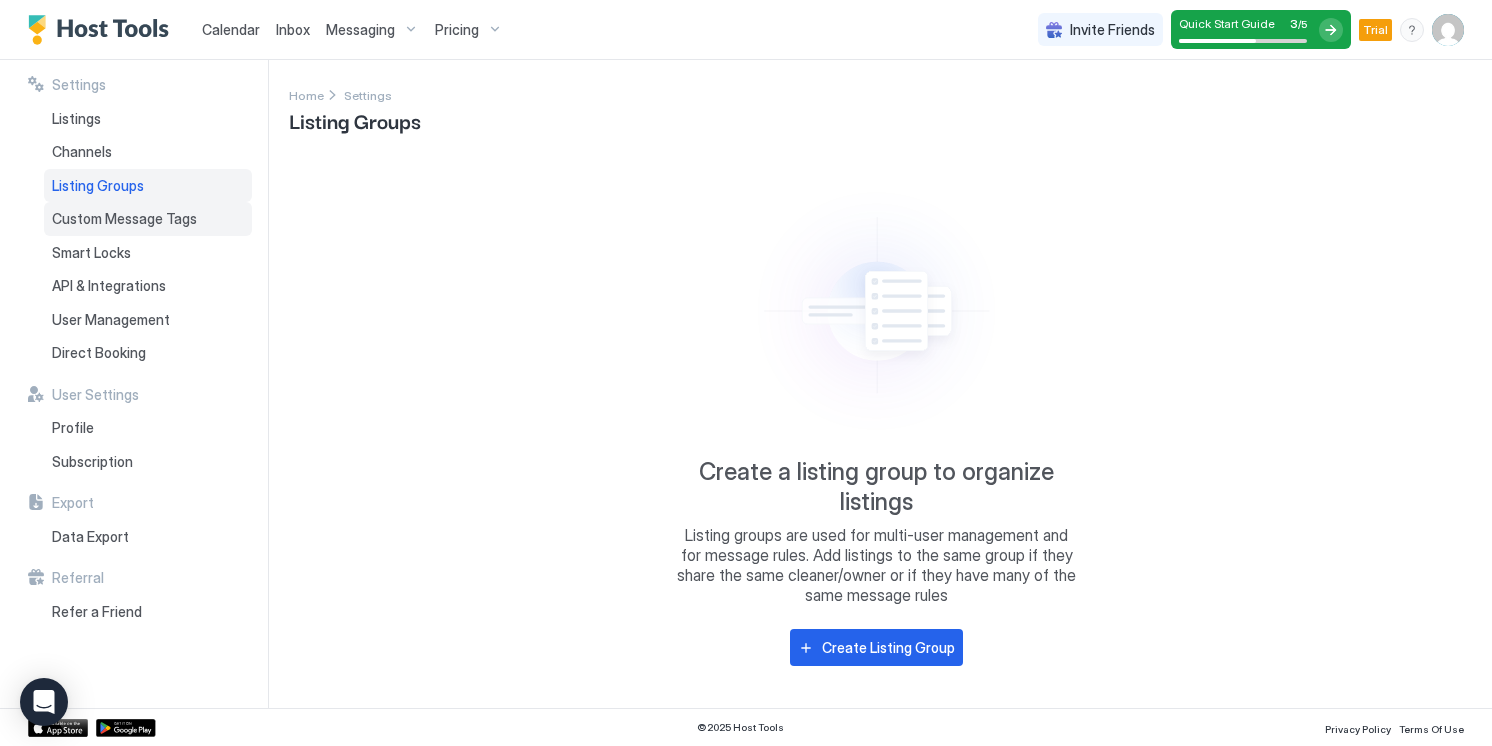 click on "Custom Message Tags" at bounding box center (124, 219) 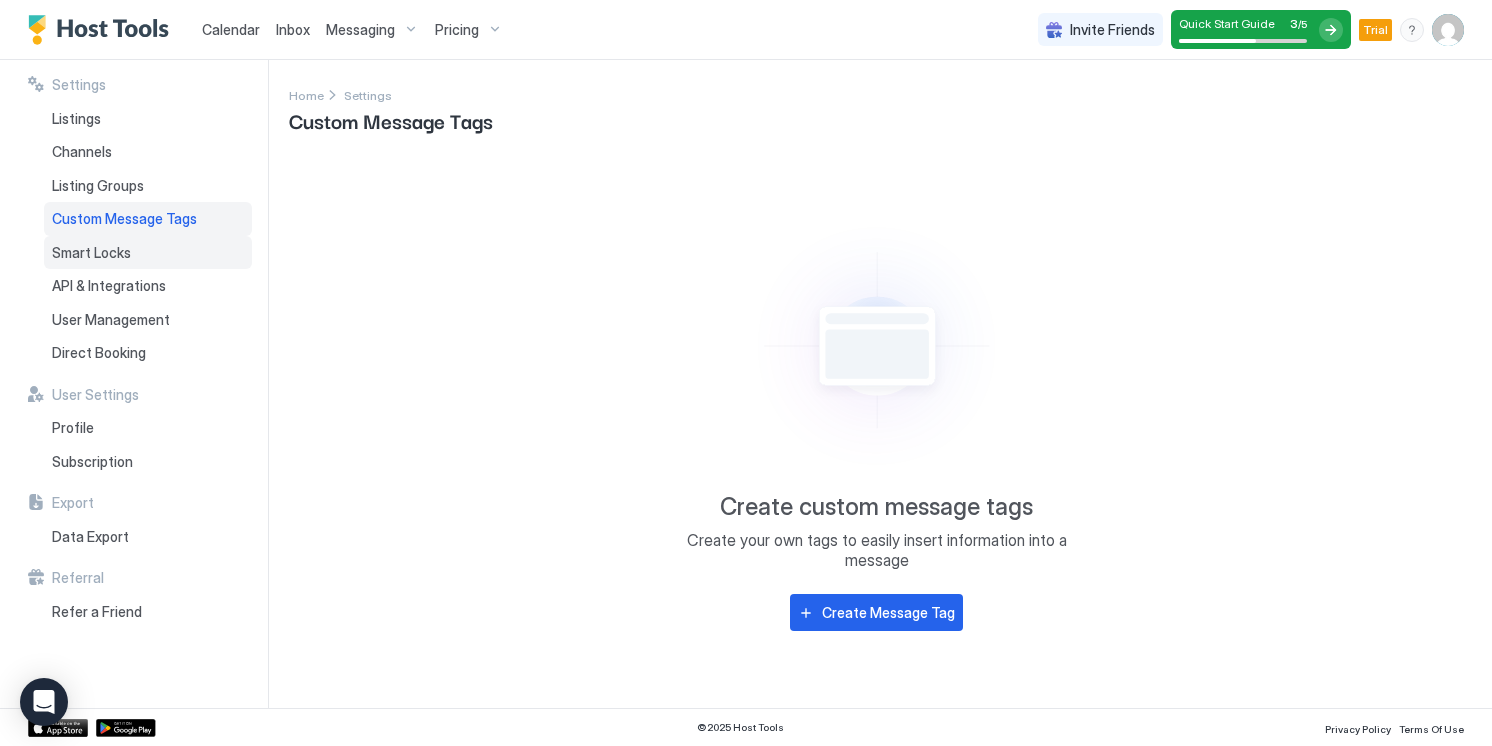 click on "Smart Locks" at bounding box center [91, 253] 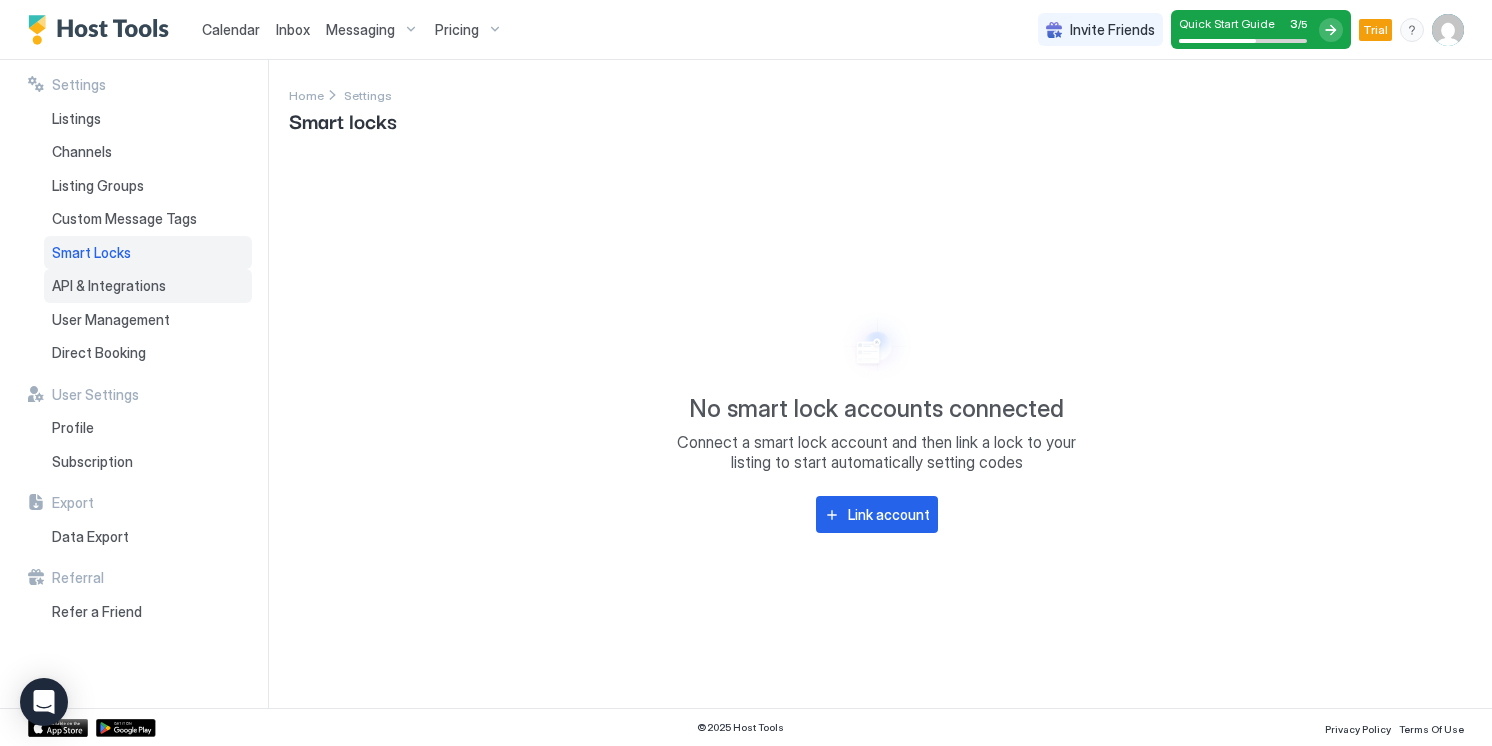 click on "API & Integrations" at bounding box center [148, 286] 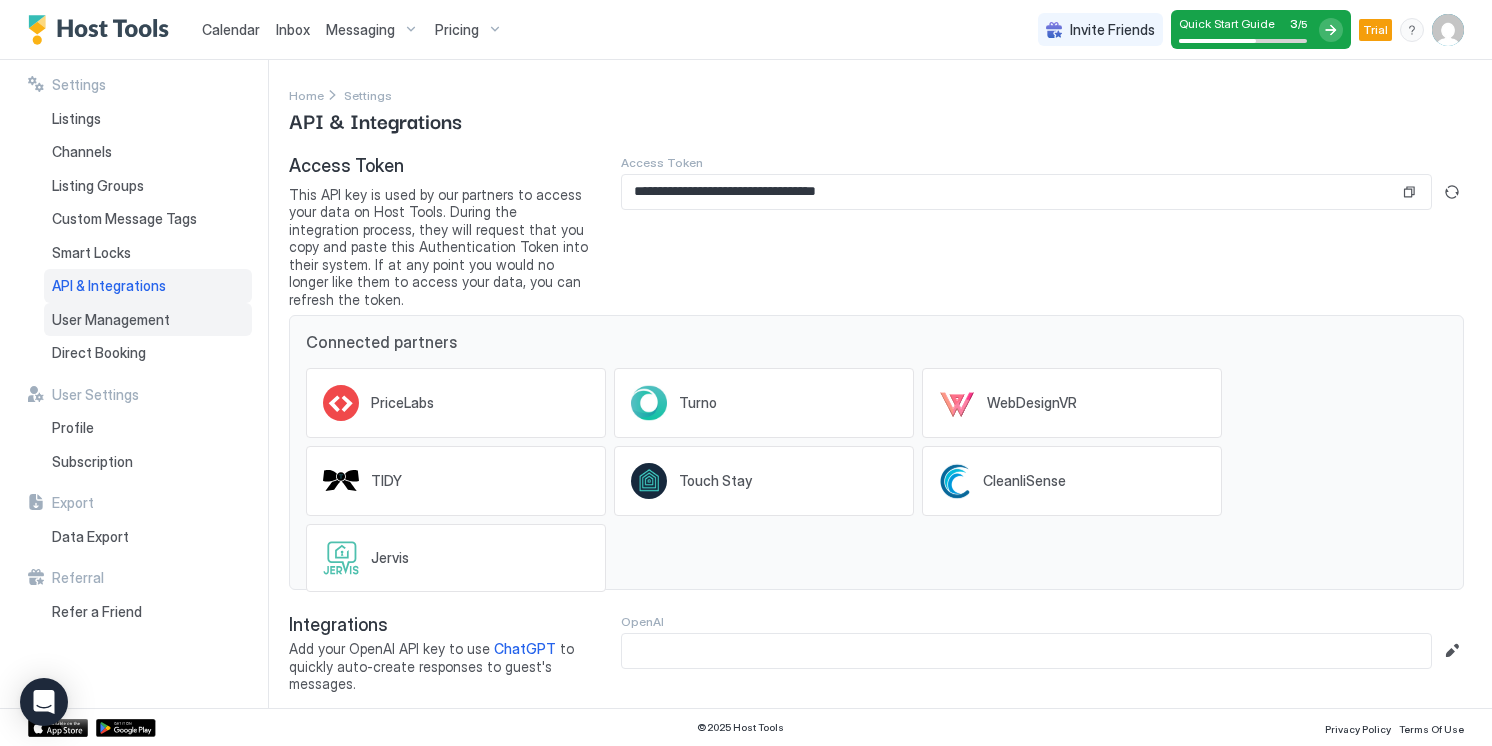 click on "User Management" at bounding box center (148, 320) 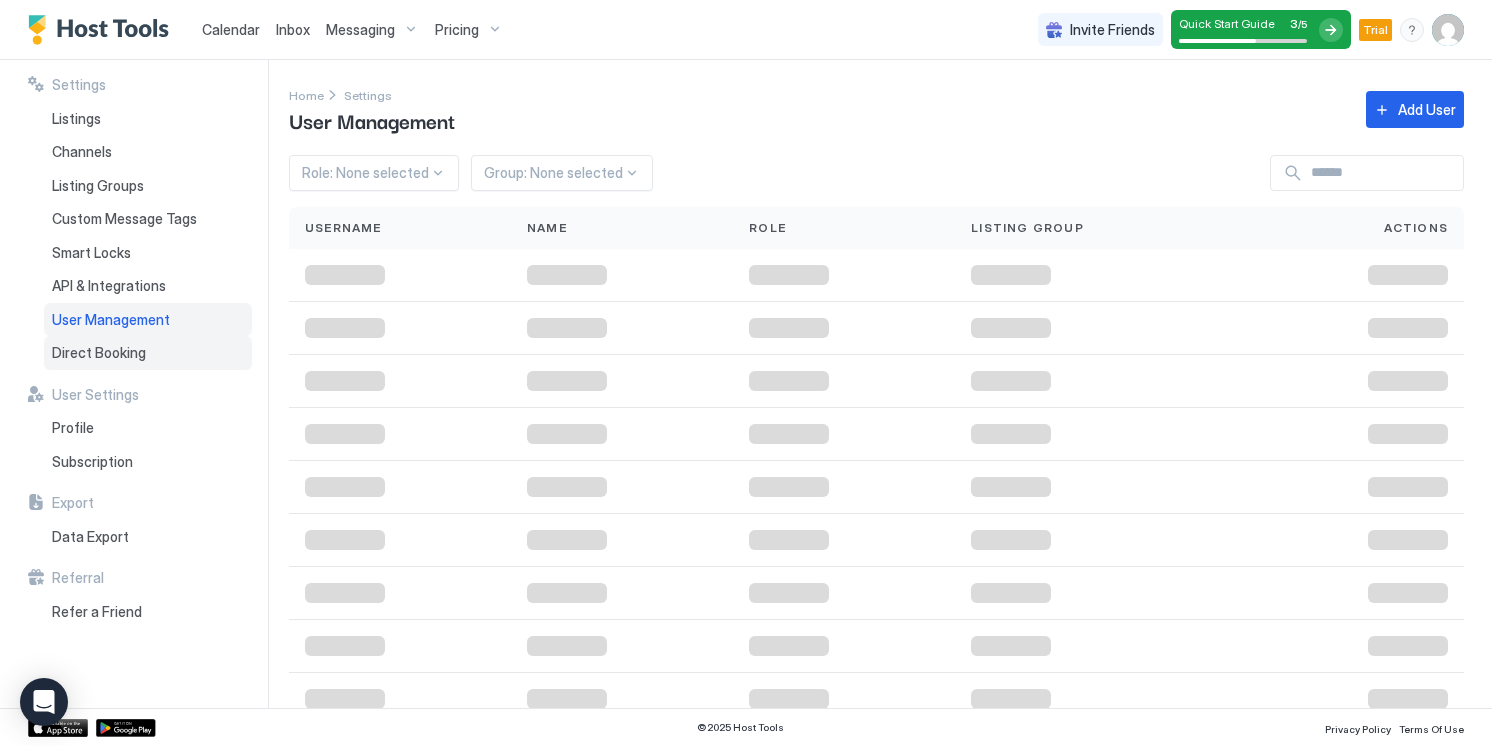 click on "Direct Booking" at bounding box center (99, 353) 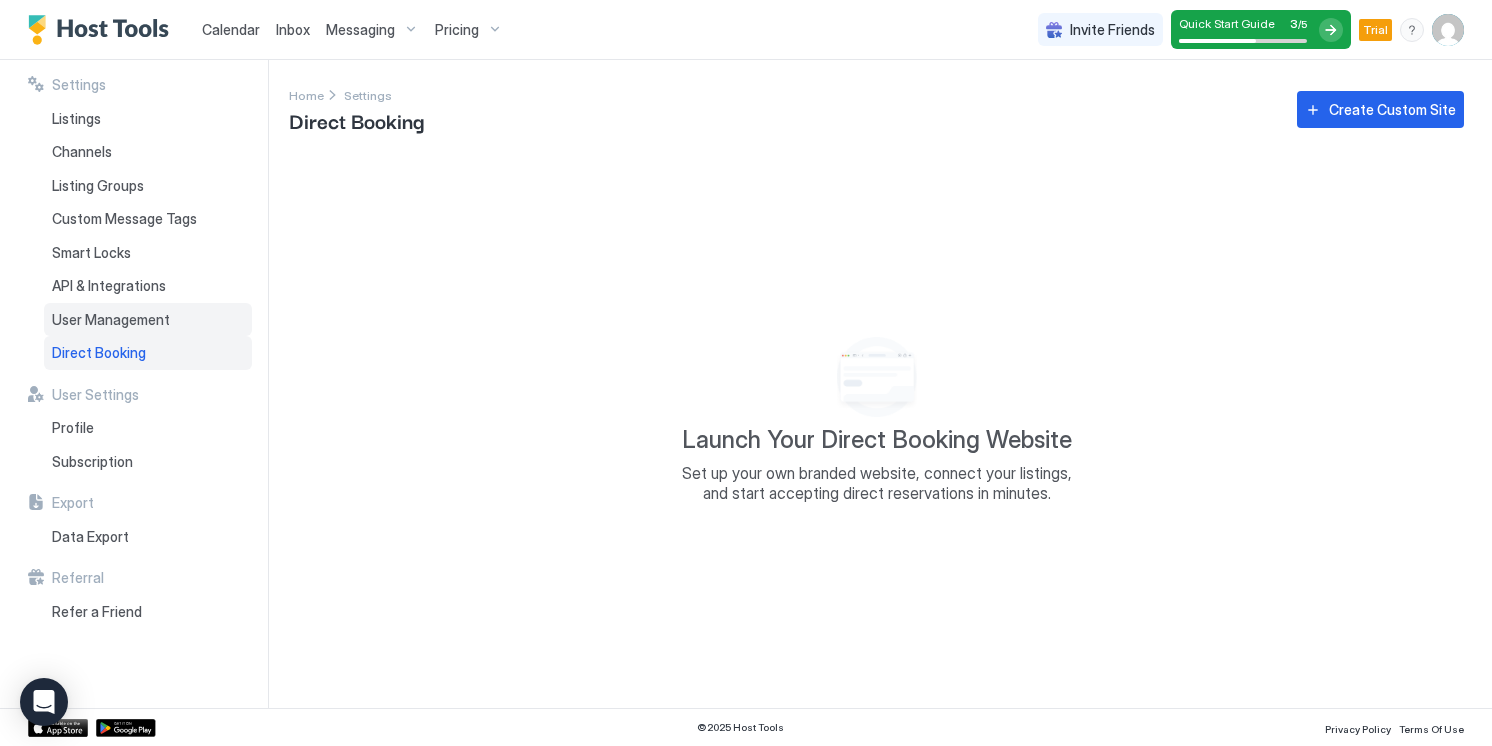 click on "User Management" at bounding box center [148, 320] 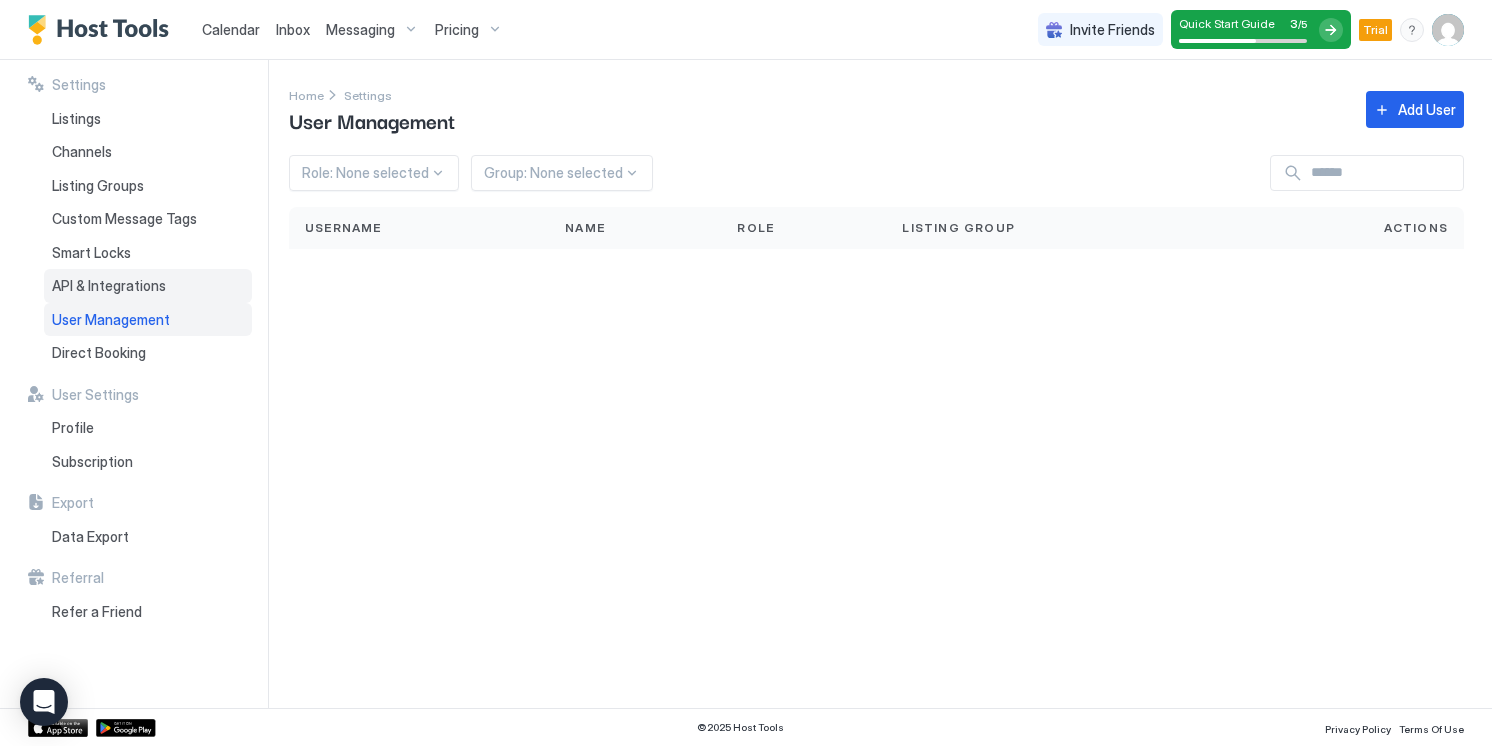 click on "API & Integrations" at bounding box center (109, 286) 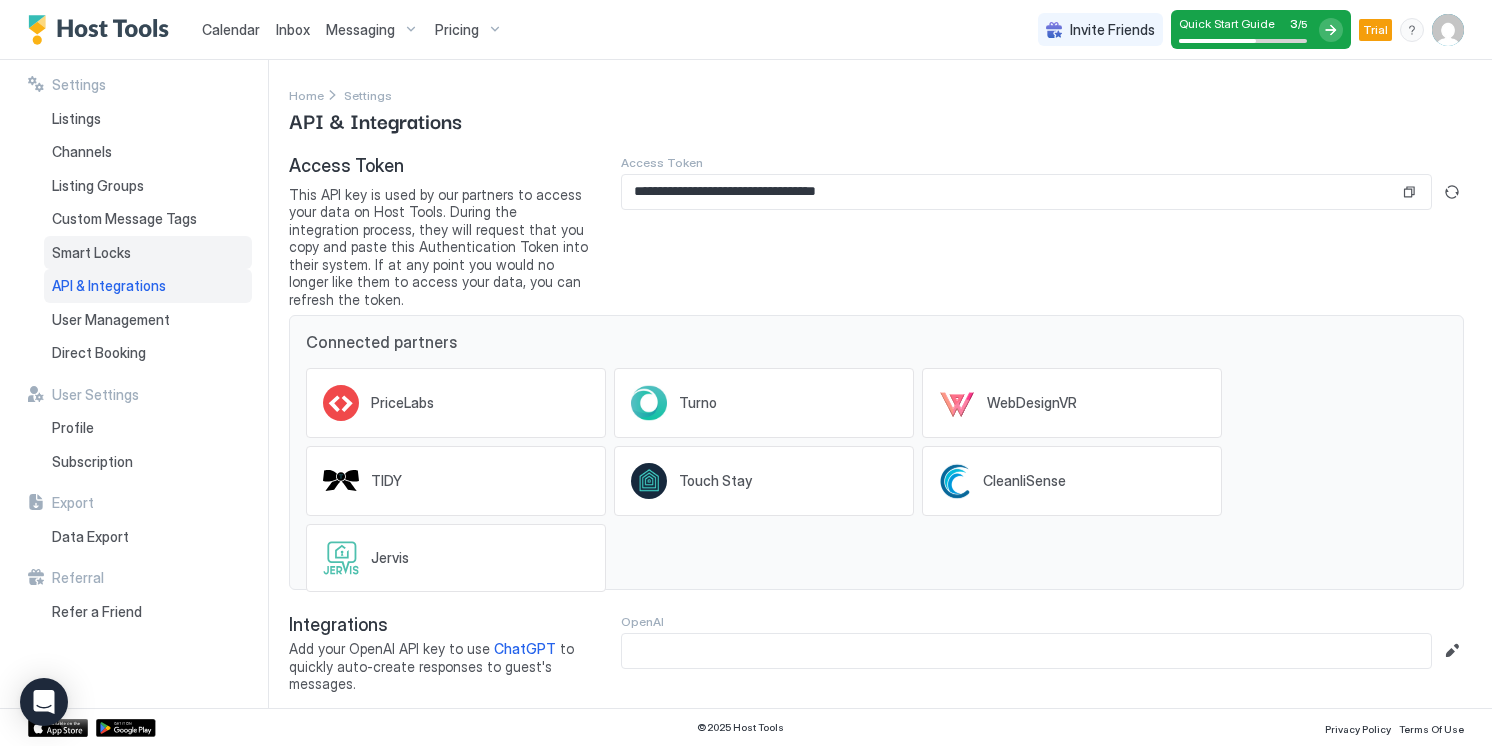 click on "Smart Locks" at bounding box center [148, 253] 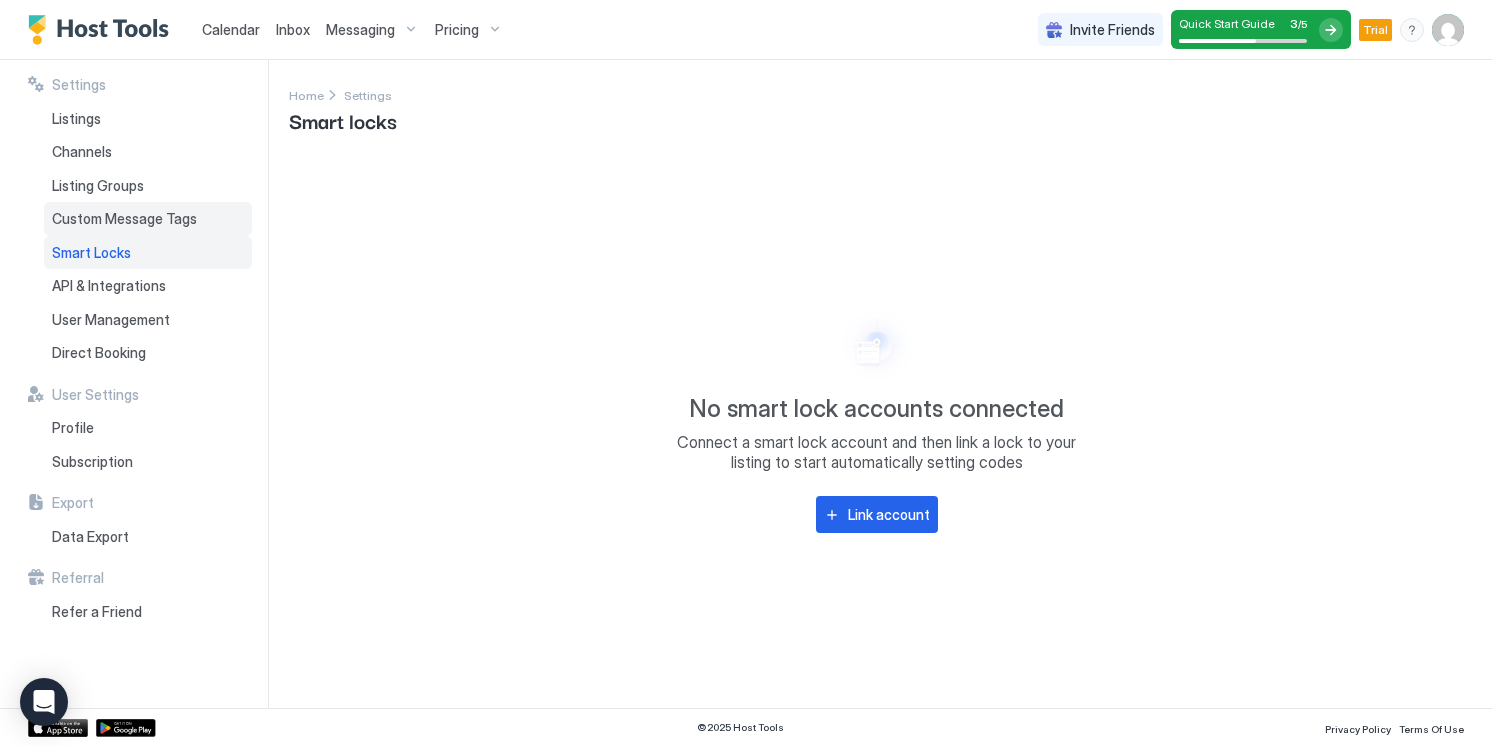 click on "Custom Message Tags" at bounding box center [124, 219] 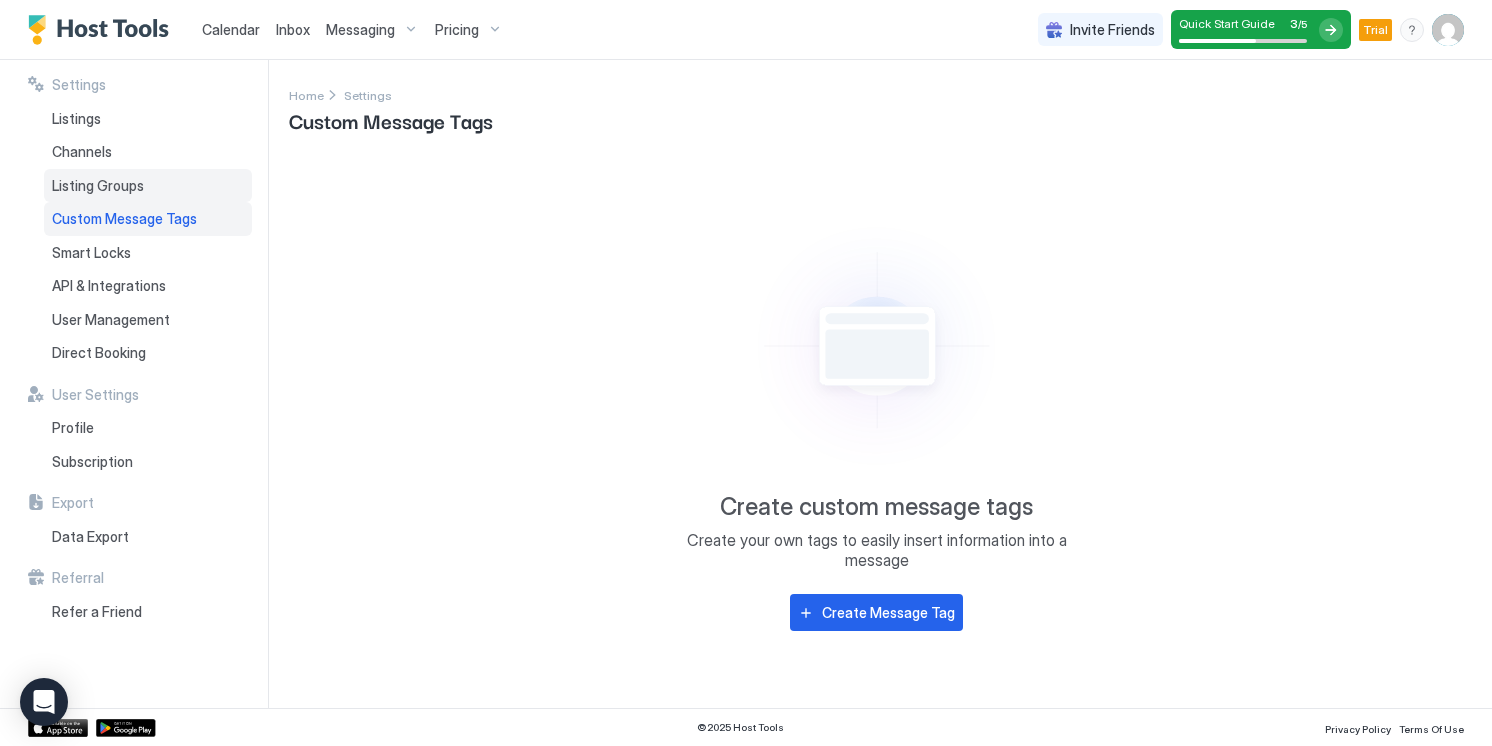 click on "Listing Groups" at bounding box center [148, 186] 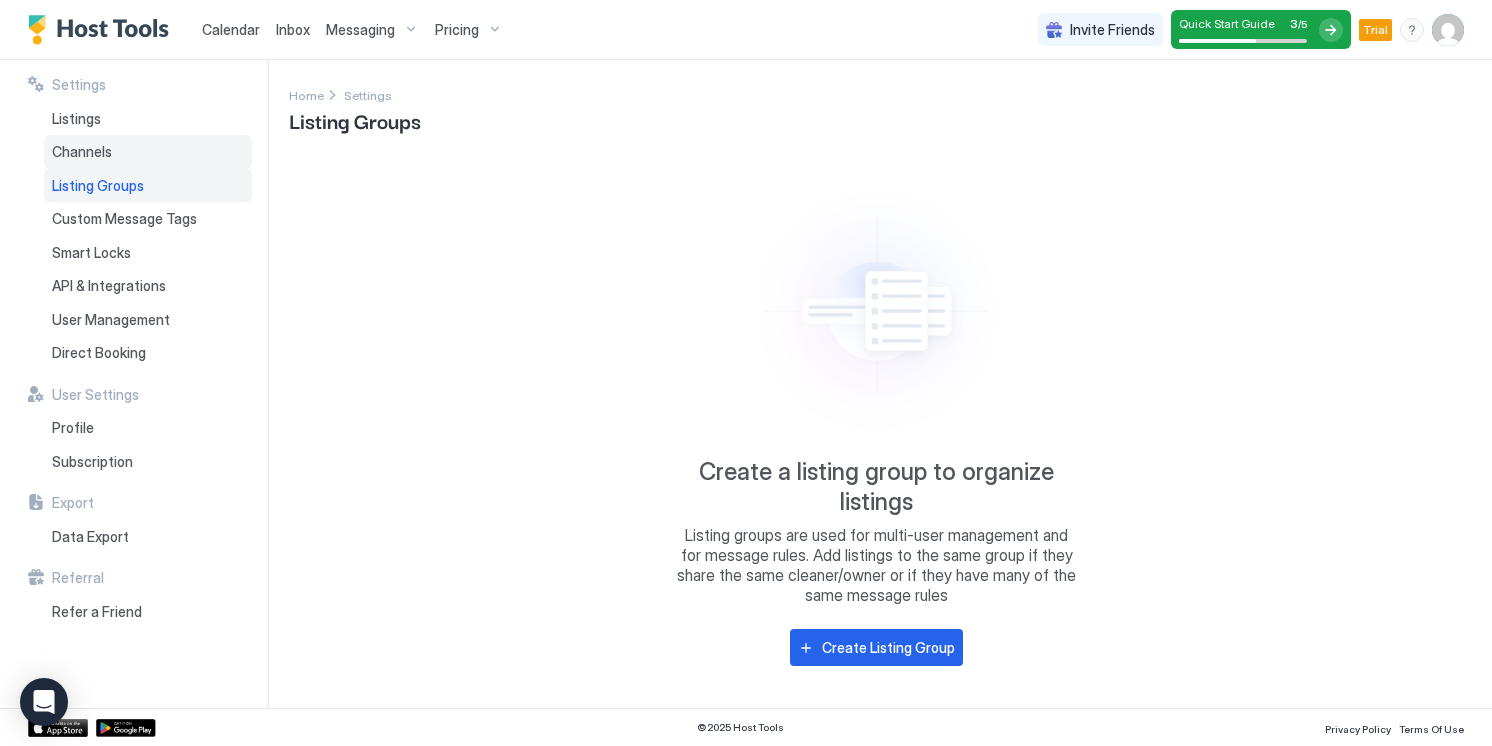 click on "Channels" at bounding box center (82, 152) 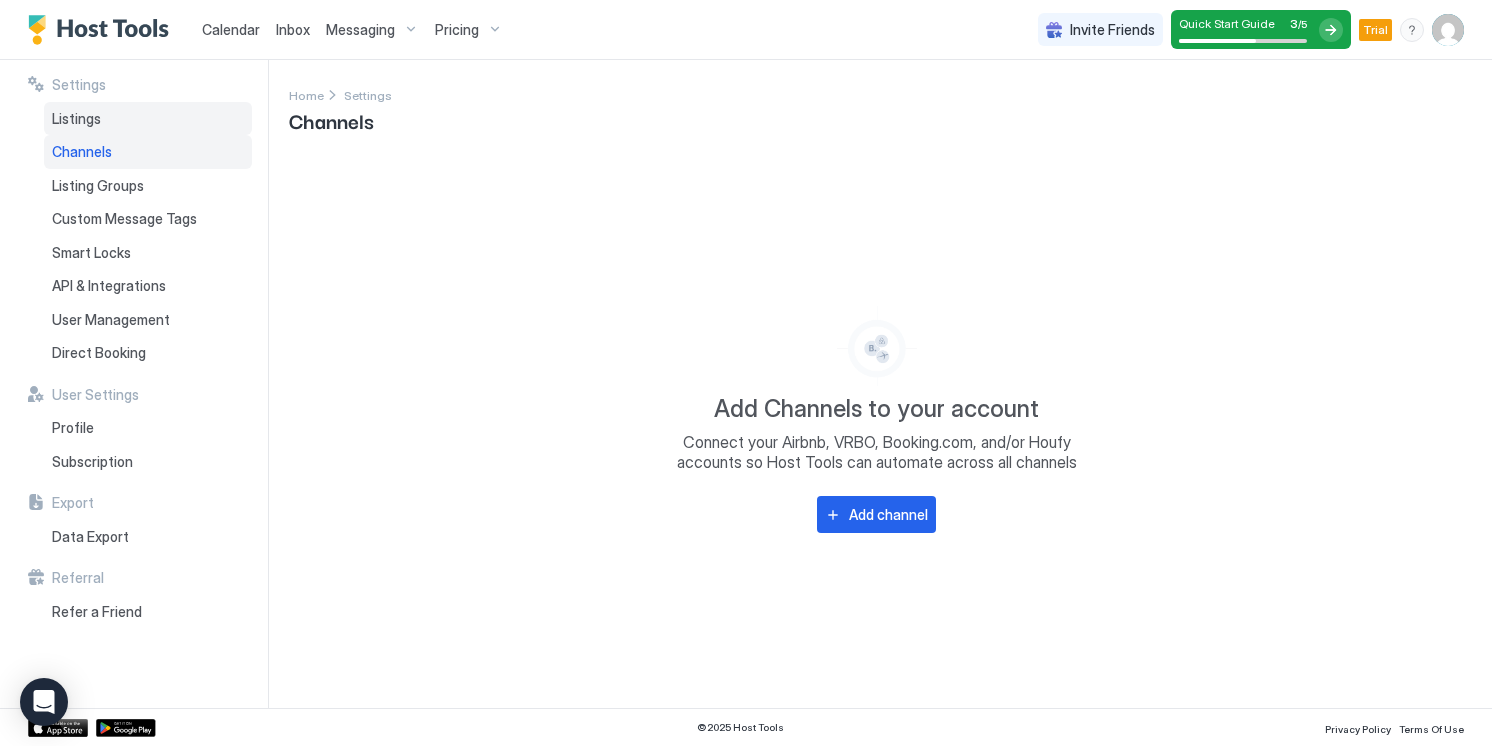 click on "Listings" at bounding box center (76, 119) 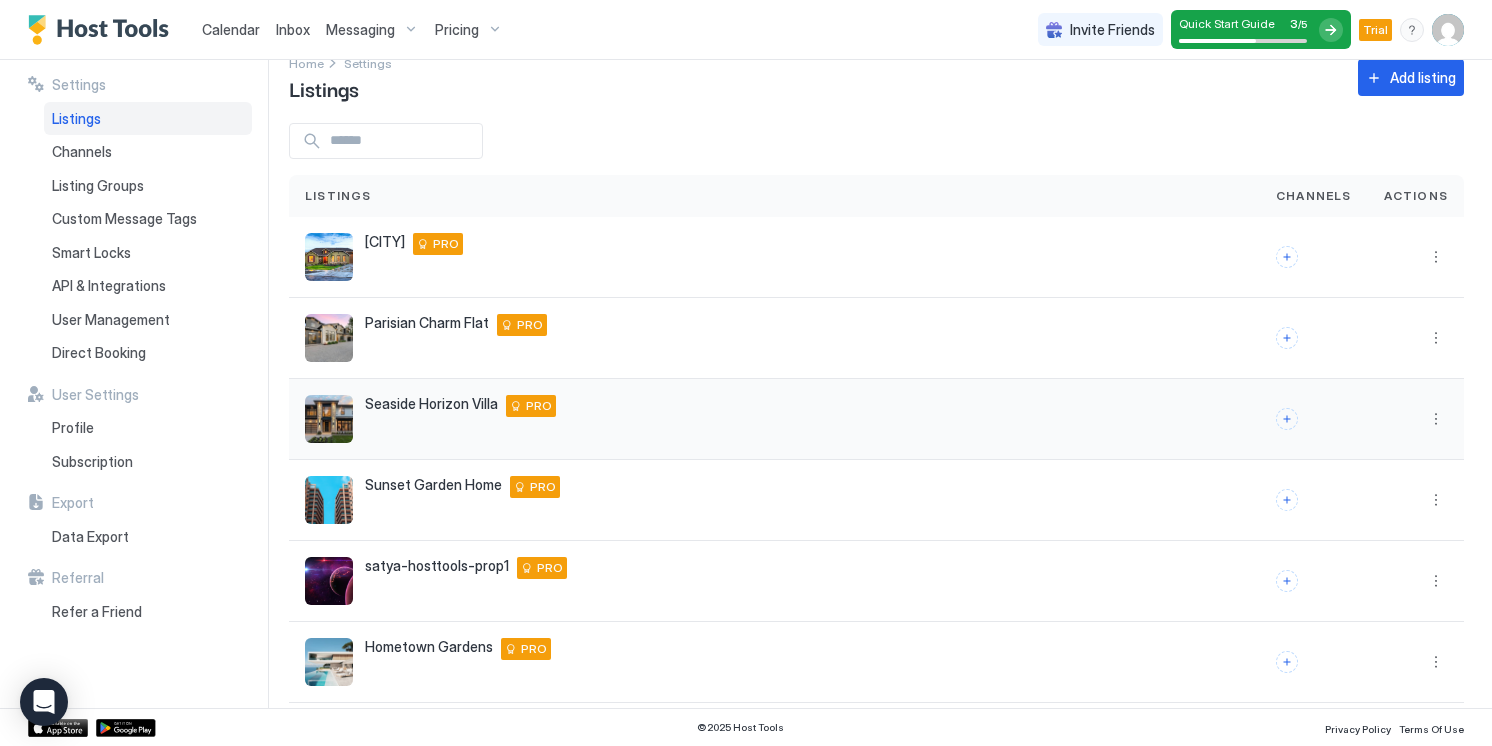 scroll, scrollTop: 49, scrollLeft: 0, axis: vertical 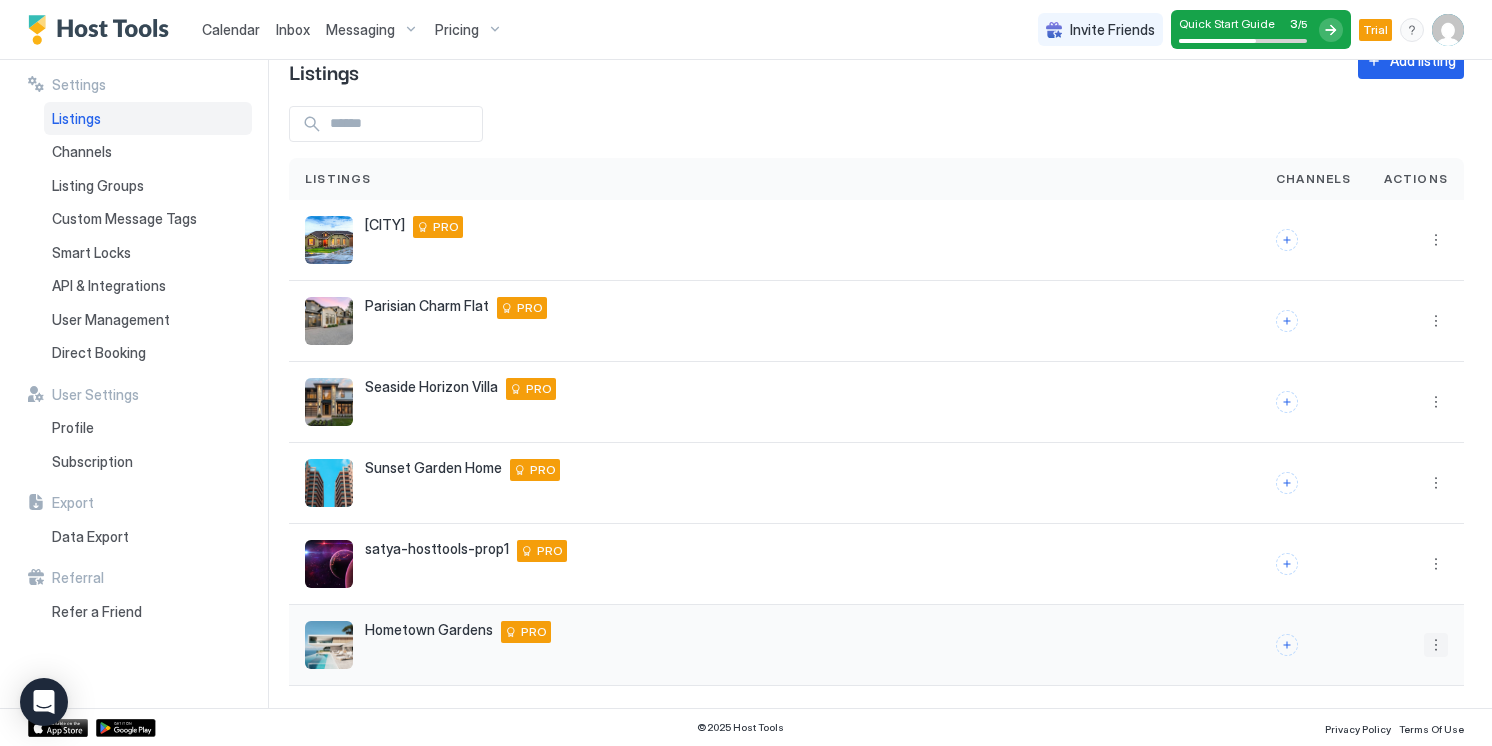 click at bounding box center [1436, 645] 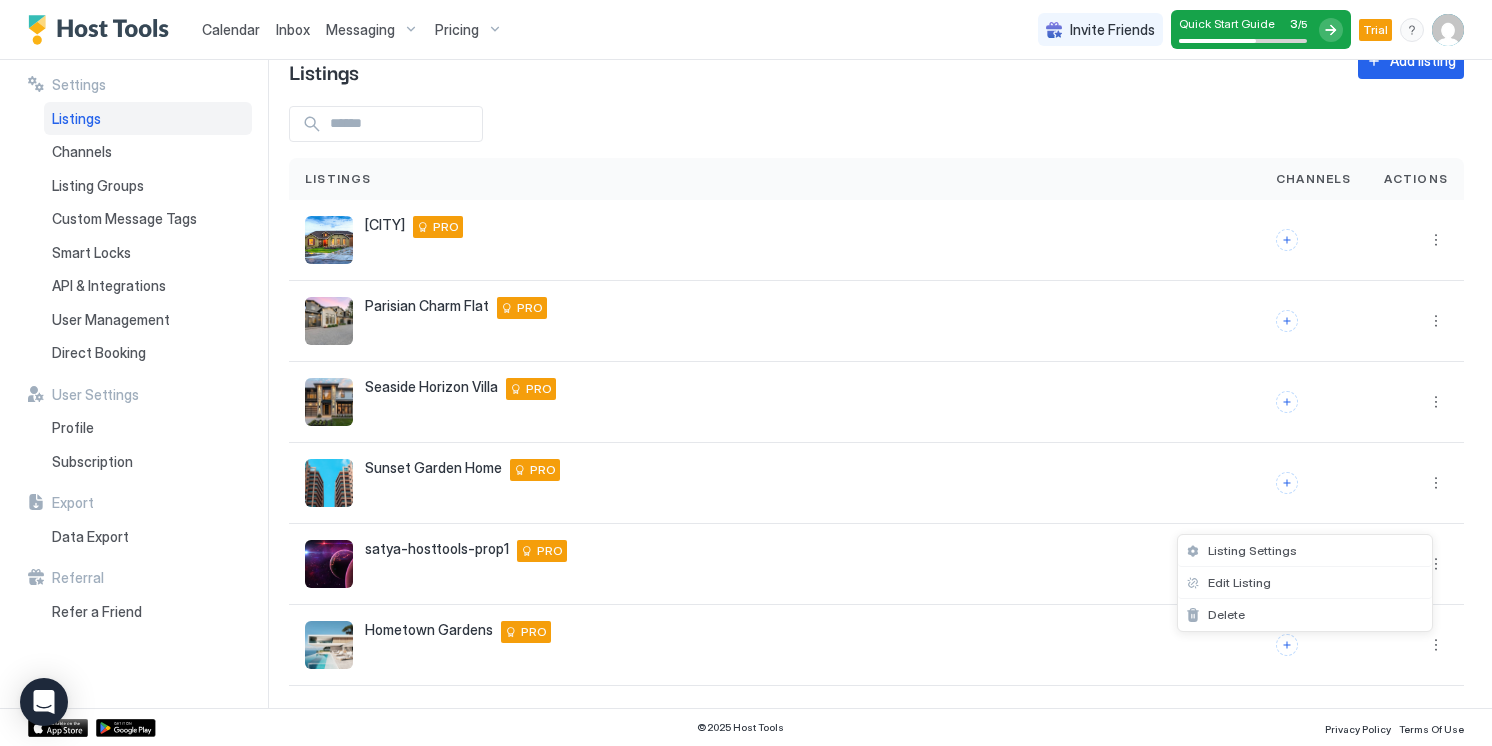 click at bounding box center (746, 373) 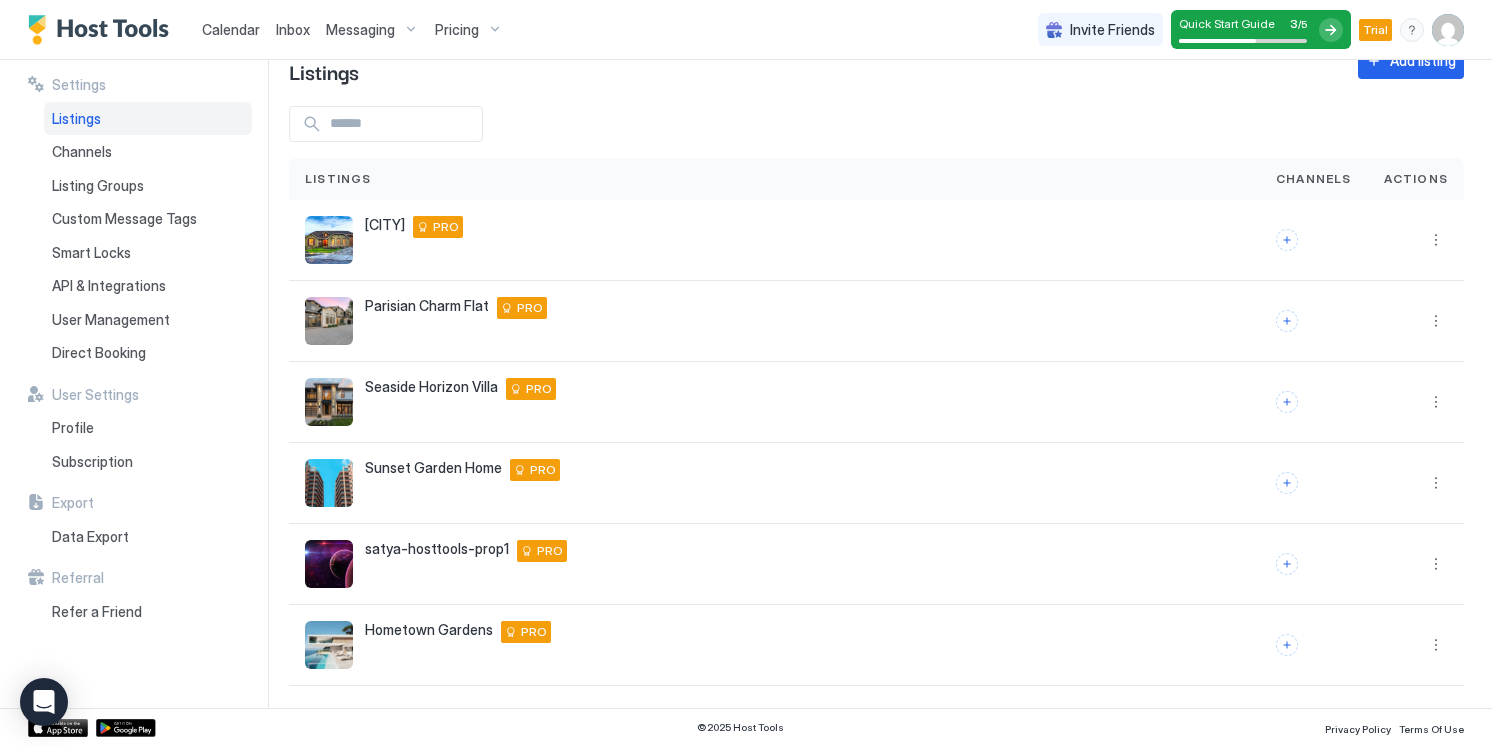 click on "Calendar" at bounding box center [231, 29] 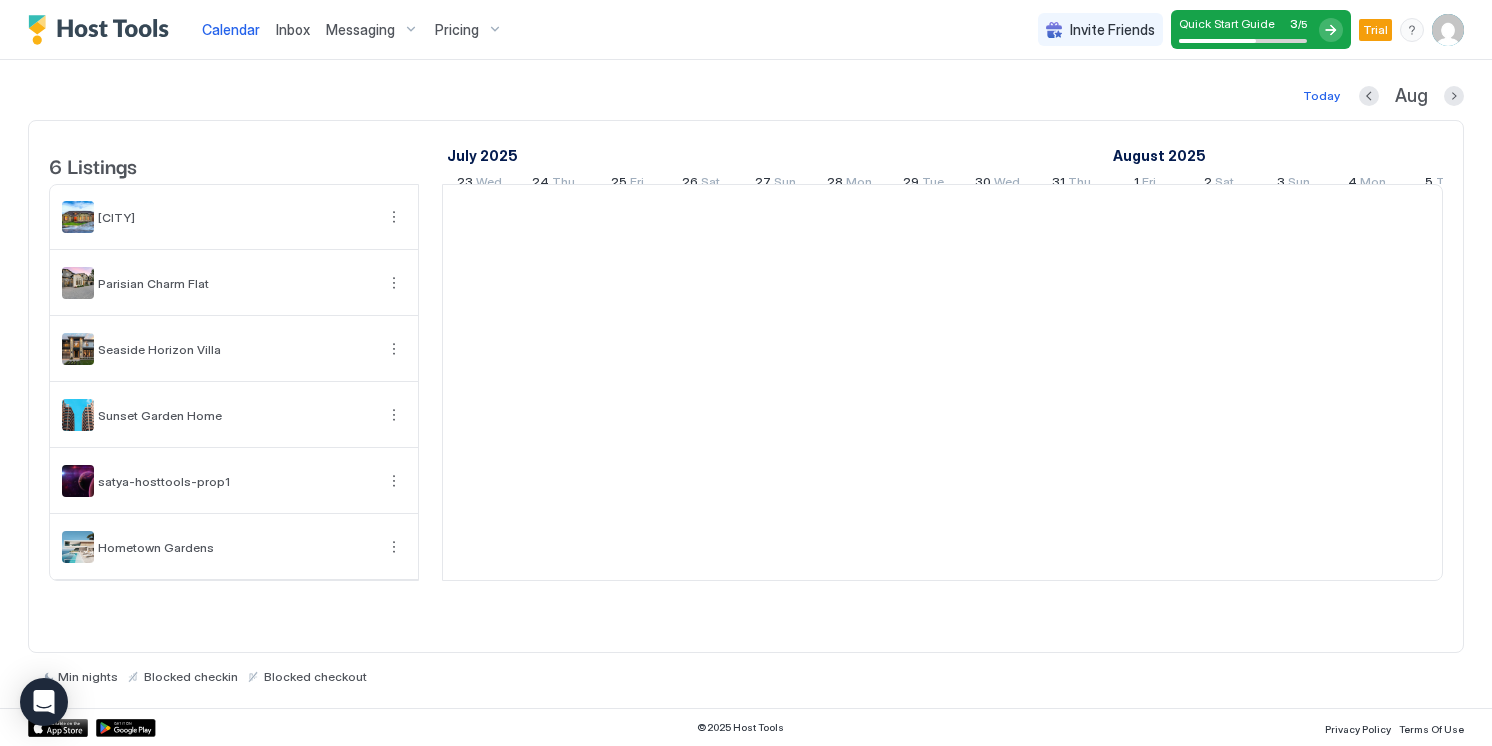scroll, scrollTop: 0, scrollLeft: 1111, axis: horizontal 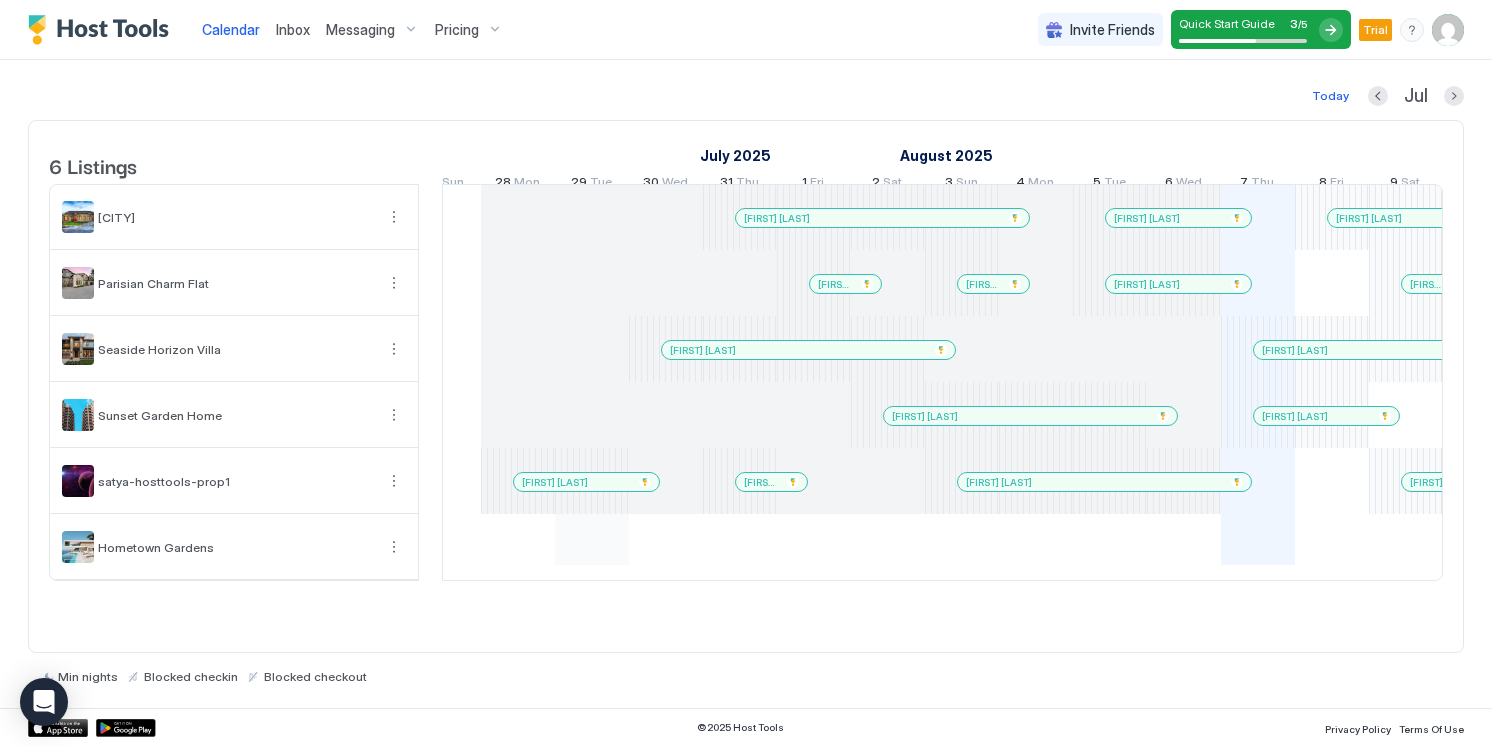 drag, startPoint x: 525, startPoint y: 558, endPoint x: 569, endPoint y: 562, distance: 44.181442 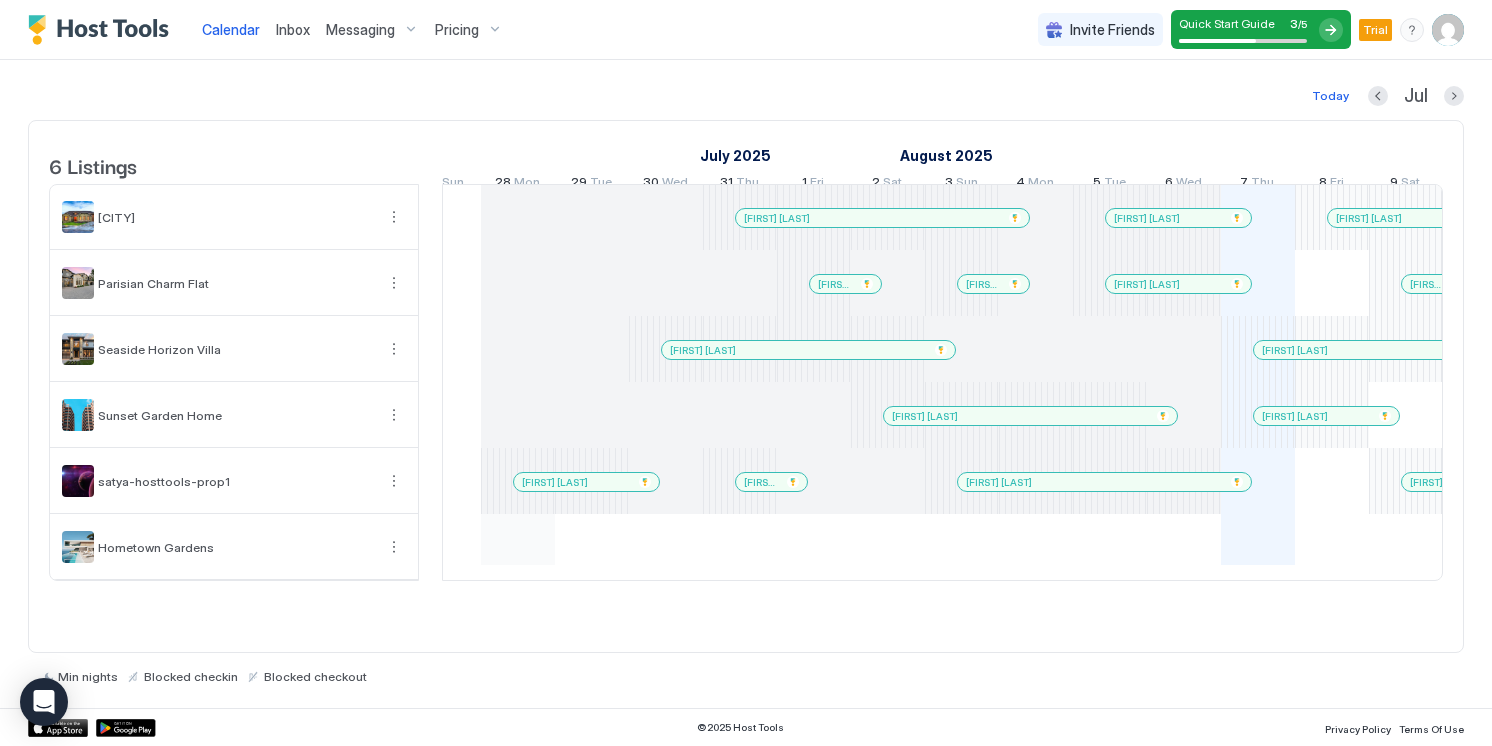 click at bounding box center [518, 547] 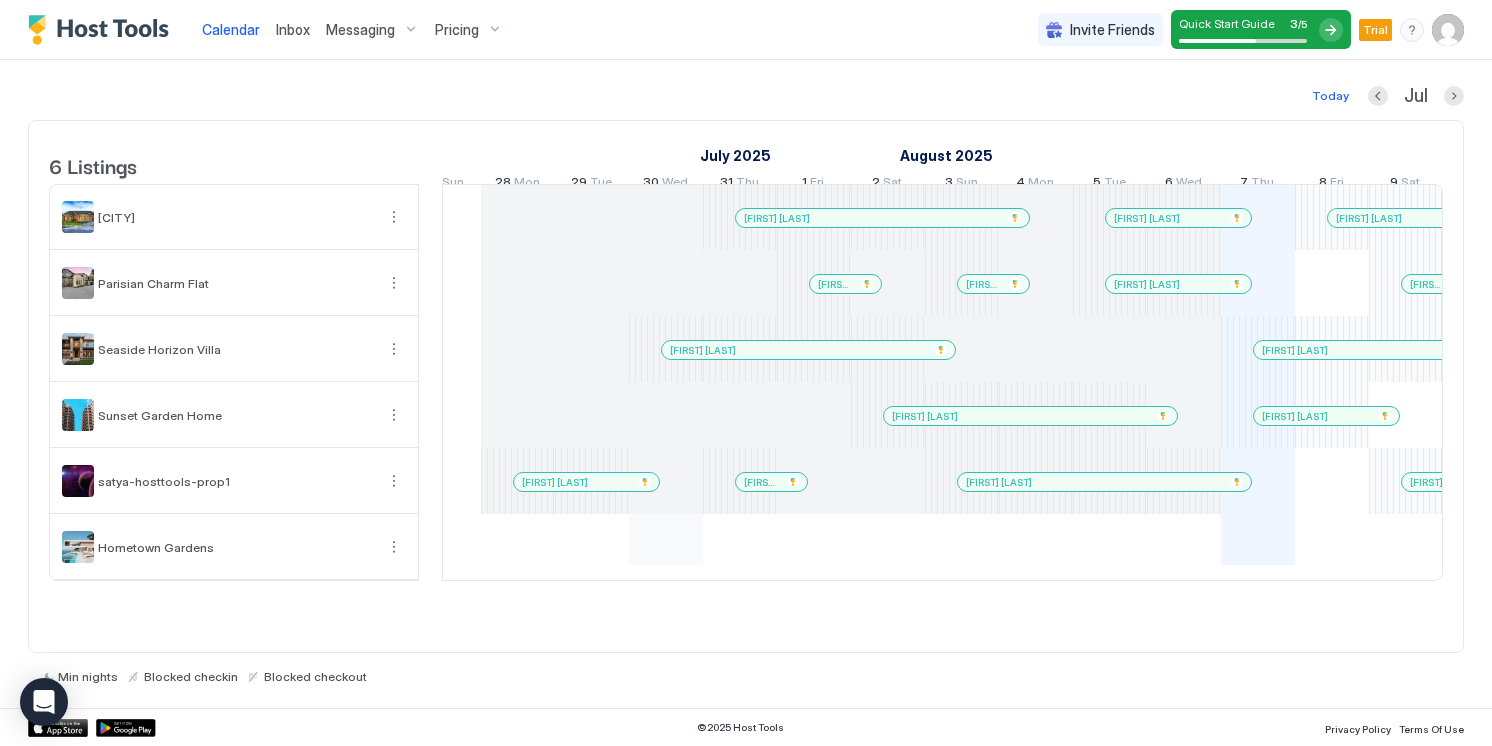 click at bounding box center [666, 547] 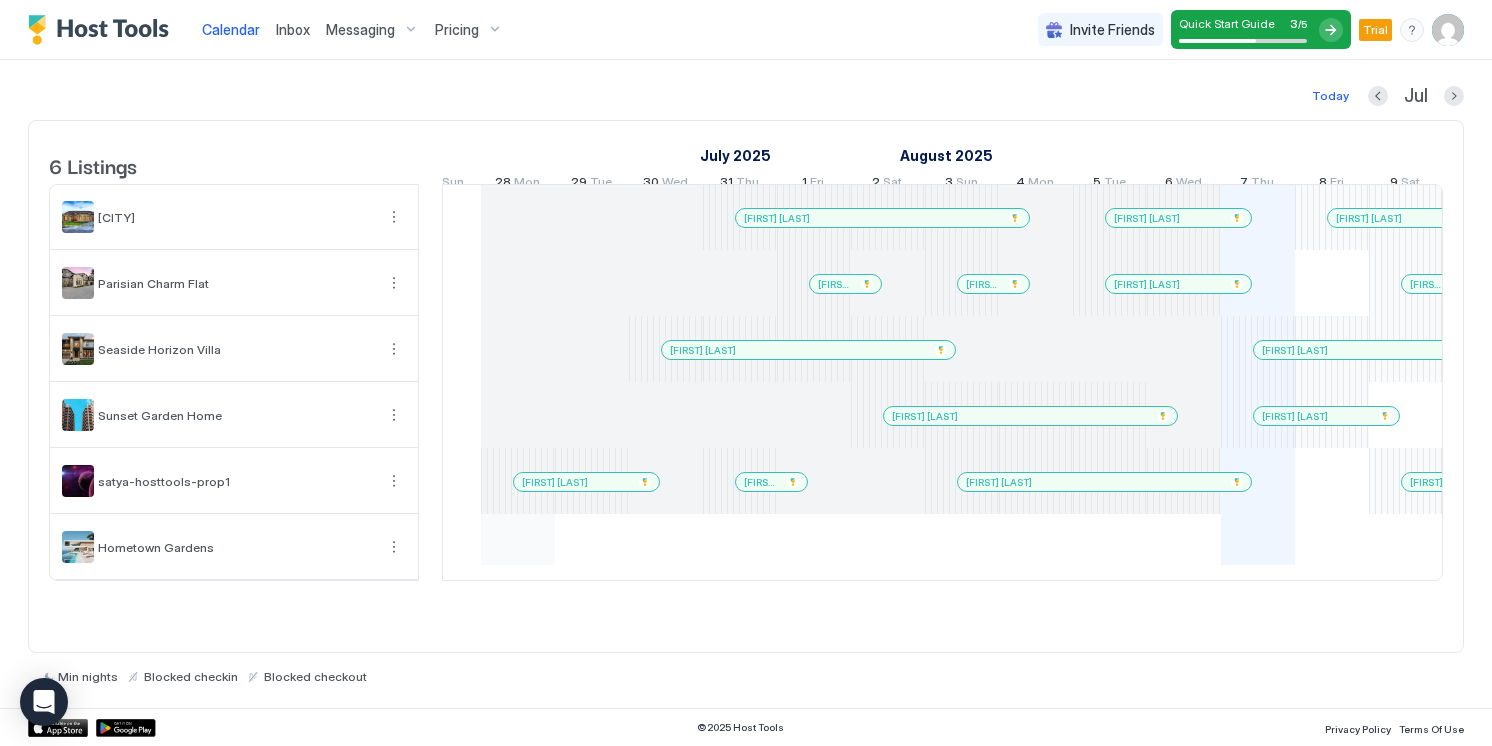 drag, startPoint x: 560, startPoint y: 561, endPoint x: 516, endPoint y: 551, distance: 45.122055 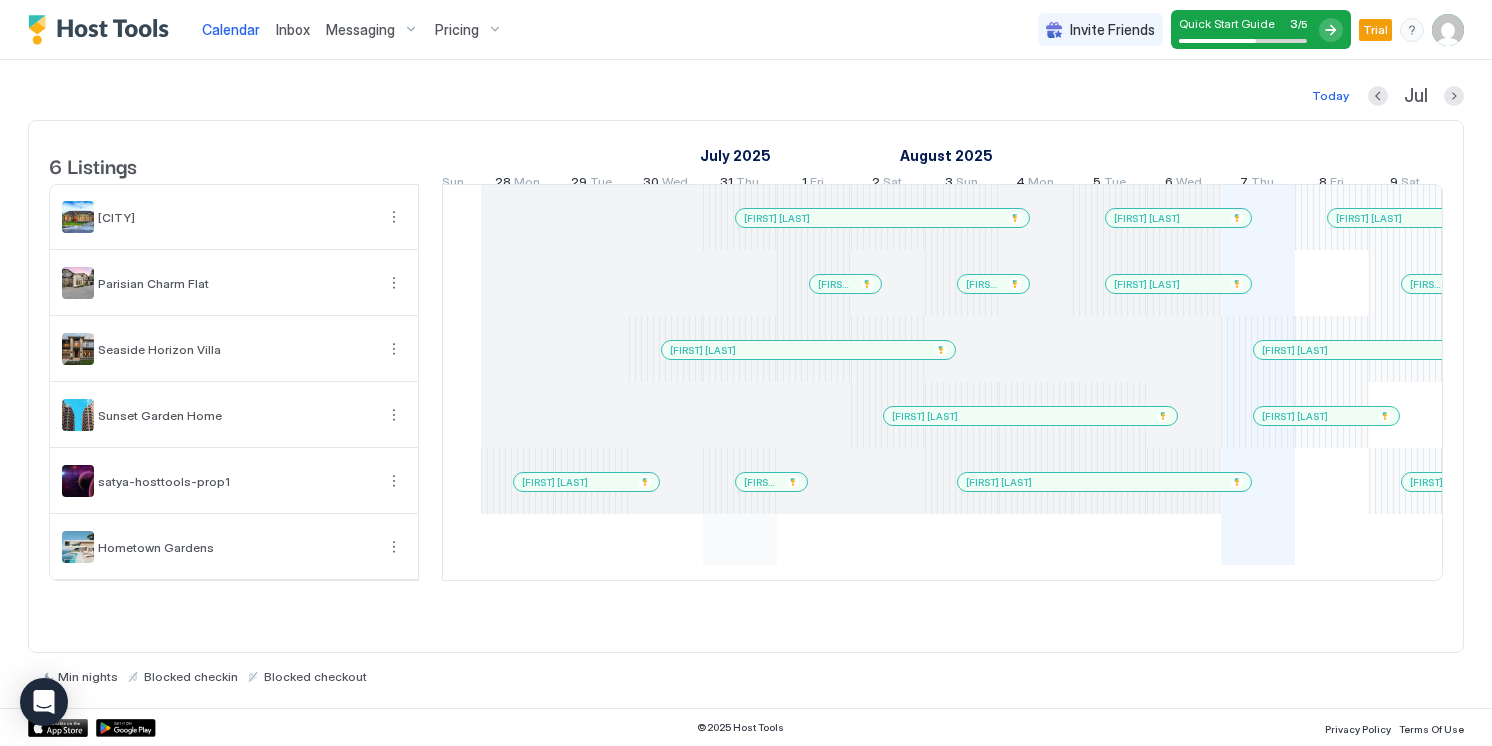 drag, startPoint x: 574, startPoint y: 555, endPoint x: 711, endPoint y: 557, distance: 137.0146 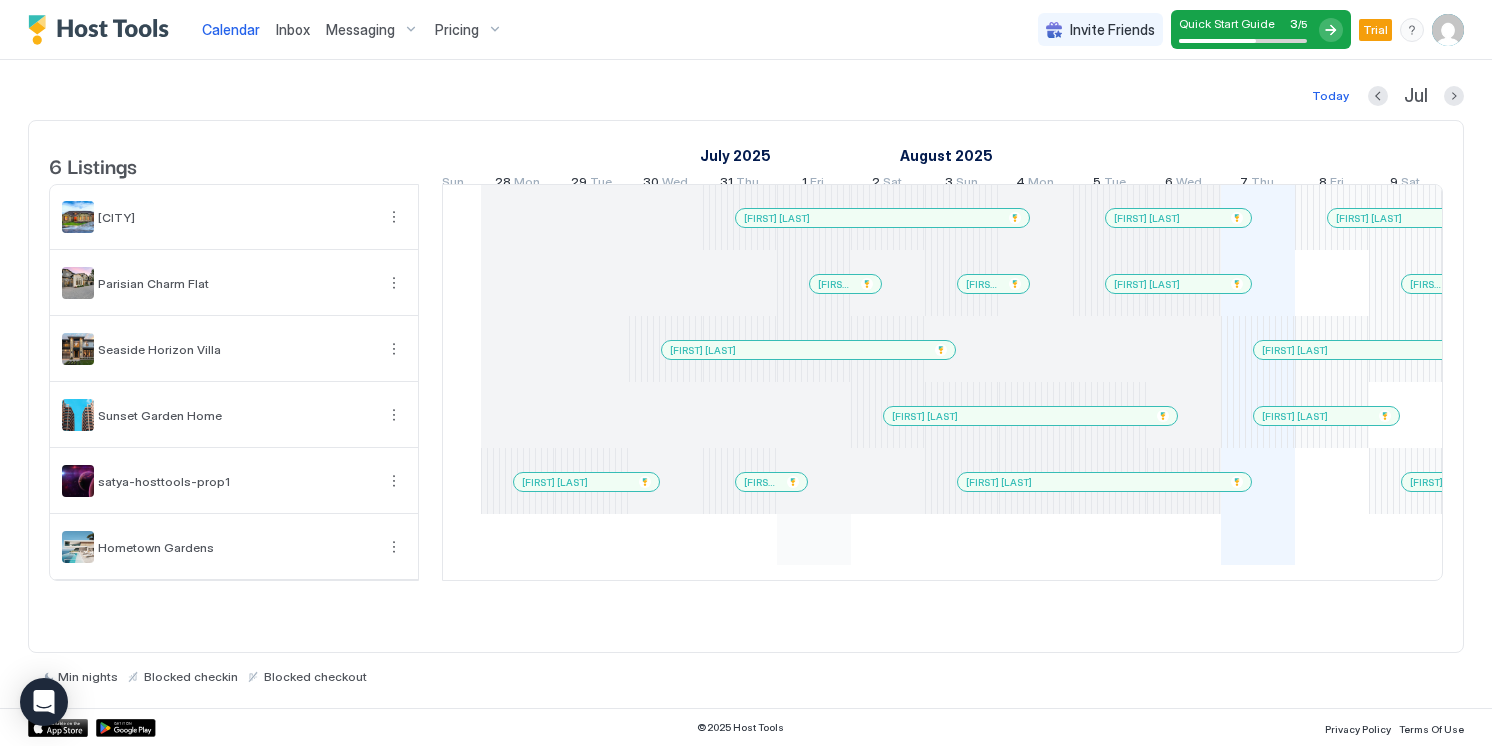 click at bounding box center (740, 547) 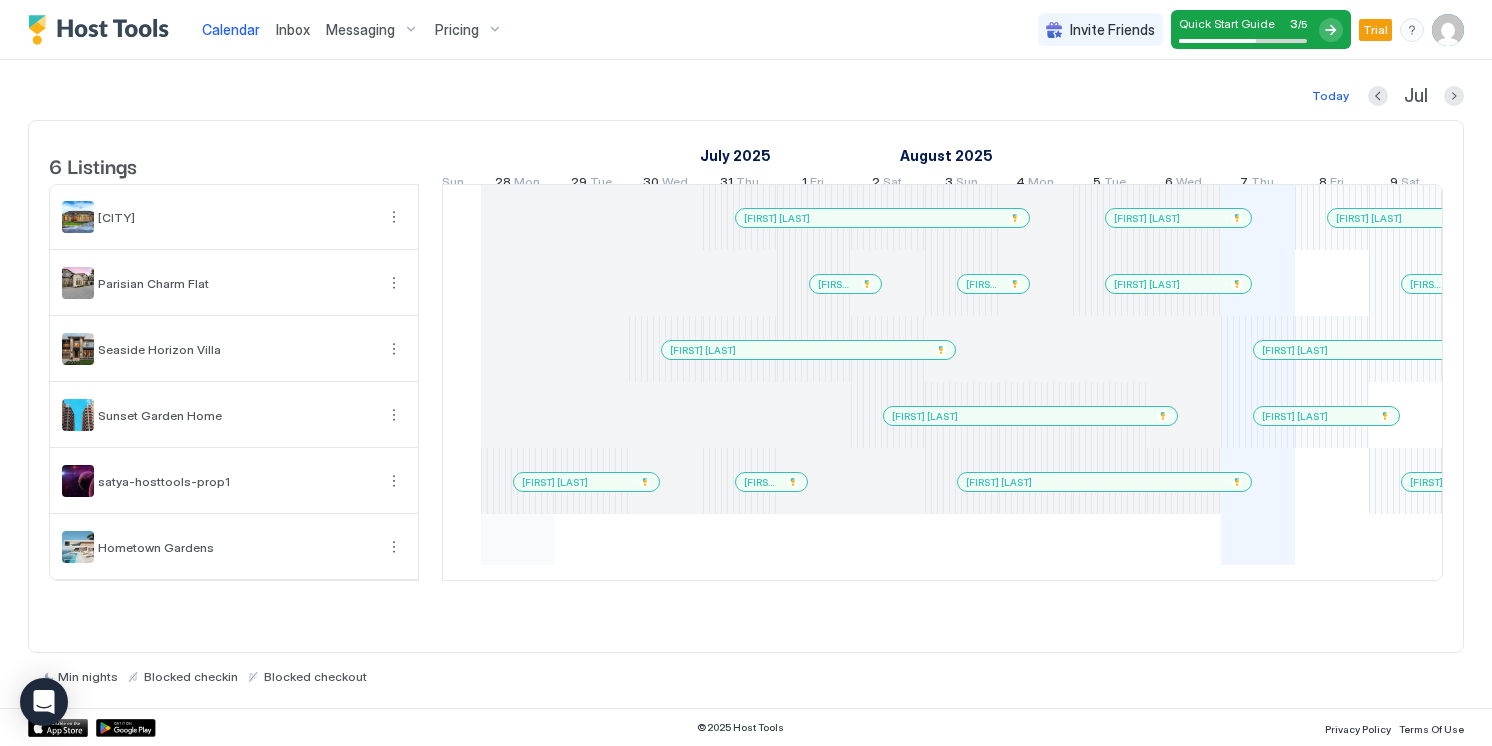 click at bounding box center [518, 547] 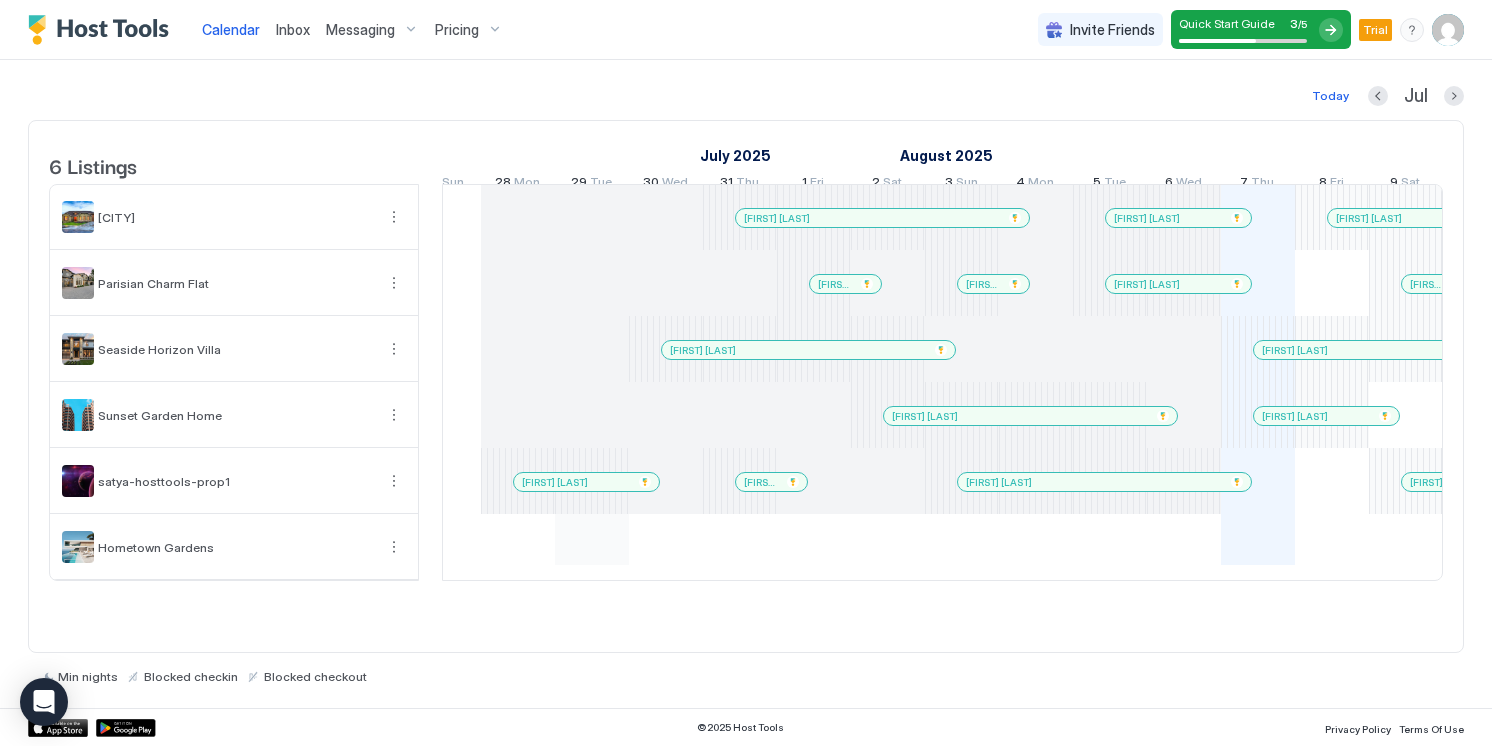 drag, startPoint x: 557, startPoint y: 549, endPoint x: 623, endPoint y: 549, distance: 66 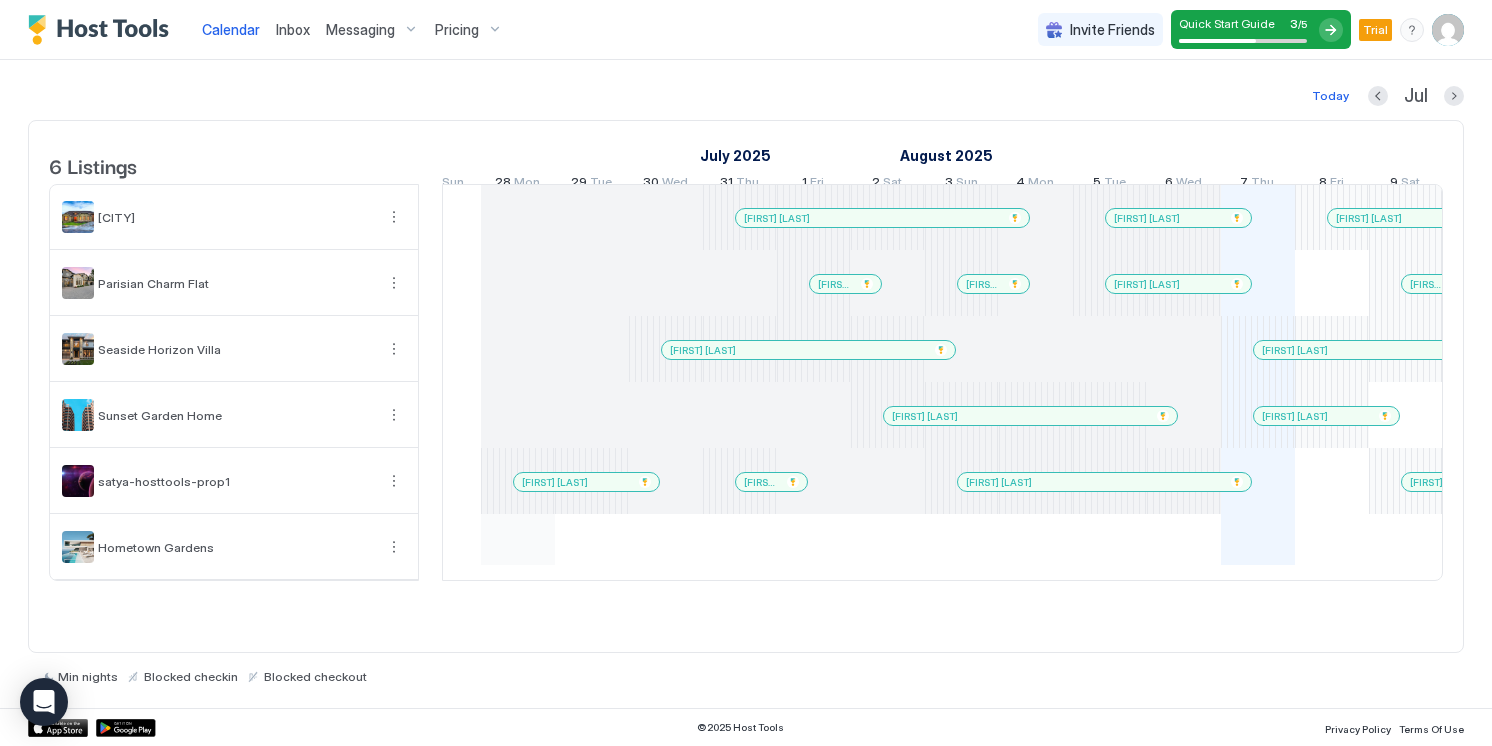 drag, startPoint x: 625, startPoint y: 550, endPoint x: 544, endPoint y: 552, distance: 81.02469 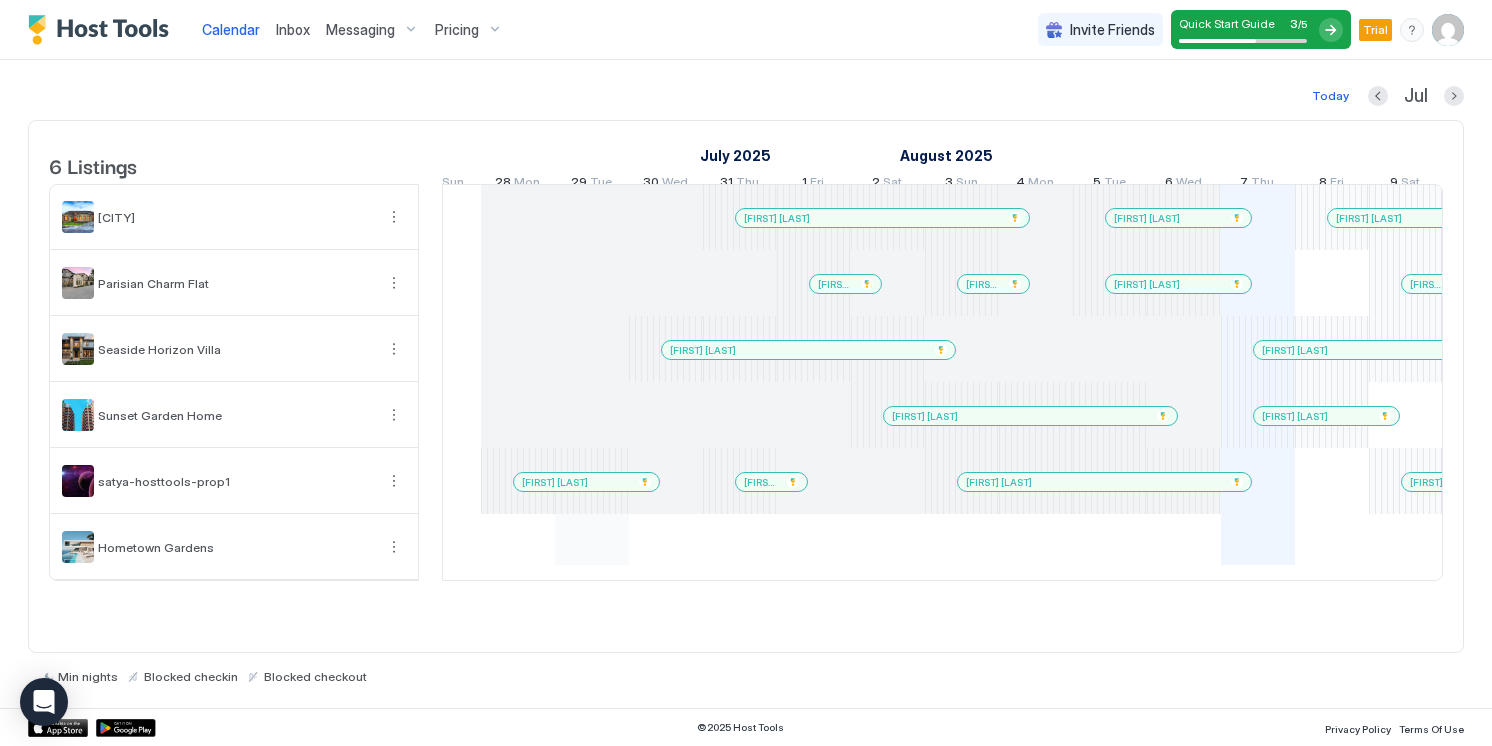 drag, startPoint x: 568, startPoint y: 549, endPoint x: 580, endPoint y: 549, distance: 12 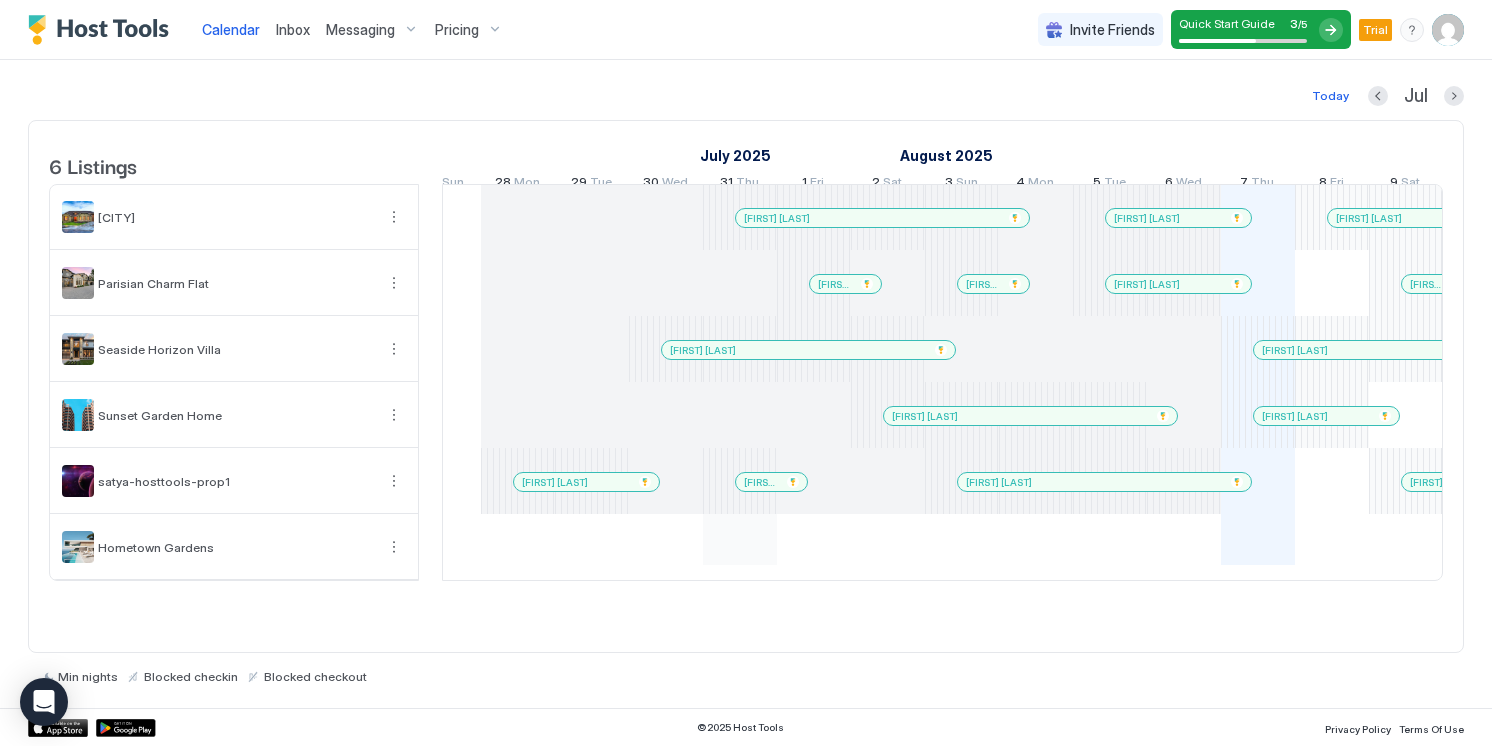 click at bounding box center (740, 547) 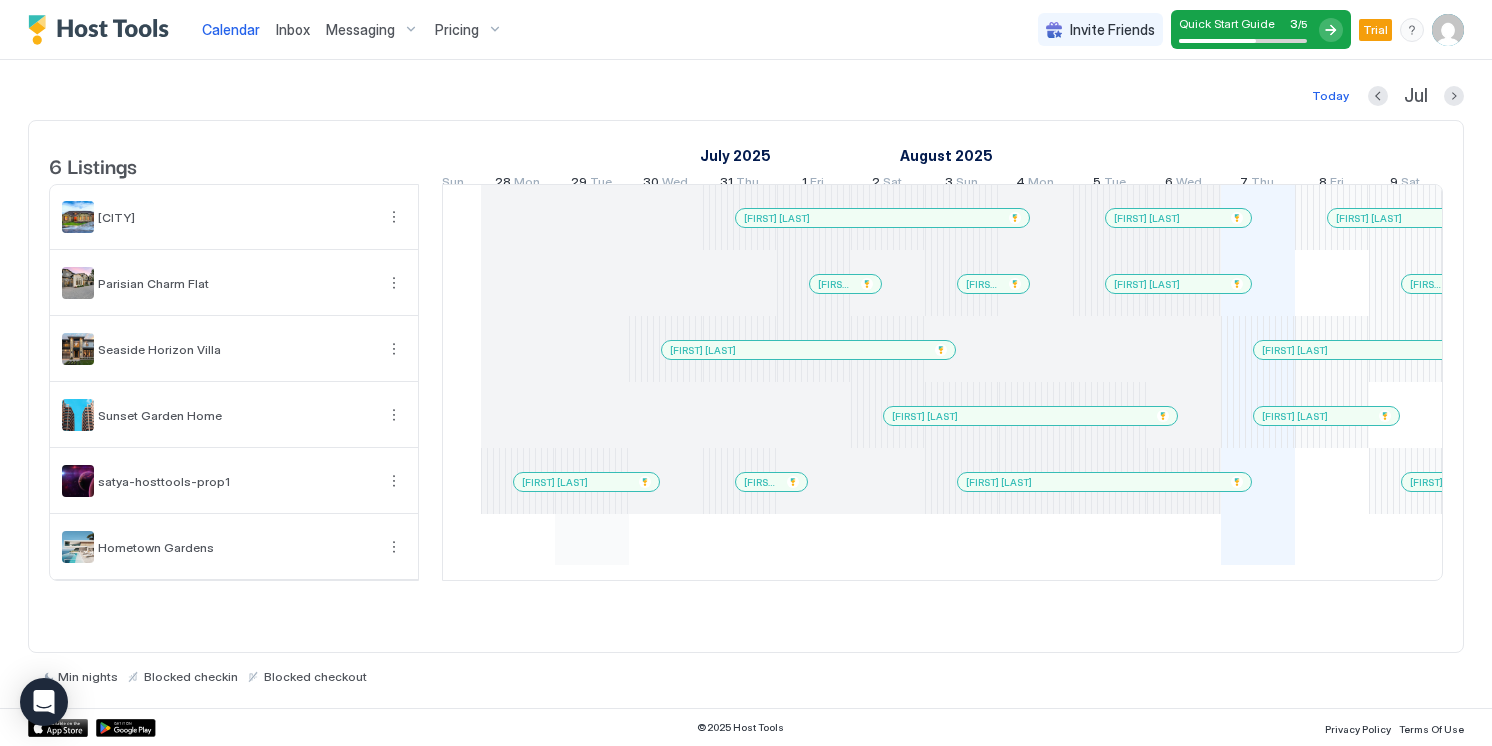 click at bounding box center [592, 547] 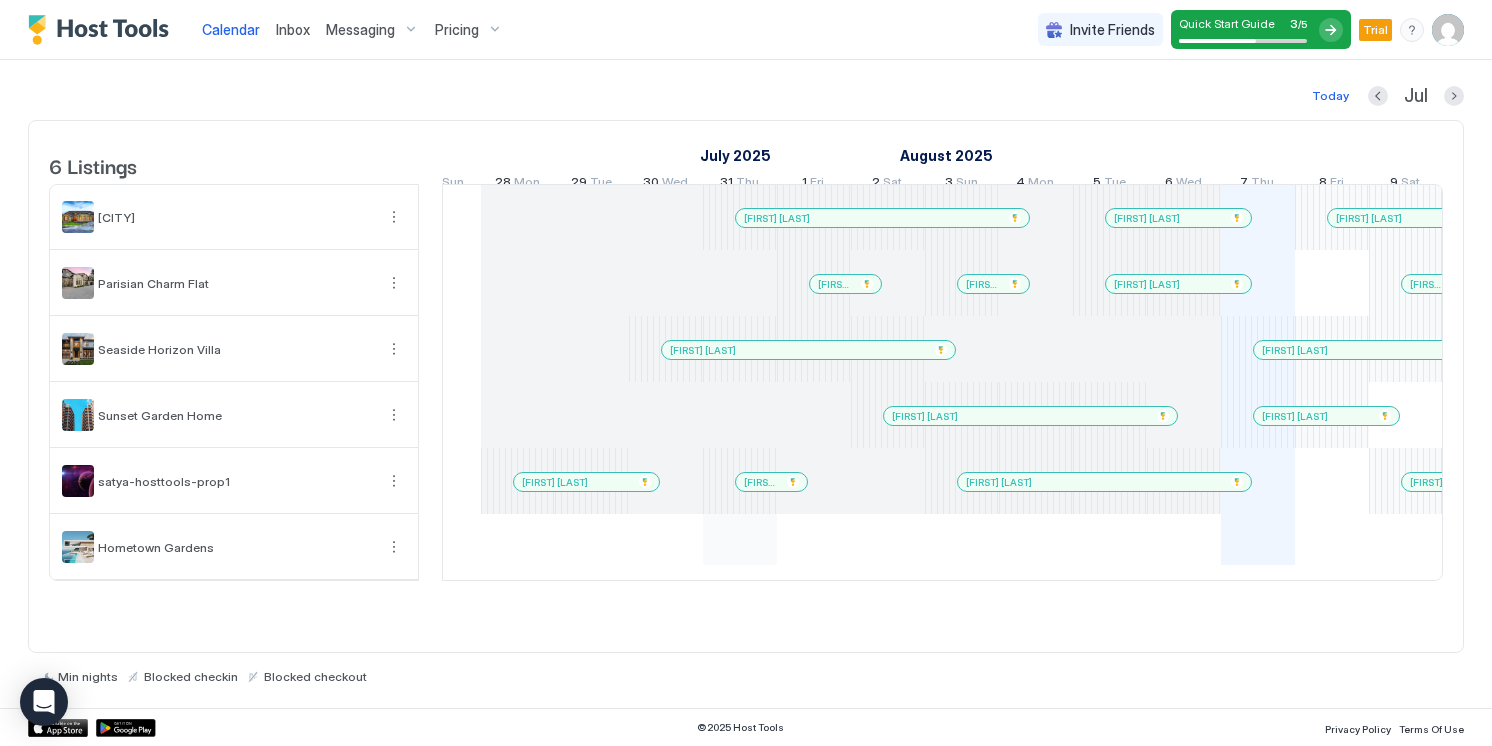 click at bounding box center (740, 547) 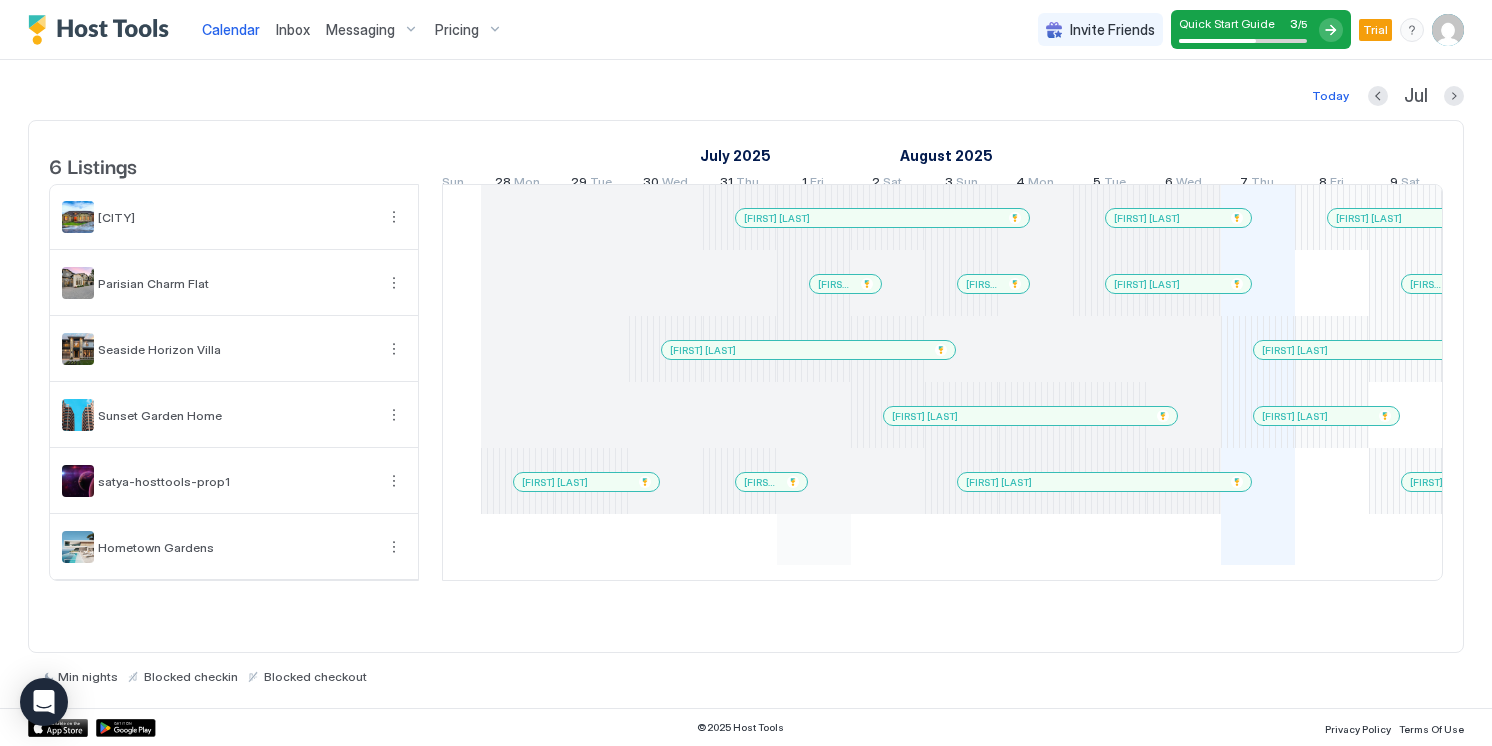 drag, startPoint x: 805, startPoint y: 539, endPoint x: 825, endPoint y: 540, distance: 20.024984 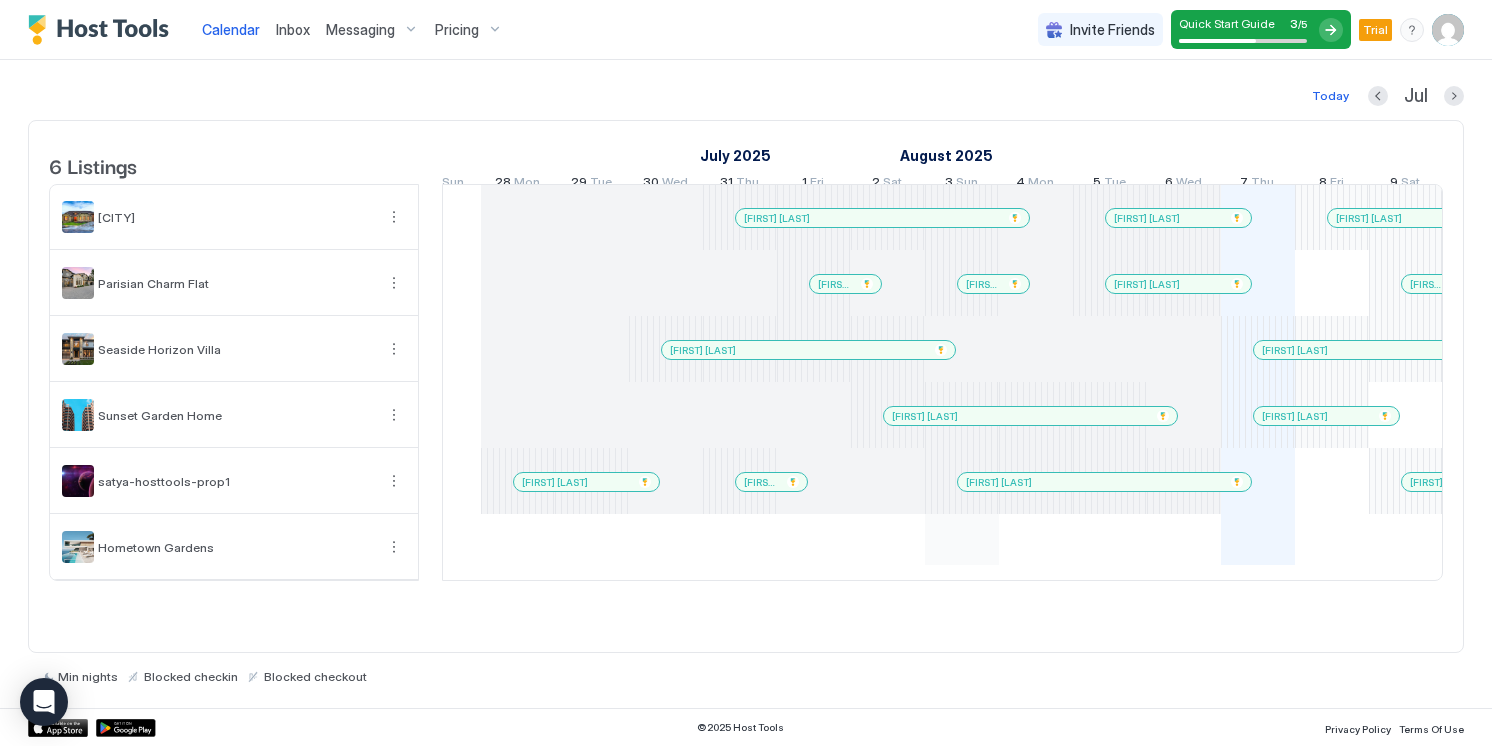 click at bounding box center [962, 547] 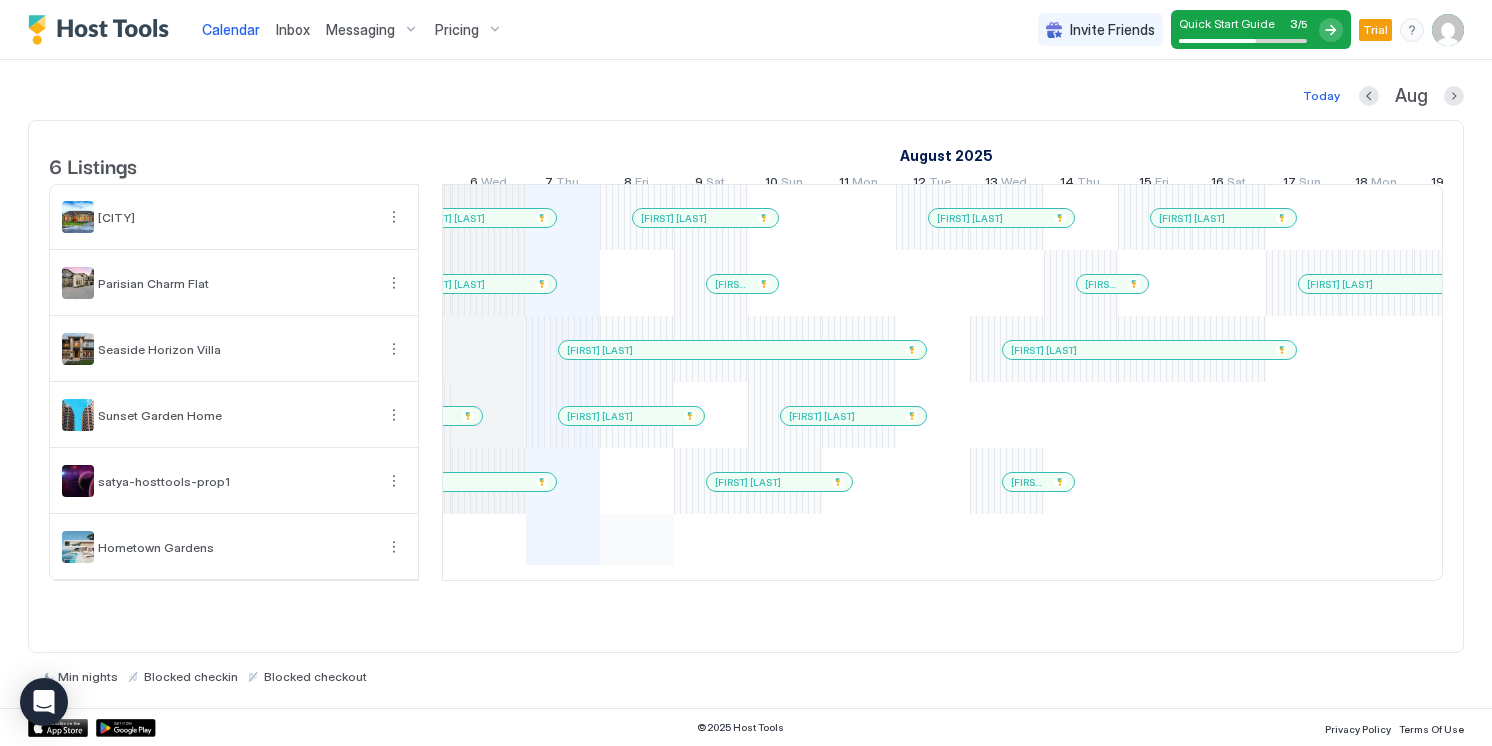 click on "[FIRST] [LAST] [FIRST] [LAST] [FIRST] [LAST] [FIRST] [LAST] [FIRST] [LAST] [FIRST] [LAST] [FIRST] [LAST] [FIRST] [LAST] [FIRST] [LAST] [FIRST] [LAST] [FIRST] [LAST] [FIRST] [LAST] [FIRST] [LAST] [FIRST] [LAST] [FIRST] [LAST] [FIRST] [LAST] [FIRST] [LAST] [FIRST] [LAST] [FIRST] [LAST] [FIRST] [LAST] [FIRST] [LAST] [FIRST] [LAST] [FIRST] [LAST] [FIRST] [LAST] [FIRST] [LAST] [FIRST] [LAST] [FIRST] [LAST] [FIRST] [LAST] [FIRST] [LAST] [FIRST] [LAST] [FIRST] [LAST] [FIRST] [LAST]" at bounding box center [1414, 382] 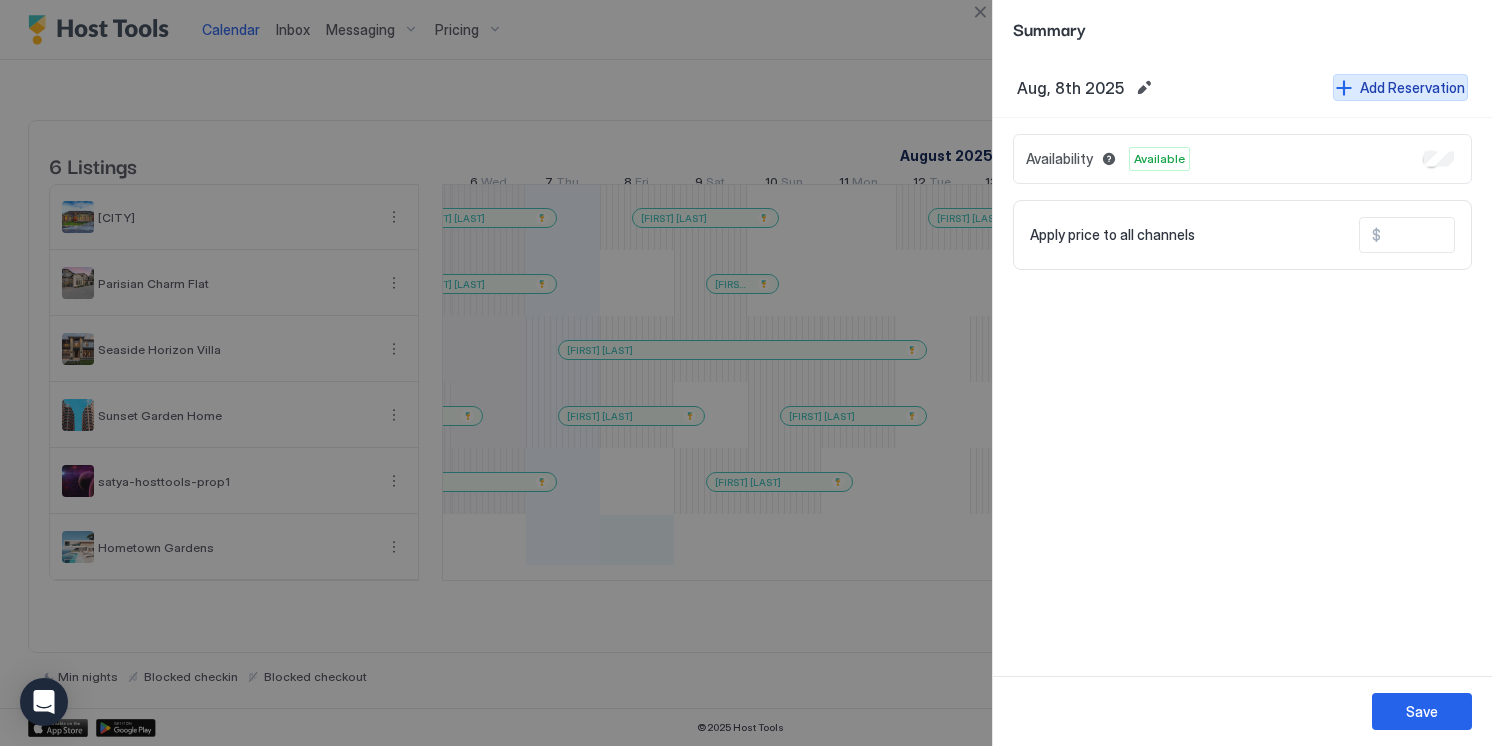 click on "Add Reservation" at bounding box center (1412, 87) 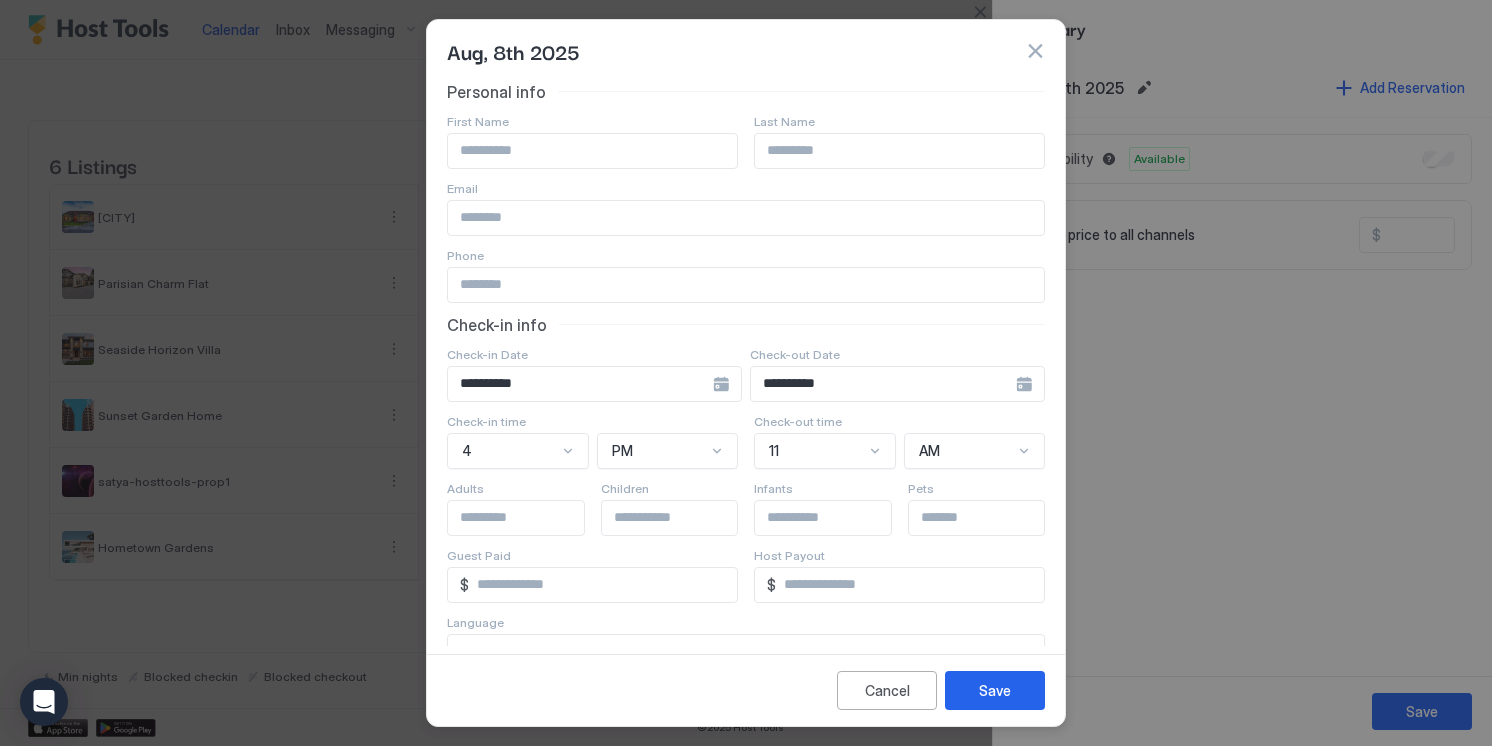 click at bounding box center [592, 151] 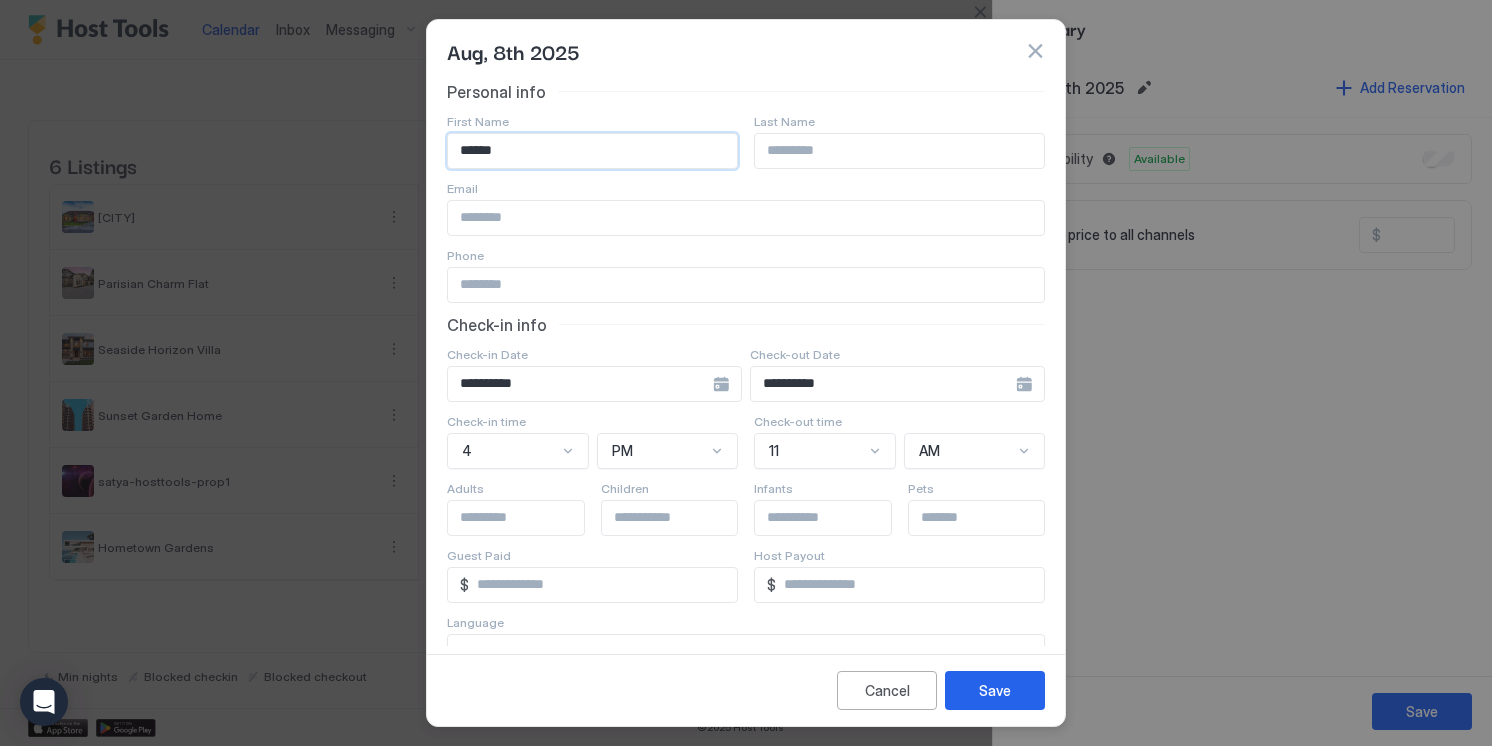 type on "*****" 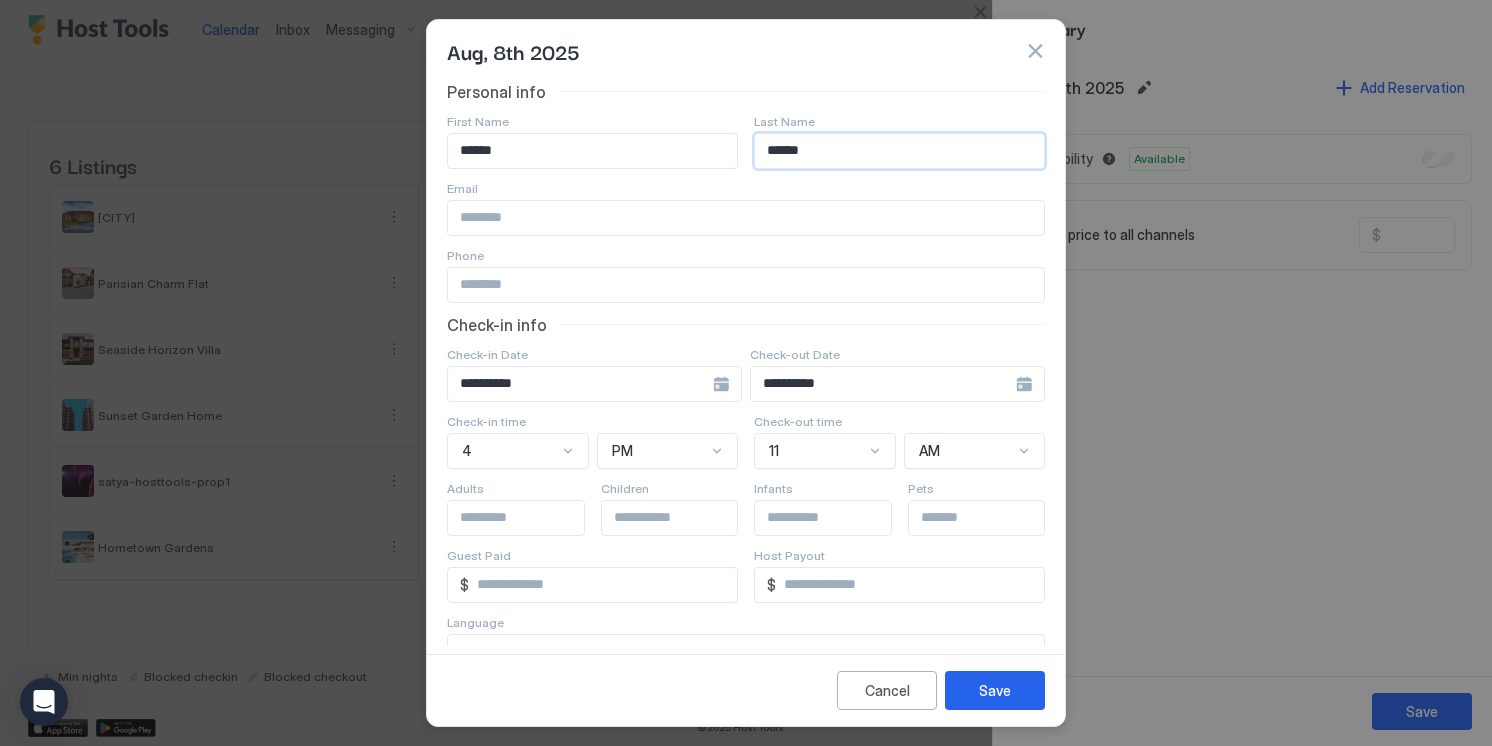 type on "******" 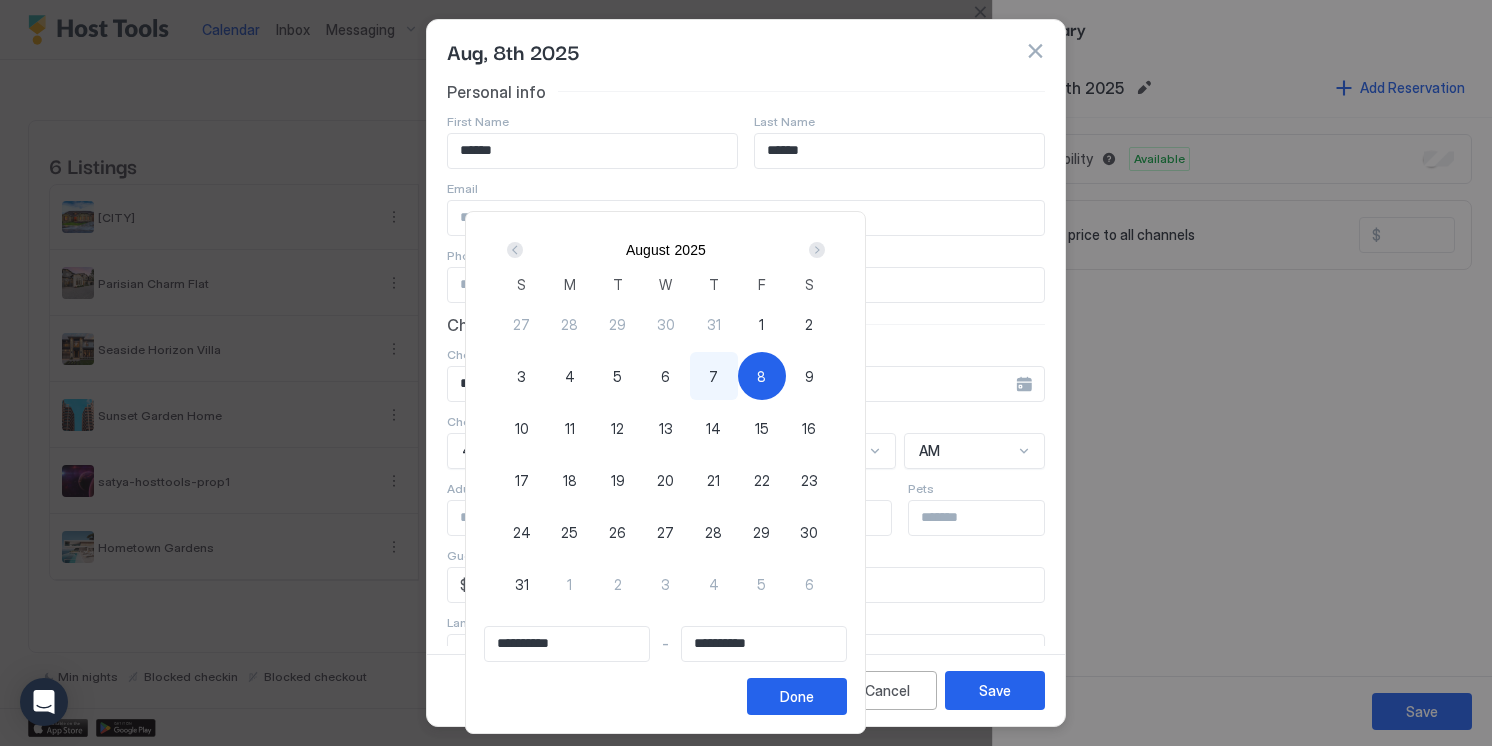 click on "9" at bounding box center (809, 376) 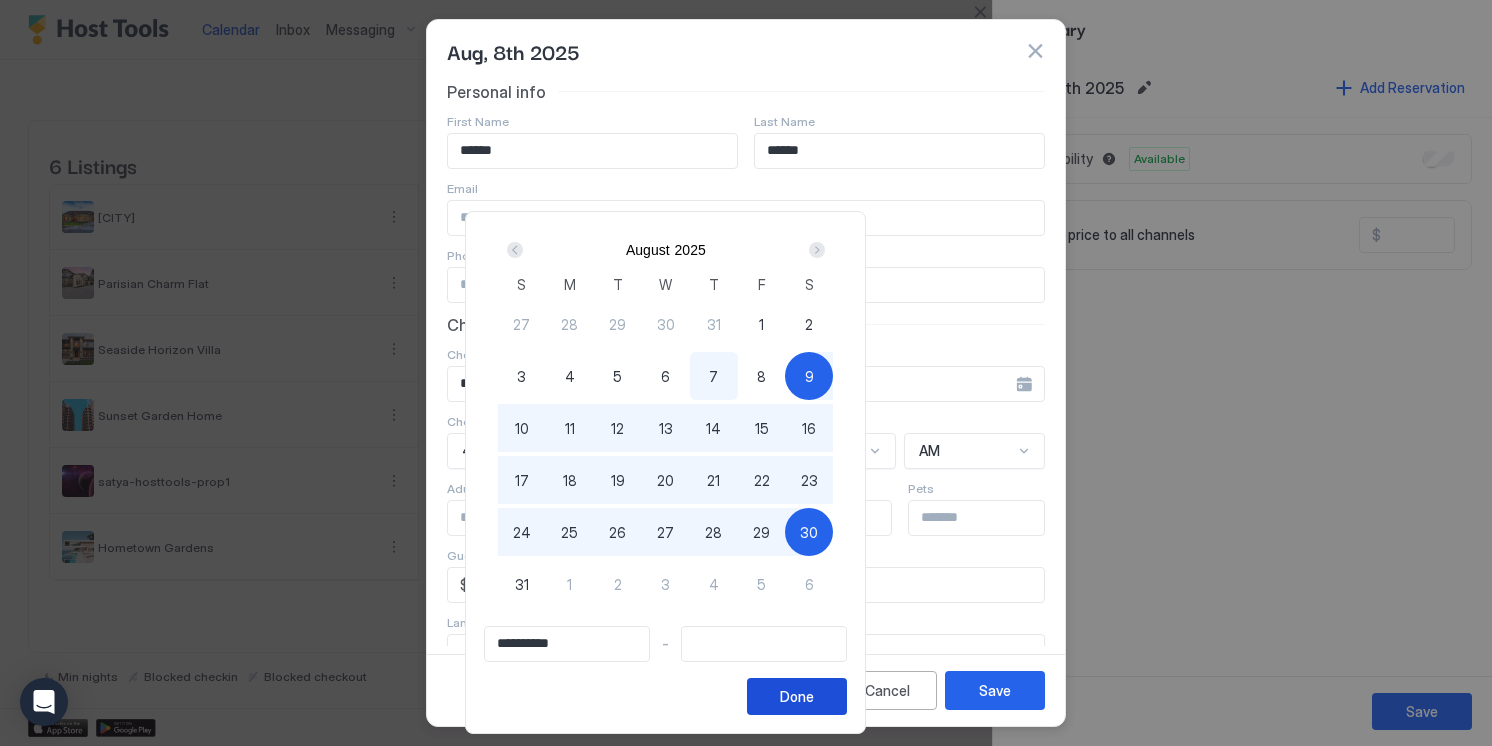 click on "Done" at bounding box center (797, 696) 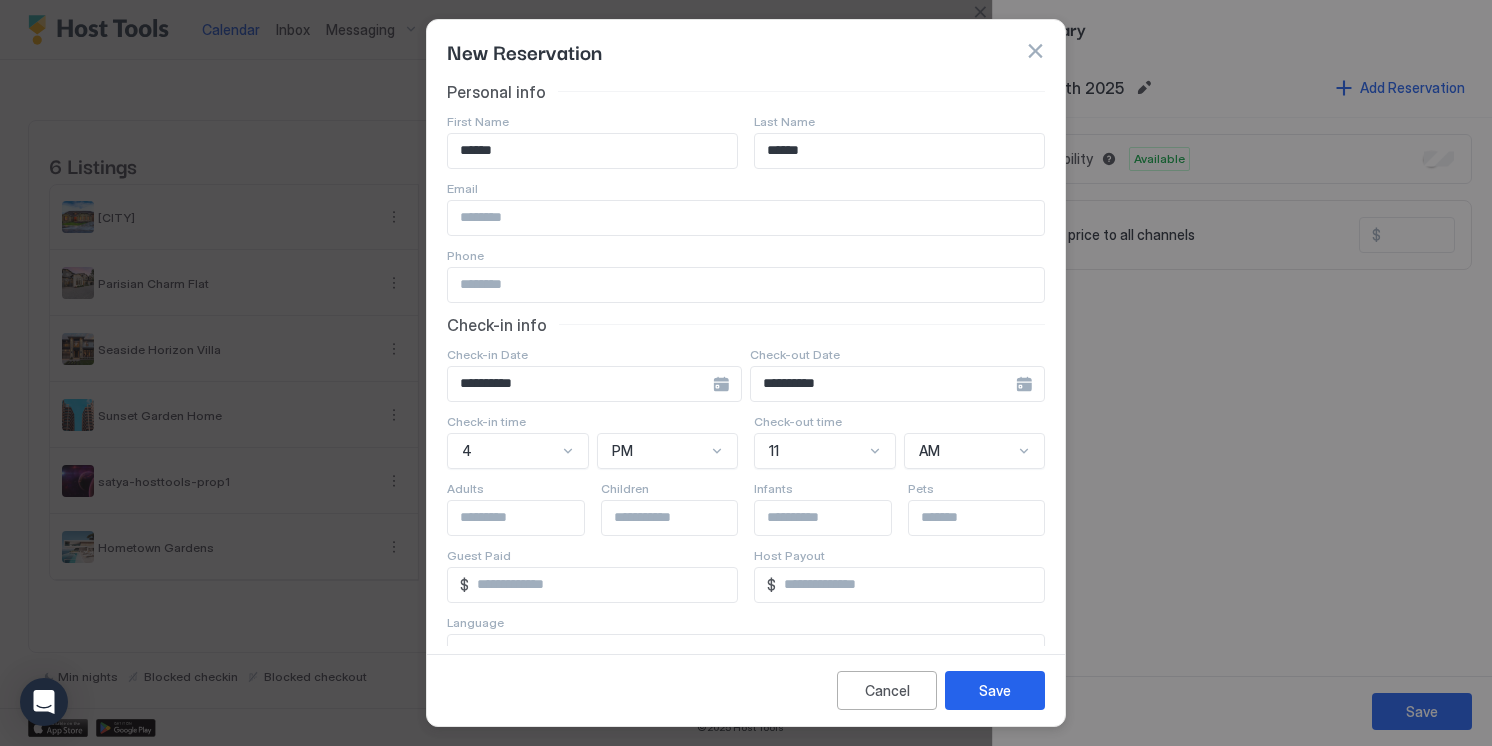 click on "**********" at bounding box center (594, 384) 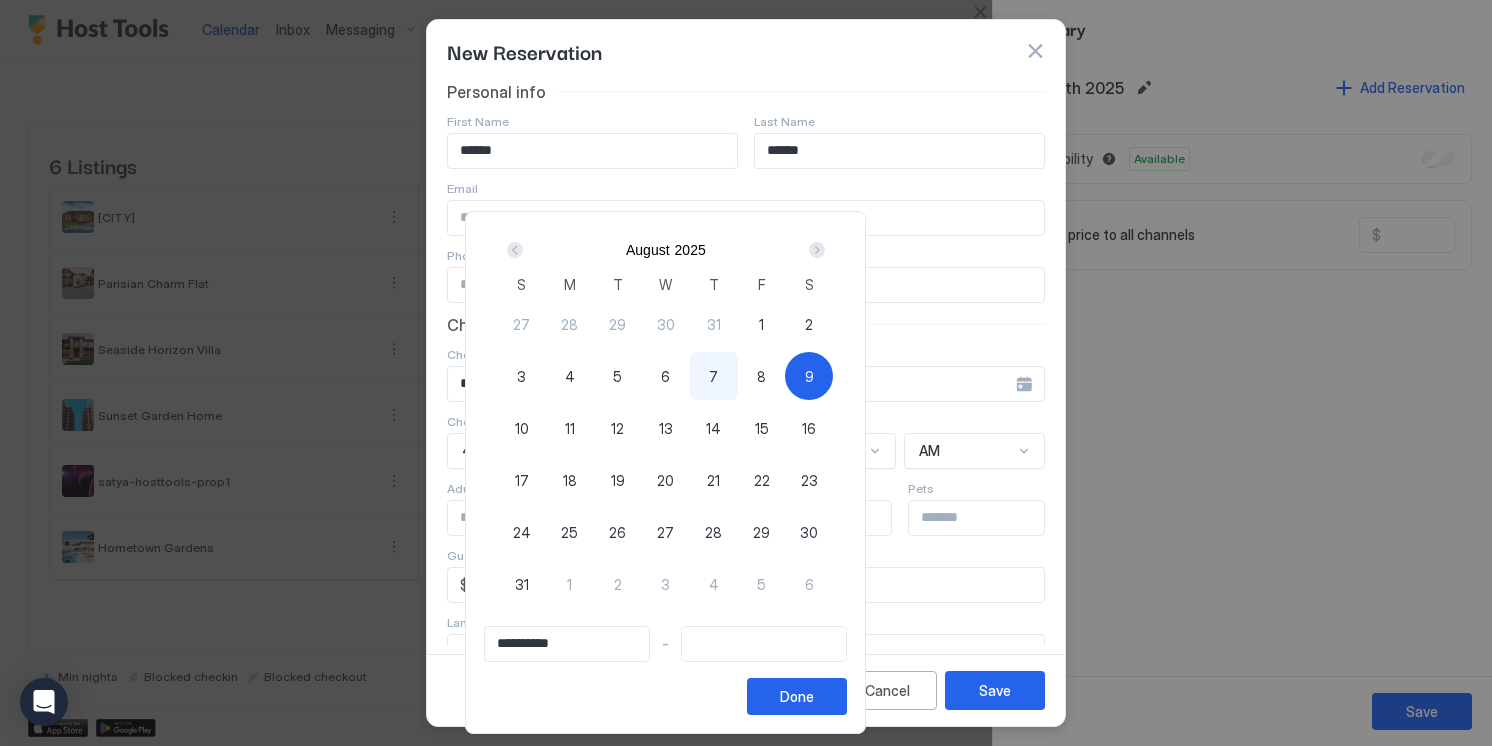 click on "9" at bounding box center (809, 376) 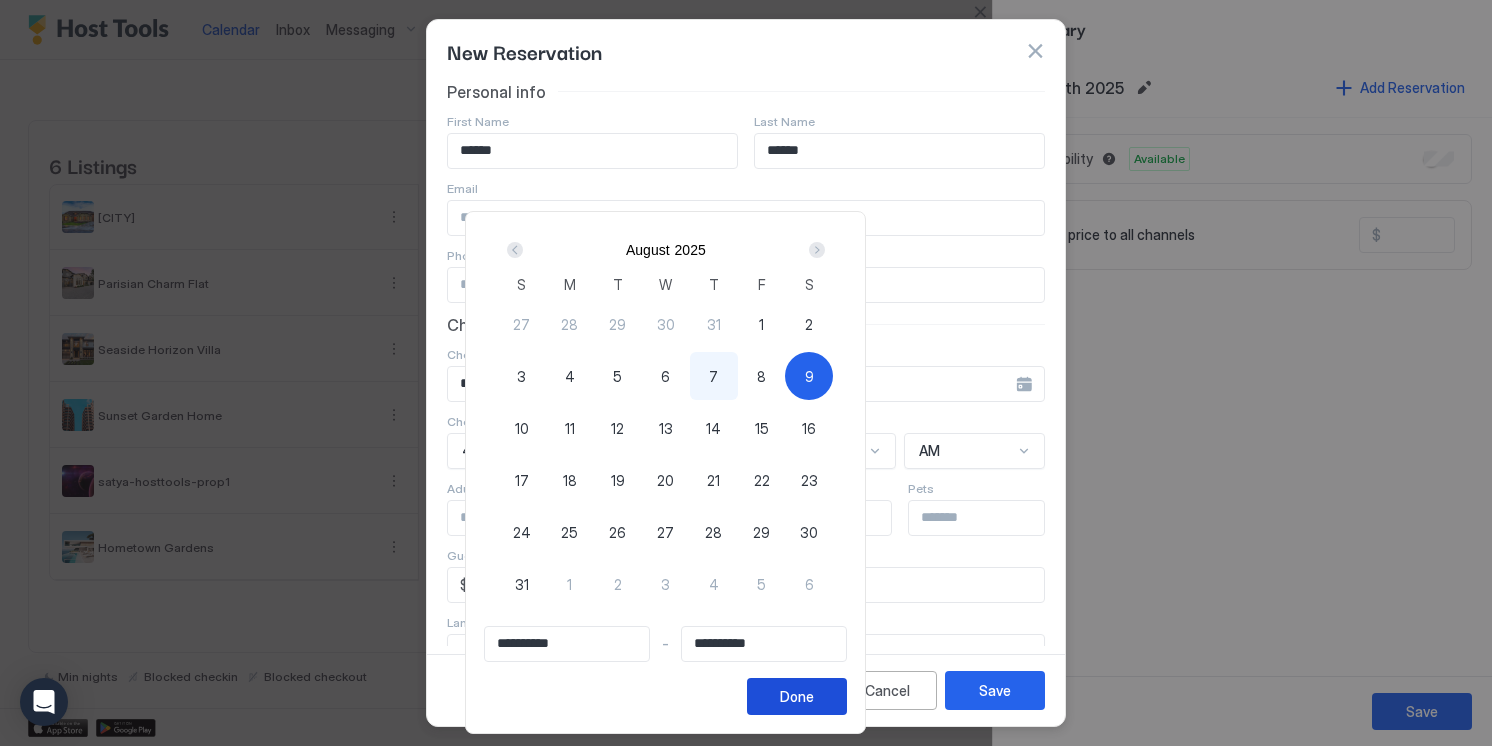 click on "Done" at bounding box center [797, 696] 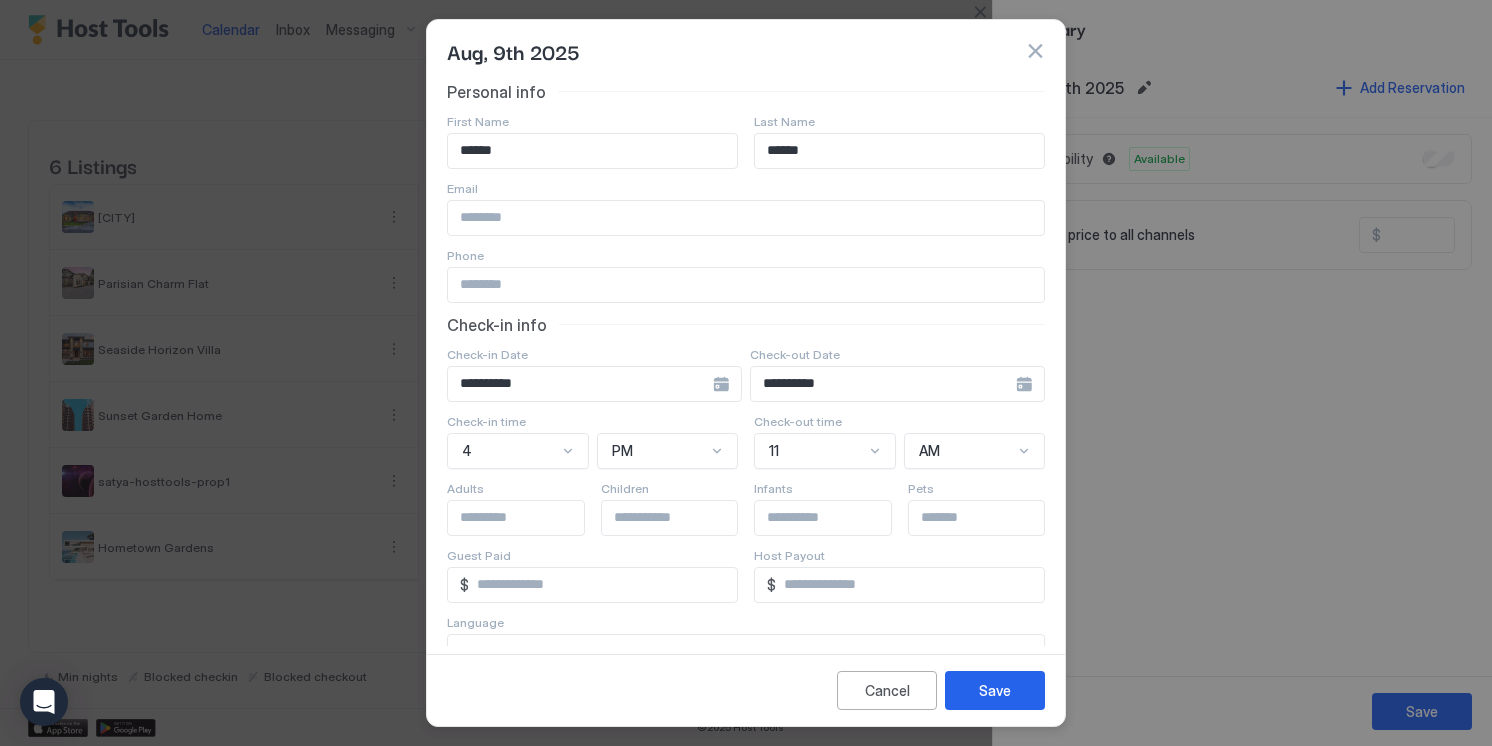 click on "**********" at bounding box center (594, 384) 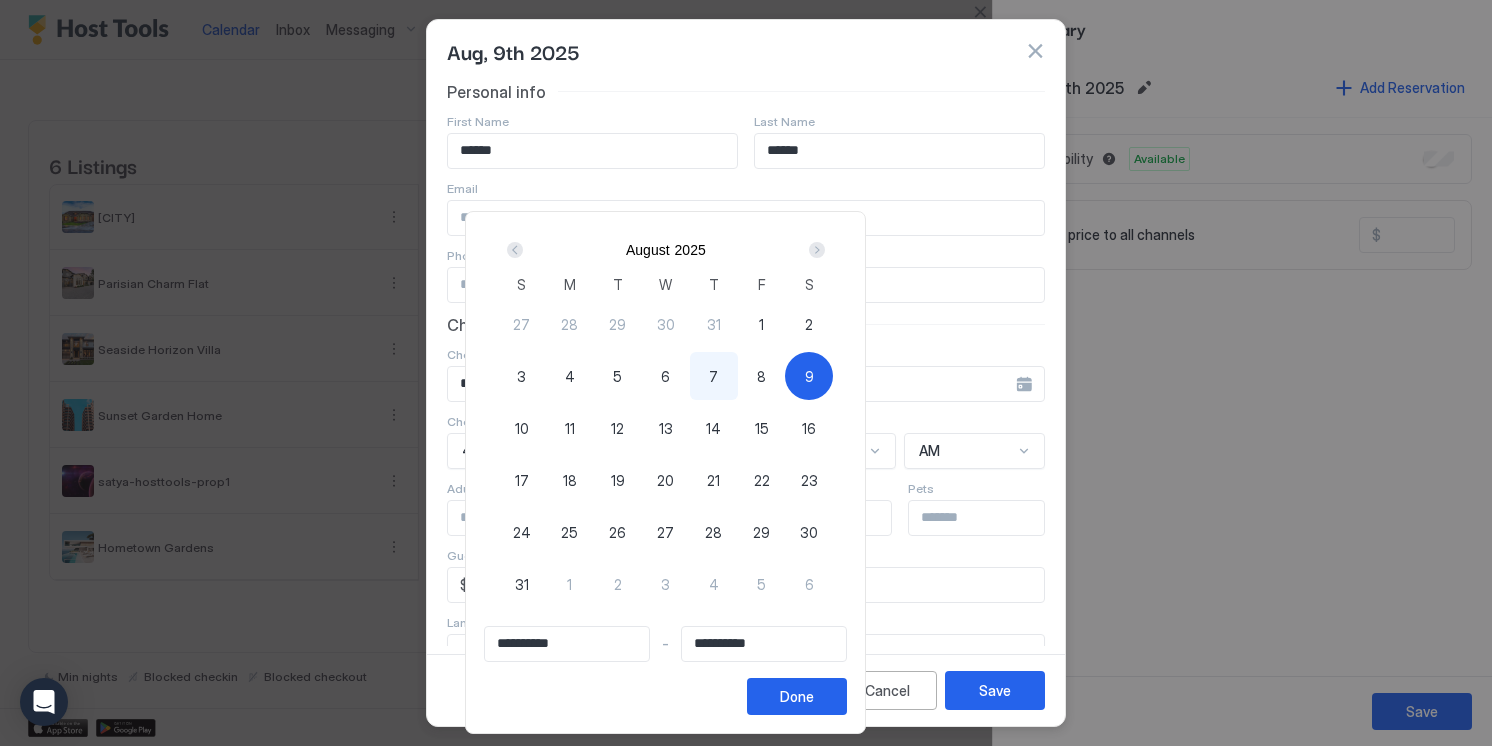 click on "7" at bounding box center (714, 376) 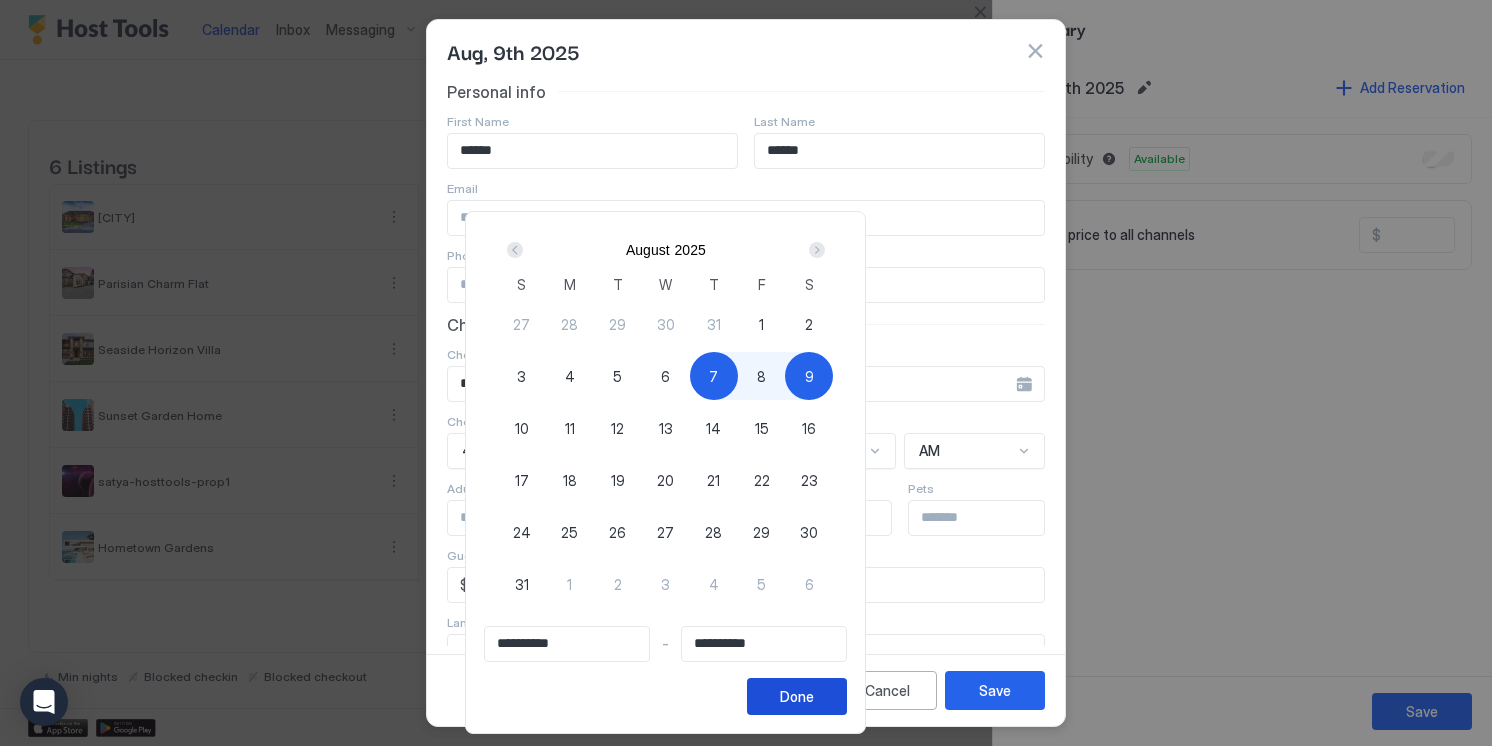click on "Done" at bounding box center [797, 696] 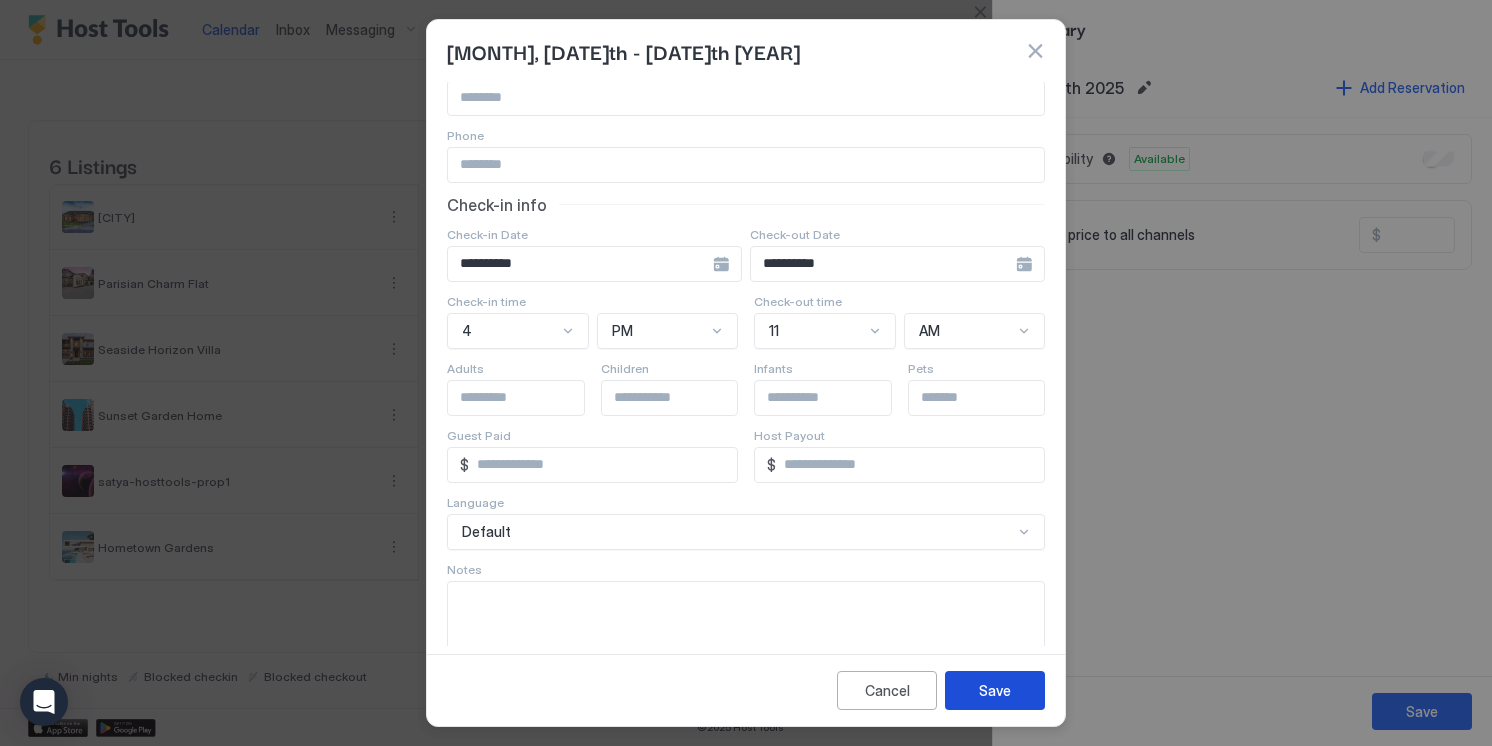click on "Save" at bounding box center (995, 690) 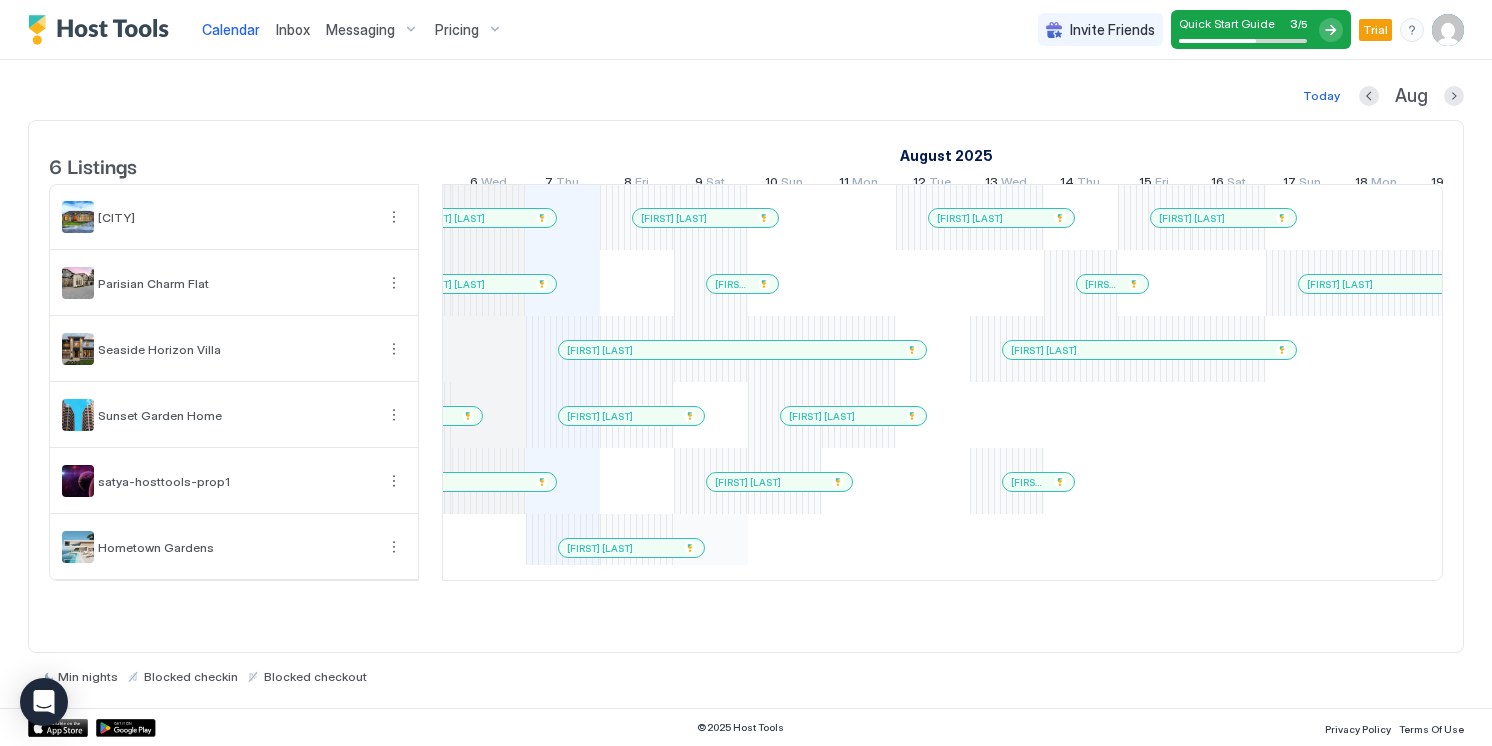 click on "[FIRST] [LAST] [FIRST] [LAST] [FIRST] [LAST] [FIRST] [LAST] [FIRST] [LAST] [FIRST] [LAST] [FIRST] [LAST] [FIRST] [LAST] [FIRST] [LAST] [FIRST] [LAST] [FIRST] [LAST] [FIRST] [LAST] [FIRST] [LAST] [FIRST] [LAST] [FIRST] [LAST] [FIRST] [LAST] [FIRST] [LAST] [FIRST] [LAST] [FIRST] [LAST] [FIRST] [LAST] [FIRST] [LAST] [FIRST] [LAST] [FIRST] [LAST] [FIRST] [LAST] [FIRST] [LAST] [FIRST] [LAST]" at bounding box center [1414, 382] 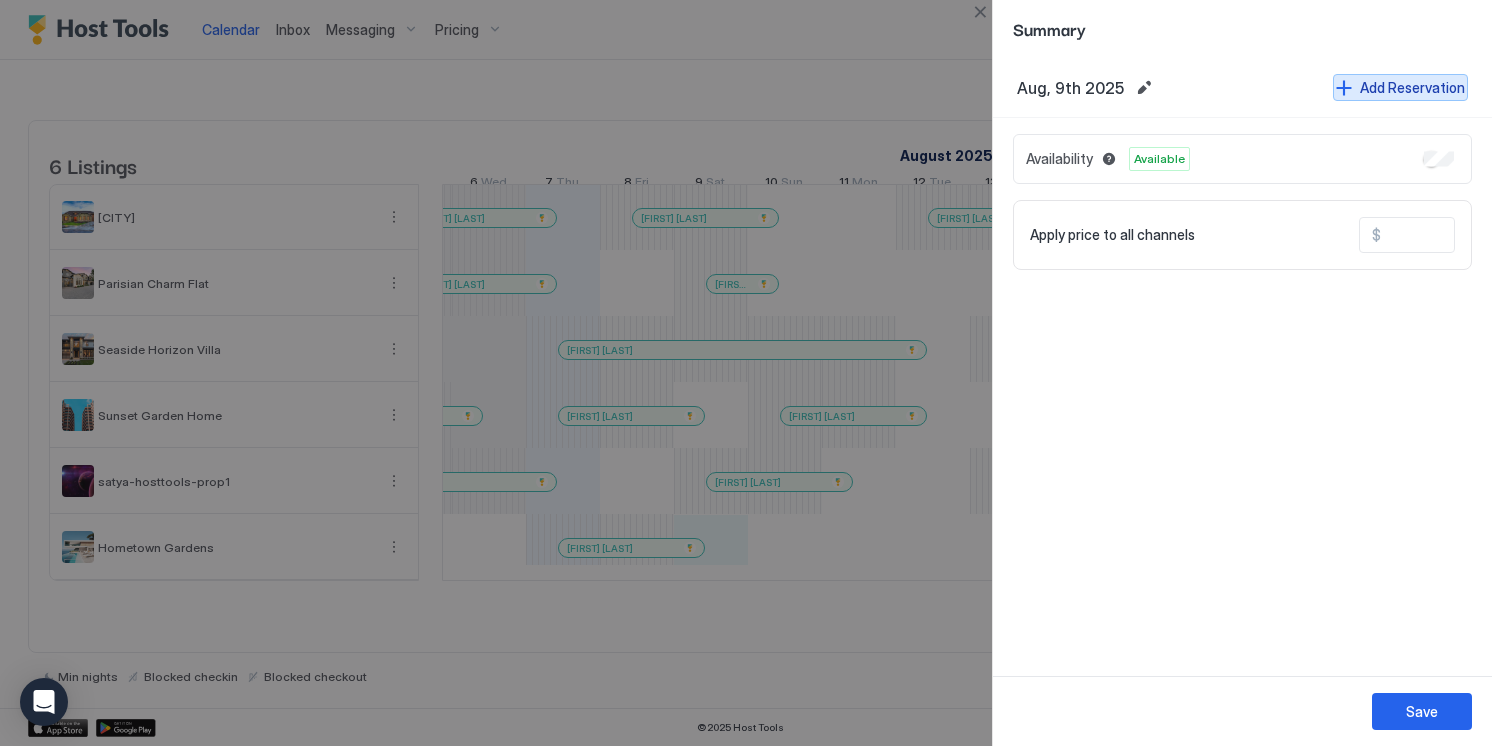 click on "Add Reservation" at bounding box center (1412, 87) 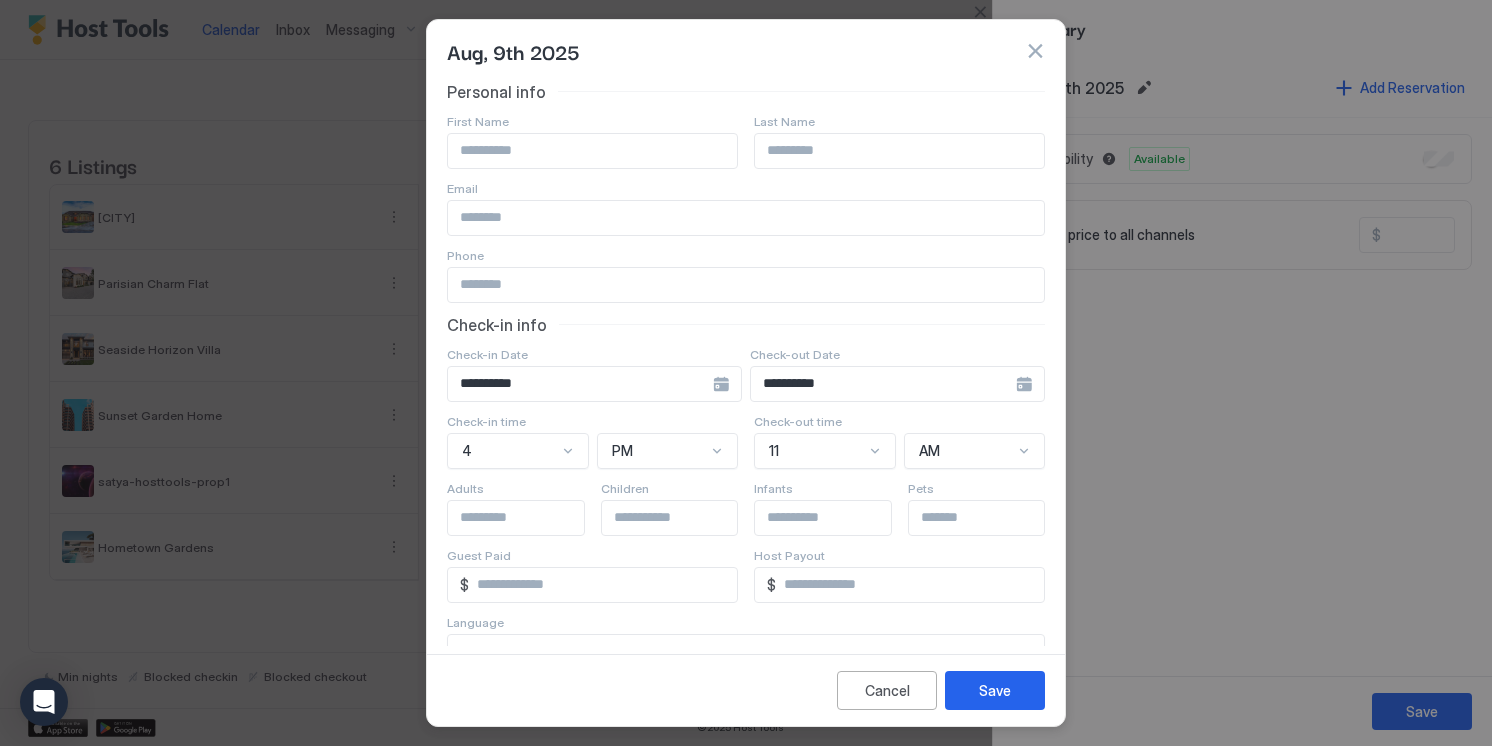 click on "**********" at bounding box center [594, 384] 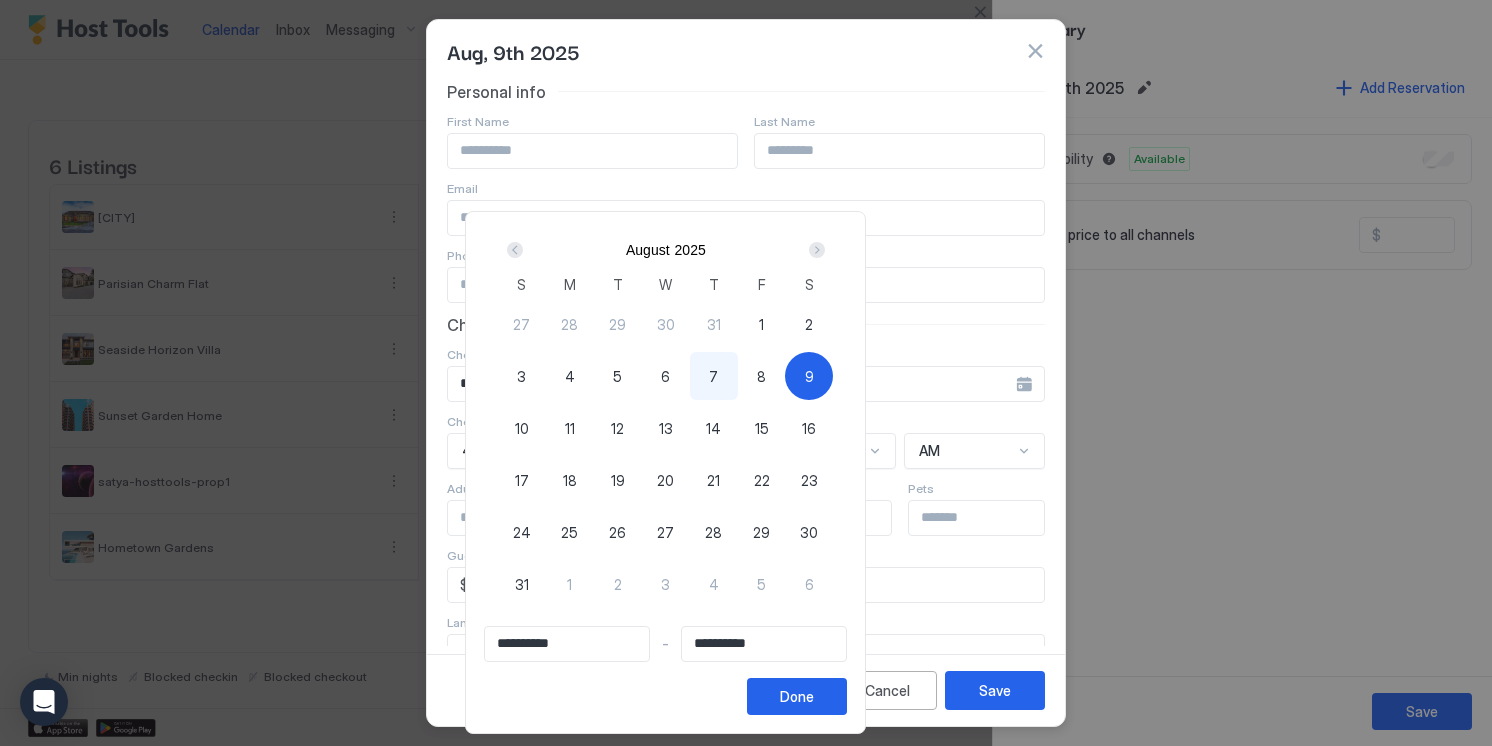 click on "9" at bounding box center (809, 376) 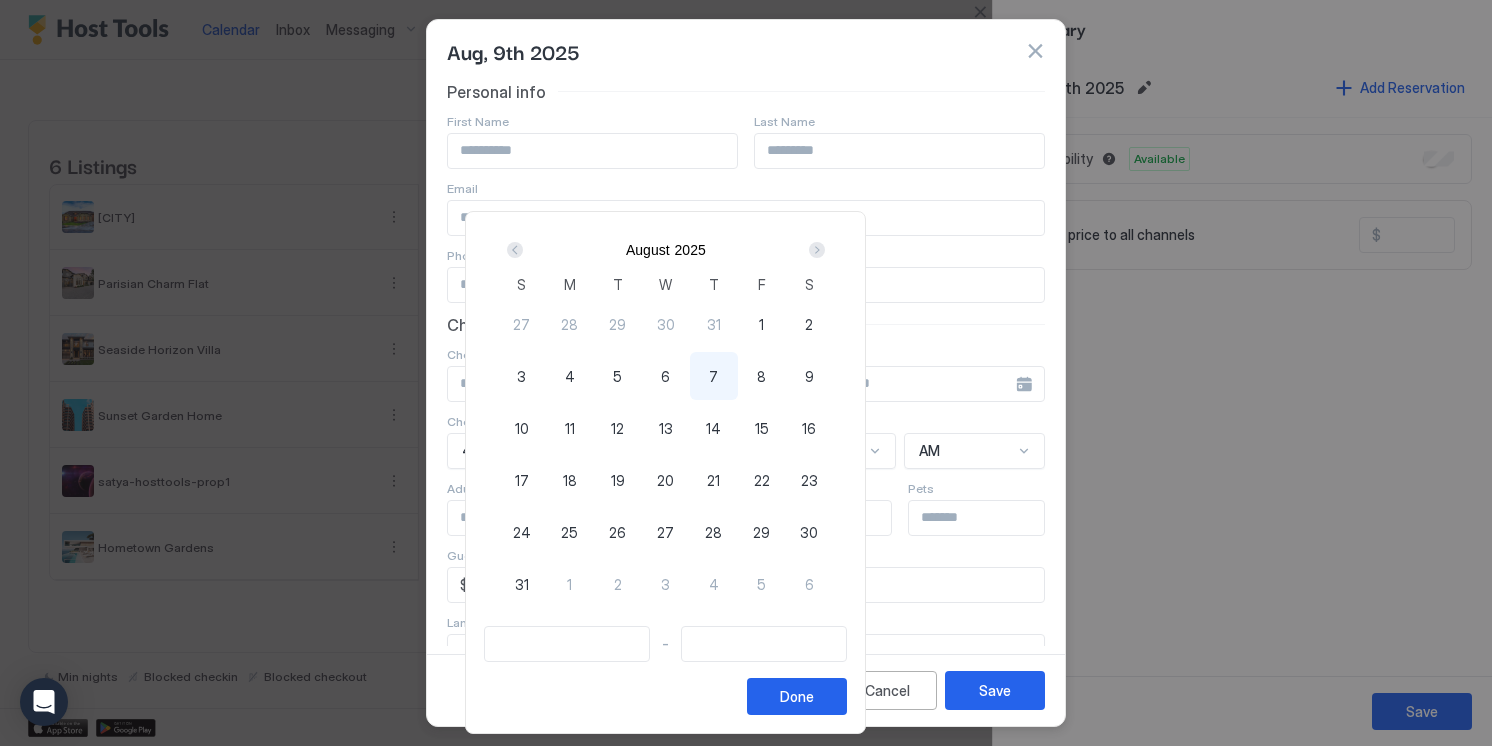 click on "9" at bounding box center (809, 376) 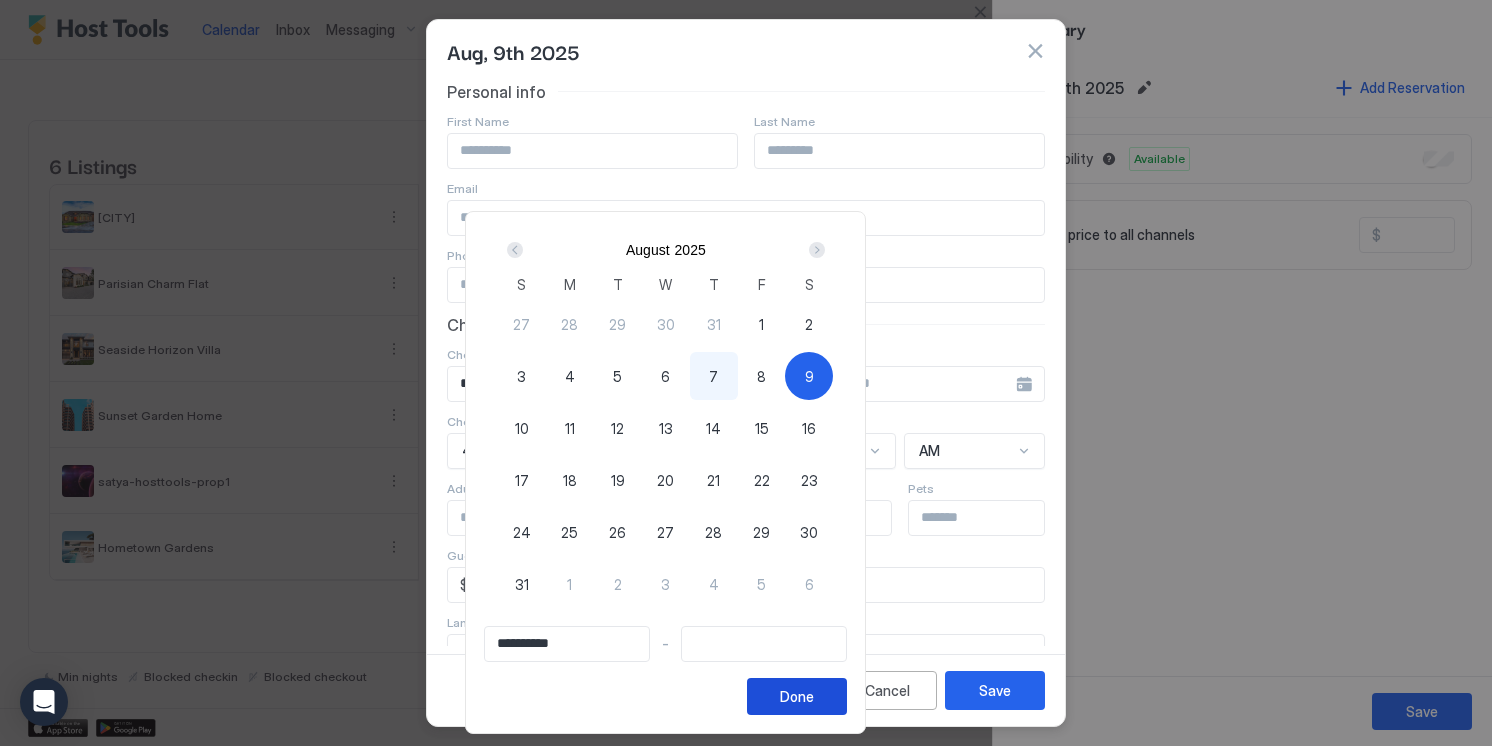 click on "Done" at bounding box center [797, 696] 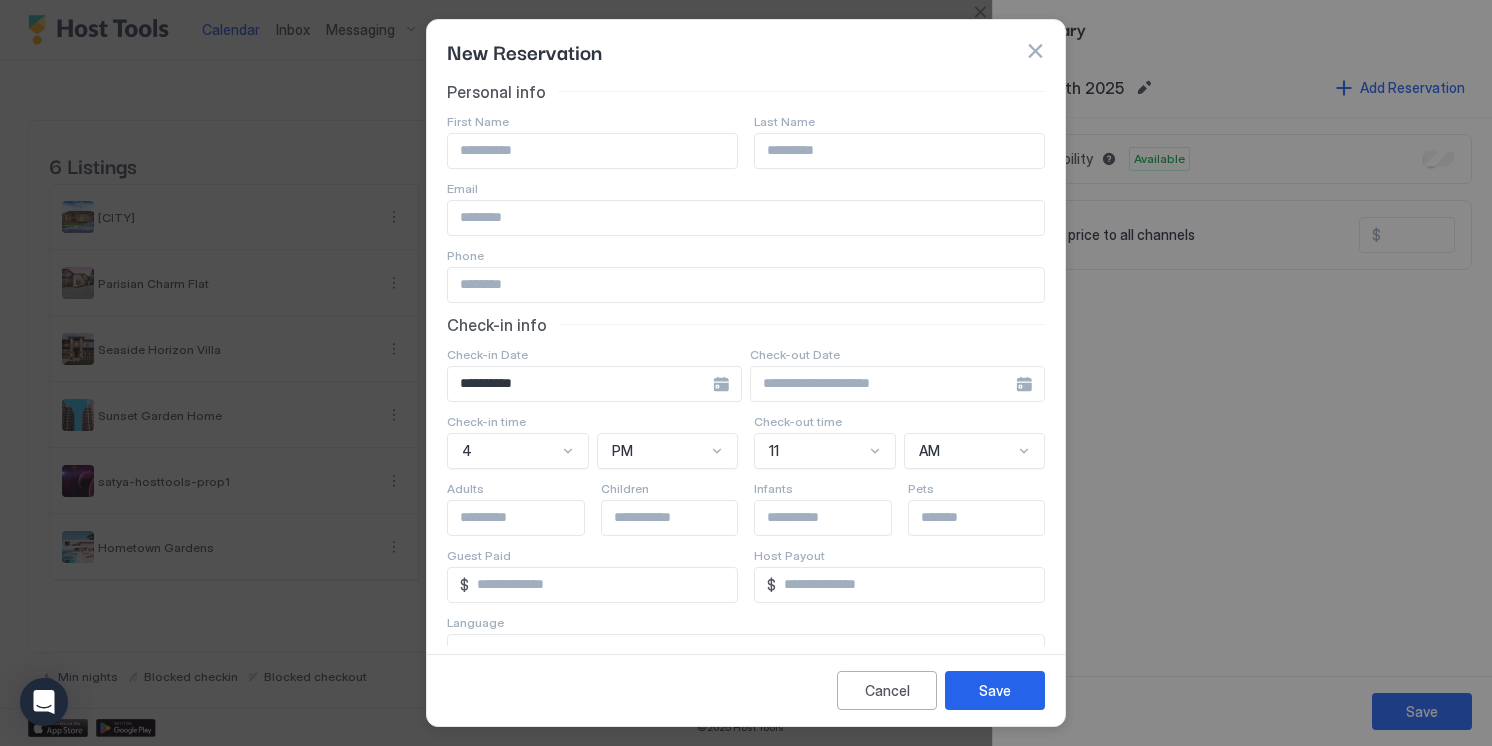 click at bounding box center (580, 384) 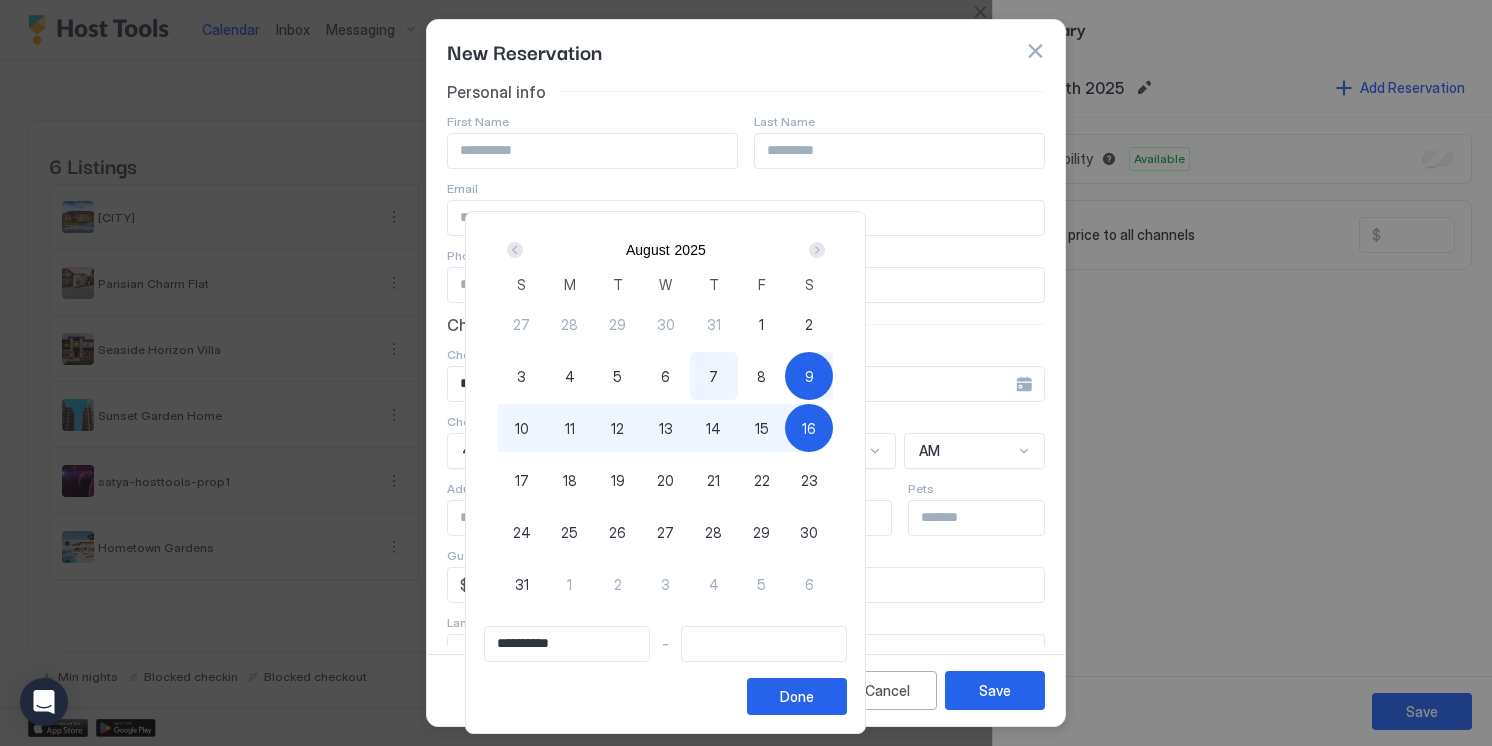 click on "16" at bounding box center (809, 428) 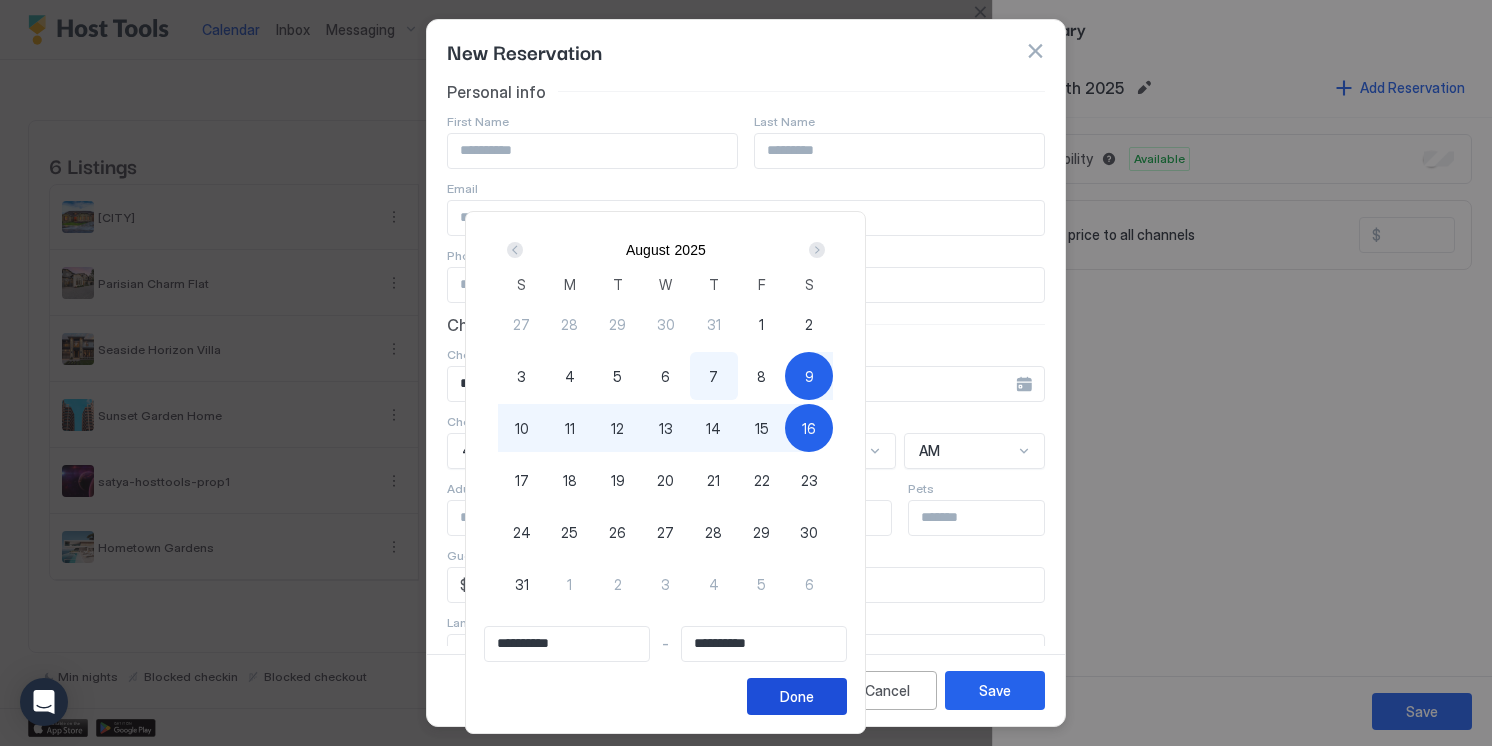 click on "Done" at bounding box center [797, 696] 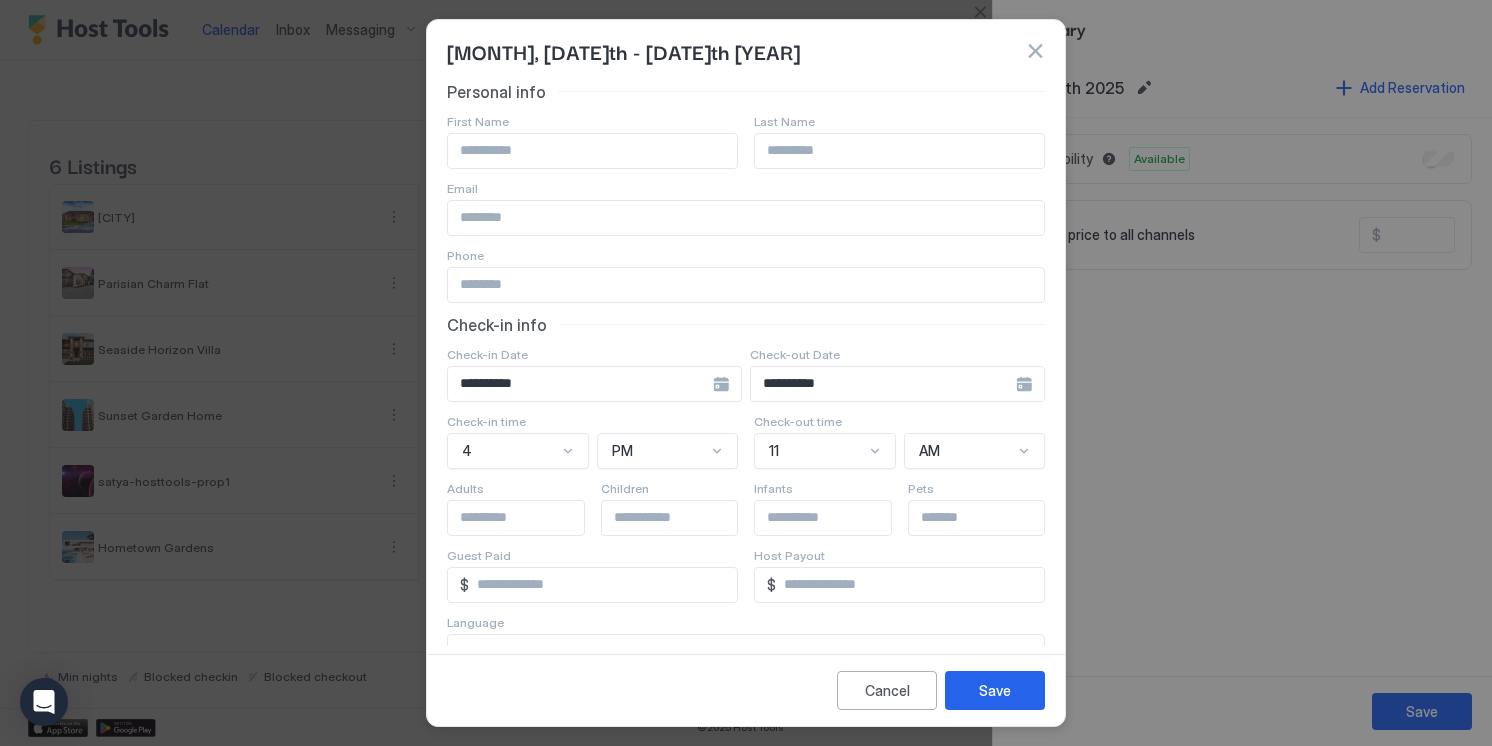 click at bounding box center (592, 151) 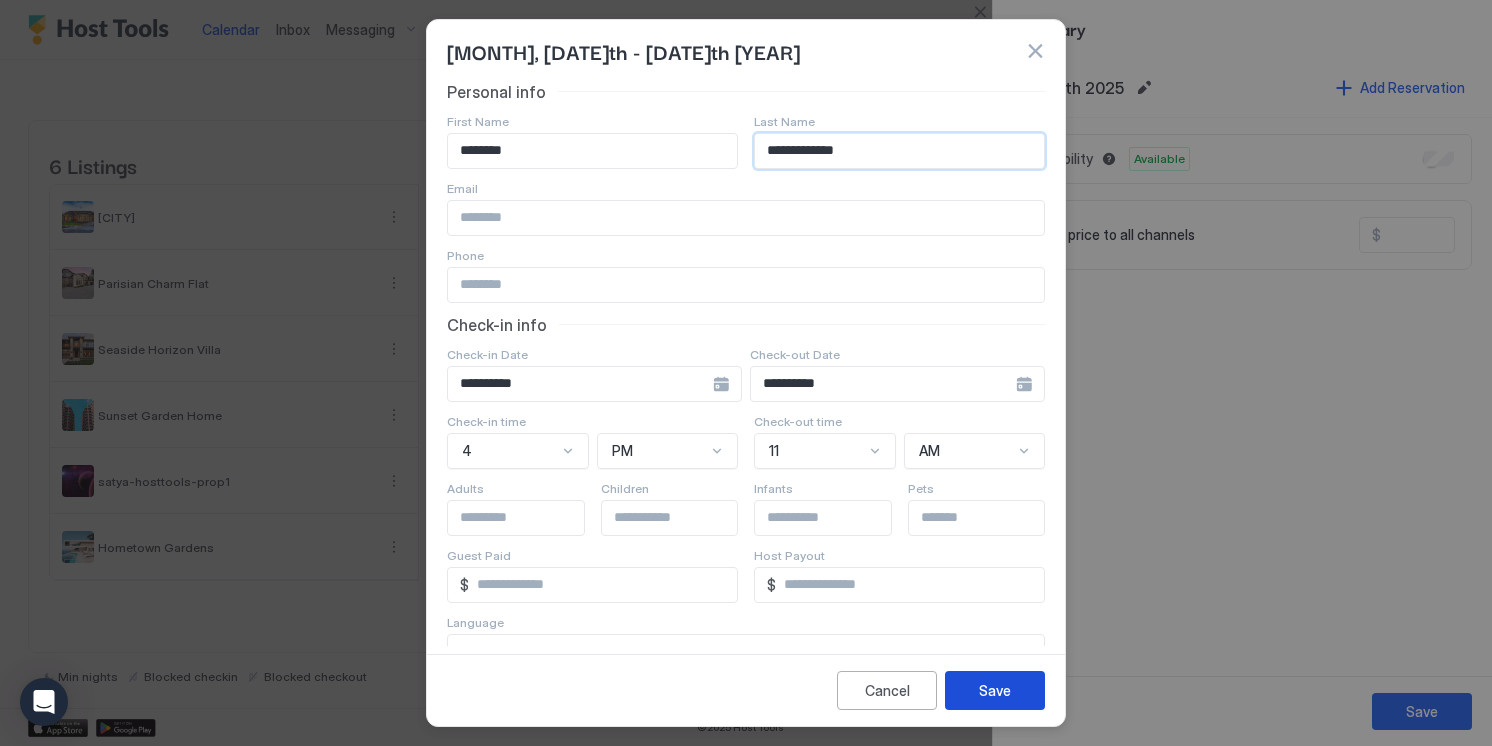 click on "Save" at bounding box center [995, 690] 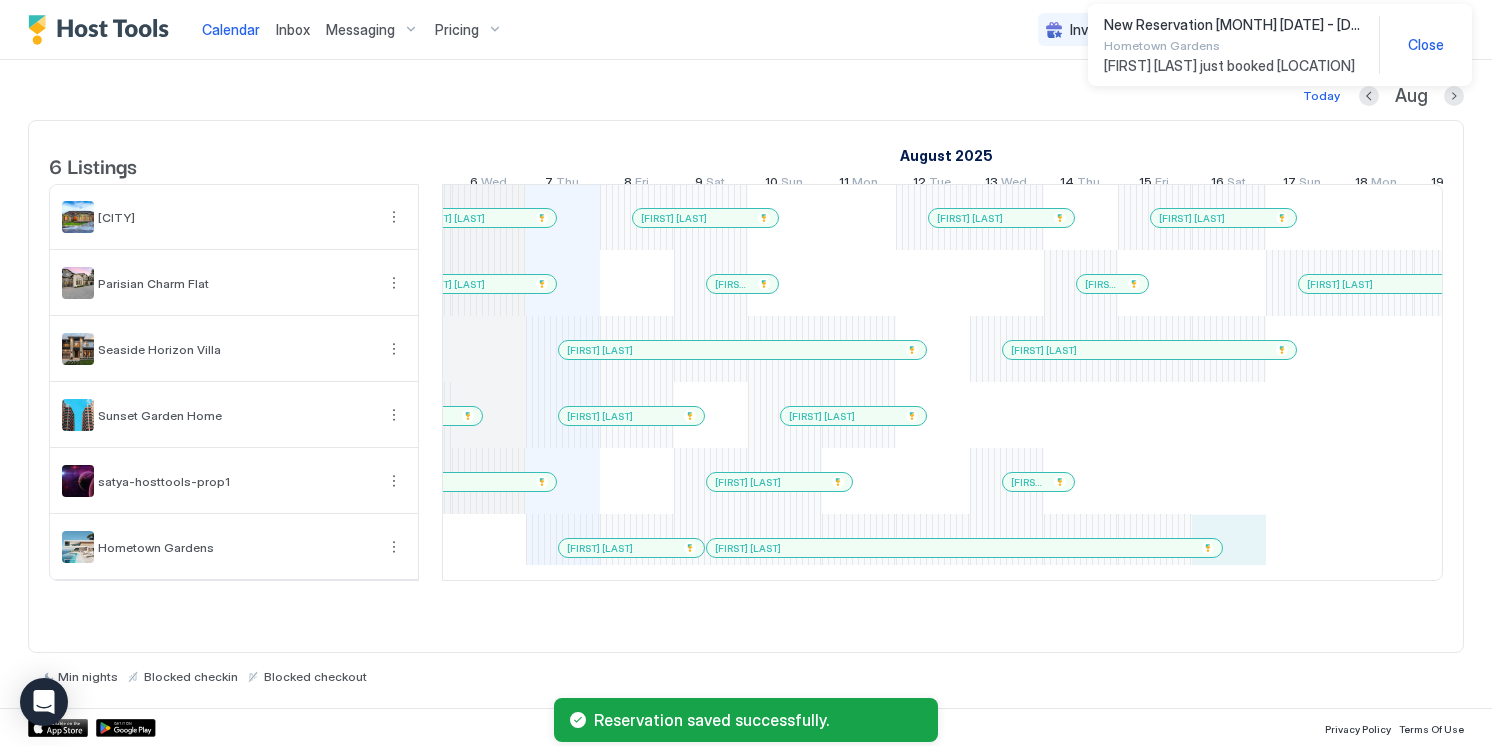 click on "[FIRST] [LAST] [FIRST] [LAST] [FIRST] [LAST] [FIRST] [LAST] [FIRST] [LAST] [FIRST] [LAST] [FIRST] [LAST] [FIRST] [LAST] [FIRST] [LAST] [FIRST] [LAST] [FIRST] [LAST] [FIRST] [LAST] [FIRST] [LAST] [FIRST] [LAST] [FIRST] [LAST] [FIRST] [LAST] [FIRST] [LAST] [FIRST] [LAST] [FIRST] [LAST] [FIRST] [LAST] [FIRST] [LAST] [FIRST] [LAST] [FIRST] [LAST] [FIRST] [LAST] [FIRST] [LAST] [FIRST] [LAST] [FIRST] [LAST] [FIRST] [LAST] [FIRST] [LAST] [FIRST] [LAST]" at bounding box center (1414, 382) 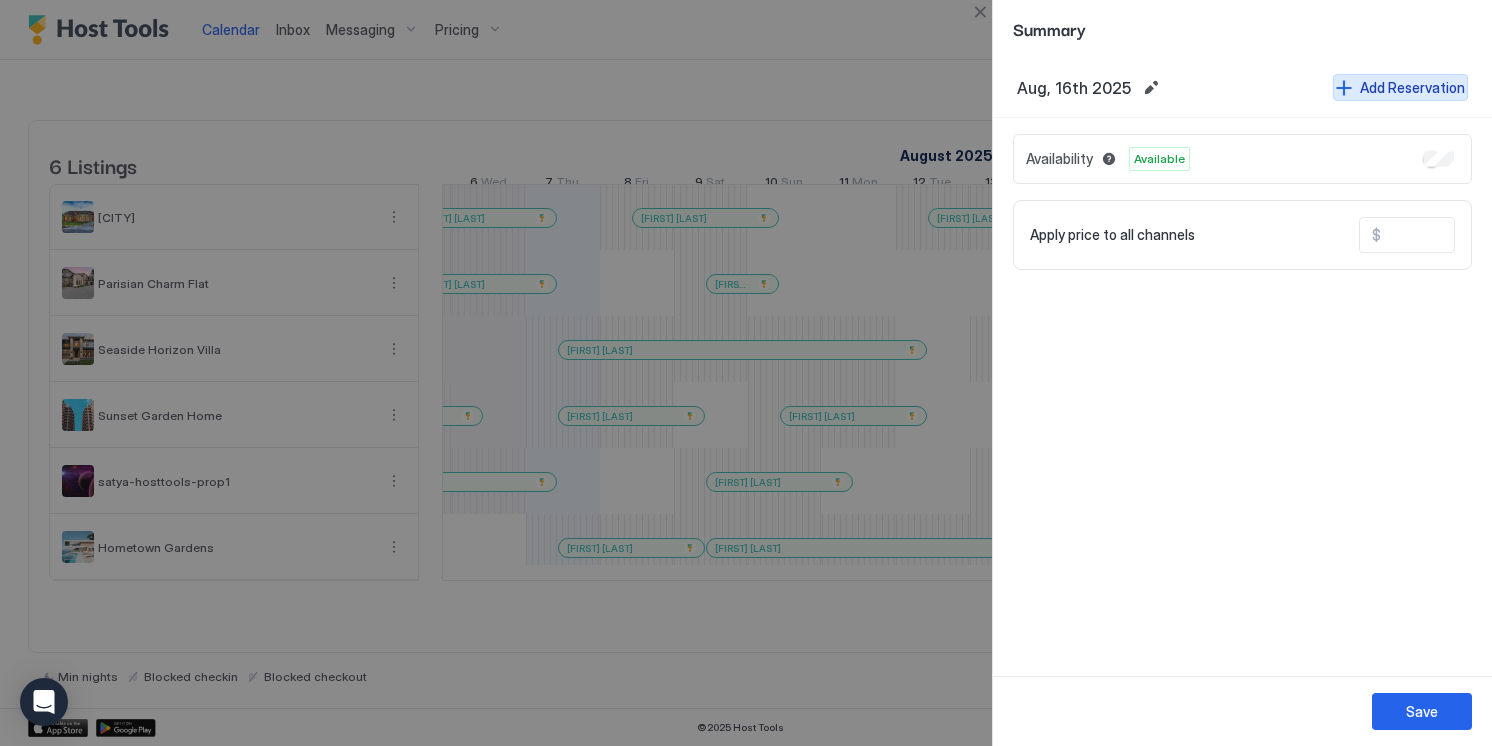 click on "Add Reservation" at bounding box center [1412, 87] 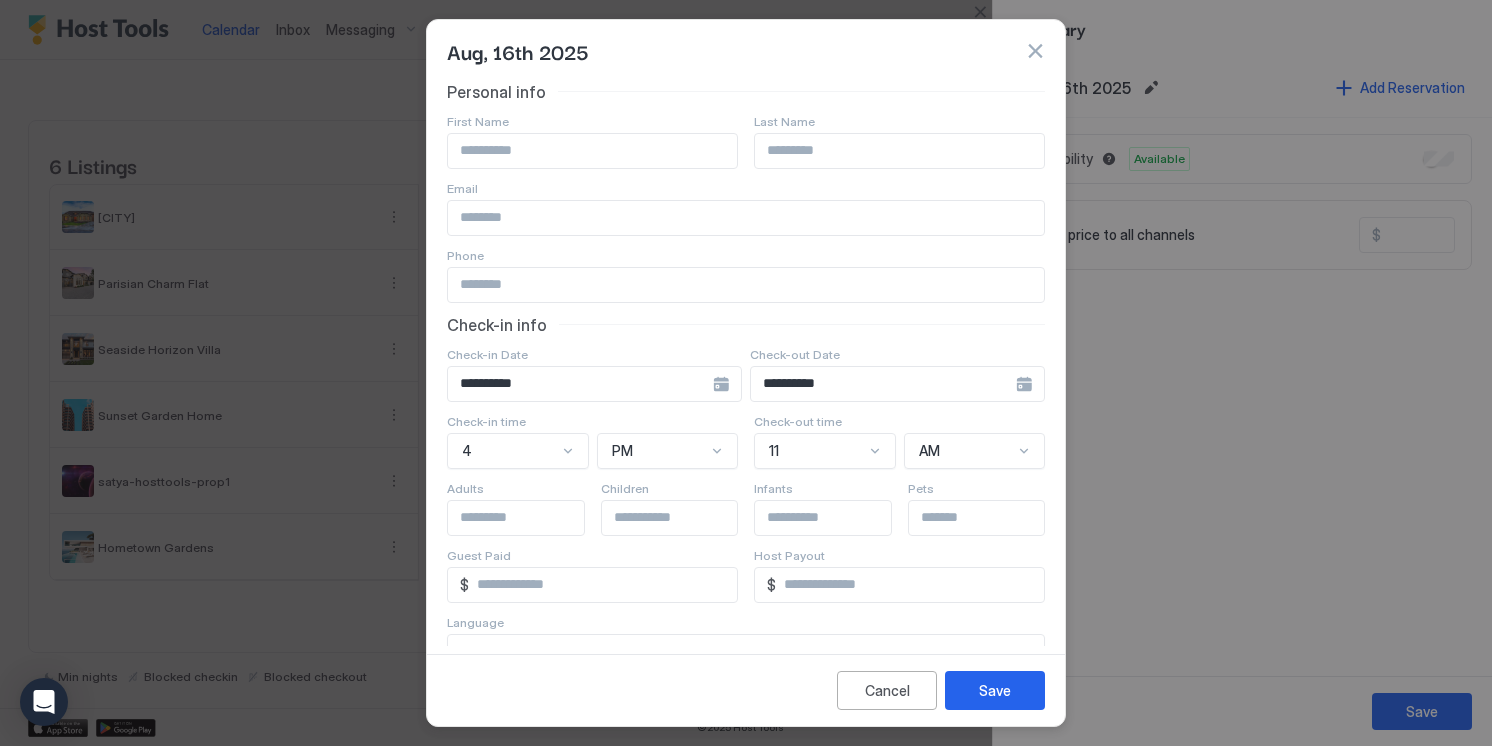 click at bounding box center (592, 151) 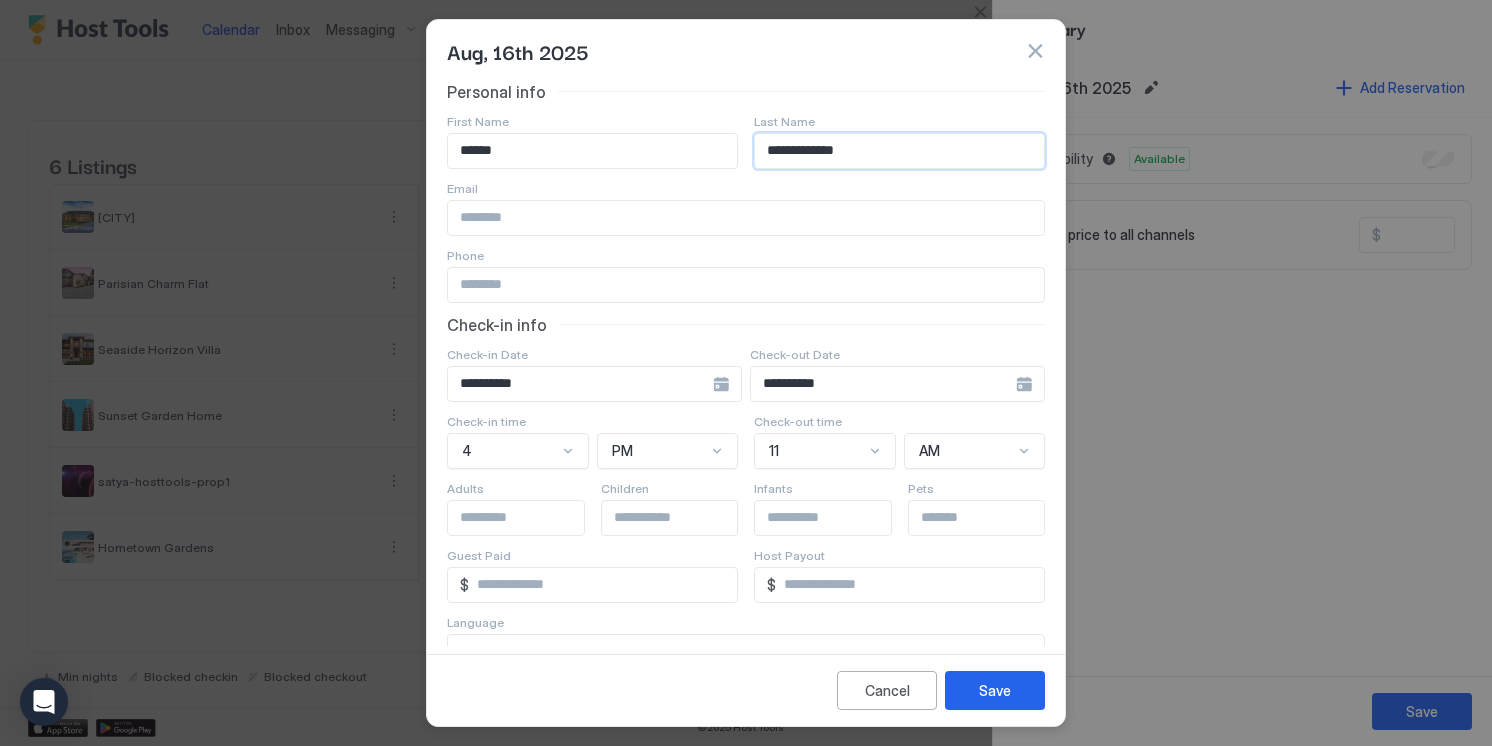 click on "**********" at bounding box center [899, 151] 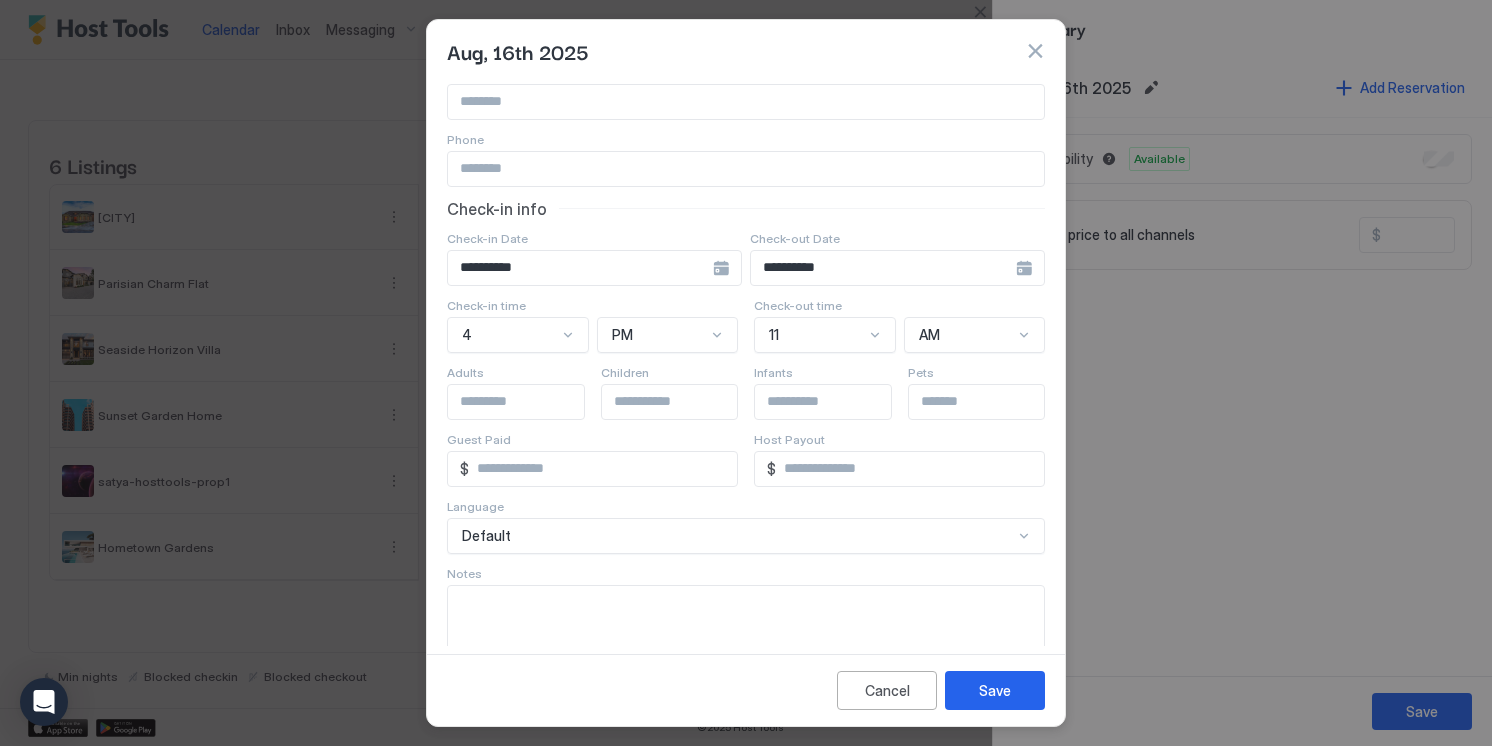 scroll, scrollTop: 172, scrollLeft: 0, axis: vertical 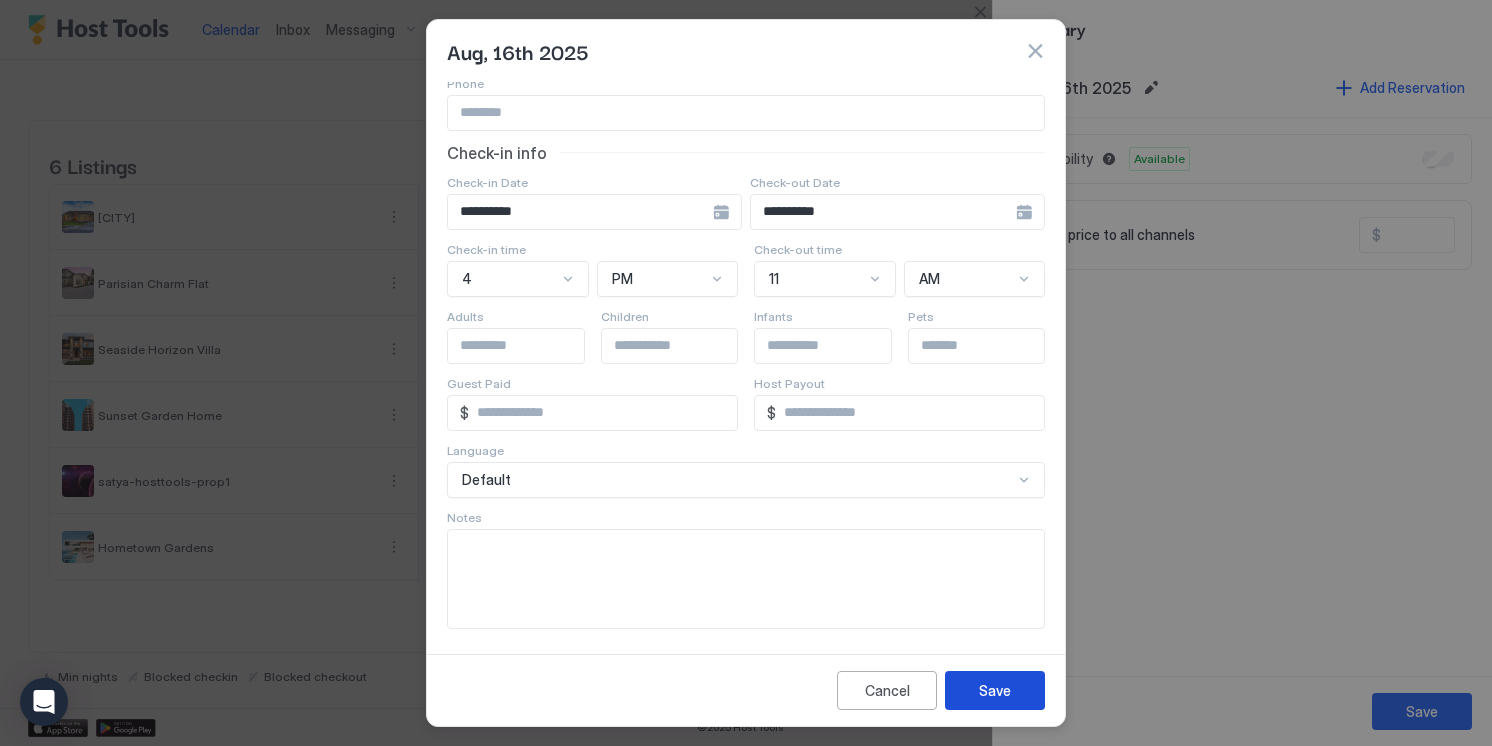 click on "Save" at bounding box center (995, 690) 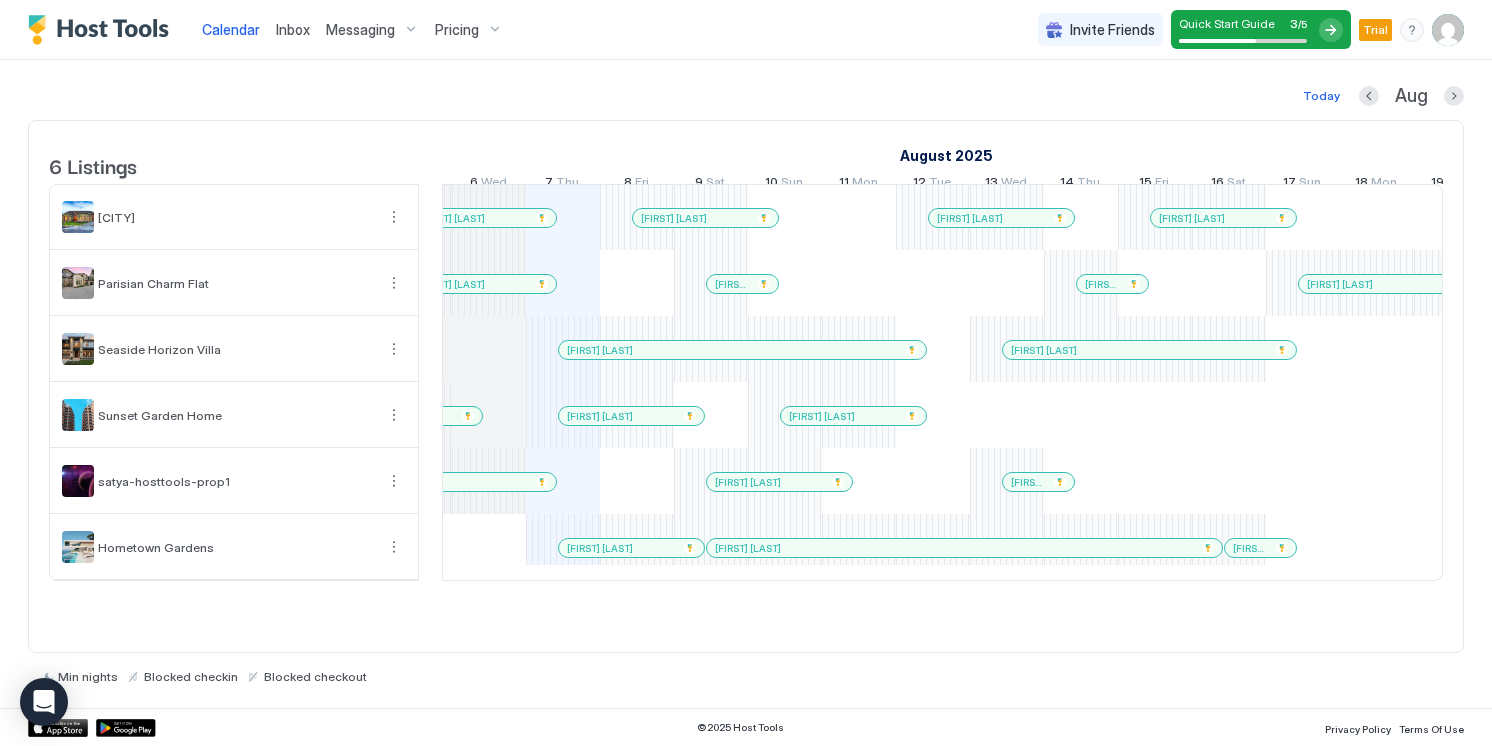 scroll, scrollTop: 0, scrollLeft: 1203, axis: horizontal 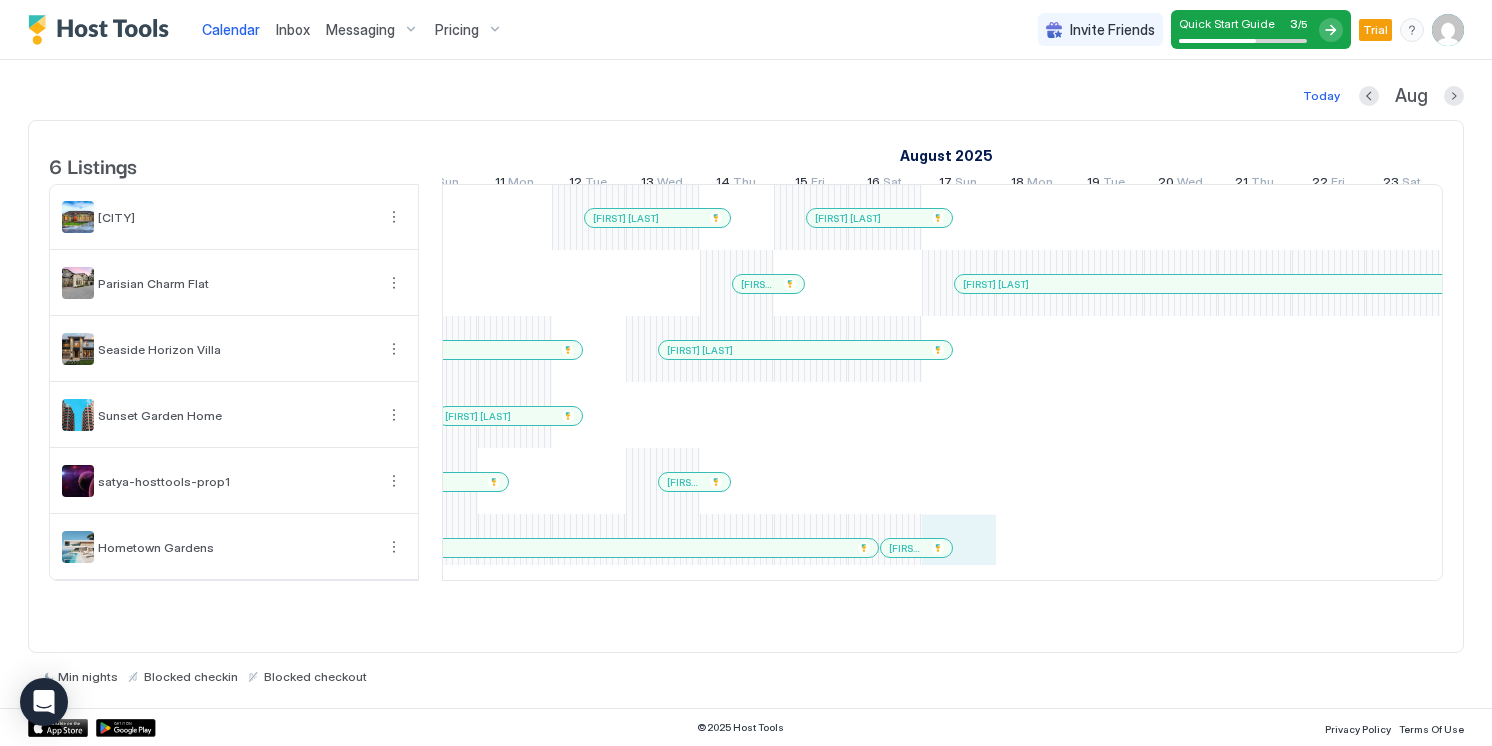 click on "[FIRST] [LAST] [FIRST] [LAST] [FIRST] [LAST] [FIRST] [LAST] [FIRST] [LAST] [FIRST] [LAST] [FIRST] [LAST] [FIRST] [LAST] [FIRST] [LAST] [FIRST] [LAST] [FIRST] [LAST] [FIRST] [LAST] [FIRST] [LAST] [FIRST] [LAST] [FIRST] [LAST] [FIRST] [LAST] [FIRST] [LAST] [FIRST] [LAST] [FIRST] [LAST] [FIRST] [LAST] [FIRST] [LAST] [FIRST] [LAST] [FIRST] [LAST] [FIRST] [LAST] [FIRST] [LAST] [FIRST] [LAST] [FIRST] [LAST] [FIRST] [LAST] [FIRST] [LAST] [FIRST] [LAST]" at bounding box center (1070, 382) 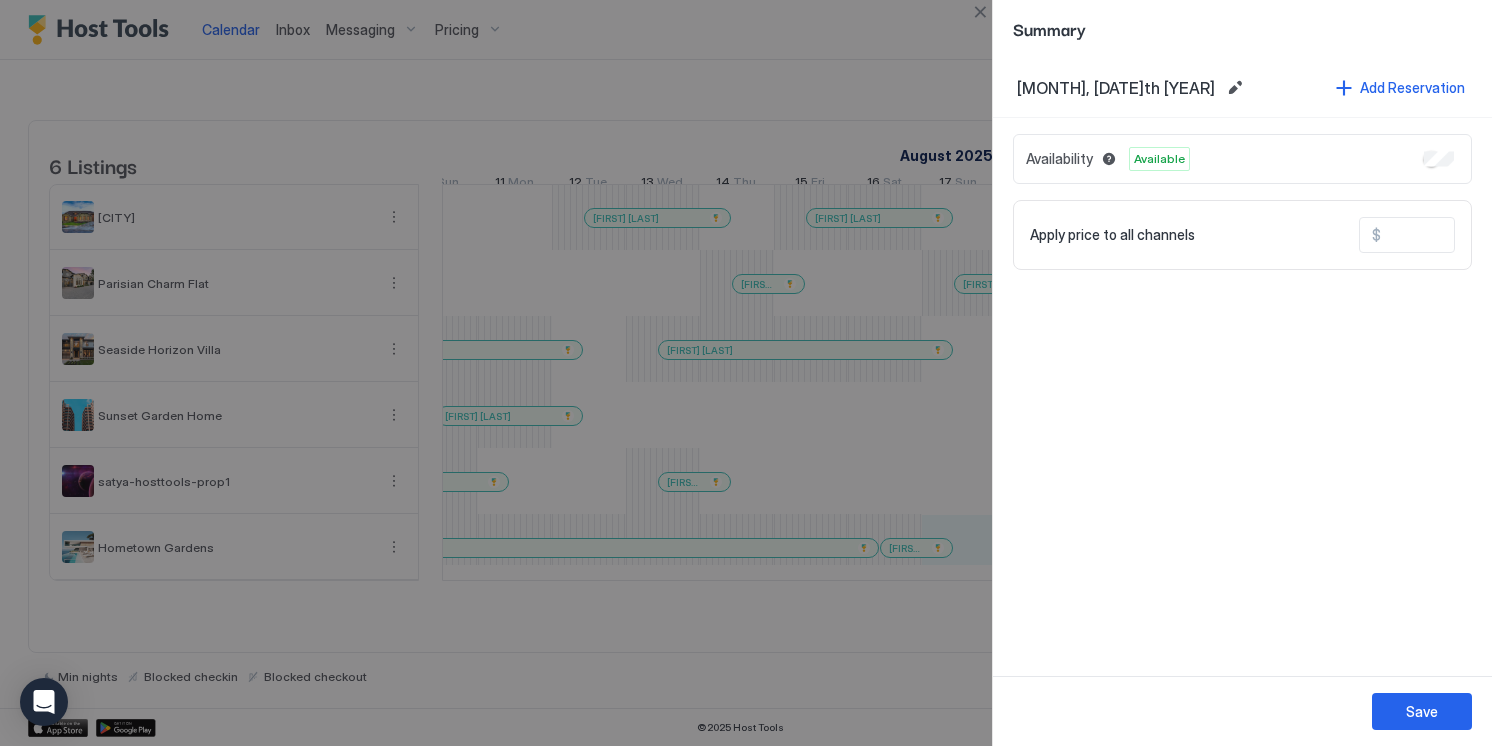 click at bounding box center [746, 373] 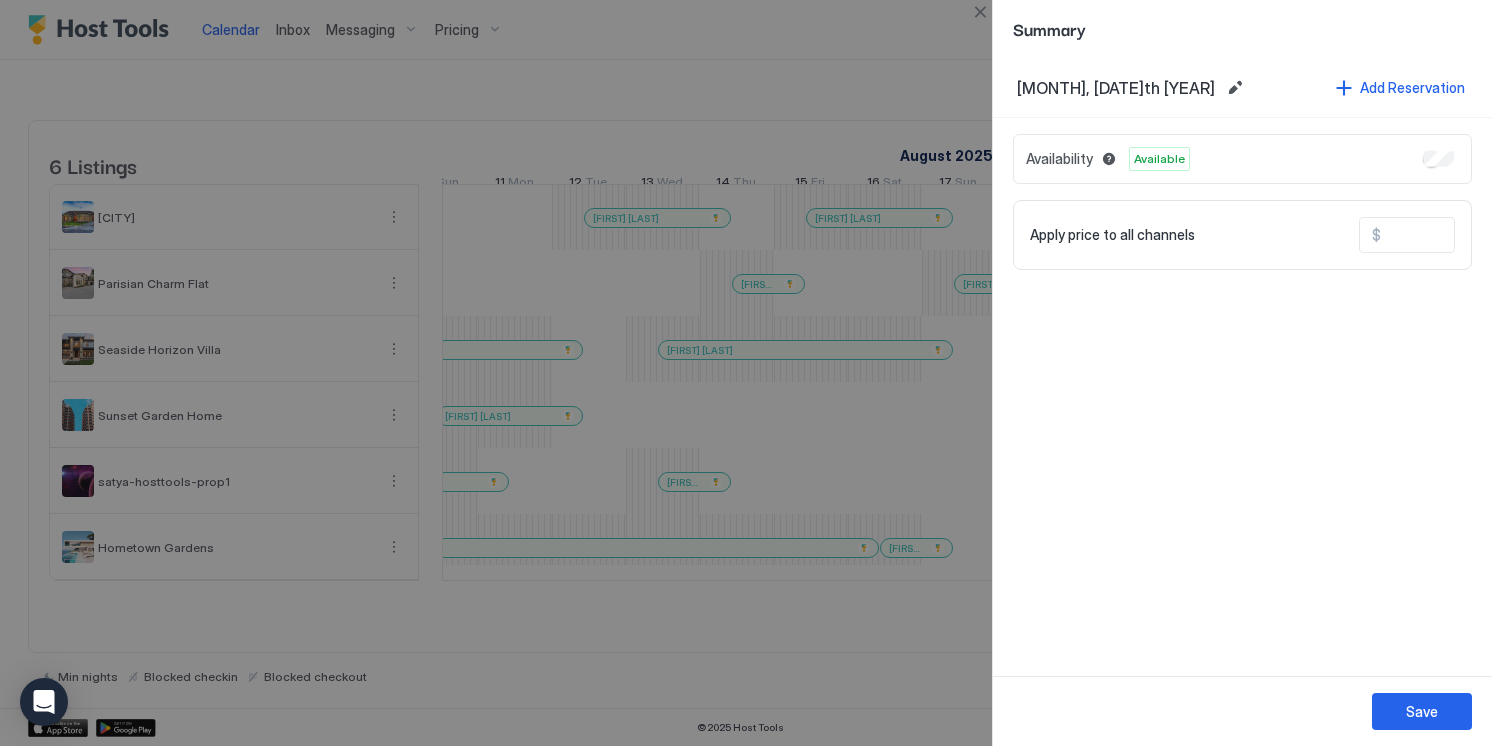 click at bounding box center [746, 373] 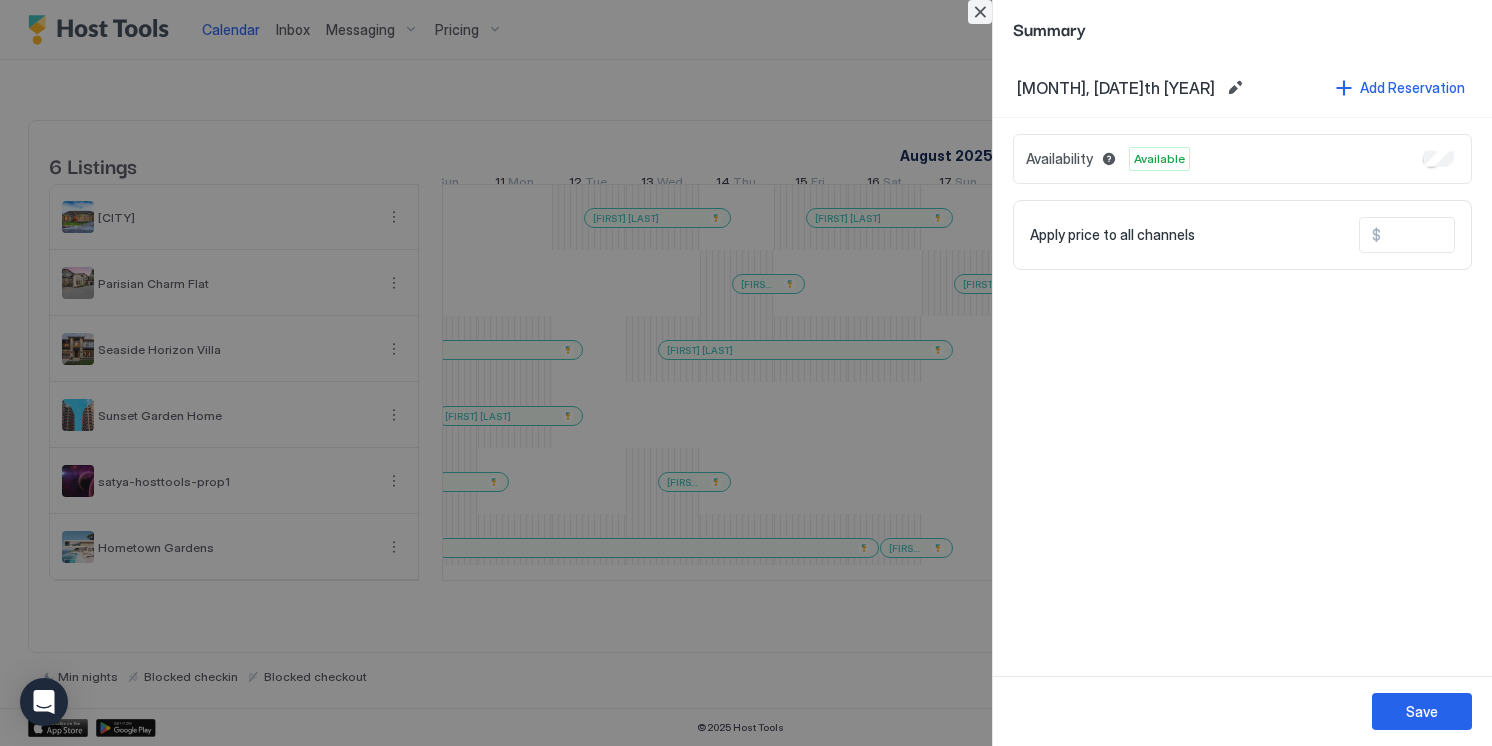 click at bounding box center (980, 12) 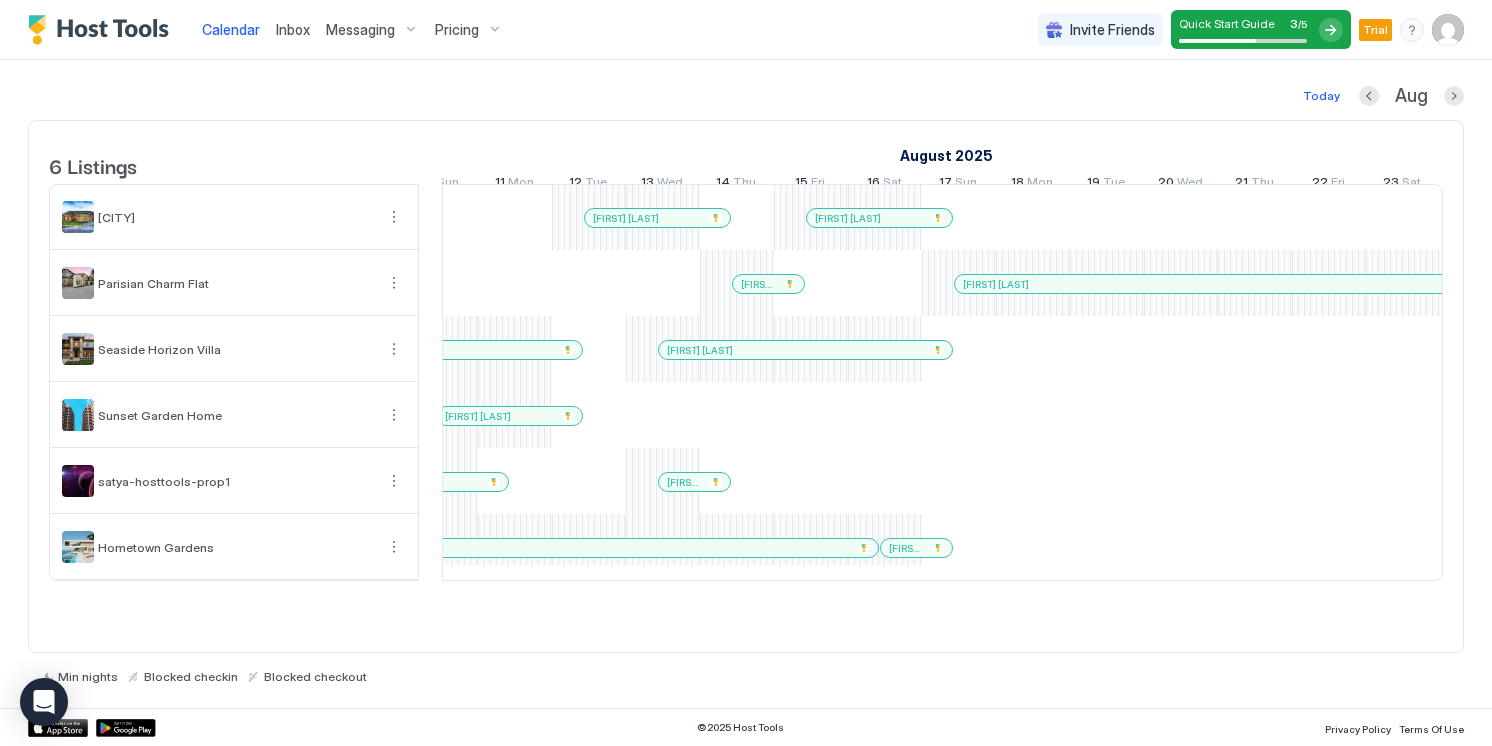 scroll, scrollTop: 0, scrollLeft: 1351, axis: horizontal 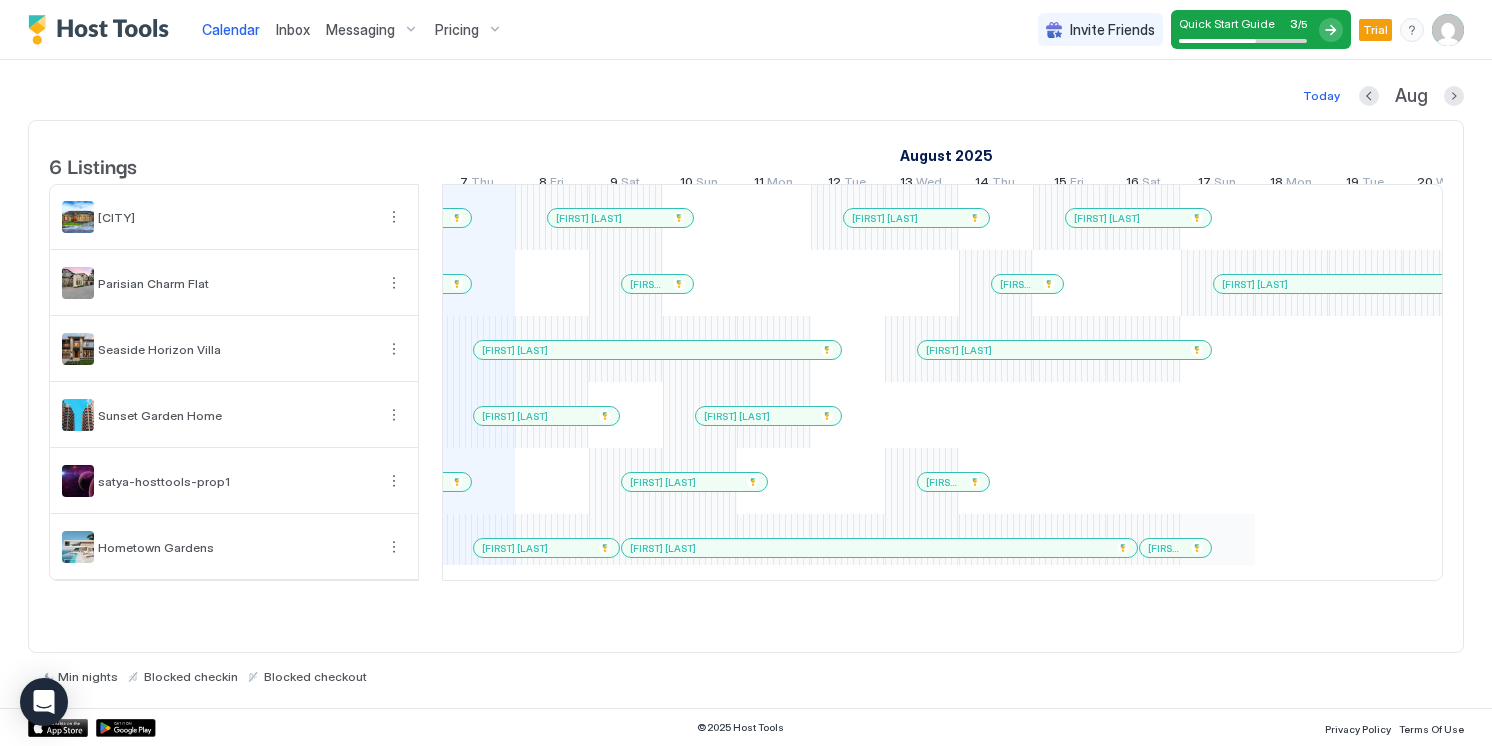 click on "[FIRST] [LAST] [FIRST] [LAST] [FIRST] [LAST] [FIRST] [LAST] [FIRST] [LAST] [FIRST] [LAST] [FIRST] [LAST] [FIRST] [LAST] [FIRST] [LAST] [FIRST] [LAST] [FIRST] [LAST] [FIRST] [LAST] [FIRST] [LAST] [FIRST] [LAST] [FIRST] [LAST] [FIRST] [LAST] [FIRST] [LAST] [FIRST] [LAST] [FIRST] [LAST] [FIRST] [LAST] [FIRST] [LAST] [FIRST] [LAST] [FIRST] [LAST] [FIRST] [LAST] [FIRST] [LAST] [FIRST] [LAST] [FIRST] [LAST] [FIRST] [LAST] [FIRST] [LAST] [FIRST] [LAST]" at bounding box center [1329, 382] 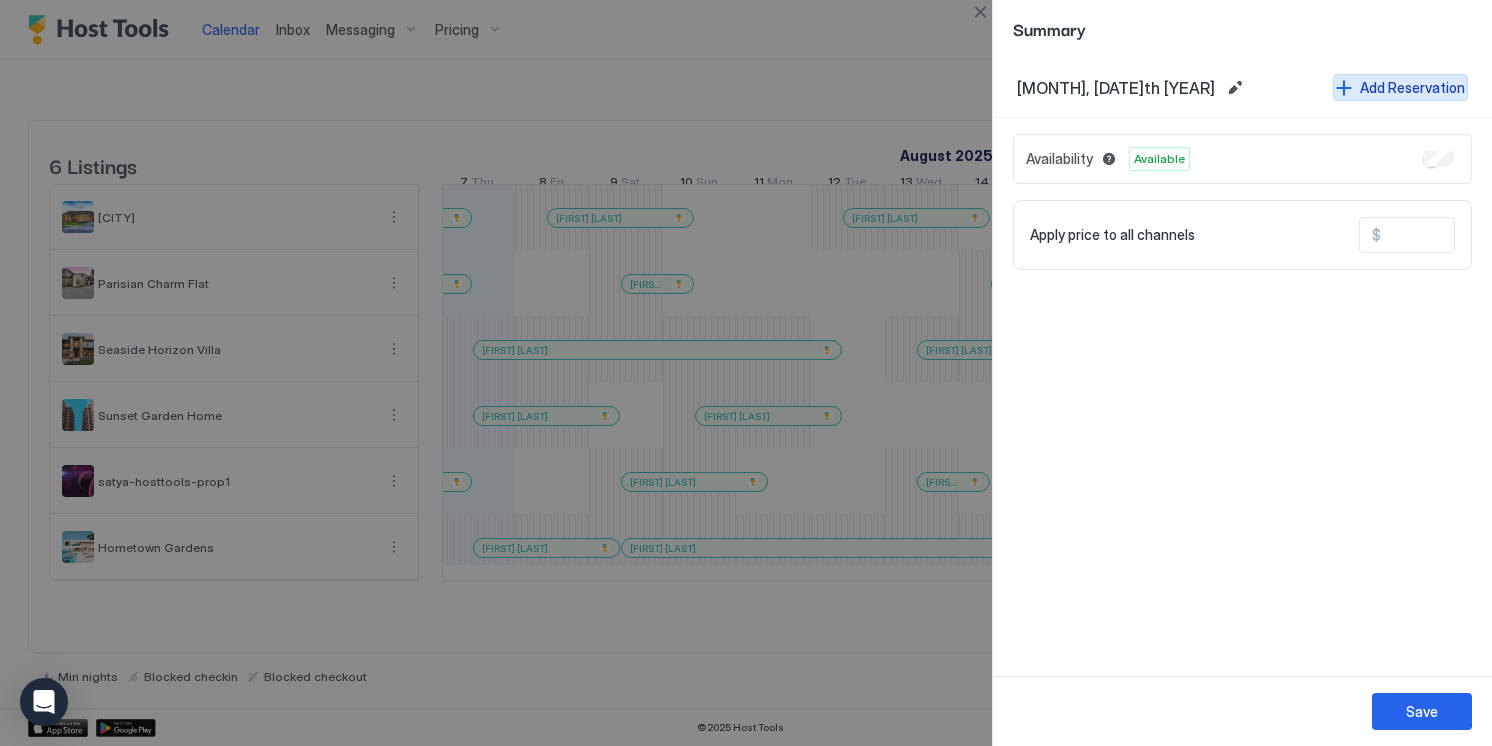 click on "Add Reservation" at bounding box center [1412, 87] 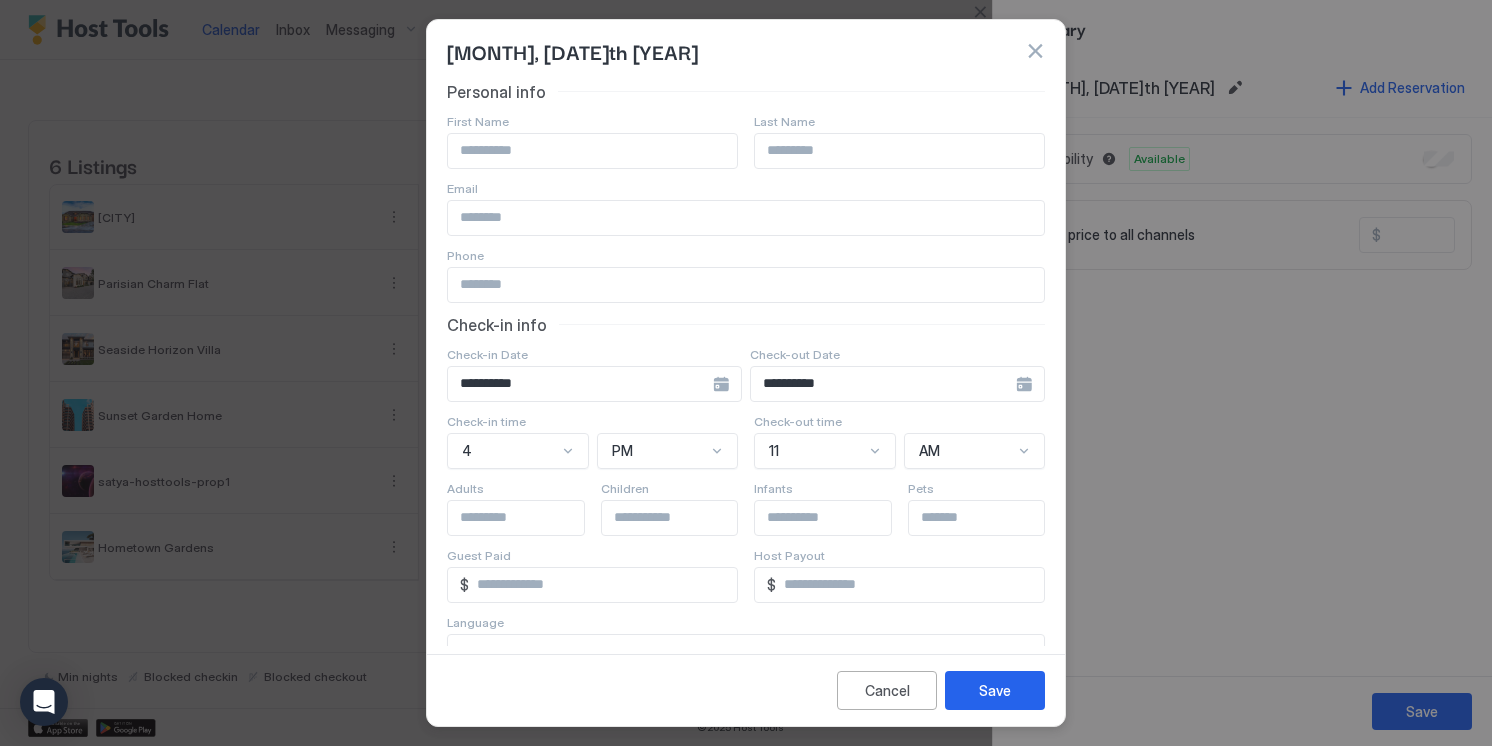 click at bounding box center [592, 151] 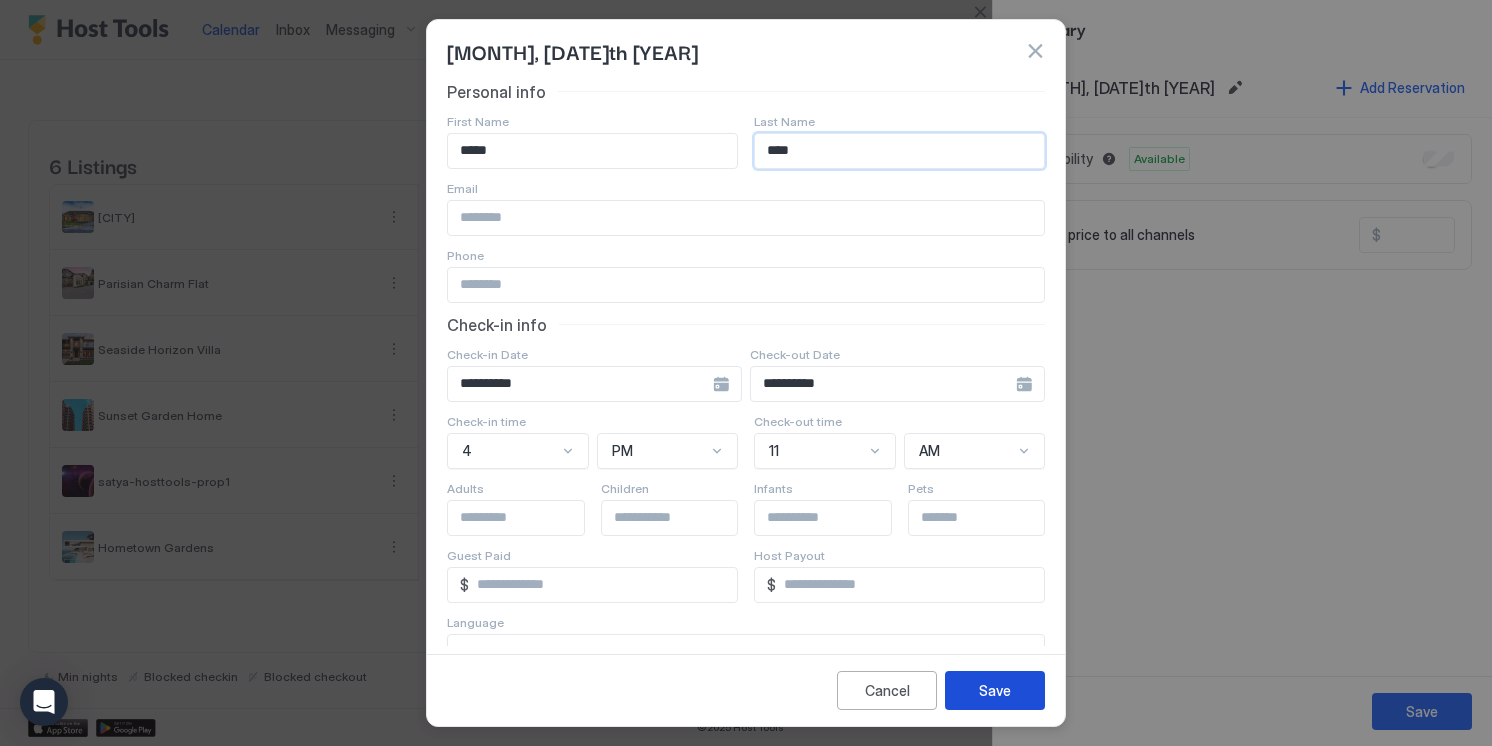 click on "Save" at bounding box center [995, 690] 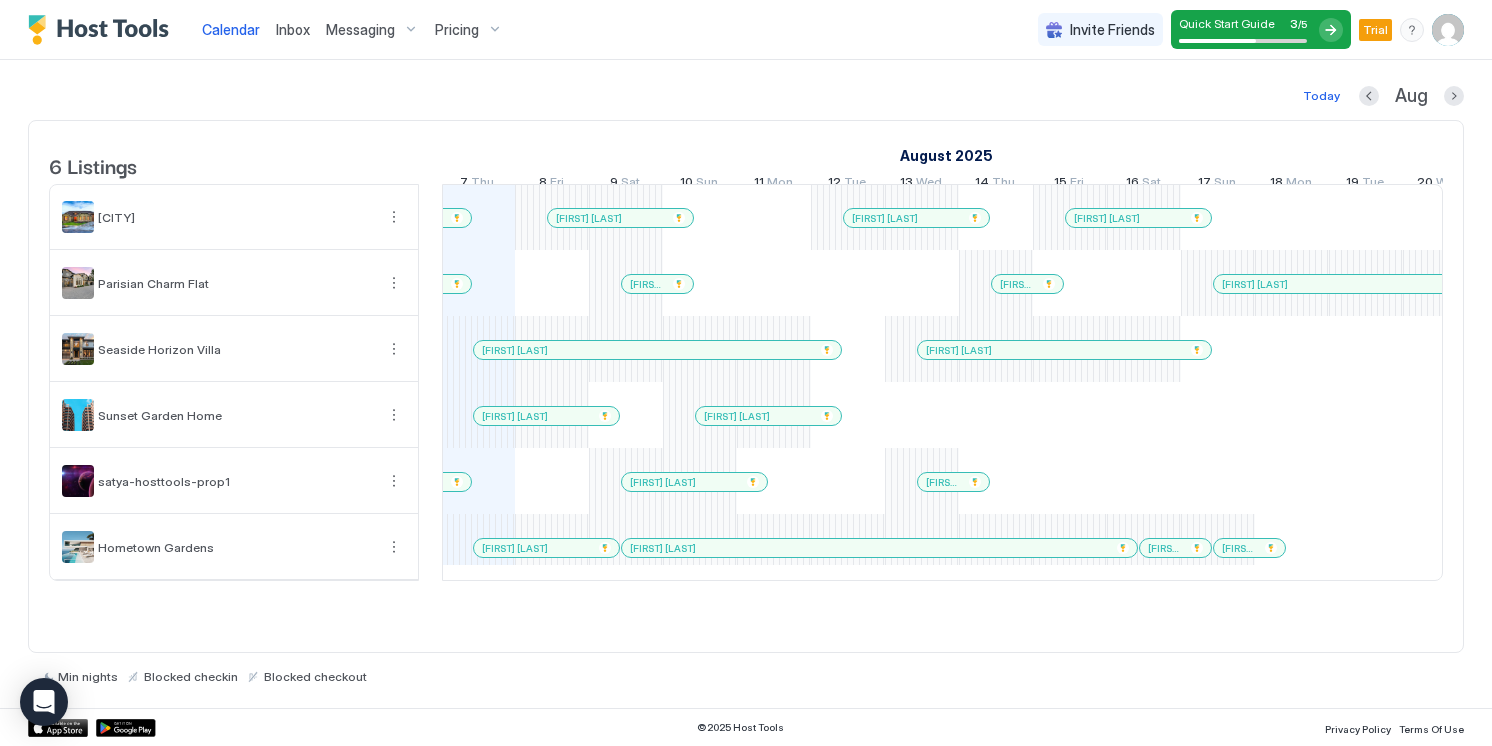click on "[PROPERTY_NAME] [PROPERTY_NAME] [PROPERTY_NAME] [PROPERTY_NAME] [FIRST] [LAST] [FIRST] [LAST] [FIRST] [LAST] [FIRST] [LAST] [FIRST] [LAST] [FIRST] [LAST] [FIRST] [LAST] [FIRST] [LAST] [FIRST] [LAST] [FIRST] [LAST] [FIRST] [LAST] [FIRST] [LAST] [FIRST] [LAST] [FIRST] [LAST] [FIRST] [LAST] [FIRST] [LAST] [FIRST] [LAST] [FIRST] [LAST] [FIRST] [LAST] [FIRST] [LAST] [FIRST] [LAST] [FIRST] [LAST] [FIRST] [LAST] [FIRST] [LAST] [FIRST] [LAST] [FIRST] [LAST] [FIRST] [LAST] [FIRST] [LAST] [FIRST] [LAST] [FIRST] [LAST] [FIRST] [LAST] [FIRST] [LAST]" at bounding box center [746, 386] 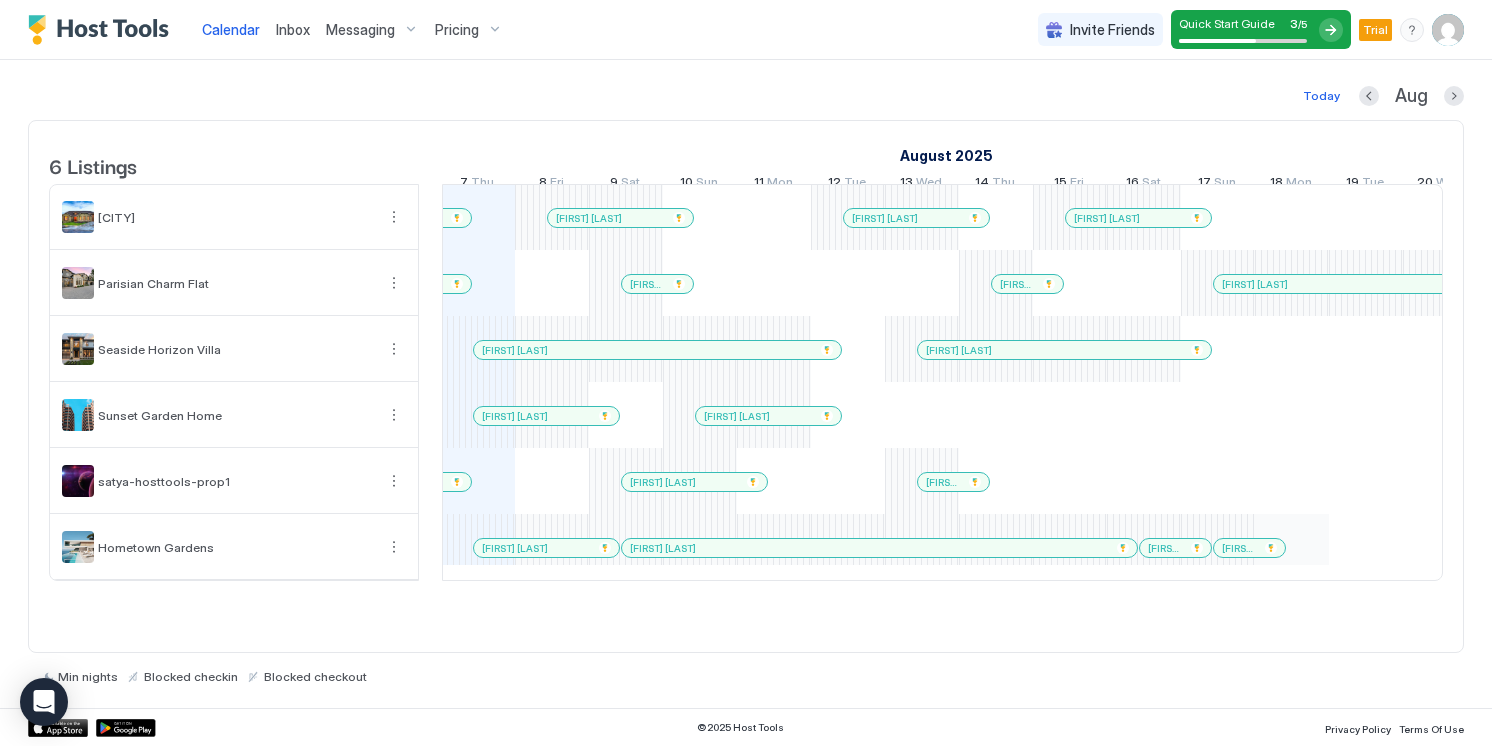 click on "[FIRST] [LAST] [FIRST] [LAST] [FIRST] [LAST] [FIRST] [LAST] [FIRST] [LAST] [FIRST] [LAST] [FIRST] [LAST] [FIRST] [LAST] [FIRST] [LAST] [FIRST] [LAST] [FIRST] [LAST] [FIRST] [LAST] [FIRST] [LAST] [FIRST] [LAST] [FIRST] [LAST] [FIRST] [LAST] [FIRST] [LAST] [FIRST] [LAST] [FIRST] [LAST] [FIRST] [LAST] [FIRST] [LAST] [FIRST] [LAST] [FIRST] [LAST] [FIRST] [LAST] [FIRST] [LAST] [FIRST] [LAST] [FIRST] [LAST] [FIRST] [LAST]" at bounding box center (1329, 382) 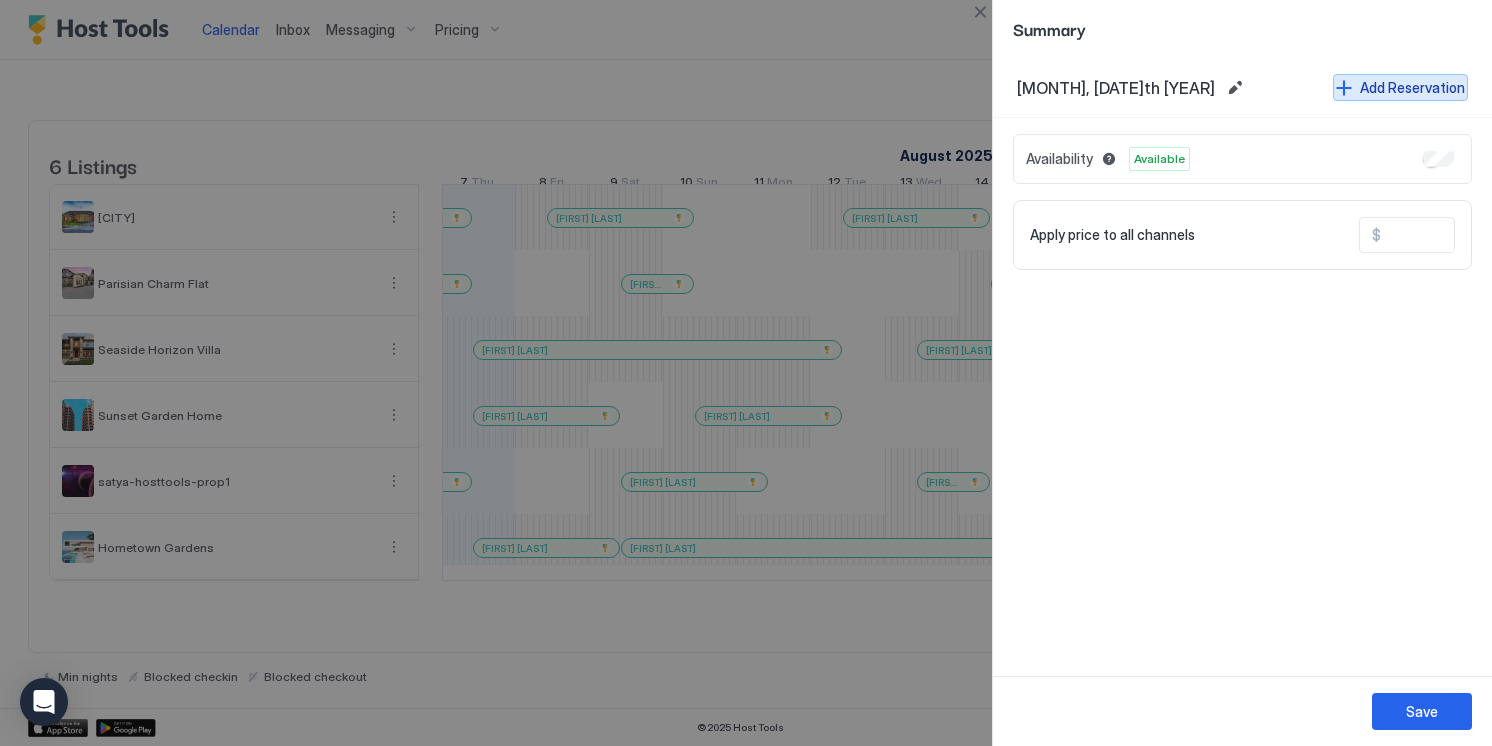 click on "Add Reservation" at bounding box center [1412, 87] 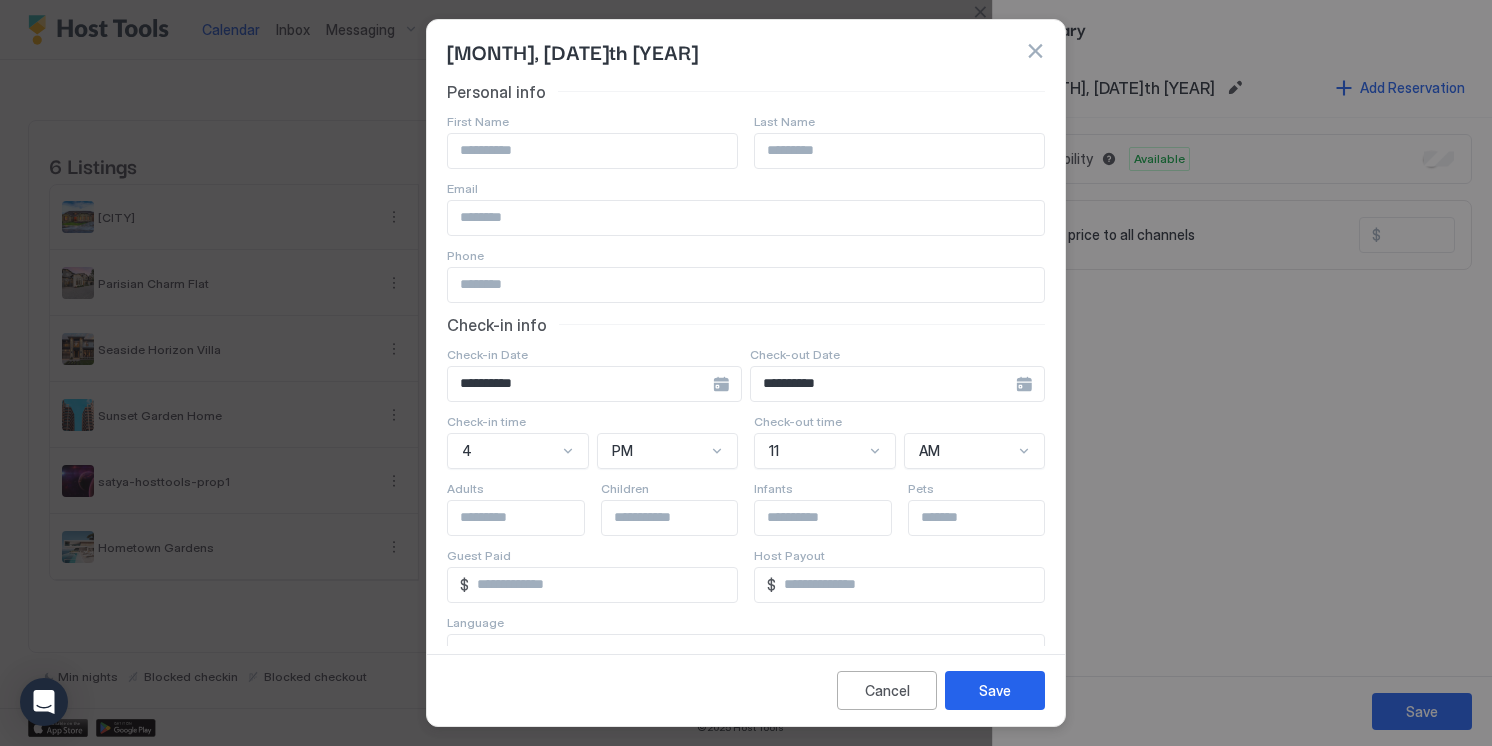 click on "**********" at bounding box center (580, 384) 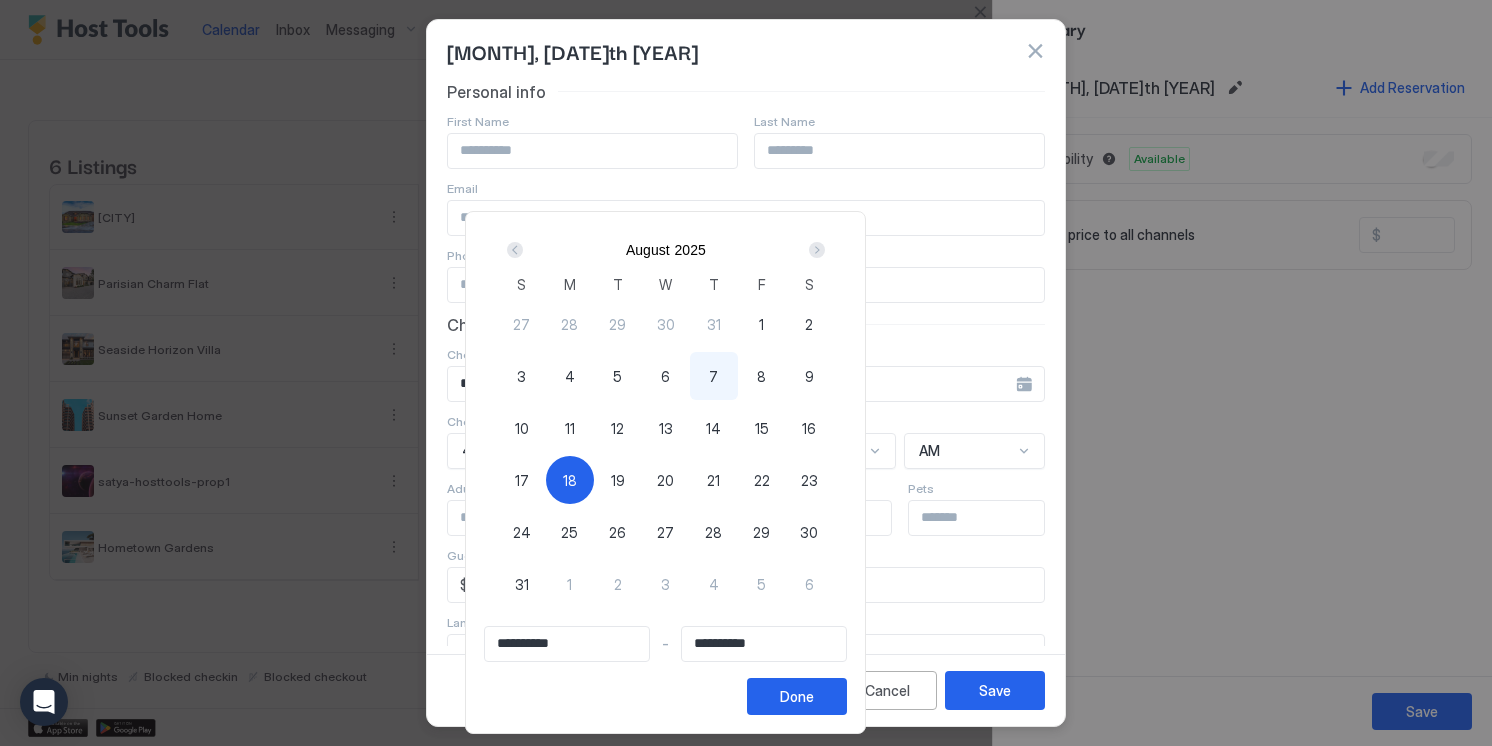 click on "19" at bounding box center (618, 480) 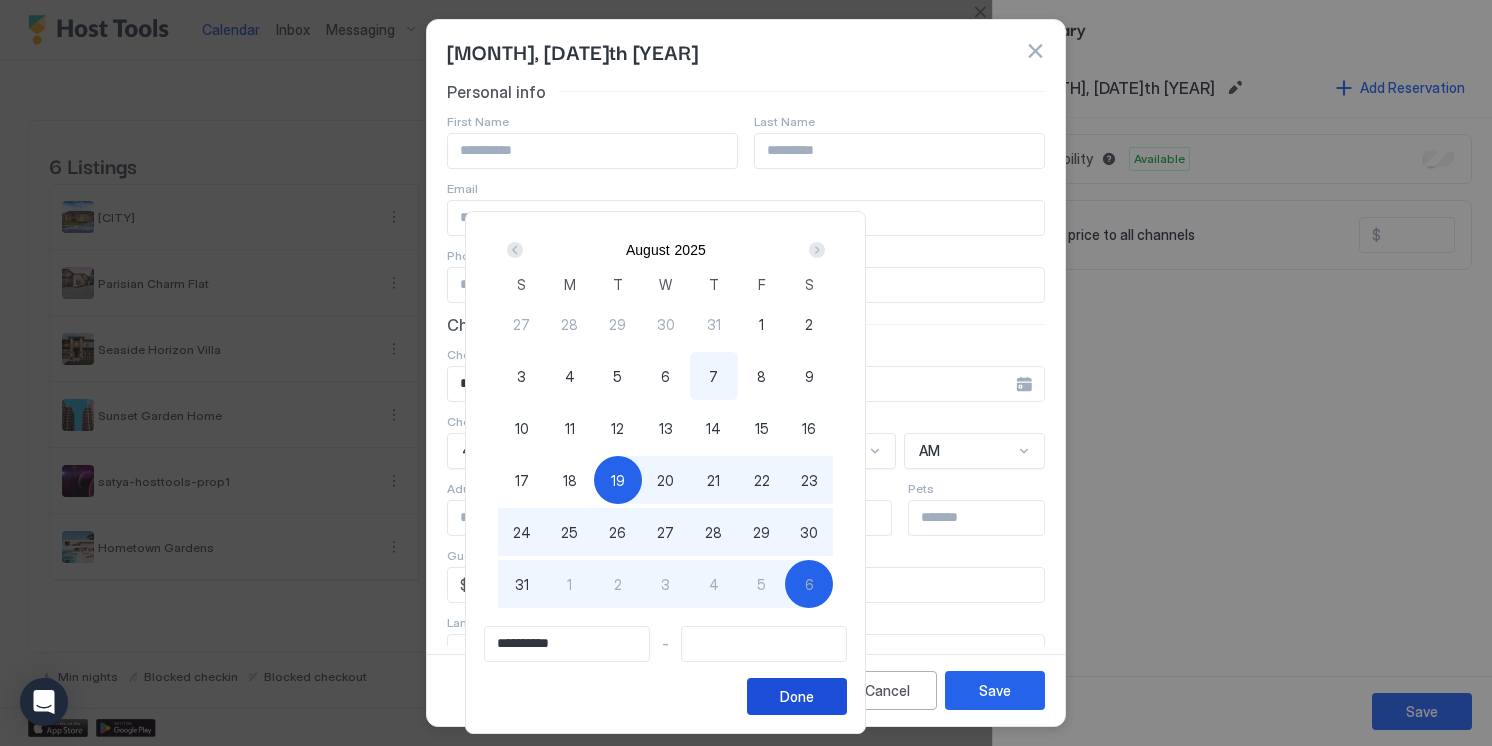 click on "Done" at bounding box center (797, 696) 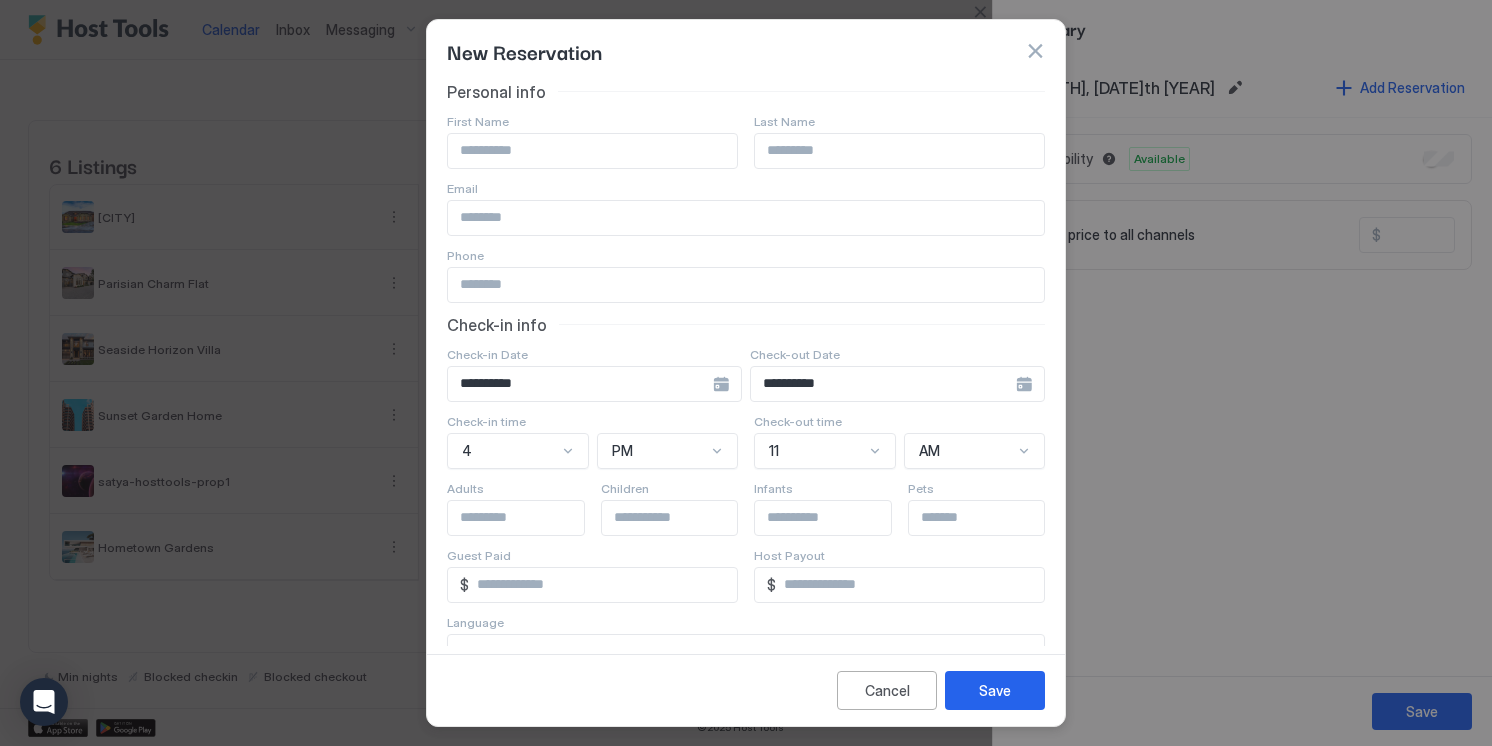 click on "**********" at bounding box center (580, 384) 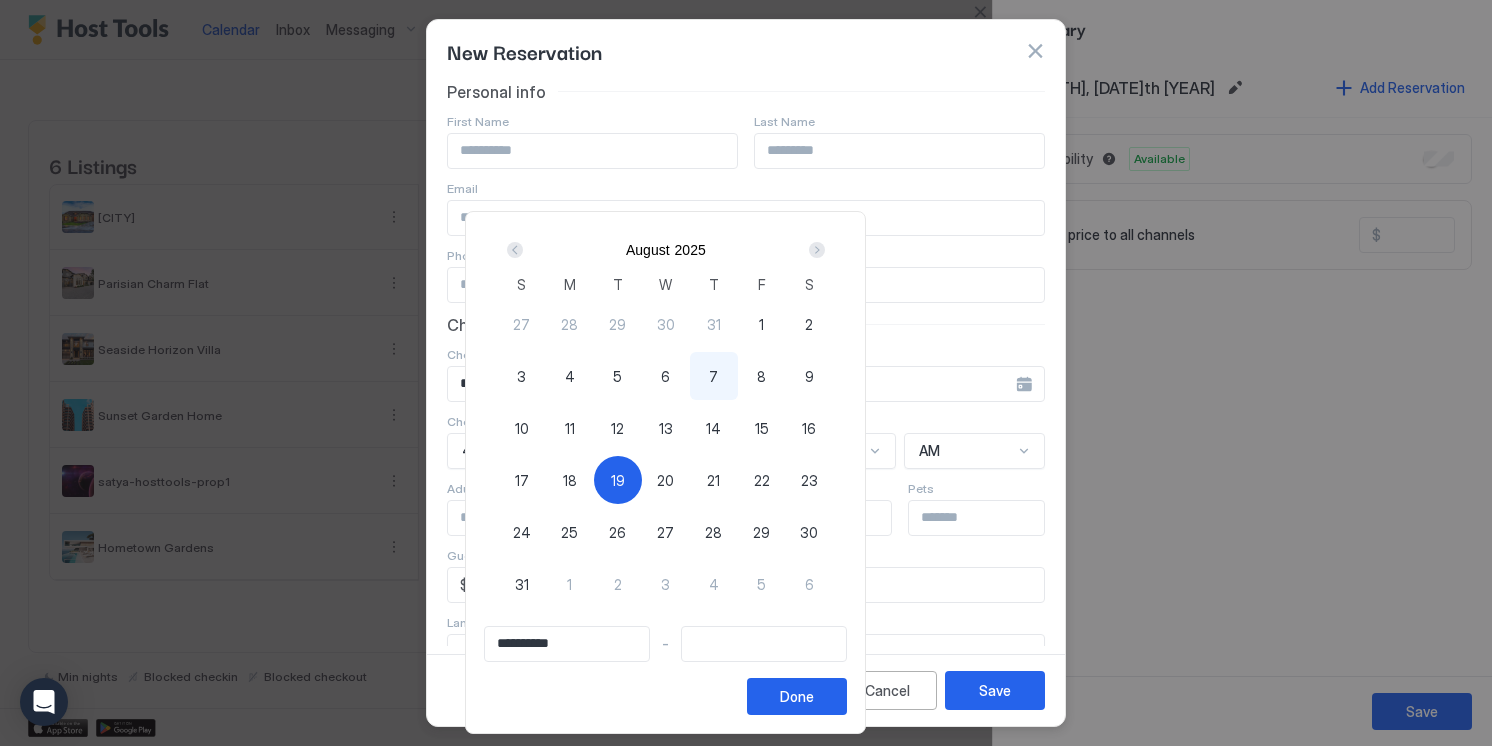 click on "18" at bounding box center (570, 480) 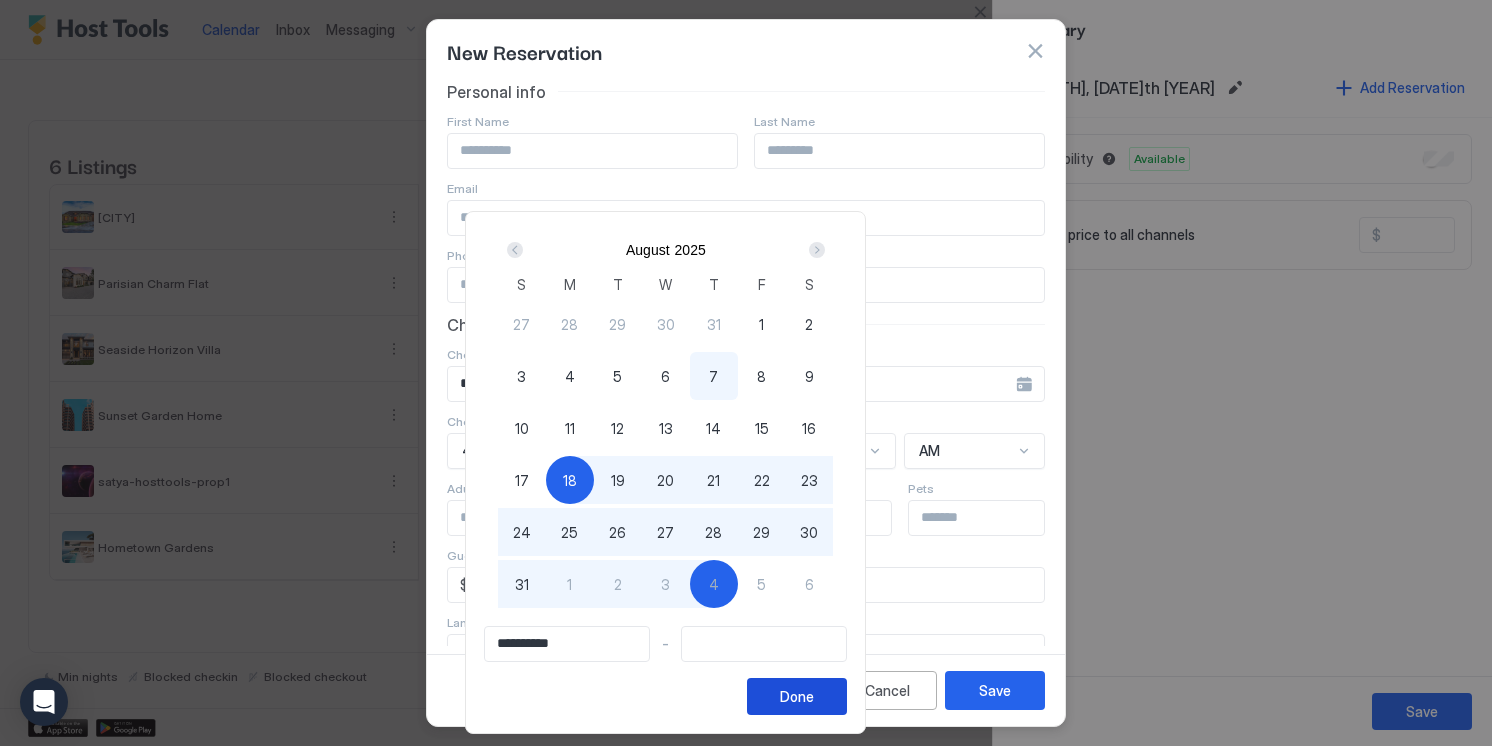 click on "Done" at bounding box center (797, 696) 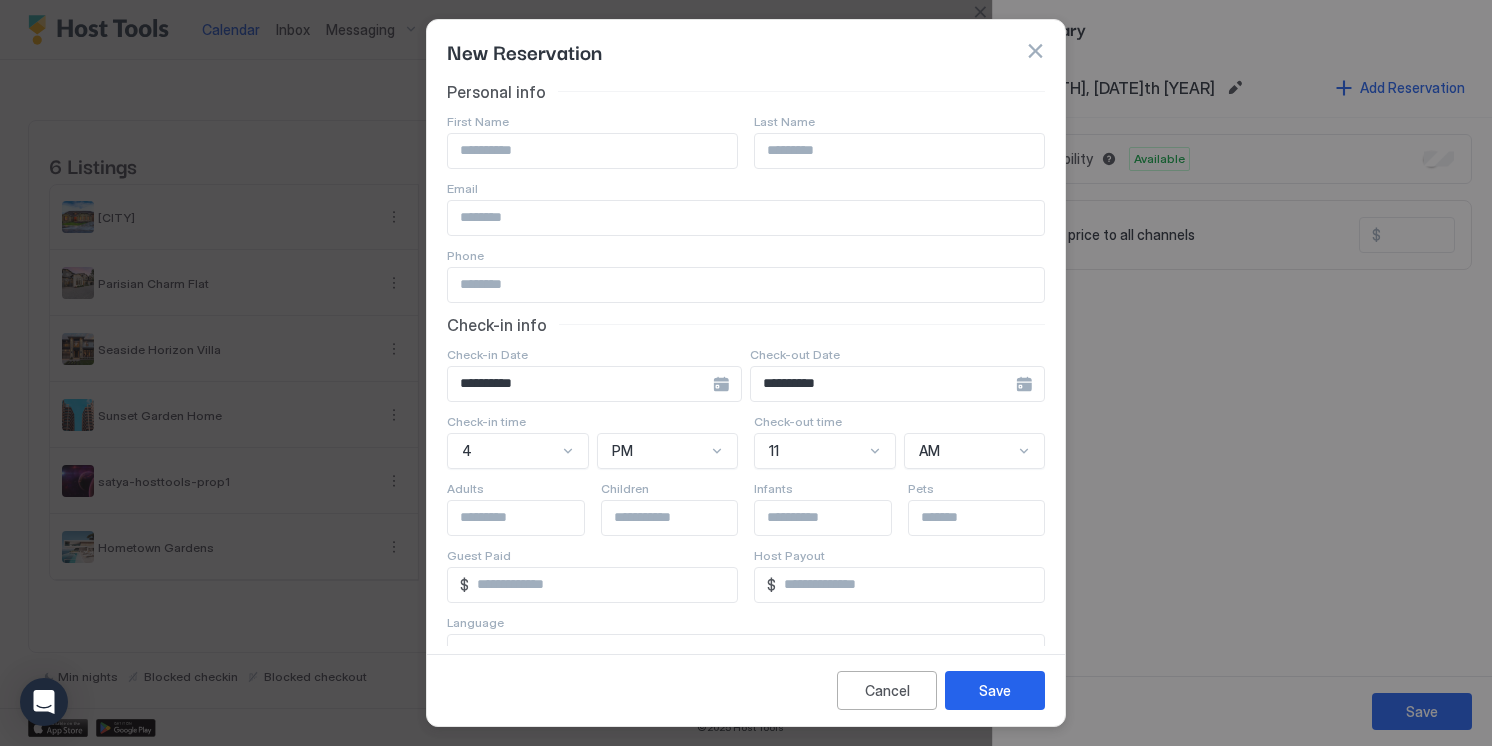 click on "**********" at bounding box center (580, 384) 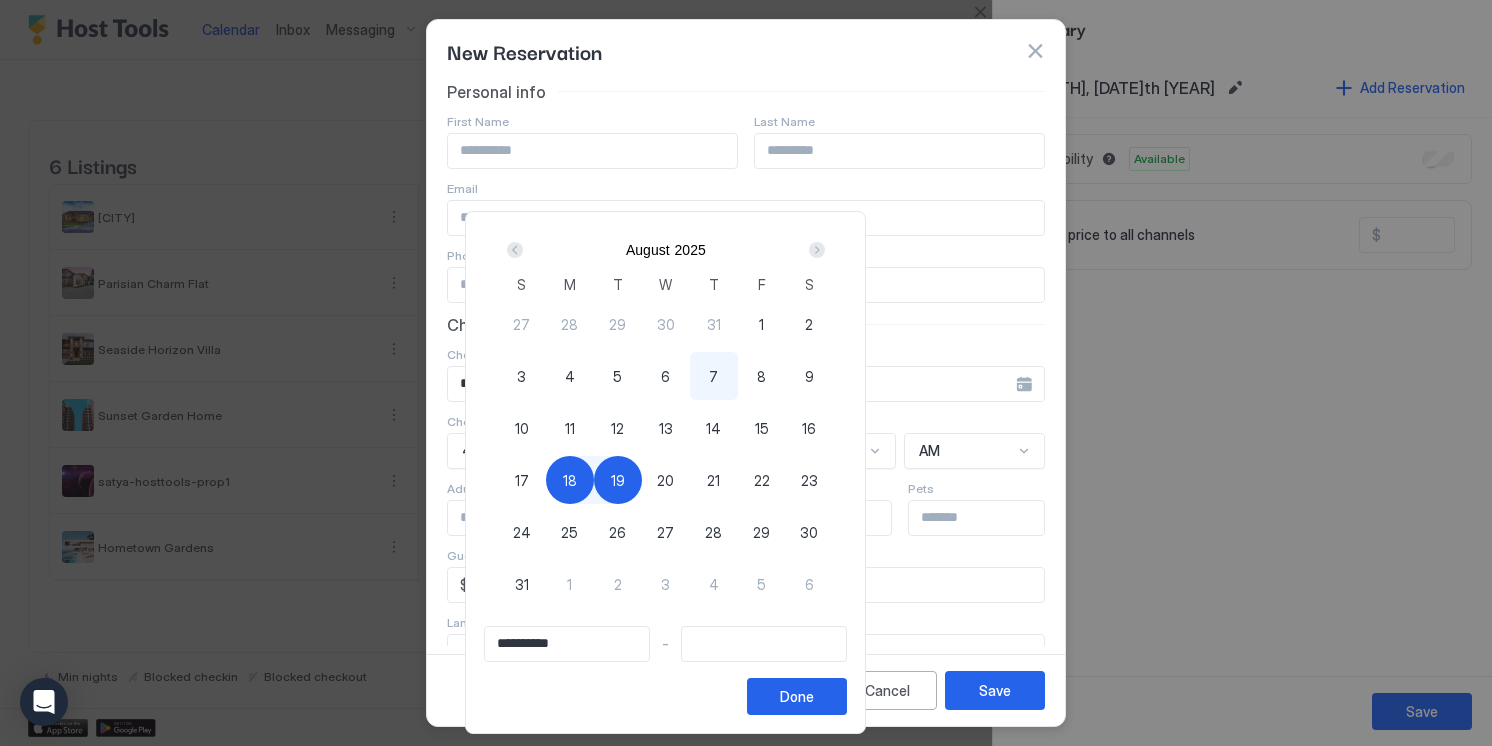 click on "19" at bounding box center [618, 480] 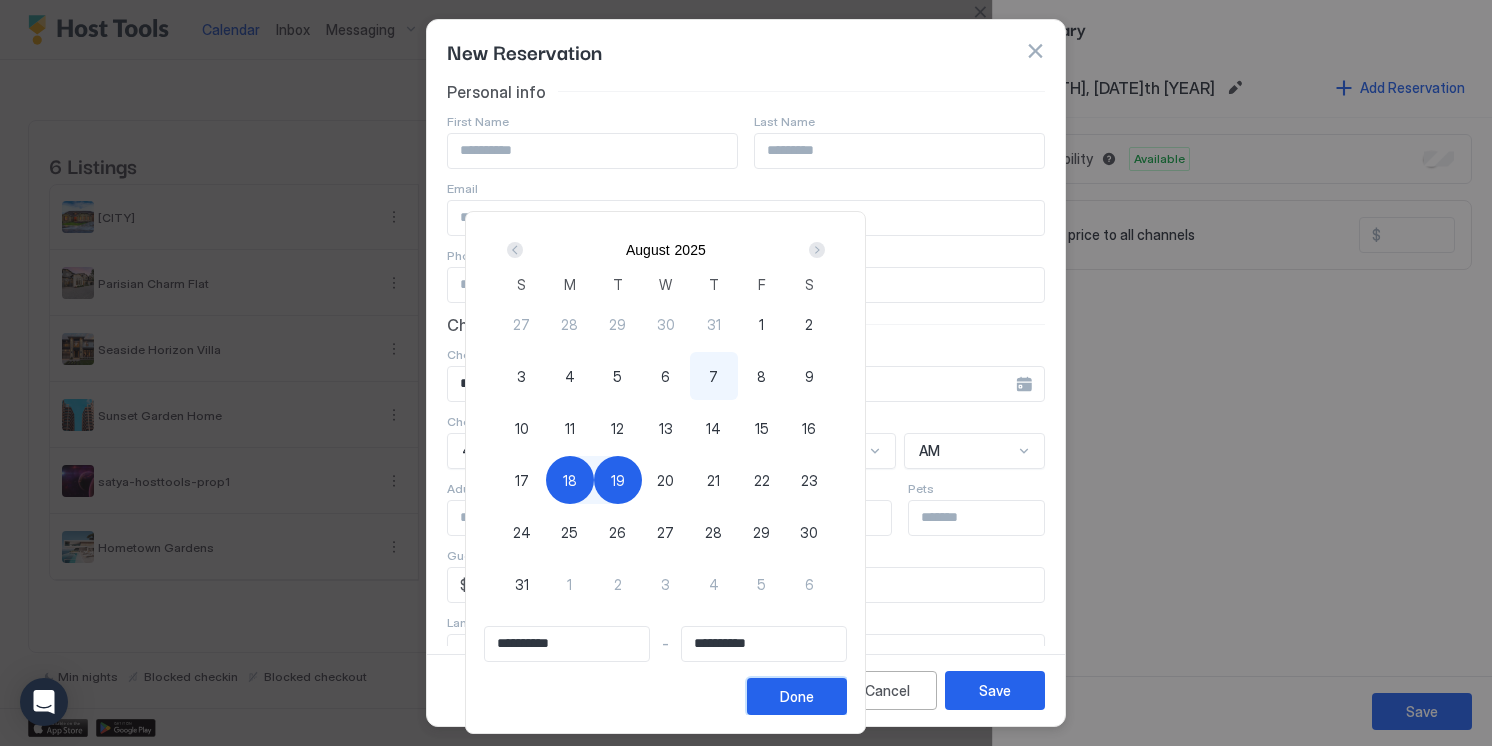 click on "Done" at bounding box center [797, 696] 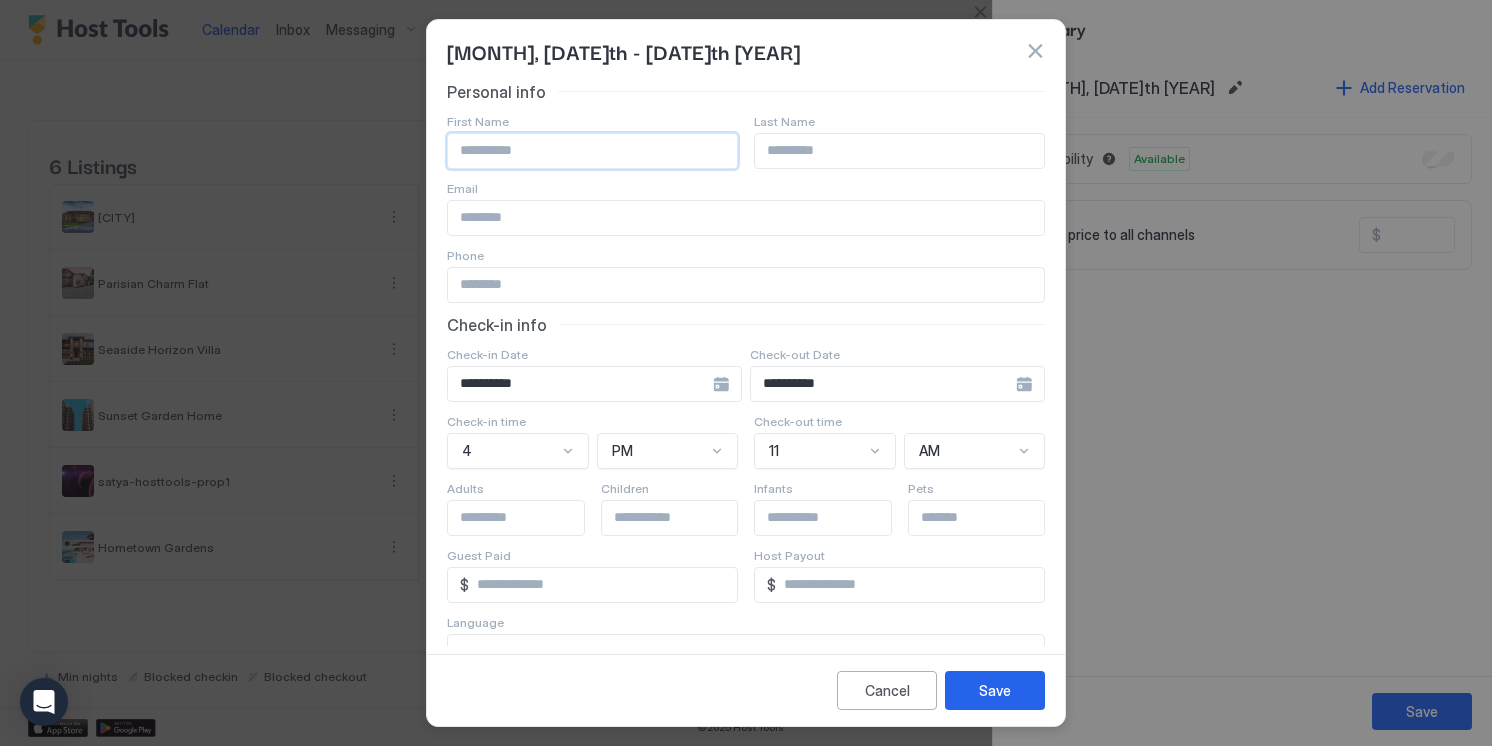 click at bounding box center [592, 151] 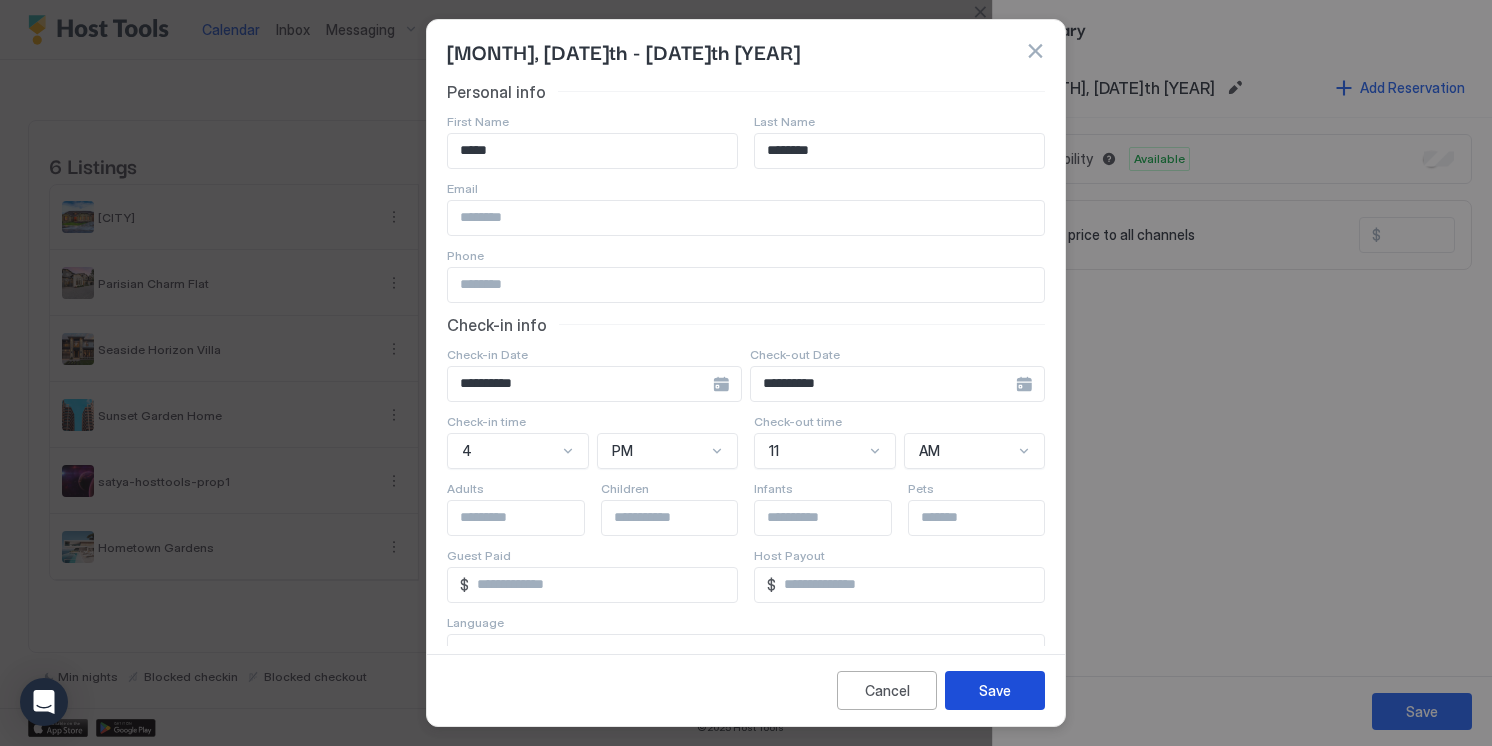 click on "Save" at bounding box center (995, 690) 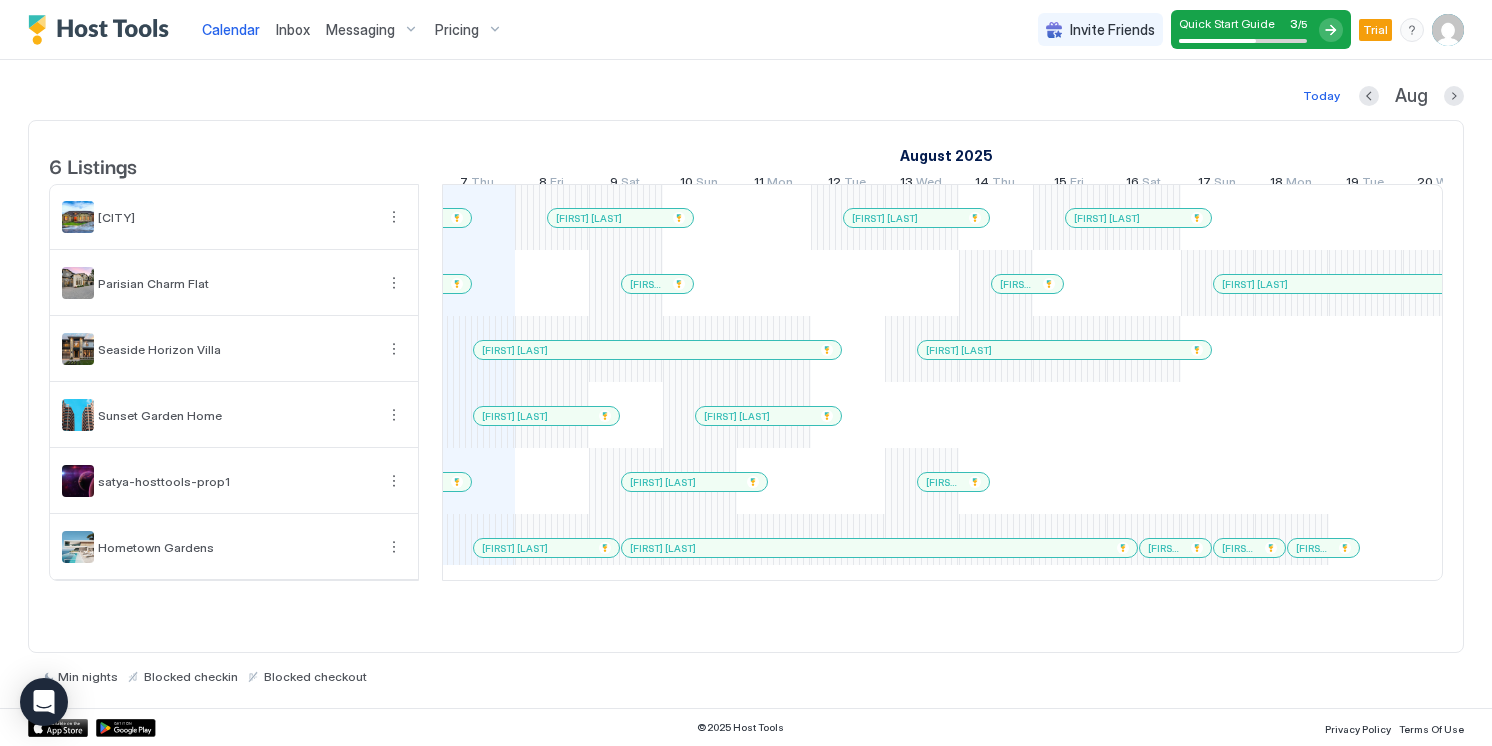 click at bounding box center (1448, 30) 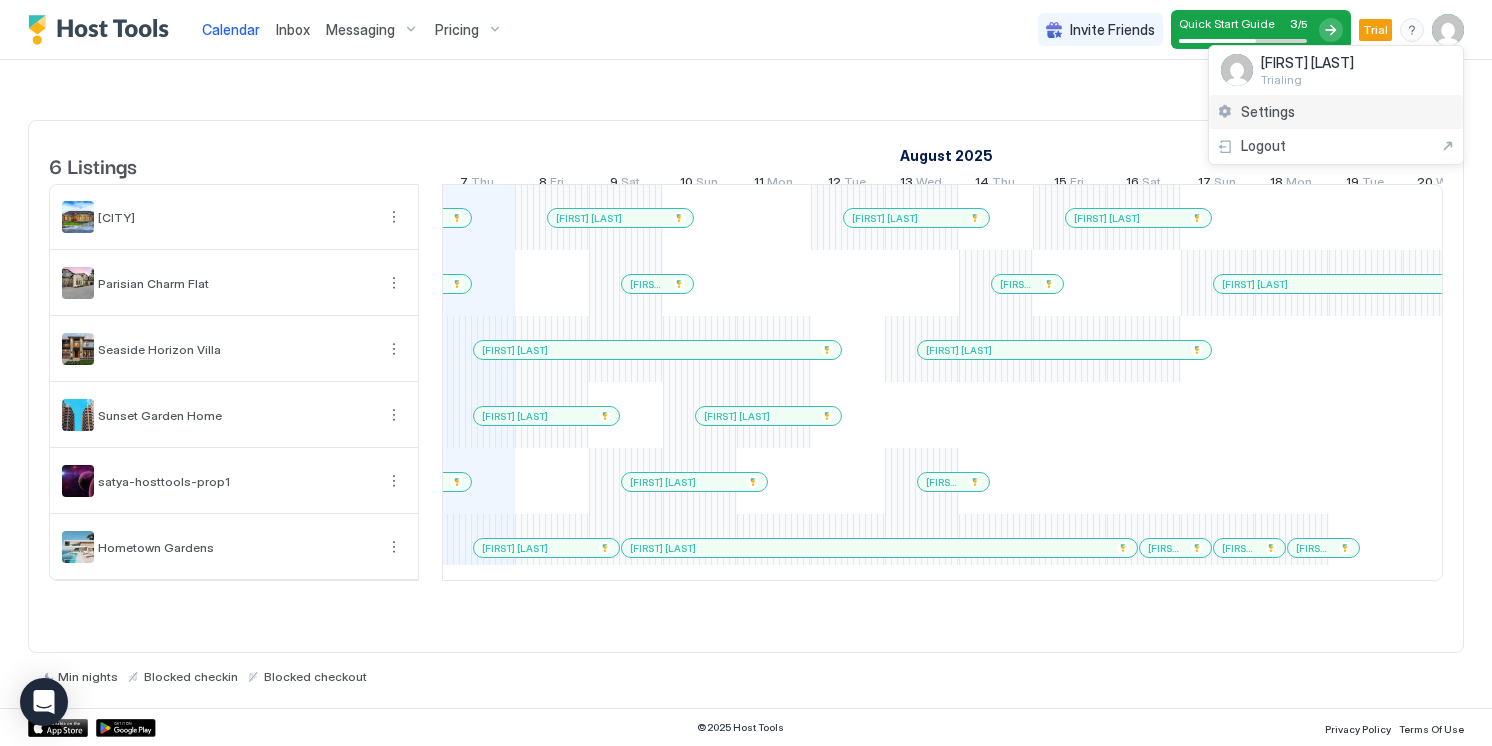 drag, startPoint x: 1280, startPoint y: 109, endPoint x: 1210, endPoint y: 134, distance: 74.330345 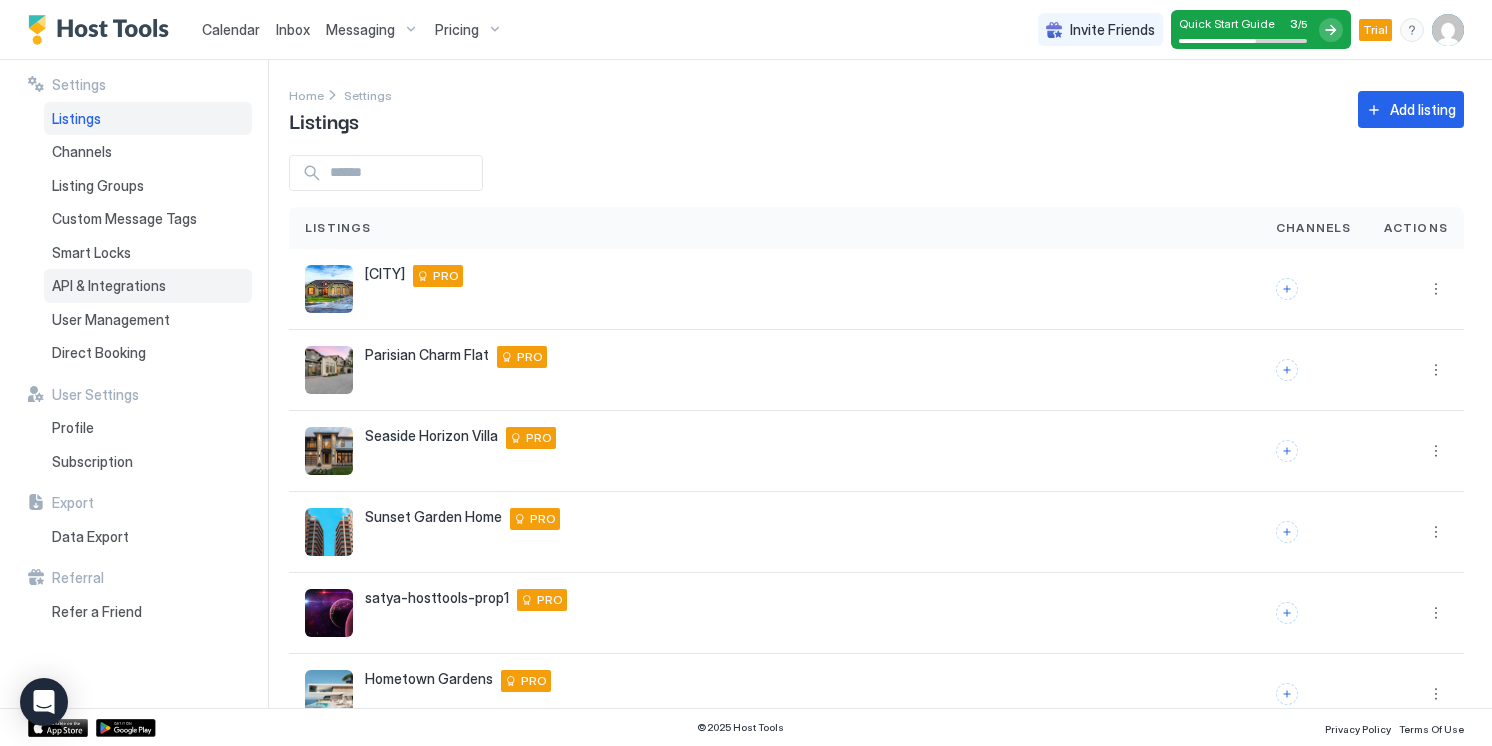 click on "API & Integrations" at bounding box center [109, 286] 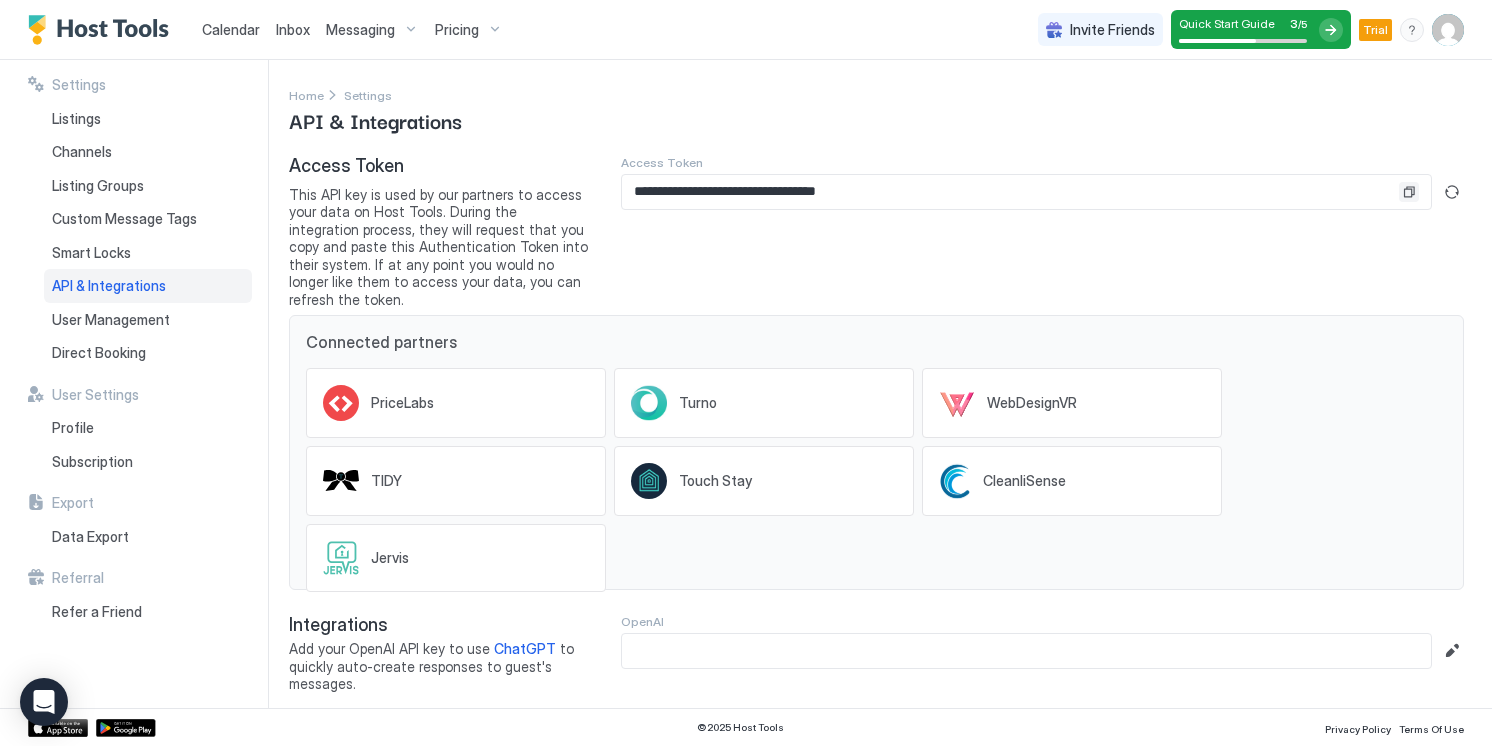 click at bounding box center [1409, 192] 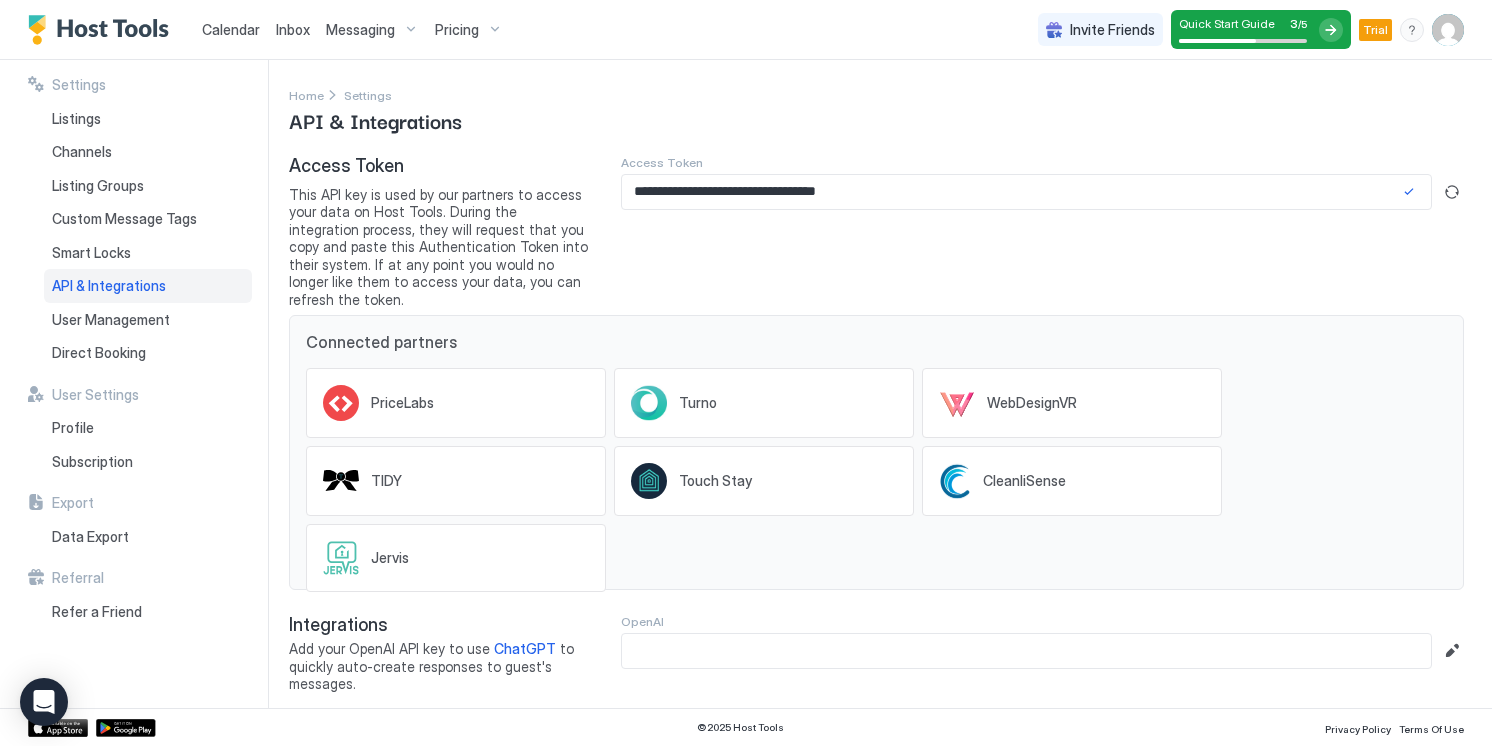 click at bounding box center (1448, 30) 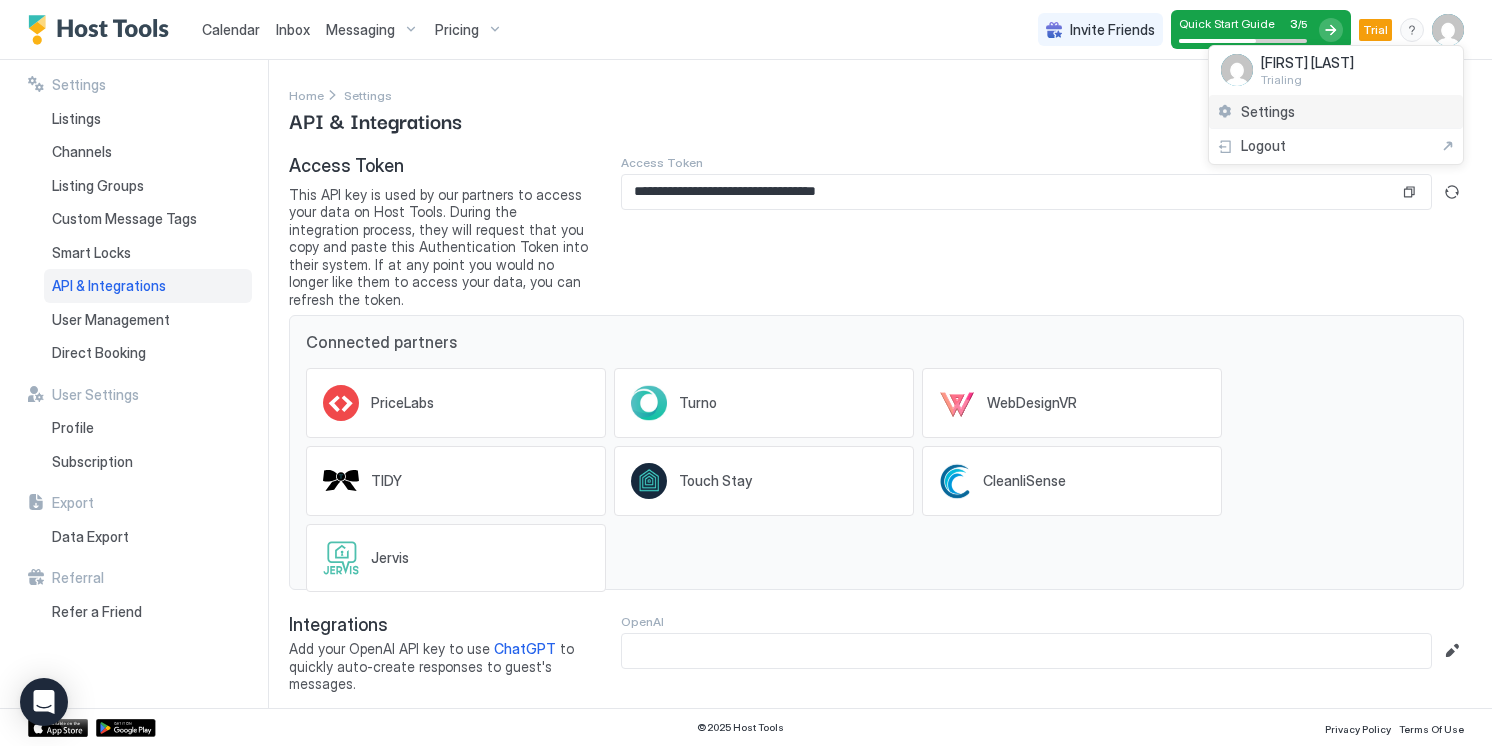 click on "Settings" at bounding box center [1268, 112] 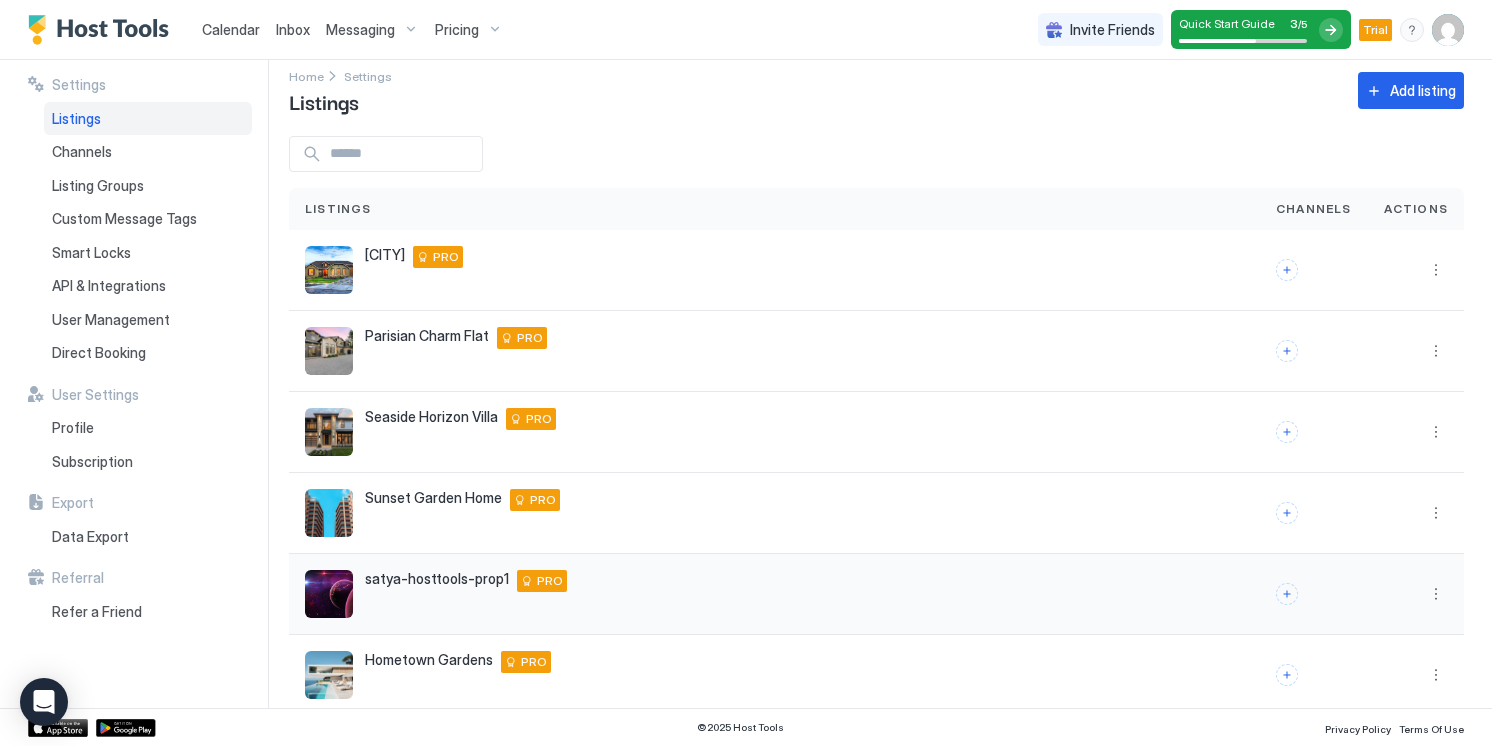 scroll, scrollTop: 49, scrollLeft: 0, axis: vertical 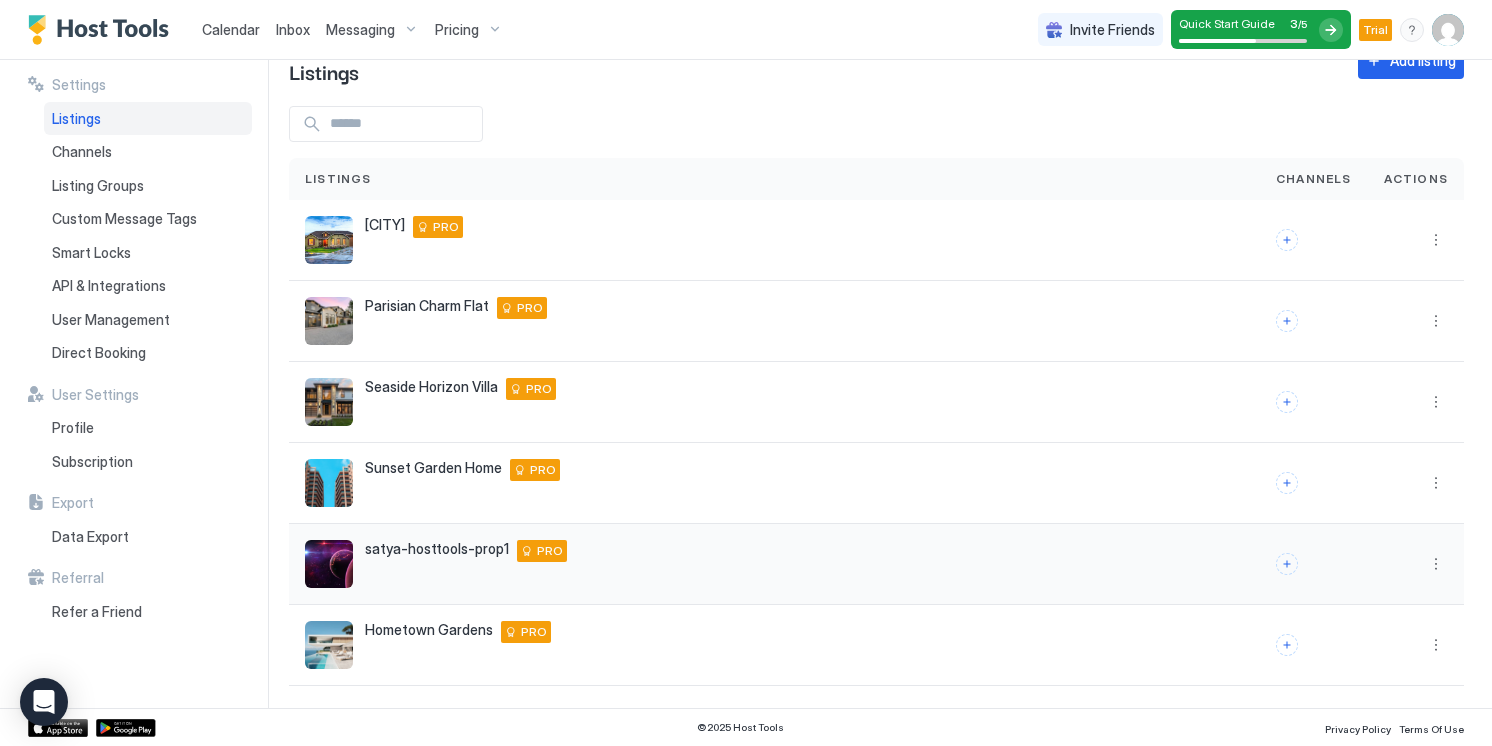 click on "[PROPERTY_NAME] [NUMBER] [STREET] [APARTMENT] [CITY] [STATE] [POSTAL_CODE] [COUNTRY] [PRO]" at bounding box center (774, 564) 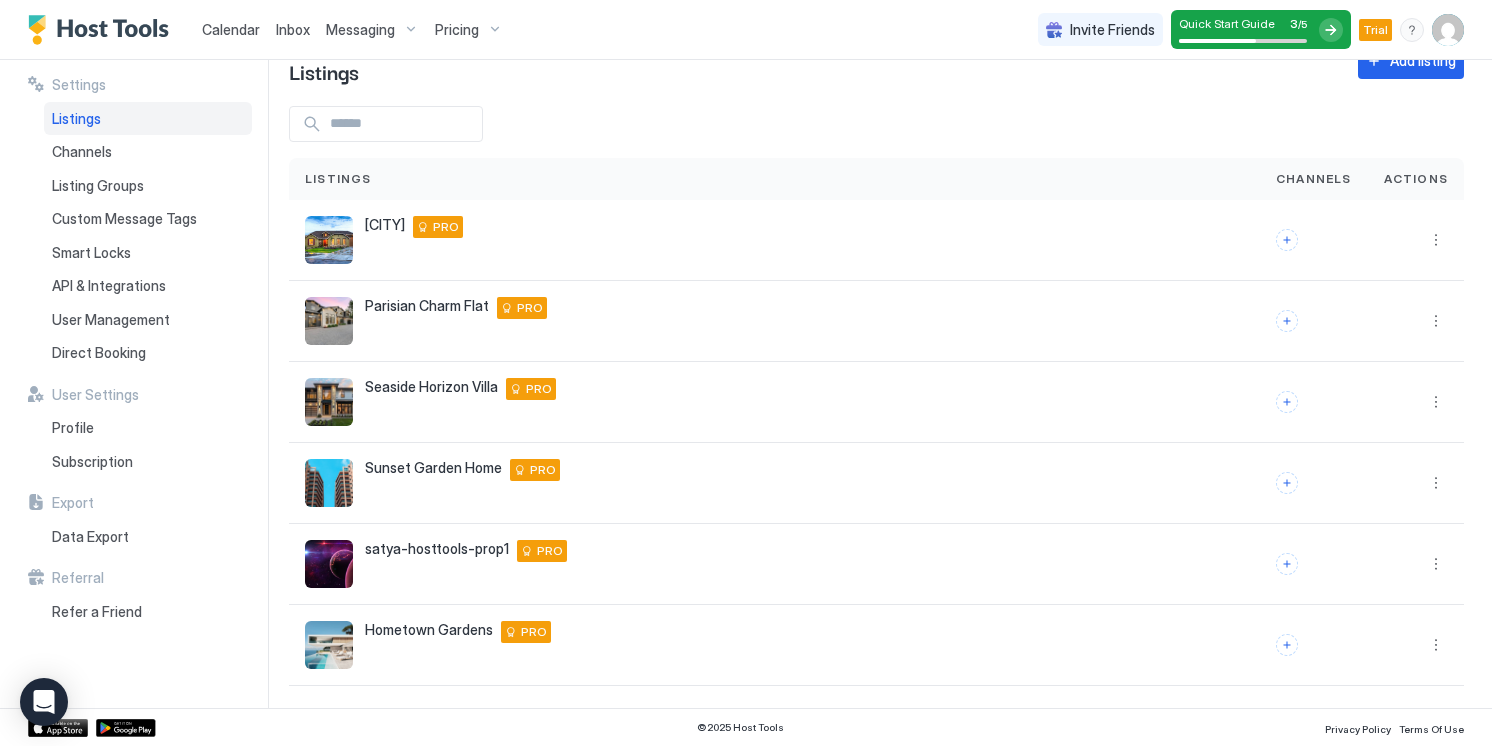 click on "Calendar" at bounding box center (231, 29) 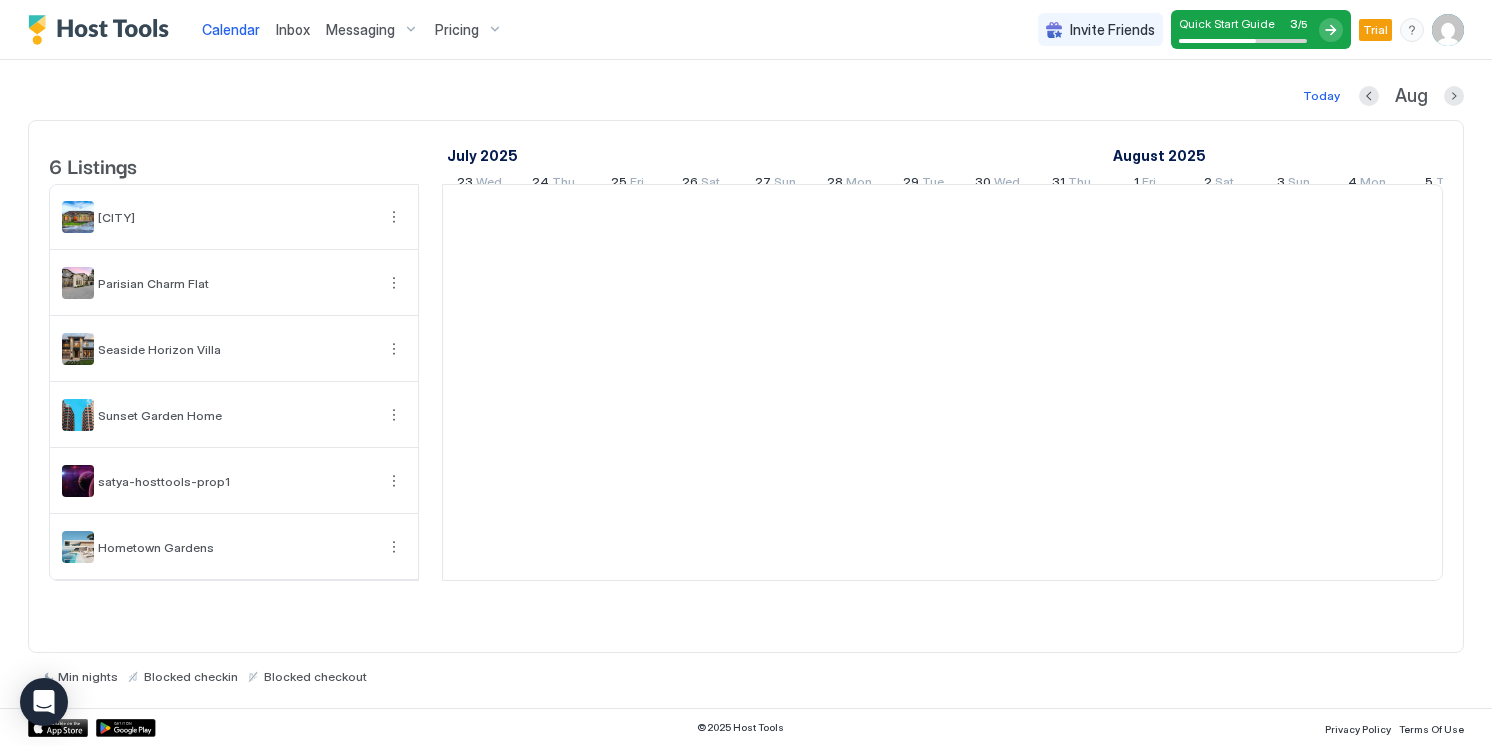 scroll, scrollTop: 0, scrollLeft: 1111, axis: horizontal 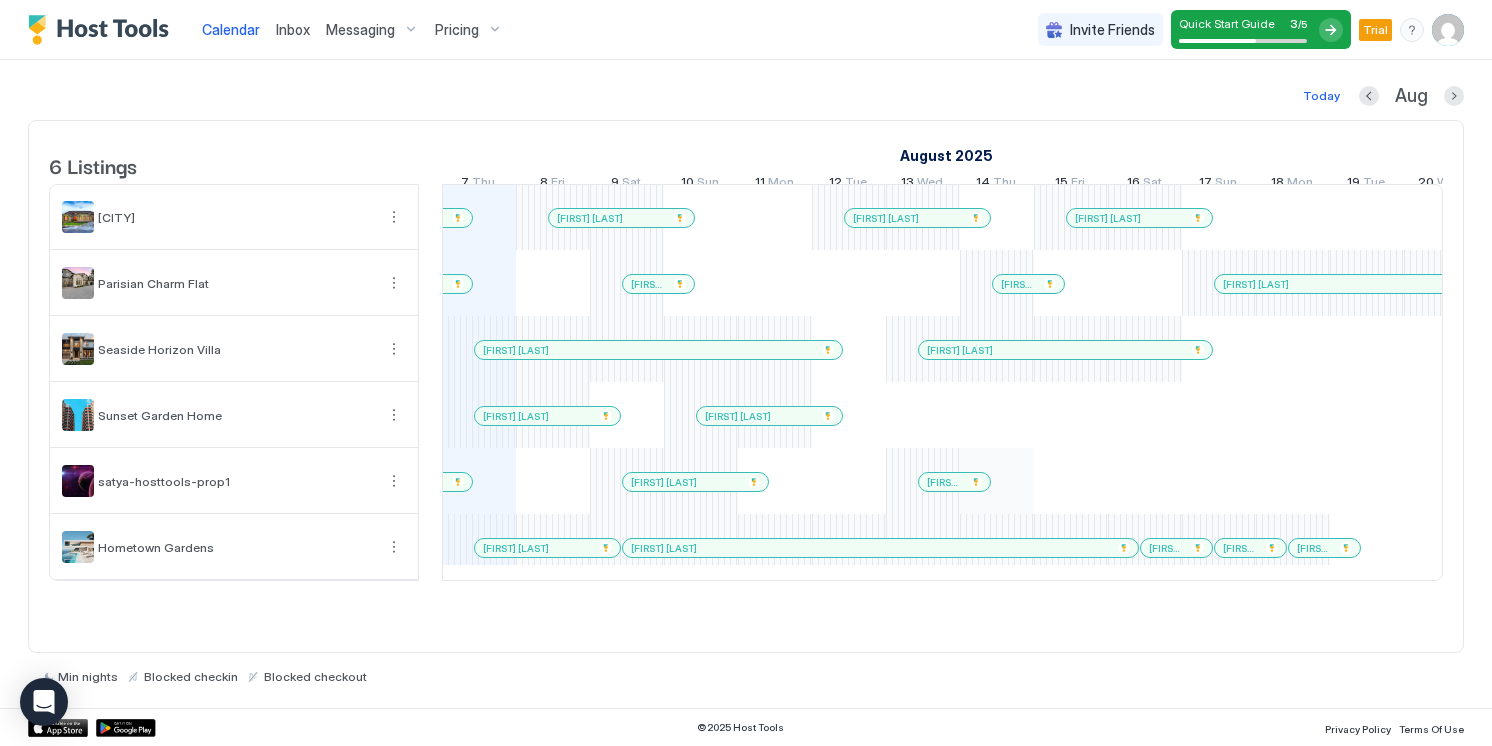 click on "[FIRST] [LAST] [FIRST] [LAST] [FIRST] [LAST] [FIRST] [LAST] [FIRST] [LAST] [FIRST] [LAST] [FIRST] [LAST] [FIRST] [LAST] [FIRST] [LAST] [FIRST] [LAST] [FIRST] [LAST] [FIRST] [LAST] [FIRST] [LAST] [FIRST] [LAST] [FIRST] [LAST] [FIRST] [LAST] [FIRST] [LAST] [FIRST] [LAST] [FIRST] [LAST] [FIRST] [LAST] [FIRST] [LAST] [FIRST] [LAST] [FIRST] [LAST] [FIRST] [LAST] [FIRST] [LAST] [FIRST] [LAST] [FIRST] [LAST] [FIRST] [LAST] [FIRST] [LAST] [FIRST] [LAST] [FIRST] [LAST]" at bounding box center [1330, 382] 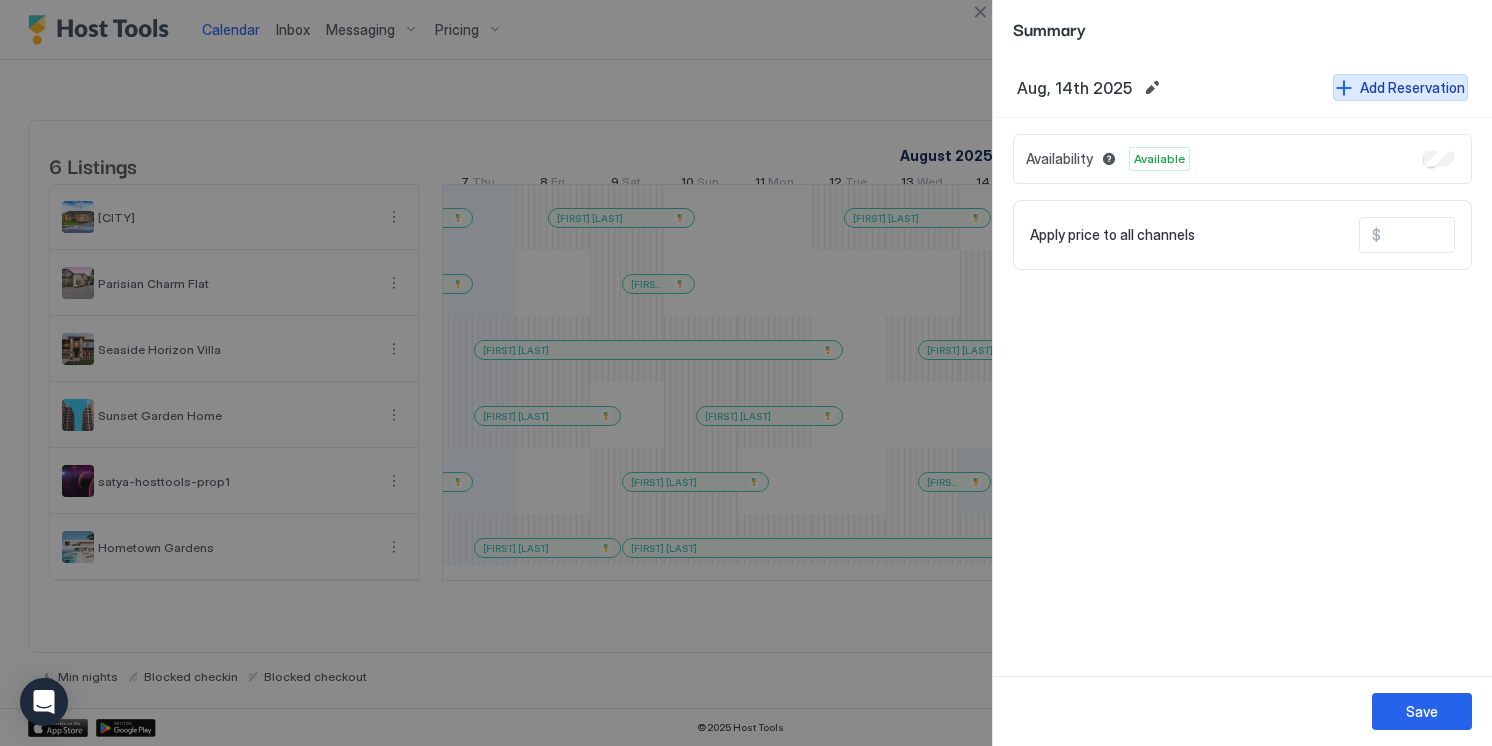 click on "Add Reservation" at bounding box center (1412, 87) 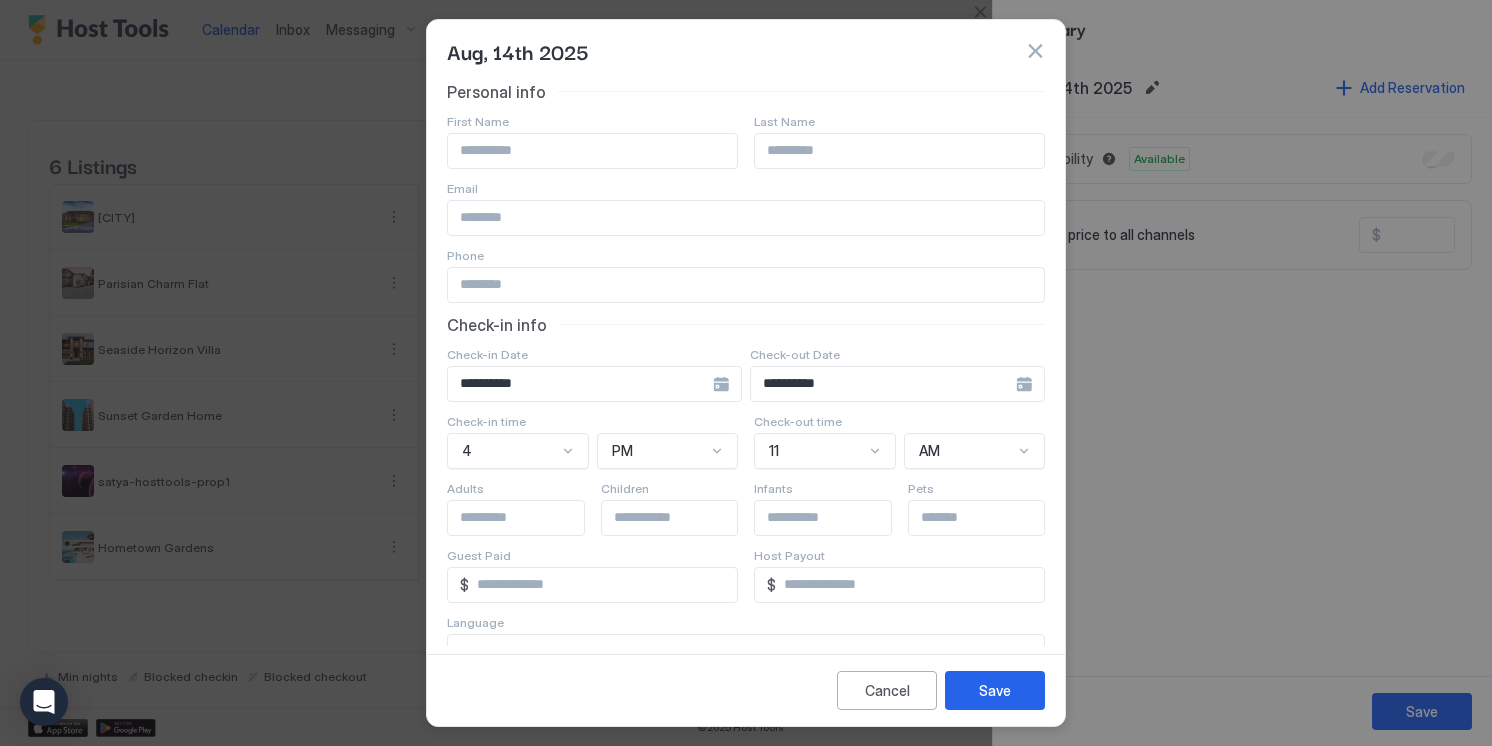 click on "**********" at bounding box center [580, 384] 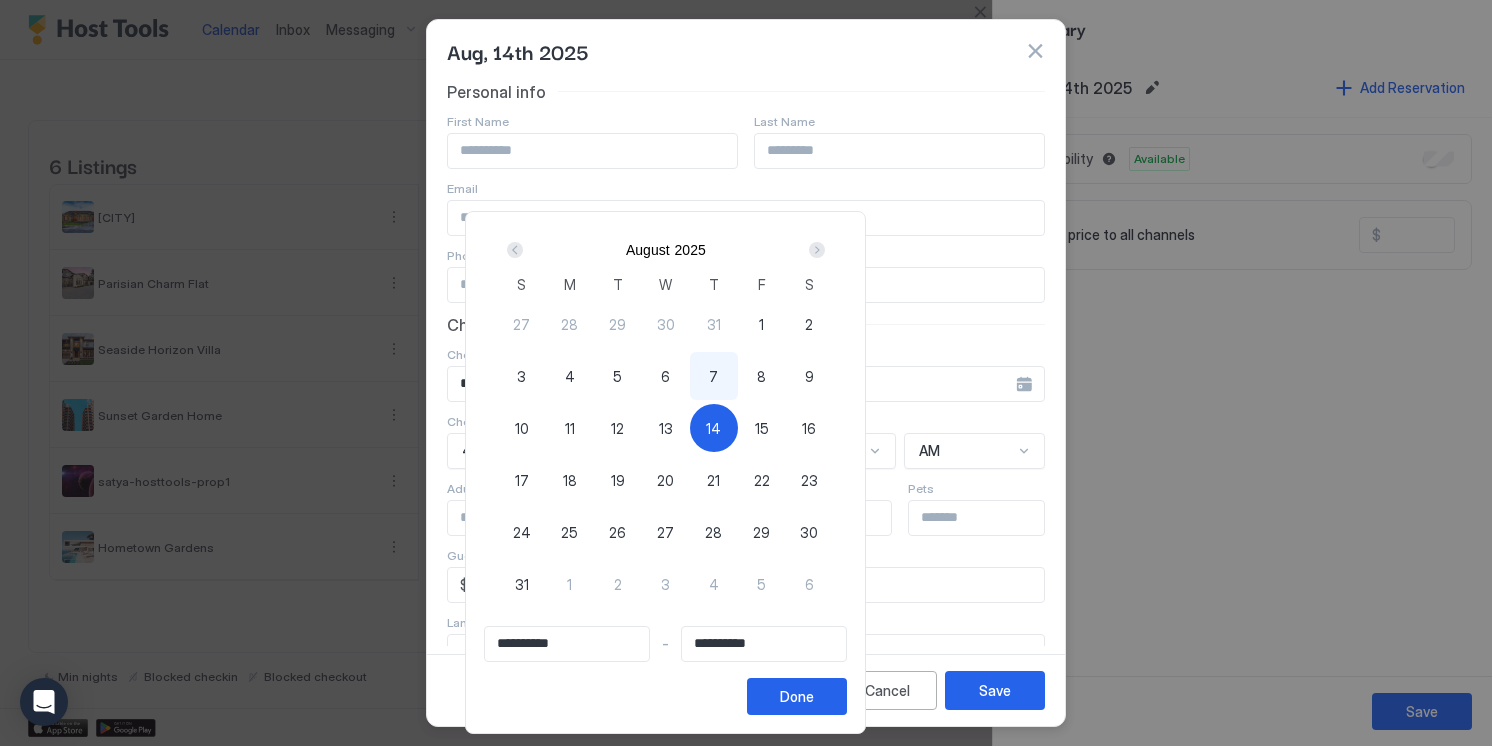 click on "14" at bounding box center (714, 428) 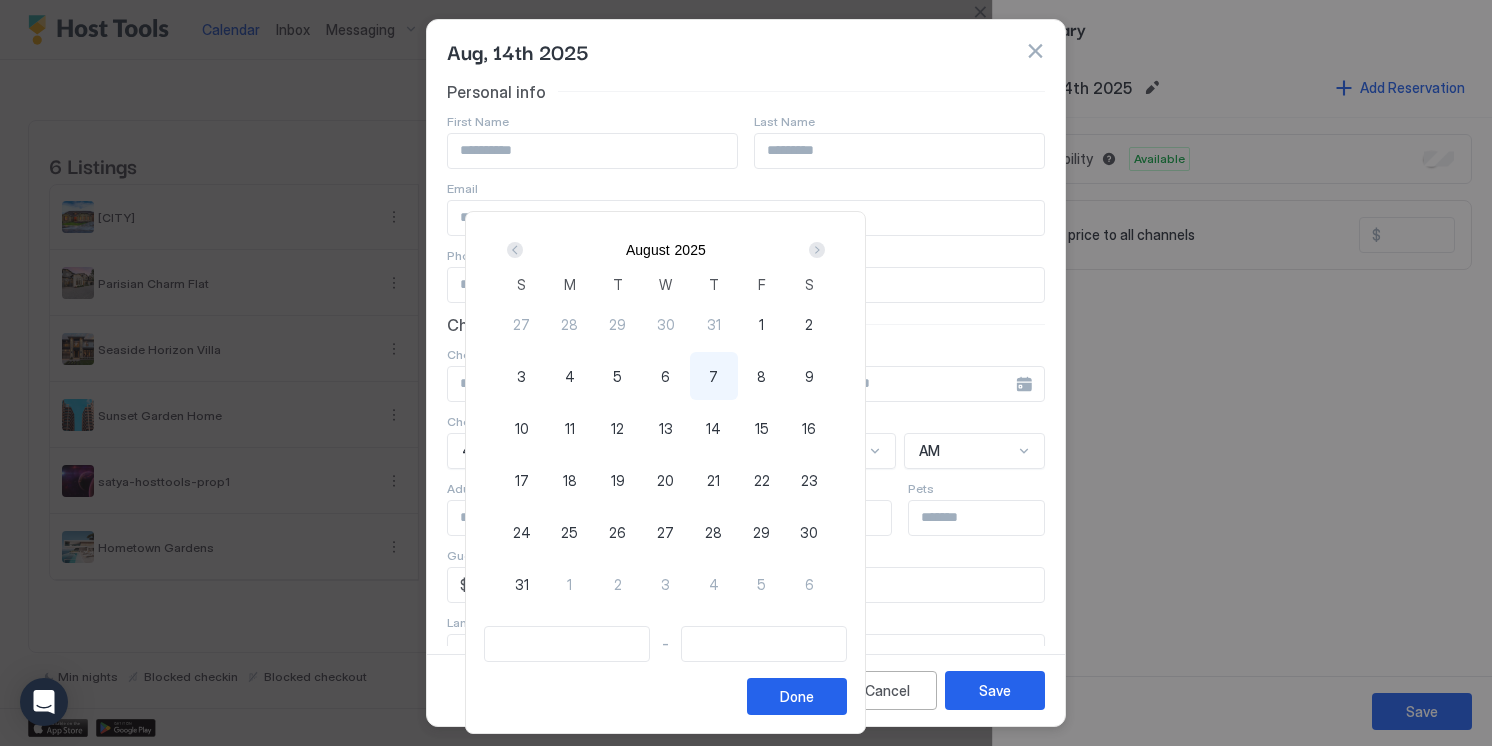 click on "14" at bounding box center [714, 428] 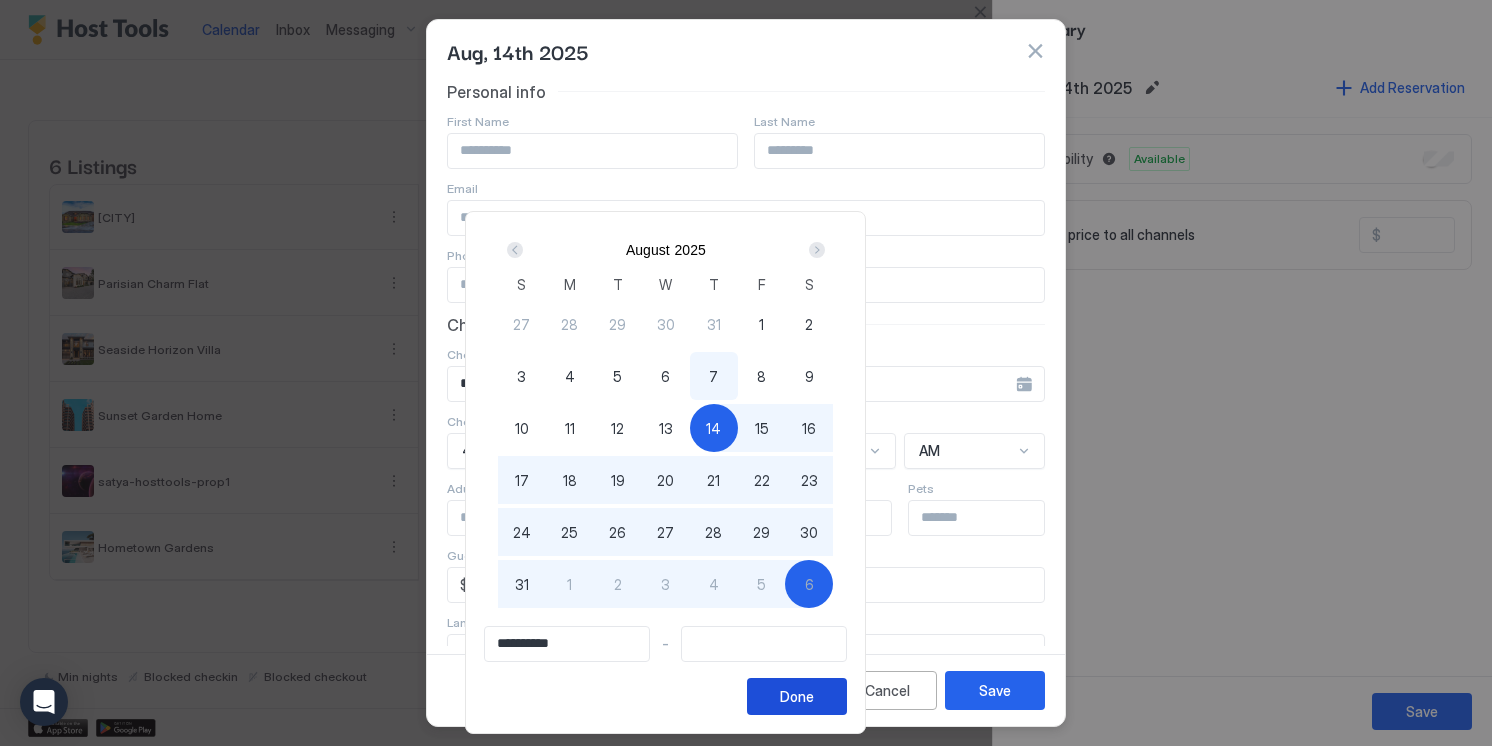 click on "Done" at bounding box center (797, 696) 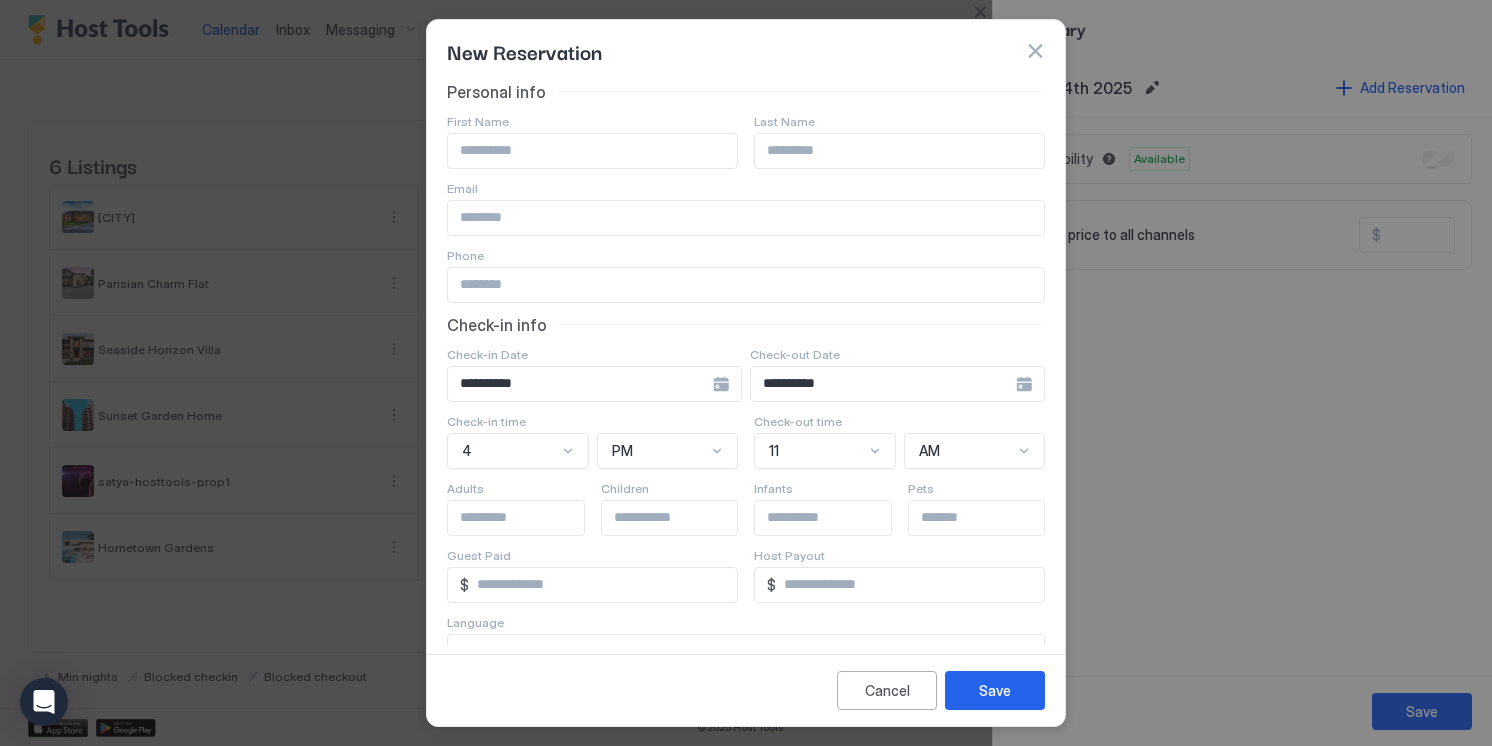 click on "**********" at bounding box center (580, 384) 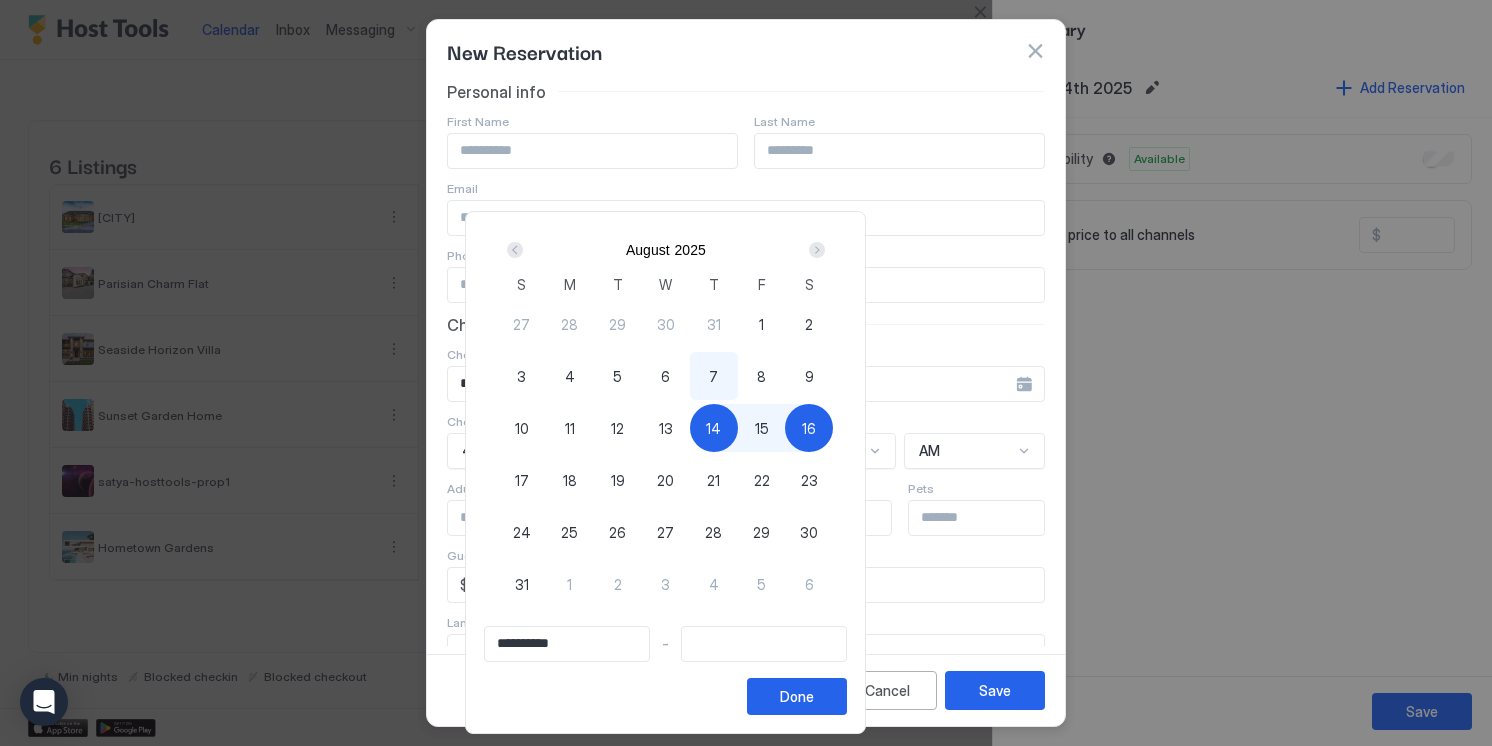 click on "[MONTH] [YEAR] S M T W T F S 27 28 29 30 31 1 2 3 4 5 6 7 8 9 10 11 12 13 14 15 16 17 18 19 20 21 22 23 24 25 26 27 28 29 30 31 1 2 3 4 5 6" at bounding box center [665, 420] 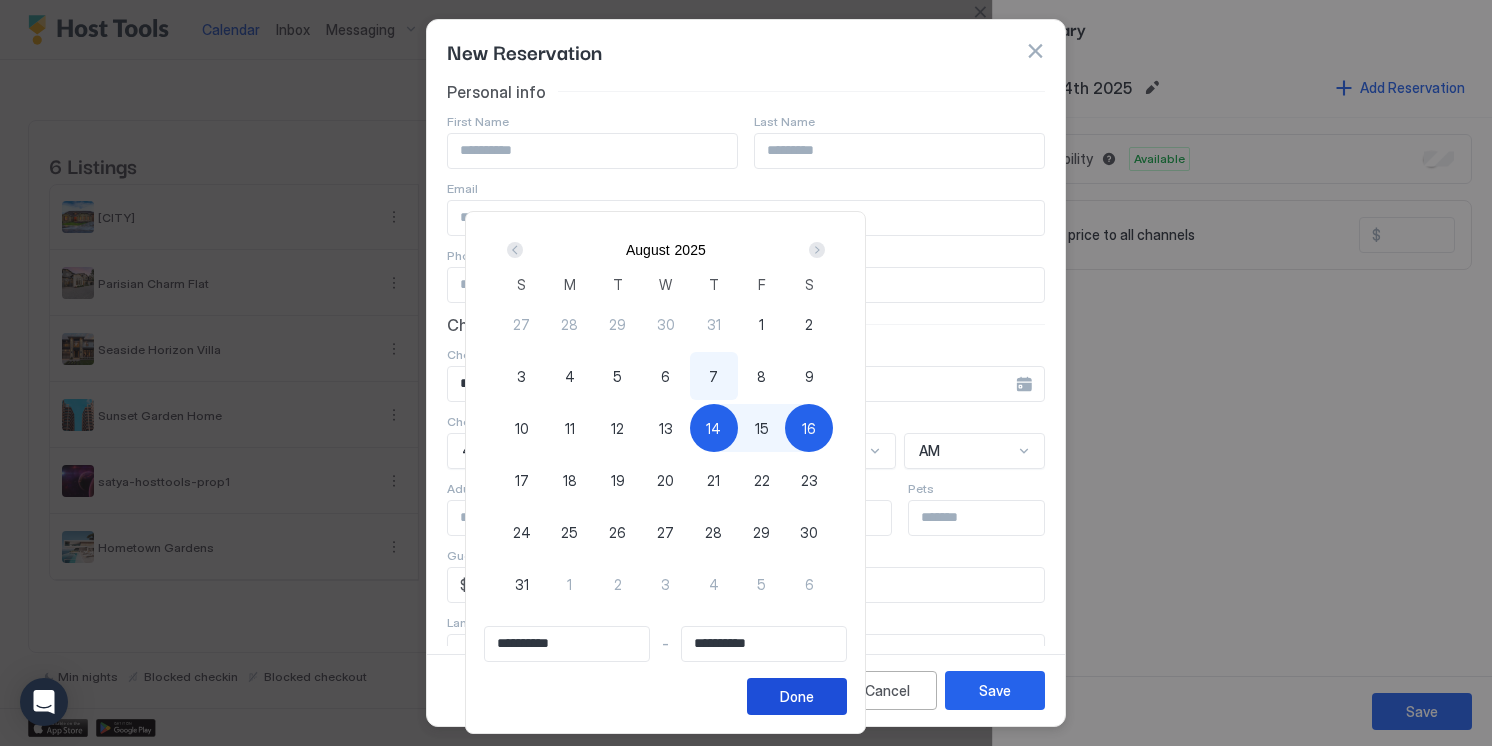 click on "Done" at bounding box center [797, 696] 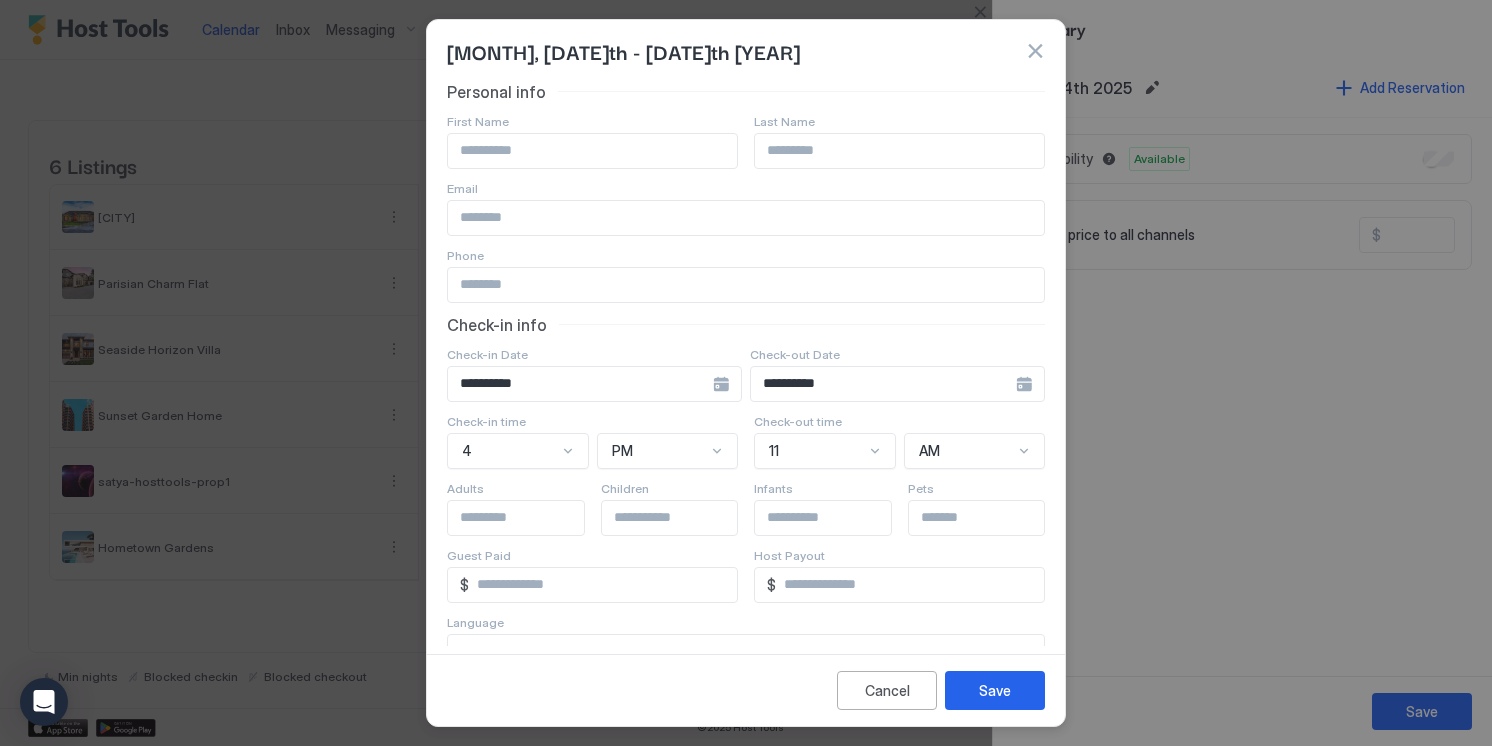 click at bounding box center (592, 151) 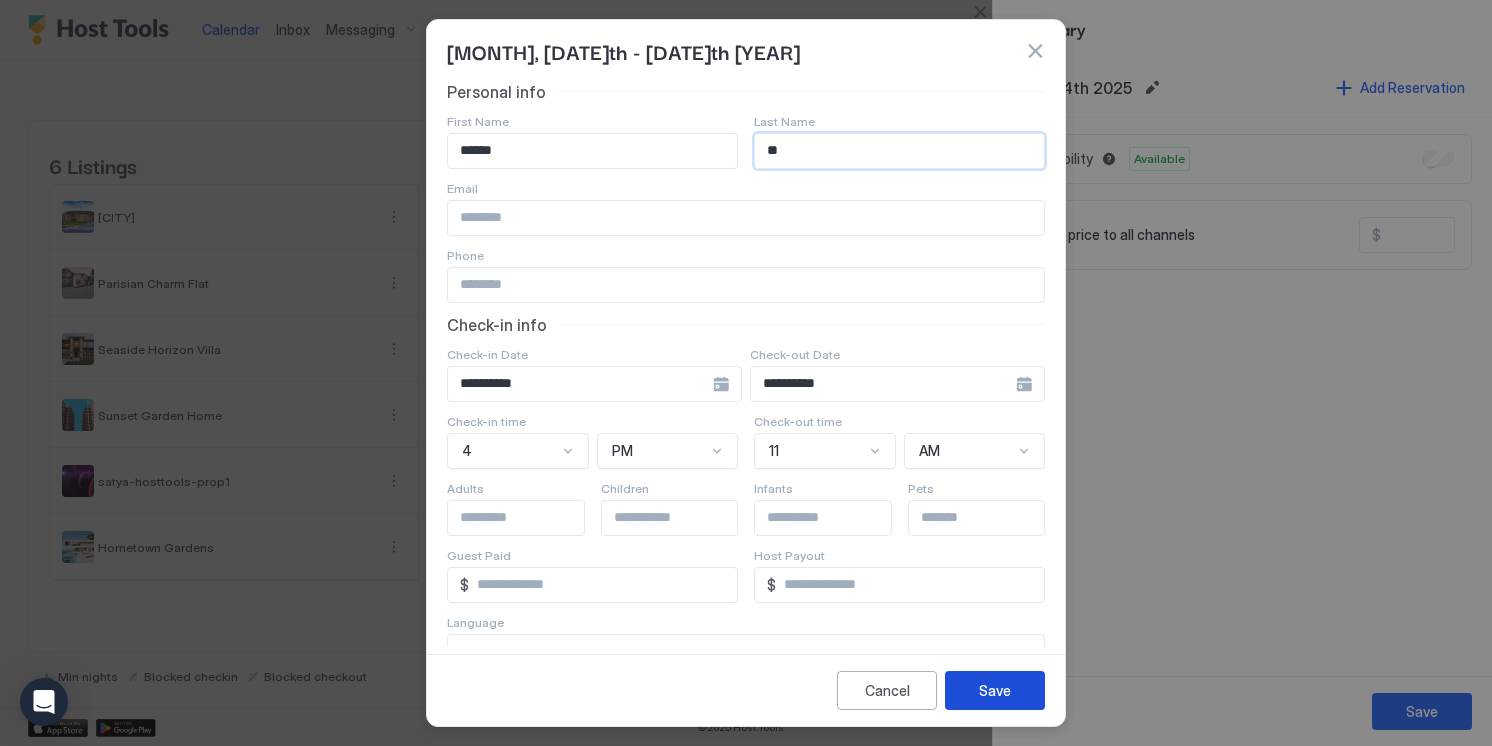 click on "Save" at bounding box center [995, 690] 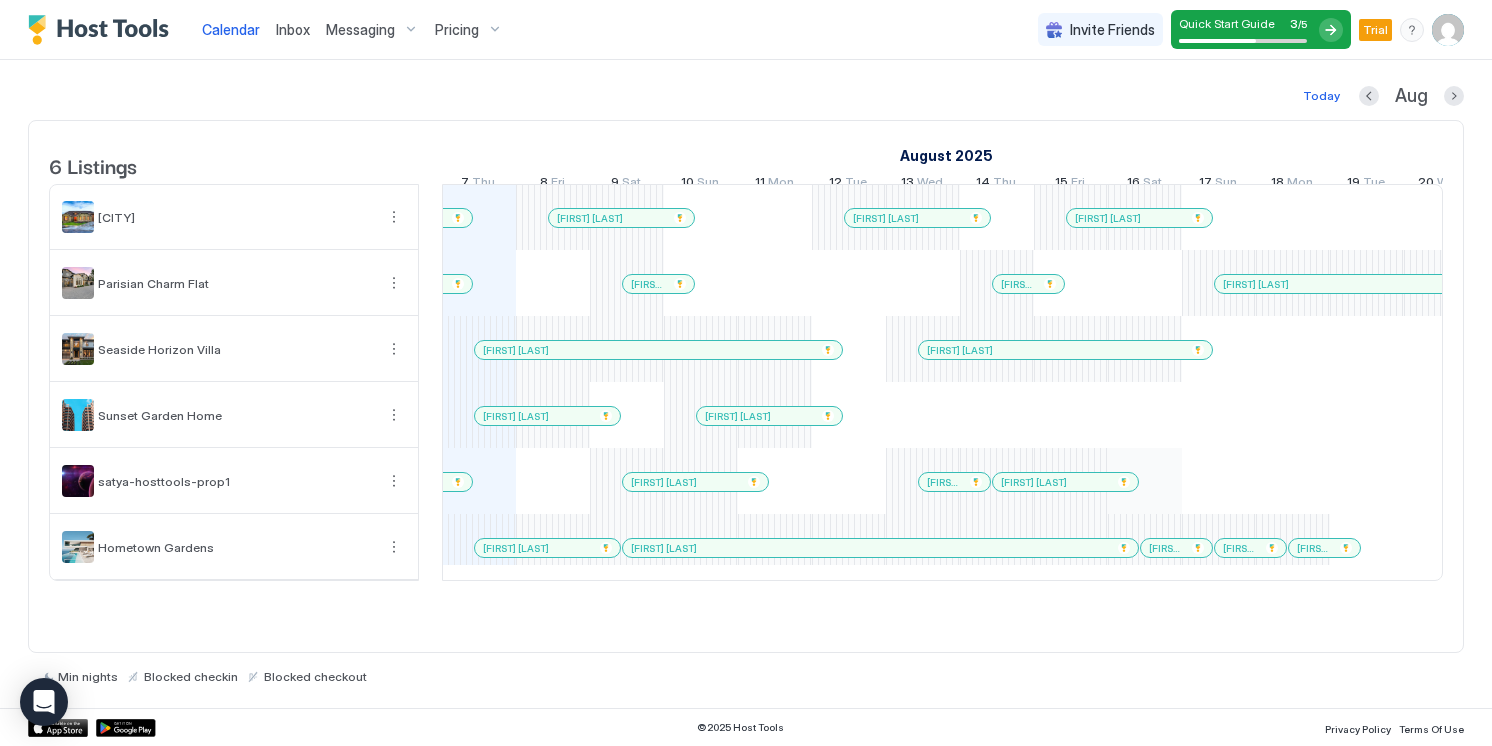 click on "[FIRST] [LAST] [FIRST] [LAST] [FIRST] [LAST] [FIRST] [LAST] [FIRST] [LAST] [FIRST] [LAST] [FIRST] [LAST] [FIRST] [LAST] [FIRST] [LAST] [FIRST] [LAST] [FIRST] [LAST] [FIRST] [LAST] [FIRST] [LAST] [FIRST] [LAST] [FIRST] [LAST] [FIRST] [LAST] [FIRST] [LAST] [FIRST] [LAST] [FIRST] [LAST] [FIRST] [LAST] [FIRST] [LAST] [FIRST] [LAST] [FIRST] [LAST] [FIRST] [LAST] [FIRST] [LAST] [FIRST] [LAST] [FIRST] [LAST] [FIRST] [LAST] [FIRST] [LAST] [FIRST] [LAST] [FIRST] [LAST] [FIRST] [LAST] [FIRST] [LAST]" at bounding box center (1330, 382) 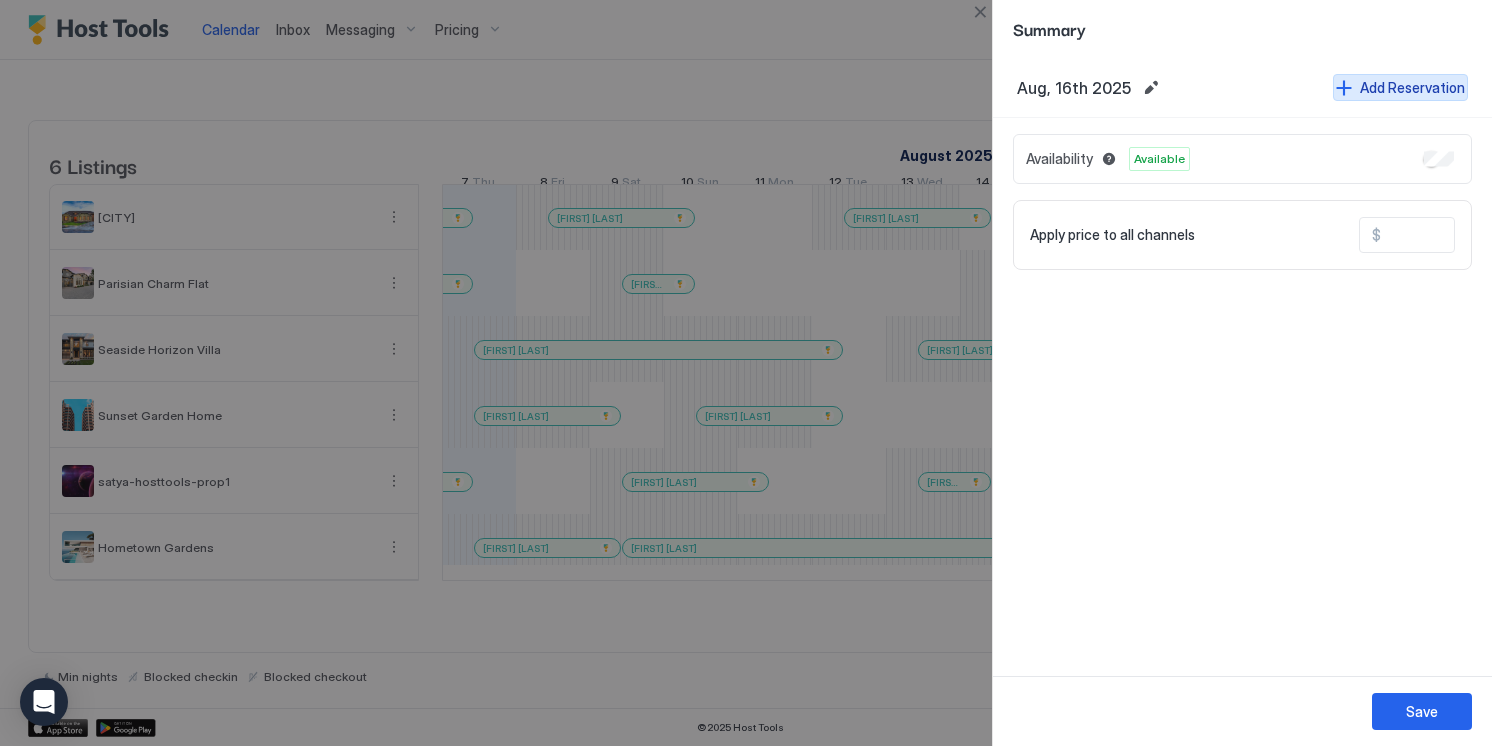 click on "Add Reservation" at bounding box center [1412, 87] 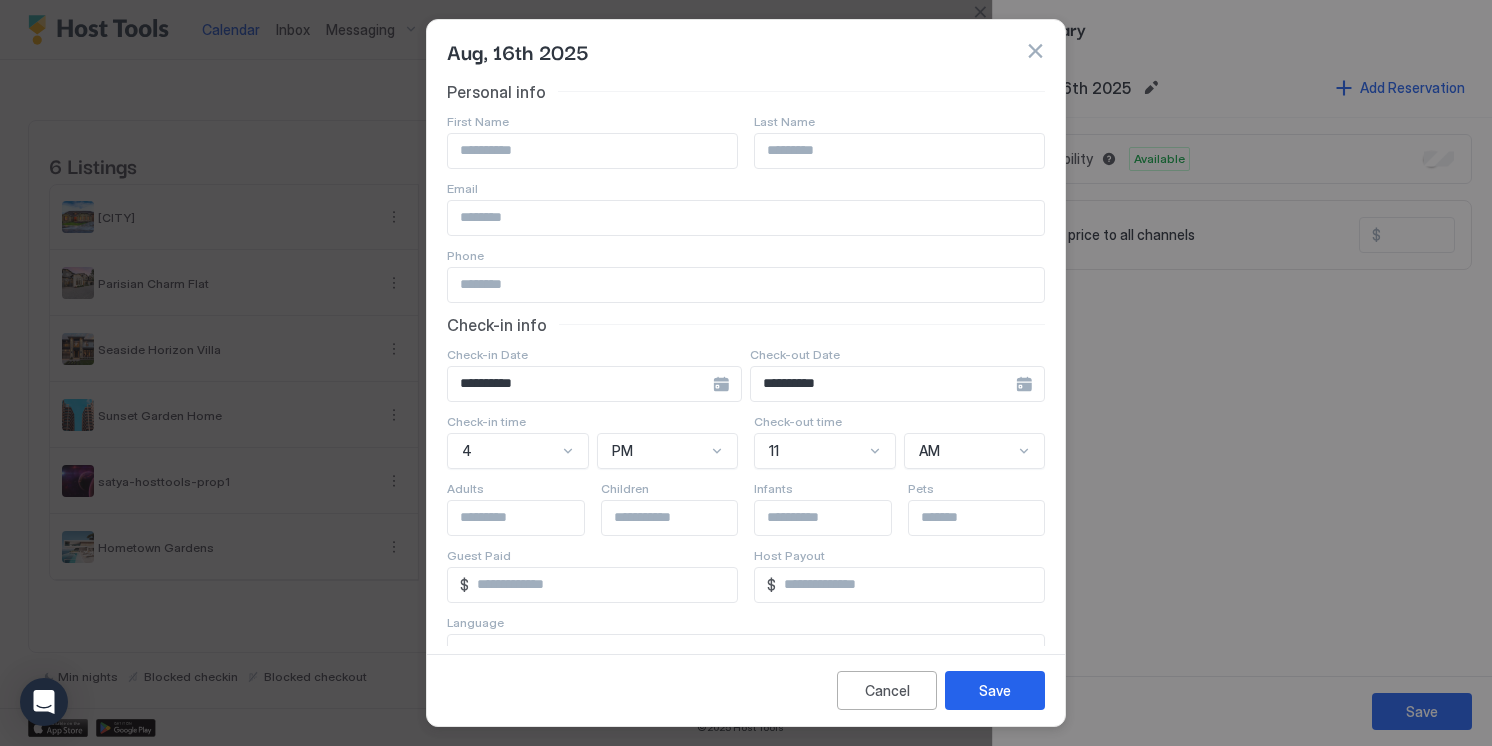 click at bounding box center (592, 151) 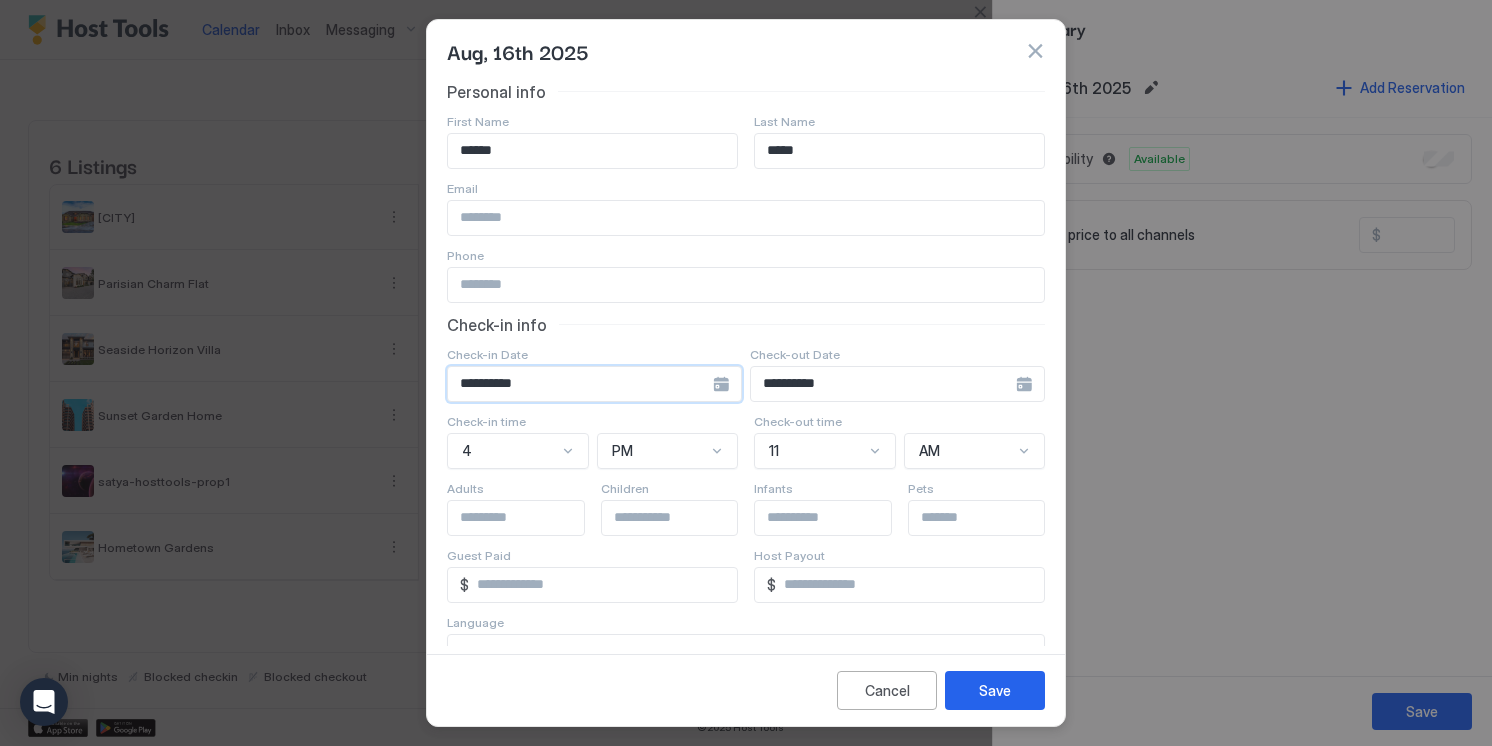 click on "**********" at bounding box center [580, 384] 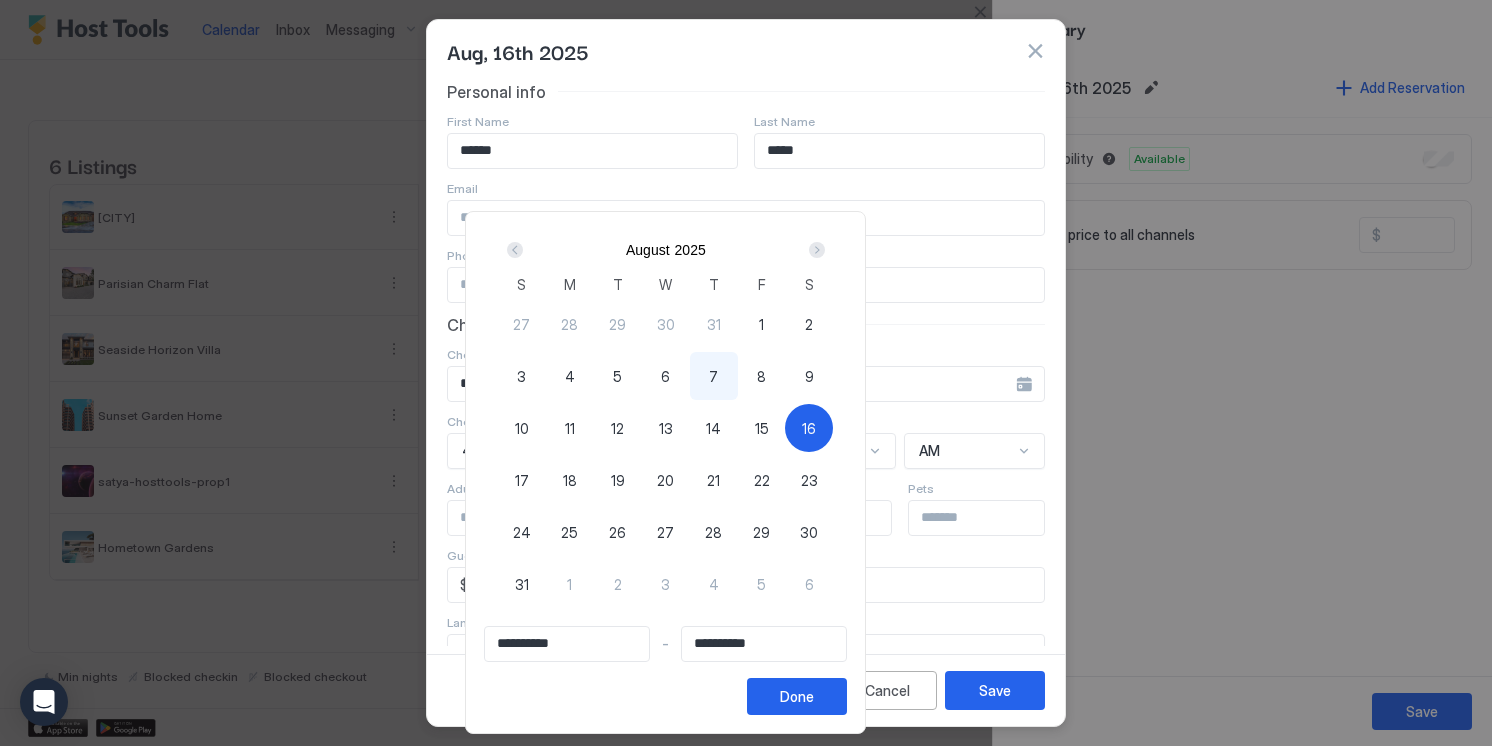 click on "16" at bounding box center [809, 428] 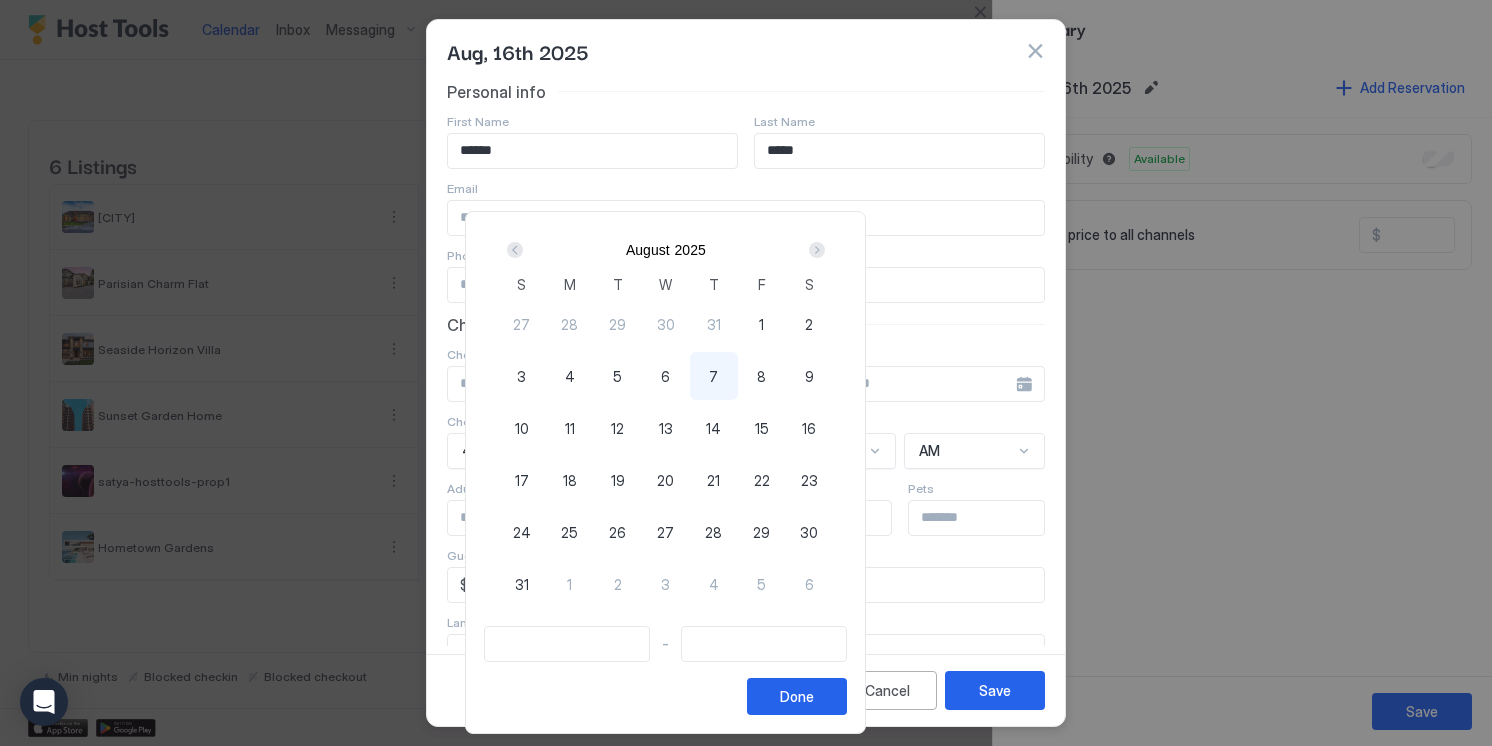 click on "16" at bounding box center [809, 428] 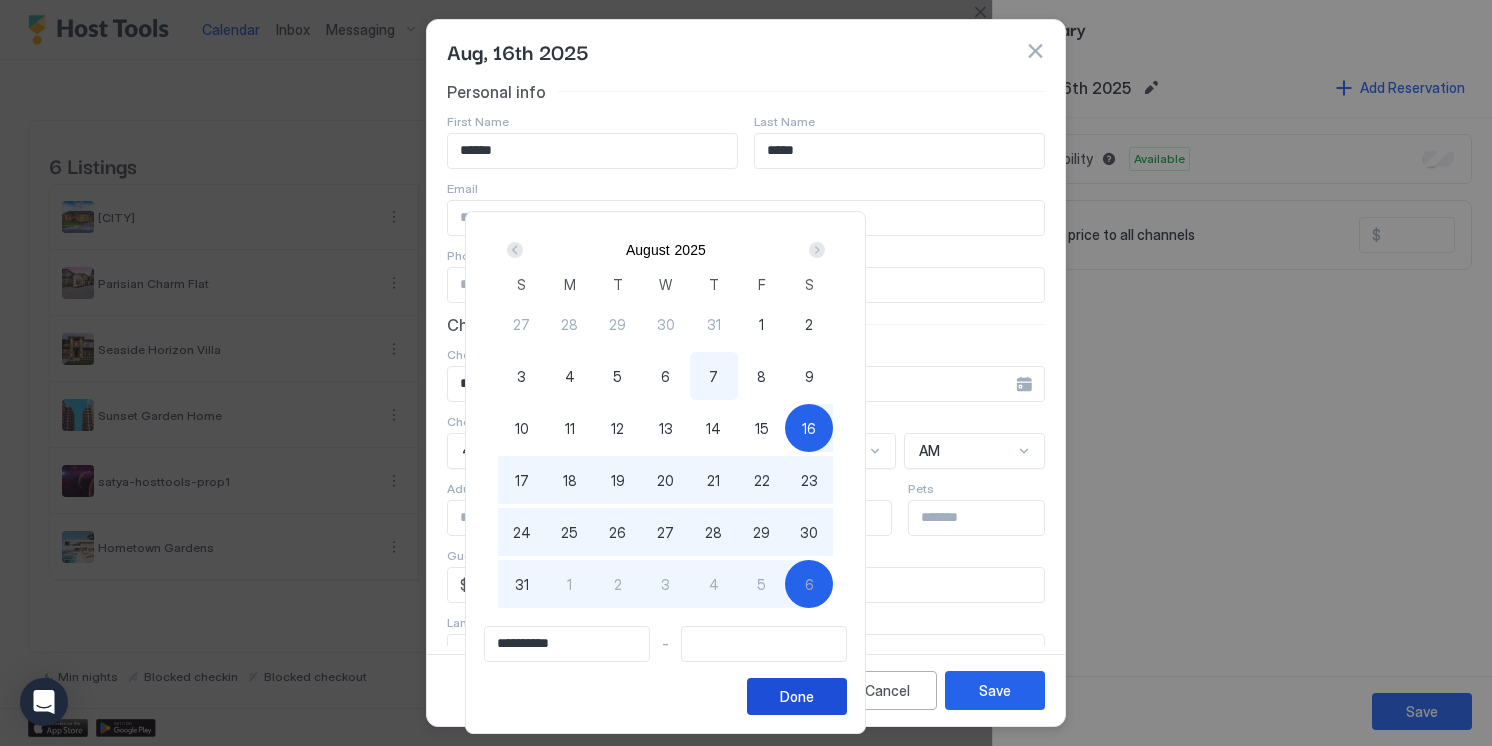 click on "Done" at bounding box center [797, 696] 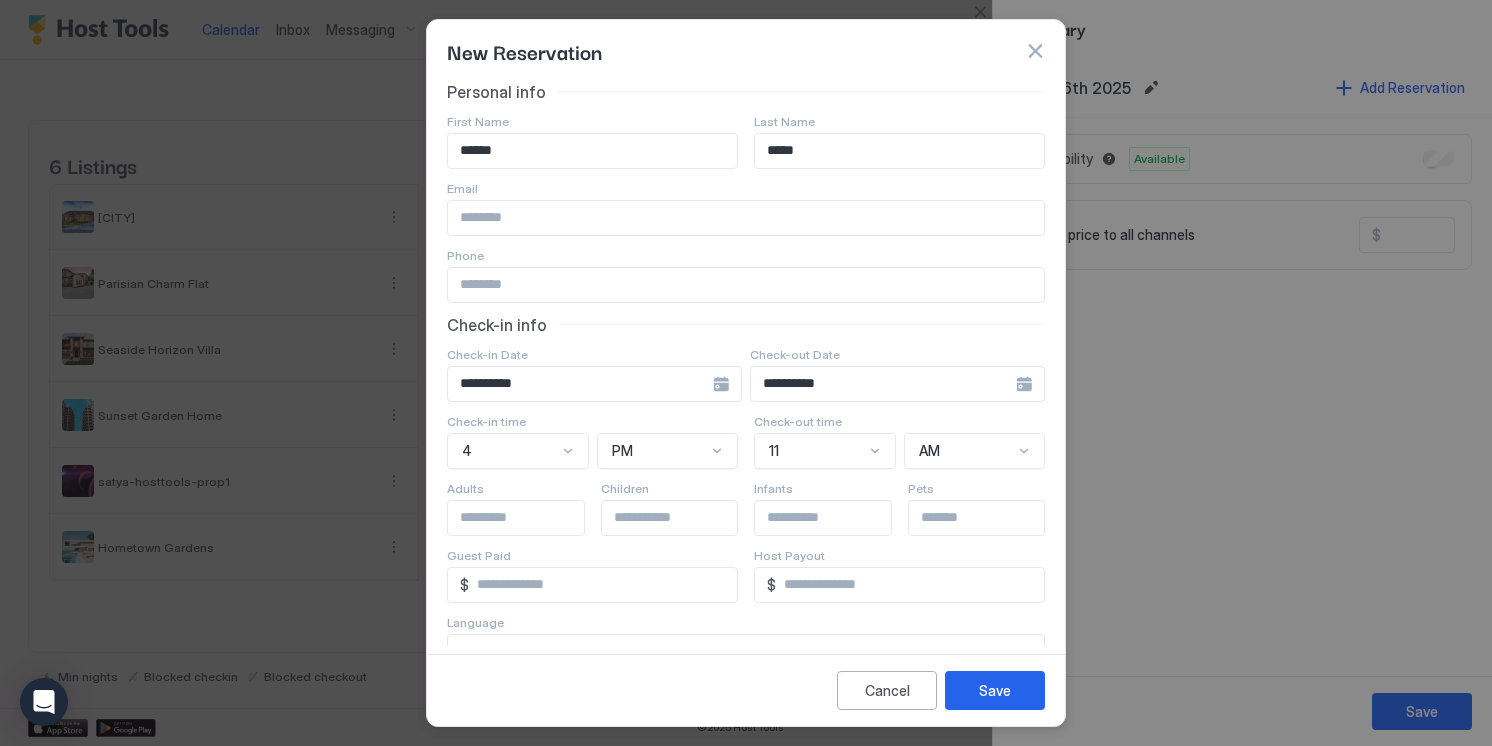 click on "**********" at bounding box center [580, 384] 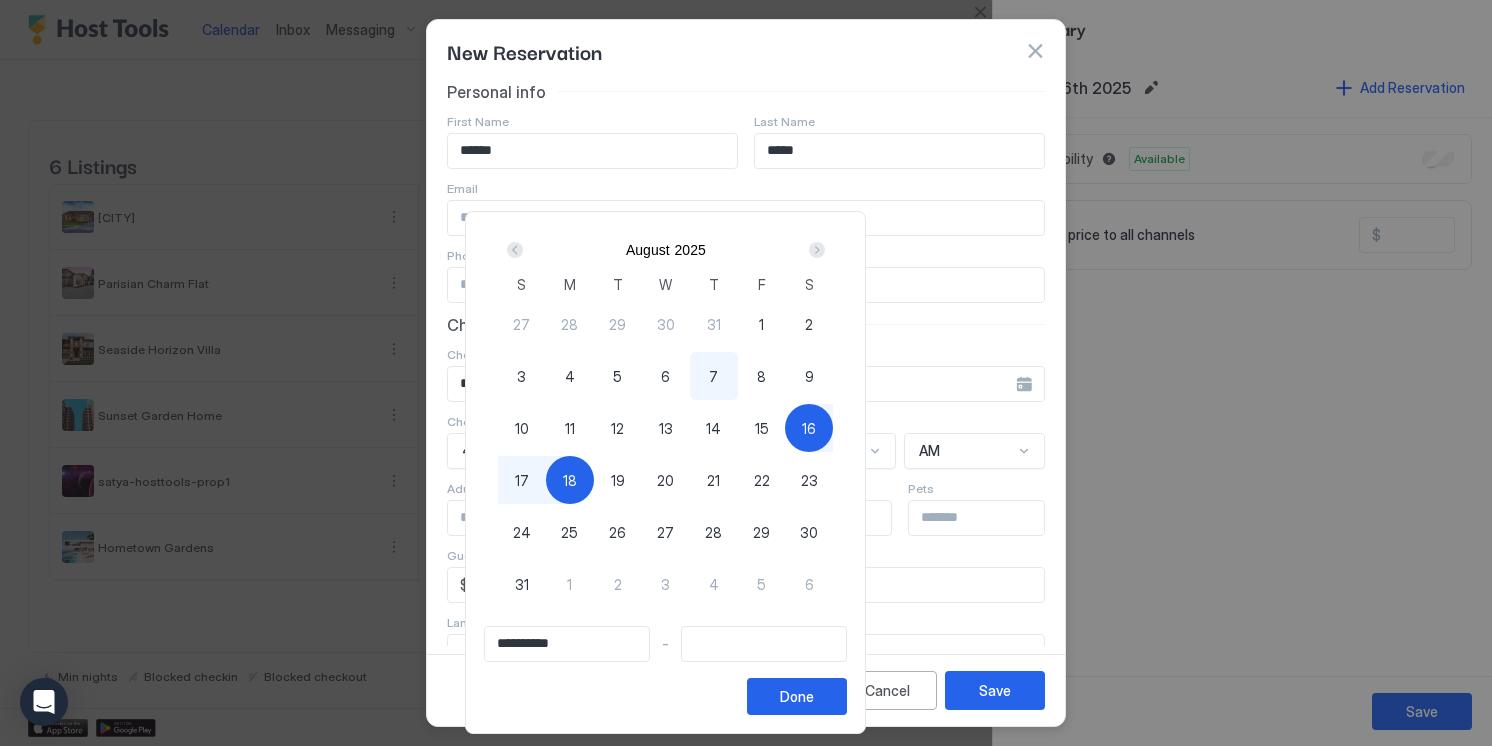 click on "18" at bounding box center (570, 480) 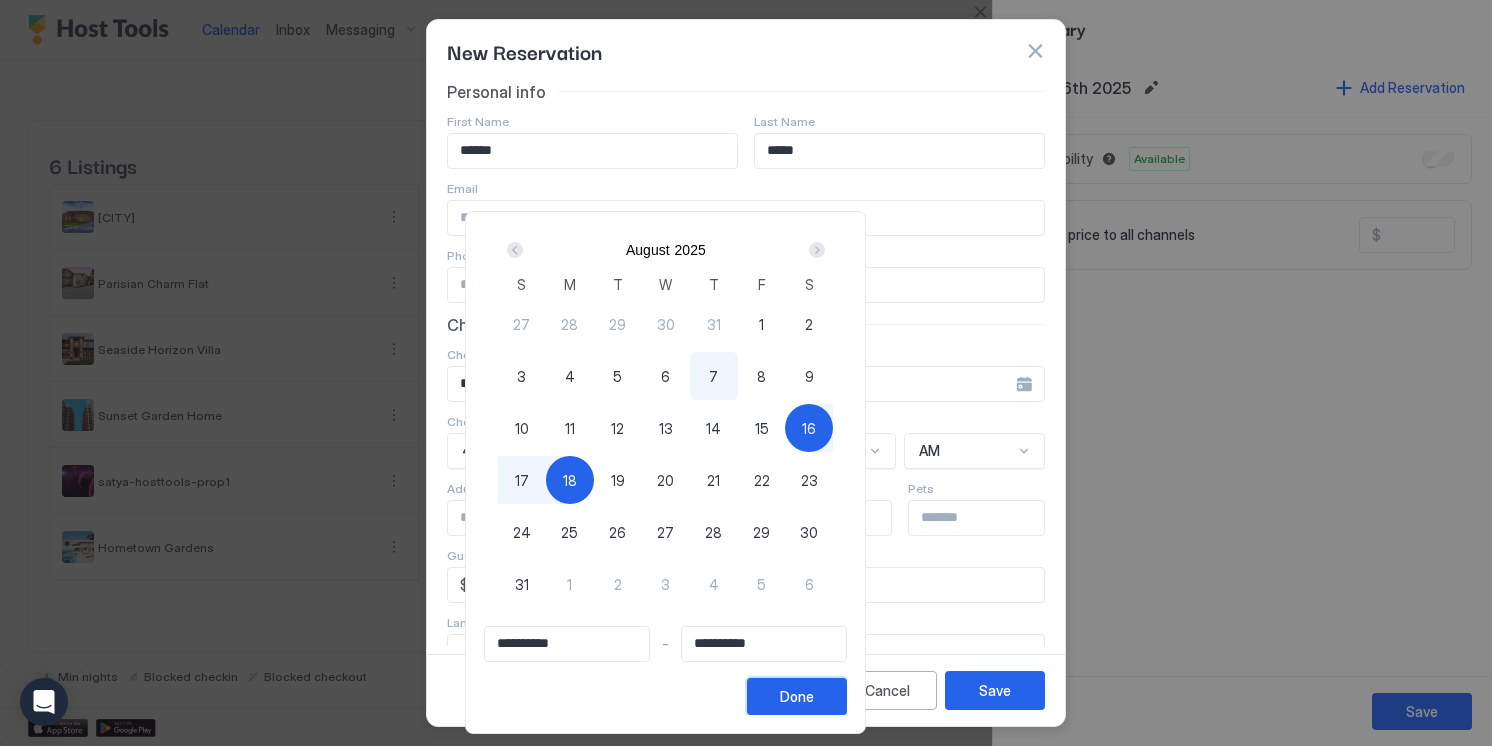 click on "Done" at bounding box center (797, 696) 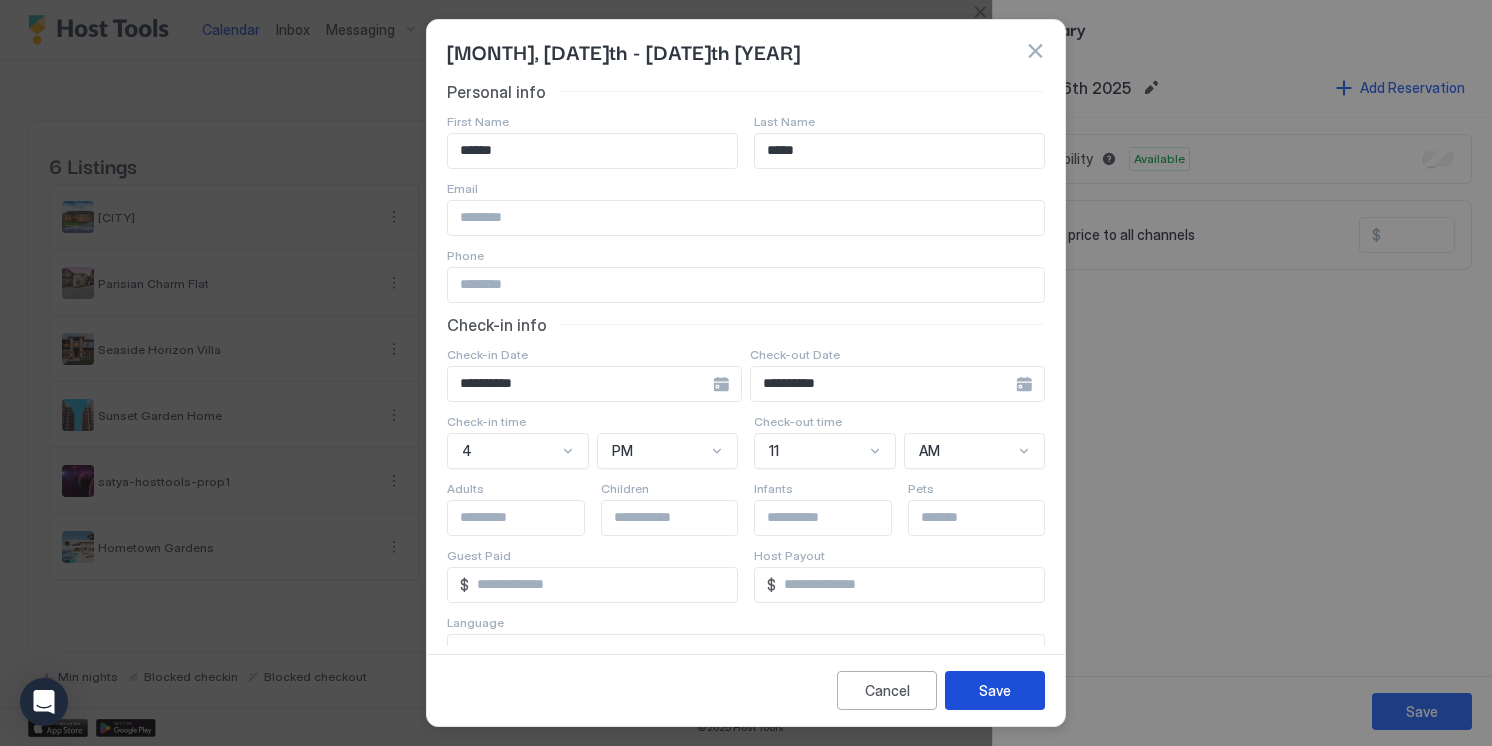 click on "Save" at bounding box center (995, 690) 